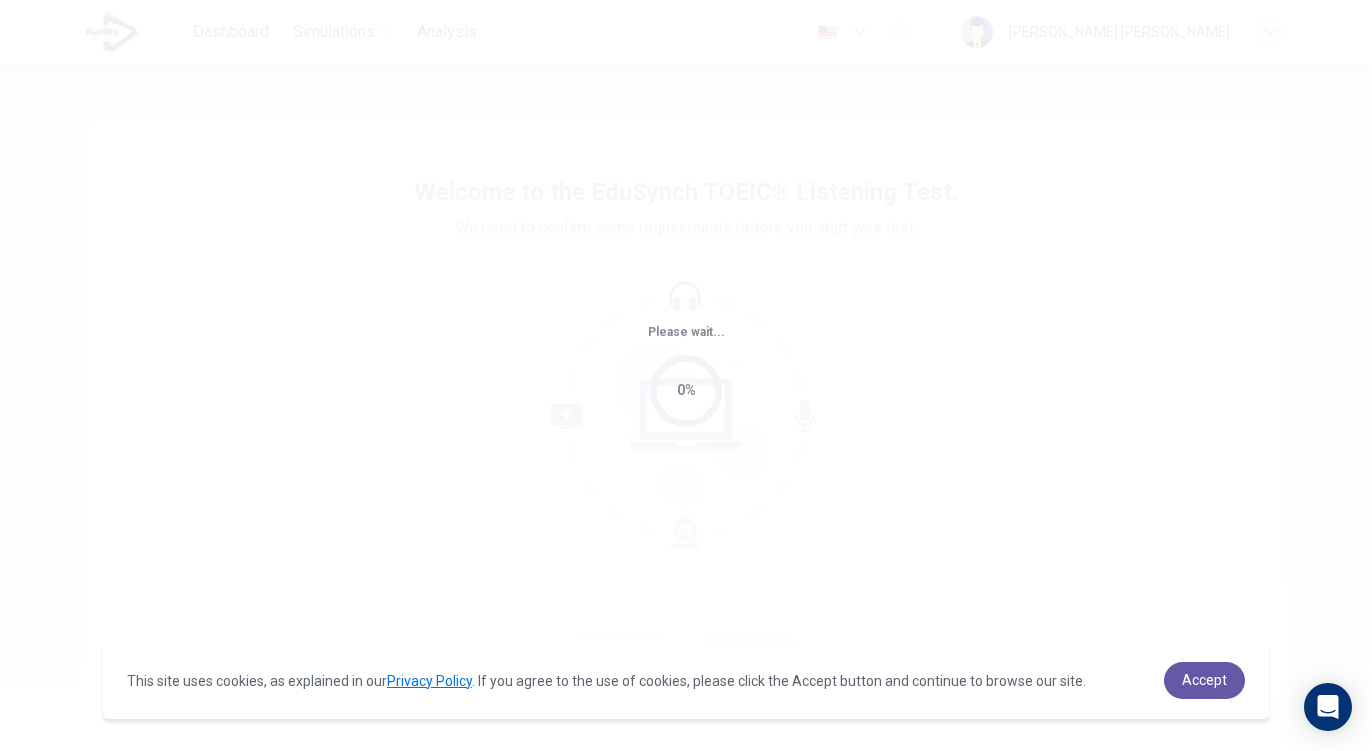 scroll, scrollTop: 0, scrollLeft: 0, axis: both 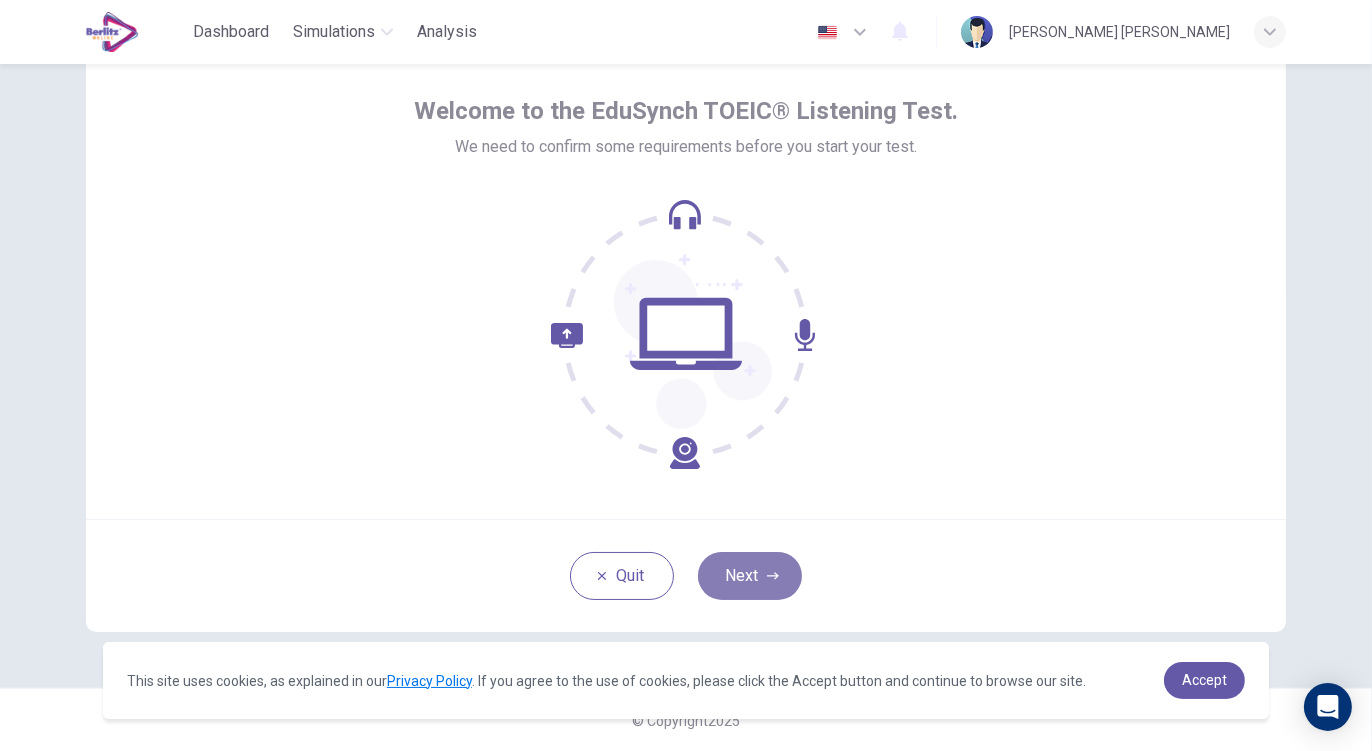 click on "Next" at bounding box center (750, 576) 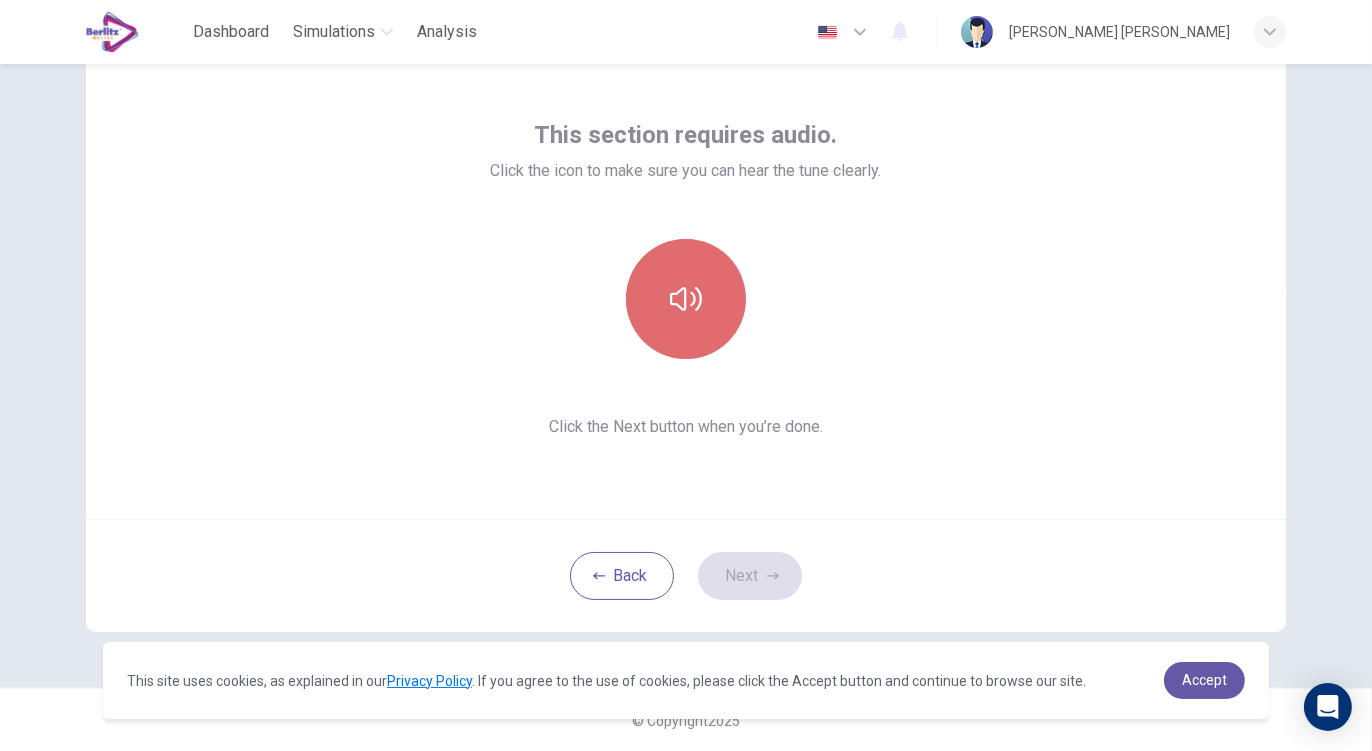 click at bounding box center [686, 299] 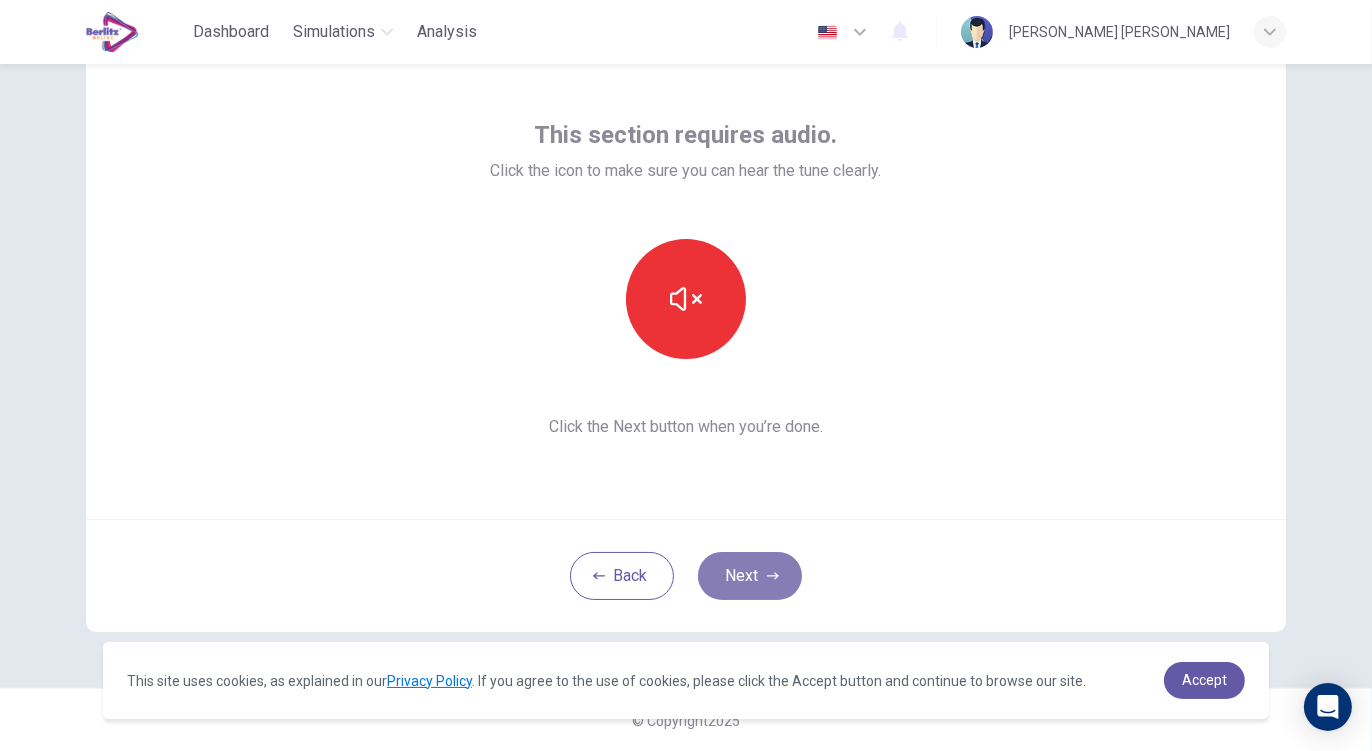 click on "Next" at bounding box center [750, 576] 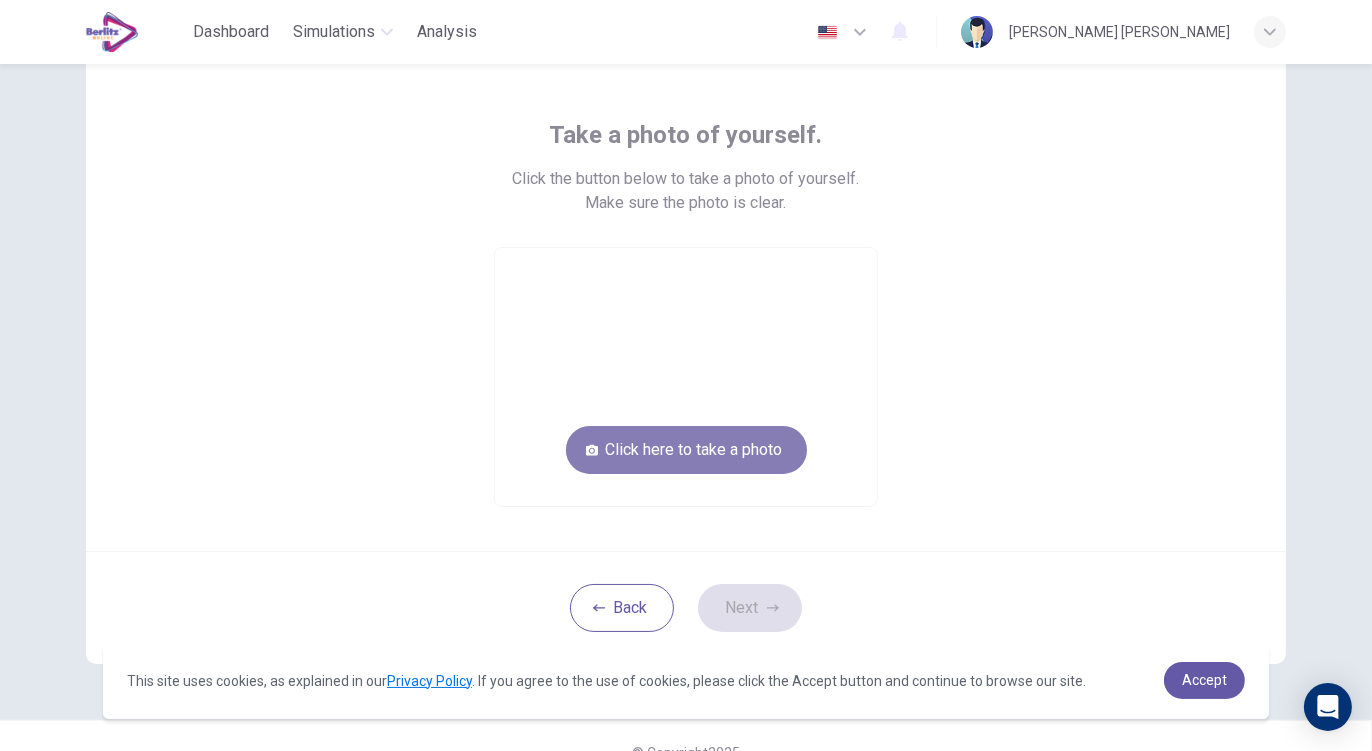 click on "Click here to take a photo" at bounding box center (686, 450) 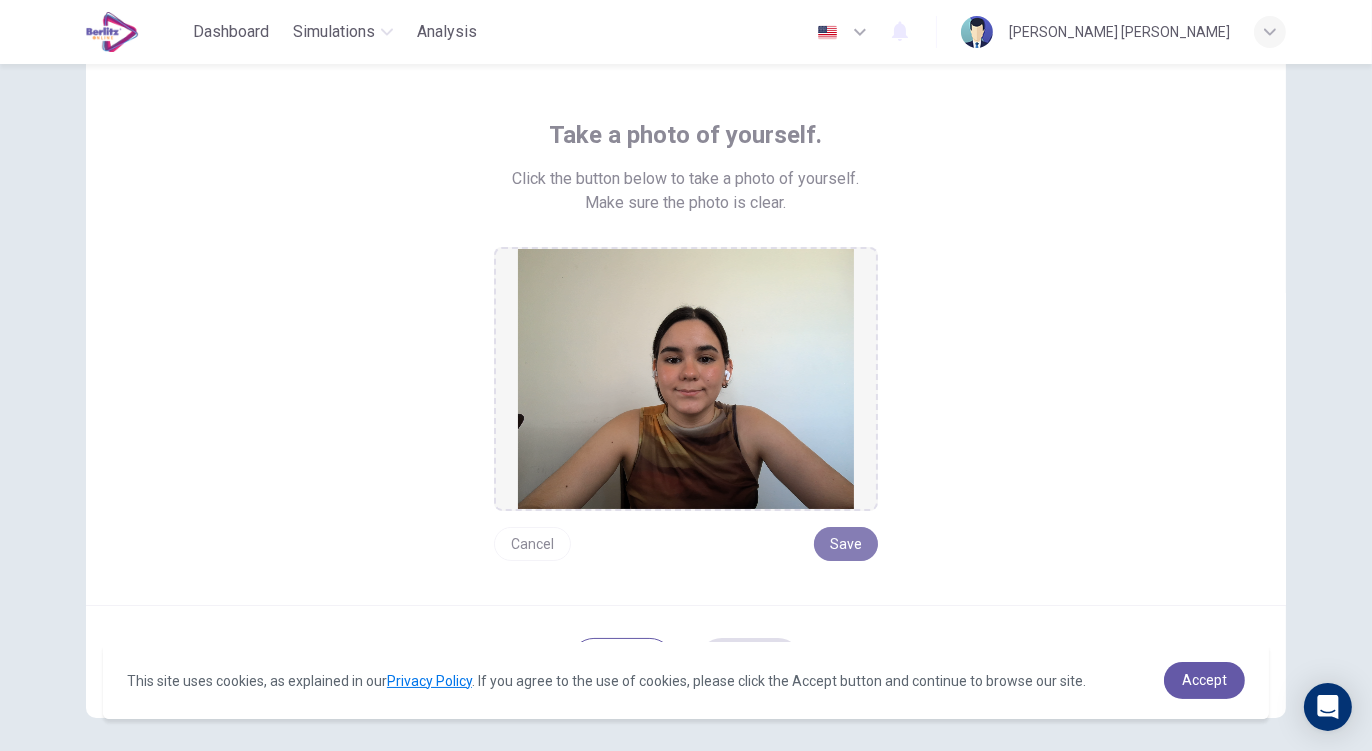 click on "Save" at bounding box center [846, 544] 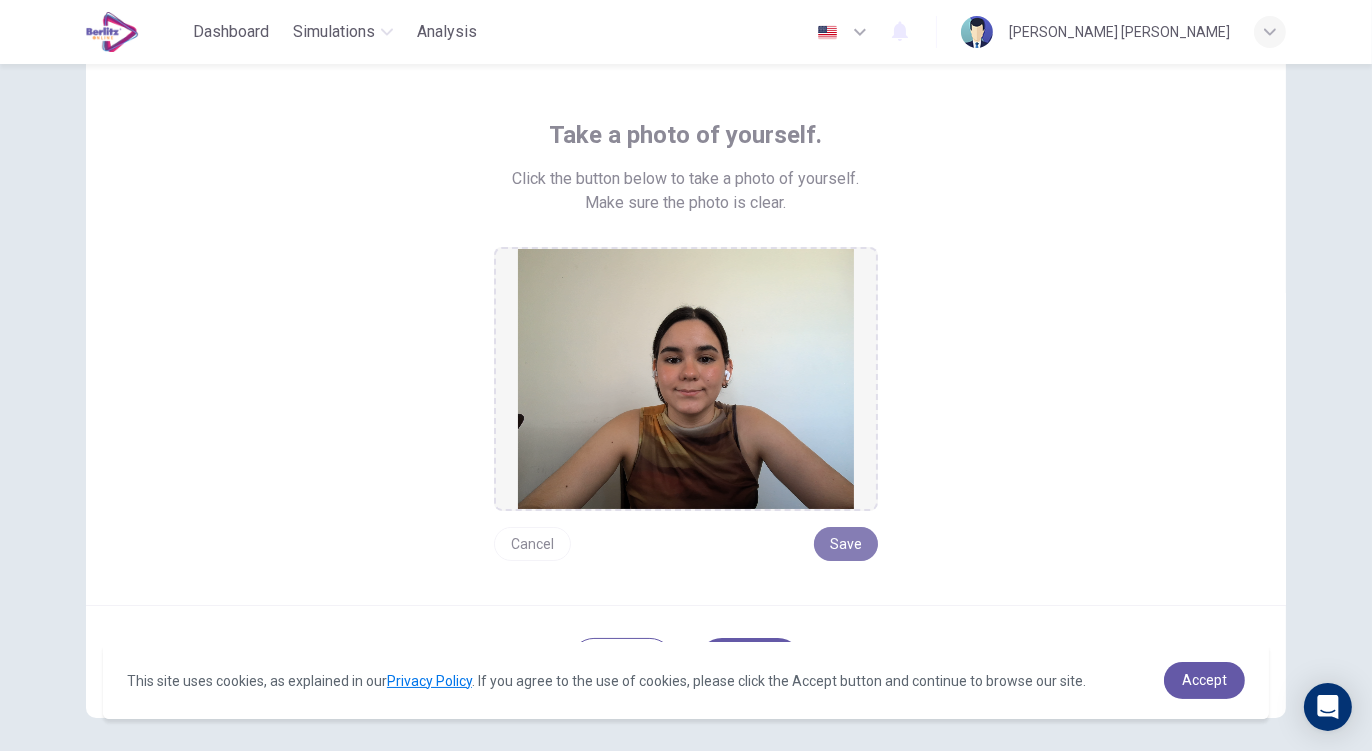 click on "Save" at bounding box center (846, 544) 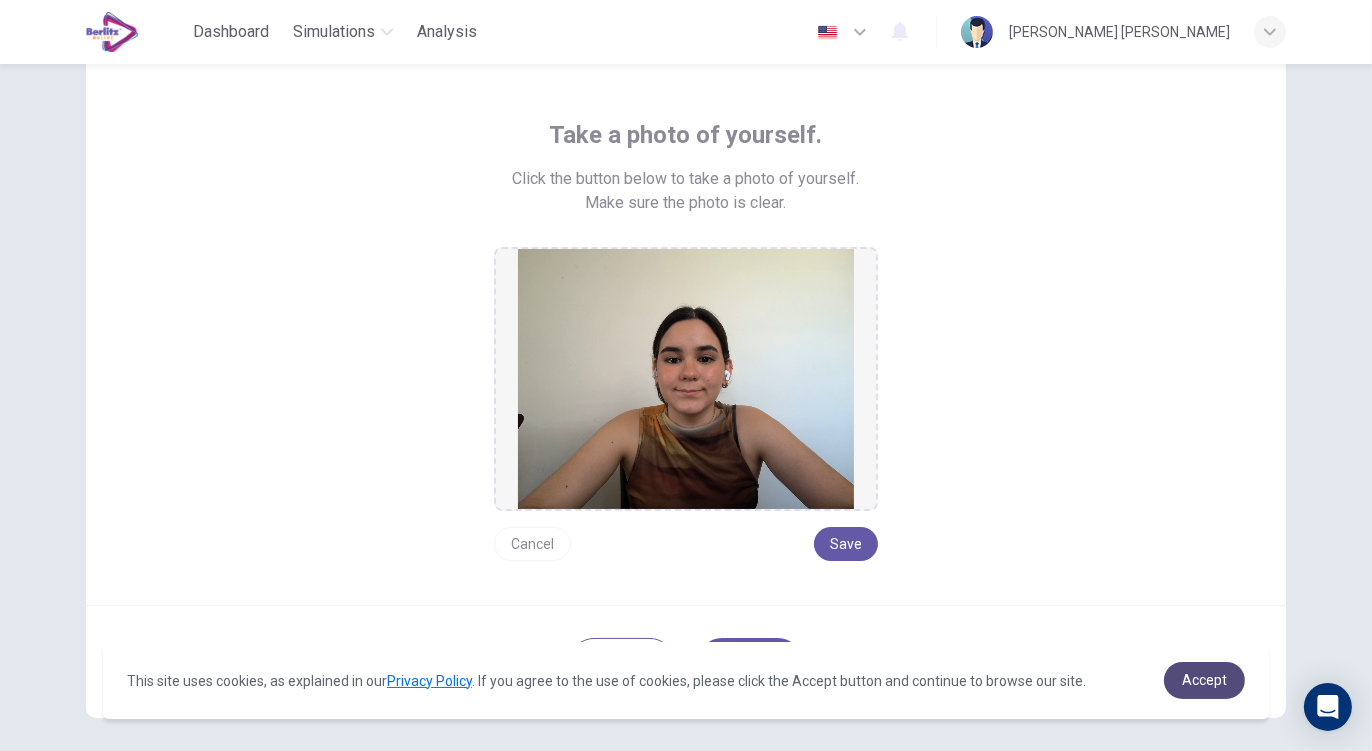 click on "Accept" at bounding box center (1204, 680) 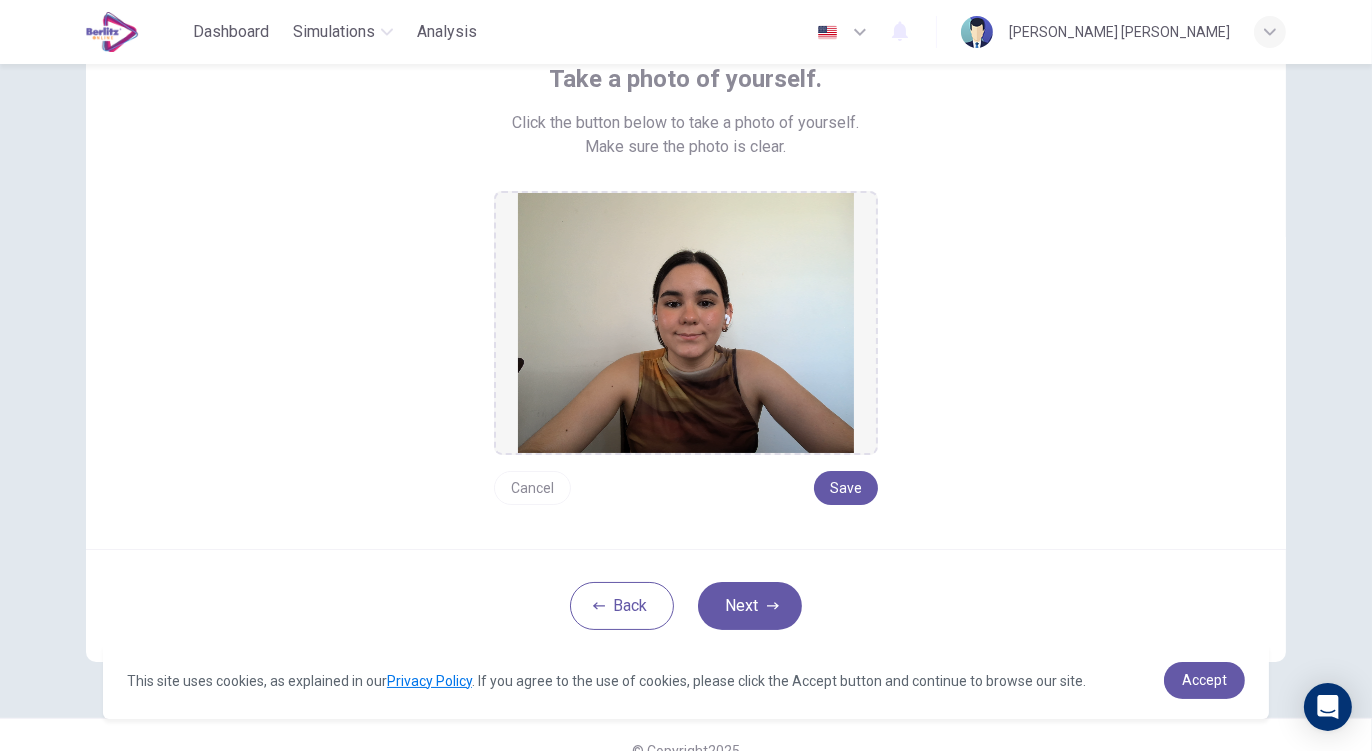 scroll, scrollTop: 165, scrollLeft: 0, axis: vertical 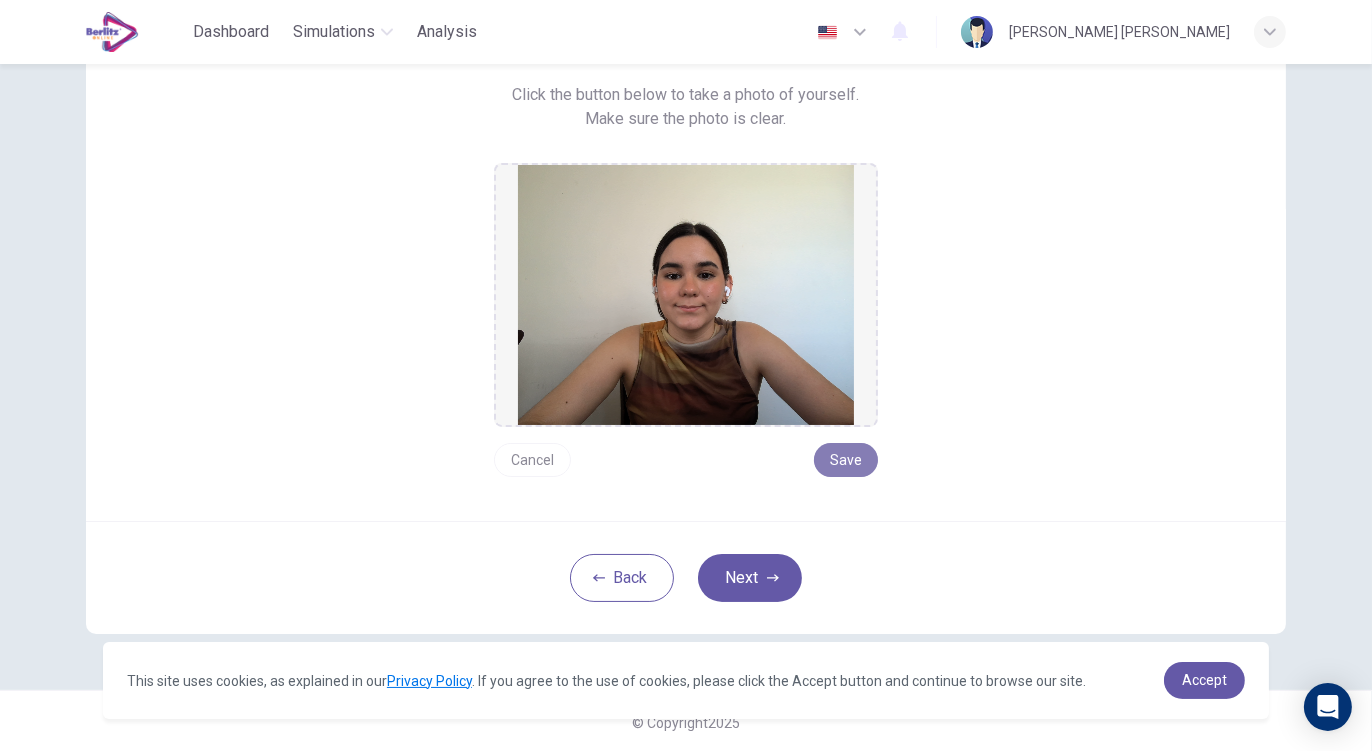 click on "Save" at bounding box center [846, 460] 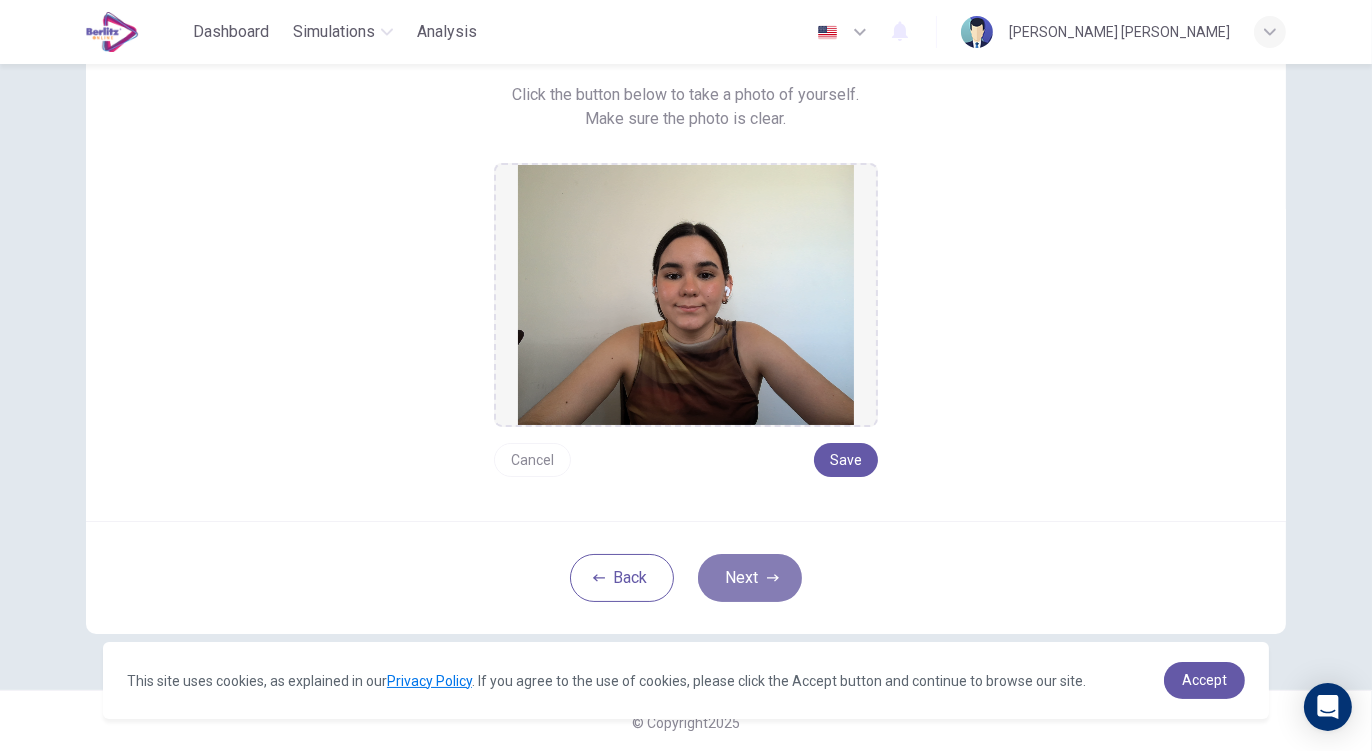 click on "Next" at bounding box center [750, 578] 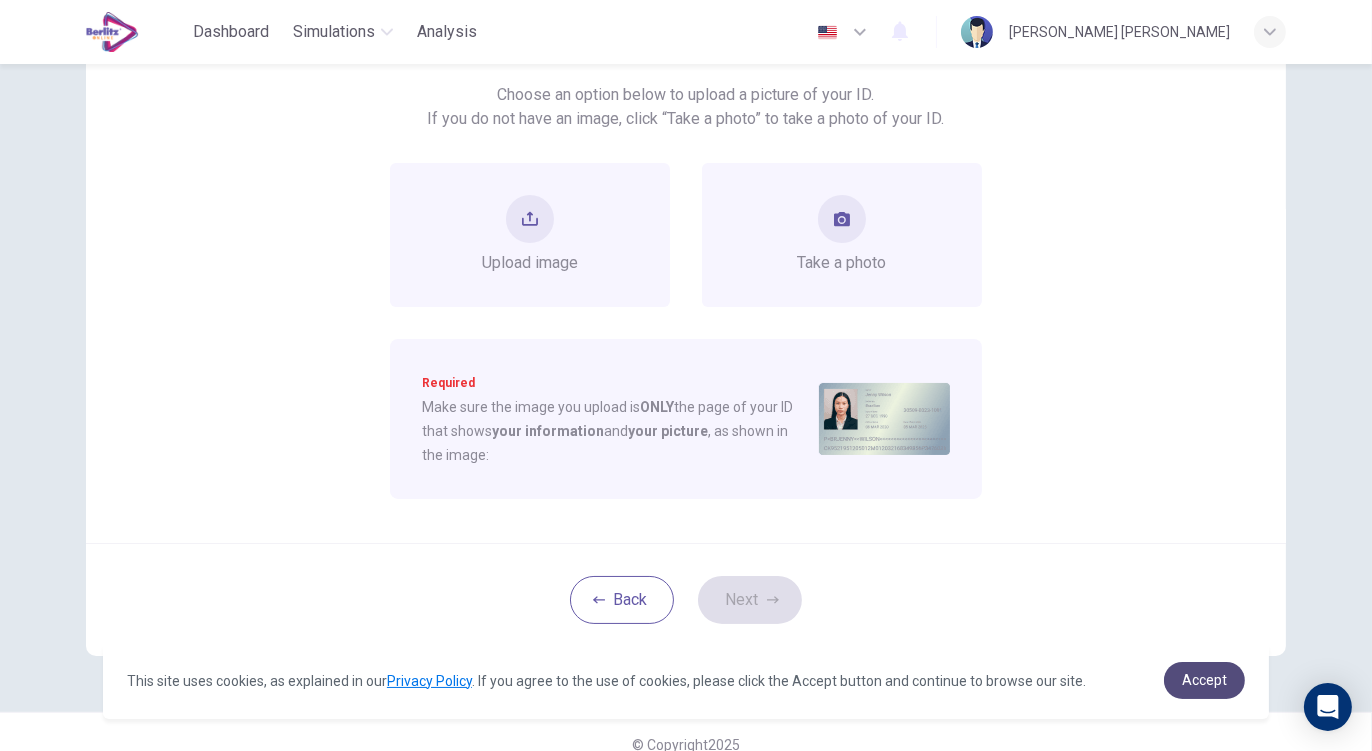 click on "Accept" at bounding box center (1204, 680) 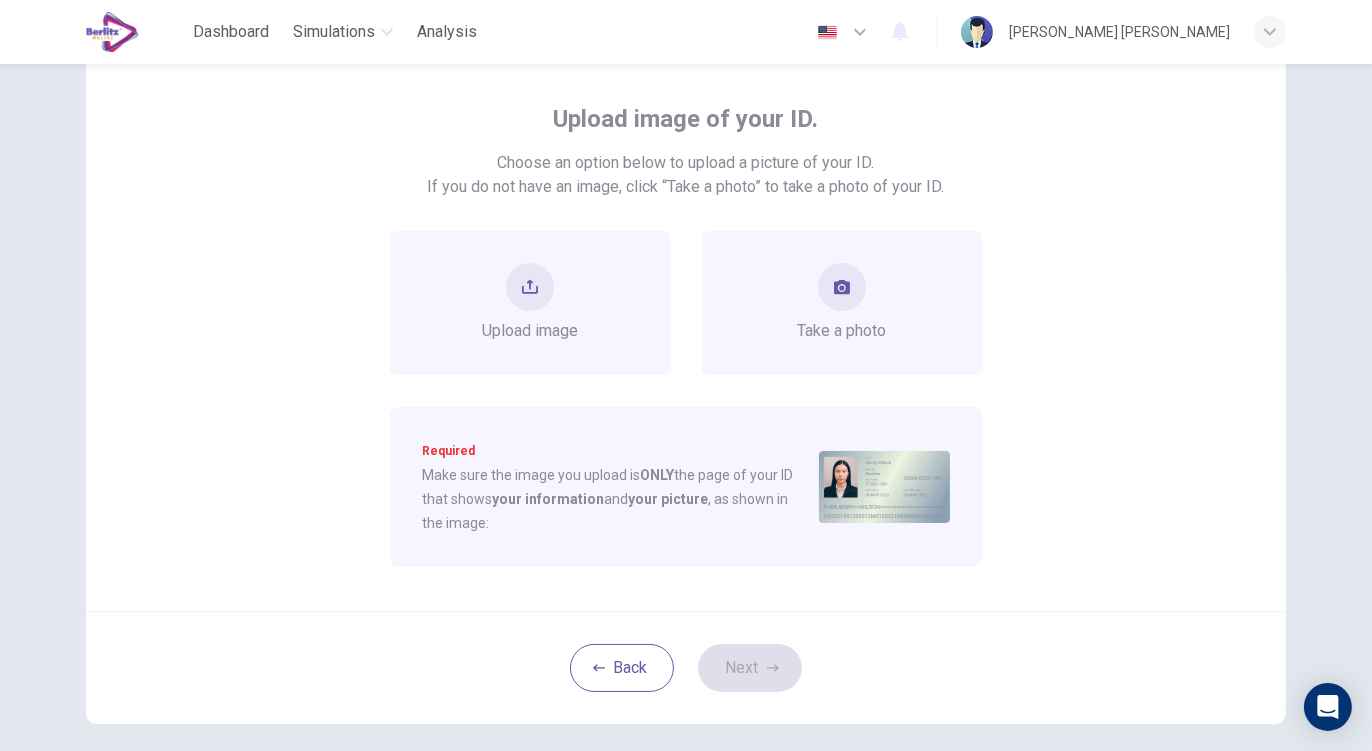 scroll, scrollTop: 98, scrollLeft: 0, axis: vertical 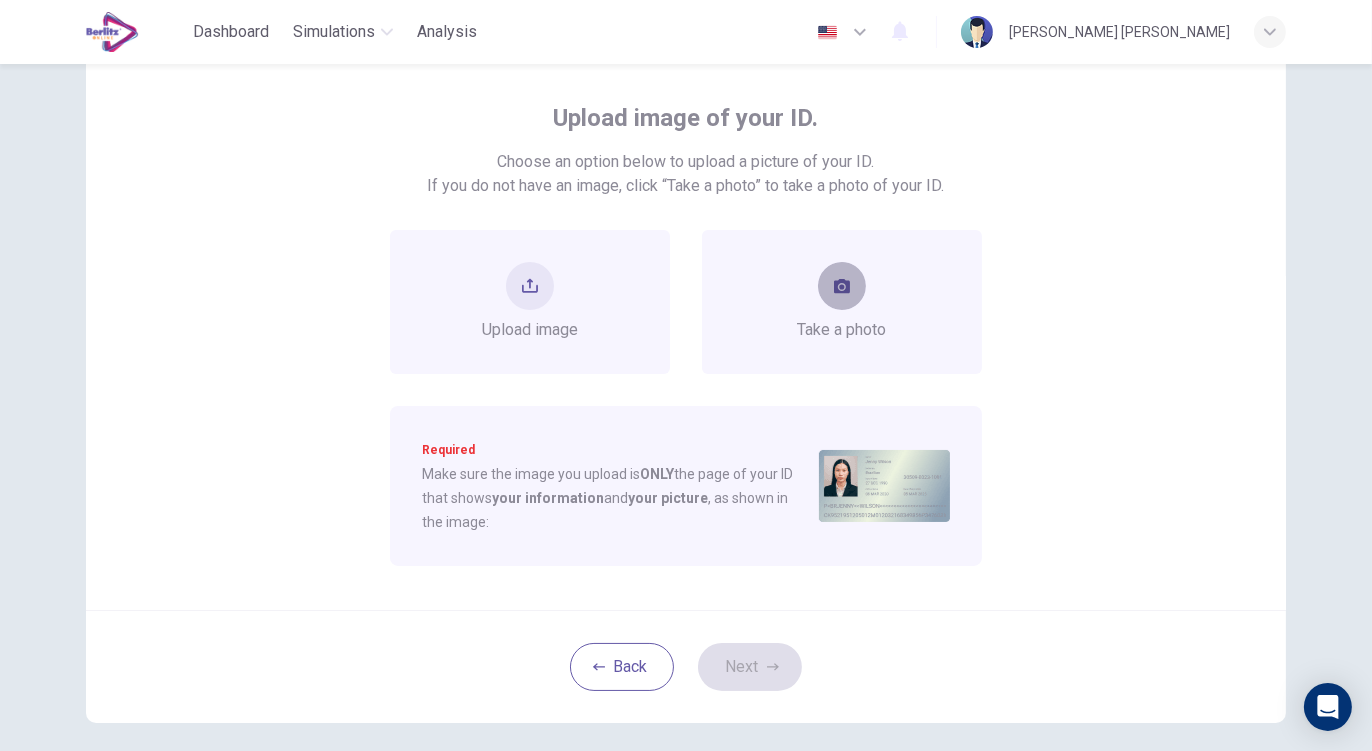click 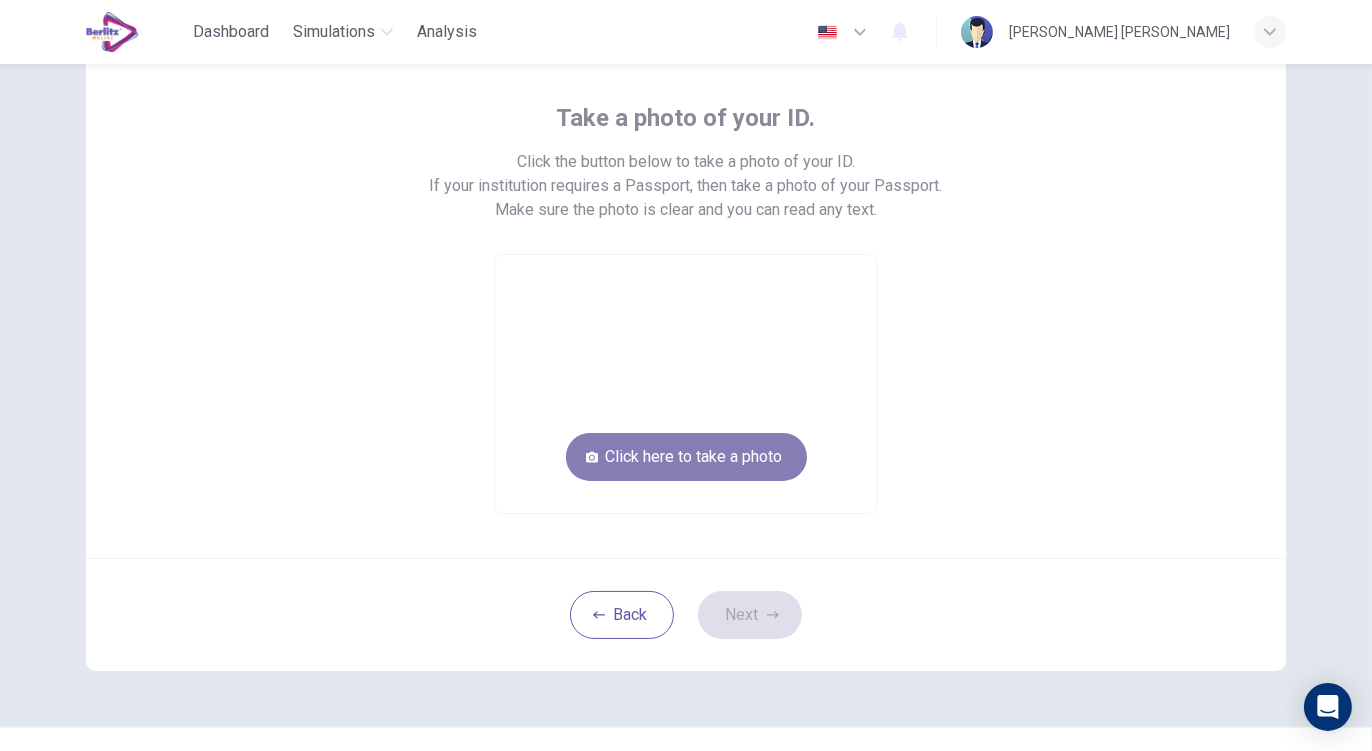 click on "Click here to take a photo" at bounding box center (686, 457) 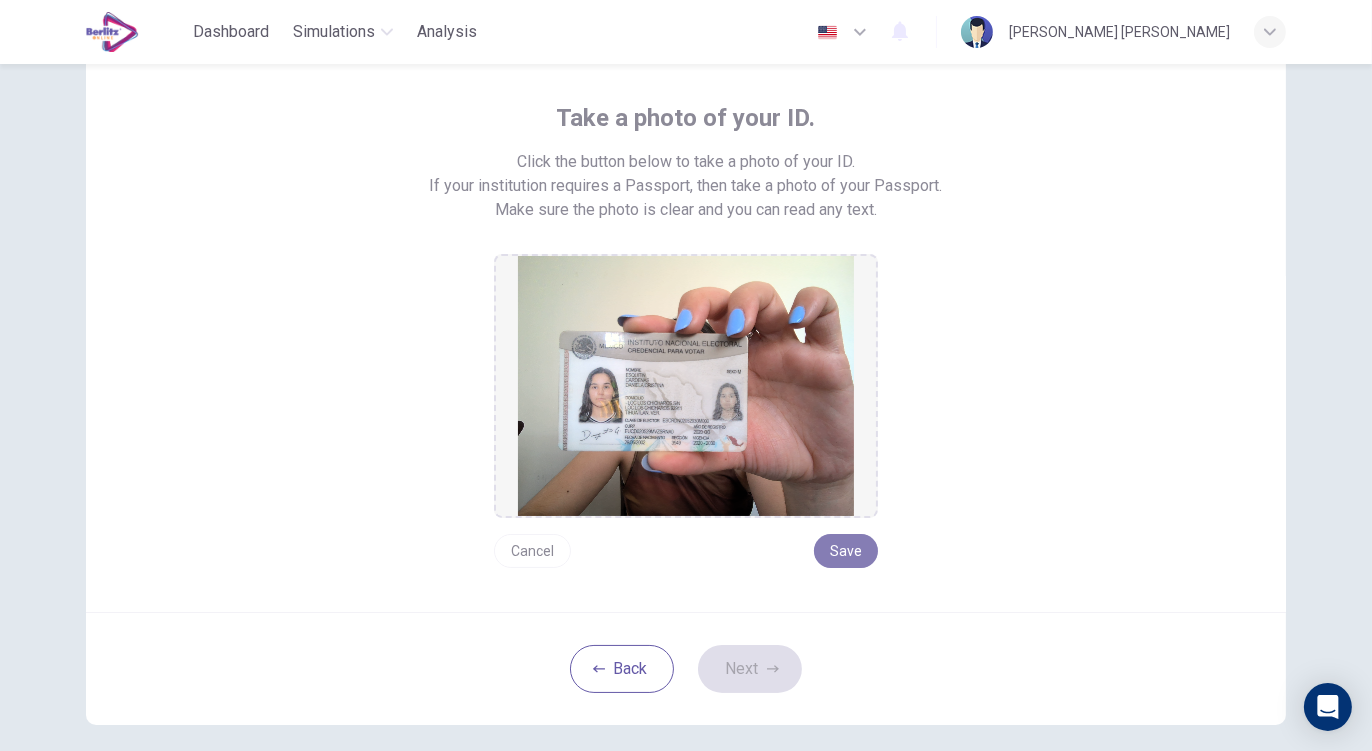 click on "Save" at bounding box center (846, 551) 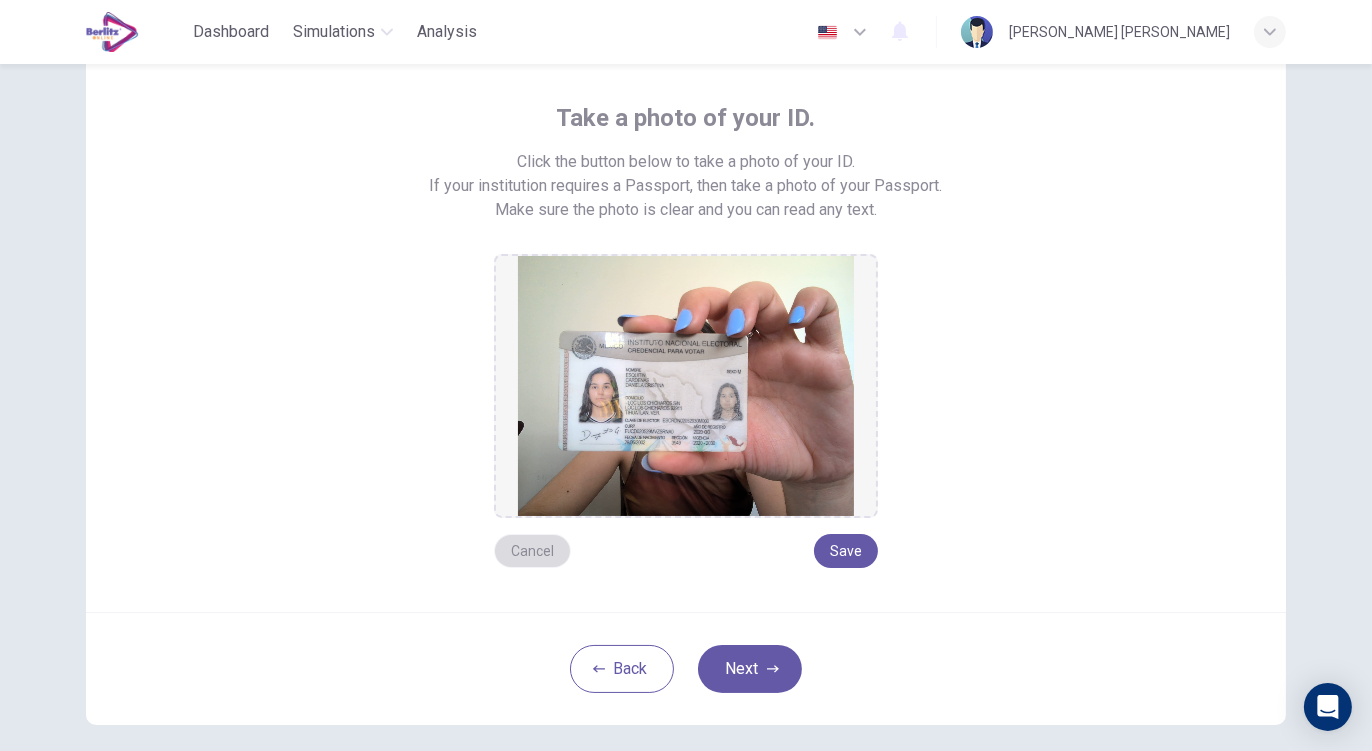click on "Cancel" at bounding box center [532, 551] 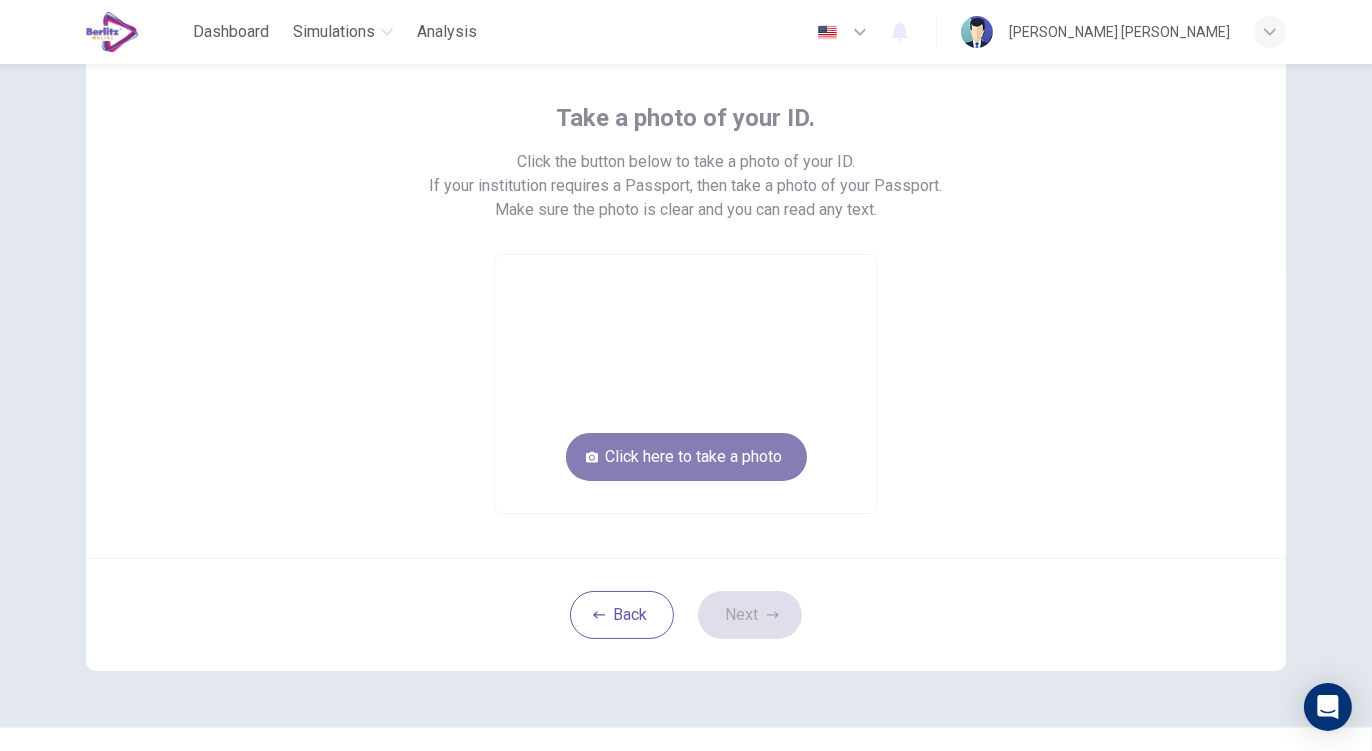 click on "Click here to take a photo" at bounding box center (686, 457) 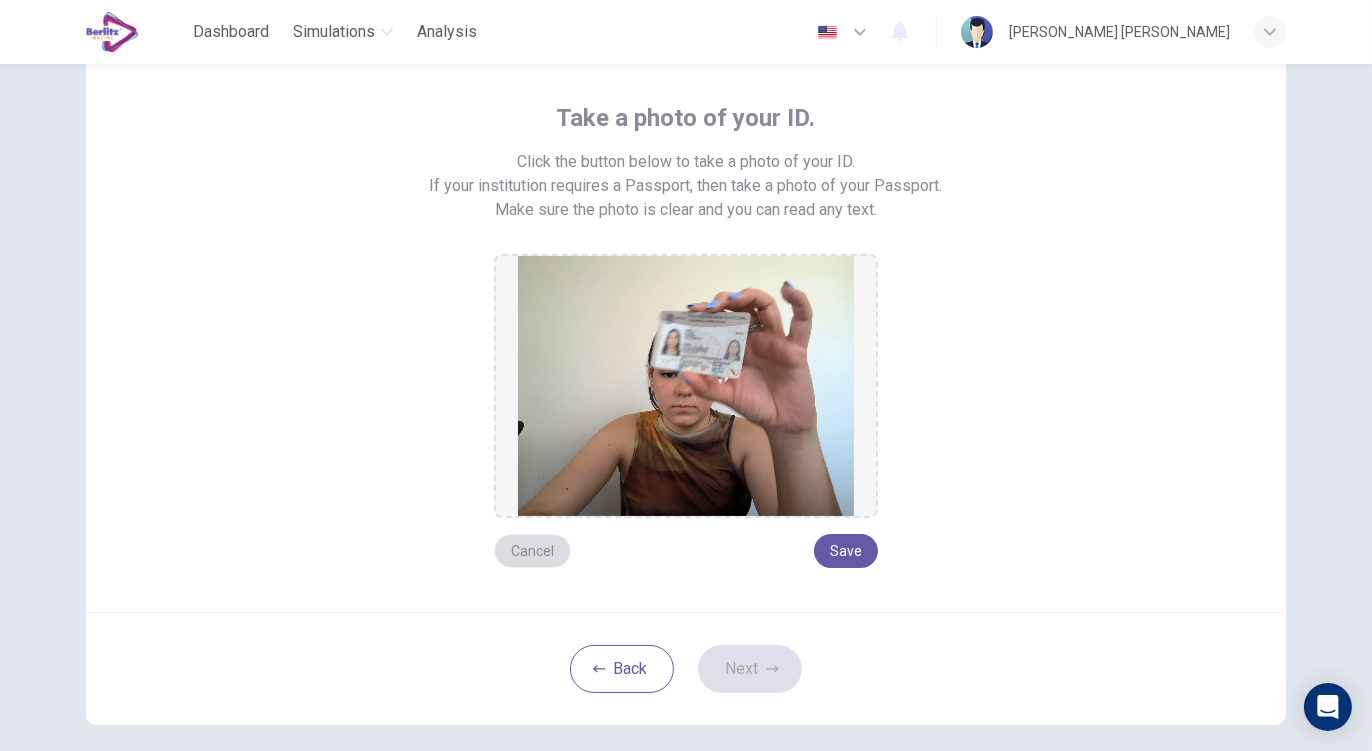 click on "Cancel" at bounding box center [532, 551] 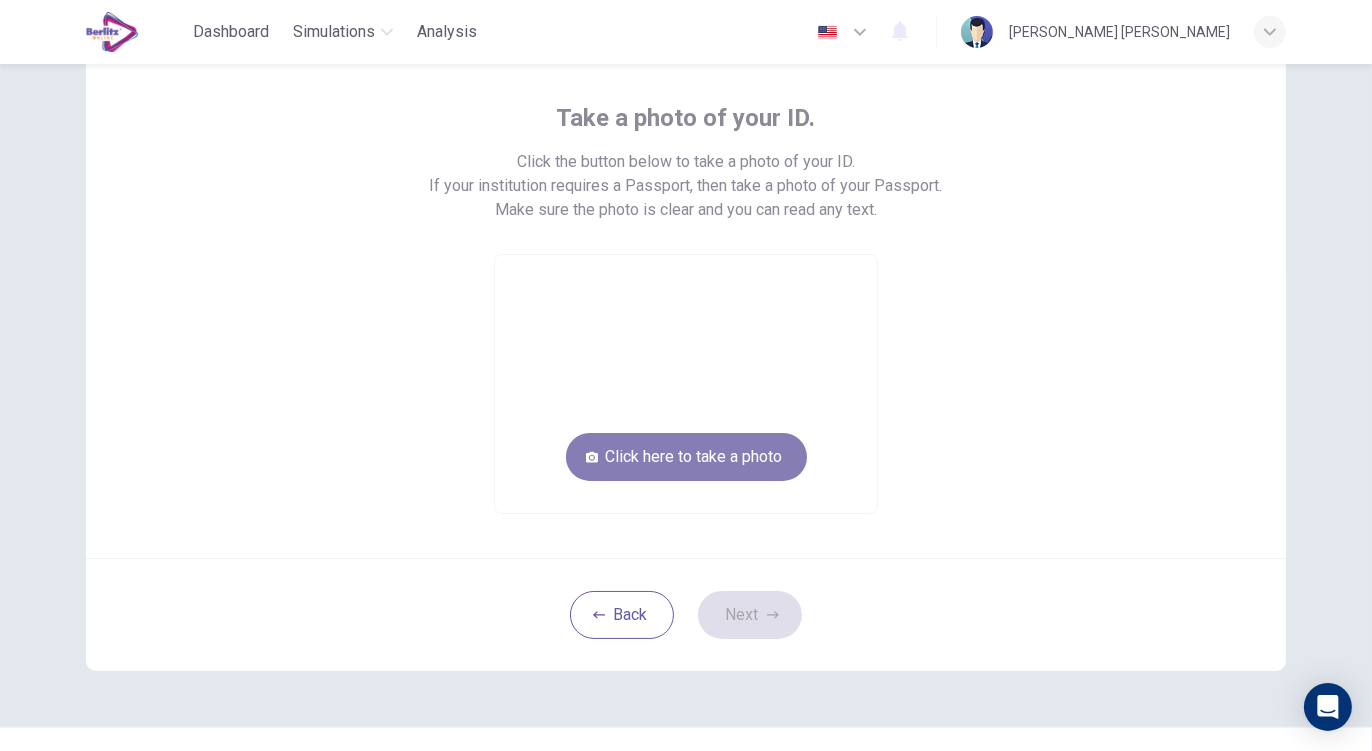 click on "Click here to take a photo" at bounding box center (686, 457) 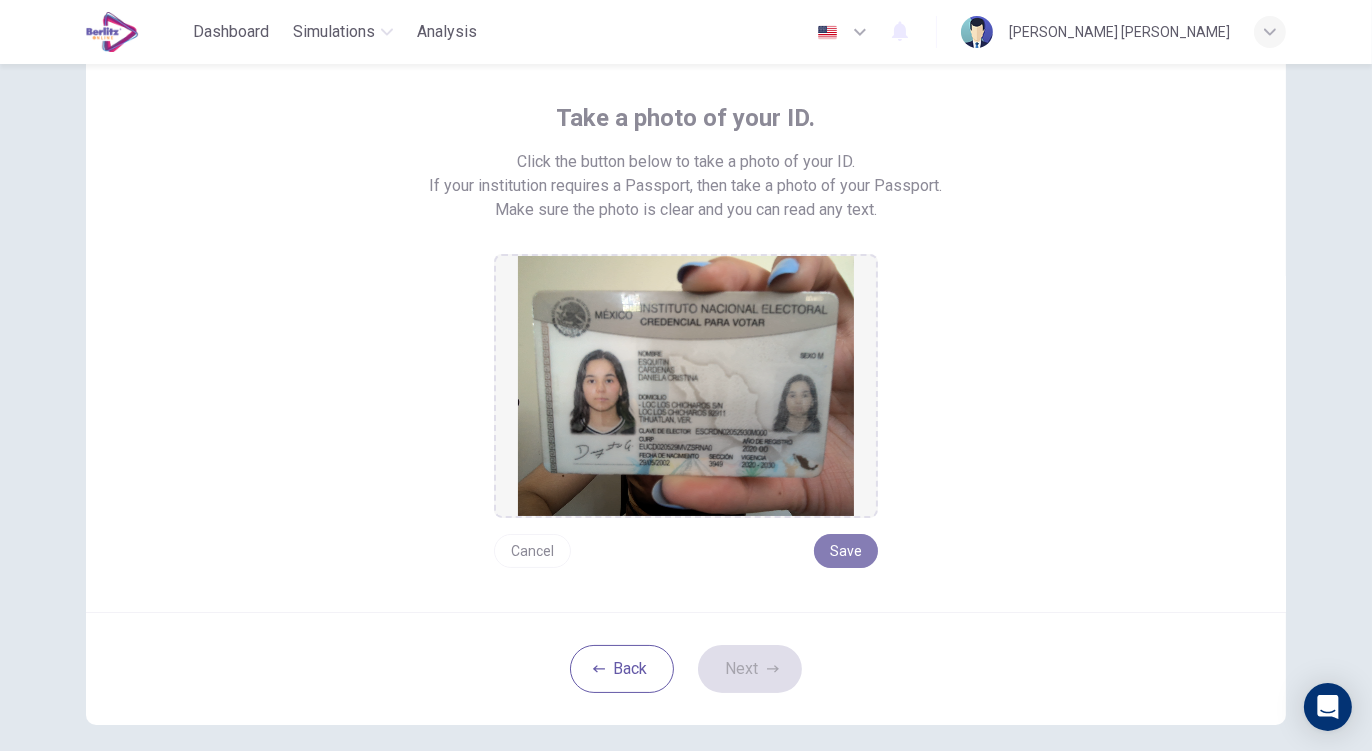 click on "Save" at bounding box center [846, 551] 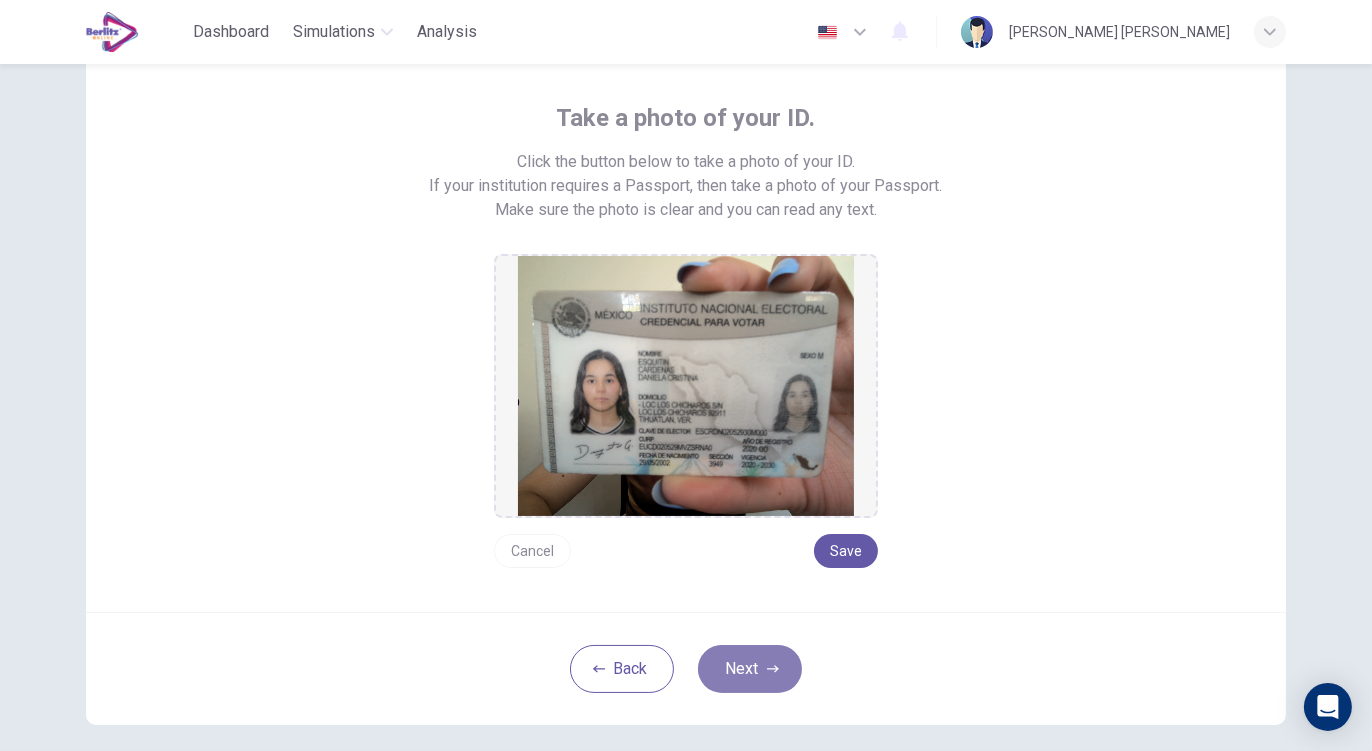 click on "Next" at bounding box center (750, 669) 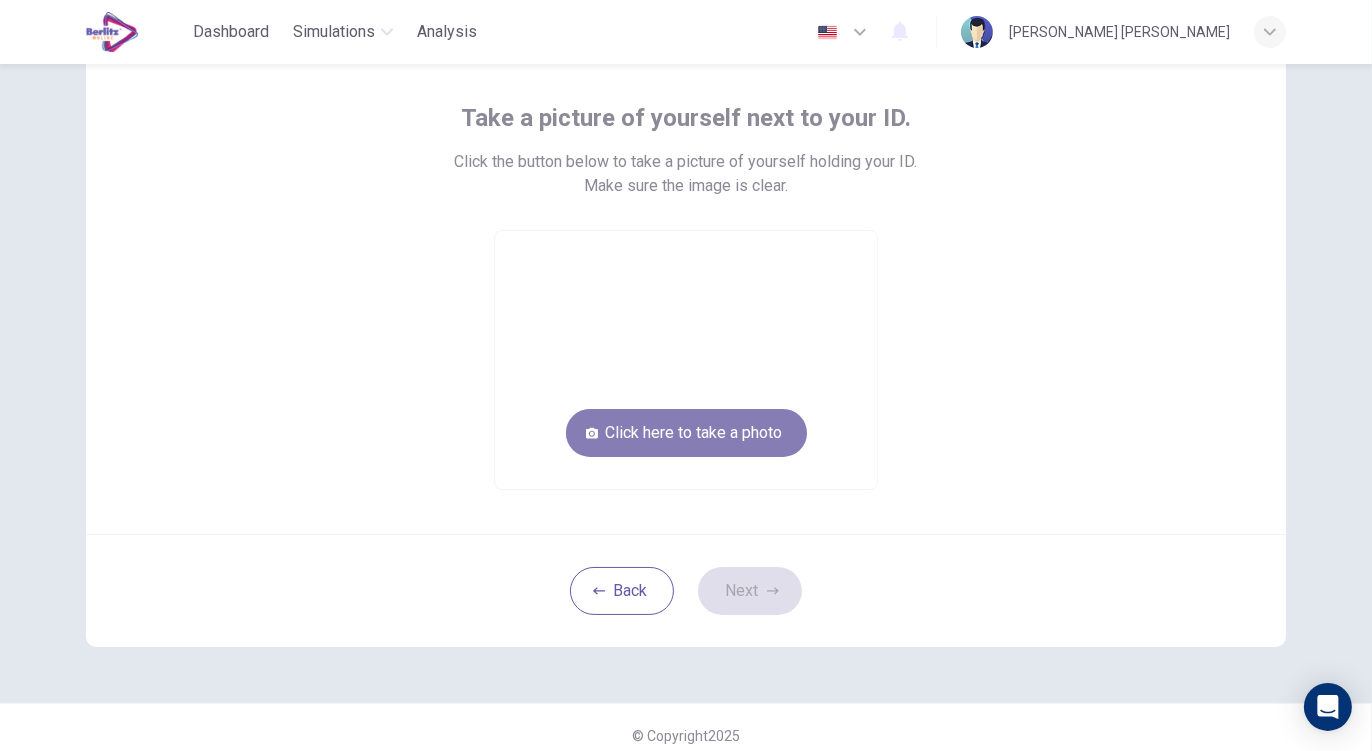 click on "Click here to take a photo" at bounding box center [686, 433] 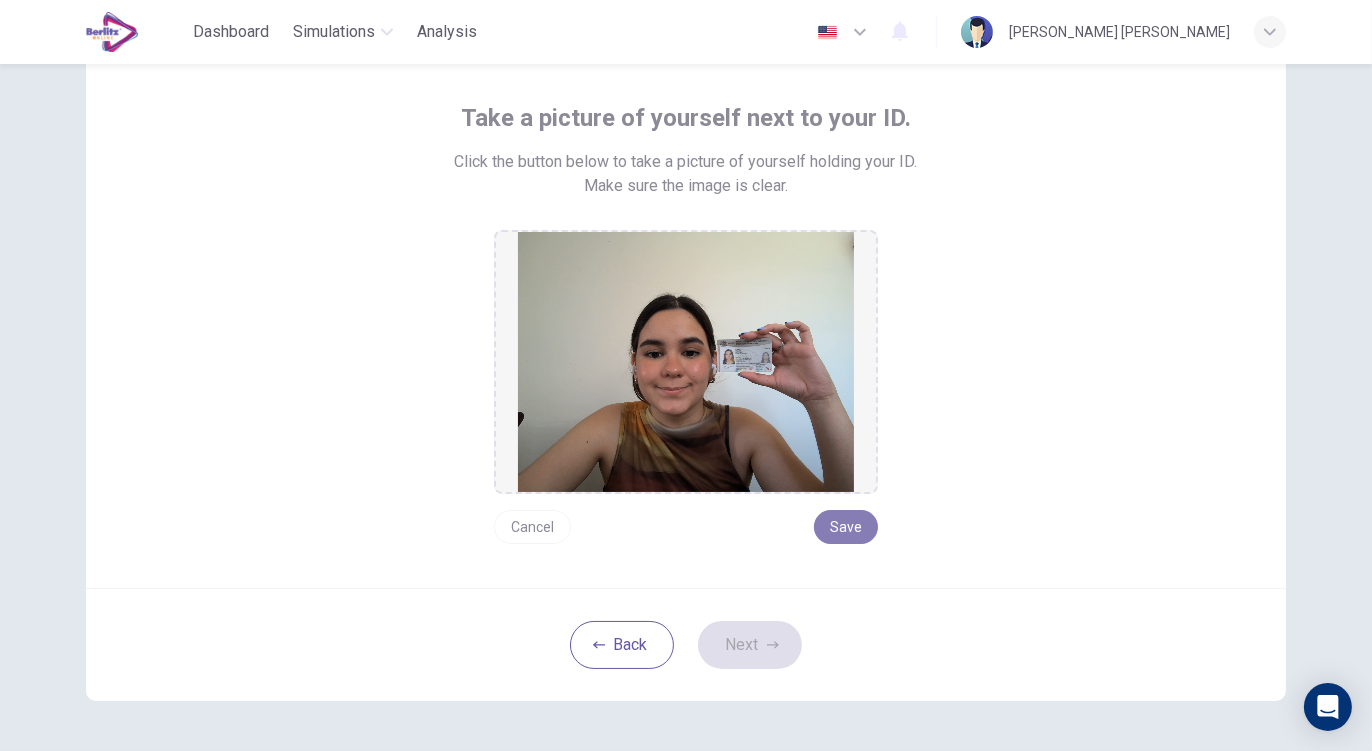 click on "Save" at bounding box center (846, 527) 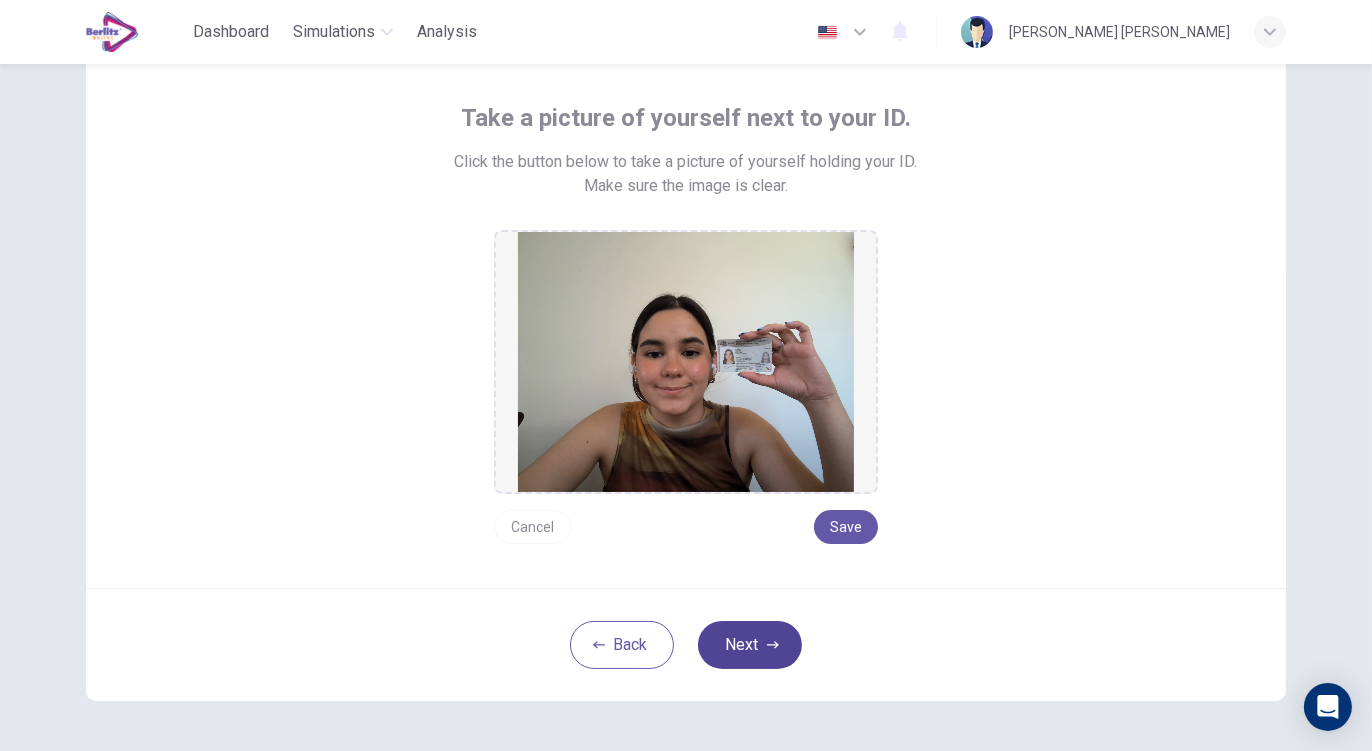 click on "Next" at bounding box center (750, 645) 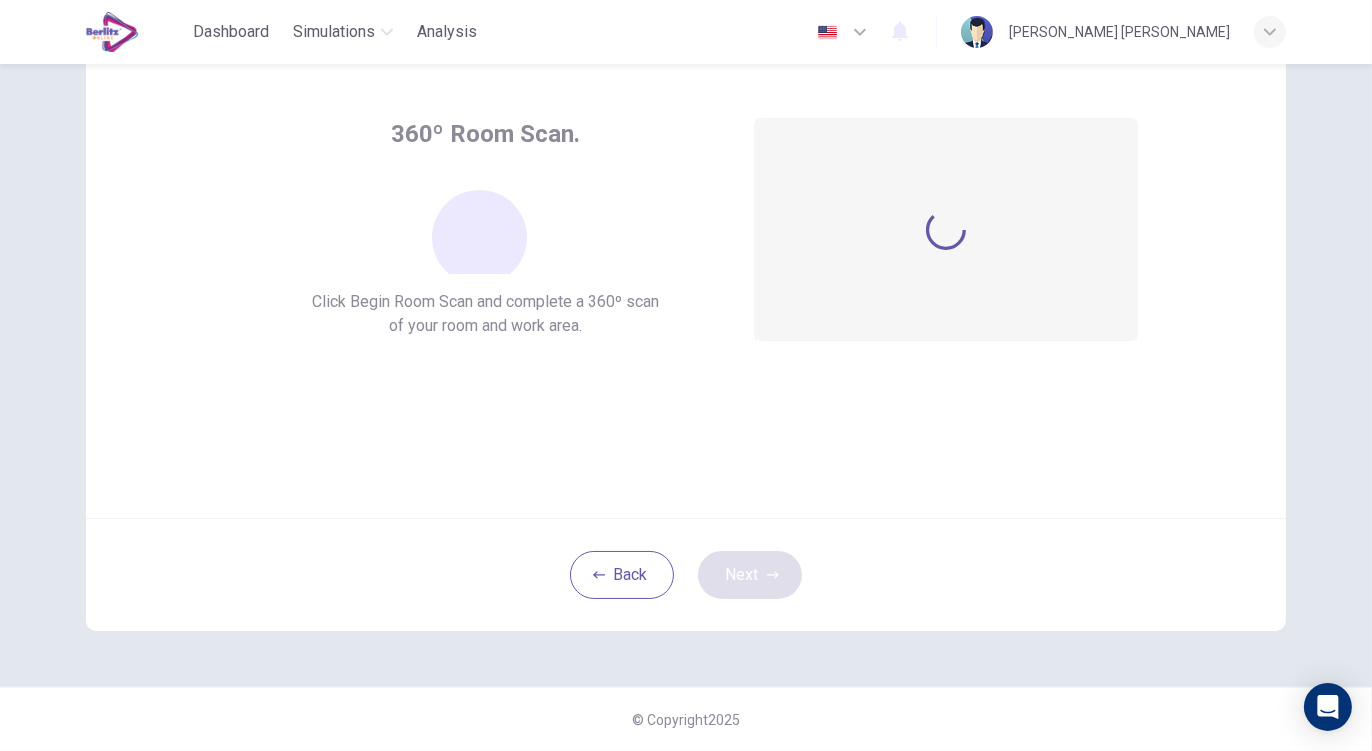 scroll, scrollTop: 81, scrollLeft: 0, axis: vertical 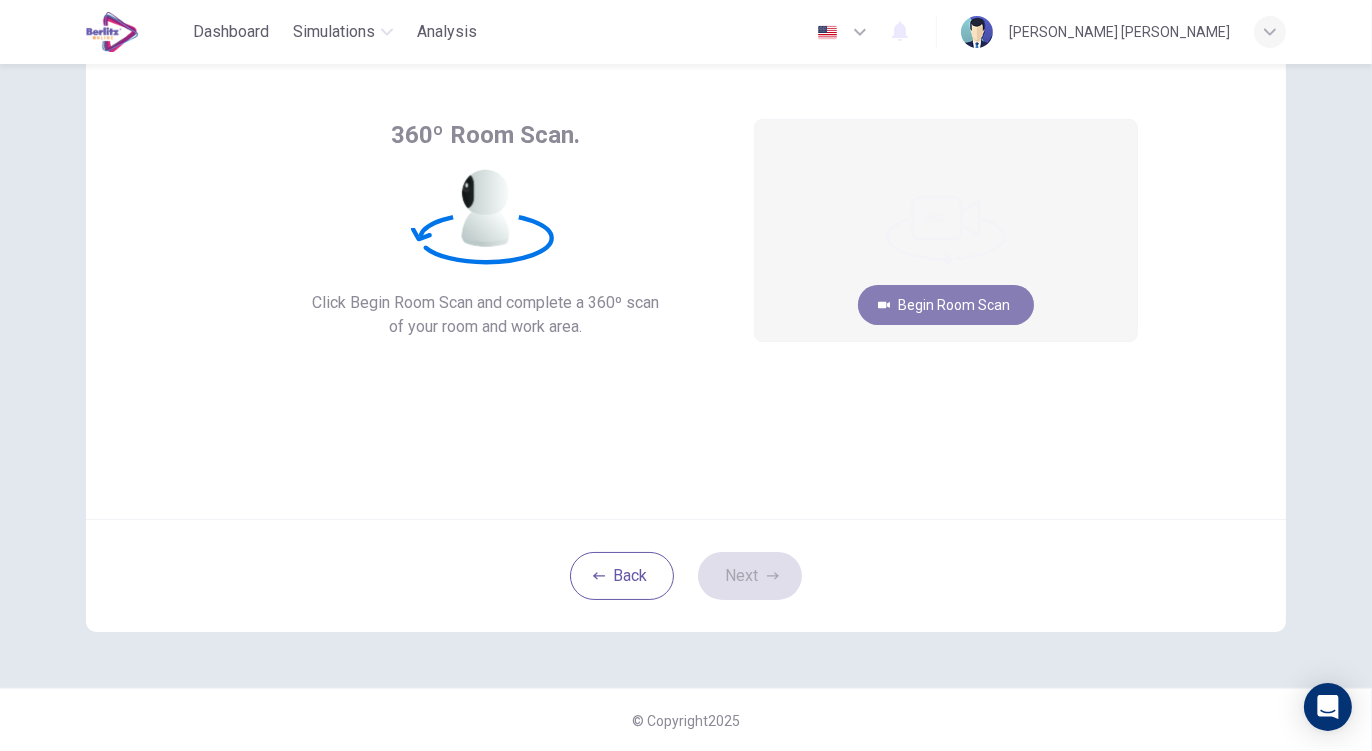 click on "Begin Room Scan" at bounding box center (946, 305) 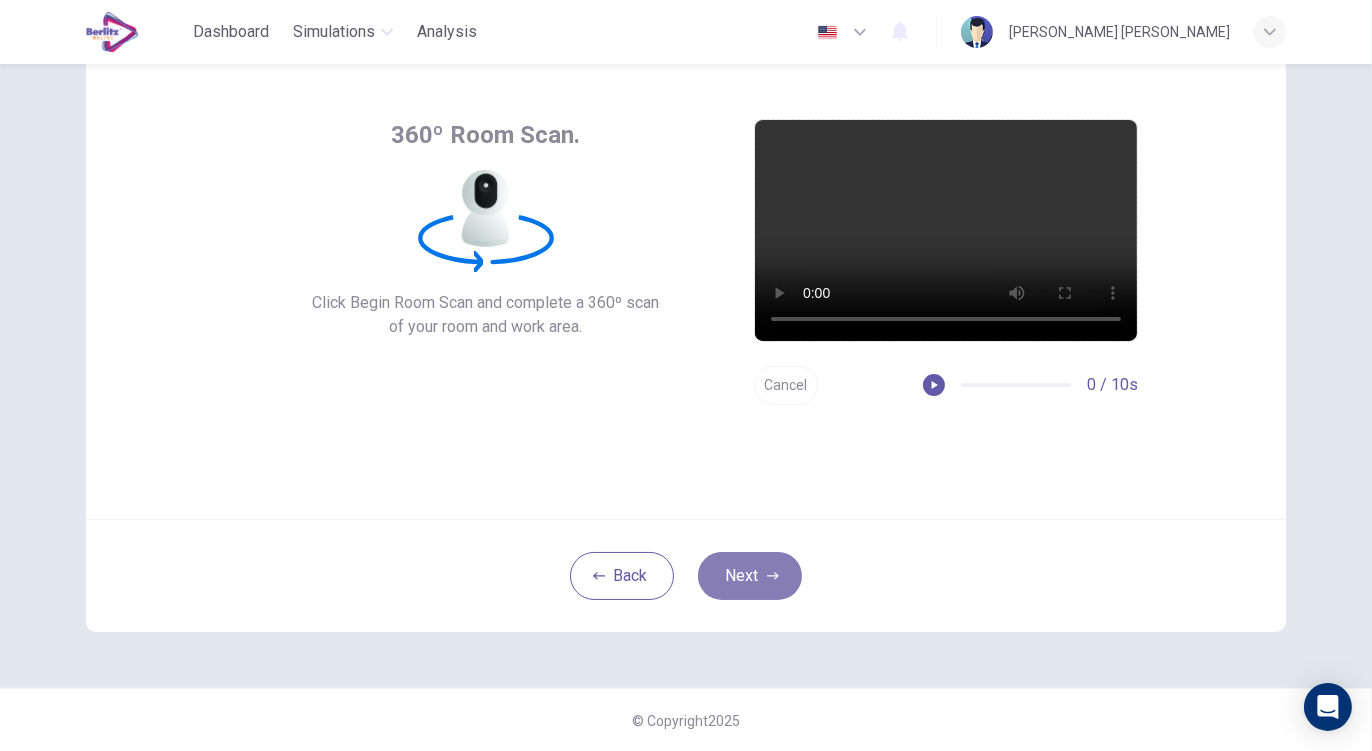 click on "Next" at bounding box center (750, 576) 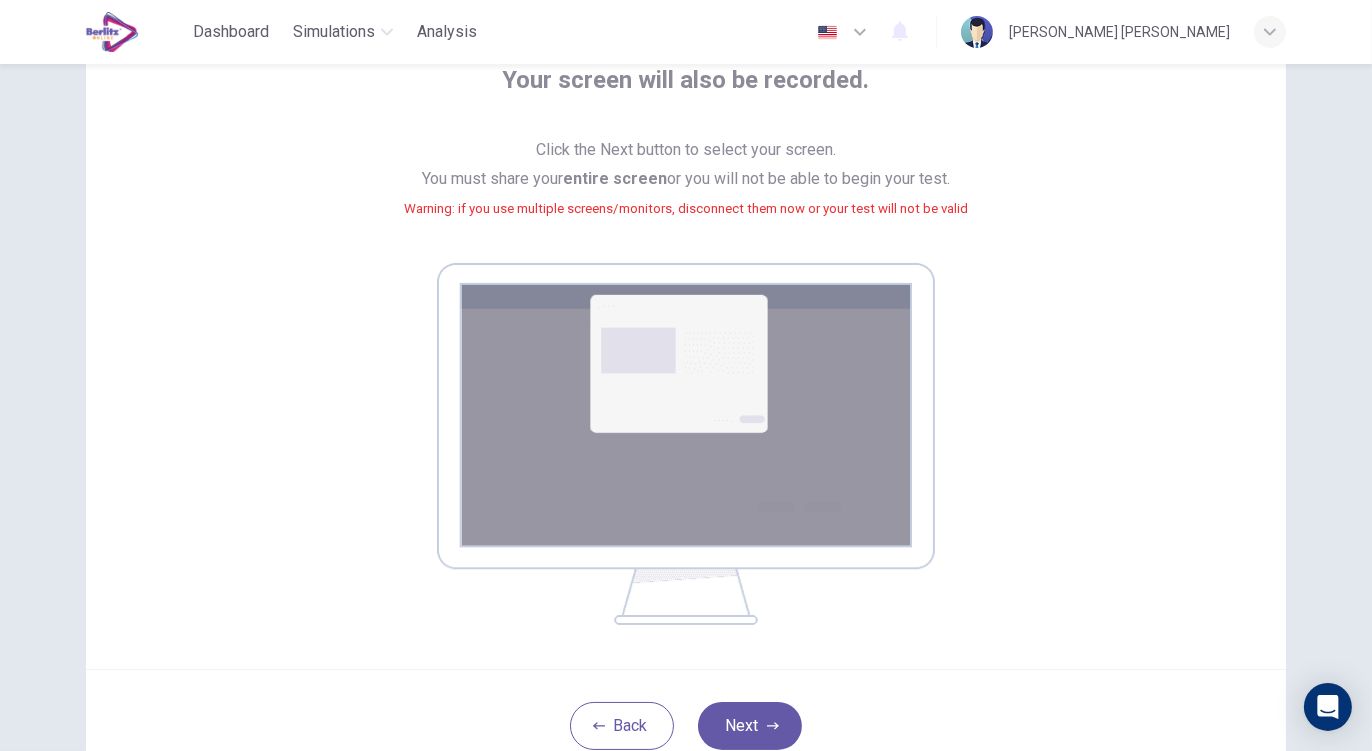 scroll, scrollTop: 137, scrollLeft: 0, axis: vertical 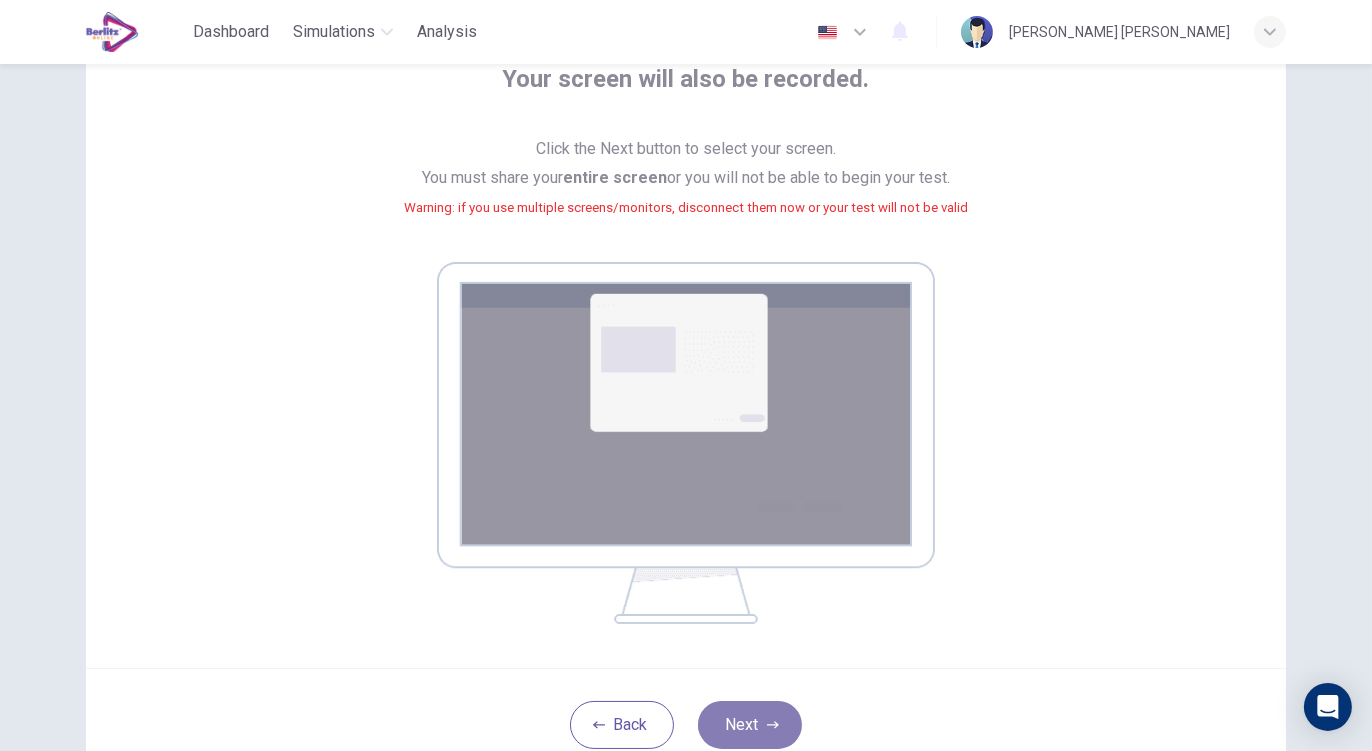 click on "Next" at bounding box center [750, 725] 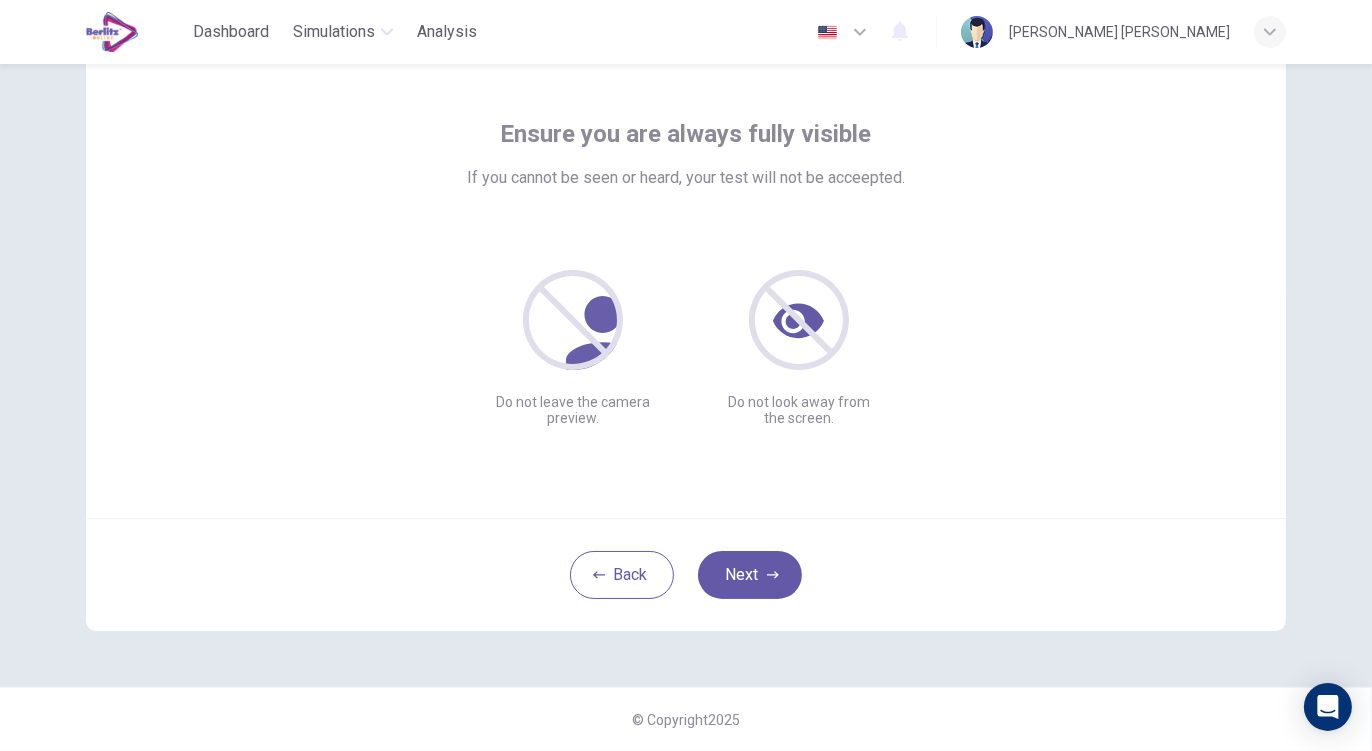 scroll, scrollTop: 81, scrollLeft: 0, axis: vertical 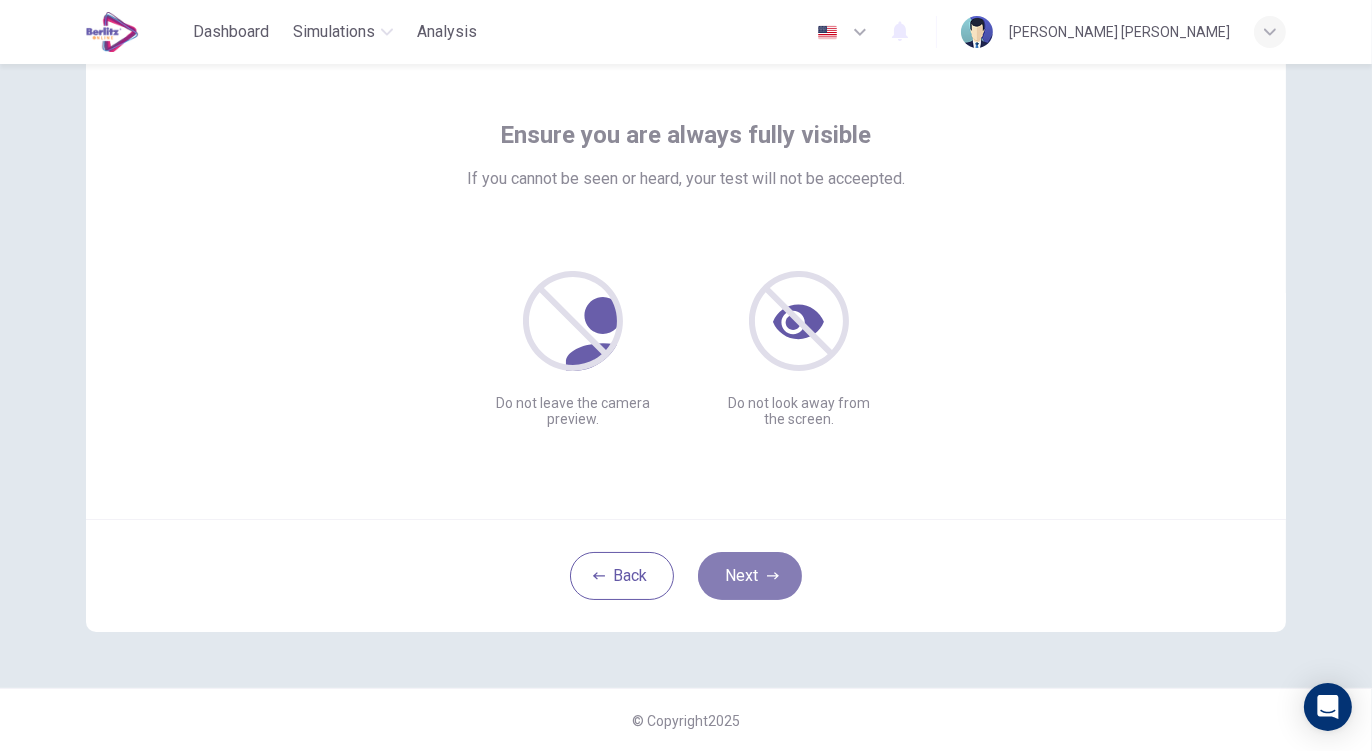 click on "Next" at bounding box center (750, 576) 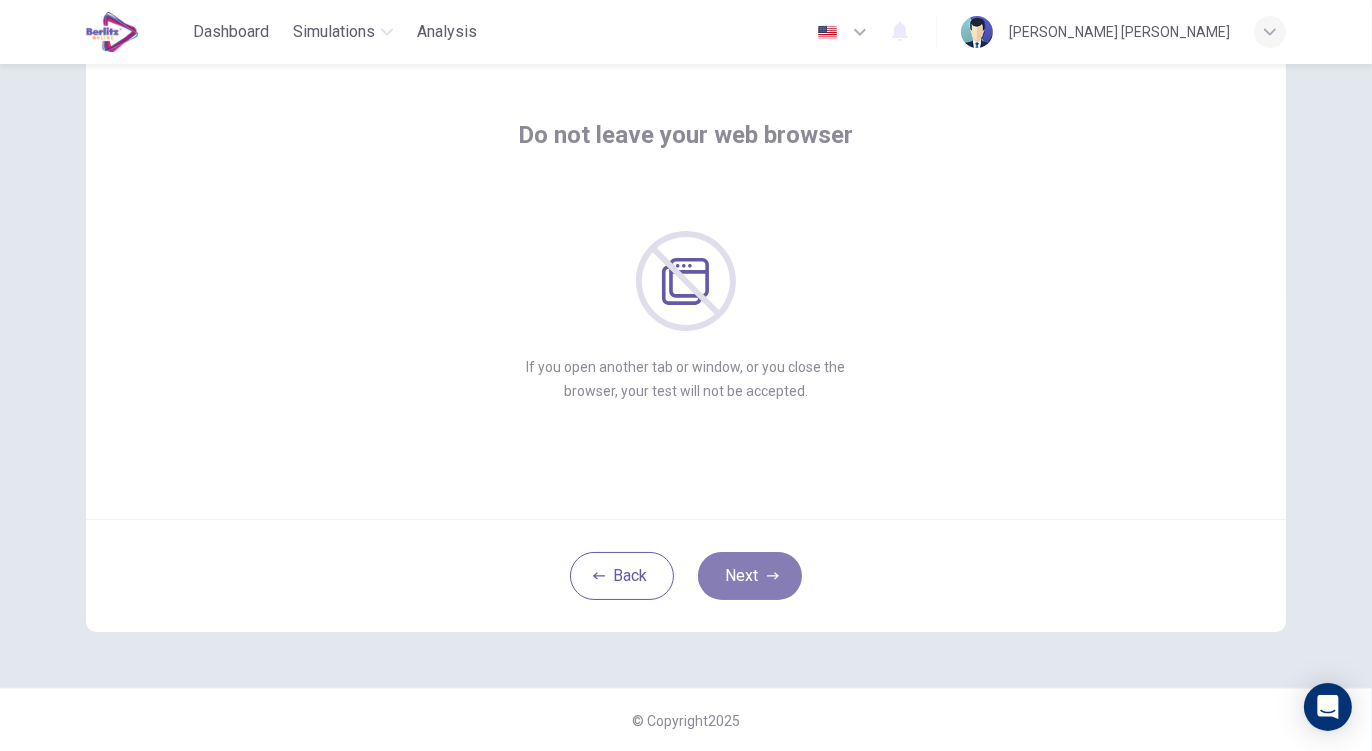 click on "Next" at bounding box center [750, 576] 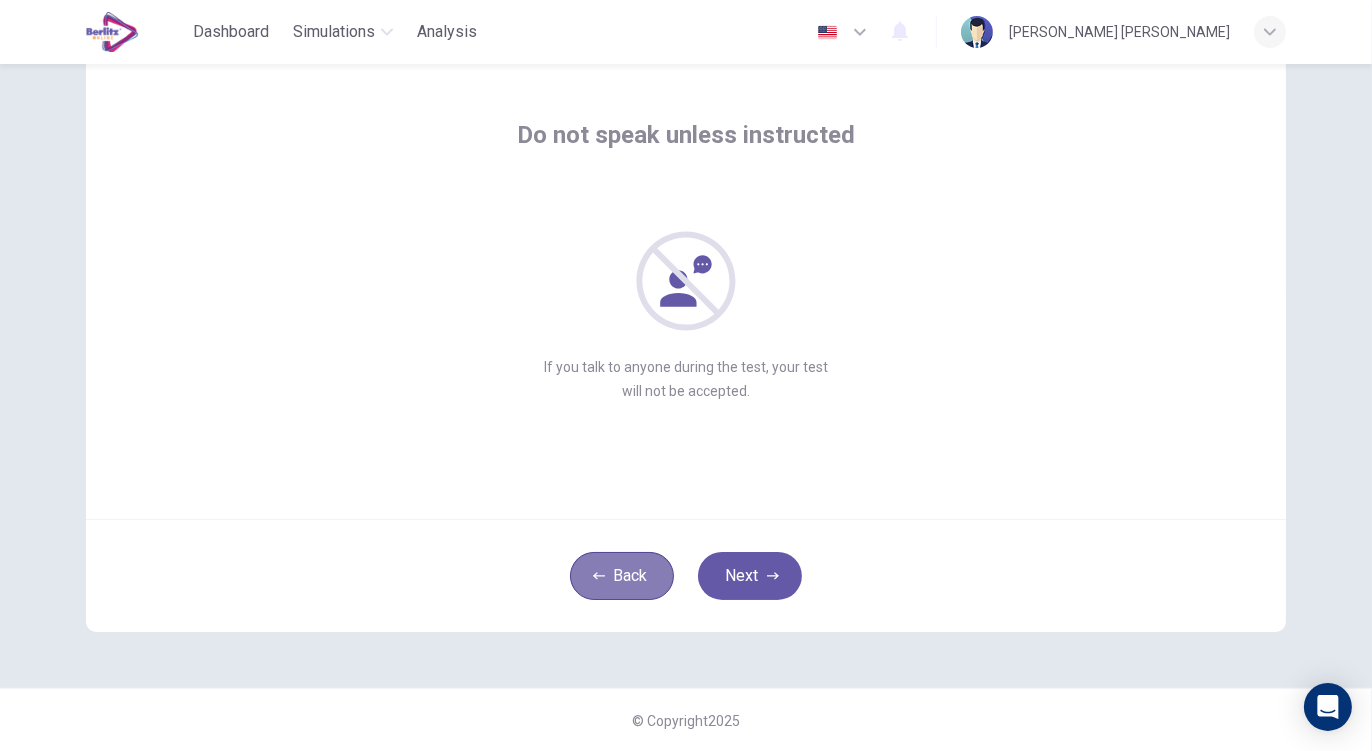 click on "Back" at bounding box center (622, 576) 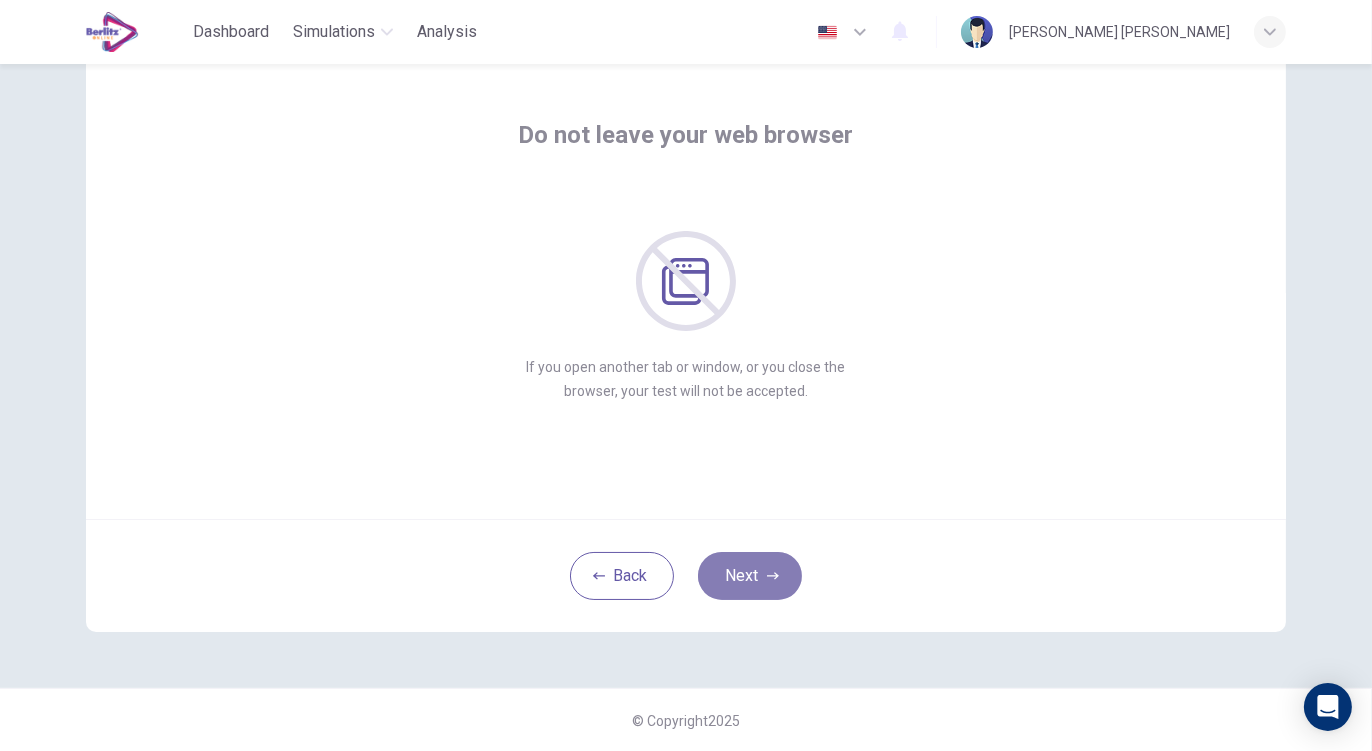 click on "Next" at bounding box center [750, 576] 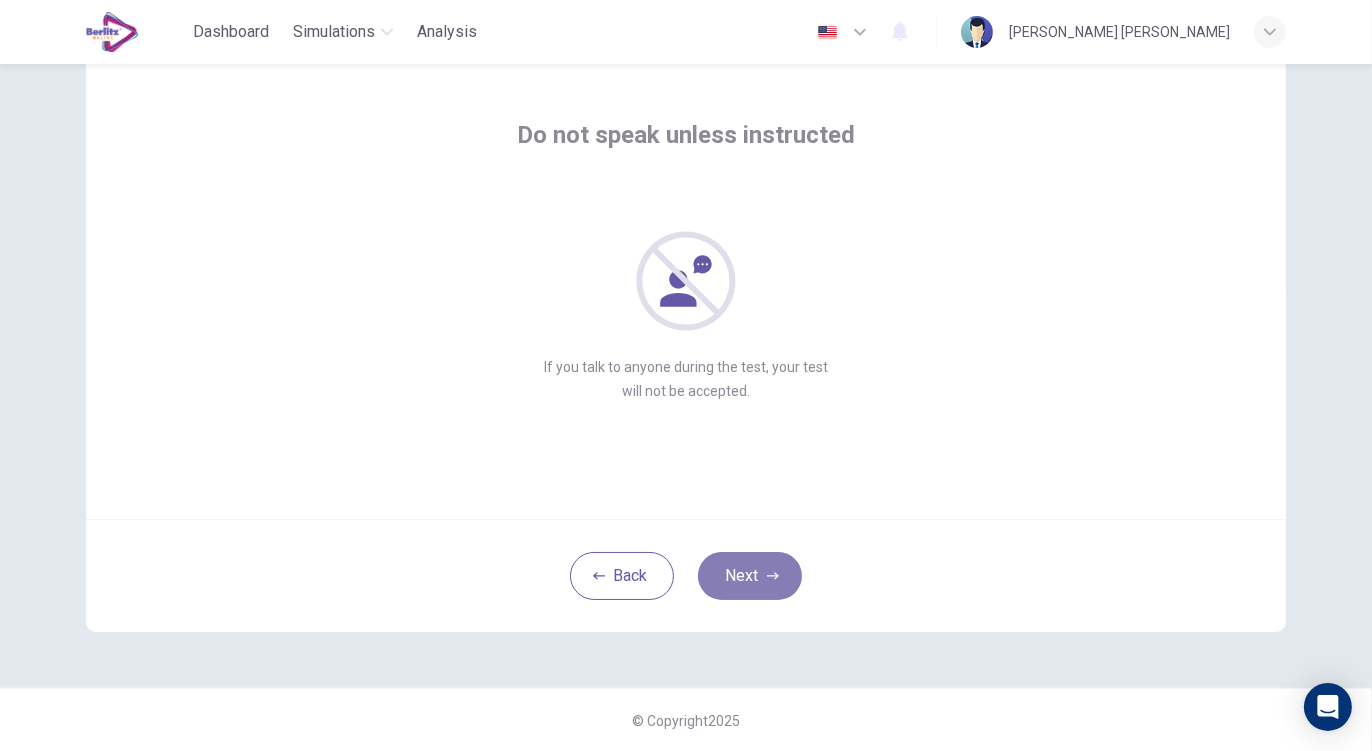 click on "Next" at bounding box center [750, 576] 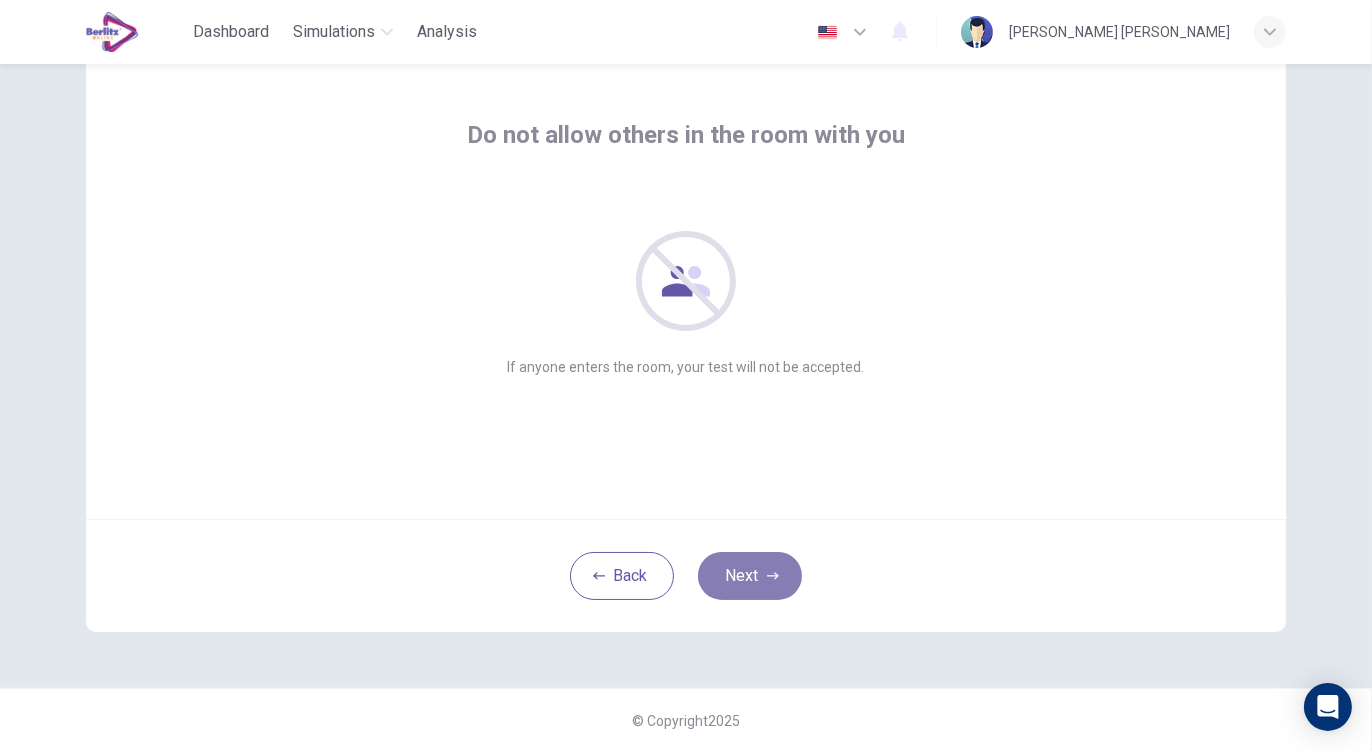 click on "Next" at bounding box center (750, 576) 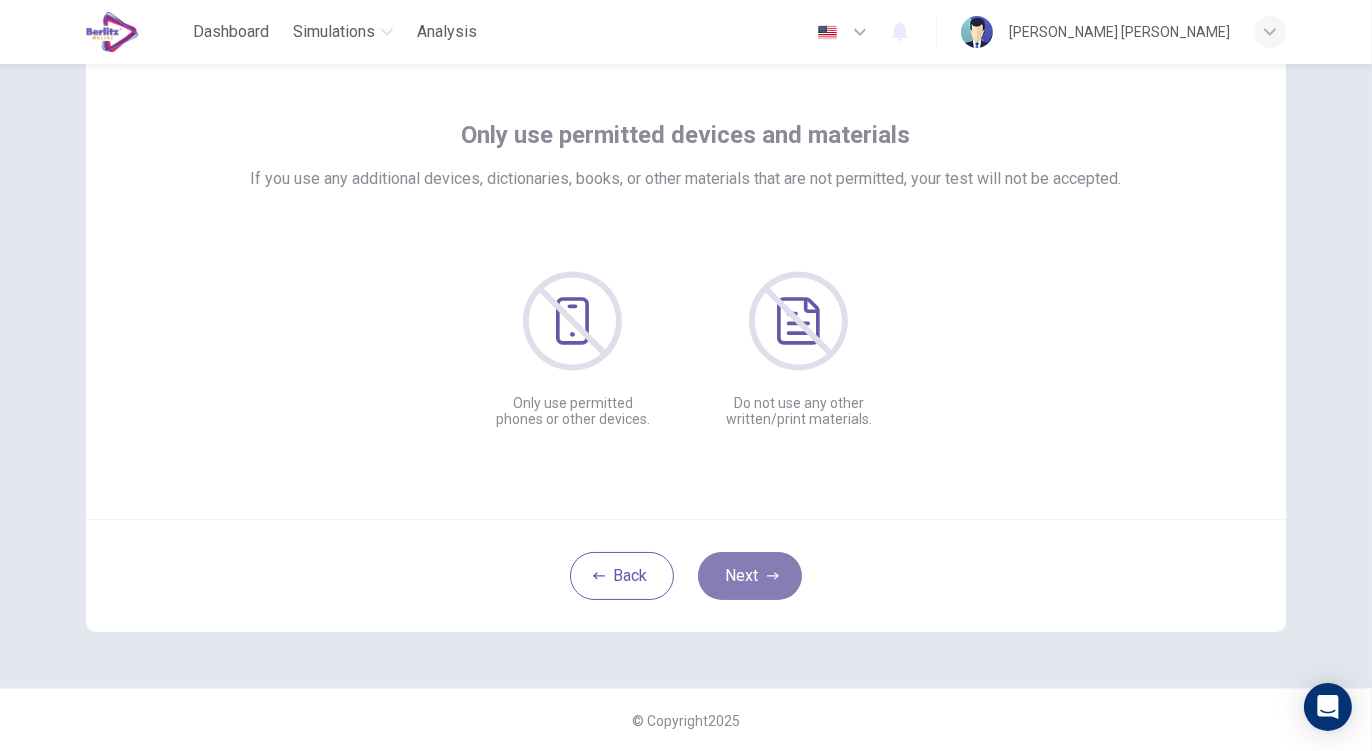 click on "Next" at bounding box center (750, 576) 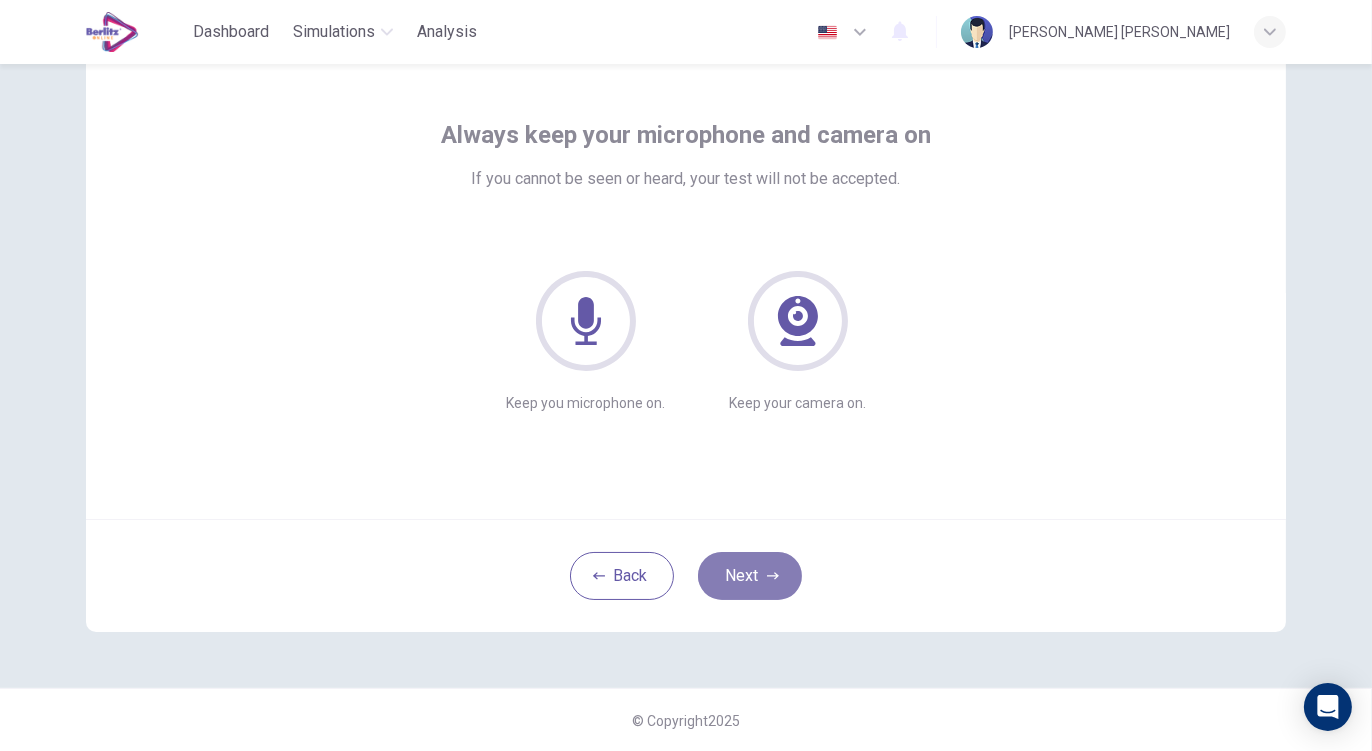 click on "Next" at bounding box center [750, 576] 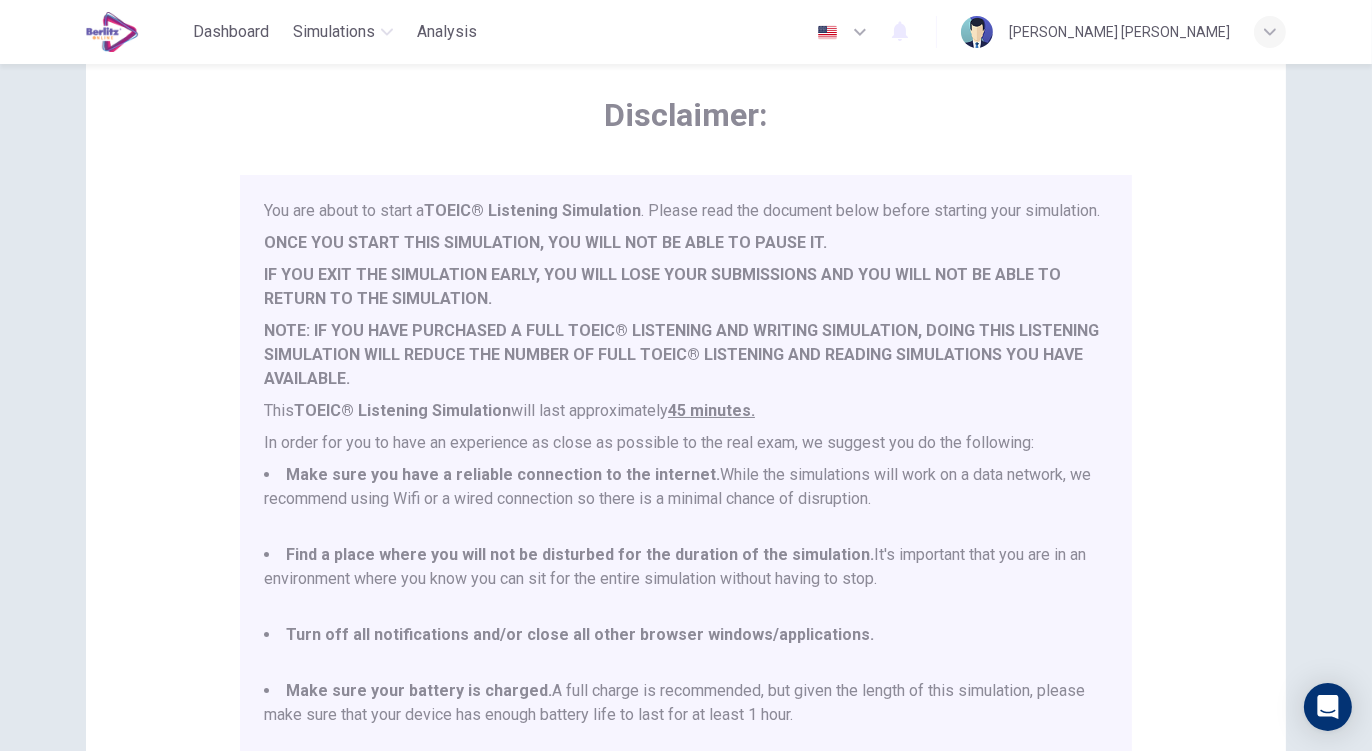 scroll, scrollTop: 52, scrollLeft: 0, axis: vertical 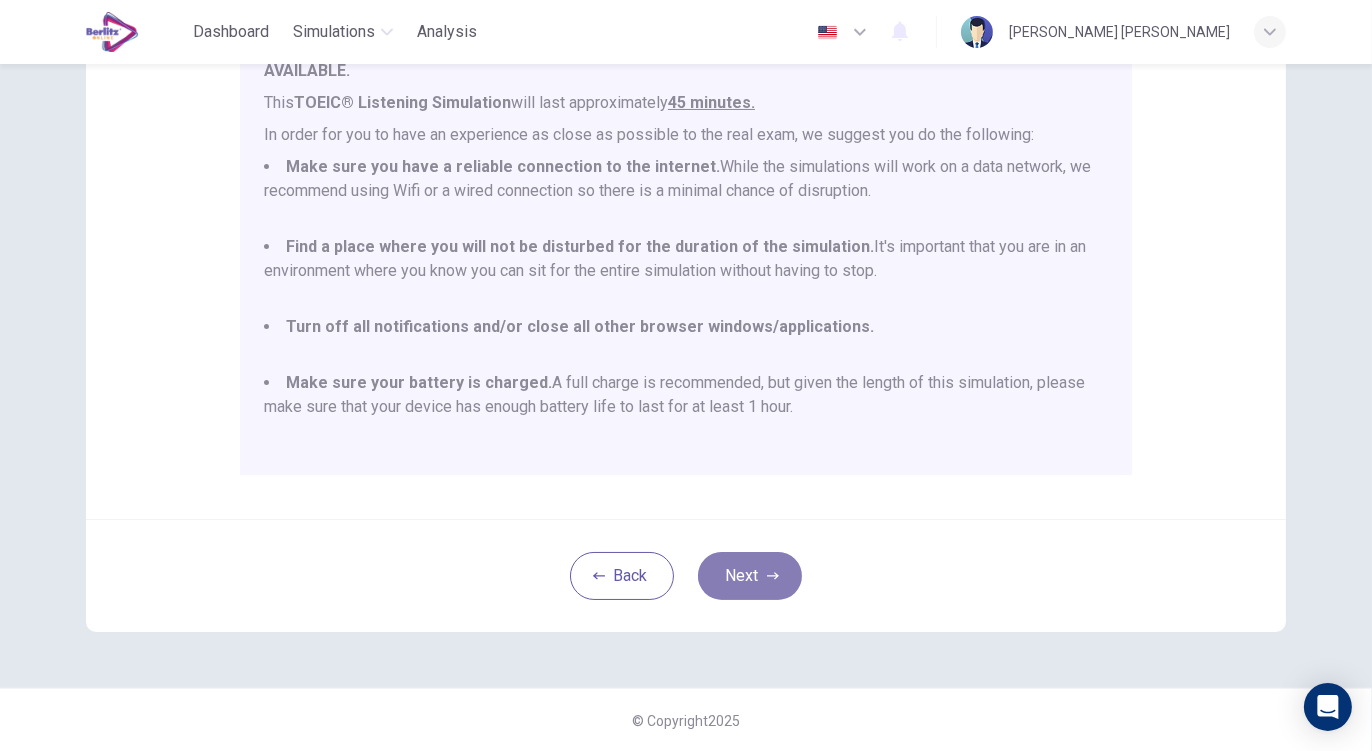 click on "Next" at bounding box center [750, 576] 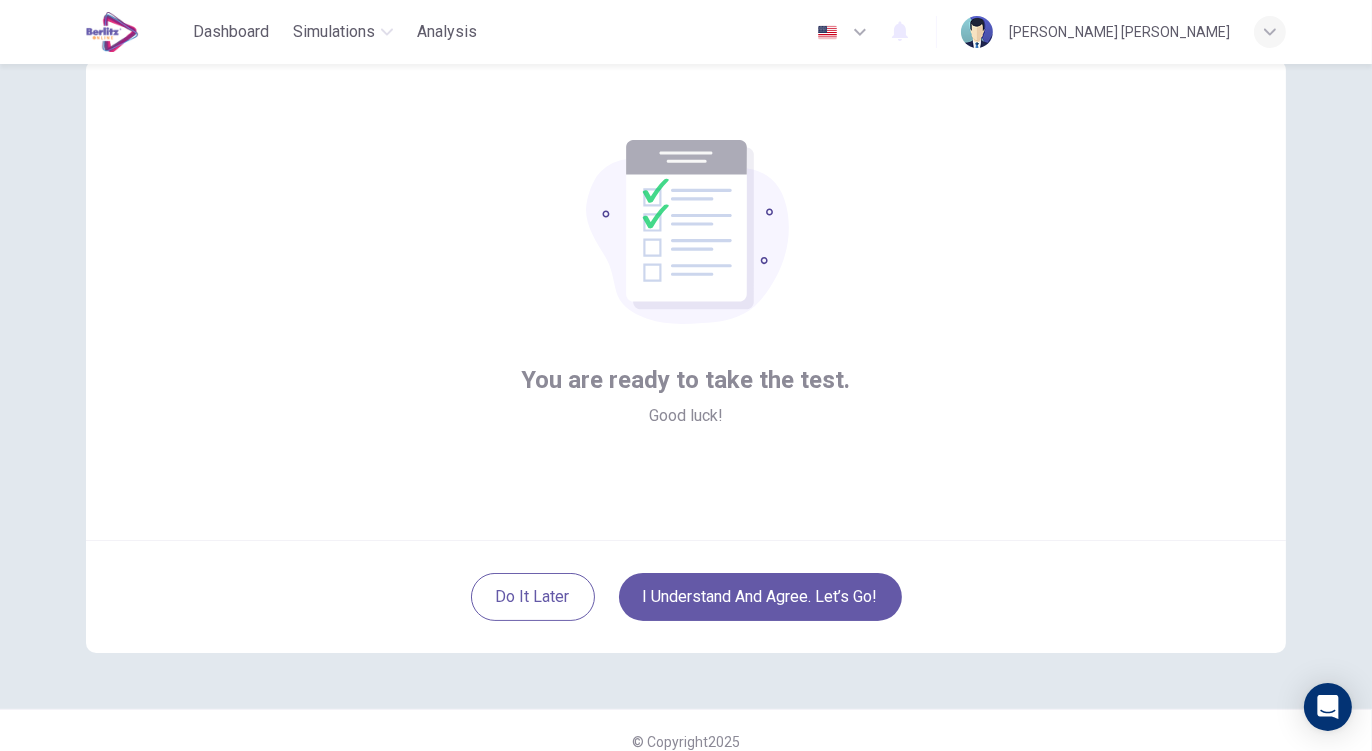 scroll, scrollTop: 81, scrollLeft: 0, axis: vertical 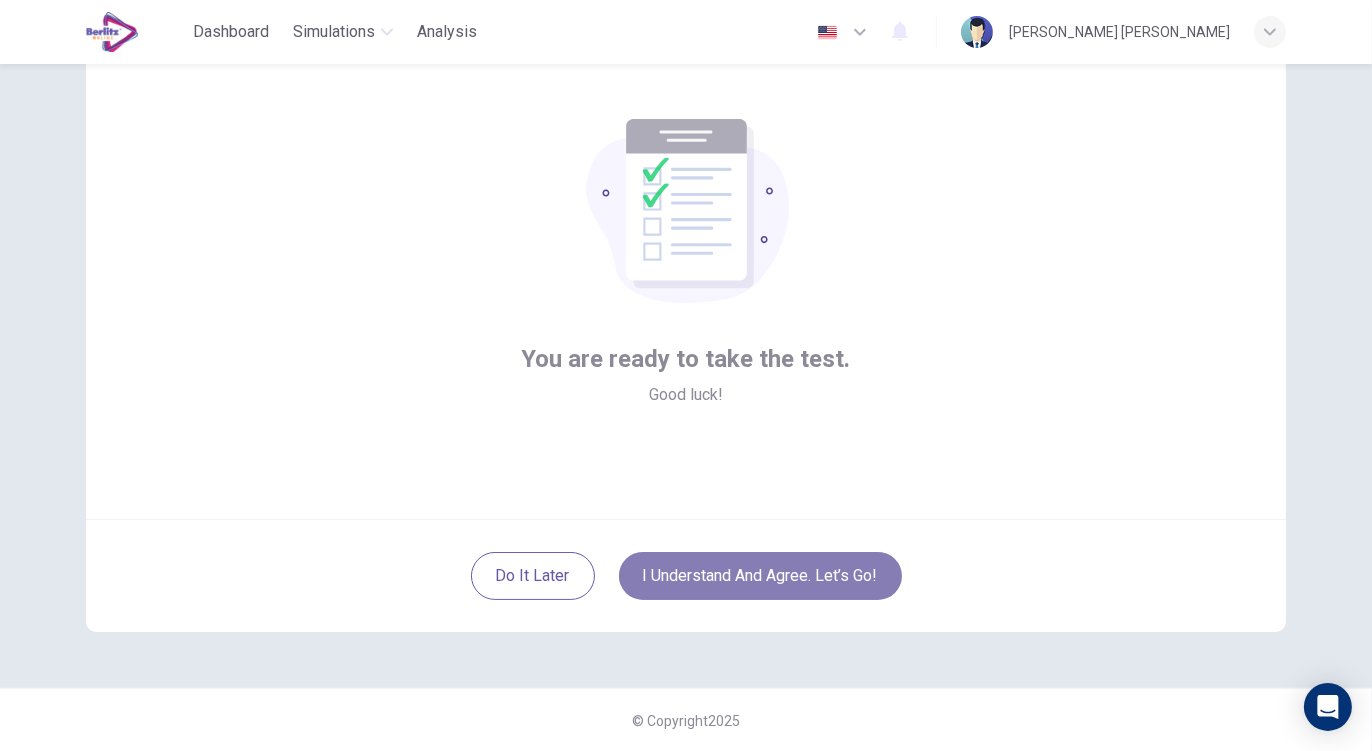 click on "I understand and agree. Let’s go!" at bounding box center [760, 576] 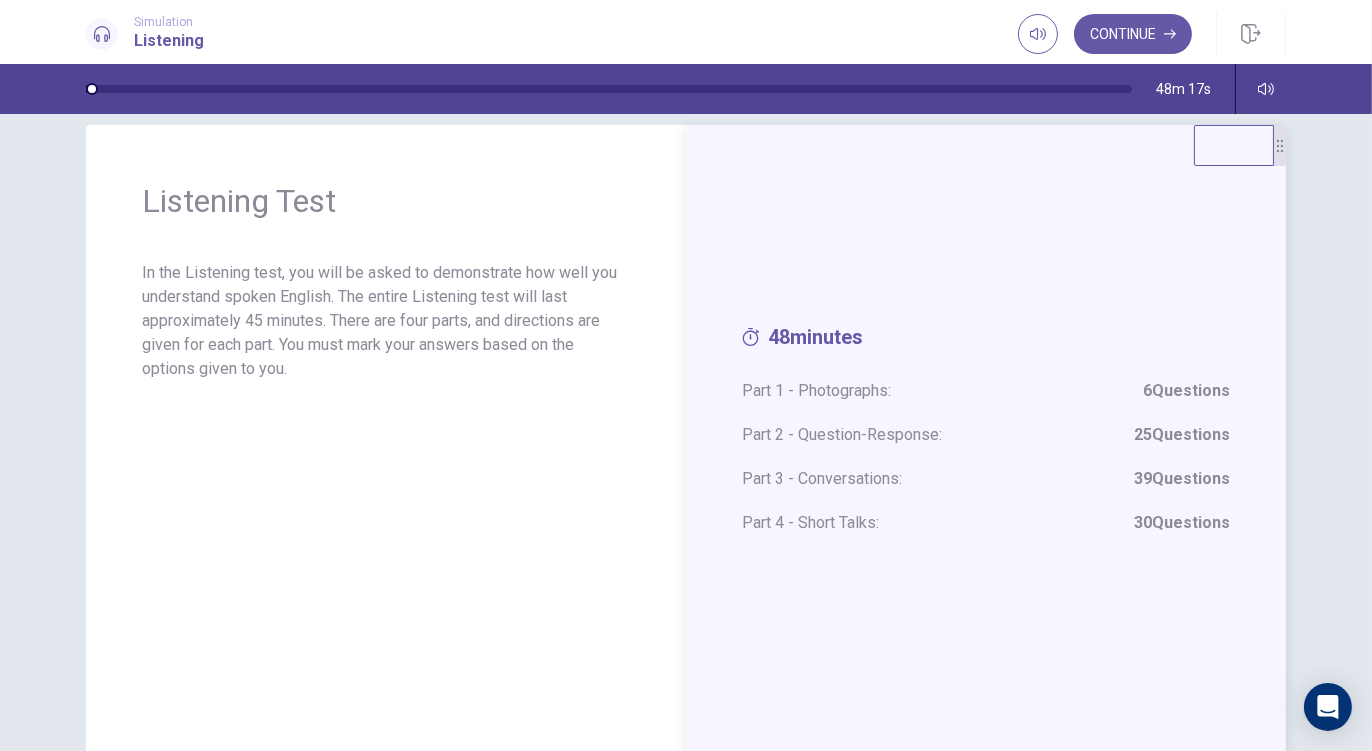 scroll, scrollTop: 30, scrollLeft: 0, axis: vertical 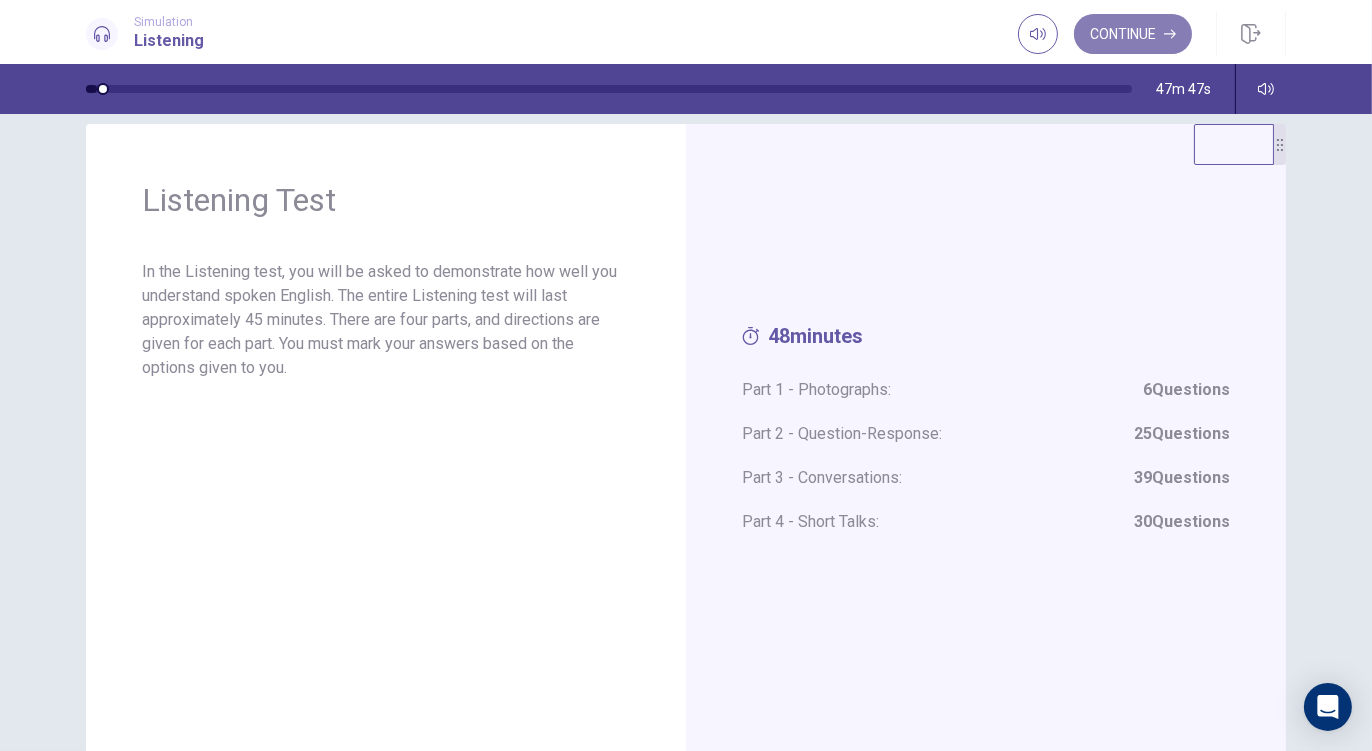 click on "Continue" at bounding box center [1133, 34] 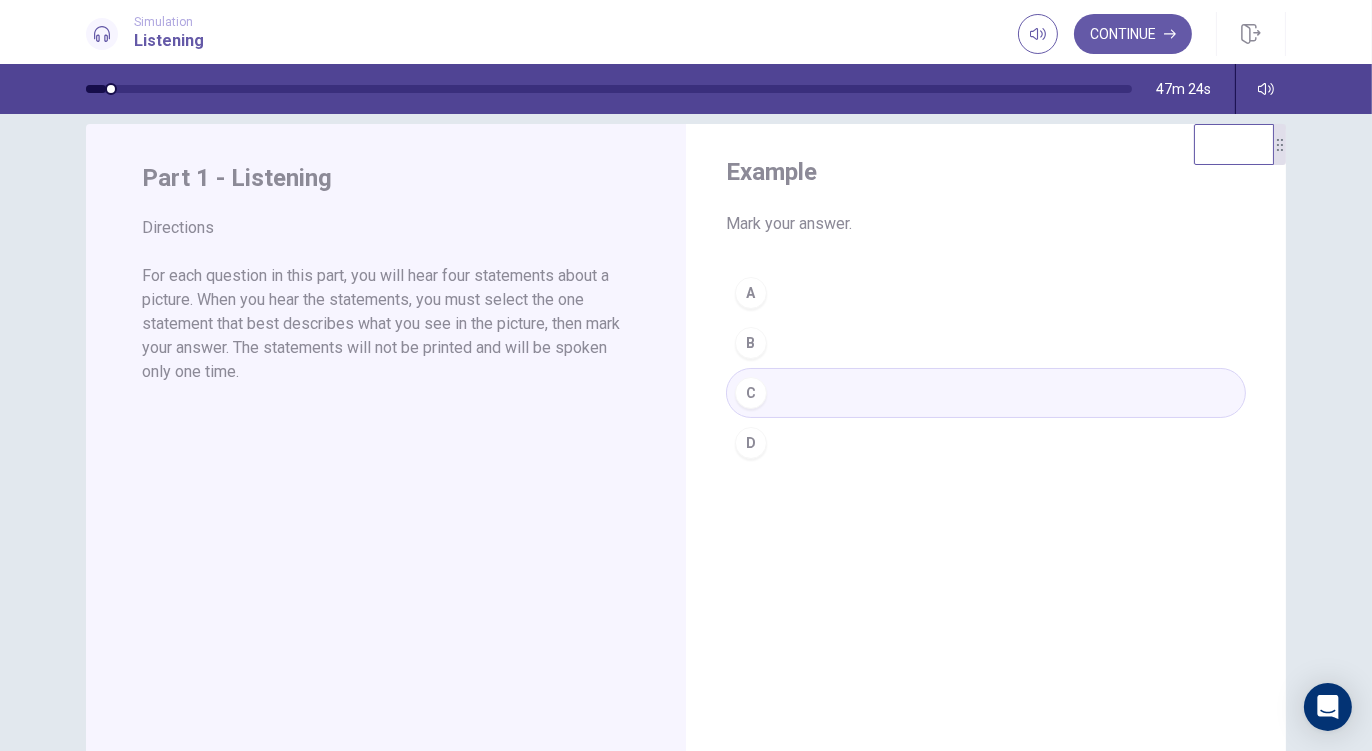 click on "Example Mark your answer. A B C D" at bounding box center (986, 471) 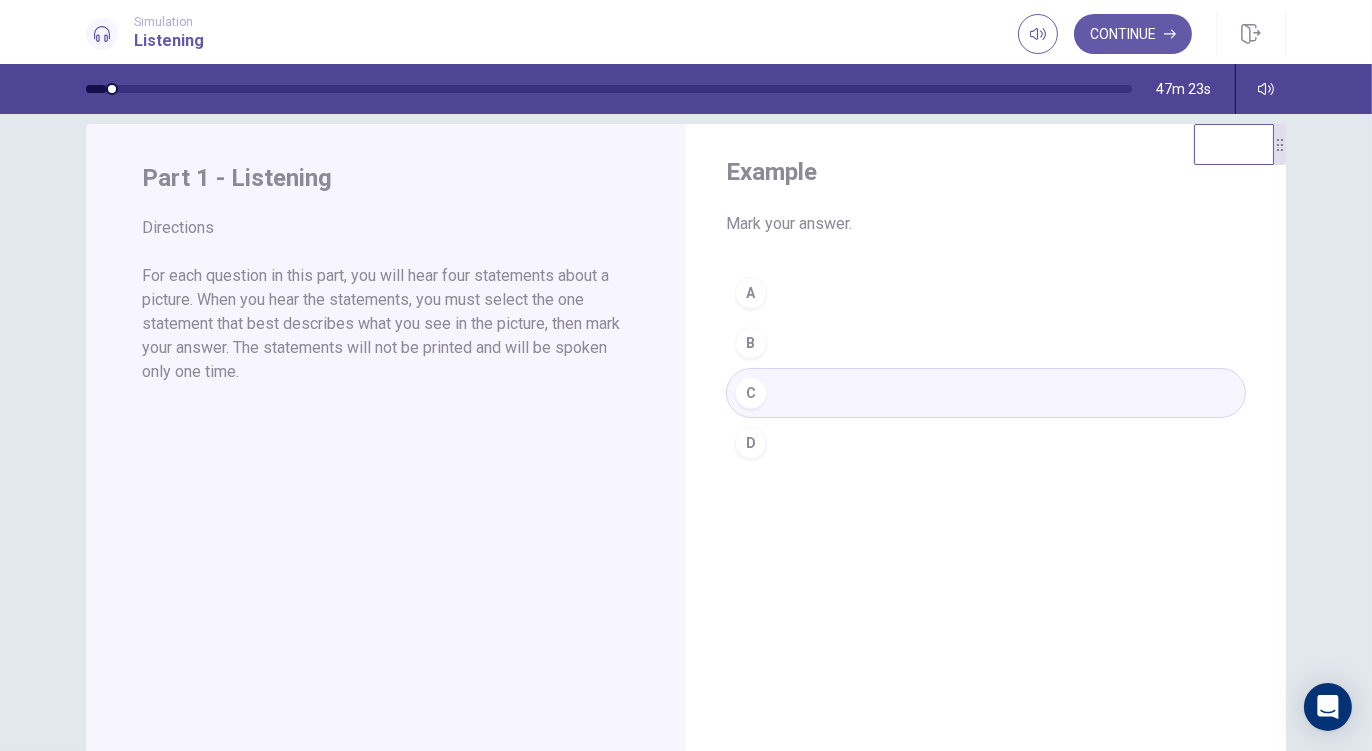 click on "A B C D" at bounding box center [986, 368] 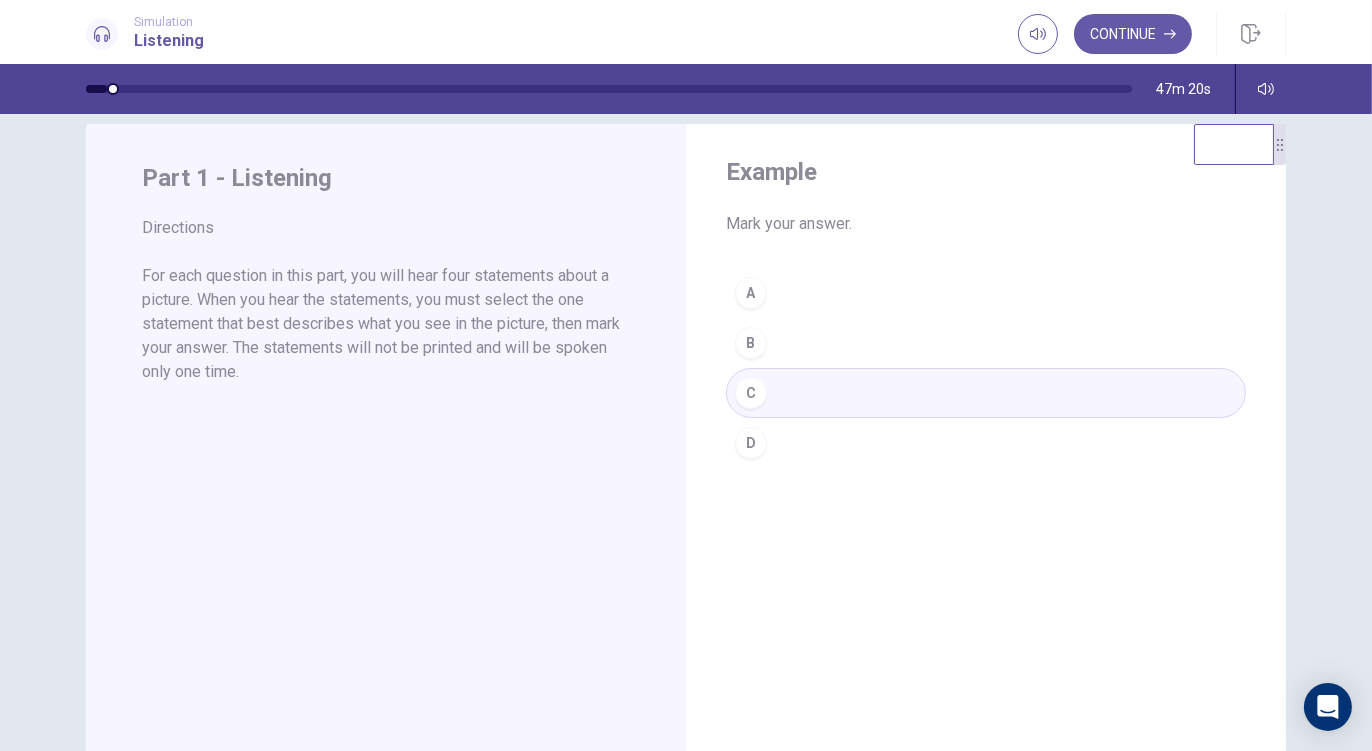 click on "A B C D" at bounding box center (986, 368) 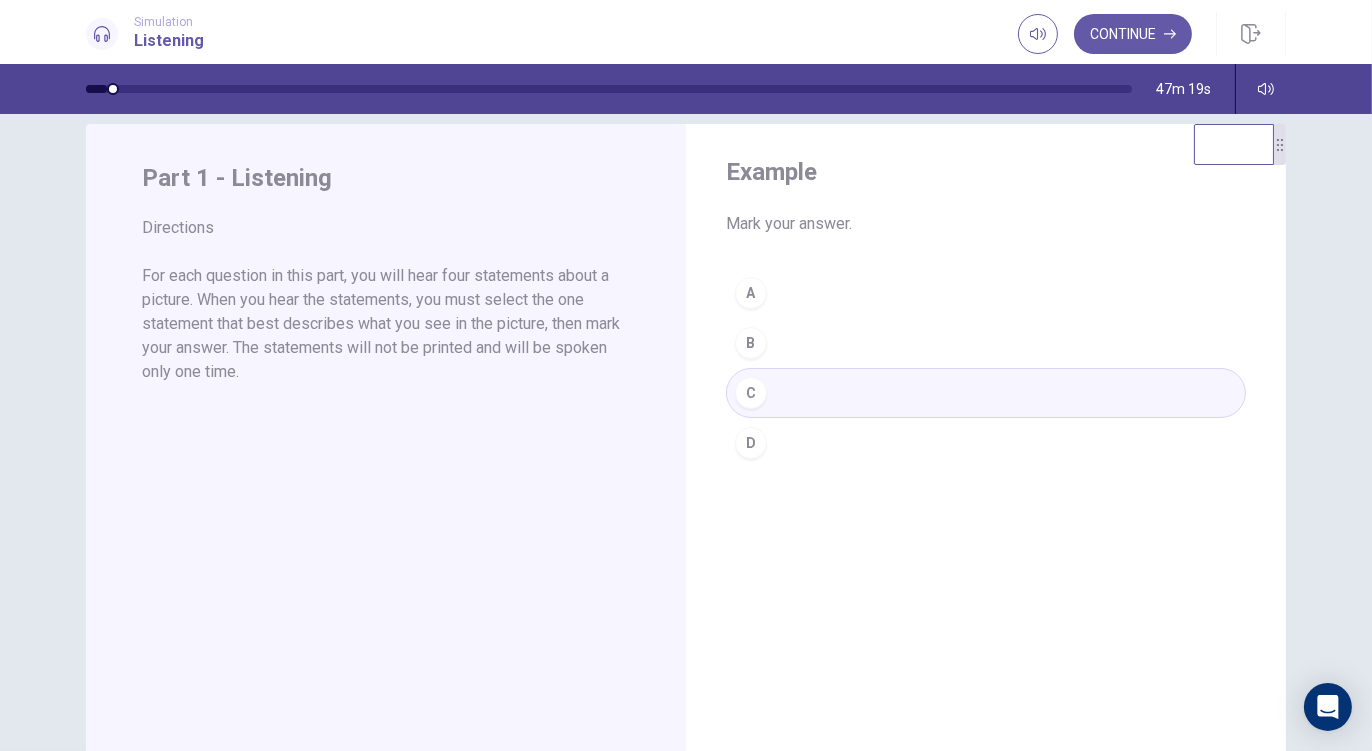 click on "A B C D" at bounding box center (986, 368) 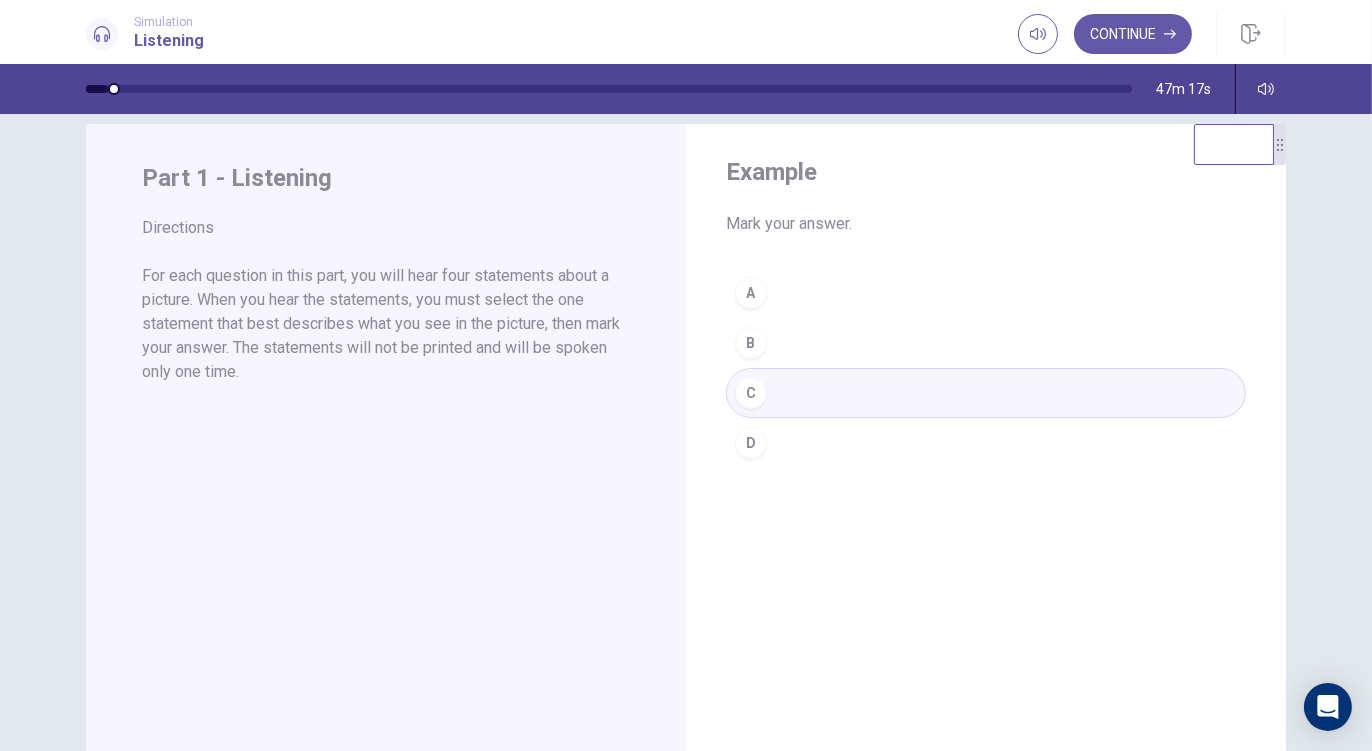 click on "A B C D" at bounding box center (986, 368) 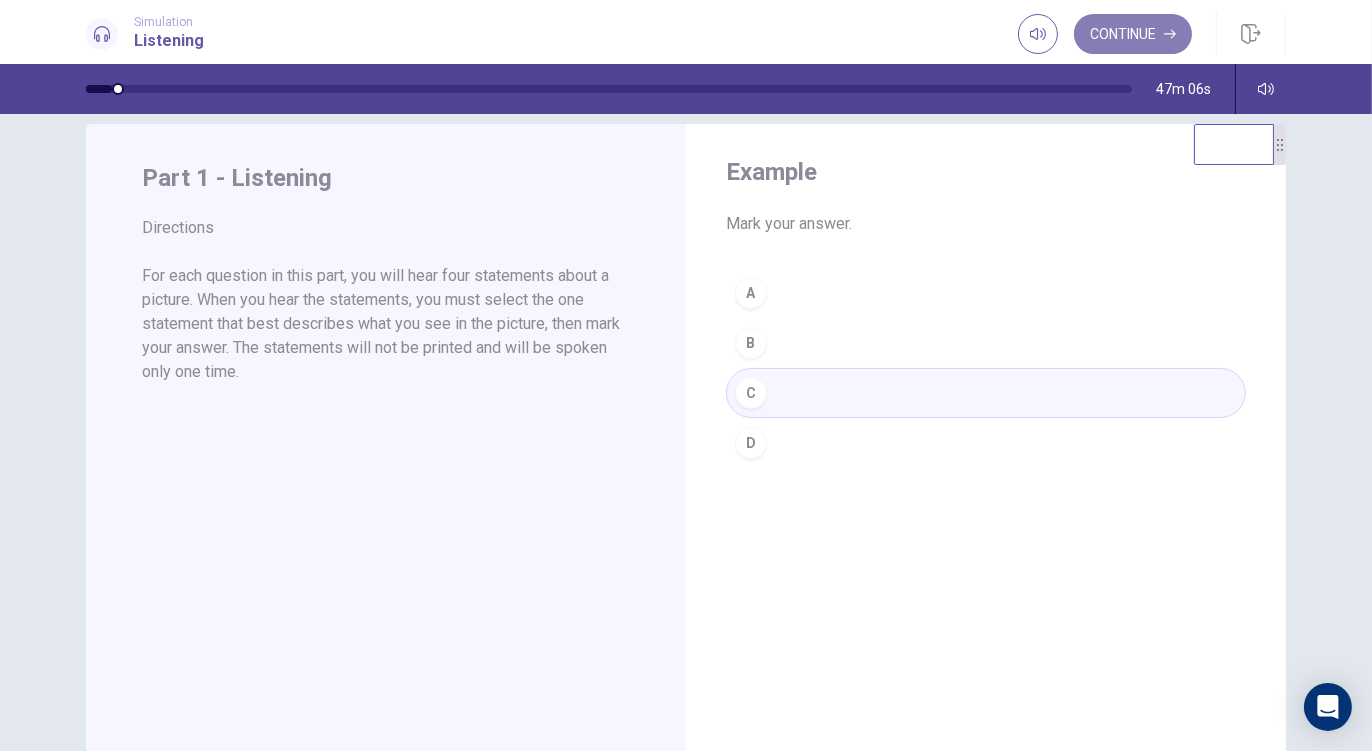 click on "Continue" at bounding box center (1133, 34) 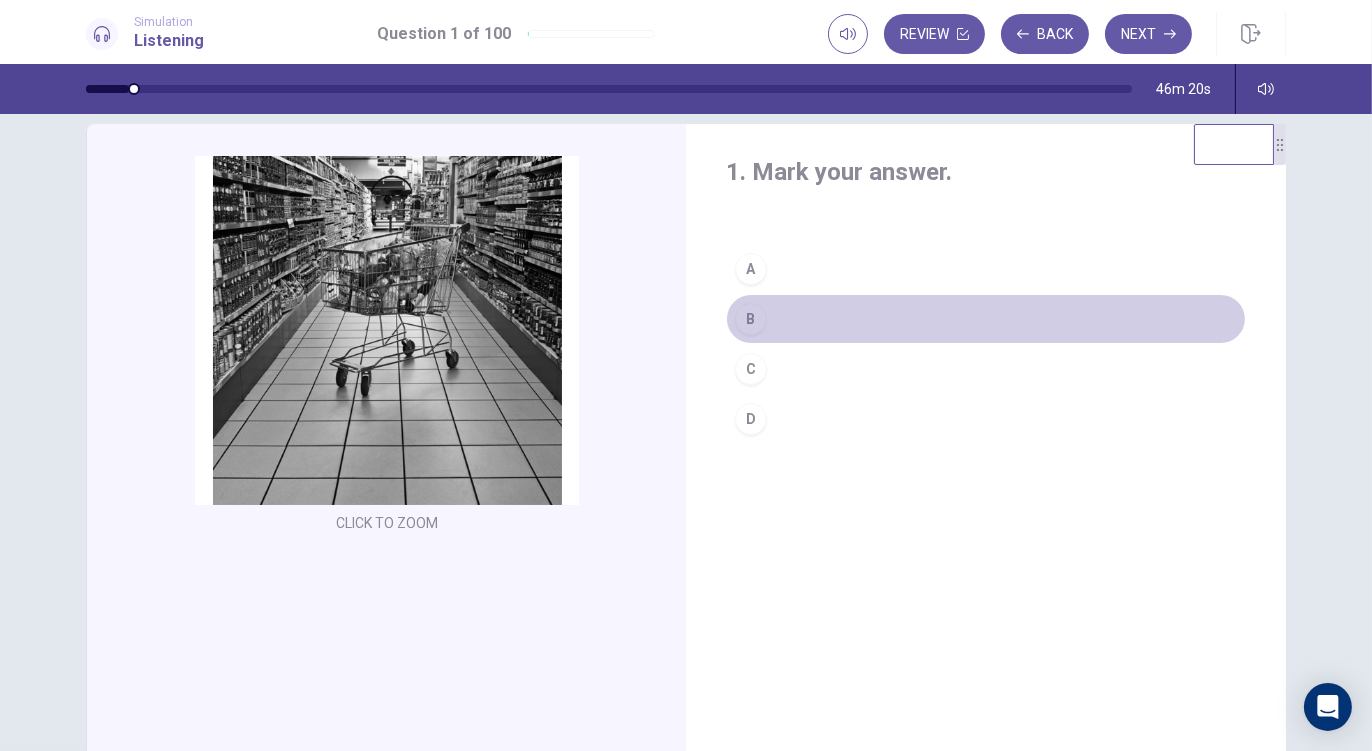 click on "B" at bounding box center [751, 319] 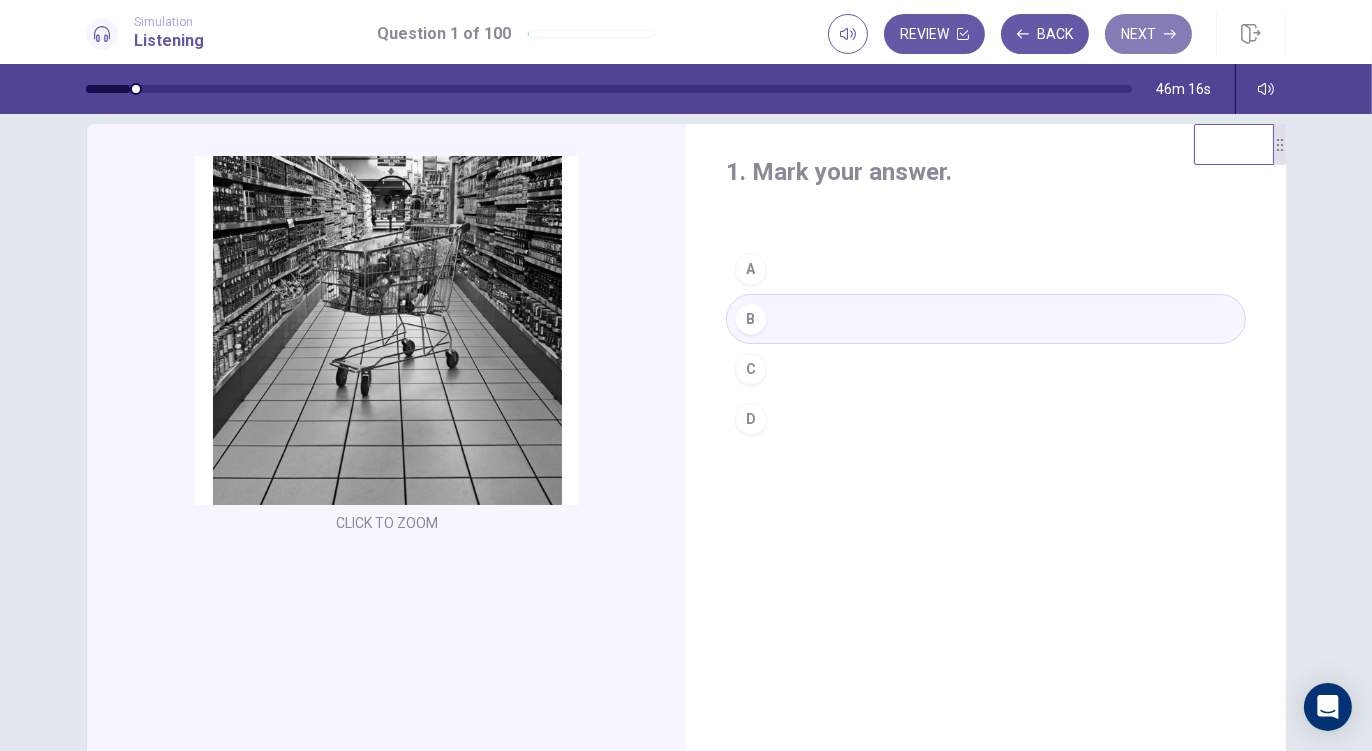 click on "Next" at bounding box center (1148, 34) 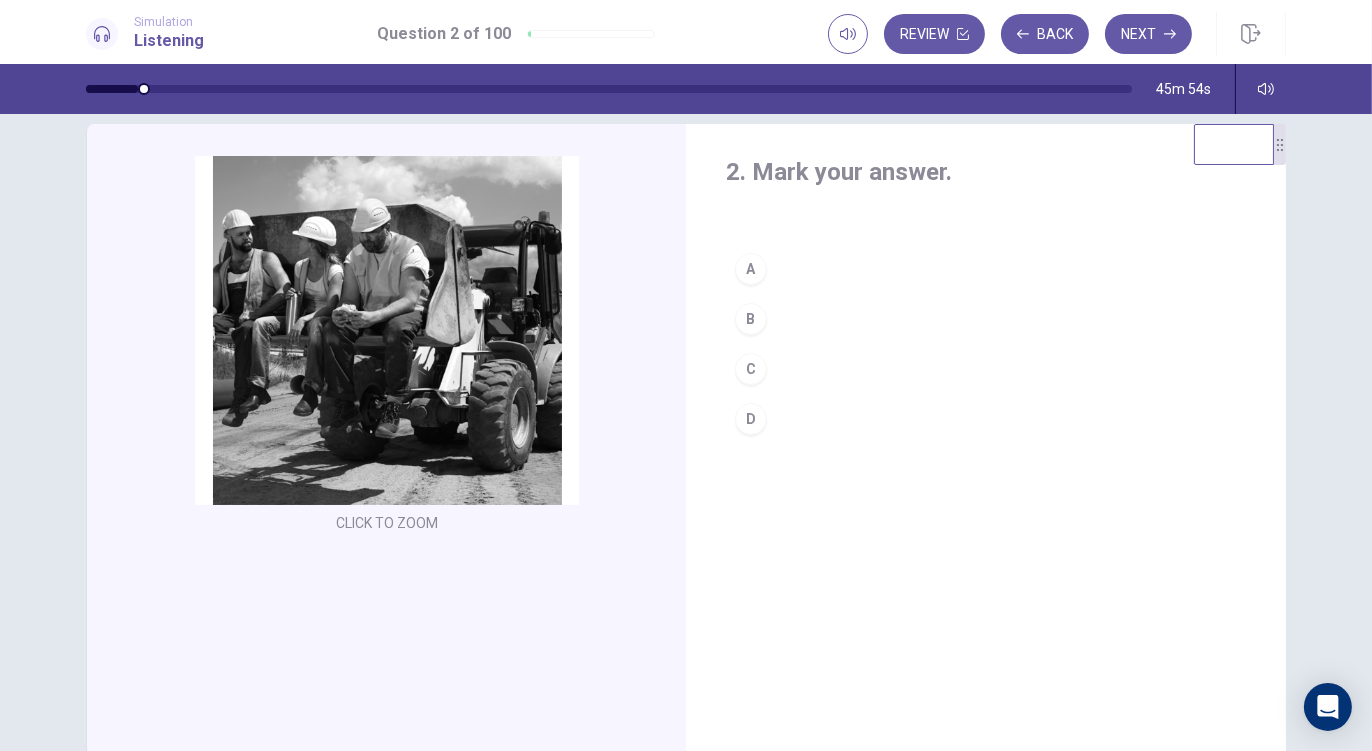 click on "D" at bounding box center [751, 419] 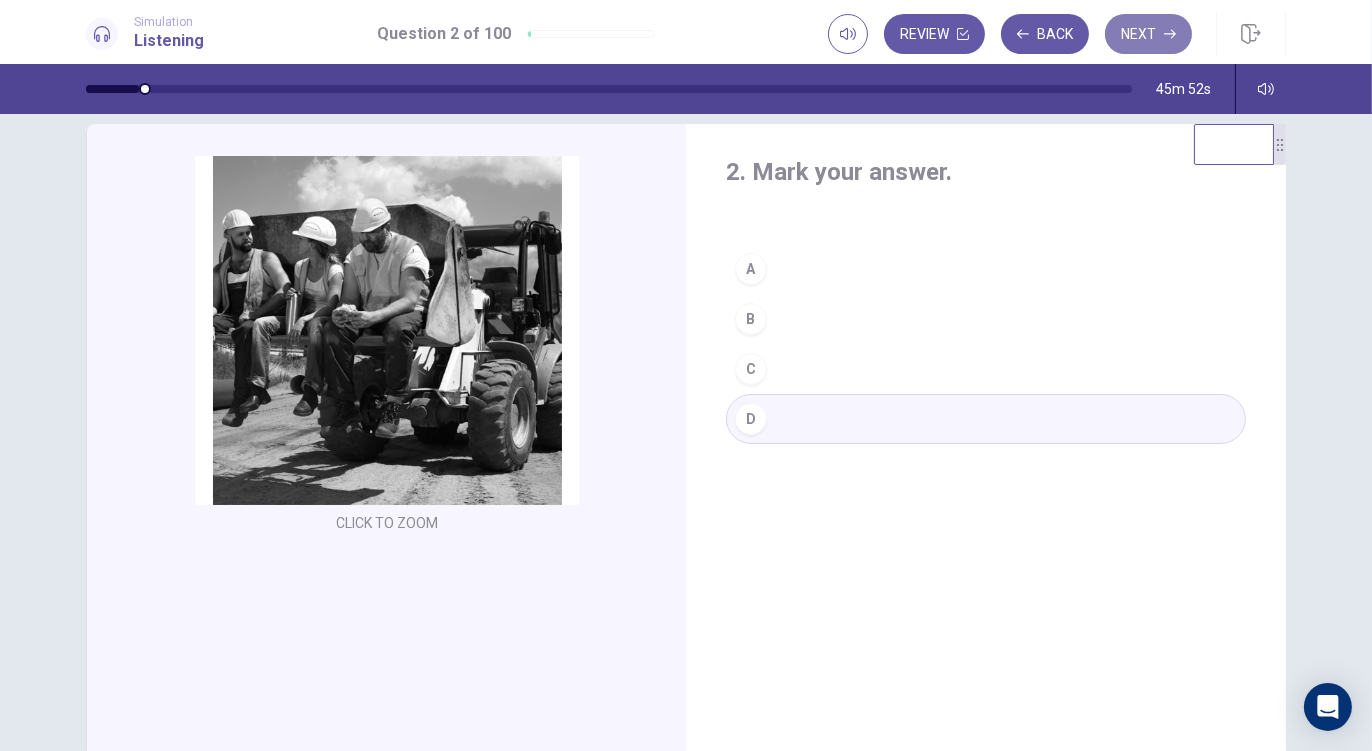 click 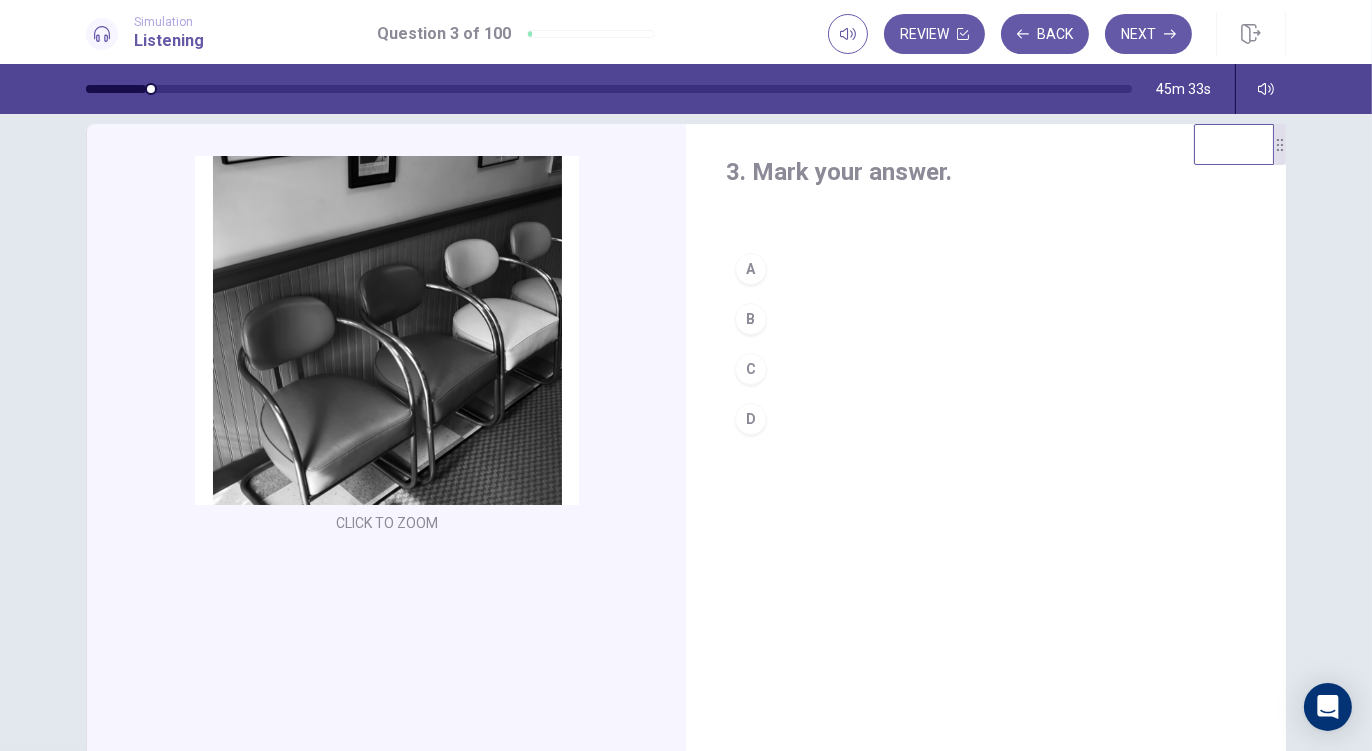 click on "C" at bounding box center [986, 369] 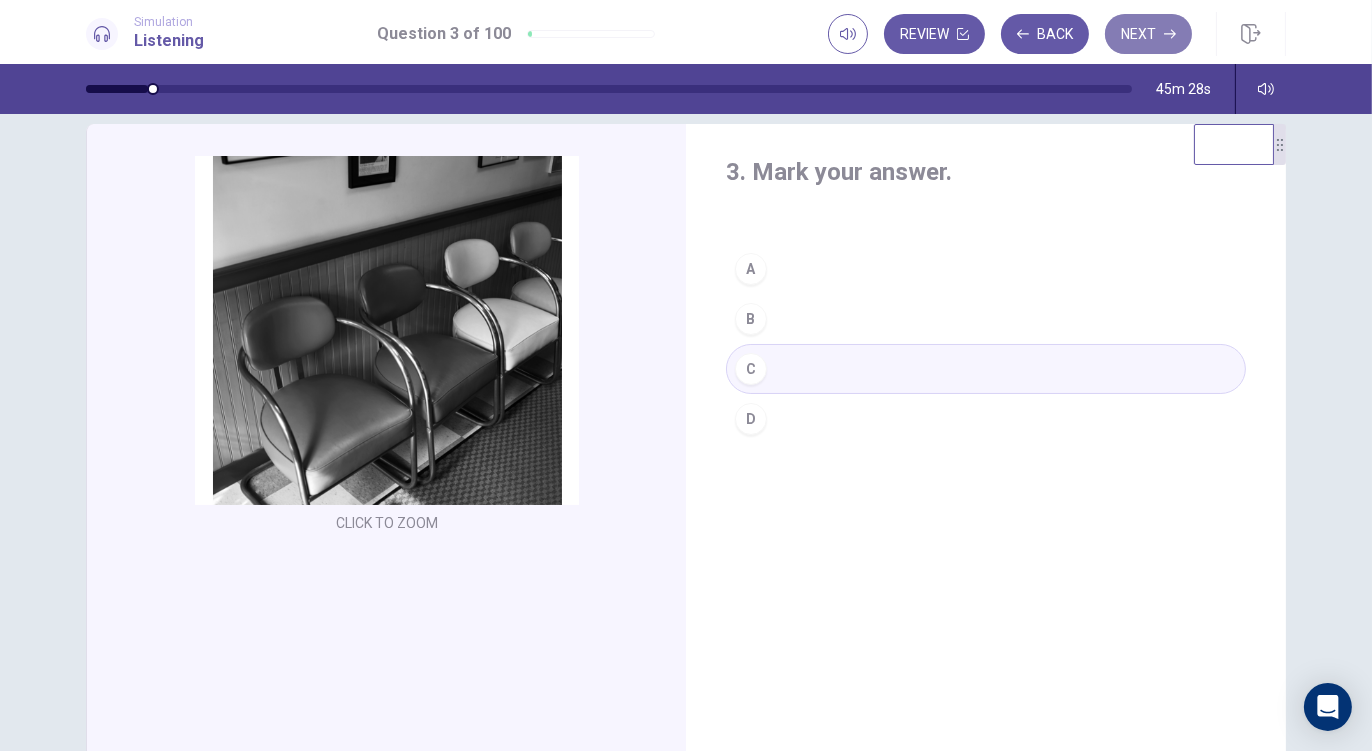 click on "Next" at bounding box center (1148, 34) 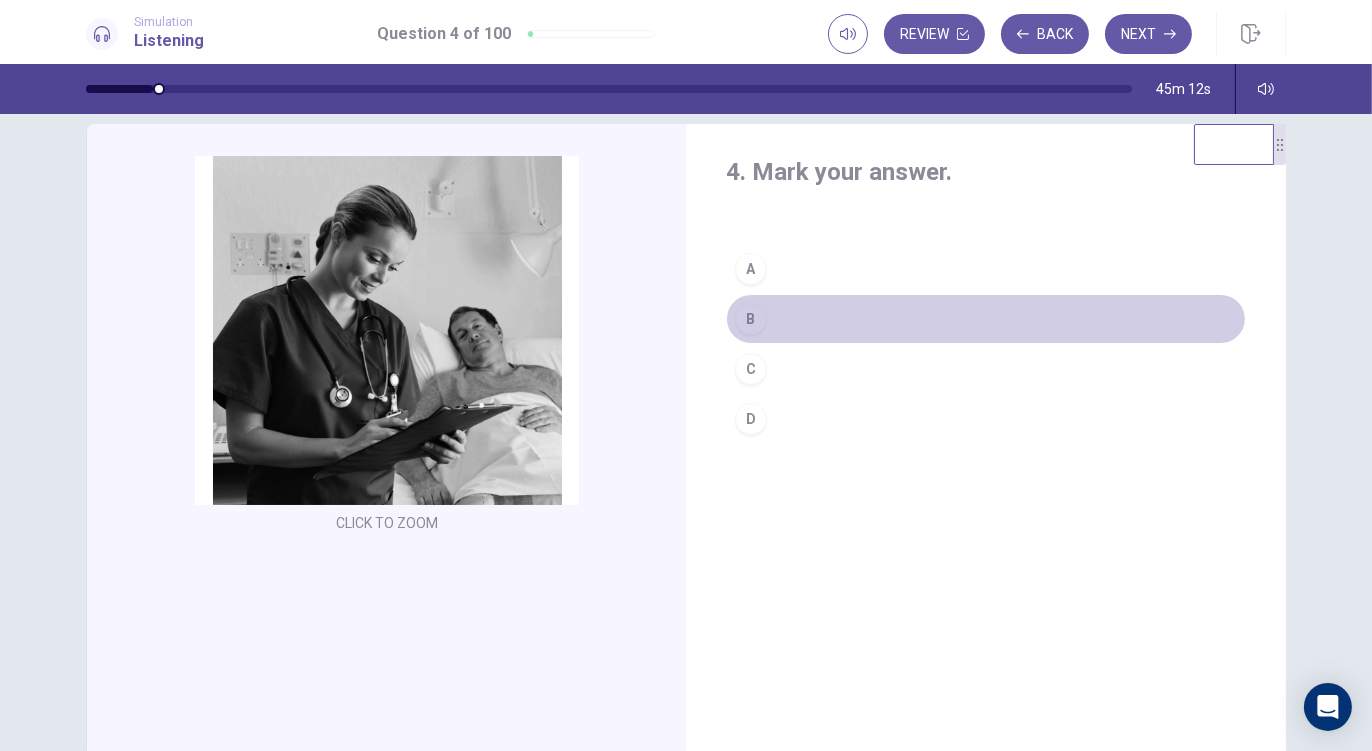 click on "B" at bounding box center [986, 319] 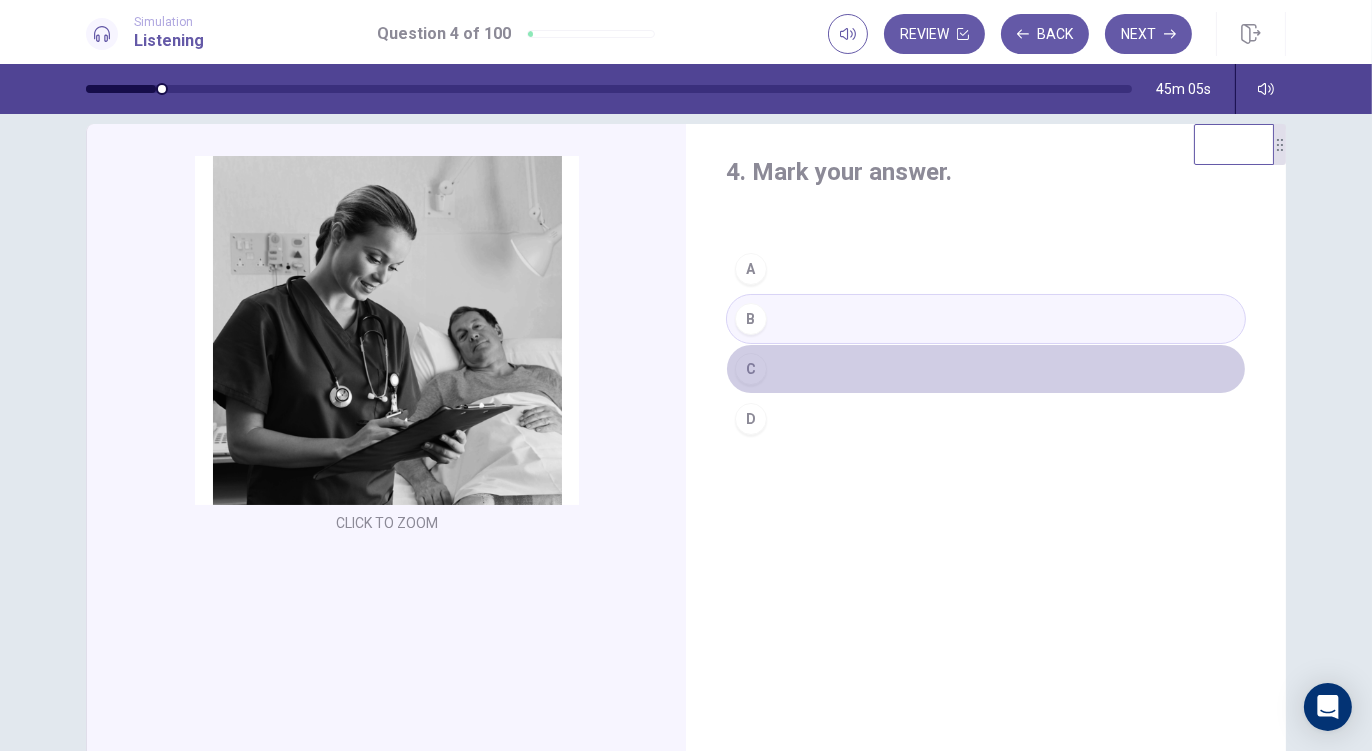 click on "C" at bounding box center [986, 369] 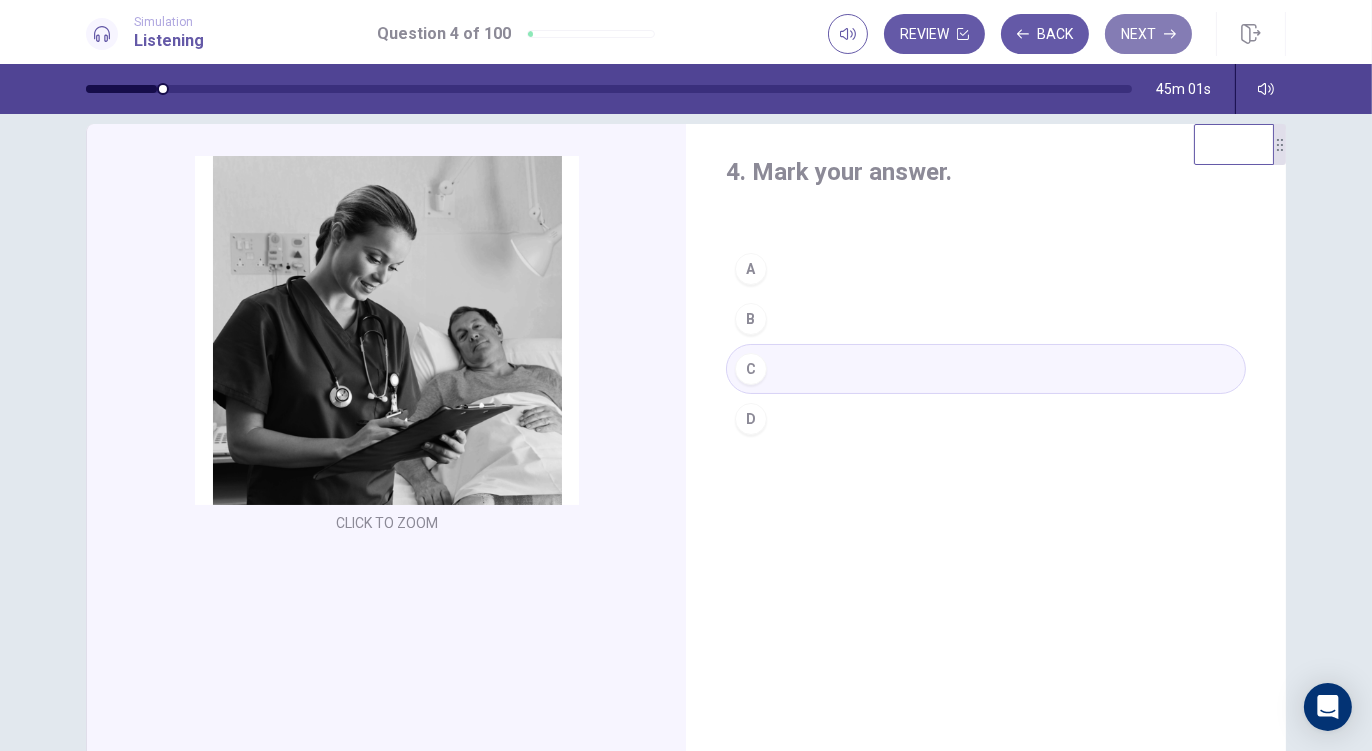 click 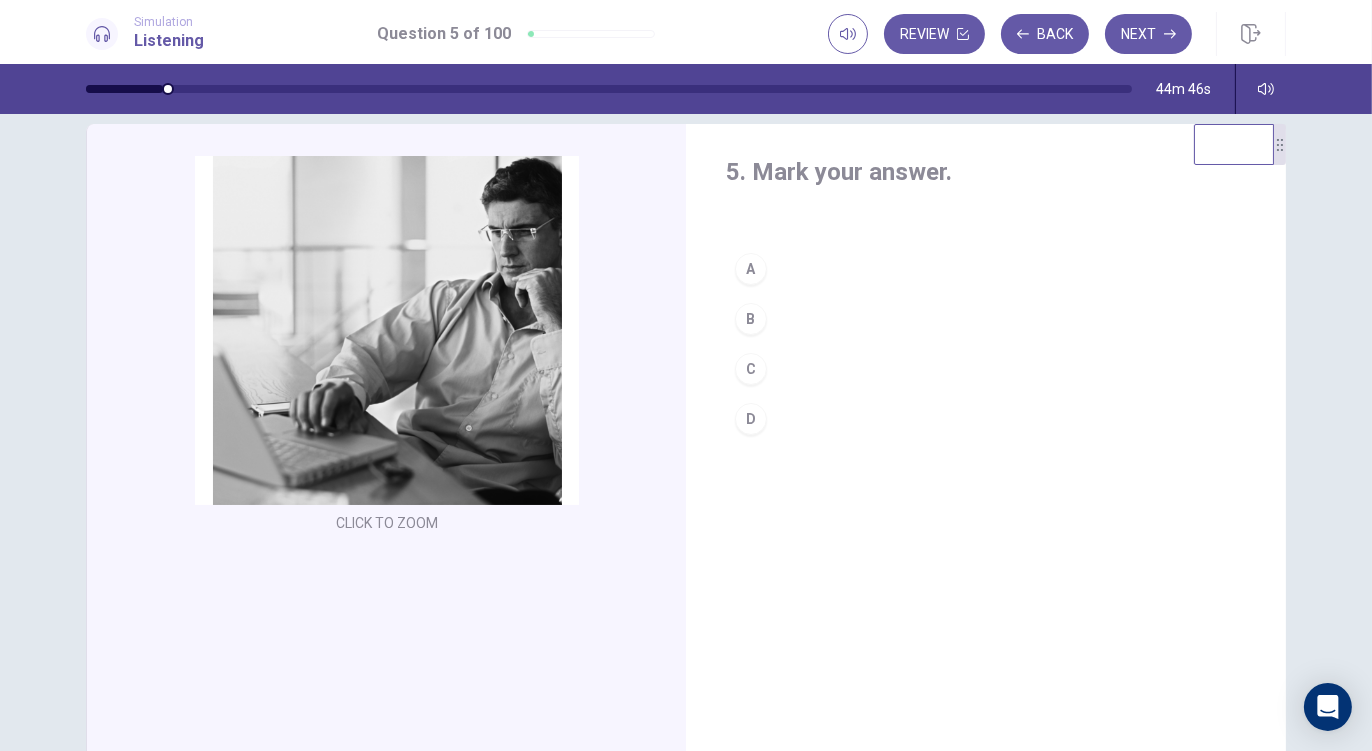 click on "B" at bounding box center [751, 319] 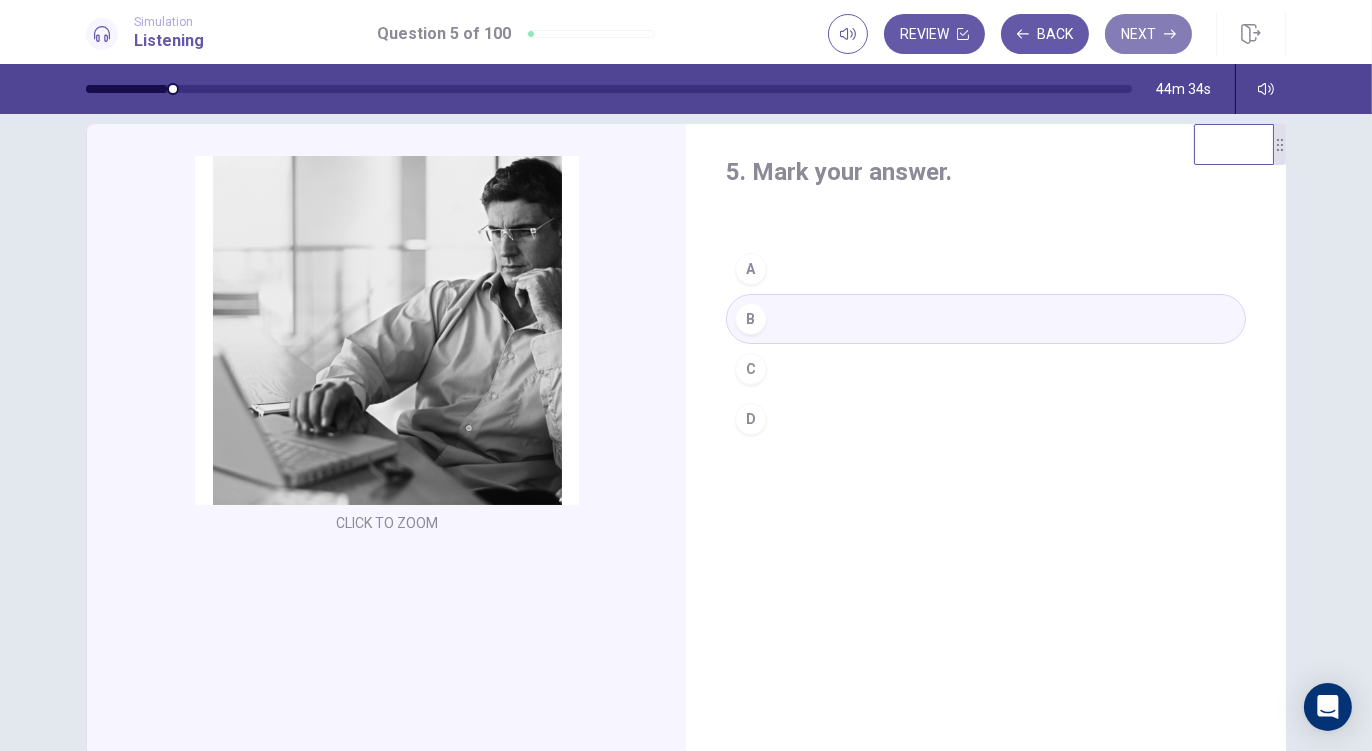 click on "Next" at bounding box center (1148, 34) 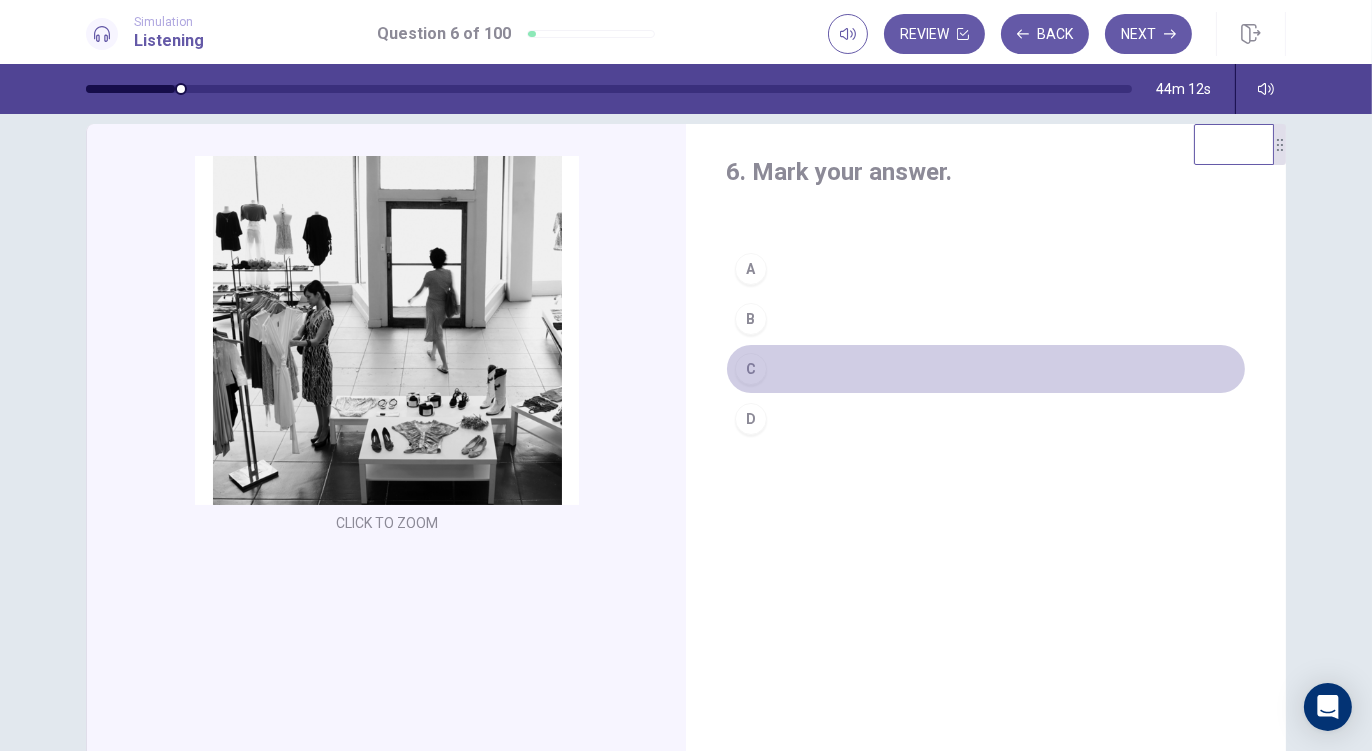 click on "C" at bounding box center [986, 369] 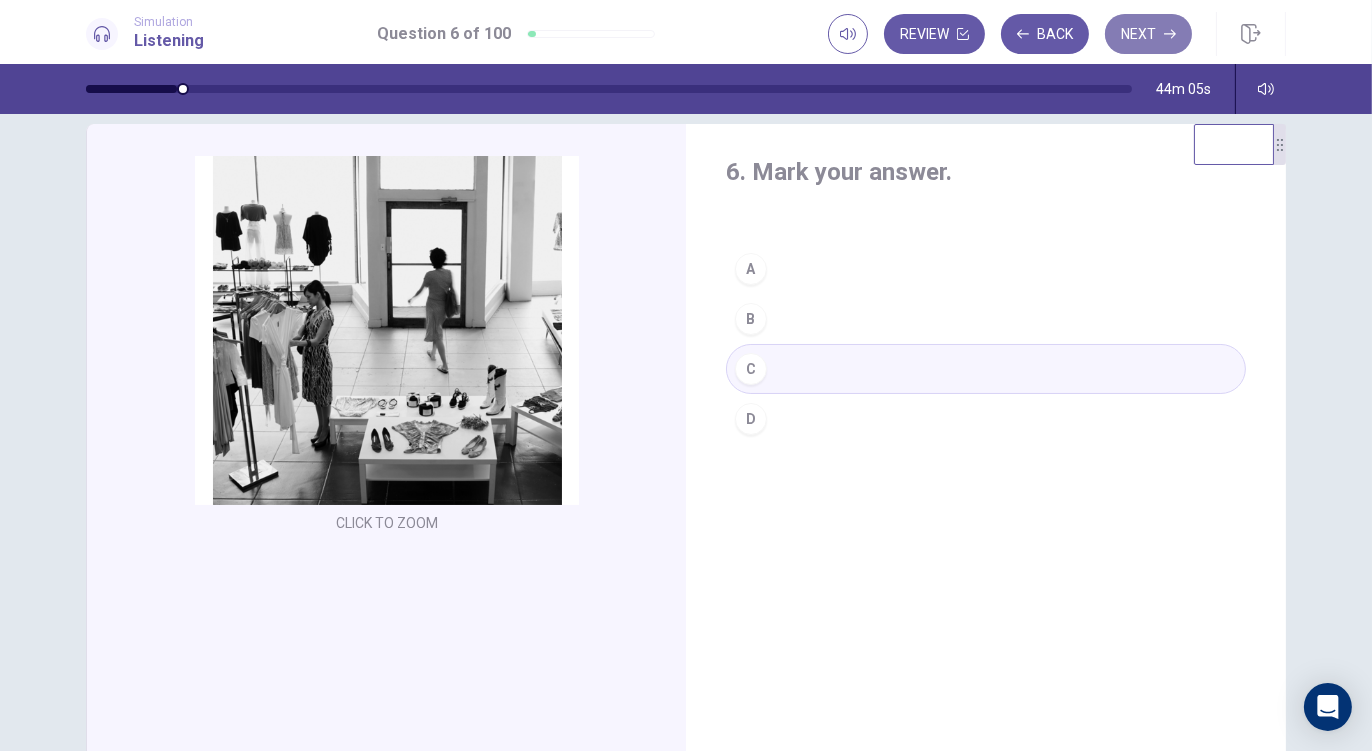 click 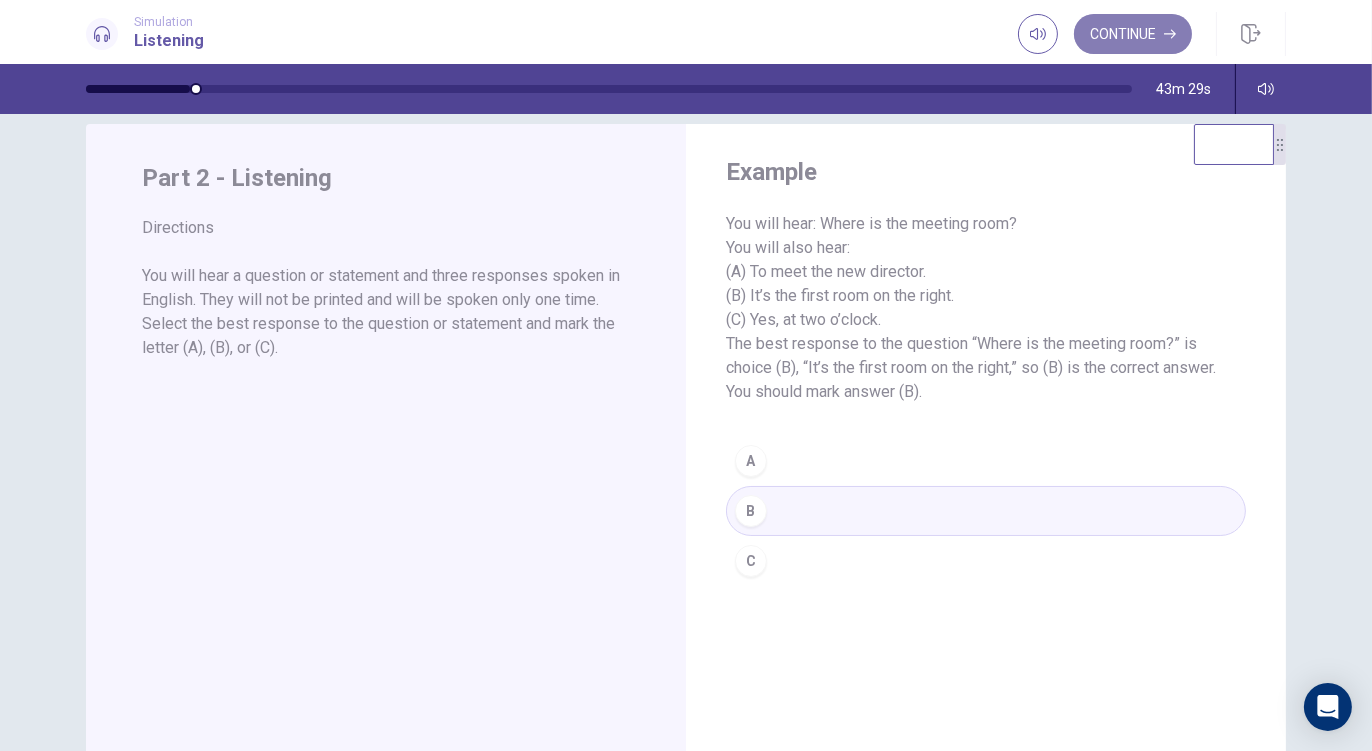 click on "Continue" at bounding box center (1133, 34) 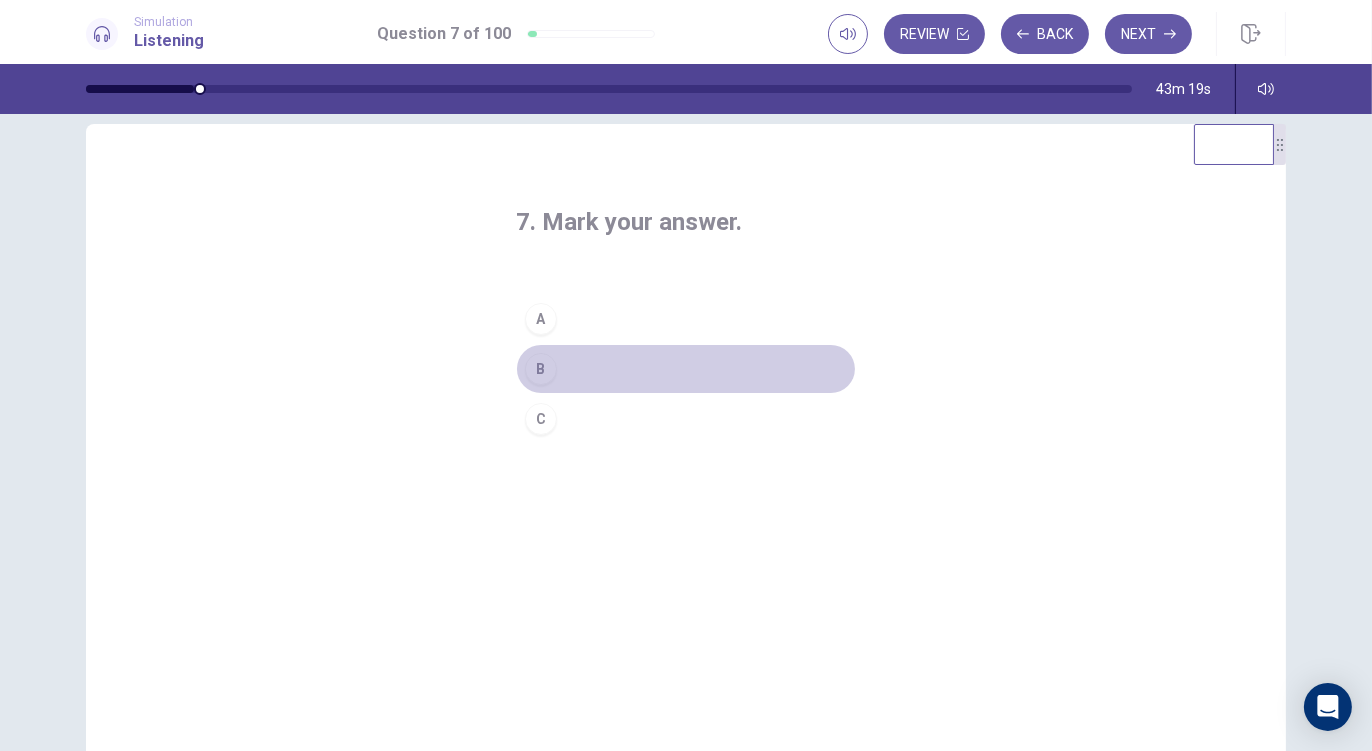 click on "B" at bounding box center [541, 369] 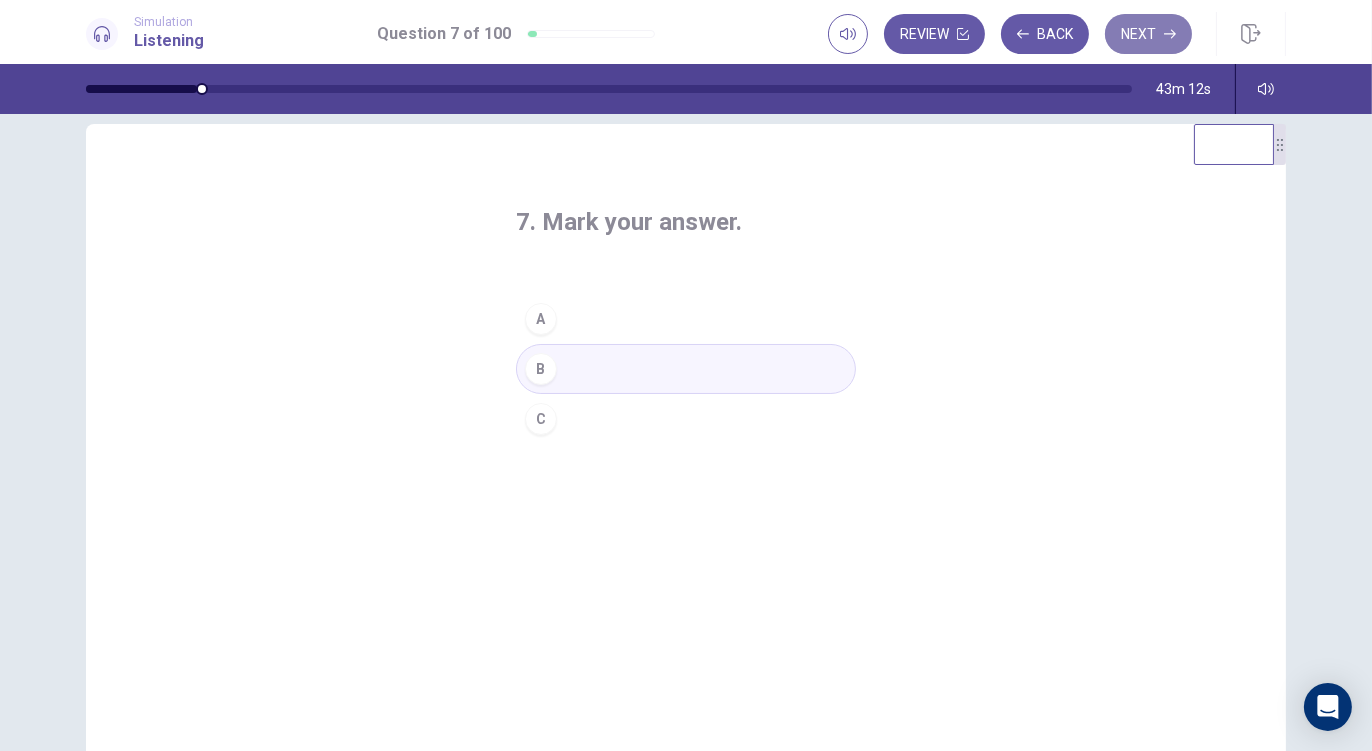 click on "Next" at bounding box center [1148, 34] 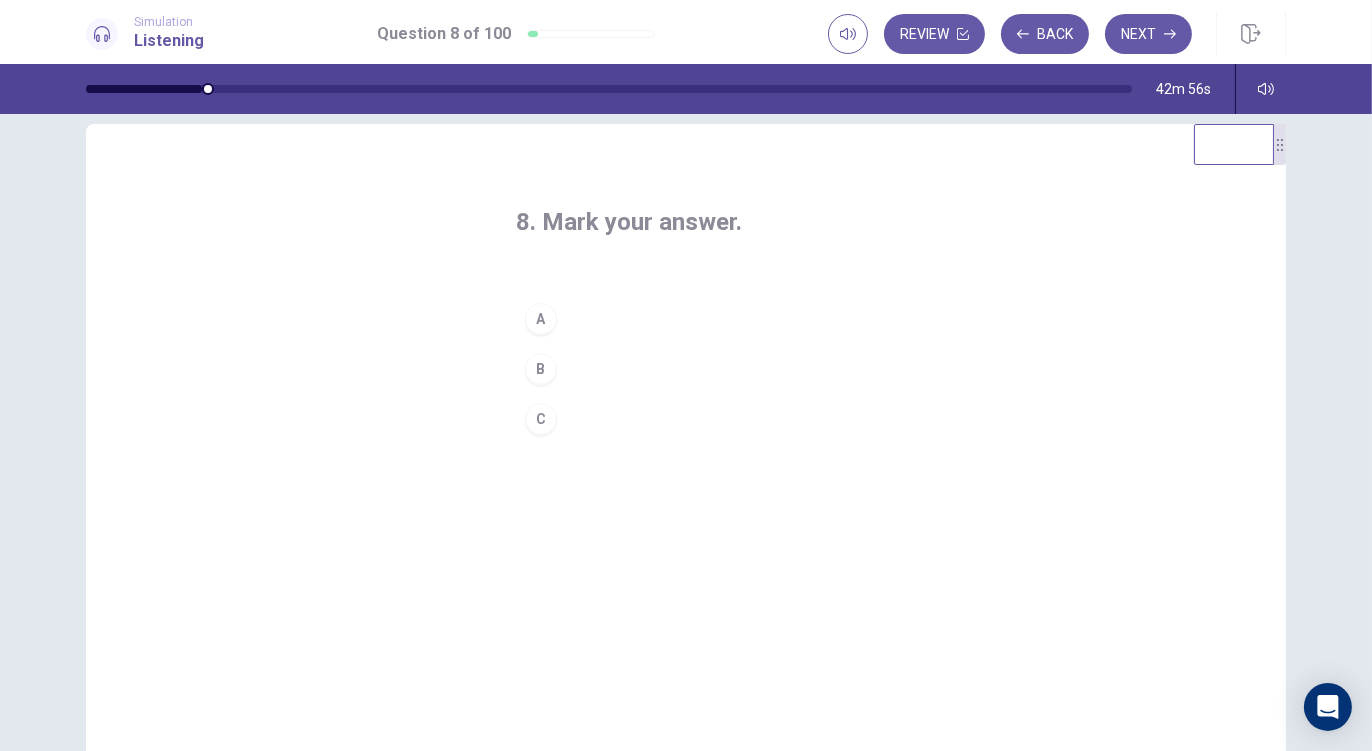 click on "B" at bounding box center [541, 369] 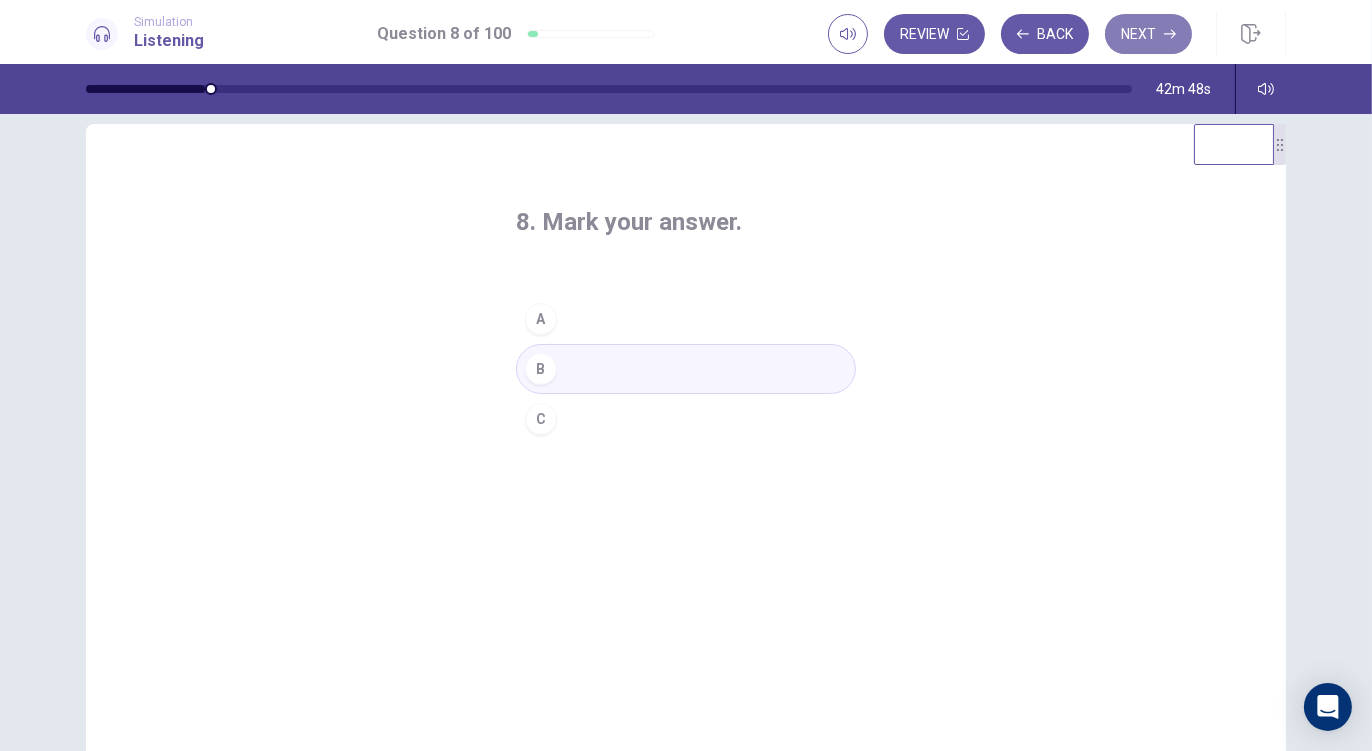 click on "Next" at bounding box center (1148, 34) 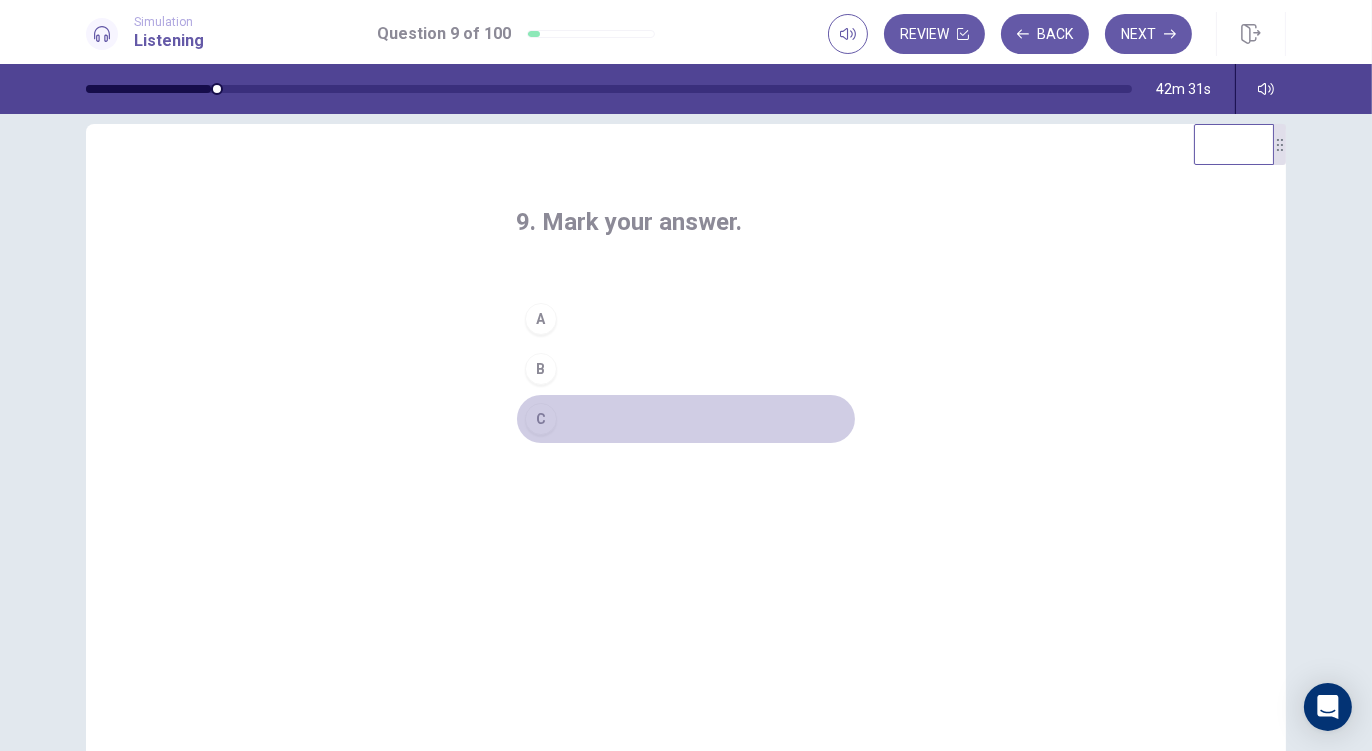 click on "C" at bounding box center [541, 419] 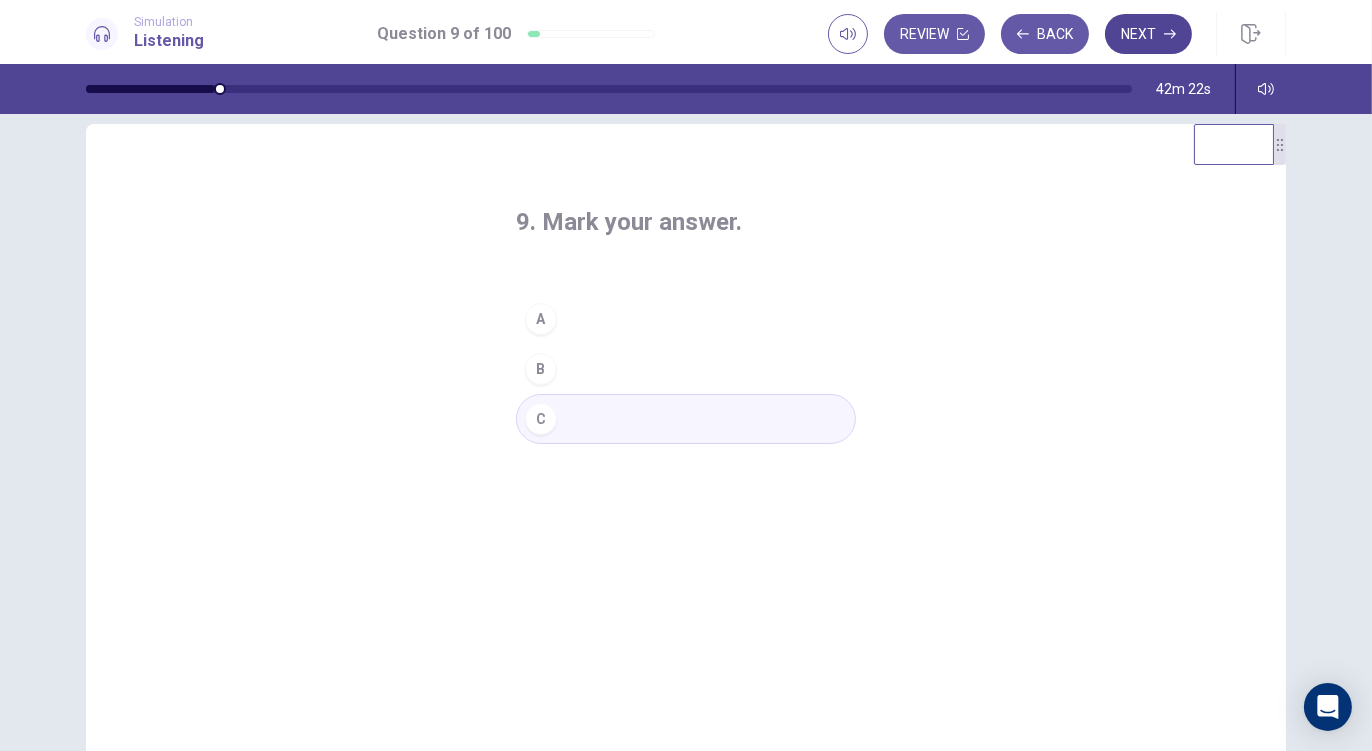 click on "Next" at bounding box center (1148, 34) 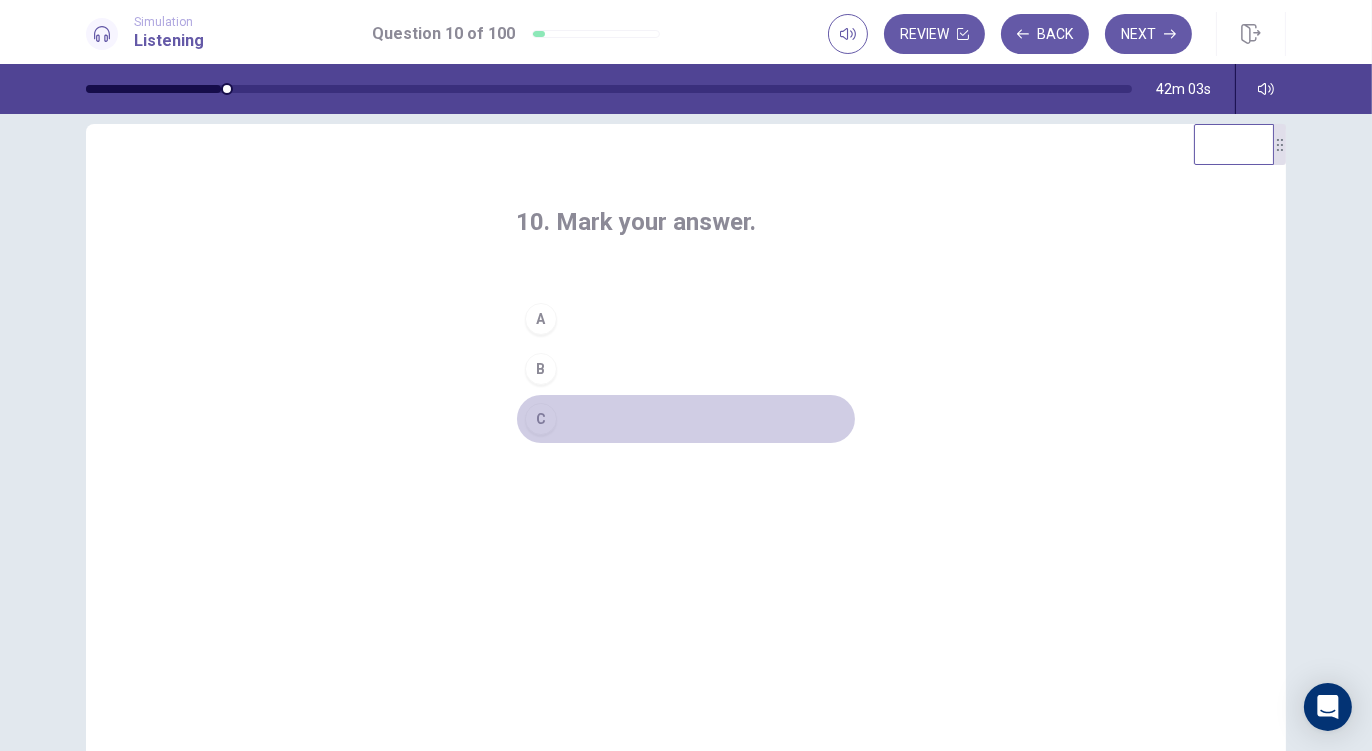 click on "C" at bounding box center [541, 419] 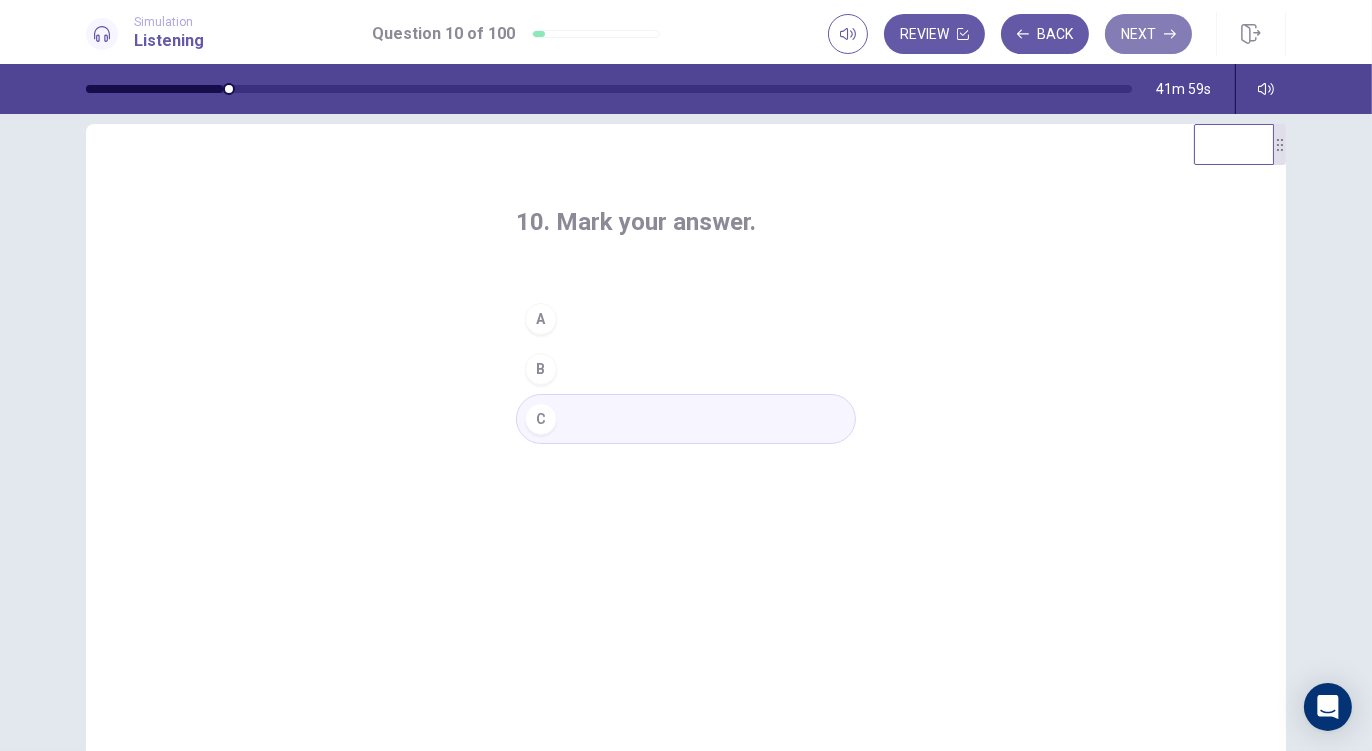 click on "Next" at bounding box center (1148, 34) 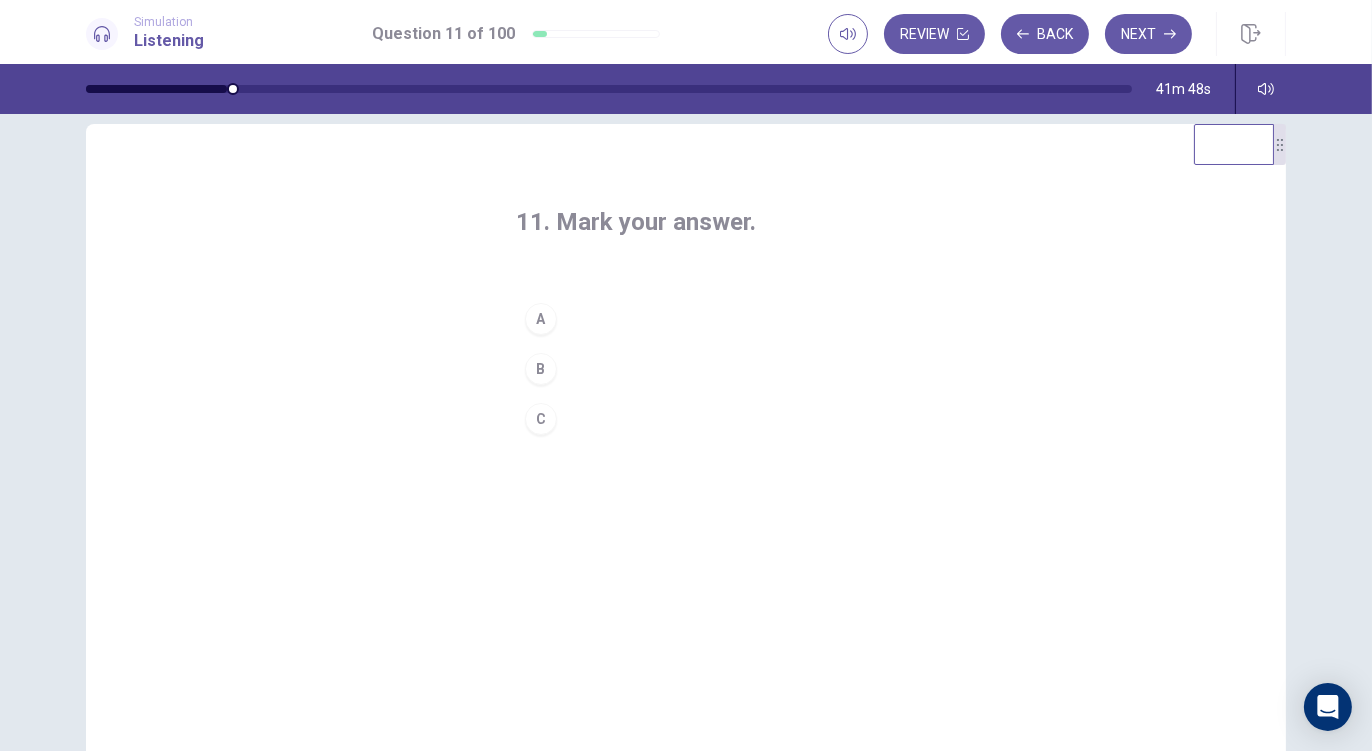 click on "A" at bounding box center [686, 319] 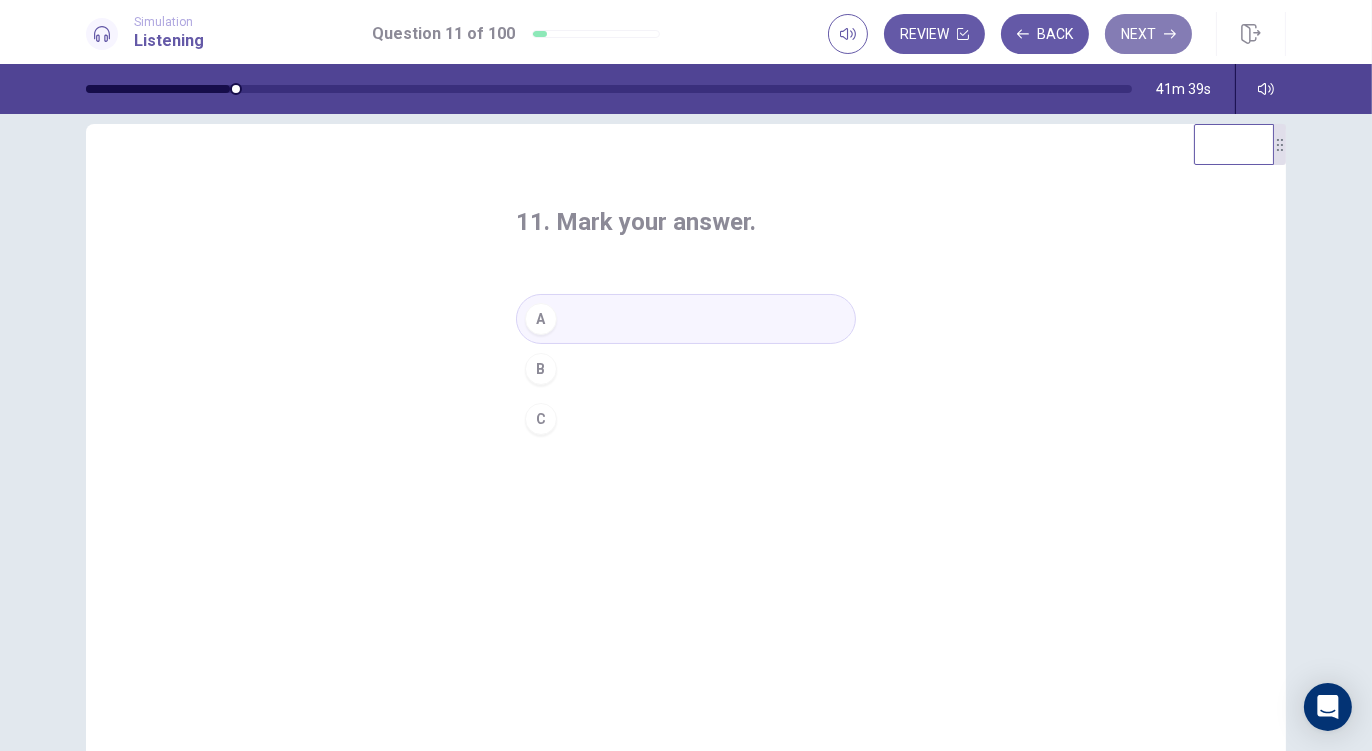 click on "Next" at bounding box center (1148, 34) 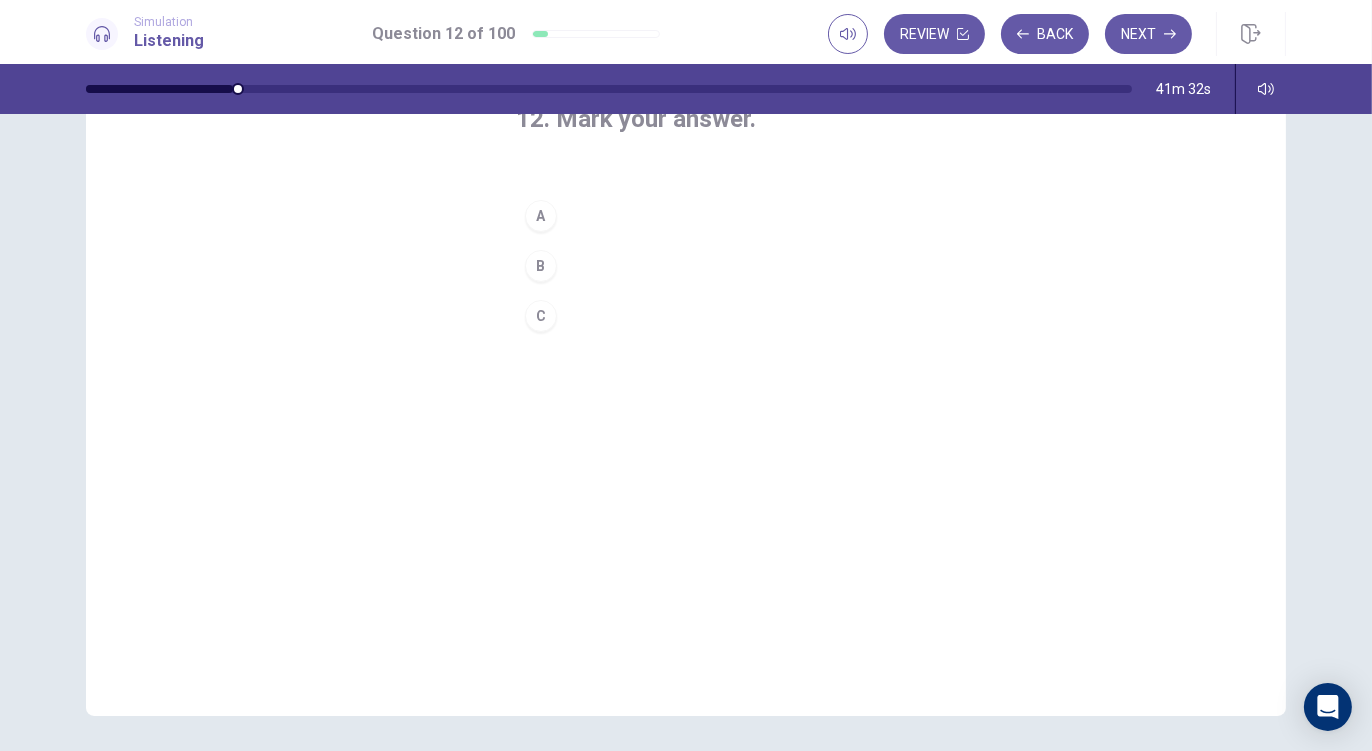 scroll, scrollTop: 0, scrollLeft: 0, axis: both 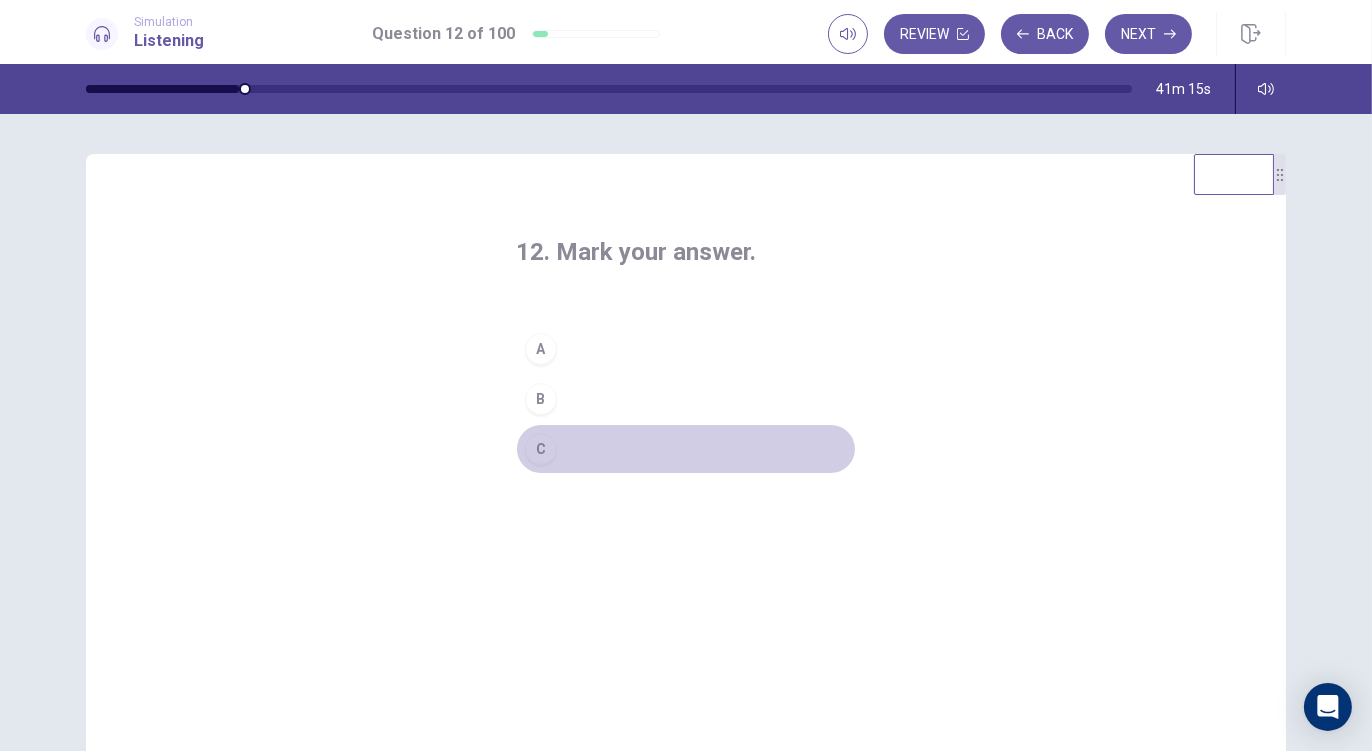 click on "C" at bounding box center [541, 449] 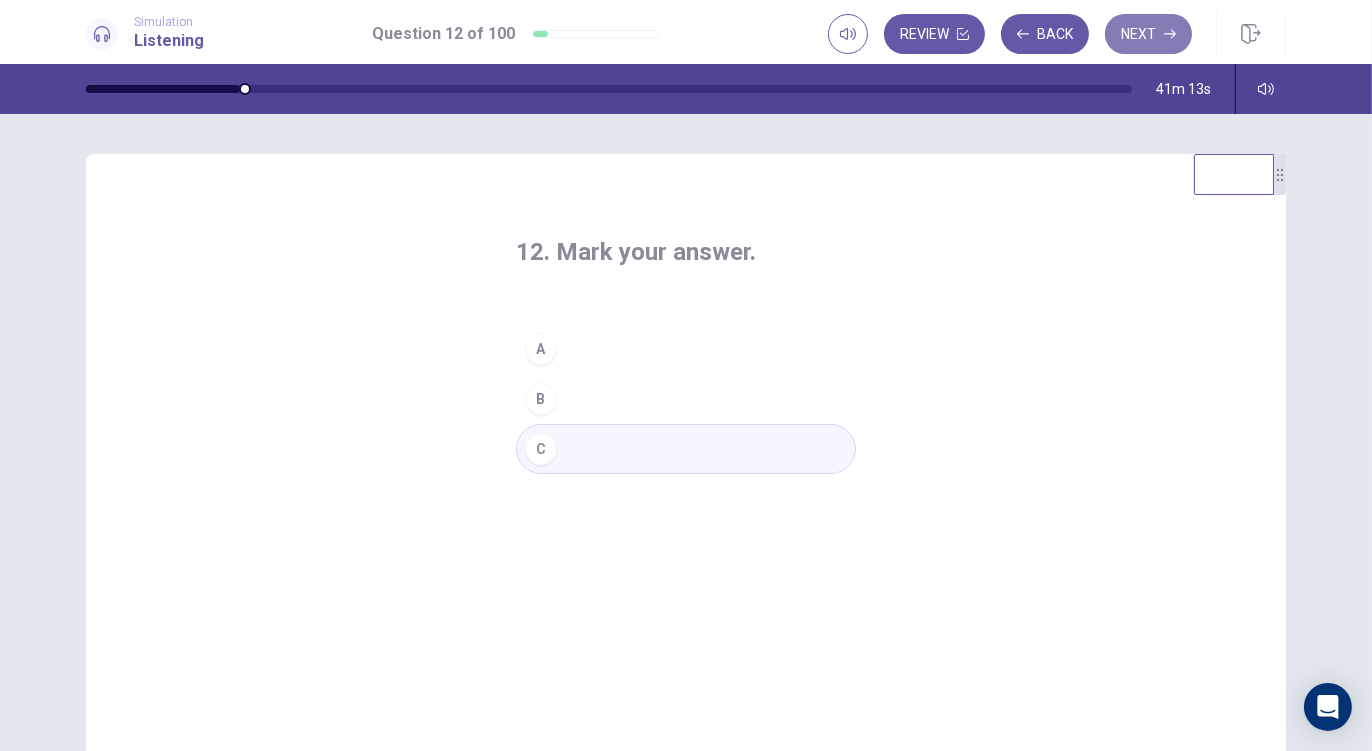 click on "Next" at bounding box center [1148, 34] 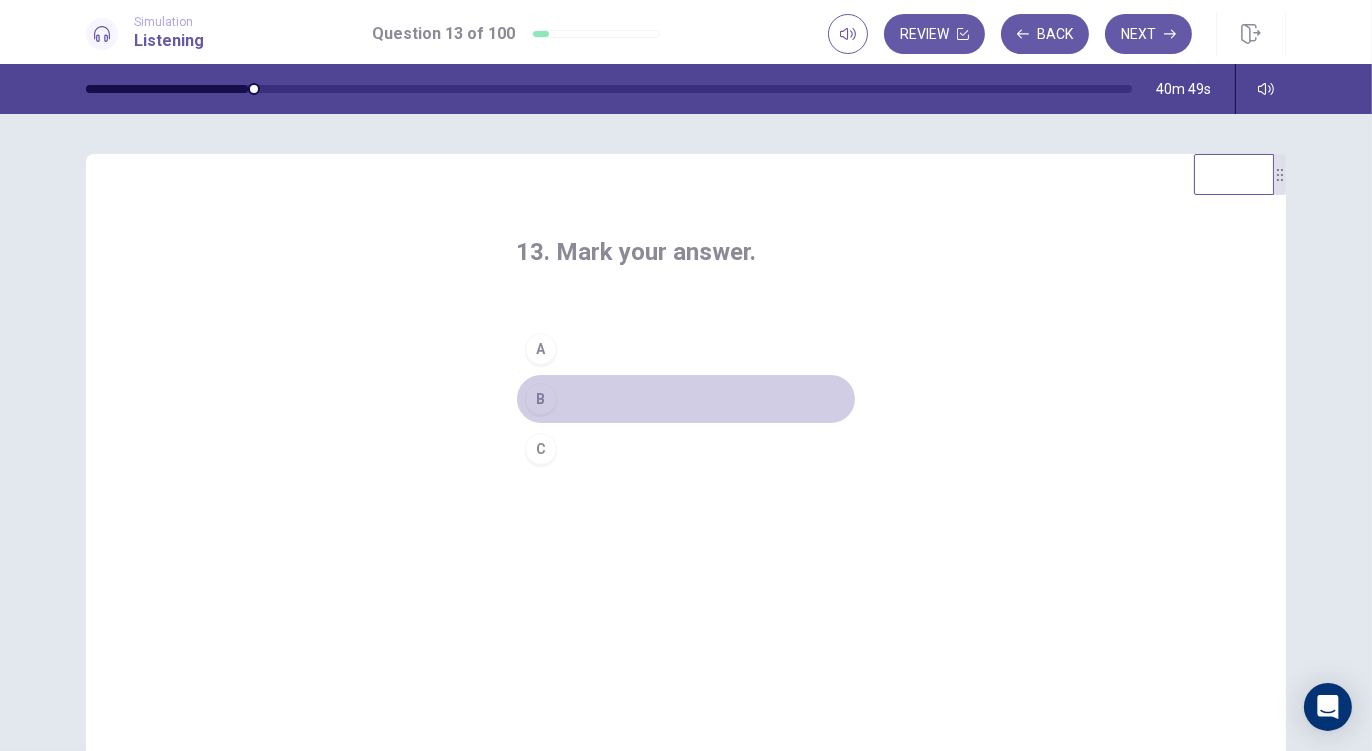 click on "B" at bounding box center [686, 399] 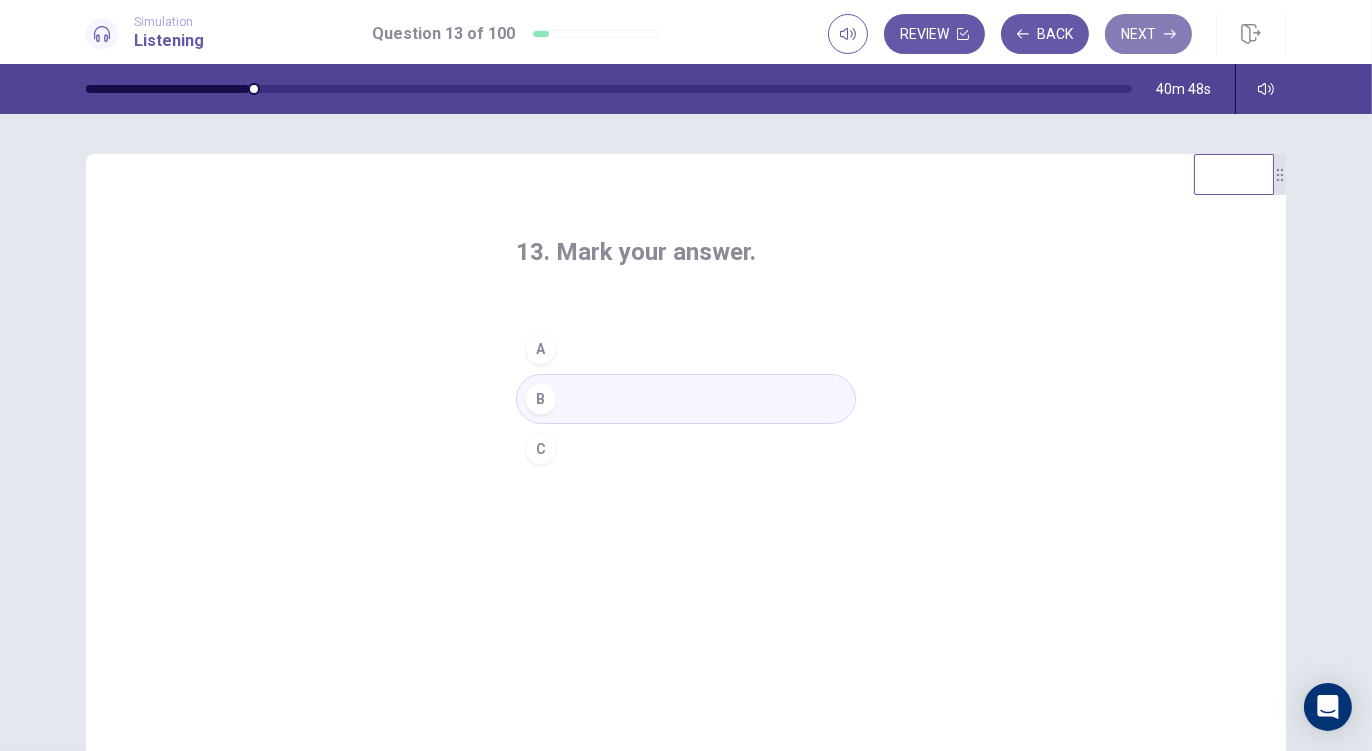 click on "Next" at bounding box center [1148, 34] 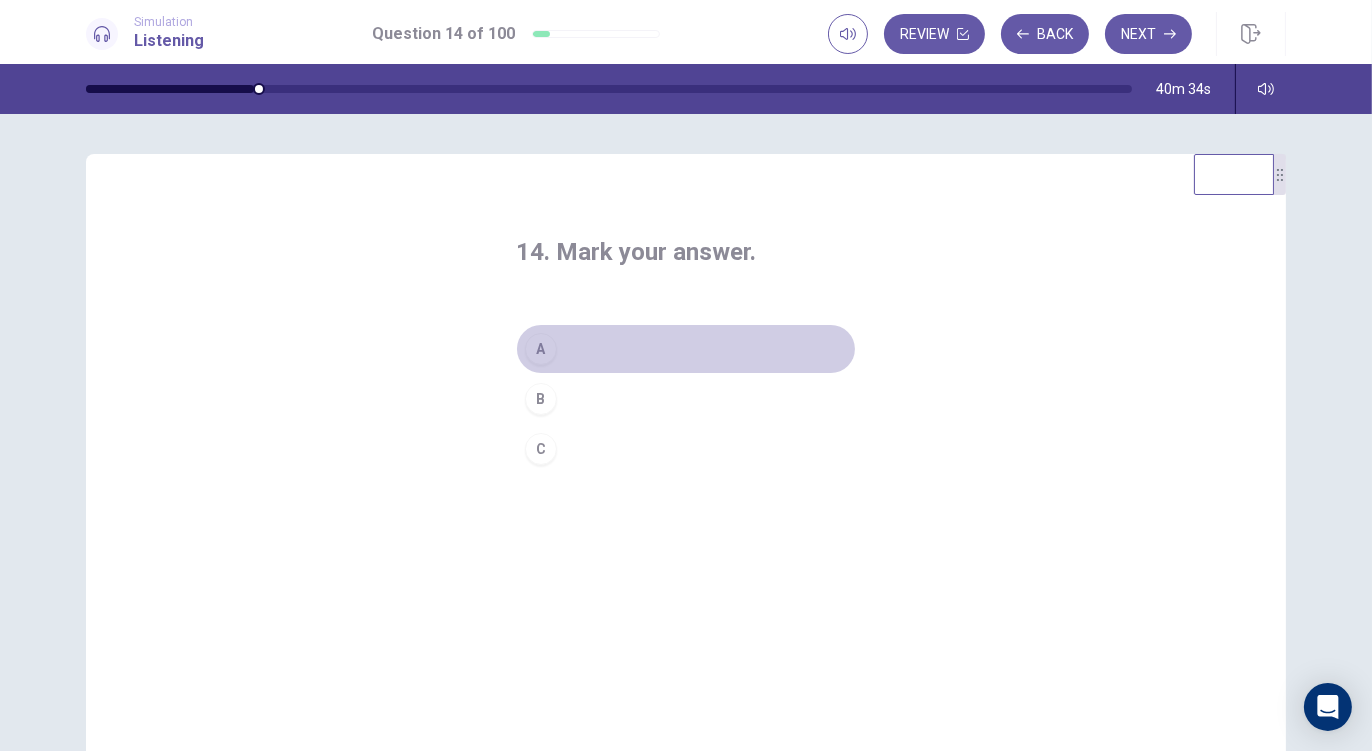 click on "A" at bounding box center (541, 349) 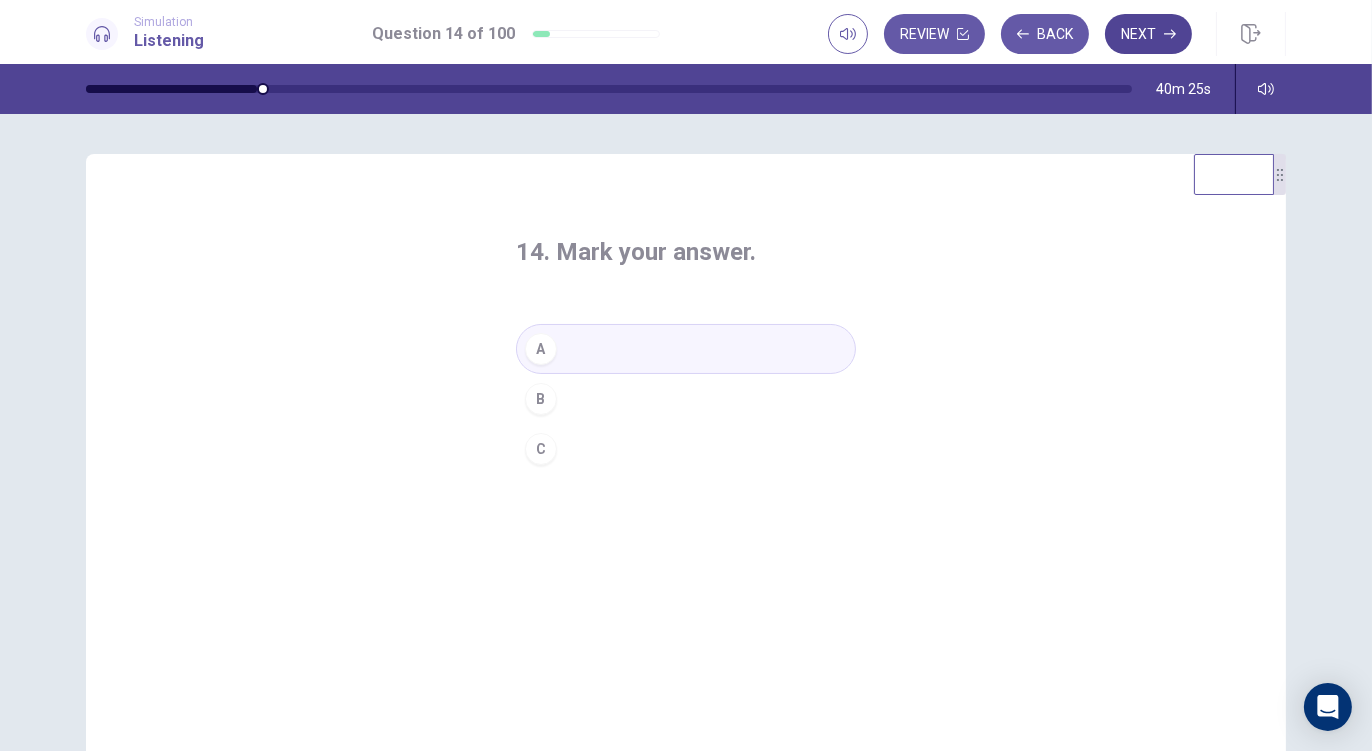 click on "Next" at bounding box center (1148, 34) 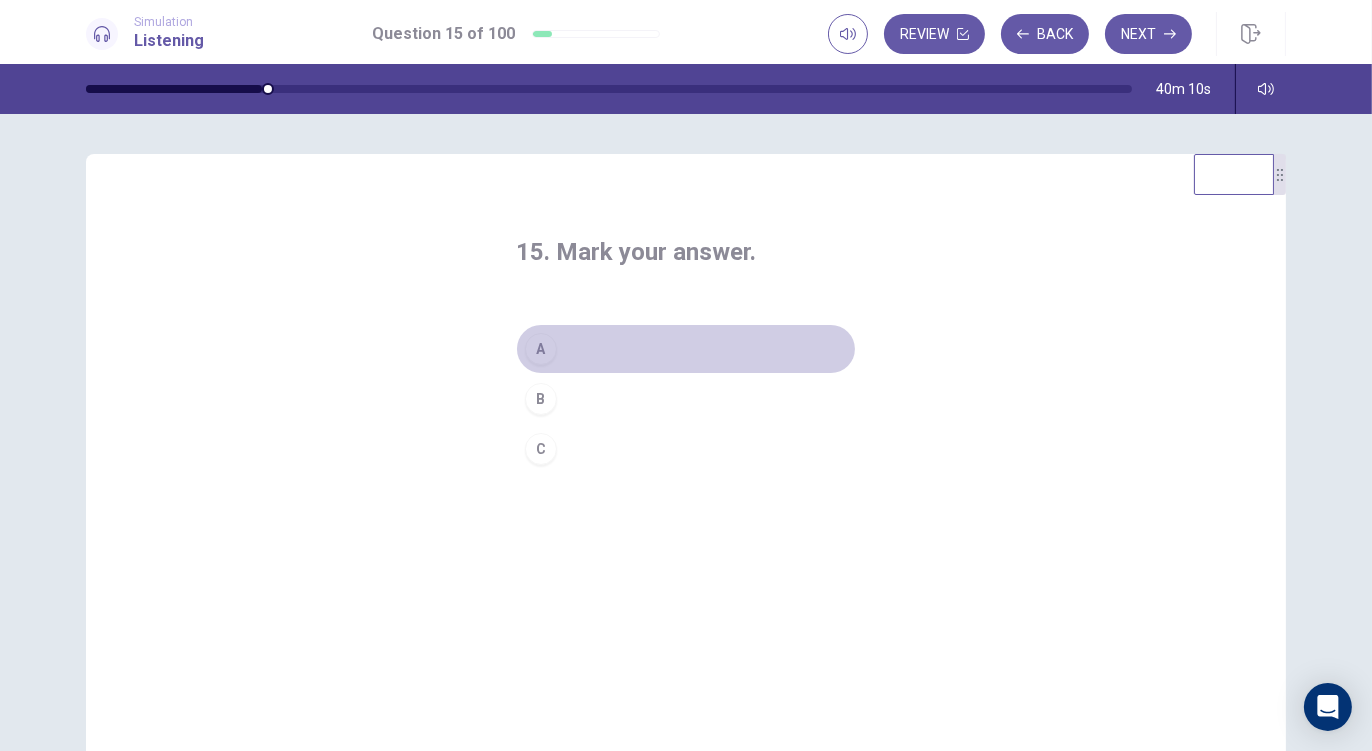 click on "A" at bounding box center (541, 349) 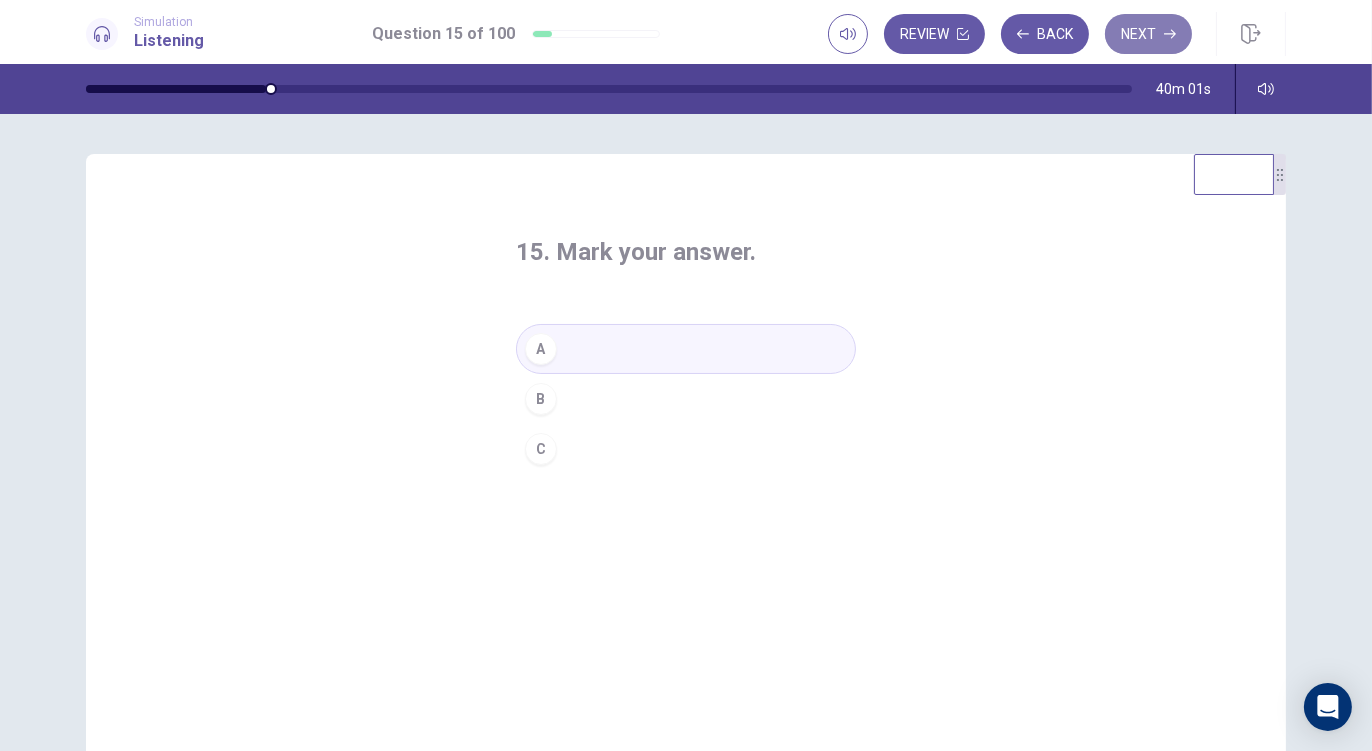 click on "Next" at bounding box center [1148, 34] 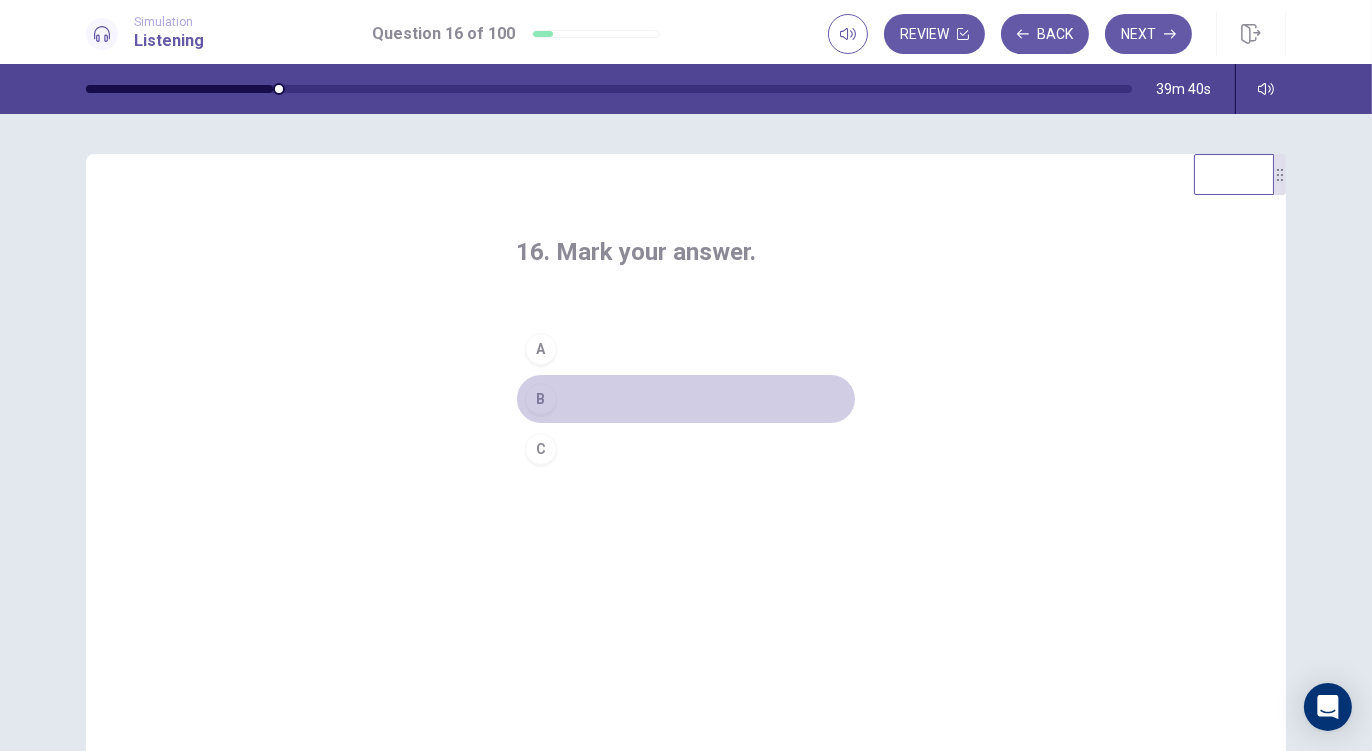 click on "B" at bounding box center (541, 399) 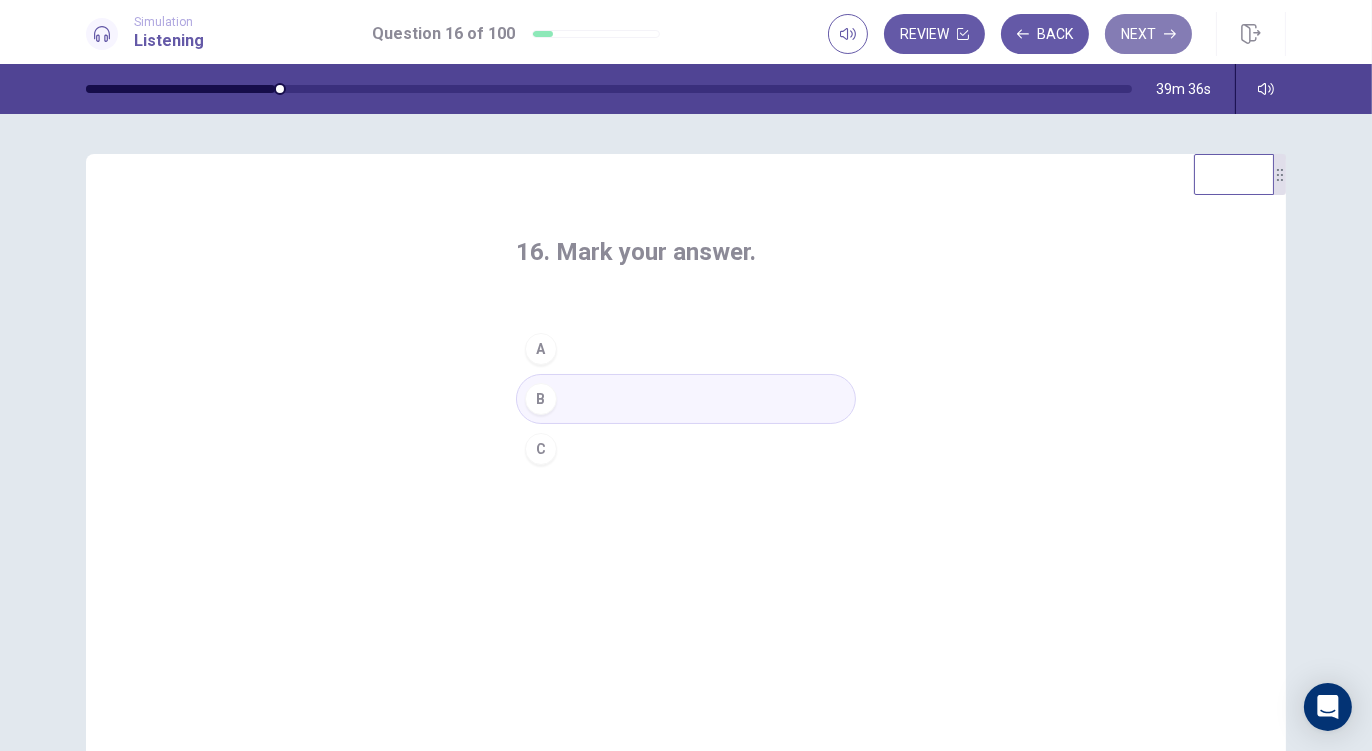 click on "Next" at bounding box center [1148, 34] 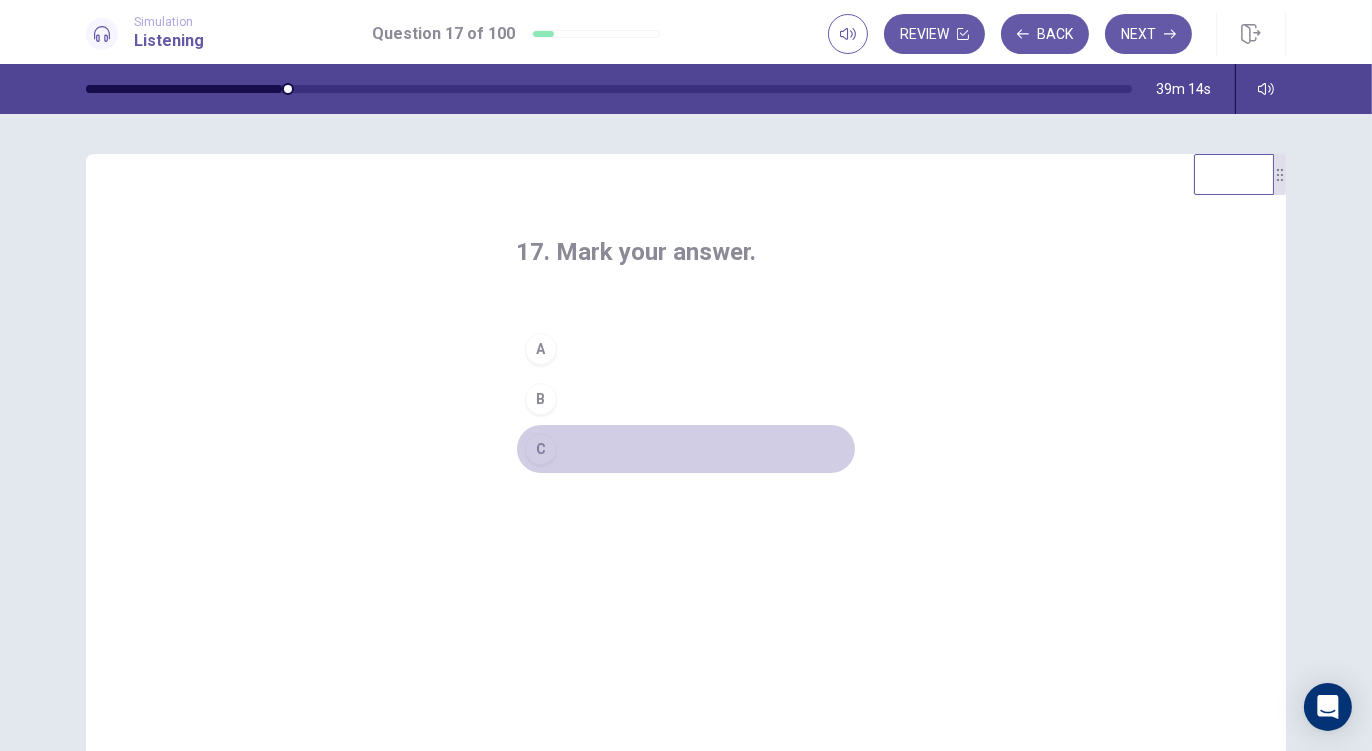 click on "C" at bounding box center [686, 449] 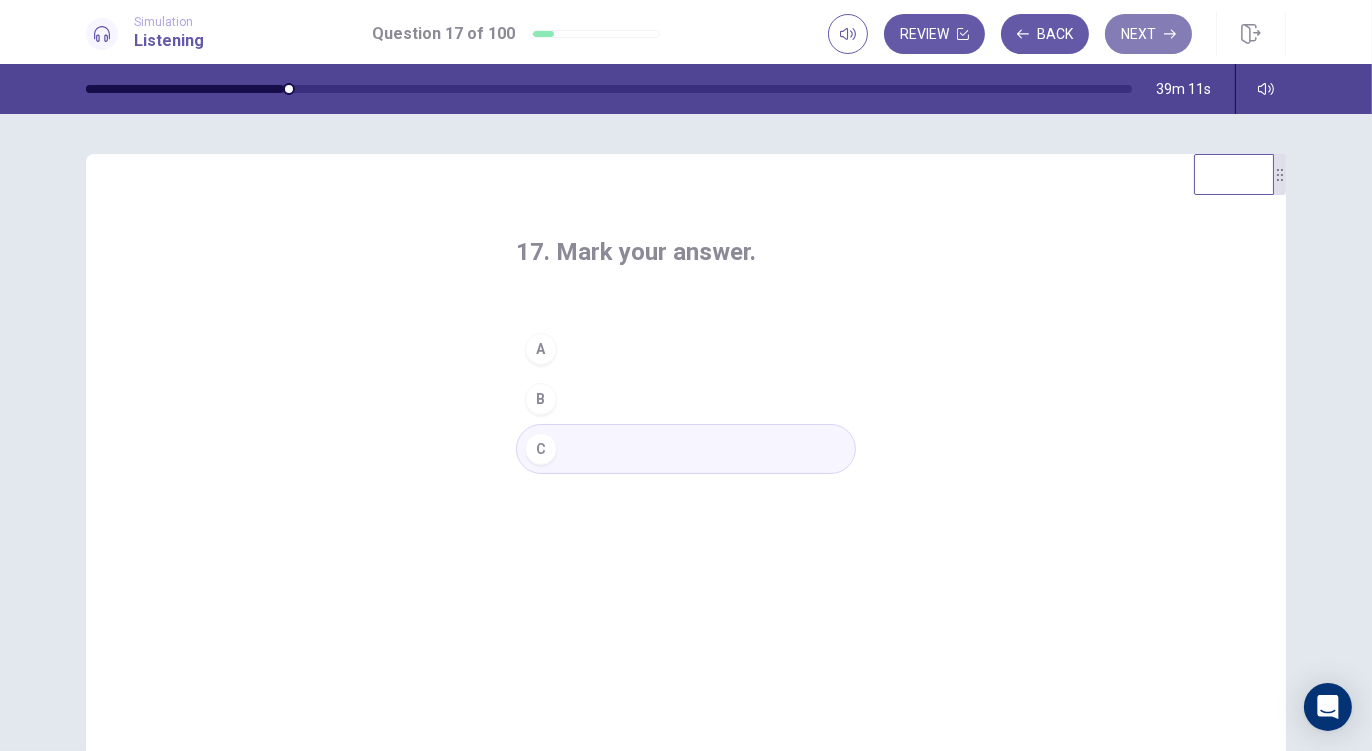 click on "Next" at bounding box center [1148, 34] 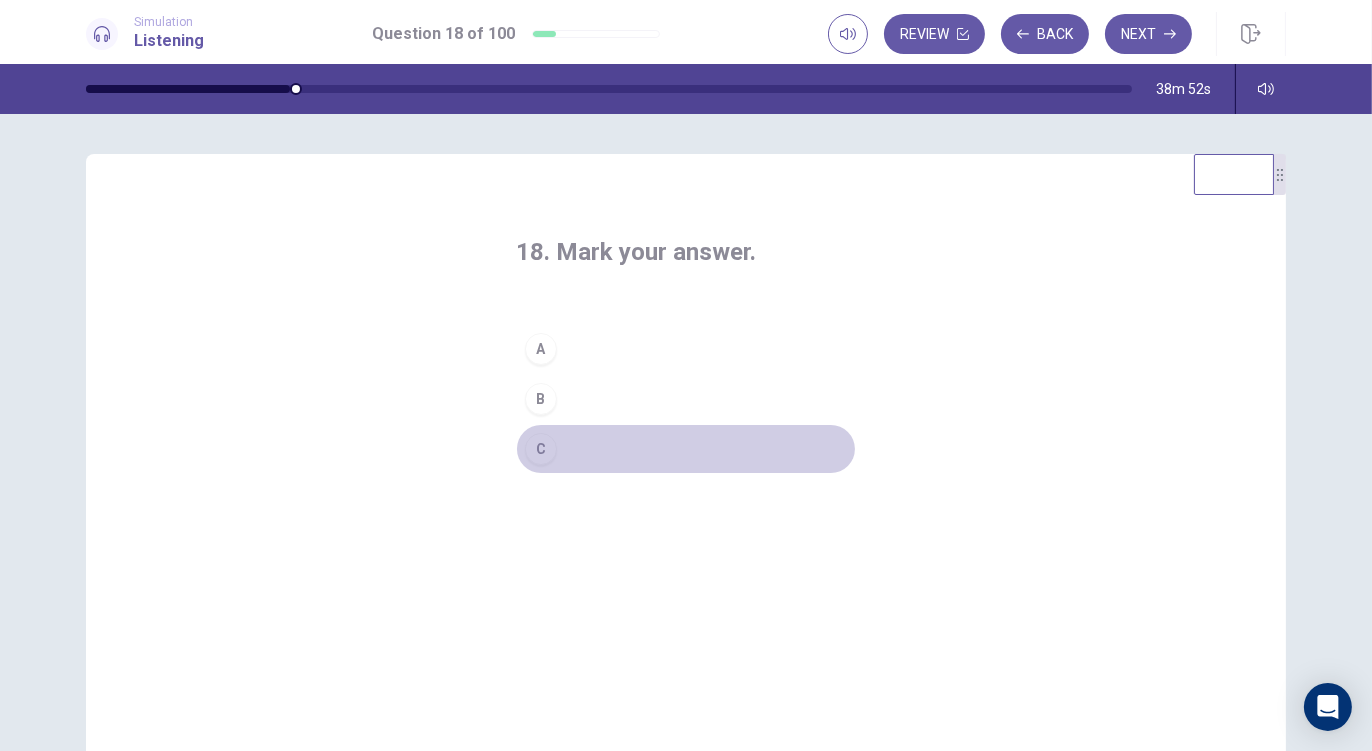 click on "C" at bounding box center (686, 449) 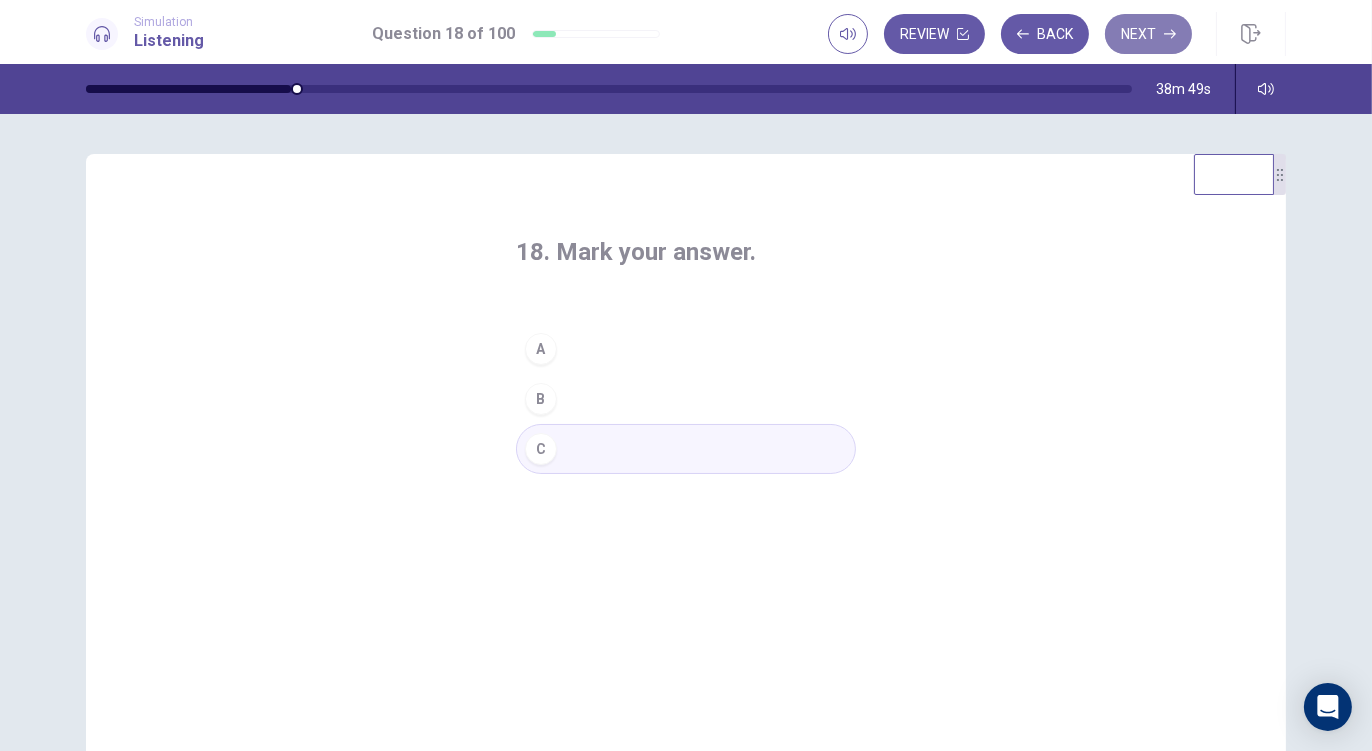 click on "Next" at bounding box center [1148, 34] 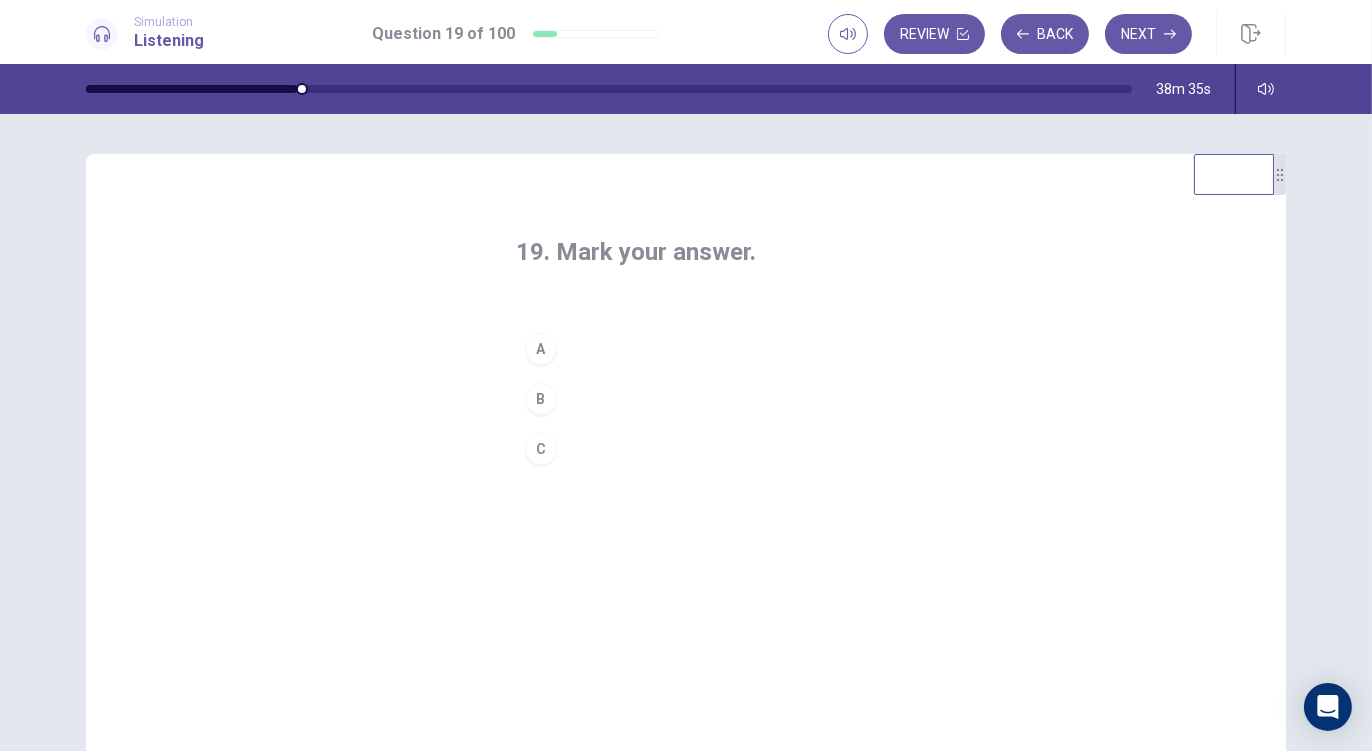 click on "A" at bounding box center [686, 349] 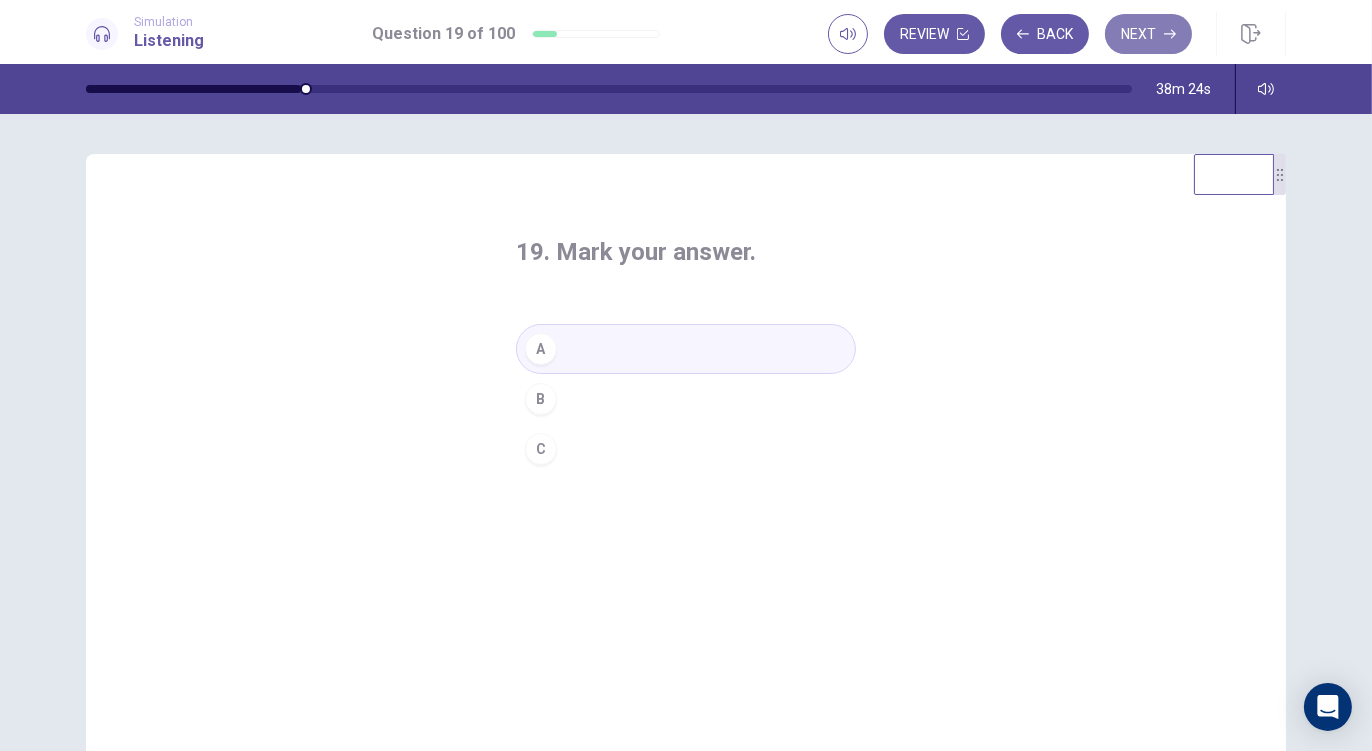 click on "Next" at bounding box center [1148, 34] 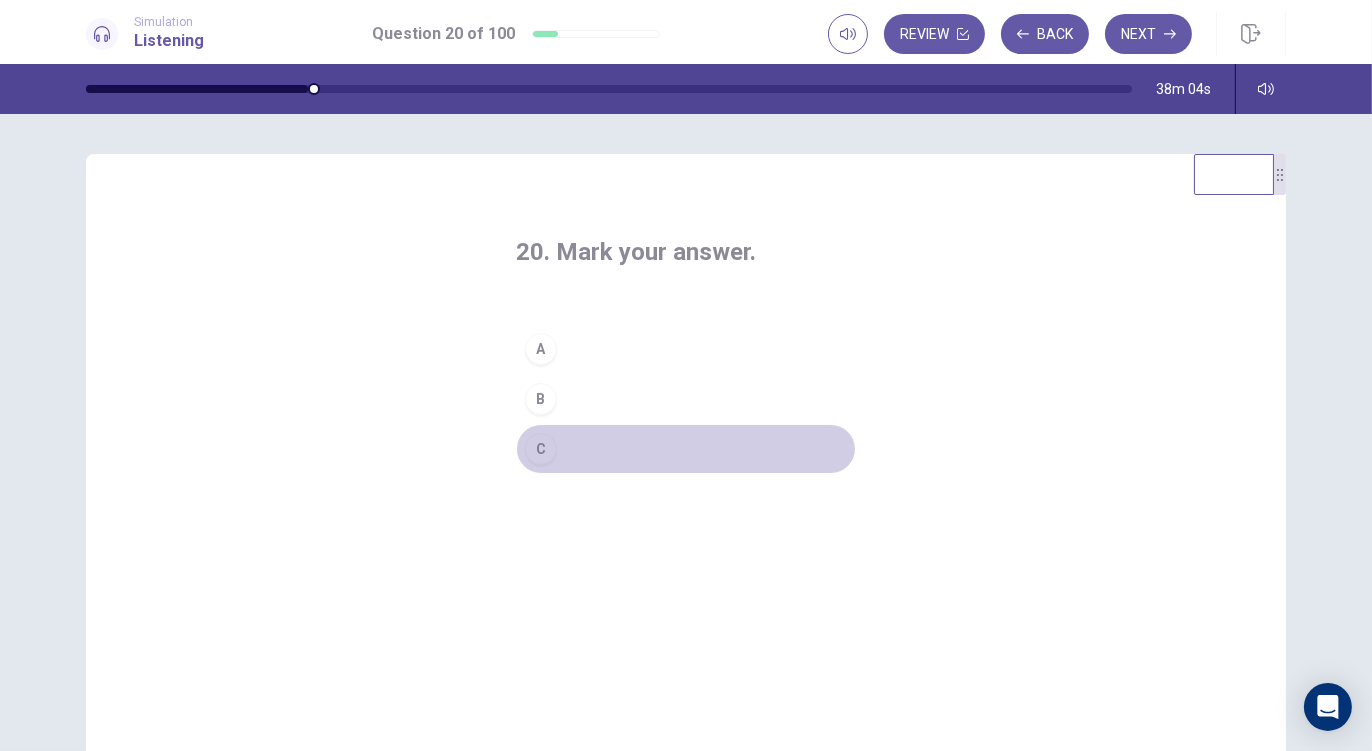 click on "C" at bounding box center [541, 449] 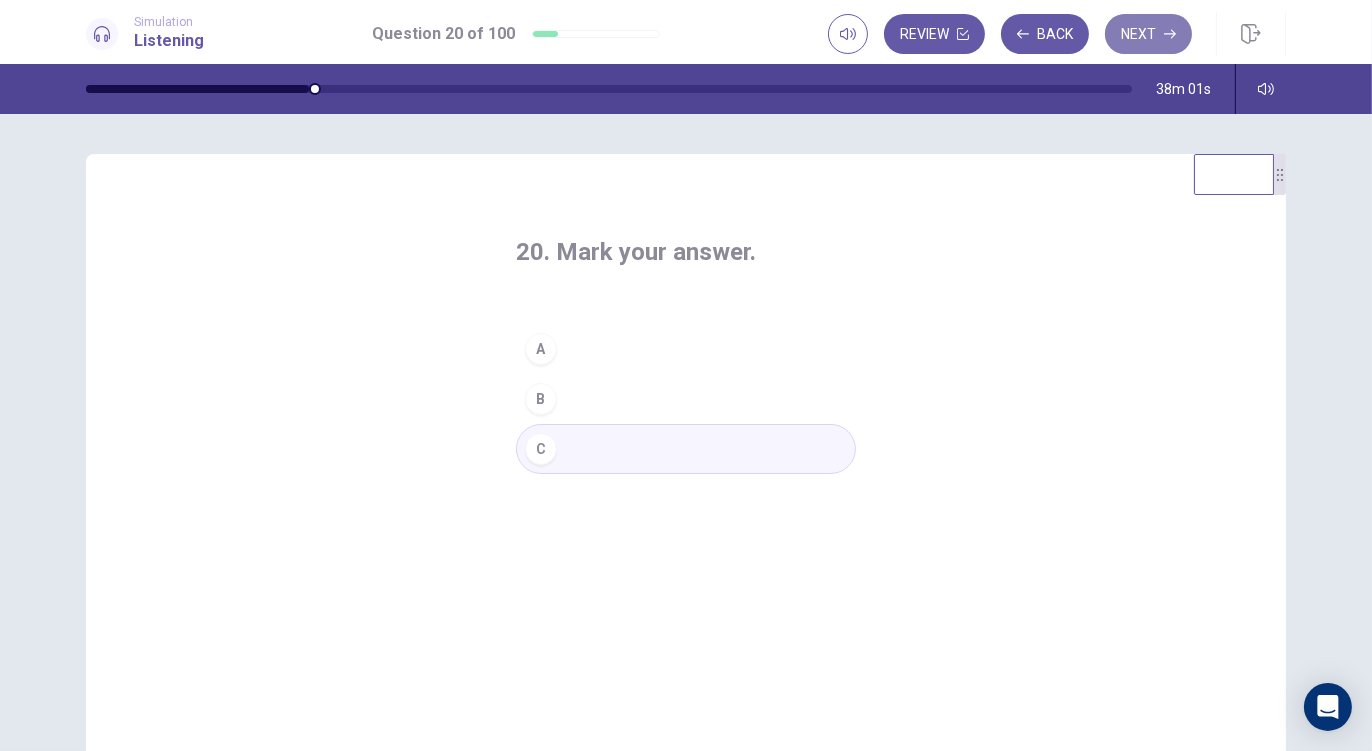 click on "Next" at bounding box center (1148, 34) 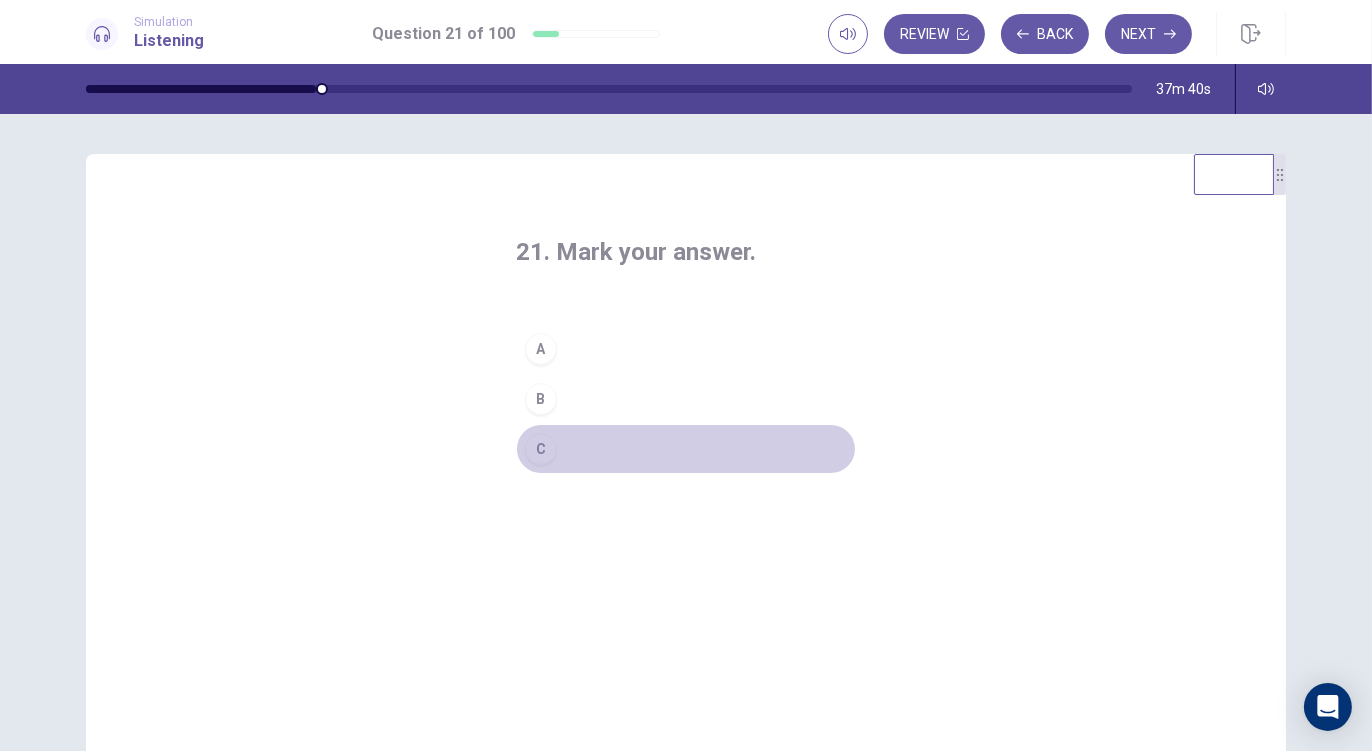 click on "C" at bounding box center (686, 449) 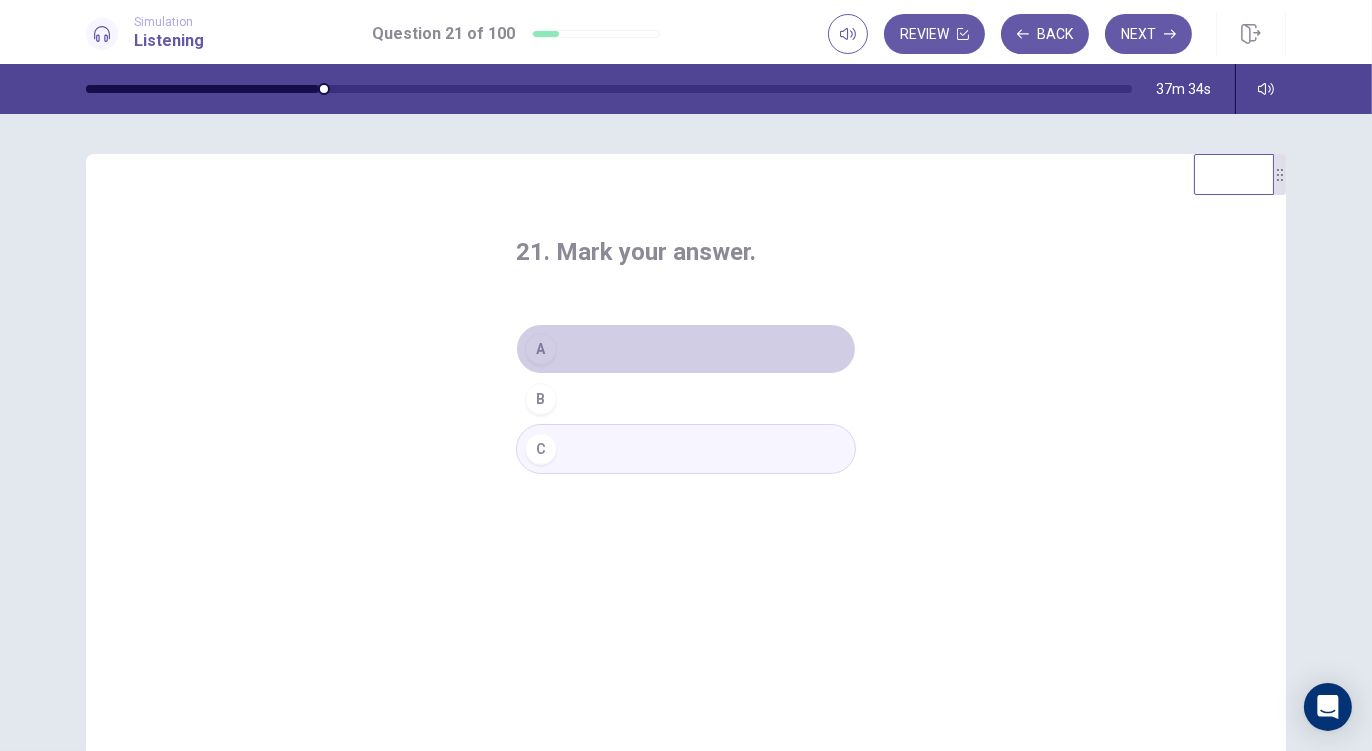 click on "A" at bounding box center (686, 349) 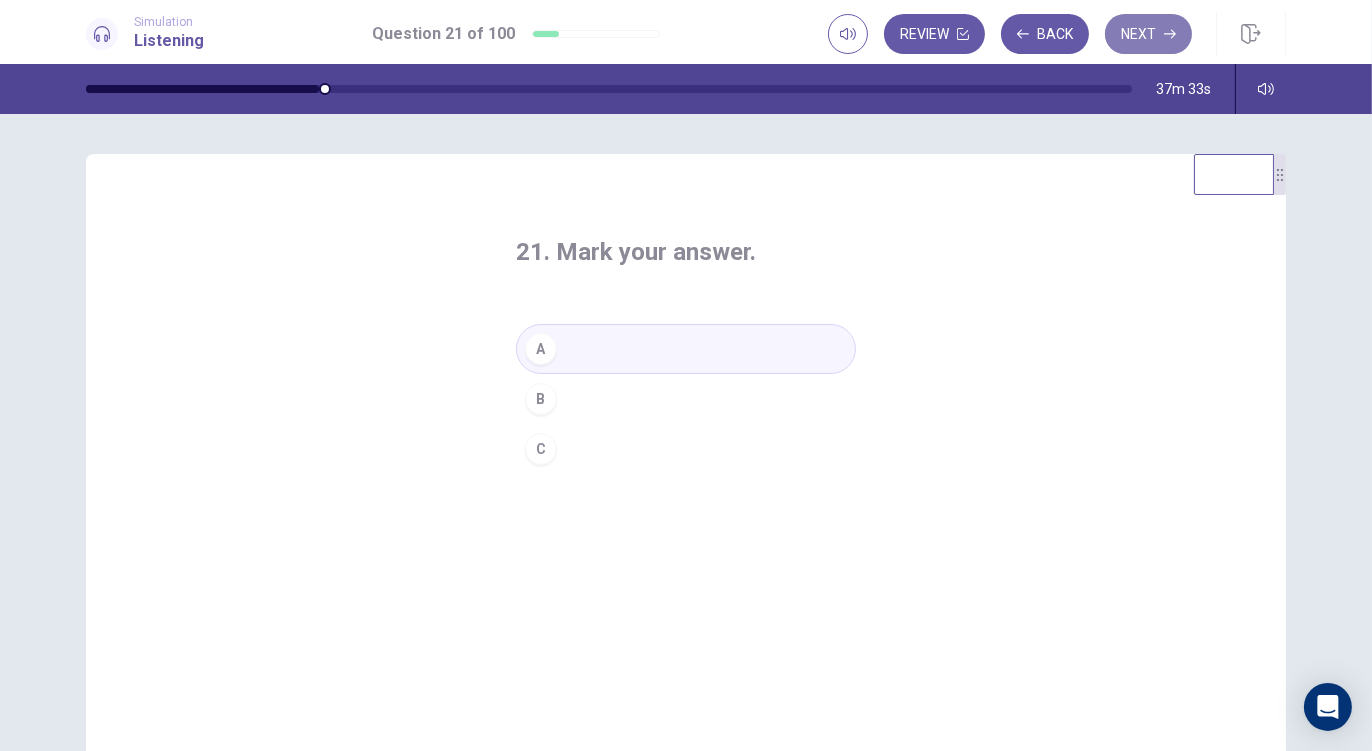 click on "Next" at bounding box center (1148, 34) 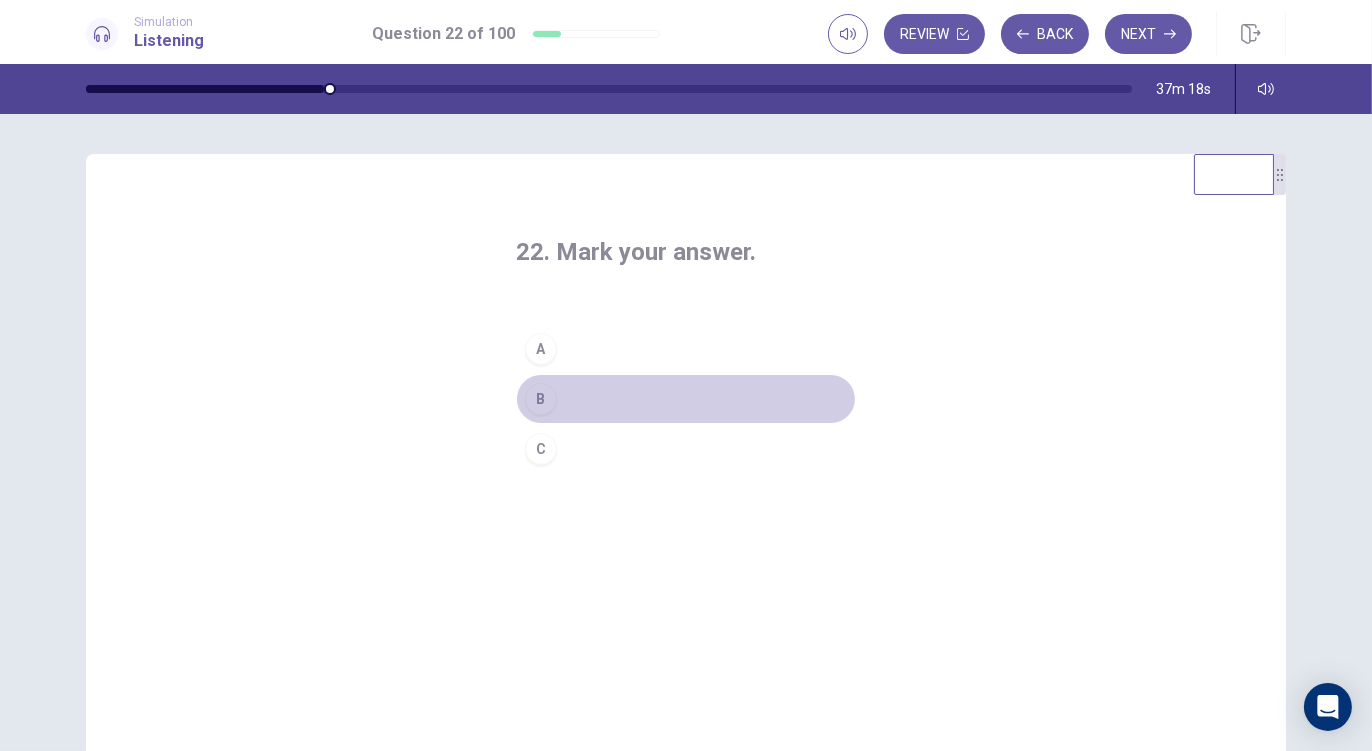 click on "B" at bounding box center [686, 399] 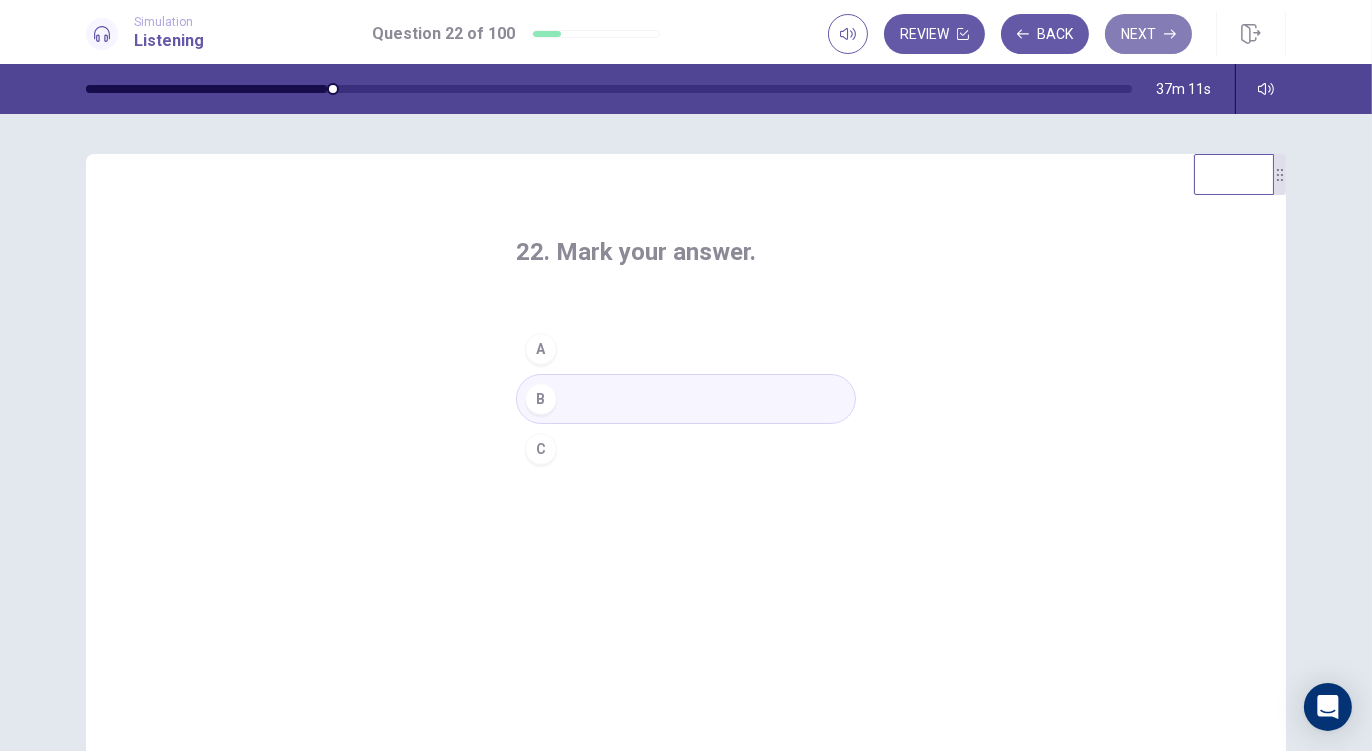 click on "Next" at bounding box center [1148, 34] 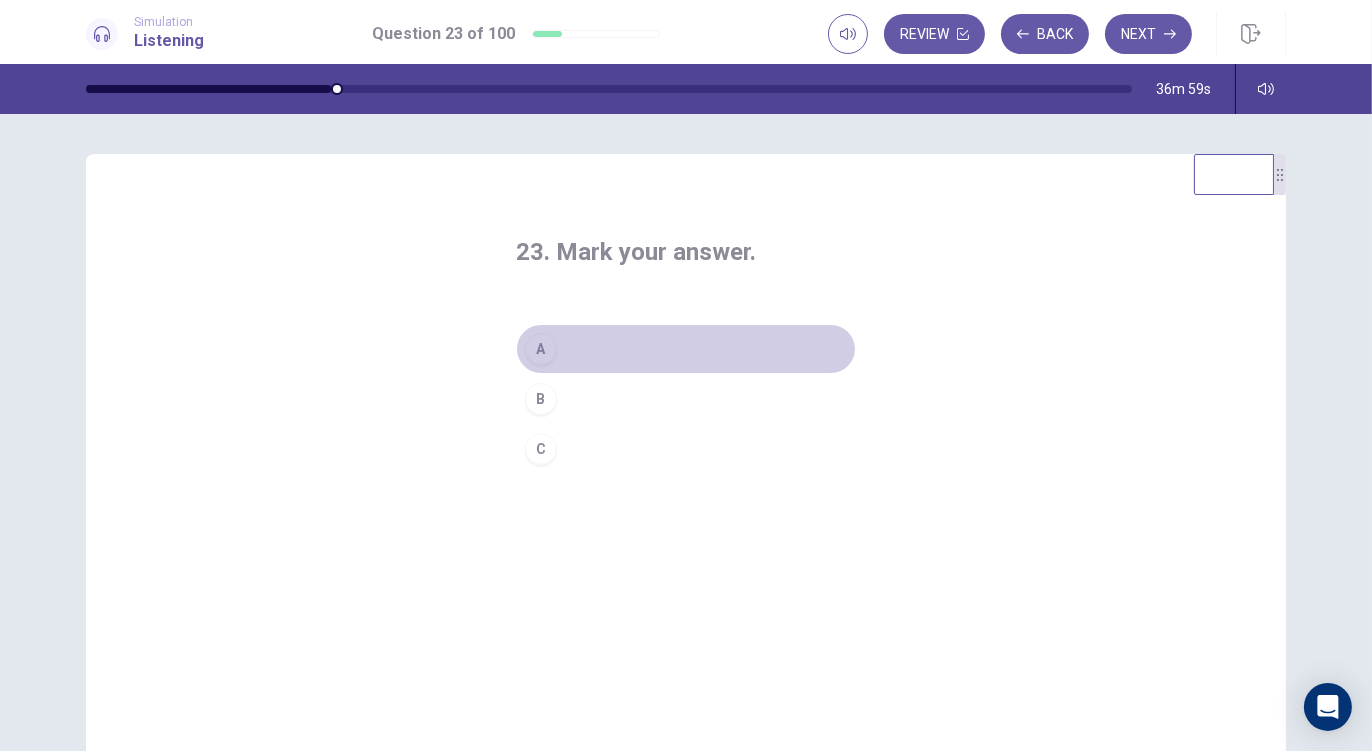 click on "A" at bounding box center (686, 349) 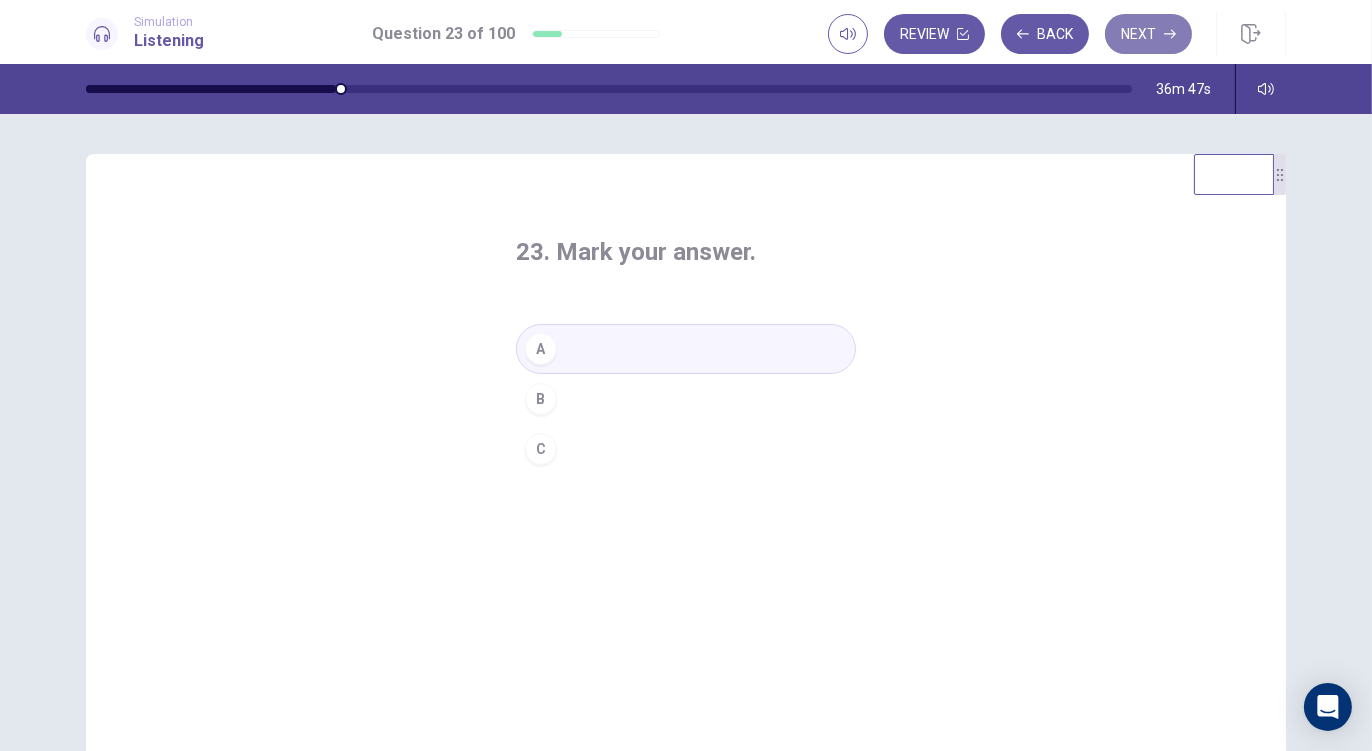 click on "Next" at bounding box center [1148, 34] 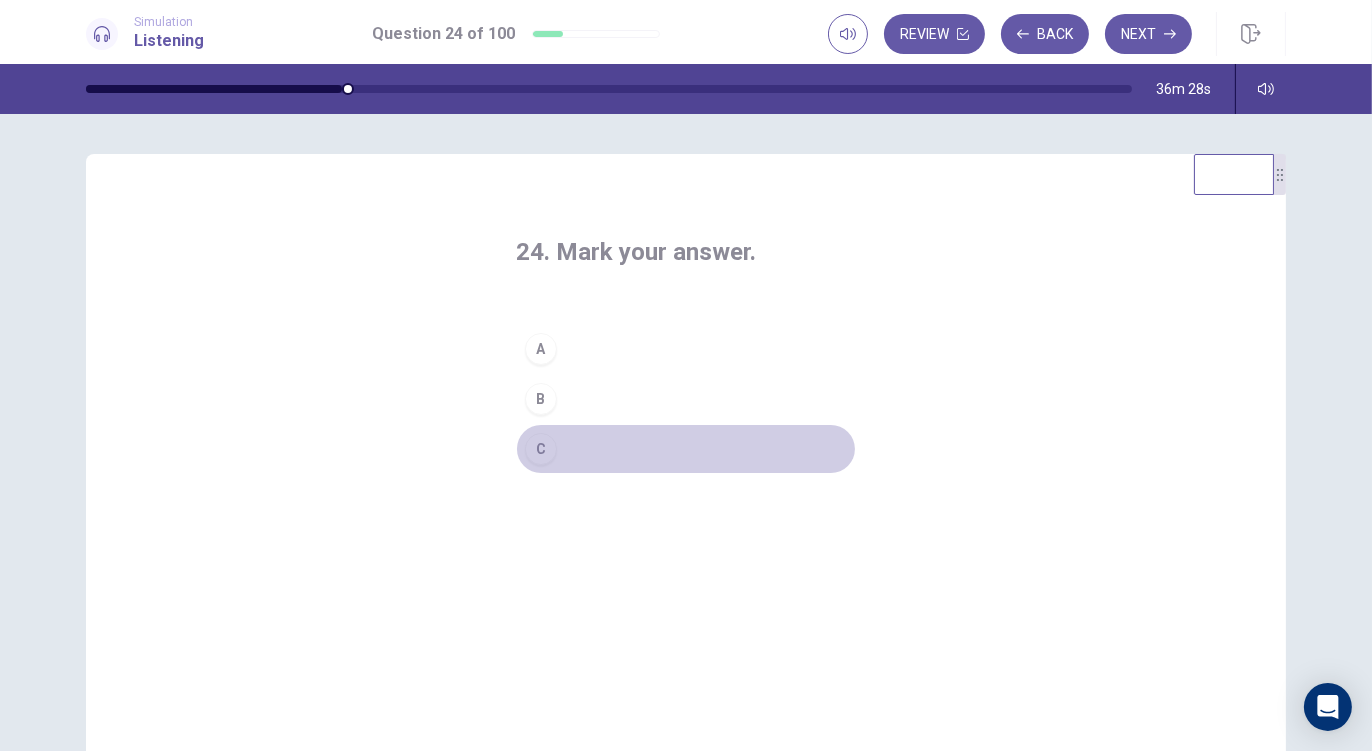 click on "C" at bounding box center [686, 449] 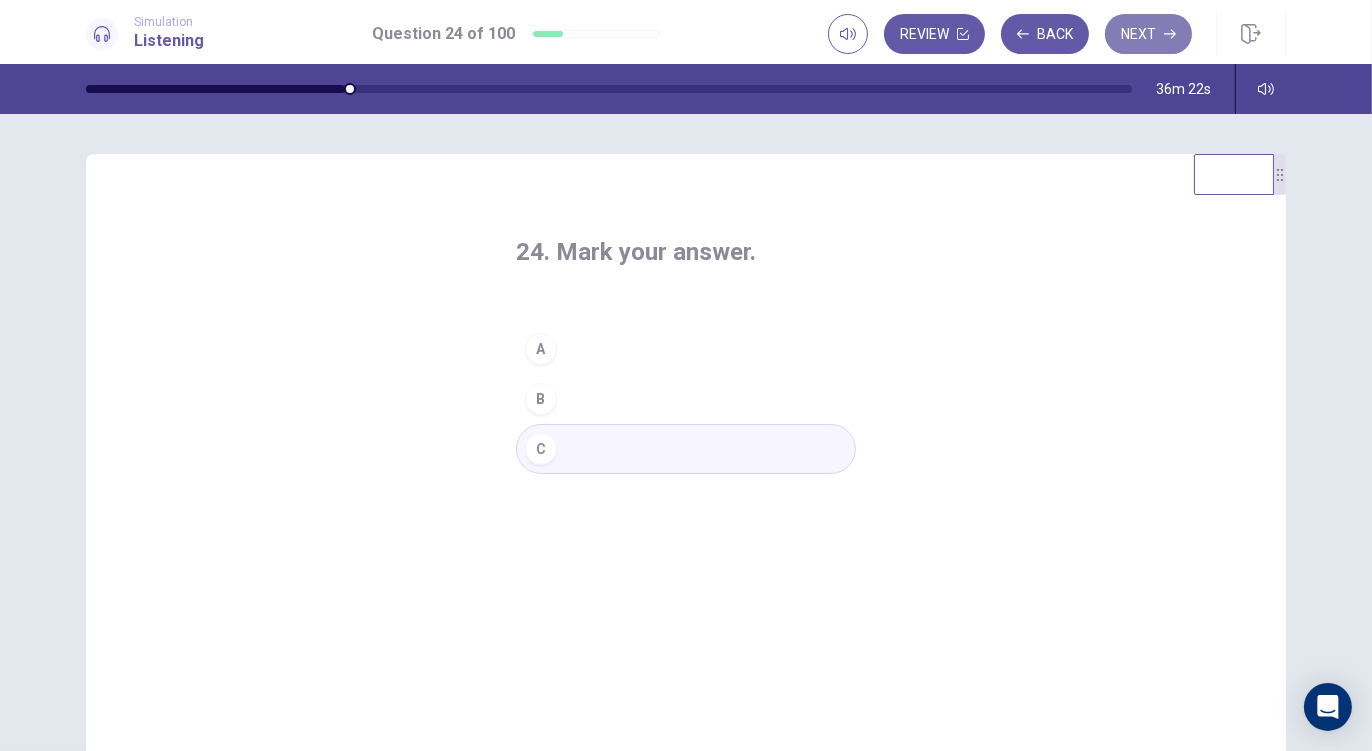 click 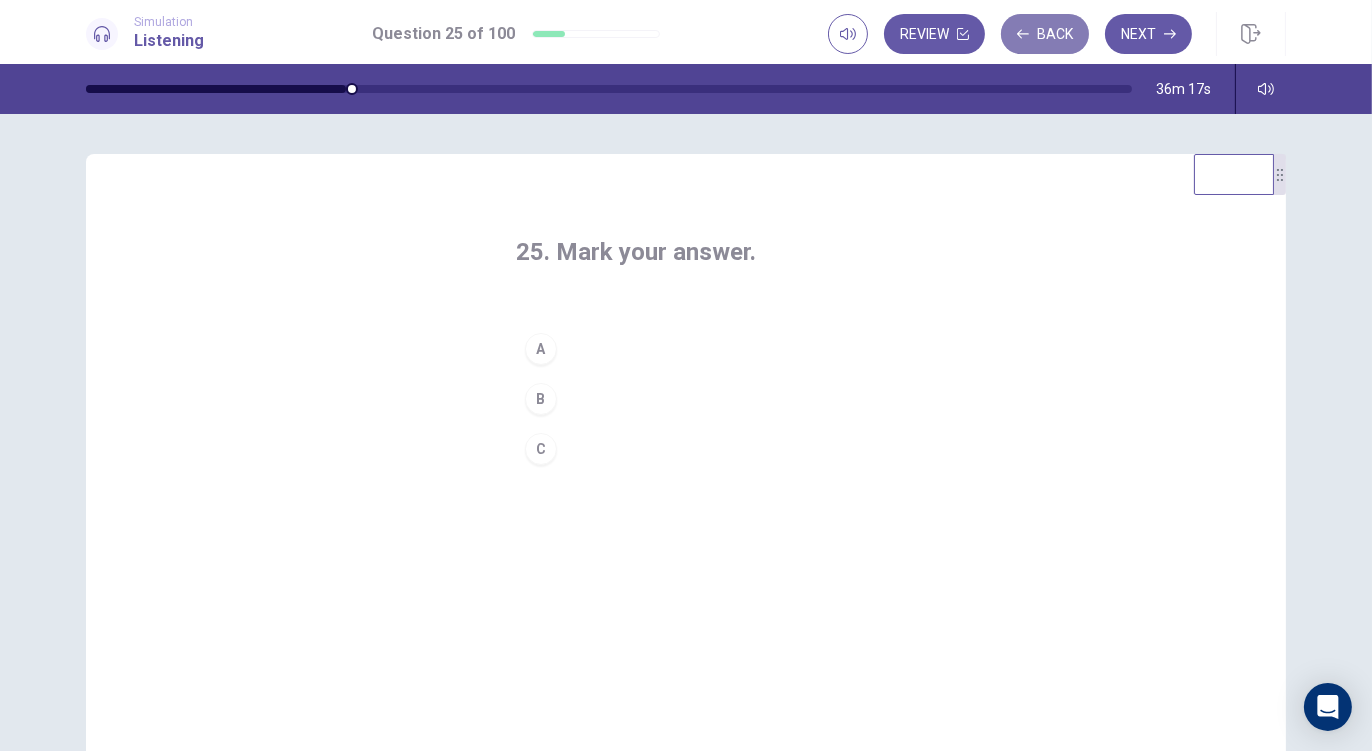 click on "Back" at bounding box center (1045, 34) 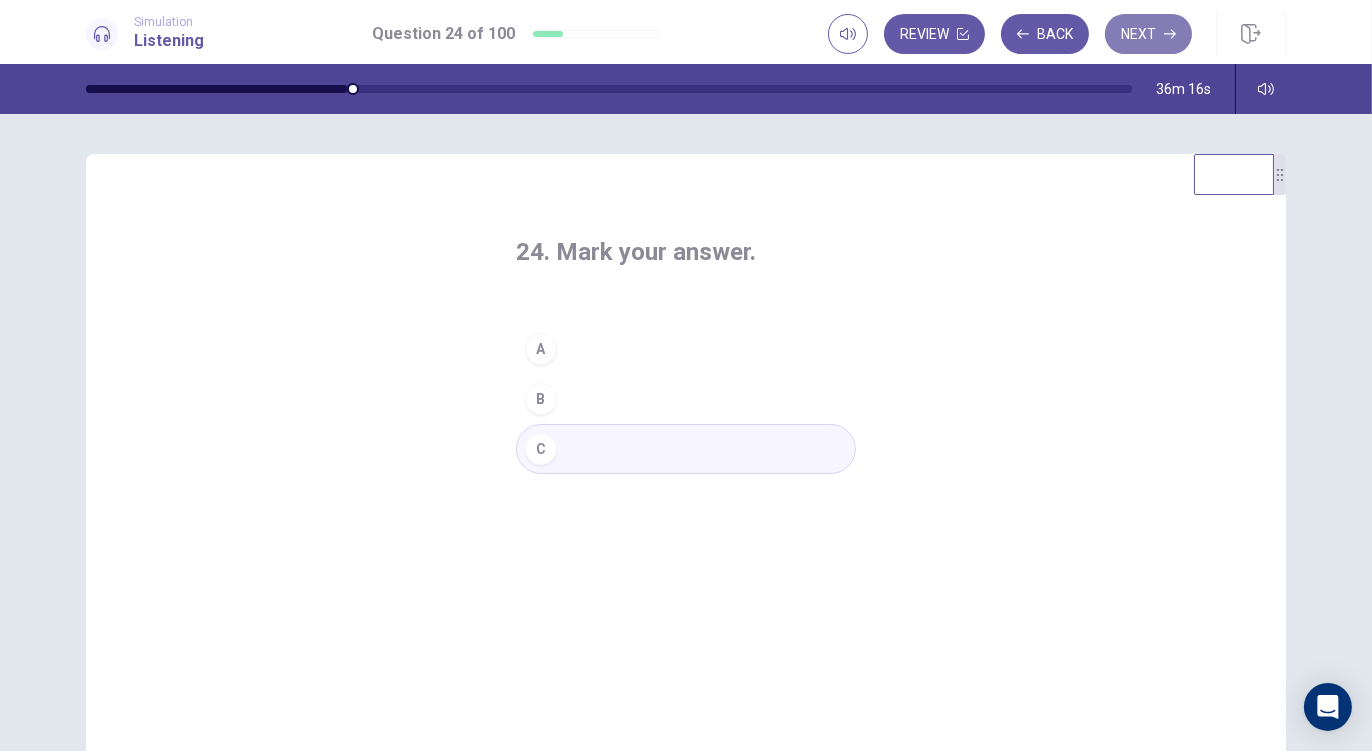 click 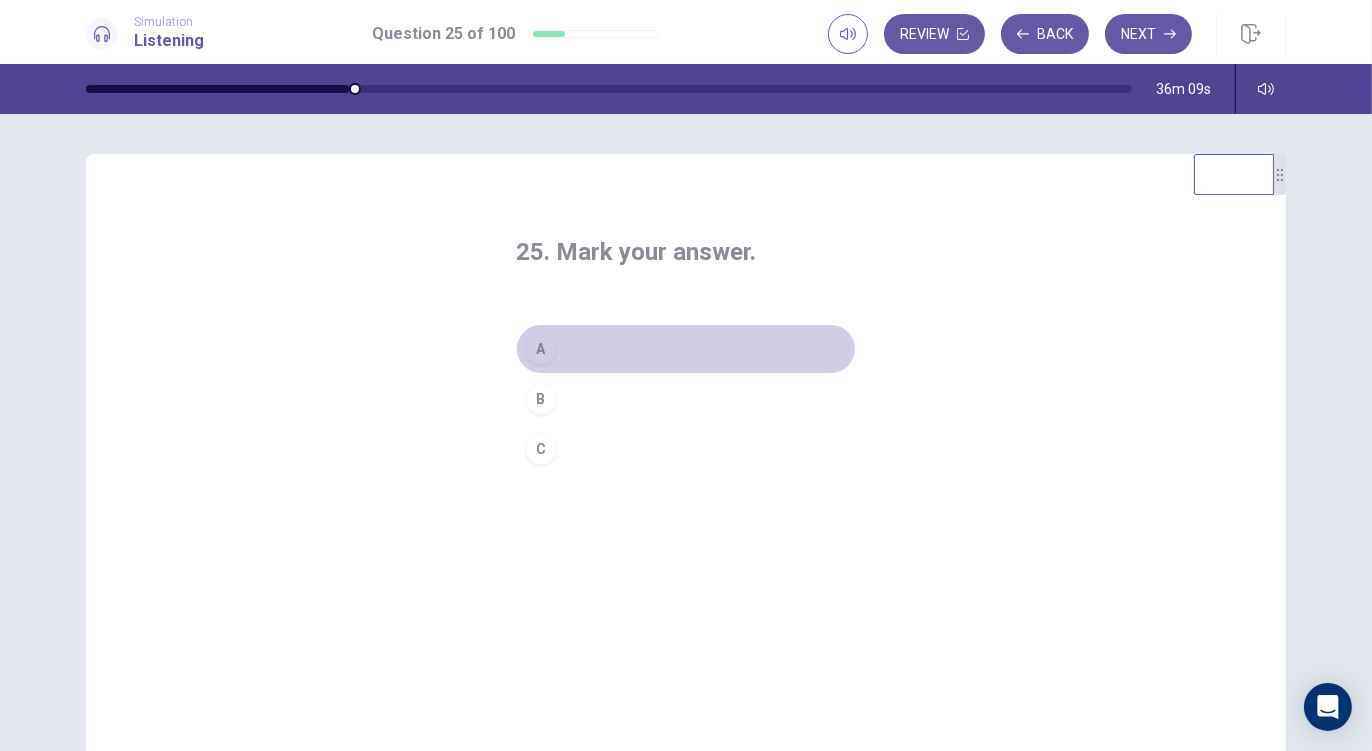 click on "A" at bounding box center (541, 349) 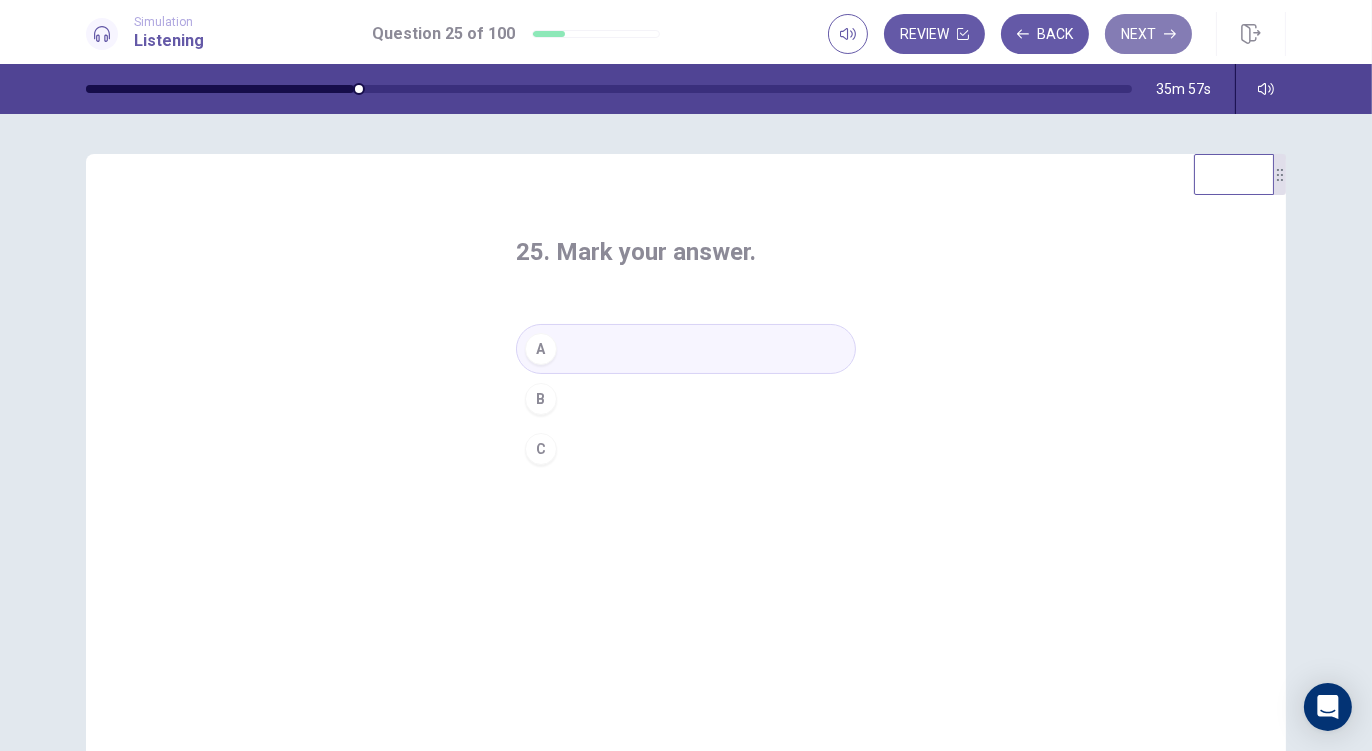 click on "Next" at bounding box center (1148, 34) 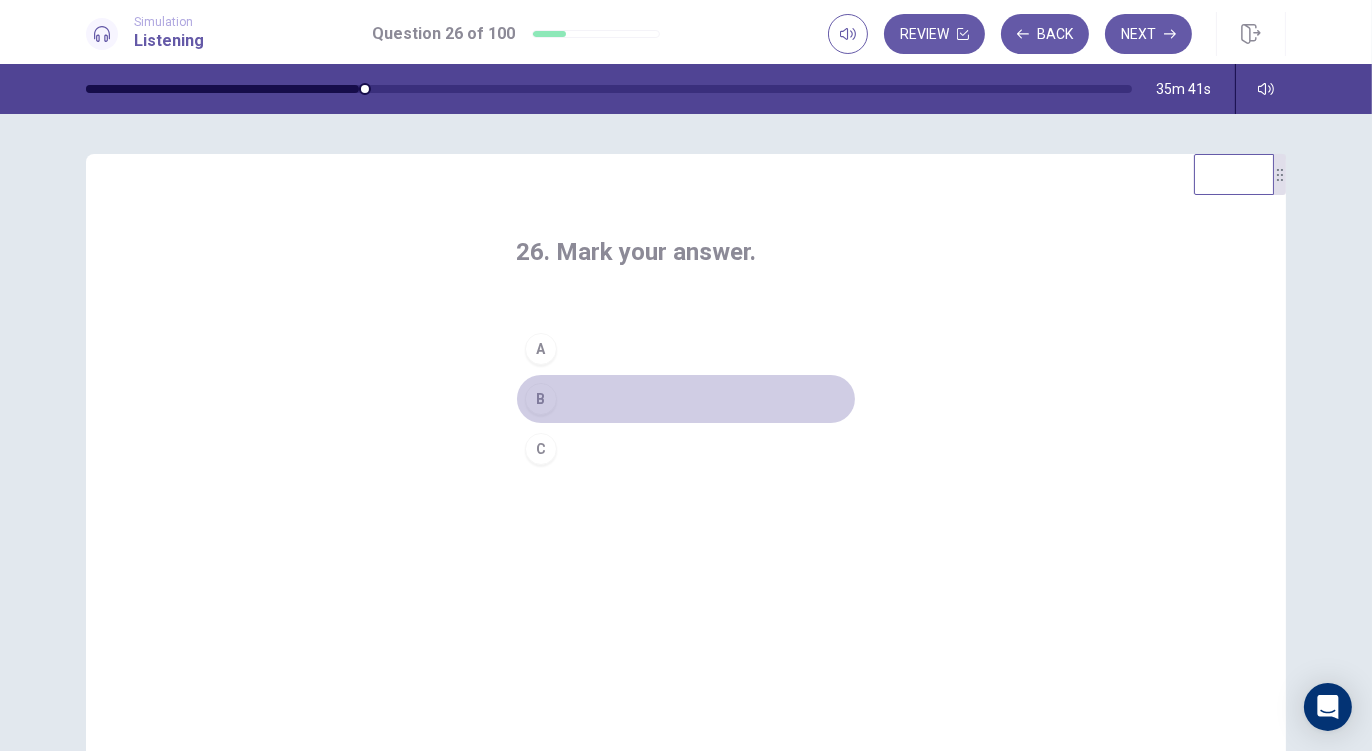 click on "B" at bounding box center [686, 399] 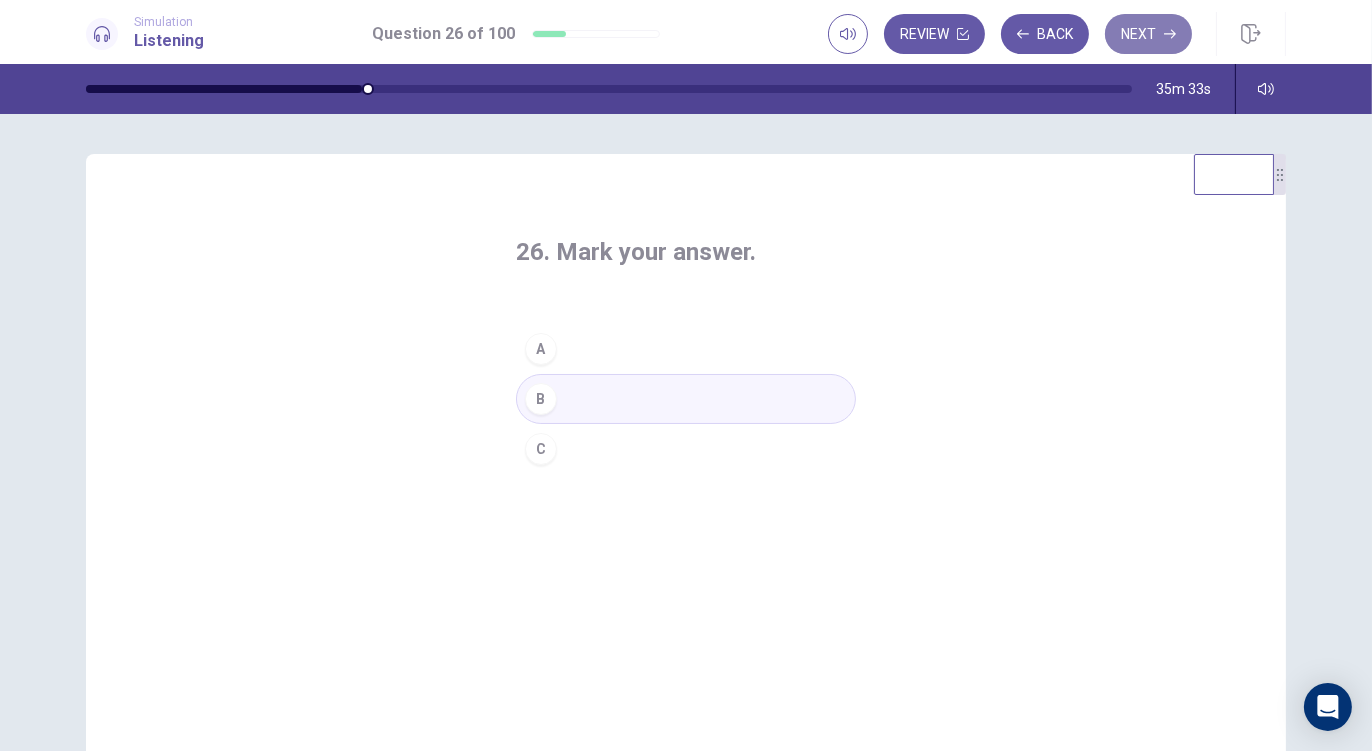 click on "Next" at bounding box center [1148, 34] 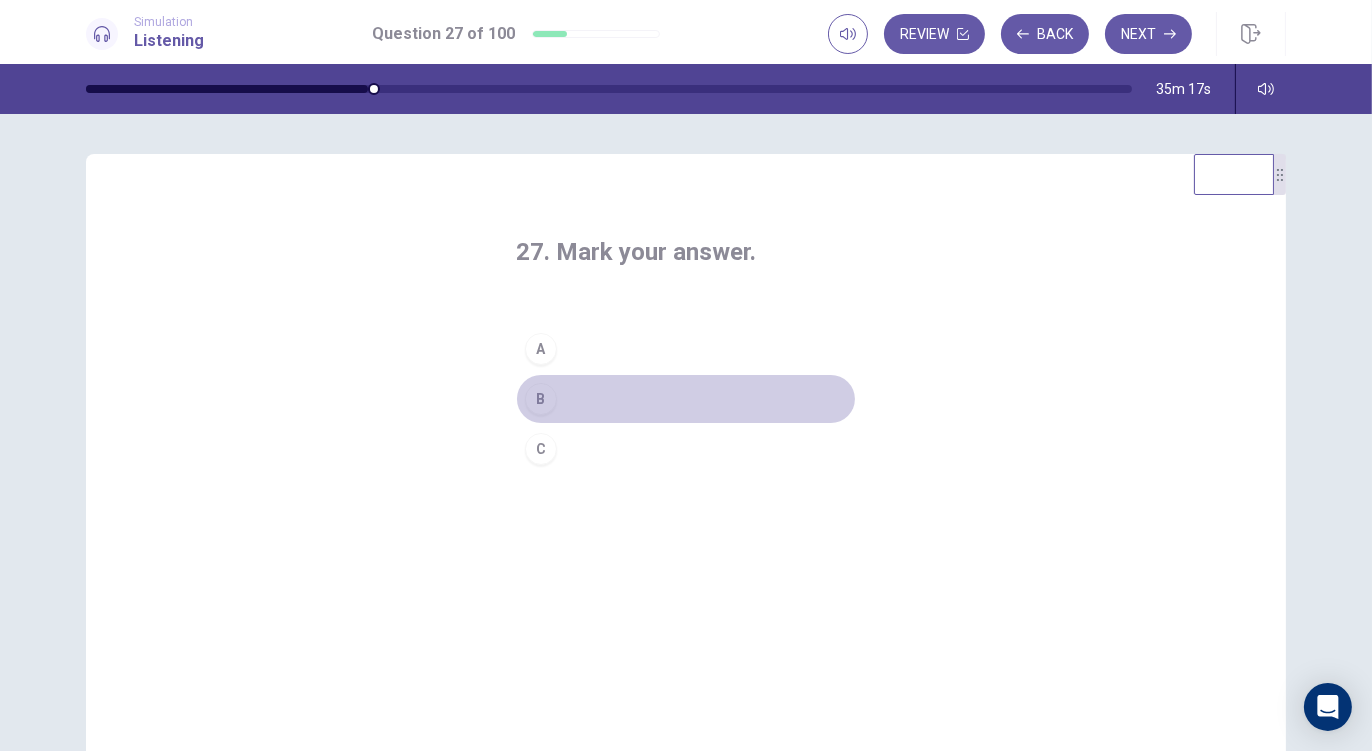 click on "B" at bounding box center (686, 399) 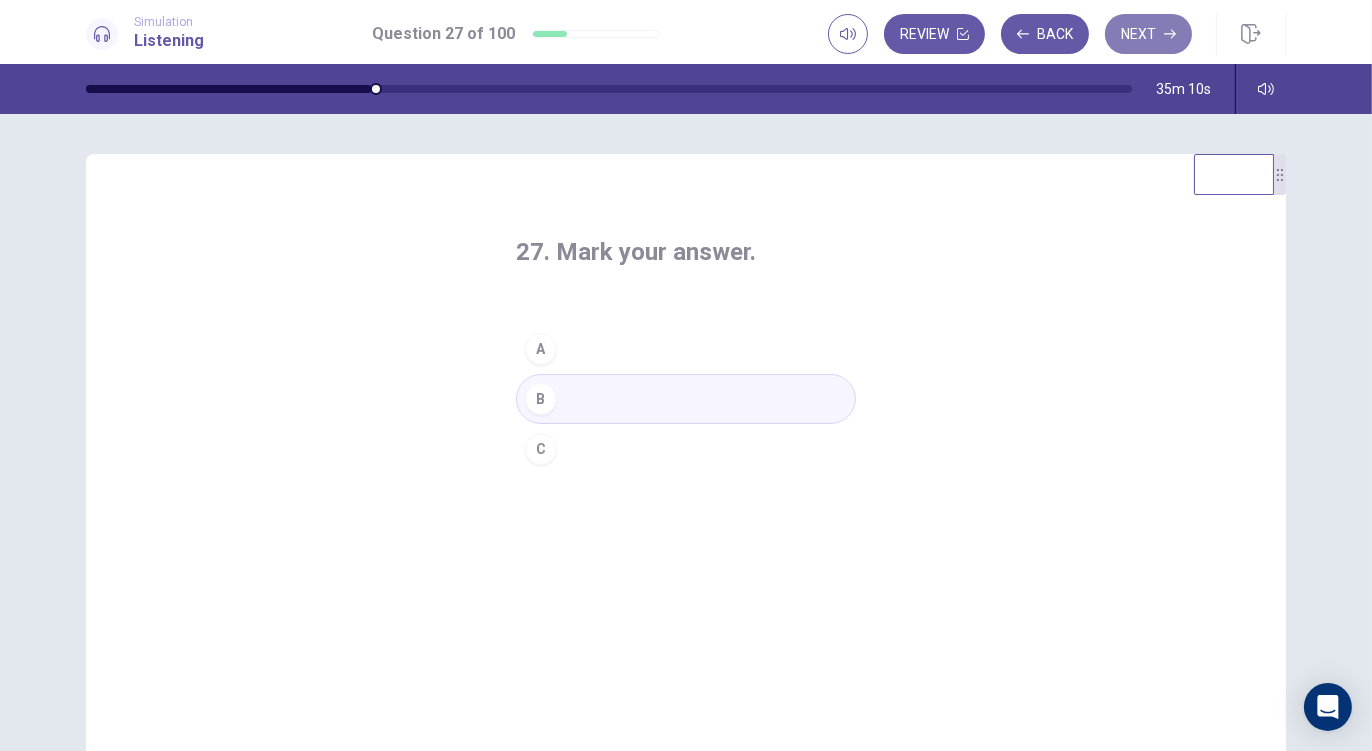 click on "Next" at bounding box center [1148, 34] 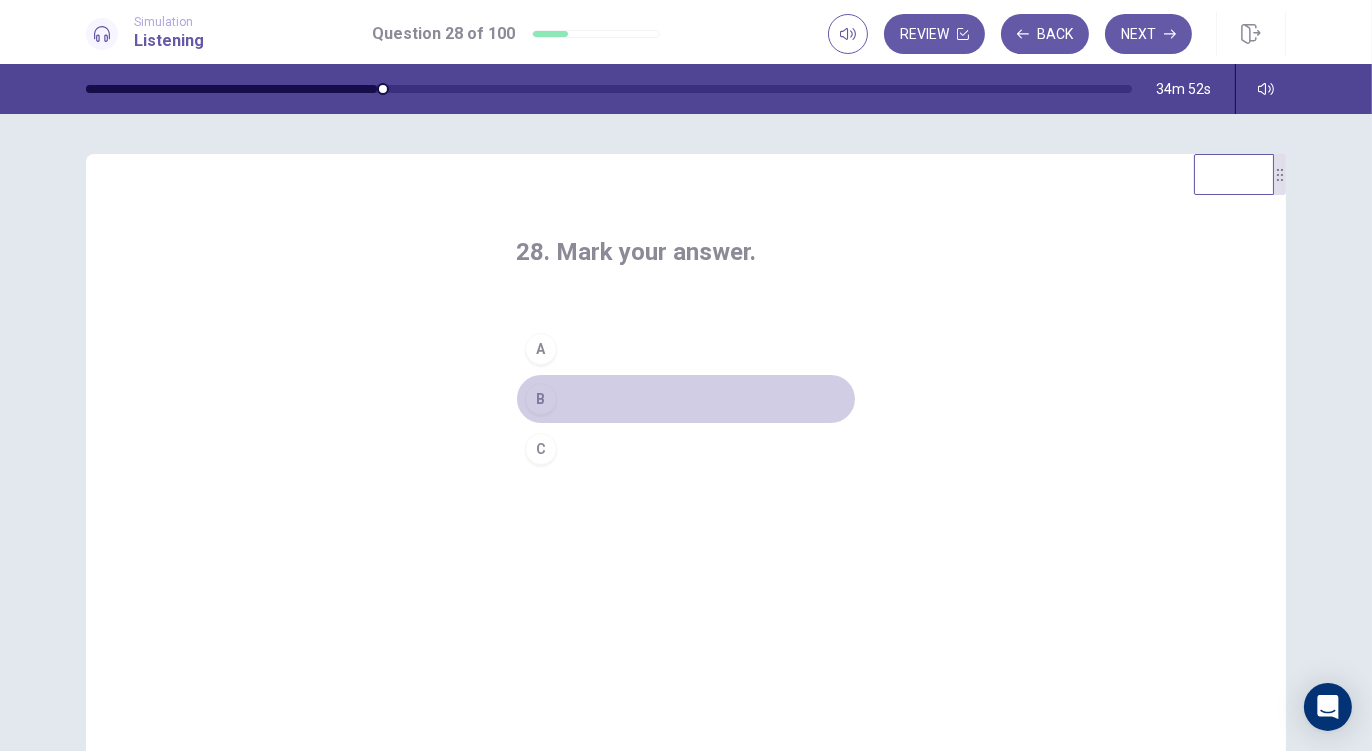 click on "B" at bounding box center [686, 399] 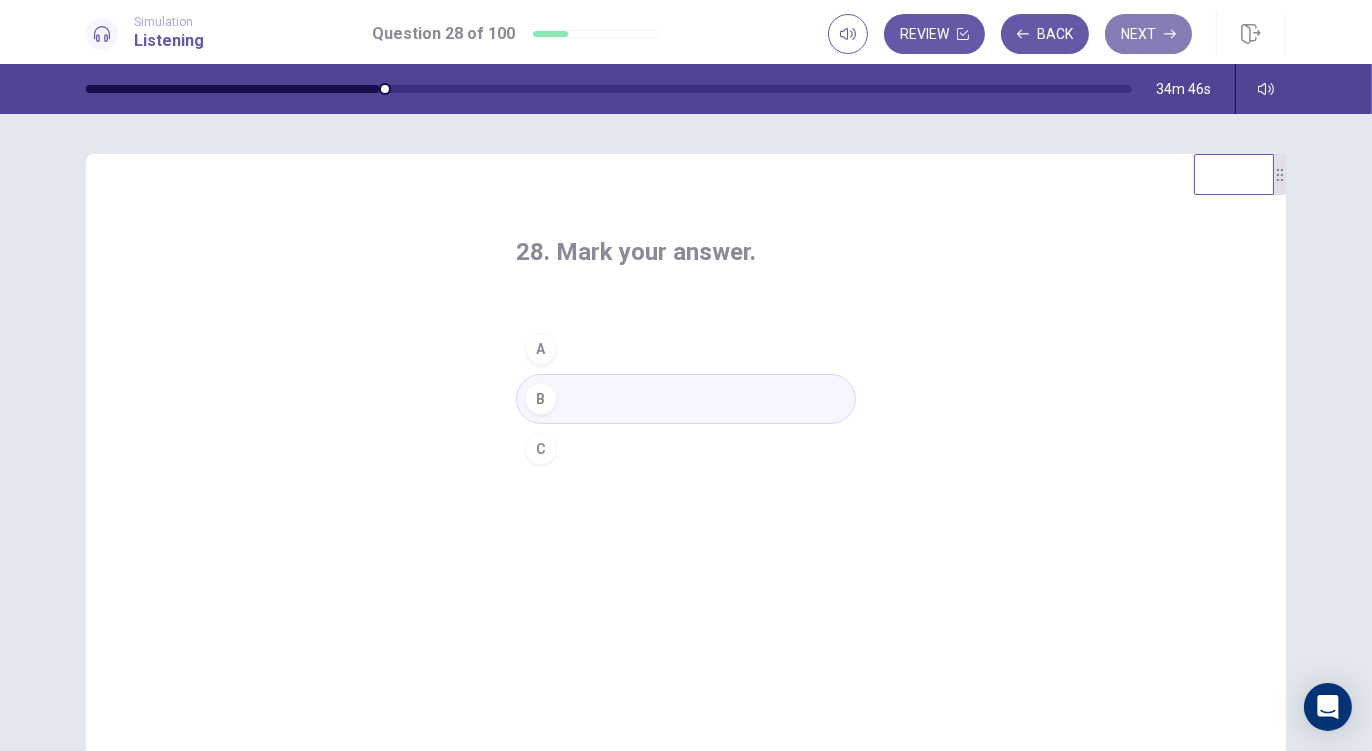 click on "Next" at bounding box center (1148, 34) 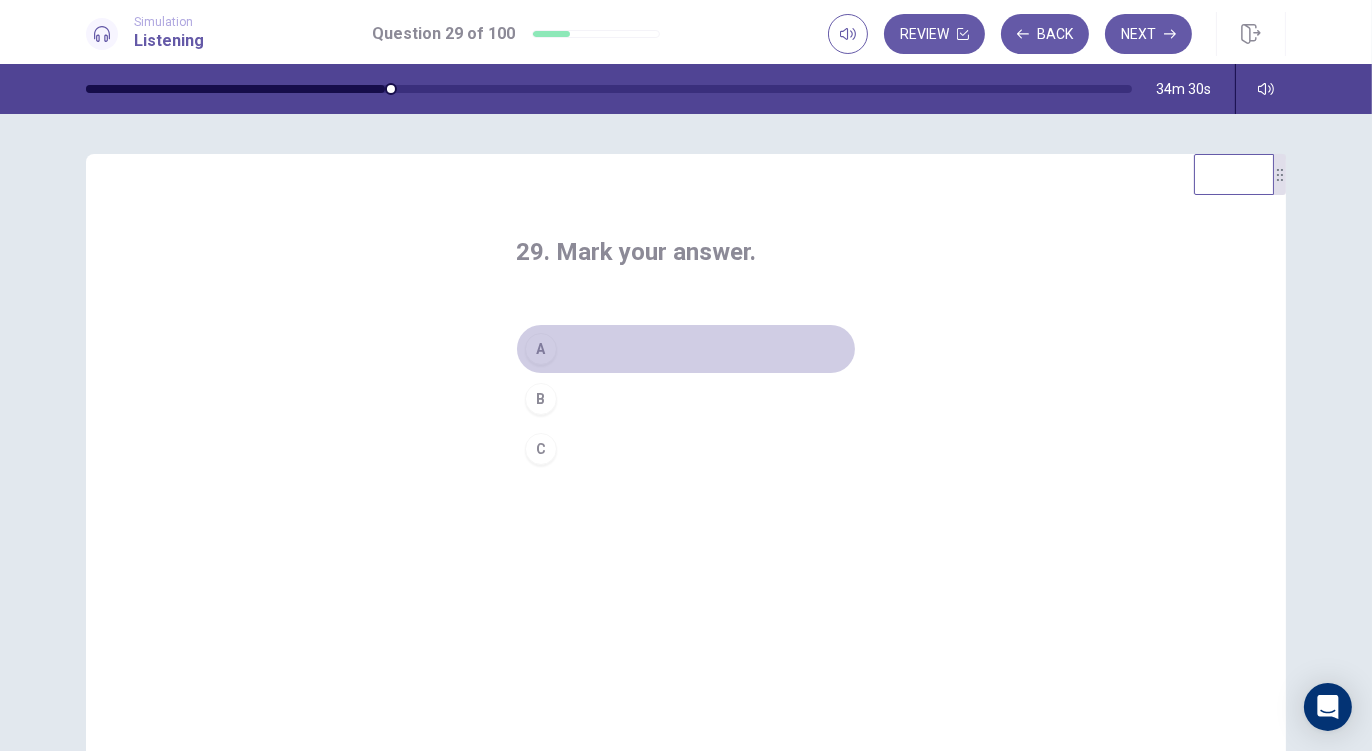 click on "A" at bounding box center (686, 349) 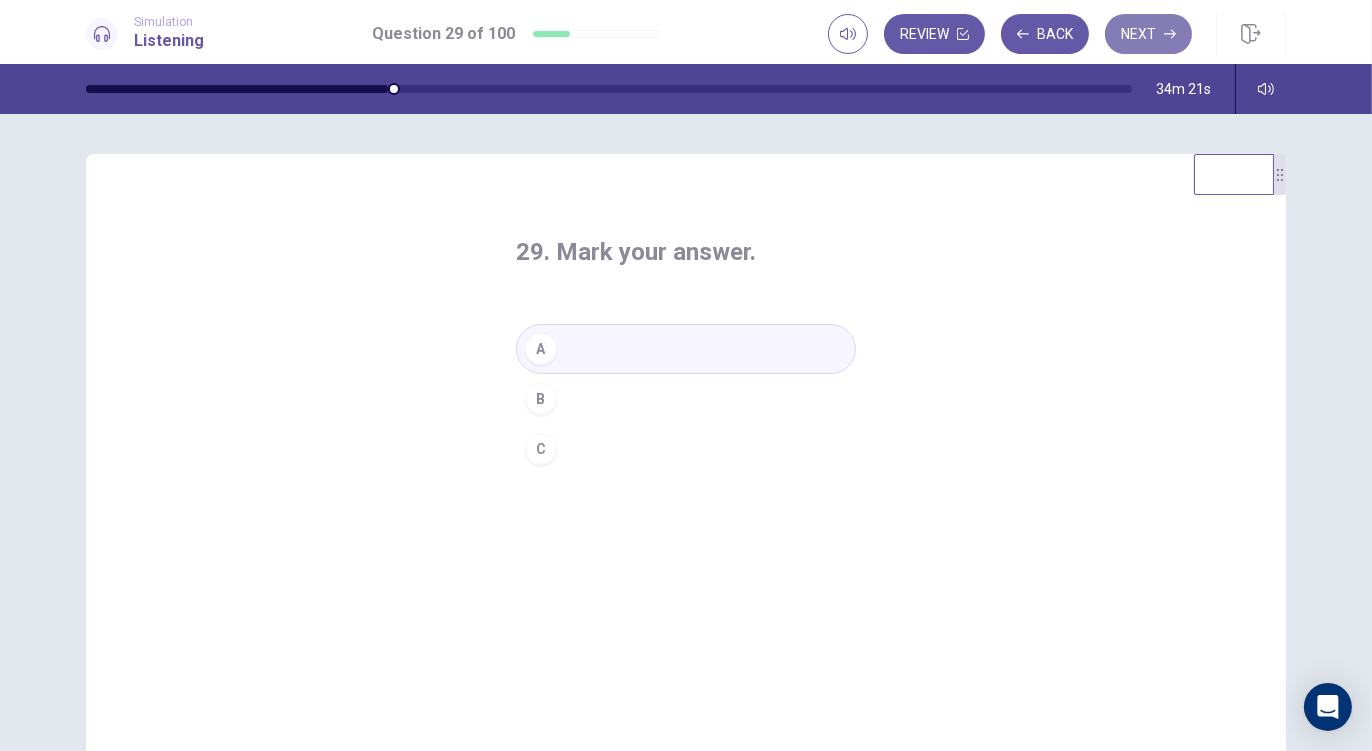 click on "Next" at bounding box center [1148, 34] 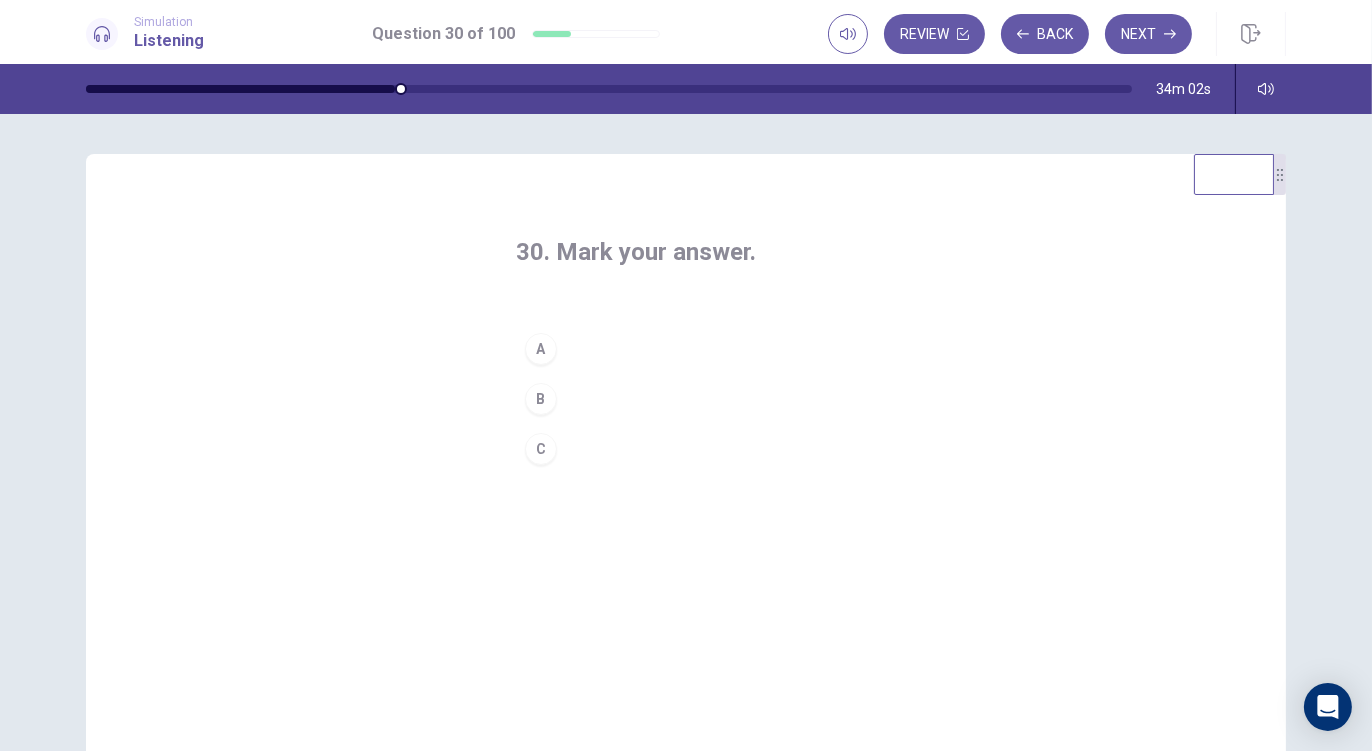click on "B" at bounding box center (686, 399) 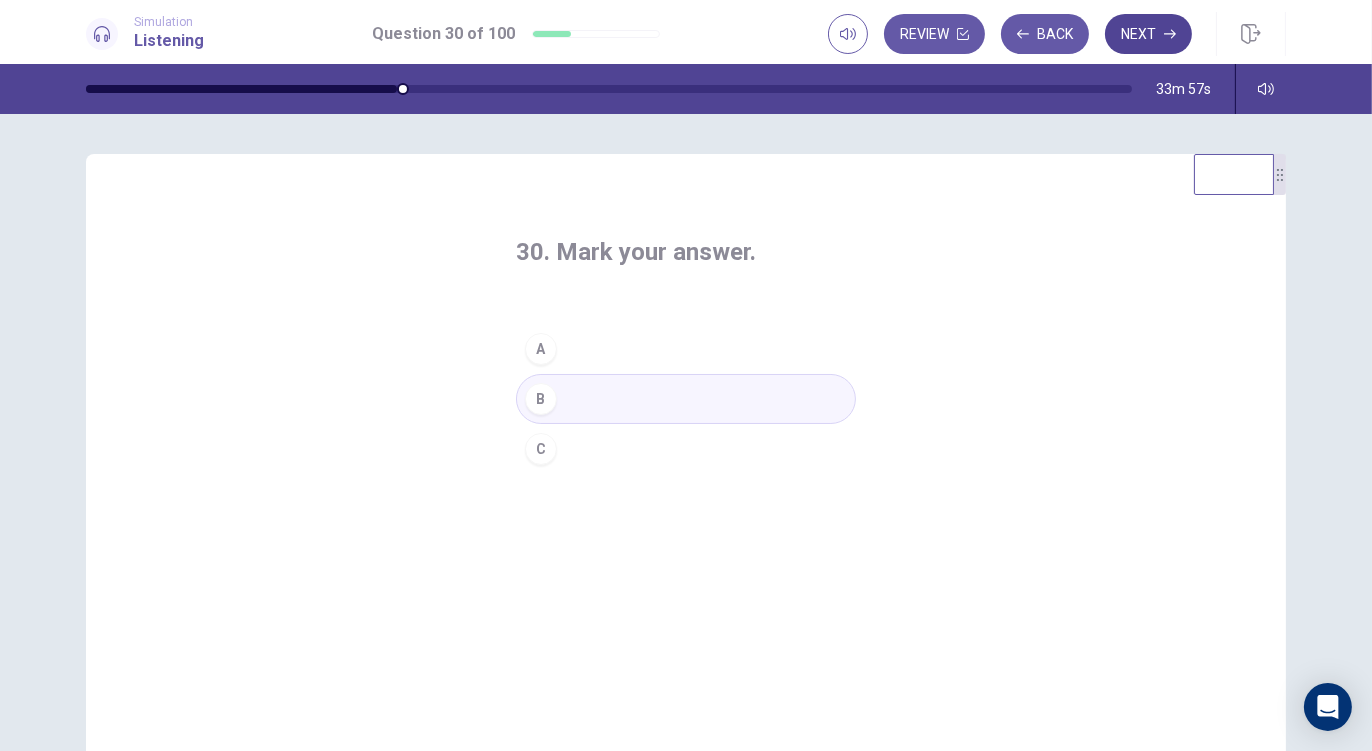 click on "Next" at bounding box center (1148, 34) 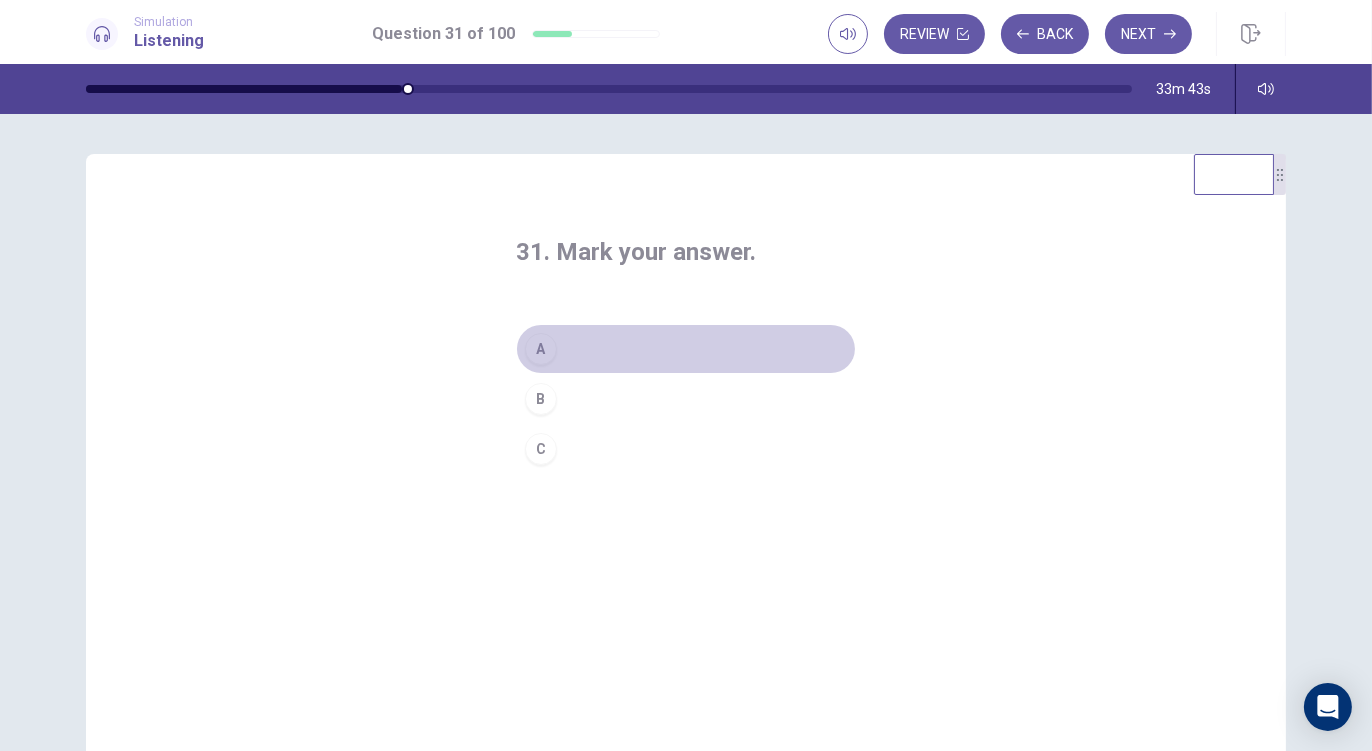 click on "A" at bounding box center (541, 349) 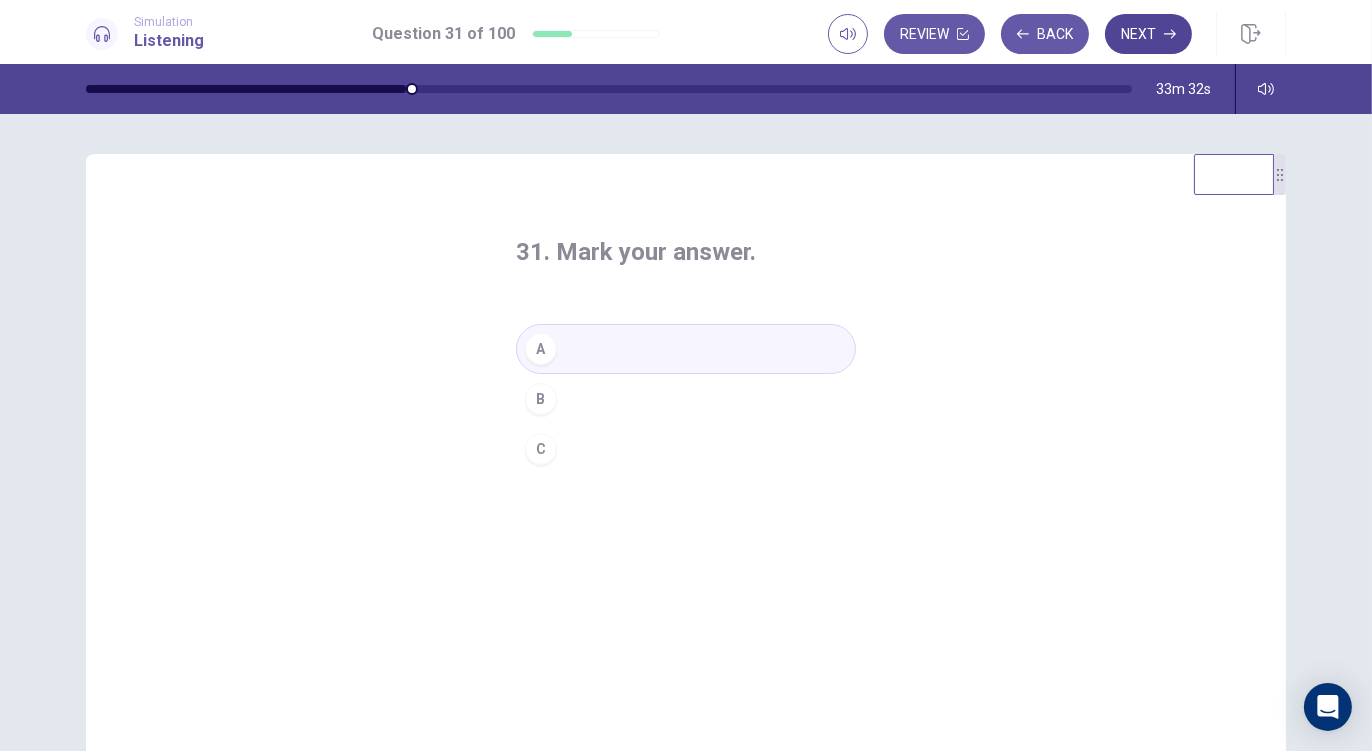 click on "Next" at bounding box center [1148, 34] 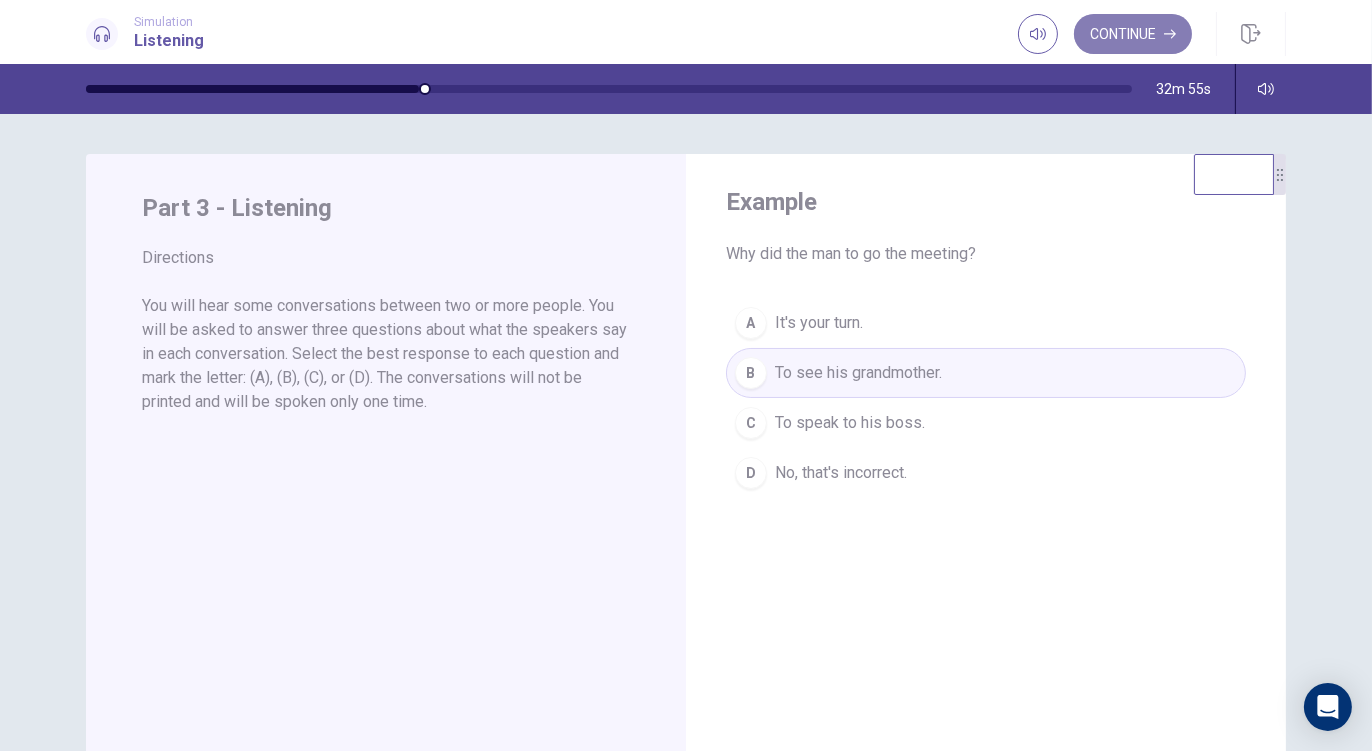 click on "Continue" at bounding box center (1133, 34) 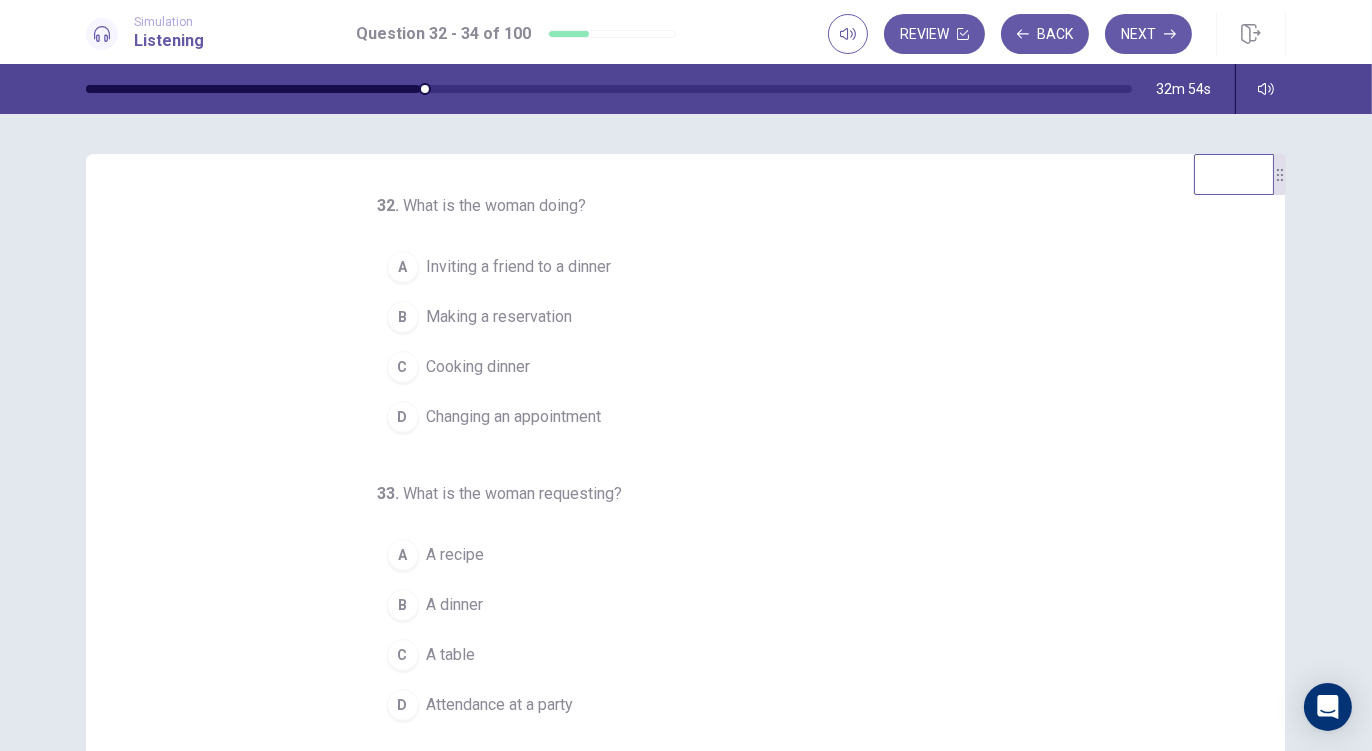 scroll, scrollTop: 201, scrollLeft: 0, axis: vertical 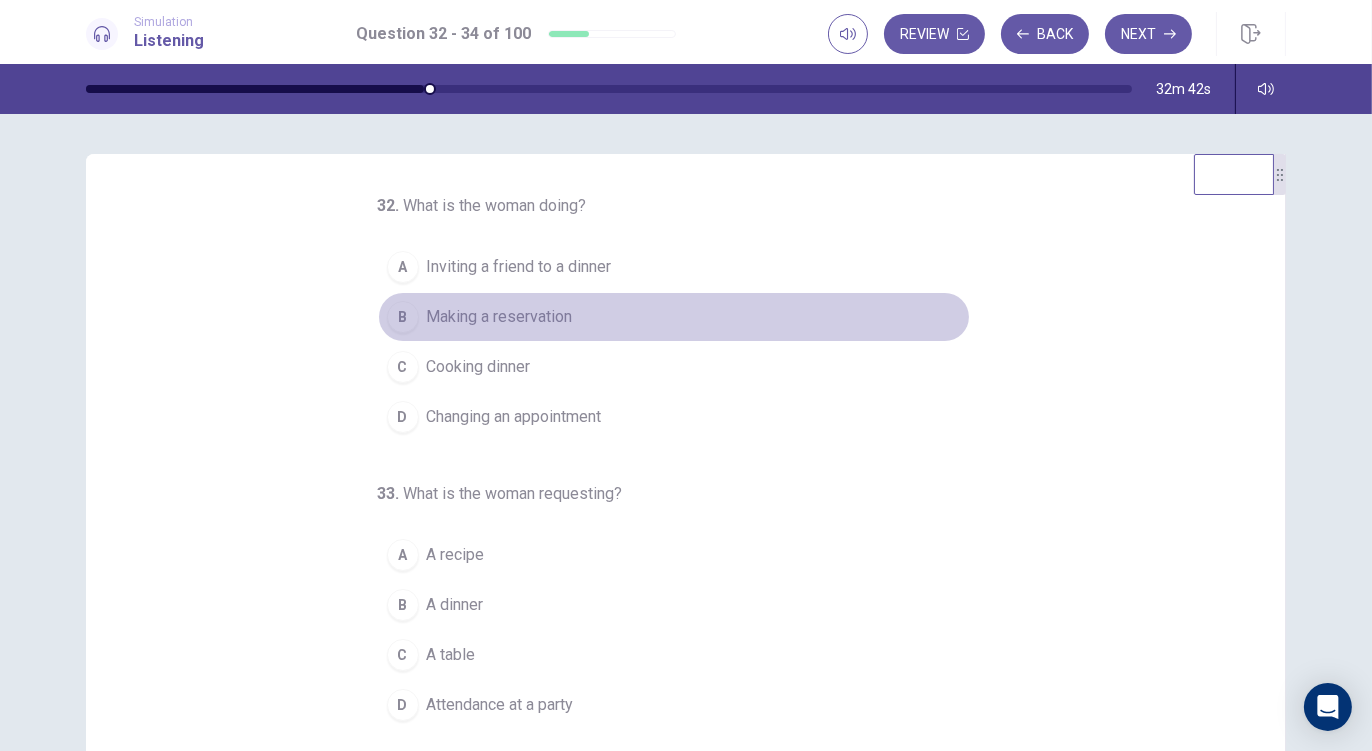 click on "Making a reservation" at bounding box center [500, 317] 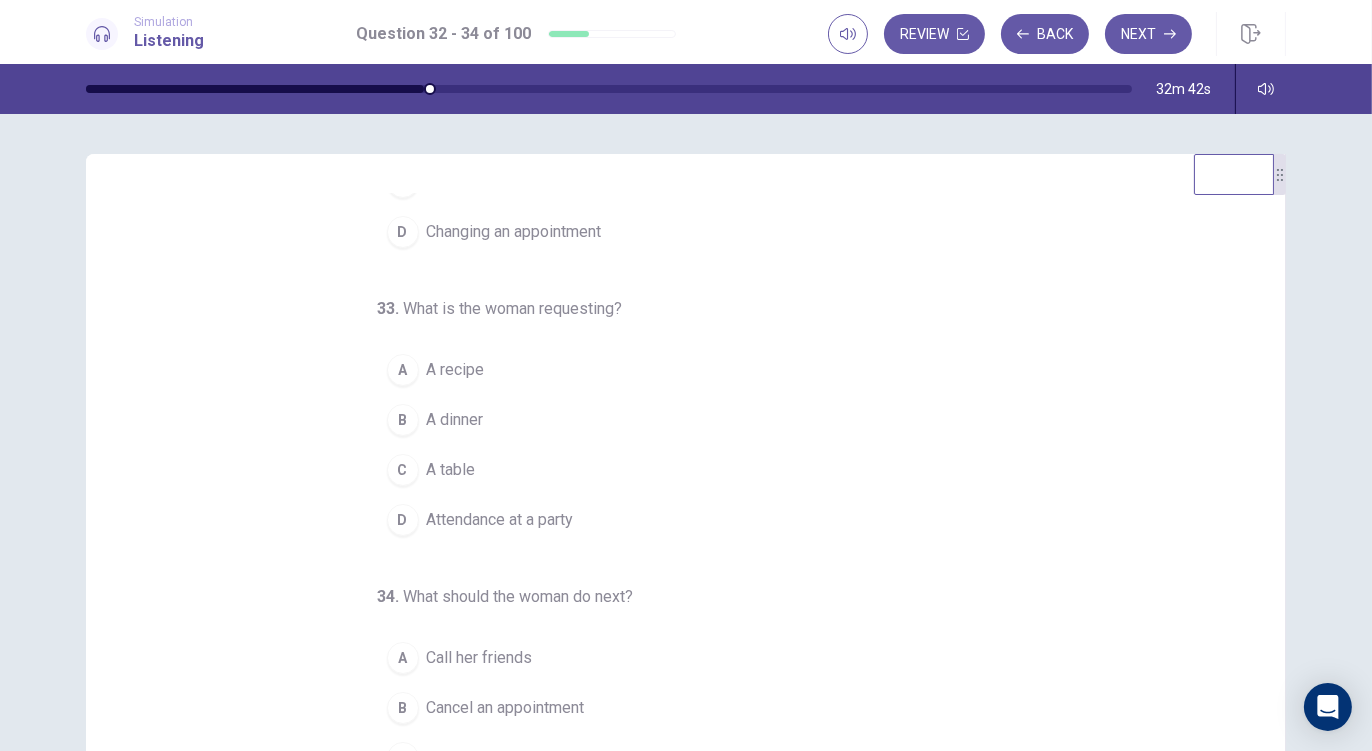 scroll, scrollTop: 201, scrollLeft: 0, axis: vertical 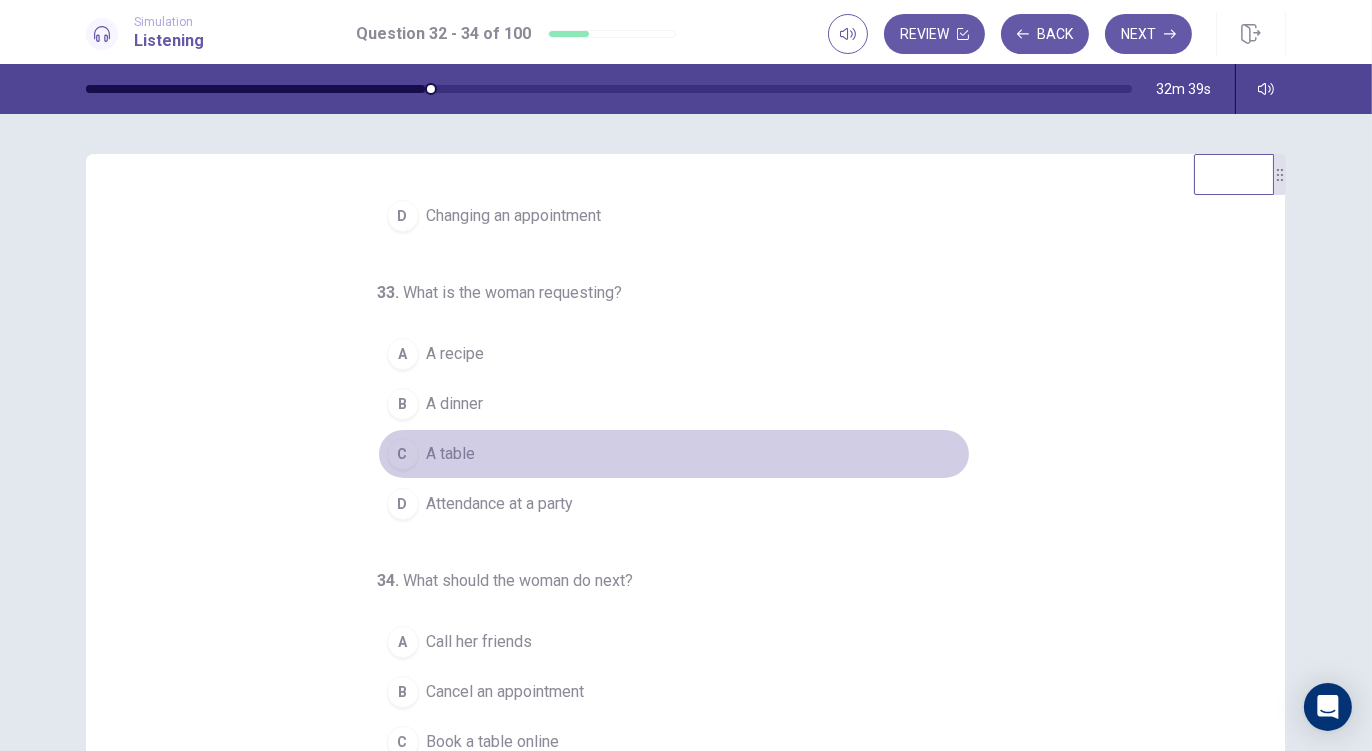 click on "A table" at bounding box center [451, 454] 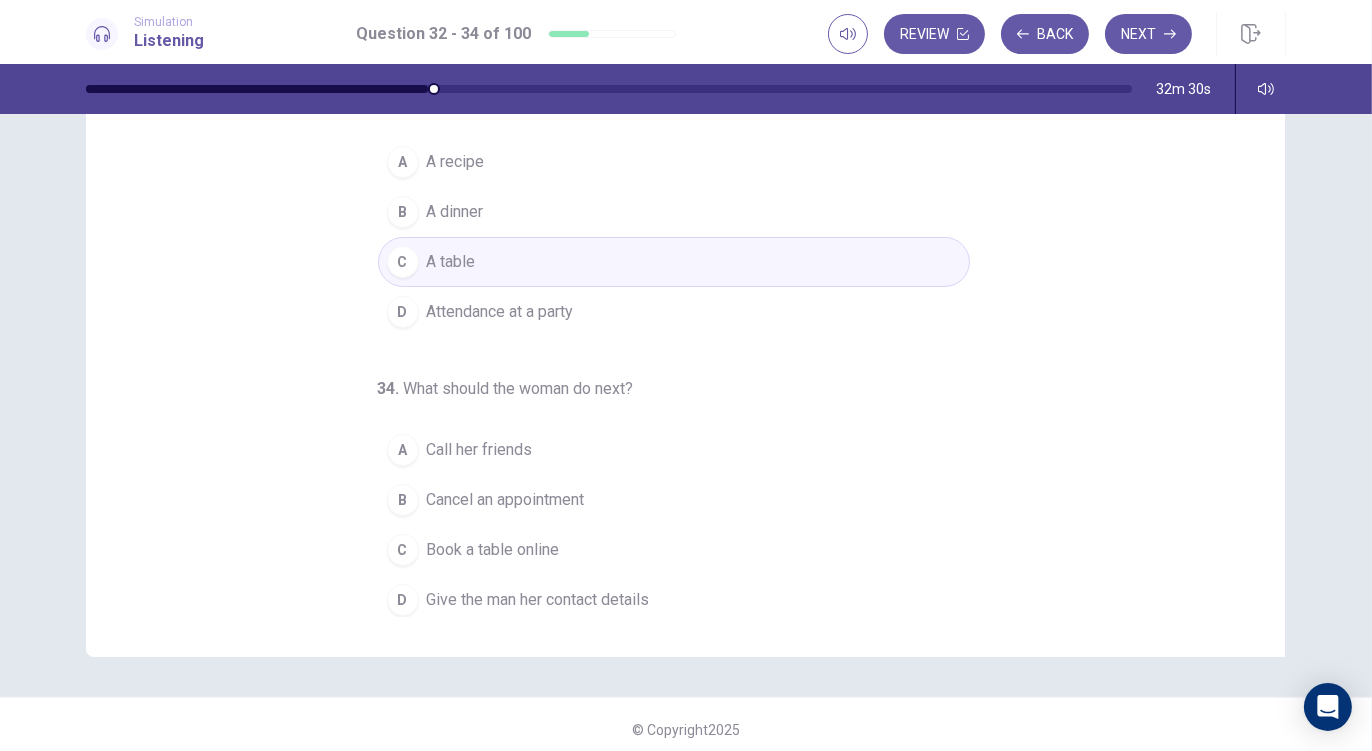 scroll, scrollTop: 194, scrollLeft: 0, axis: vertical 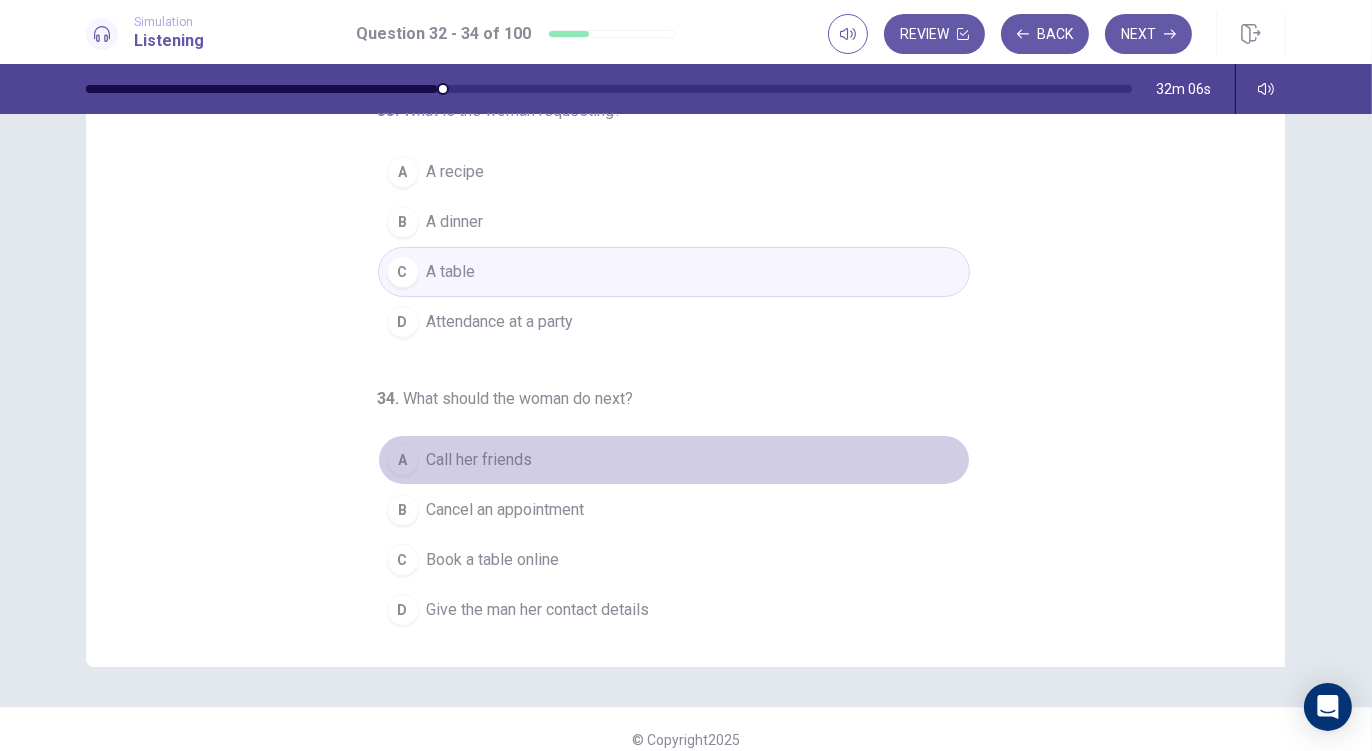 click on "Call her friends" at bounding box center (480, 460) 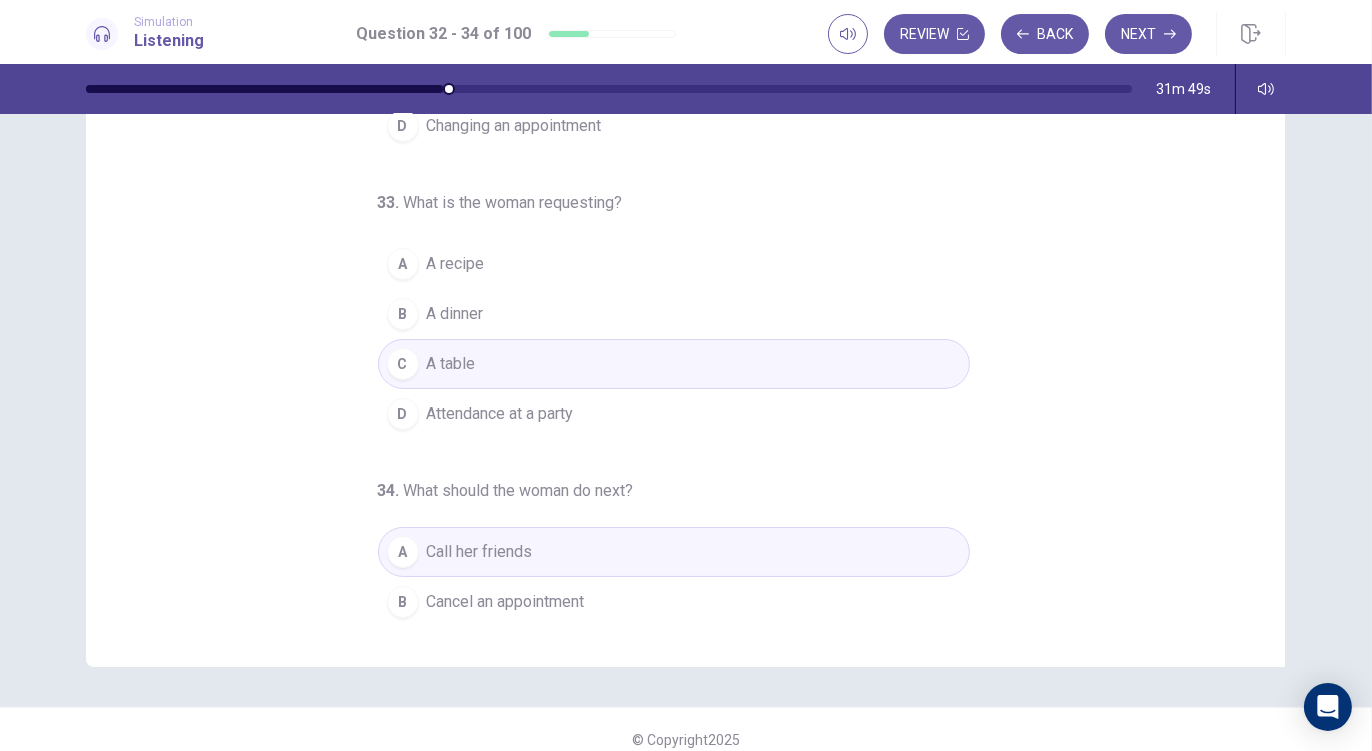 scroll, scrollTop: 201, scrollLeft: 0, axis: vertical 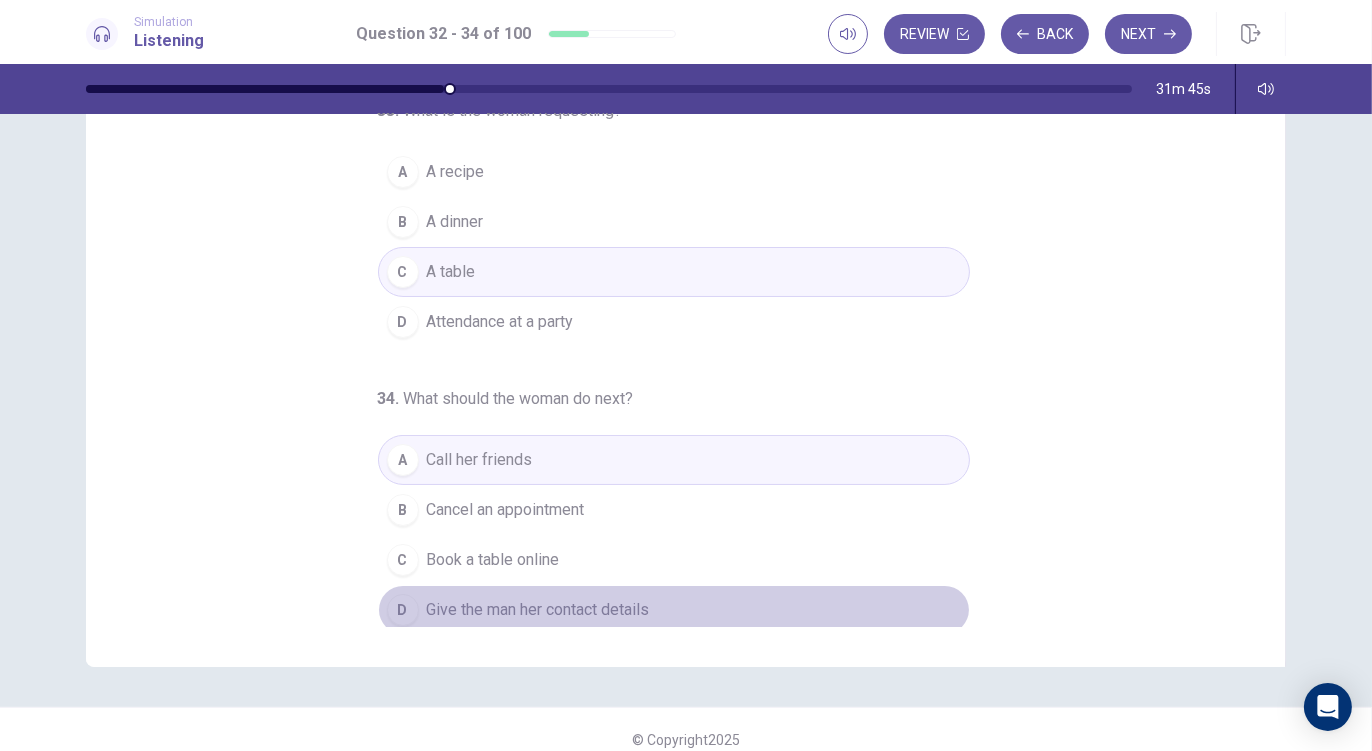 click on "Give the man her contact details" at bounding box center (538, 610) 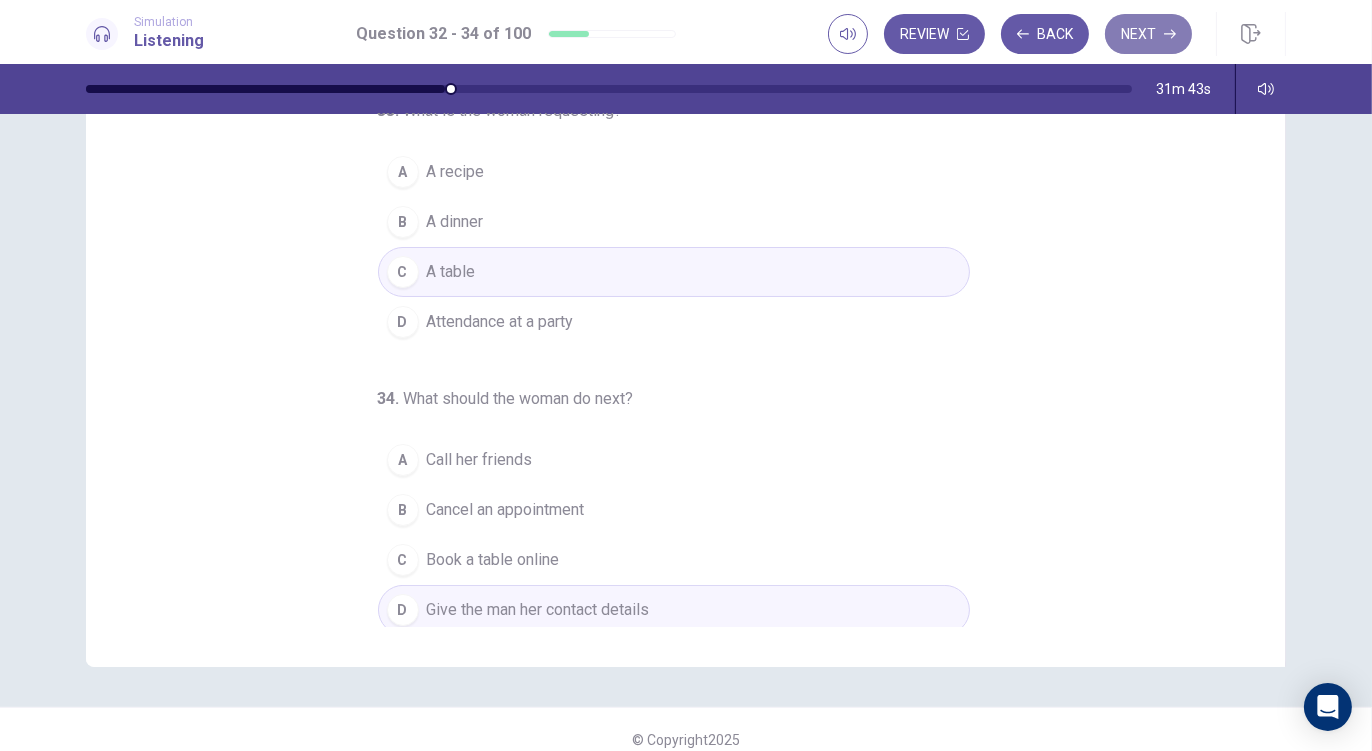 click on "Next" at bounding box center [1148, 34] 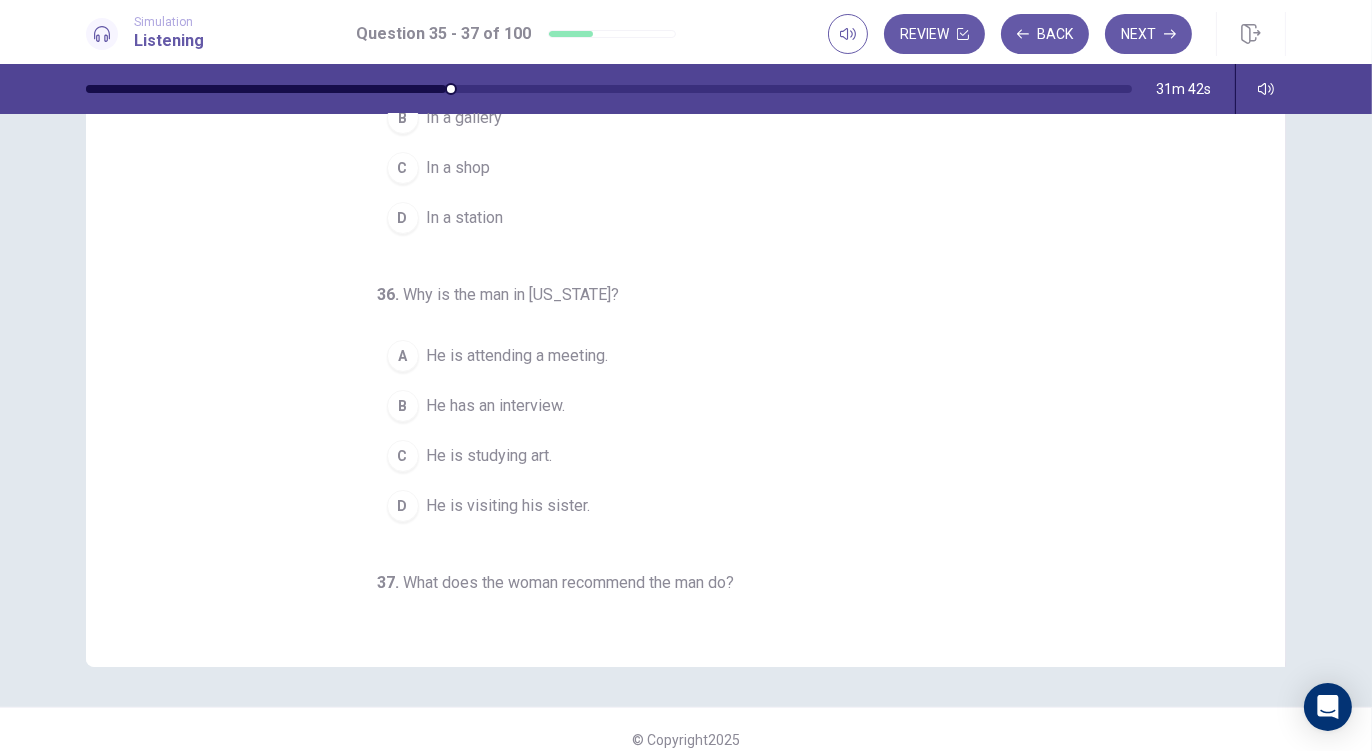 scroll, scrollTop: 0, scrollLeft: 0, axis: both 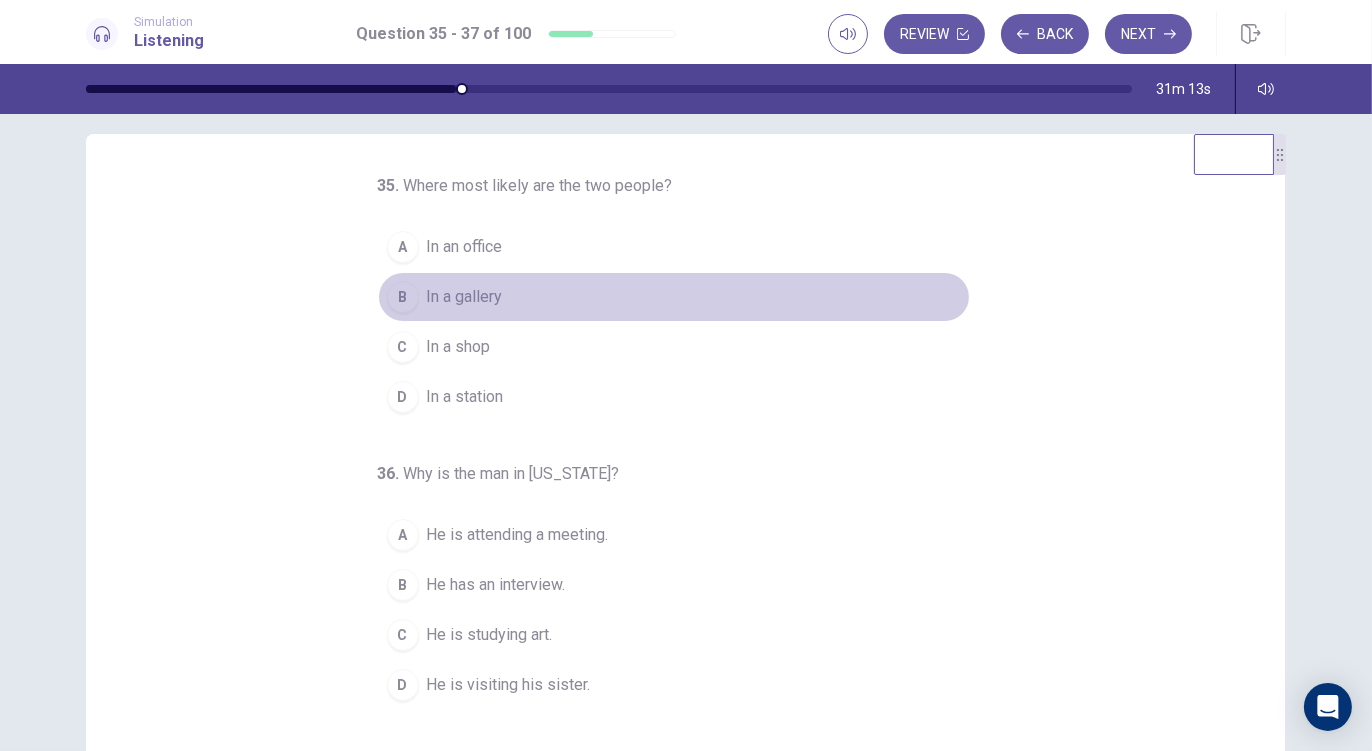 click on "In a gallery" at bounding box center (465, 297) 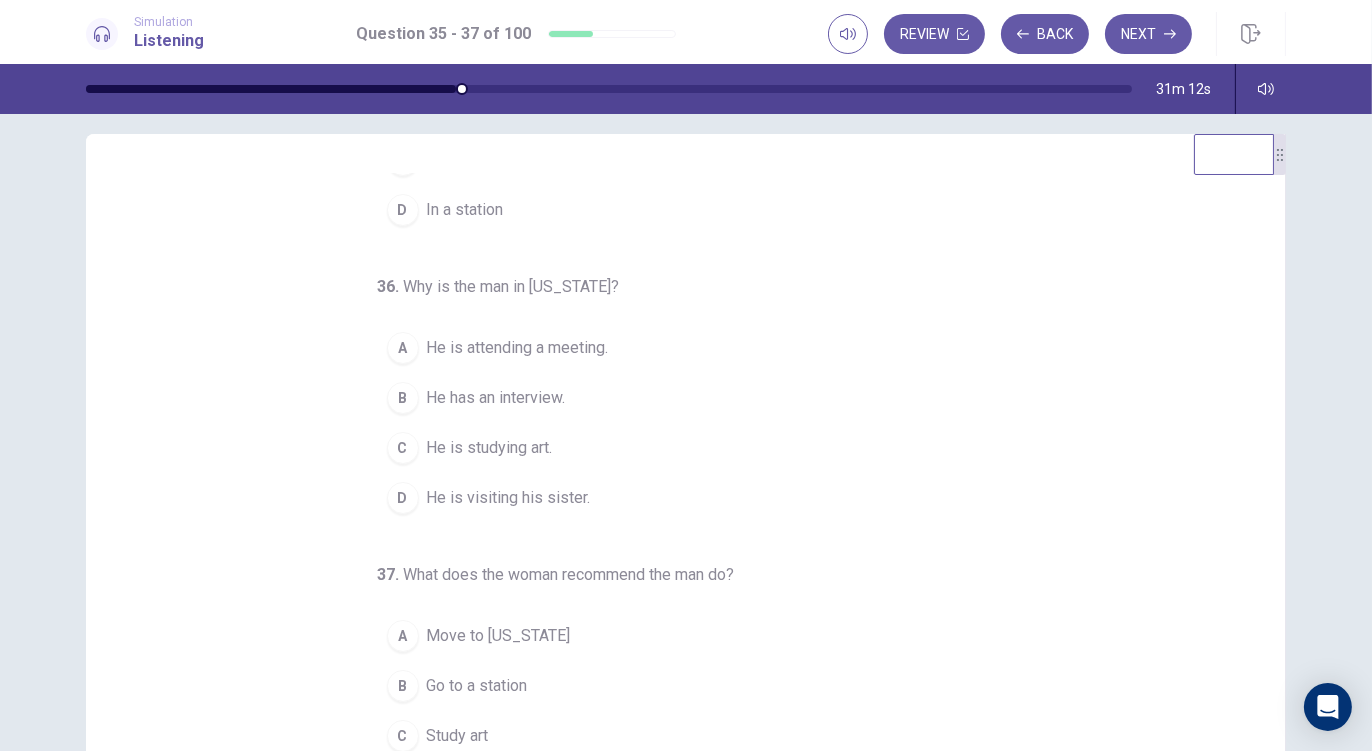 scroll, scrollTop: 189, scrollLeft: 0, axis: vertical 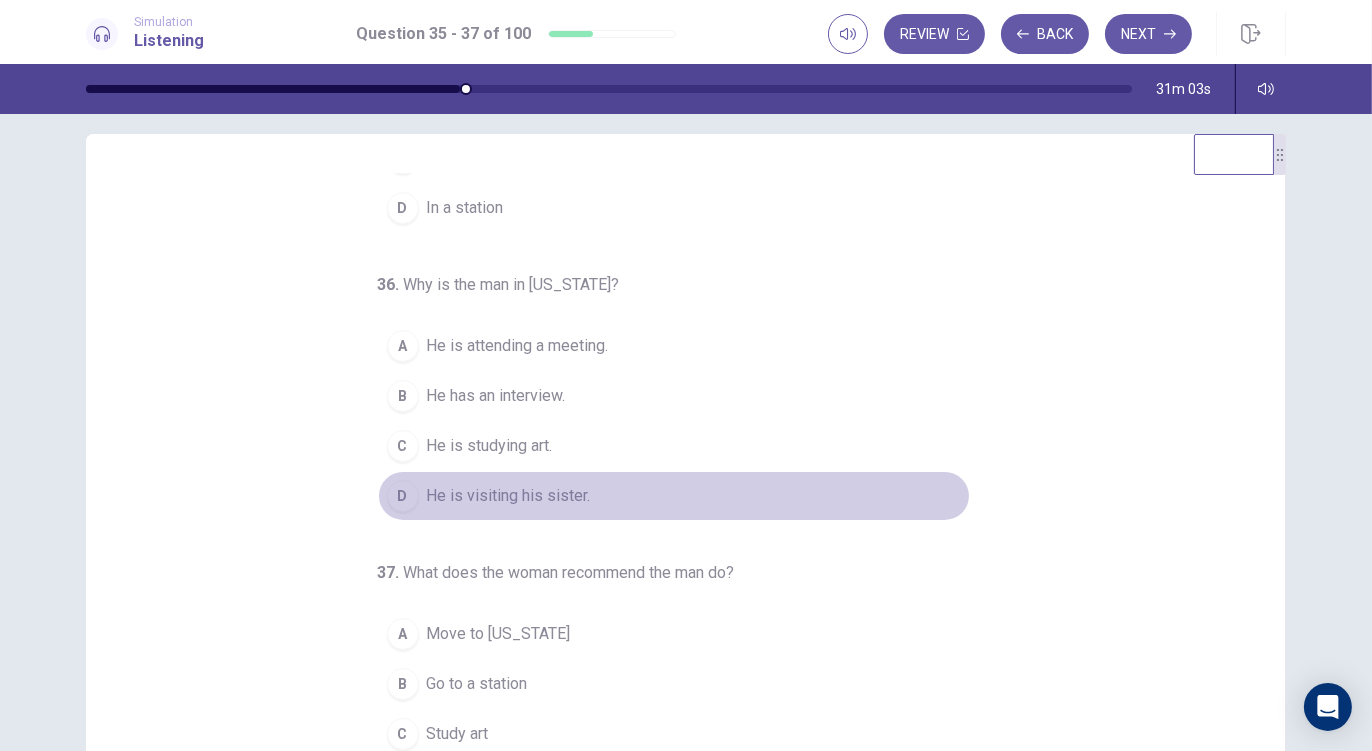 click on "He is visiting his sister." at bounding box center (509, 496) 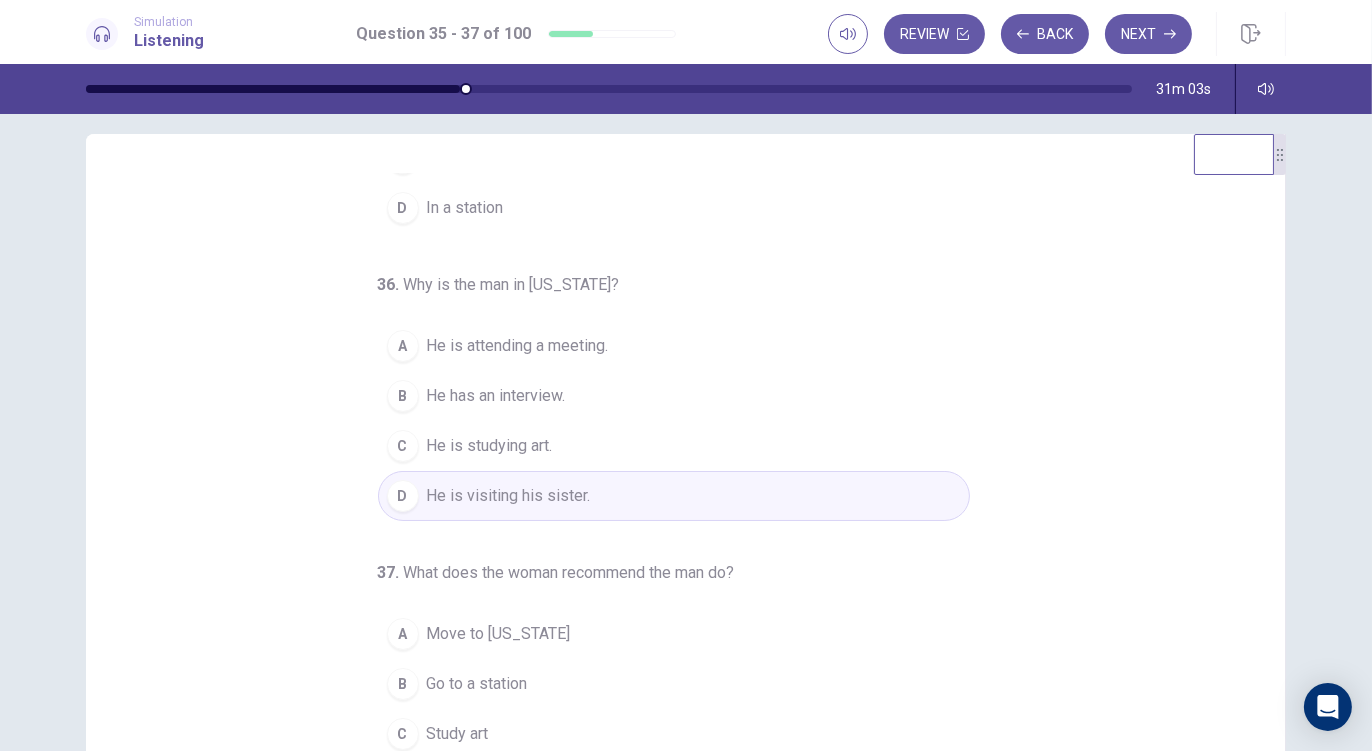 scroll, scrollTop: 201, scrollLeft: 0, axis: vertical 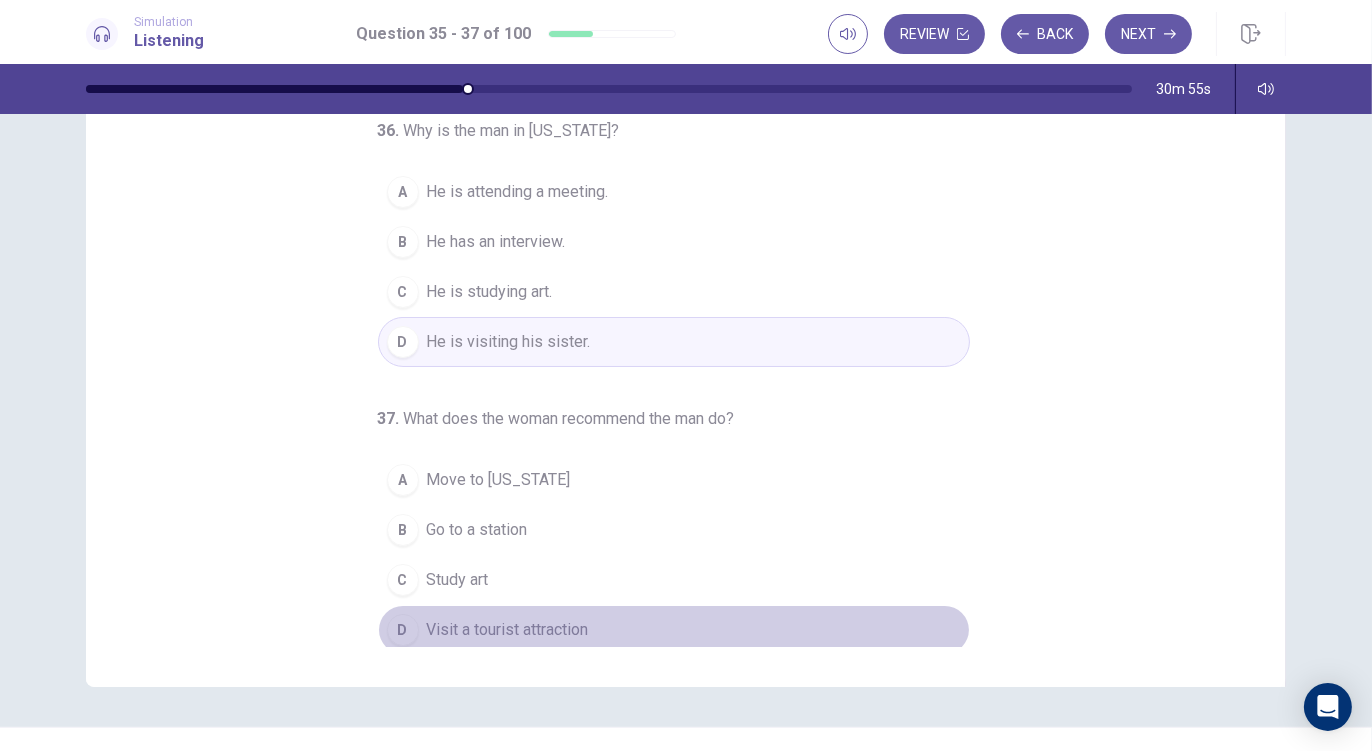 click on "Visit a tourist attraction" at bounding box center [508, 630] 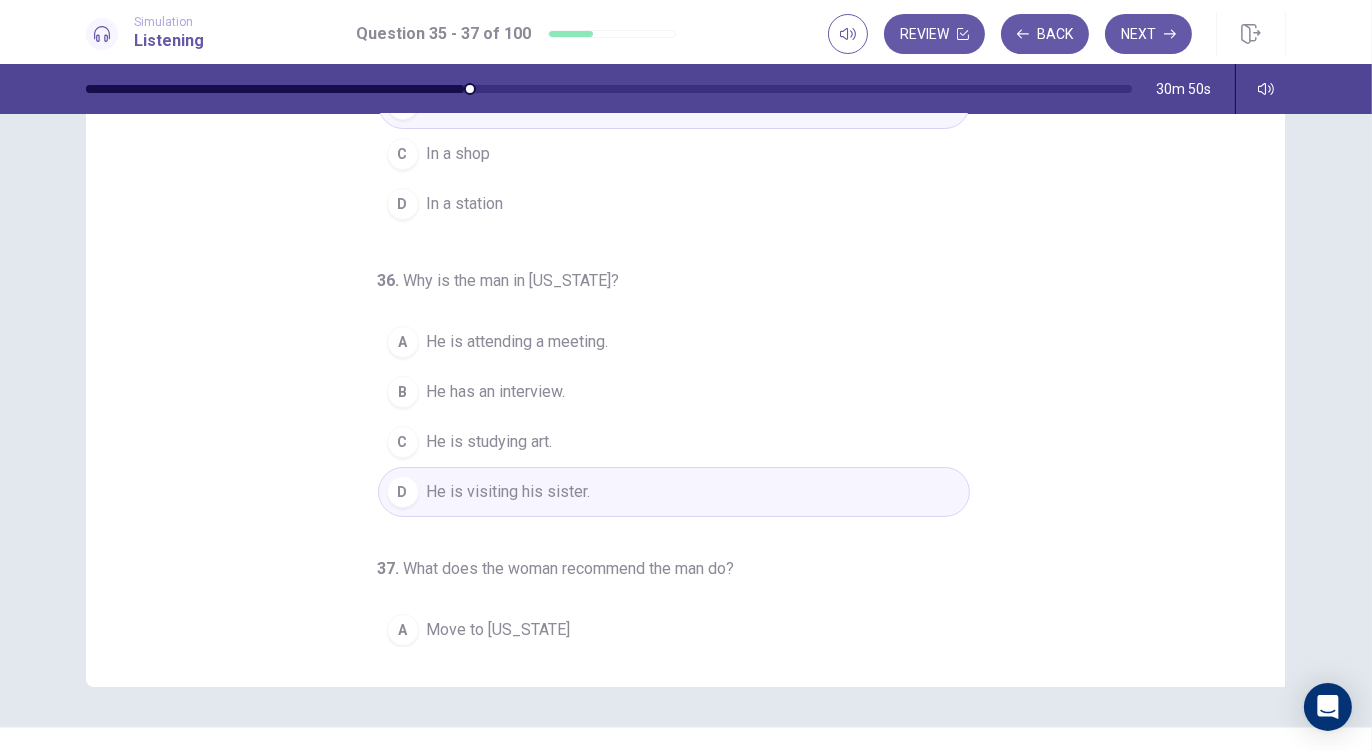 scroll, scrollTop: 0, scrollLeft: 0, axis: both 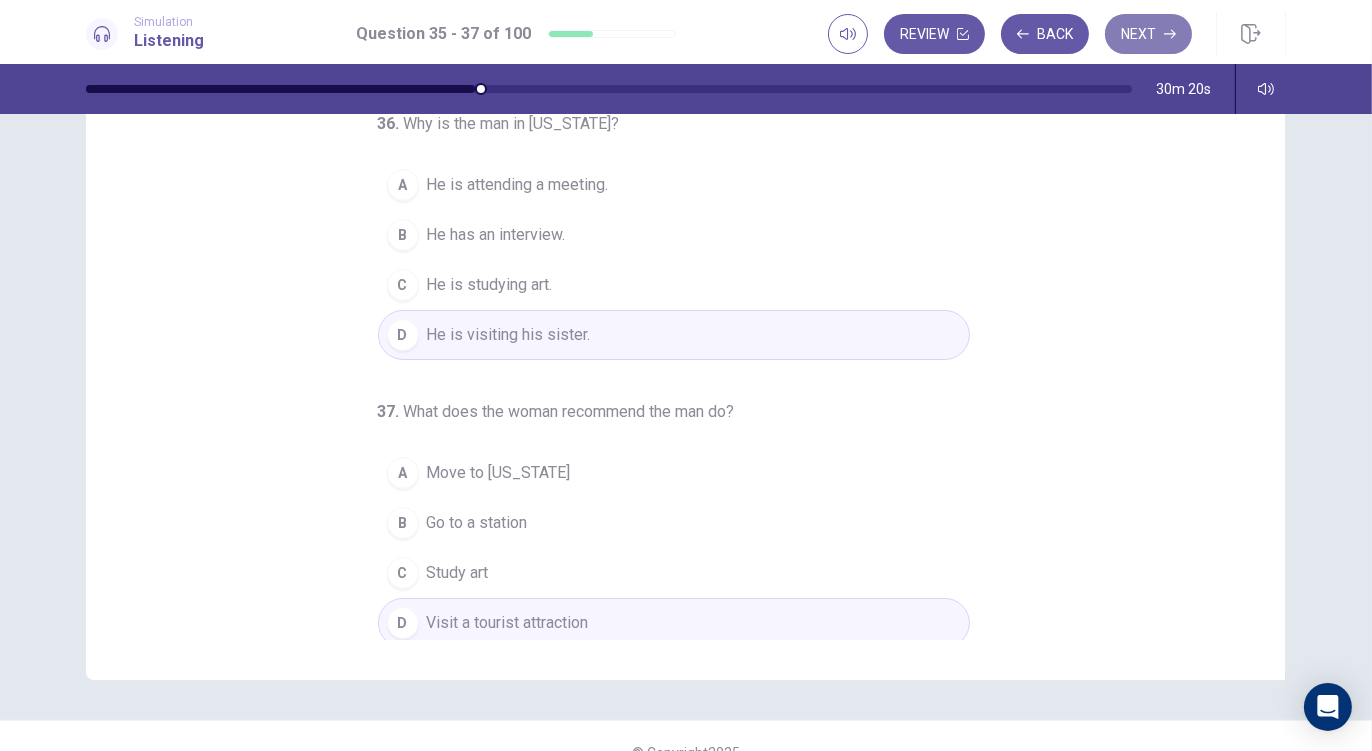 click on "Next" at bounding box center (1148, 34) 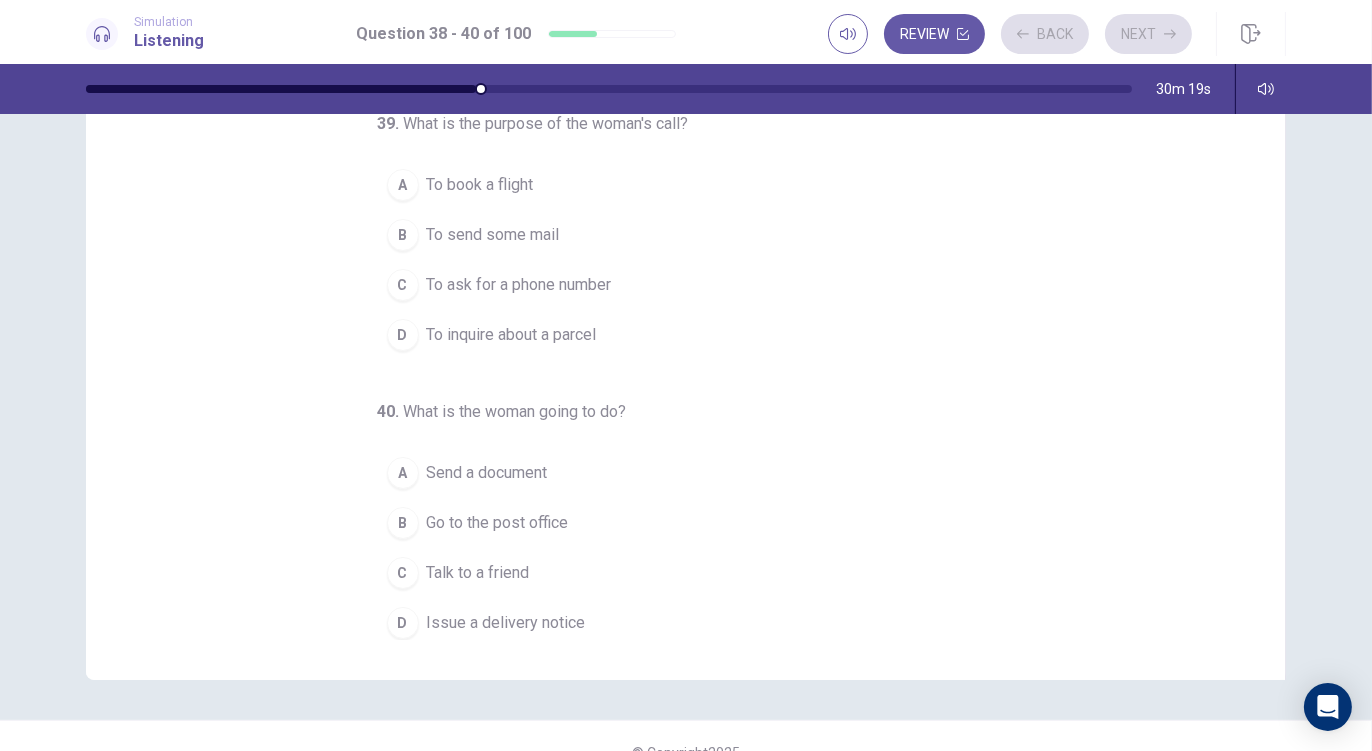 scroll, scrollTop: 0, scrollLeft: 0, axis: both 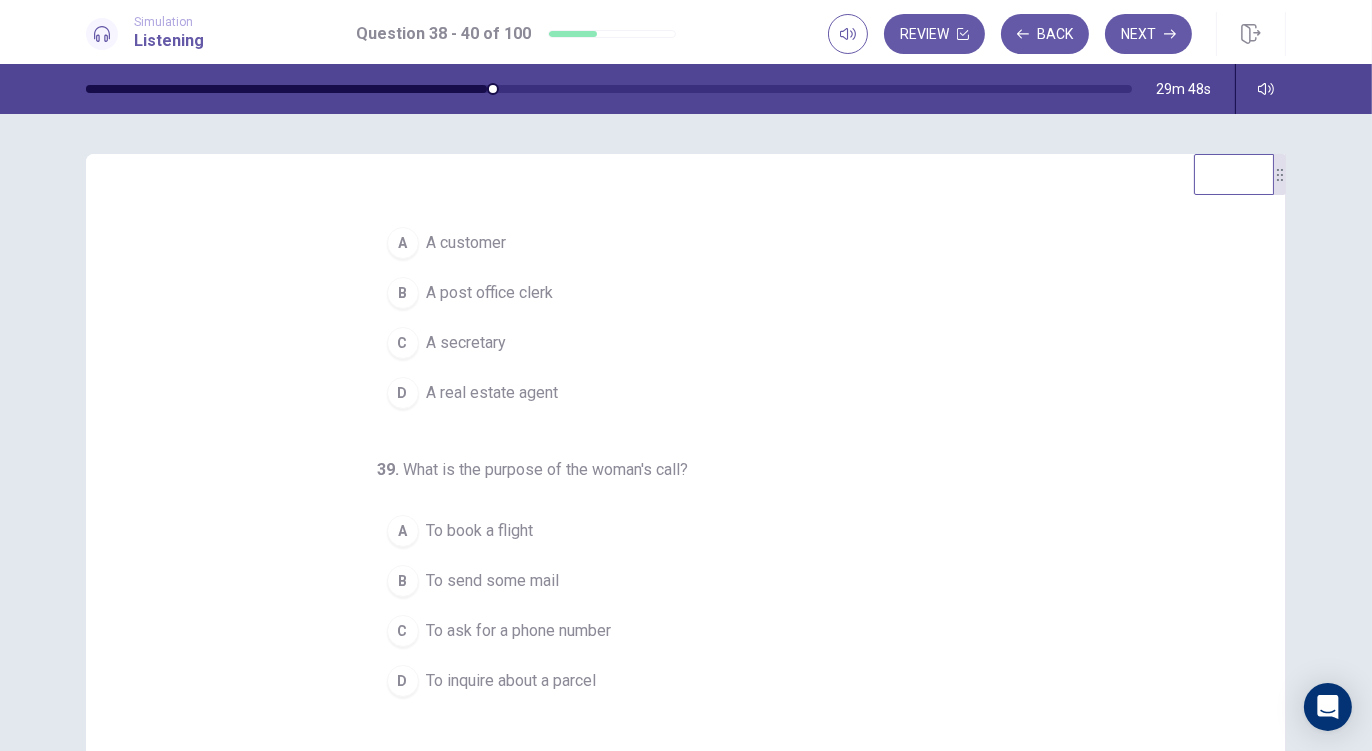 click on "A post office clerk" at bounding box center [490, 293] 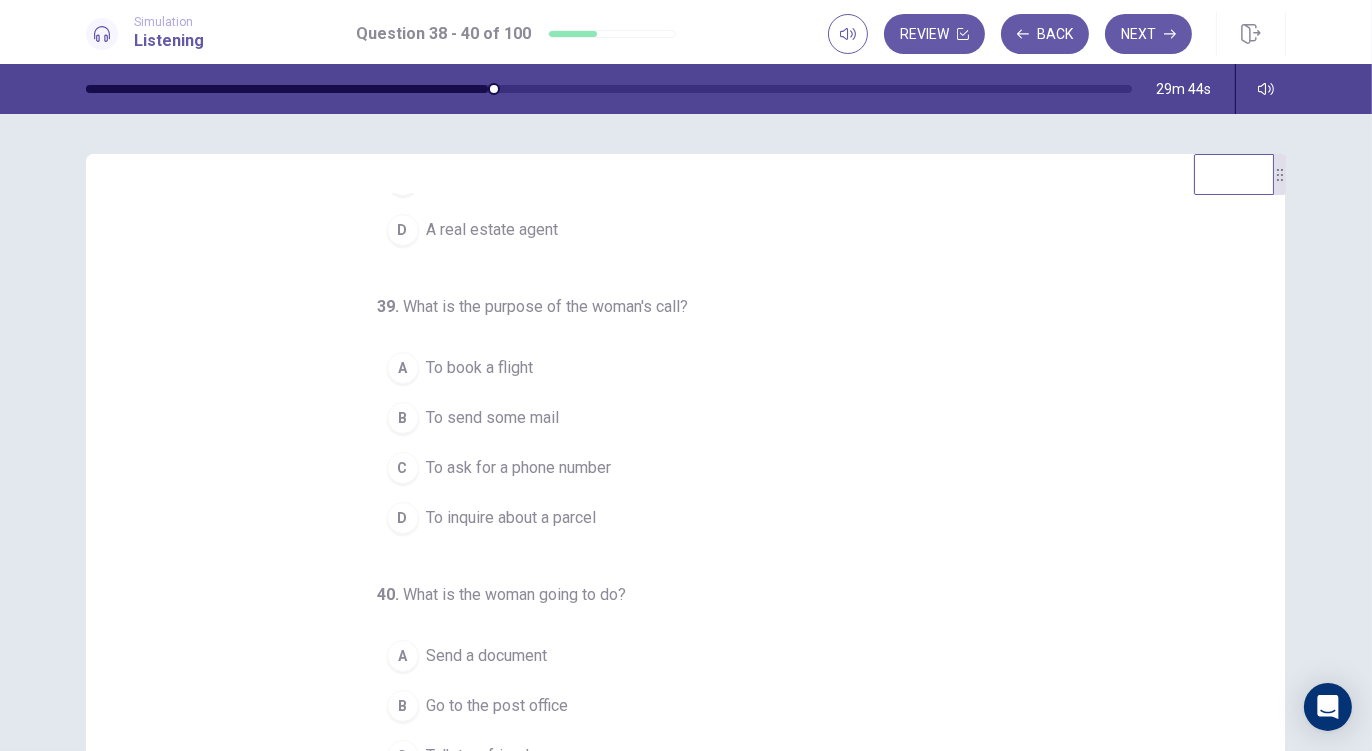 scroll, scrollTop: 201, scrollLeft: 0, axis: vertical 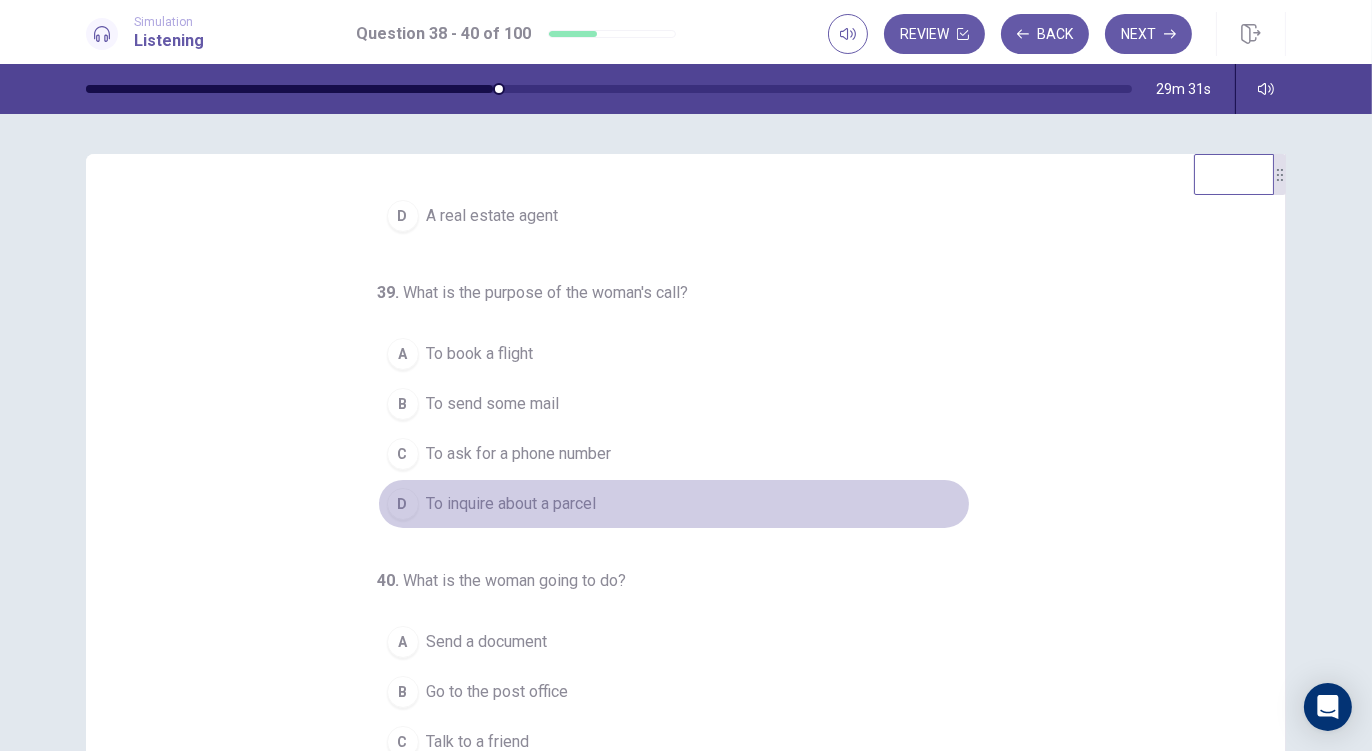 click on "To inquire about a parcel" at bounding box center (512, 504) 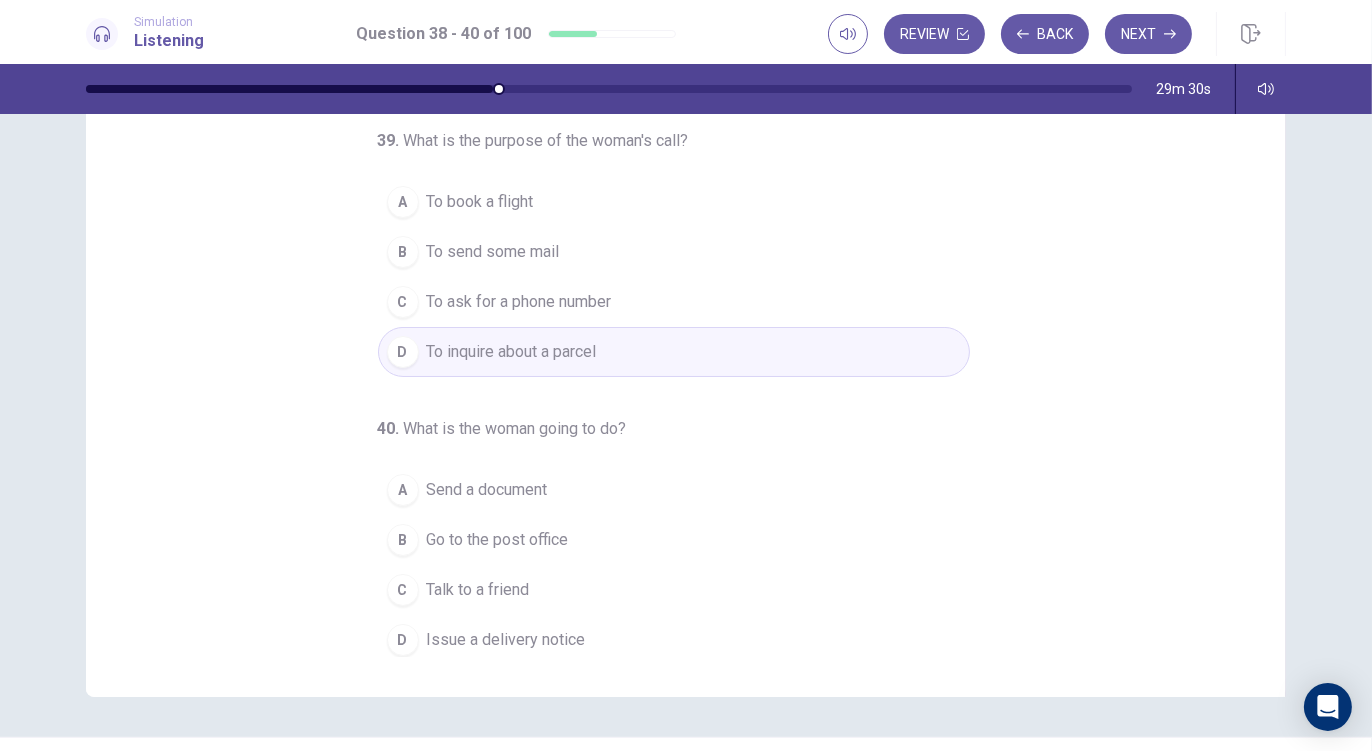 scroll, scrollTop: 201, scrollLeft: 0, axis: vertical 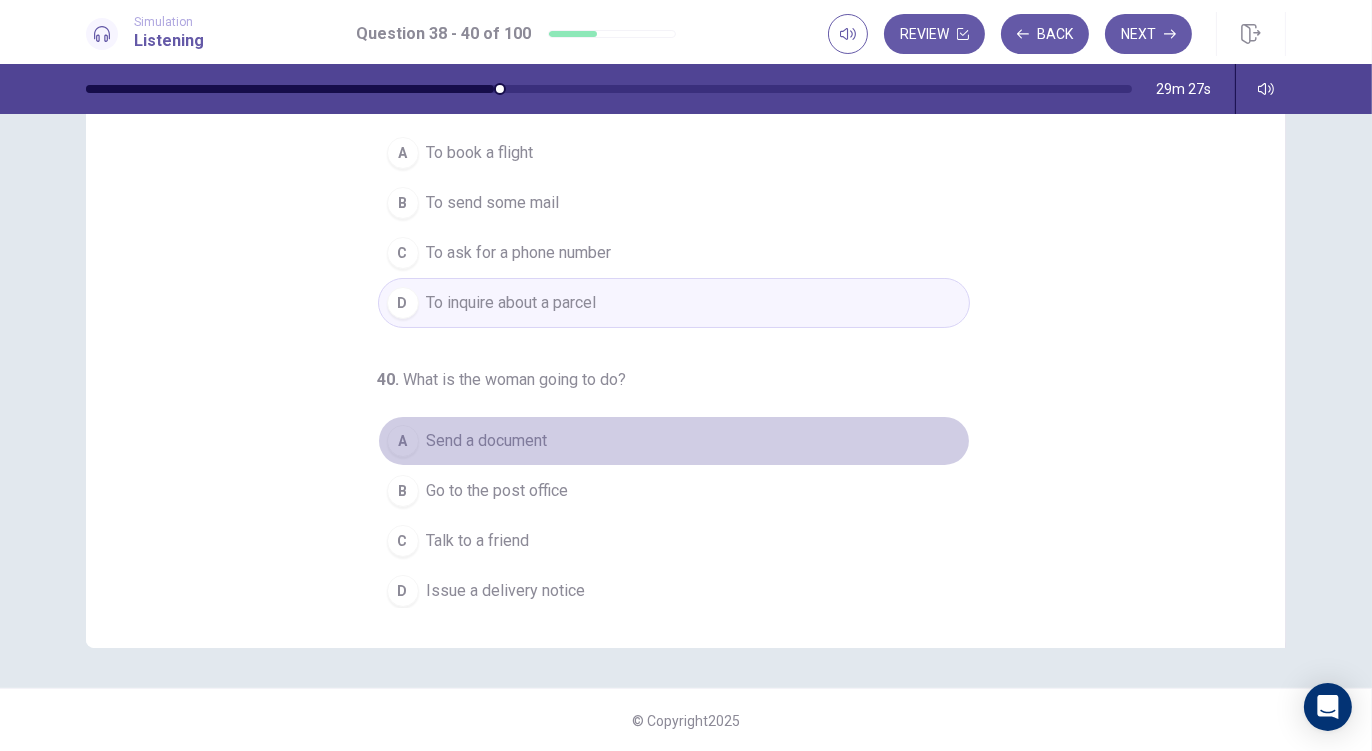 click on "Send a document" at bounding box center (487, 441) 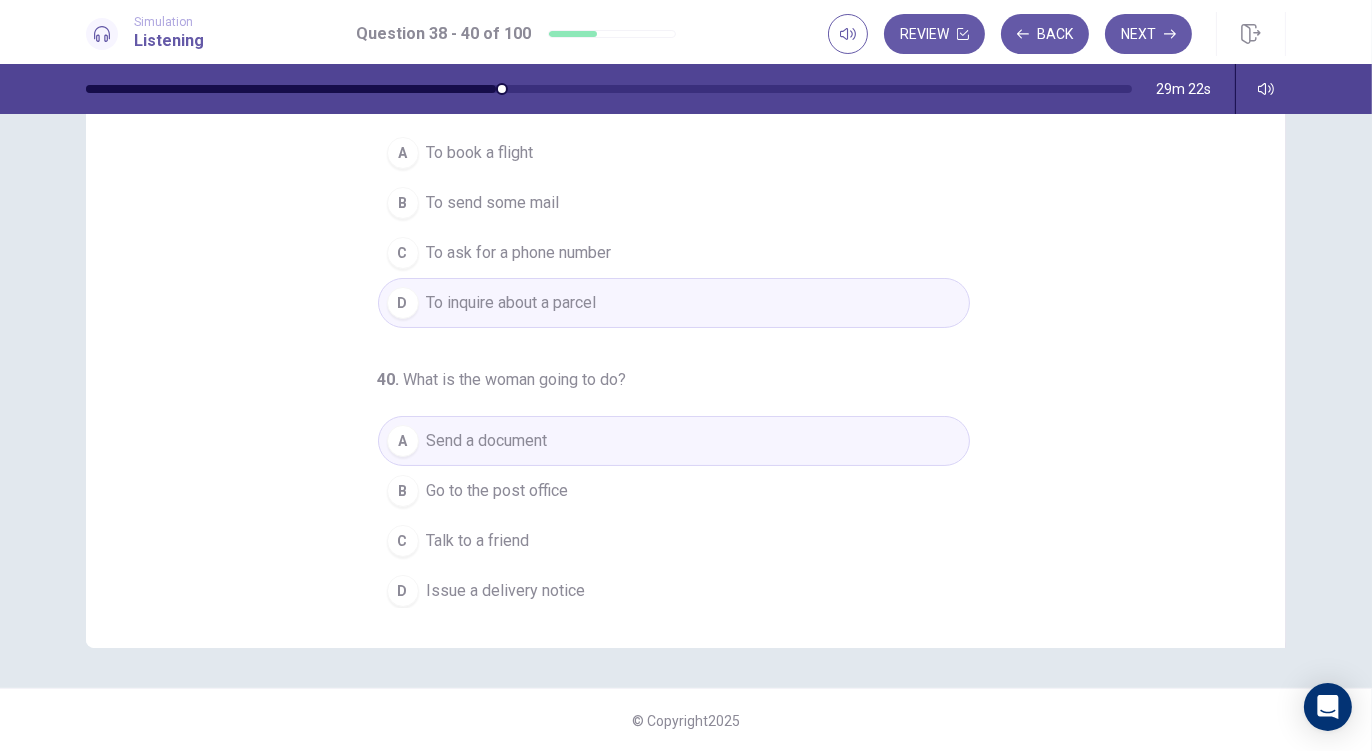 scroll, scrollTop: 0, scrollLeft: 0, axis: both 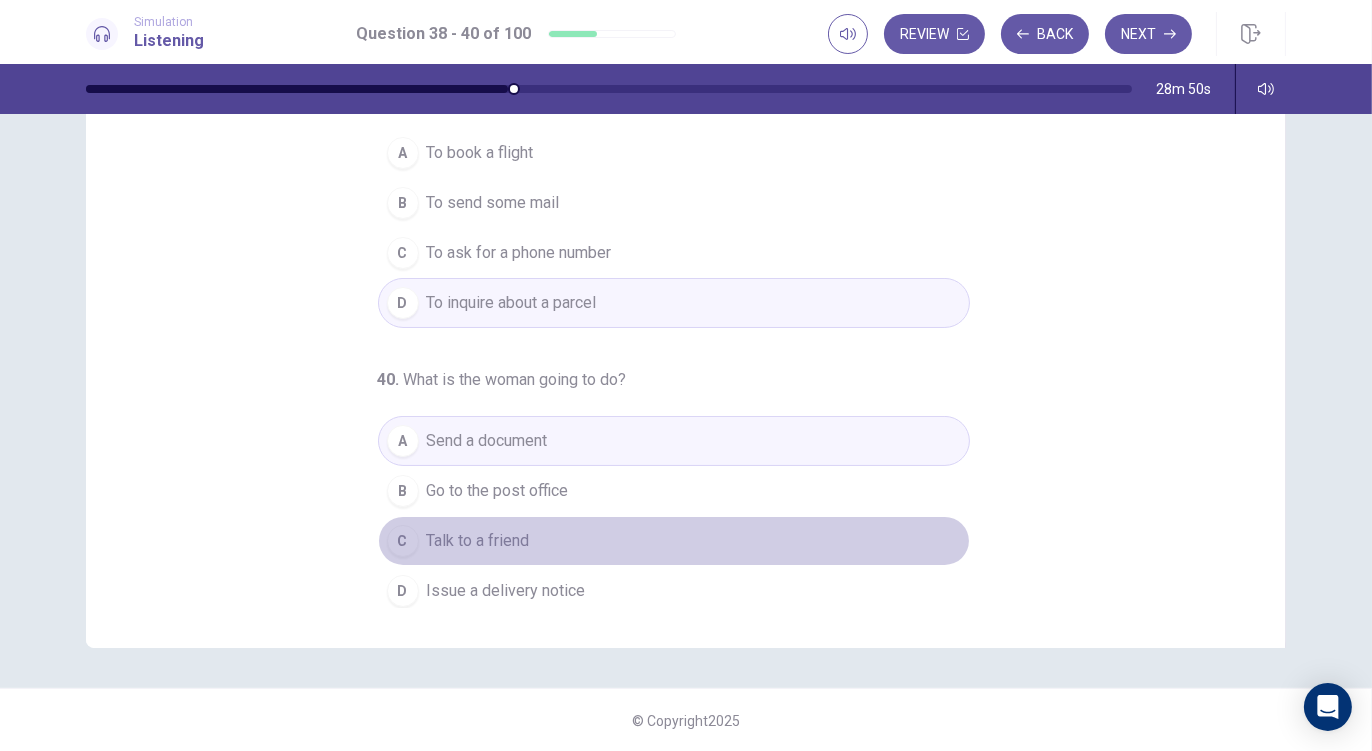 click on "C Talk to a friend" at bounding box center (674, 541) 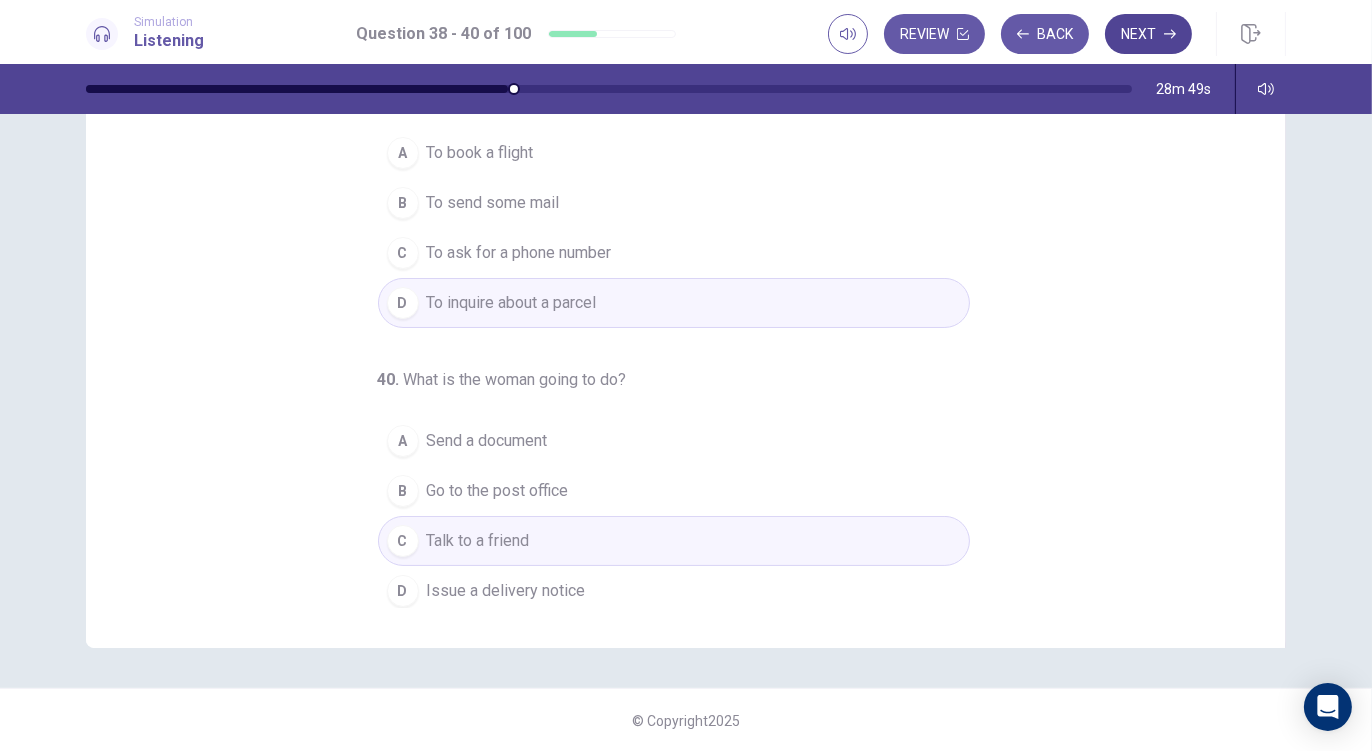 click on "Next" at bounding box center [1148, 34] 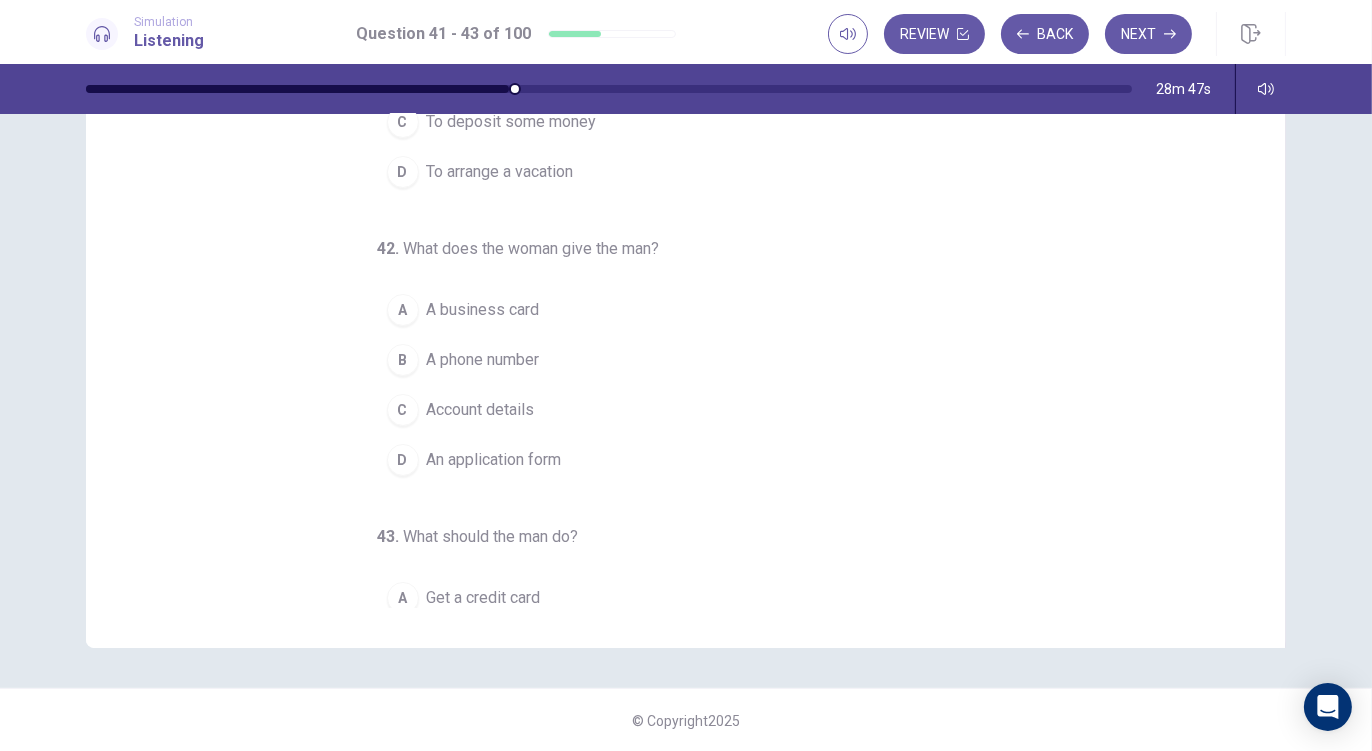 scroll, scrollTop: 0, scrollLeft: 0, axis: both 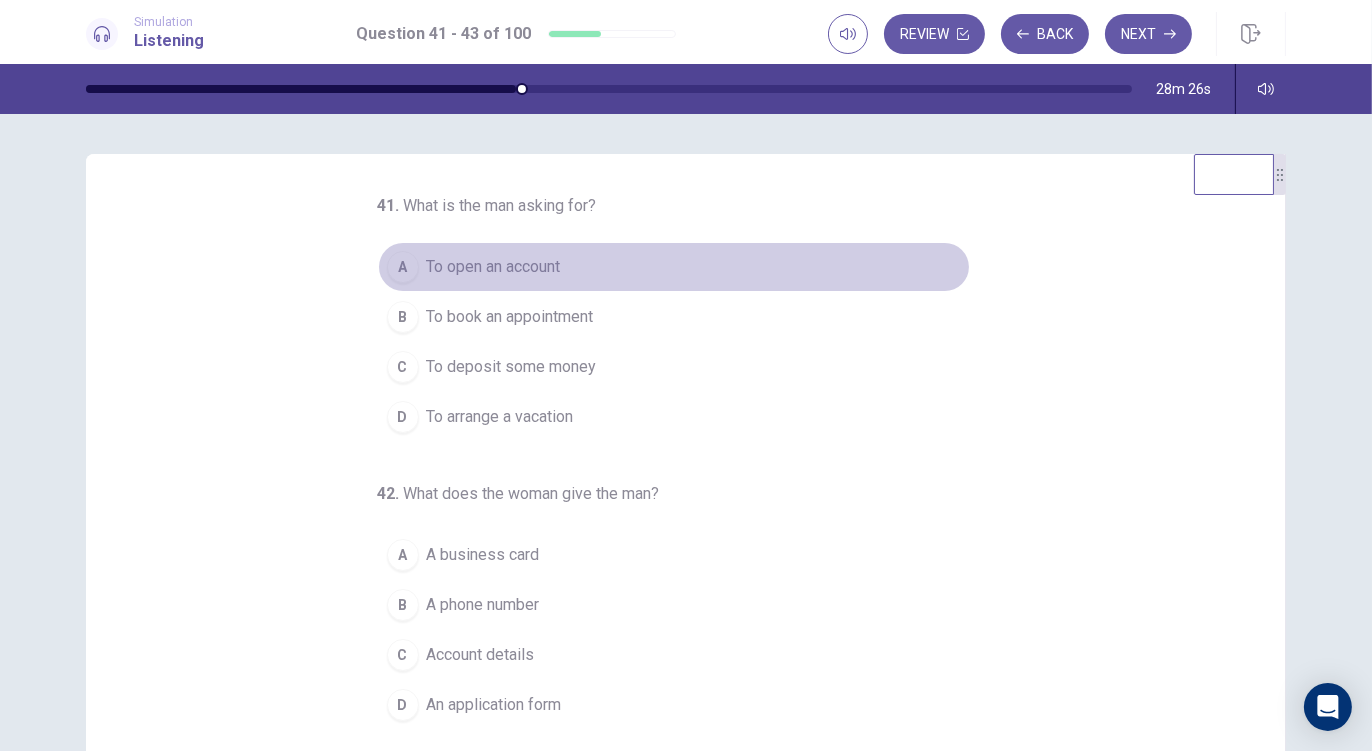 click on "To open an account" at bounding box center [494, 267] 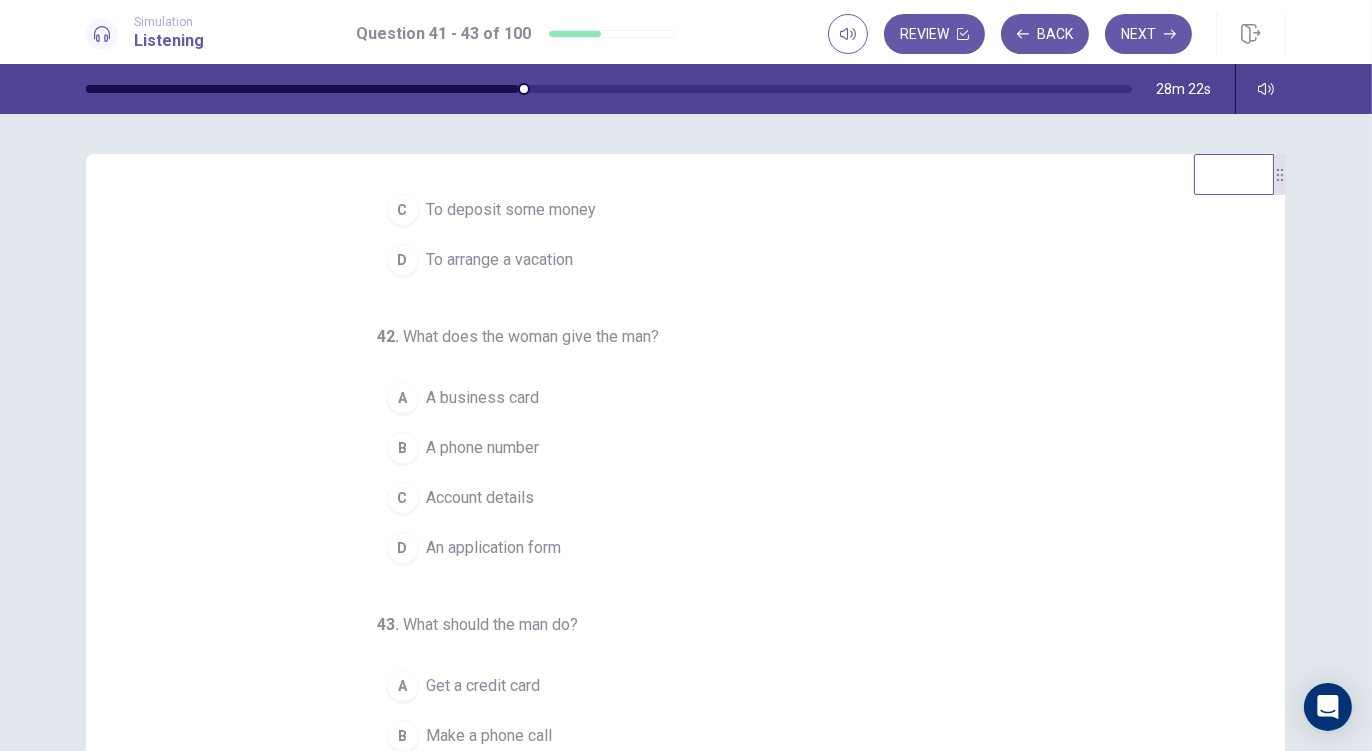 scroll, scrollTop: 201, scrollLeft: 0, axis: vertical 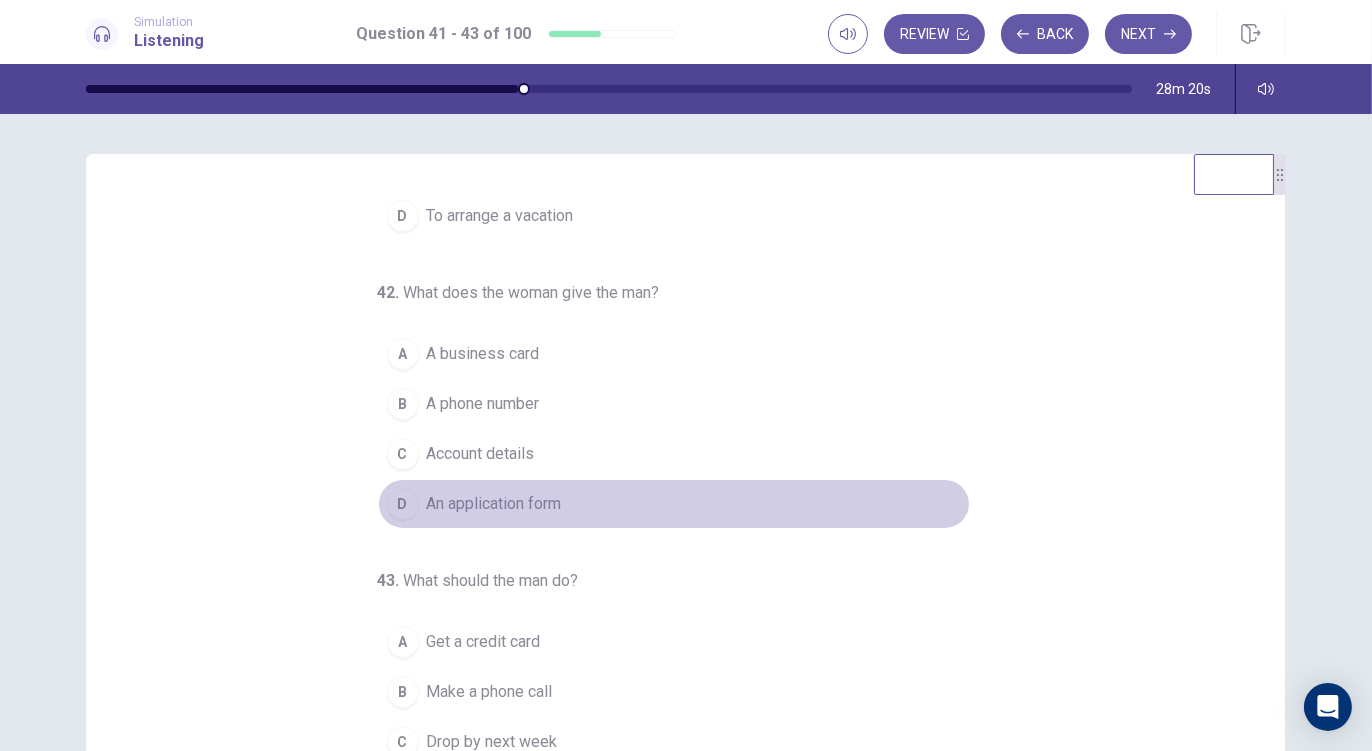 click on "An application form" at bounding box center [494, 504] 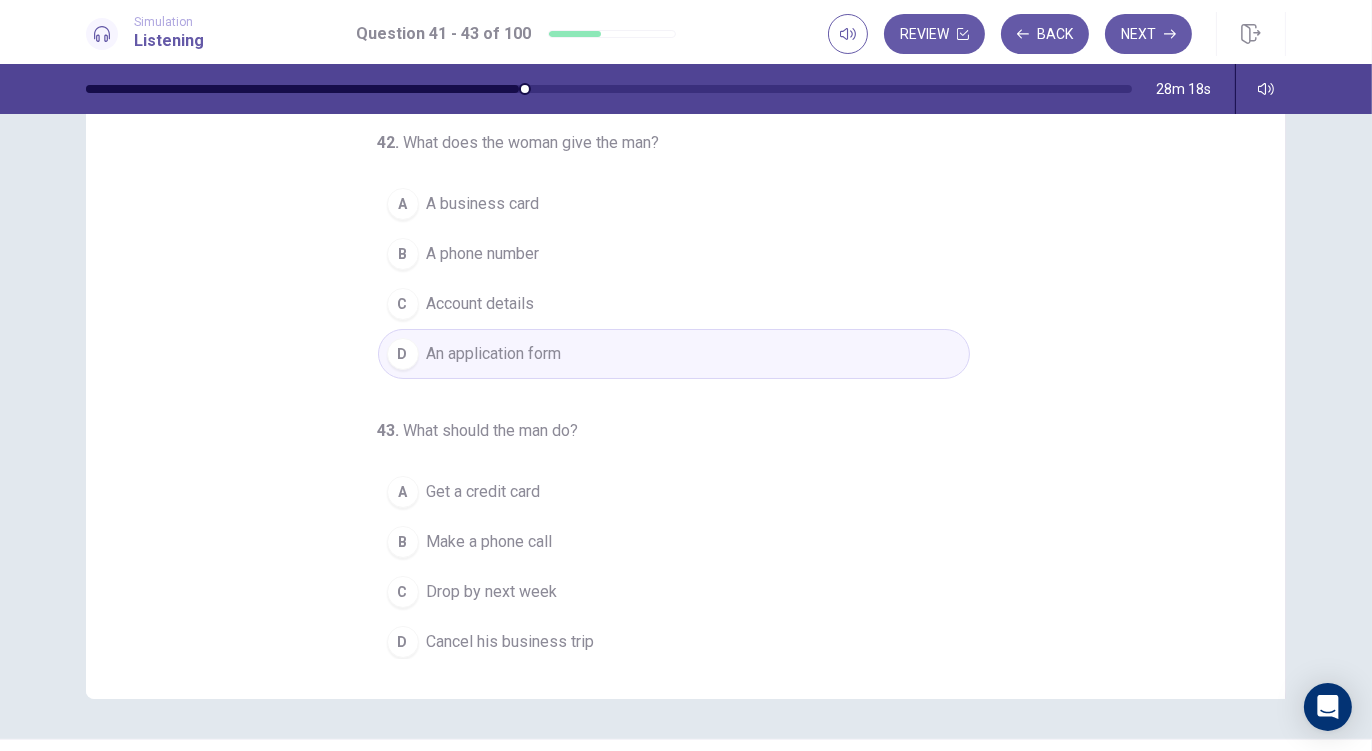 scroll, scrollTop: 155, scrollLeft: 0, axis: vertical 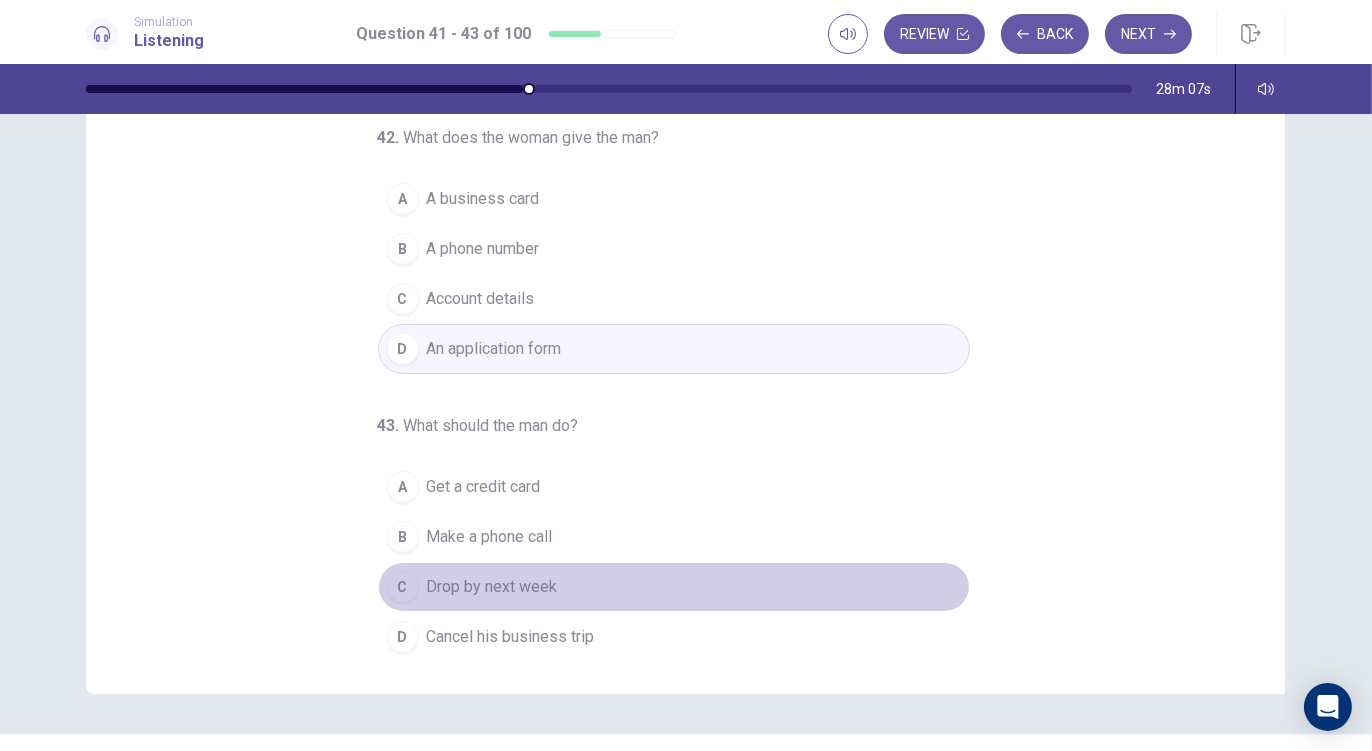 click on "Drop by next week" at bounding box center [492, 587] 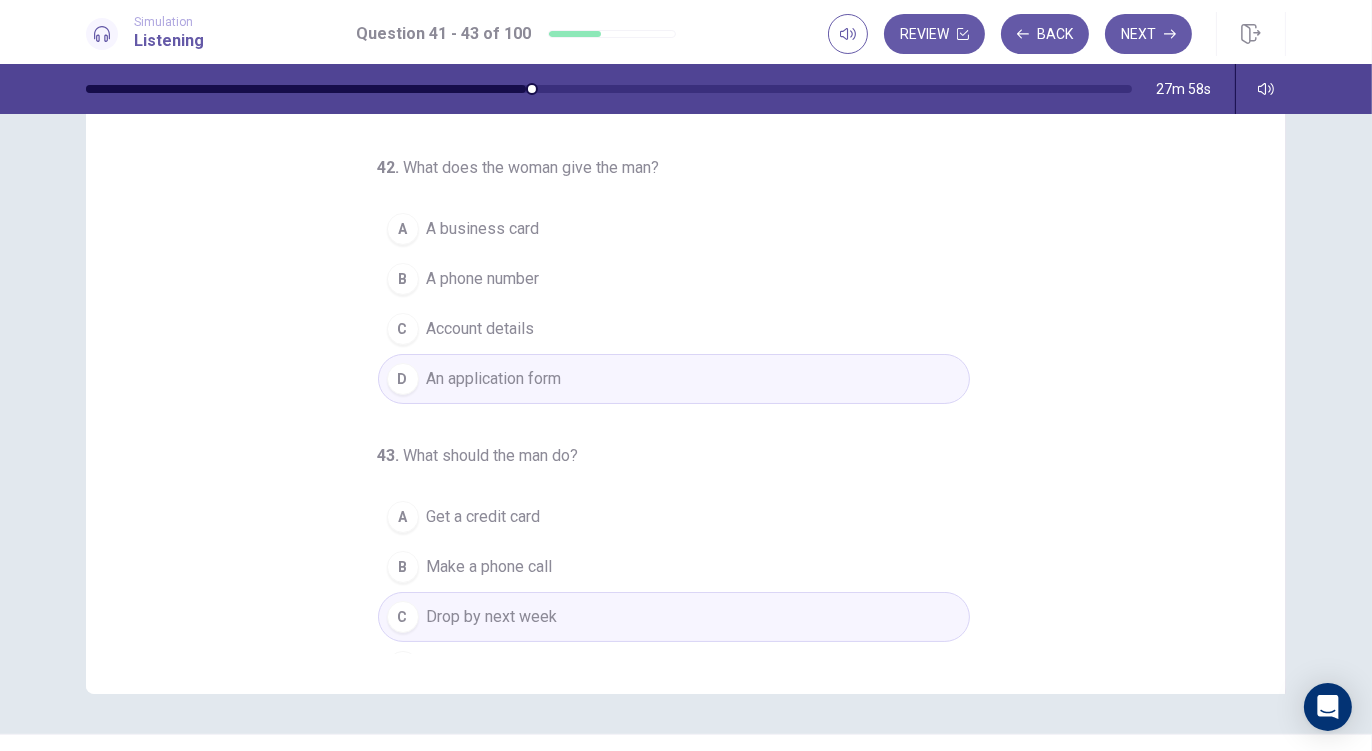 scroll, scrollTop: 201, scrollLeft: 0, axis: vertical 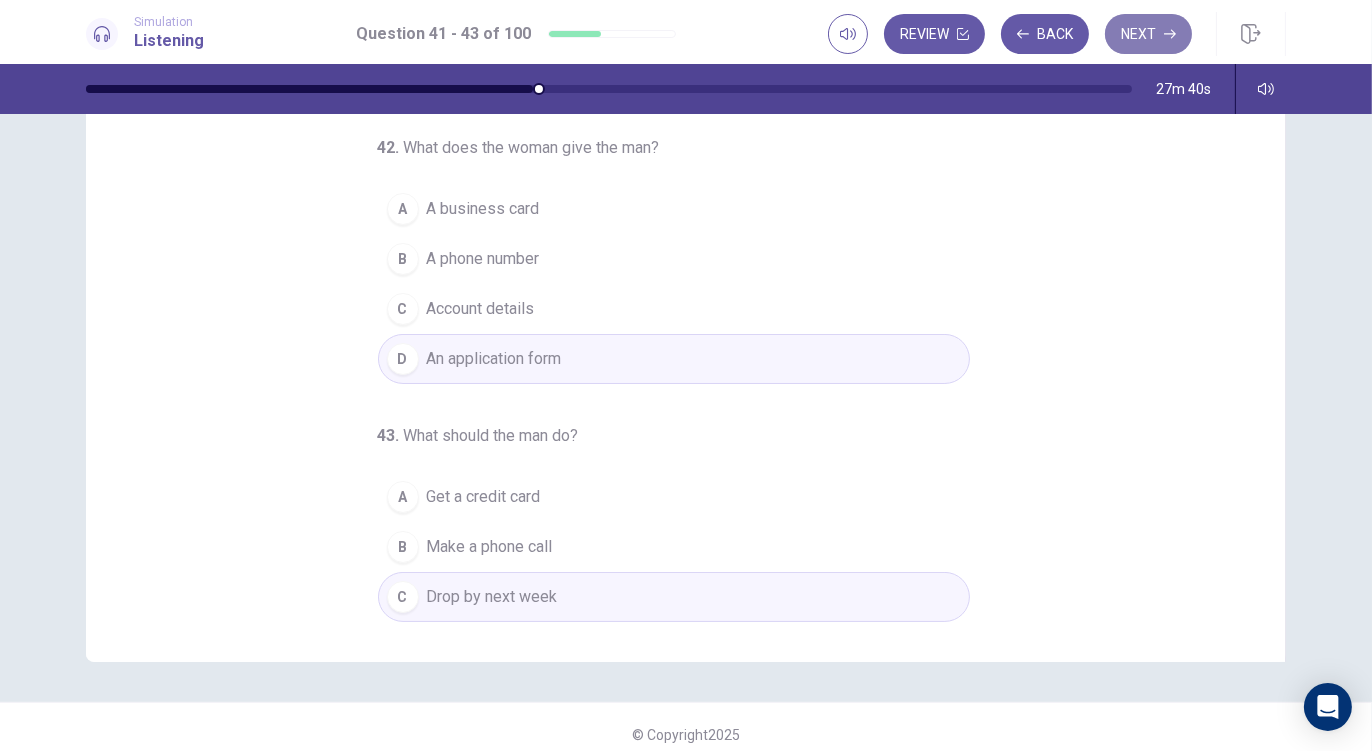 click on "Next" at bounding box center (1148, 34) 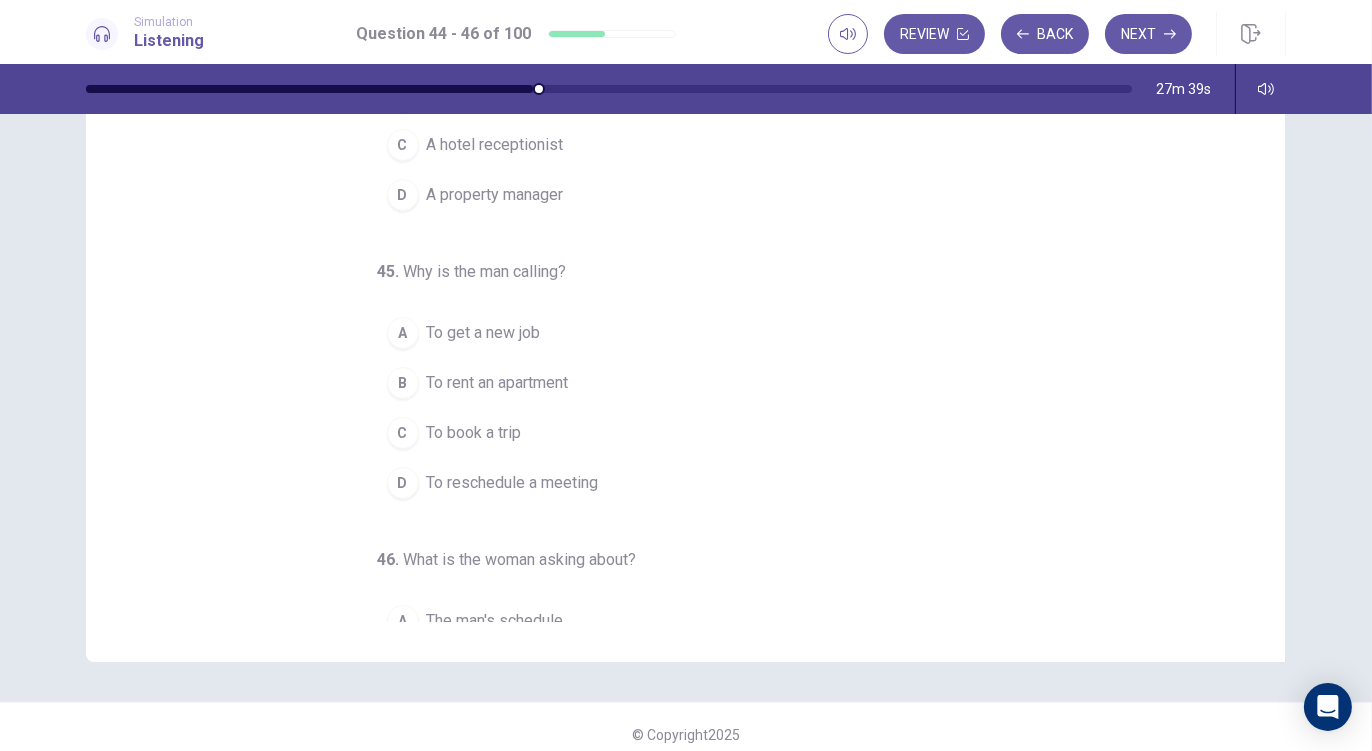 scroll, scrollTop: 0, scrollLeft: 0, axis: both 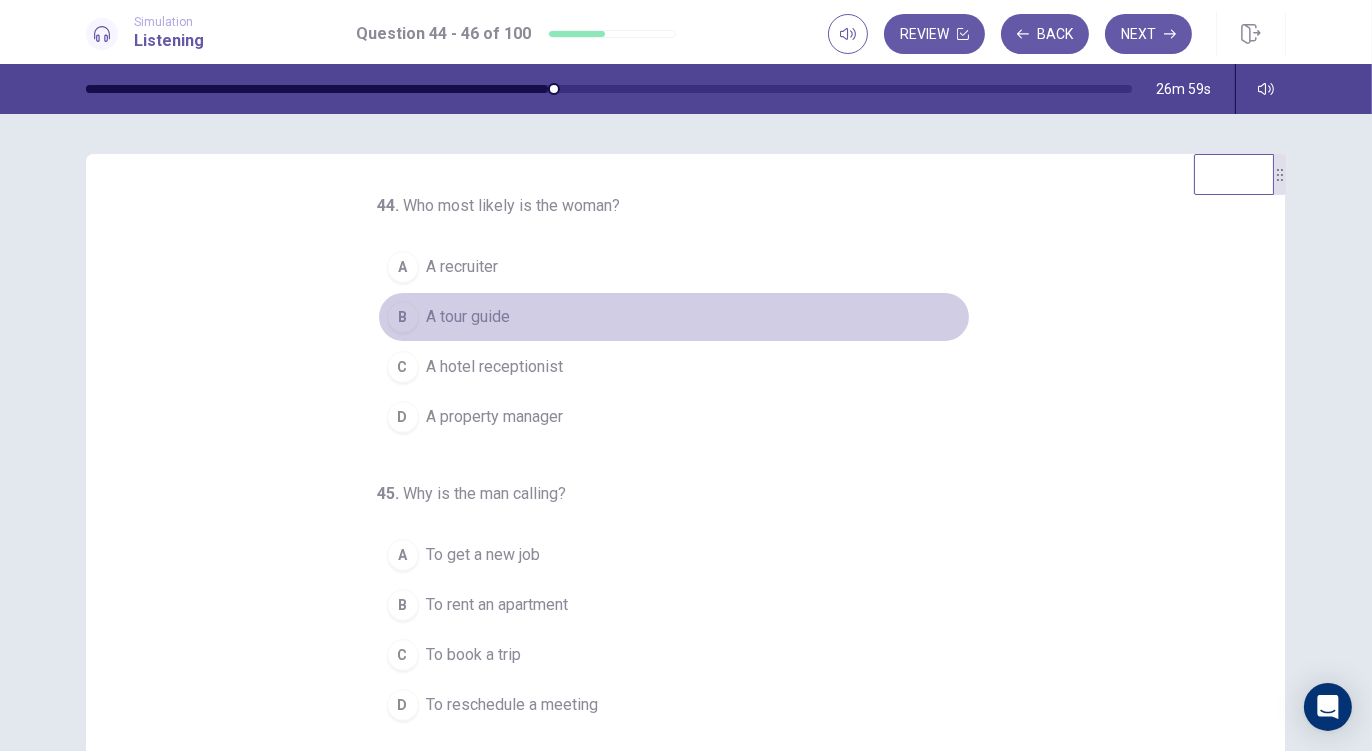 click on "A tour guide" at bounding box center [469, 317] 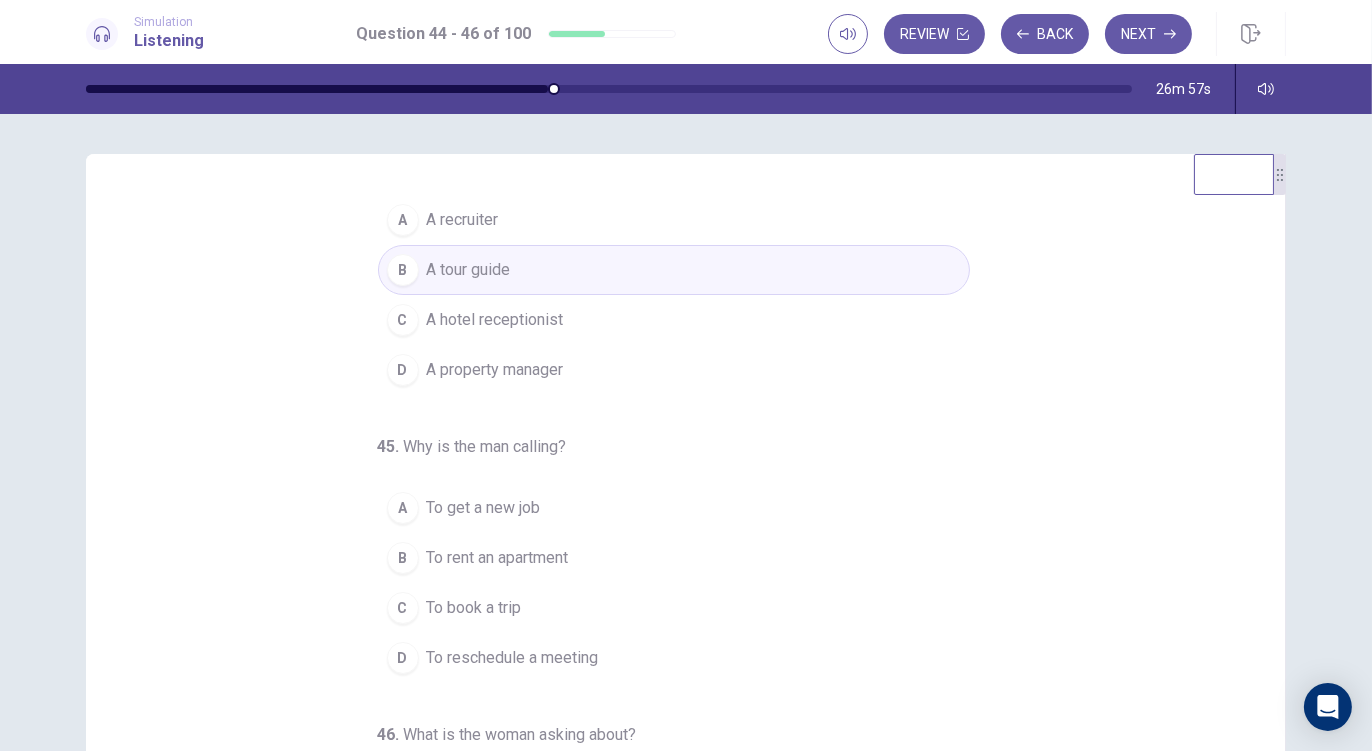 scroll, scrollTop: 47, scrollLeft: 0, axis: vertical 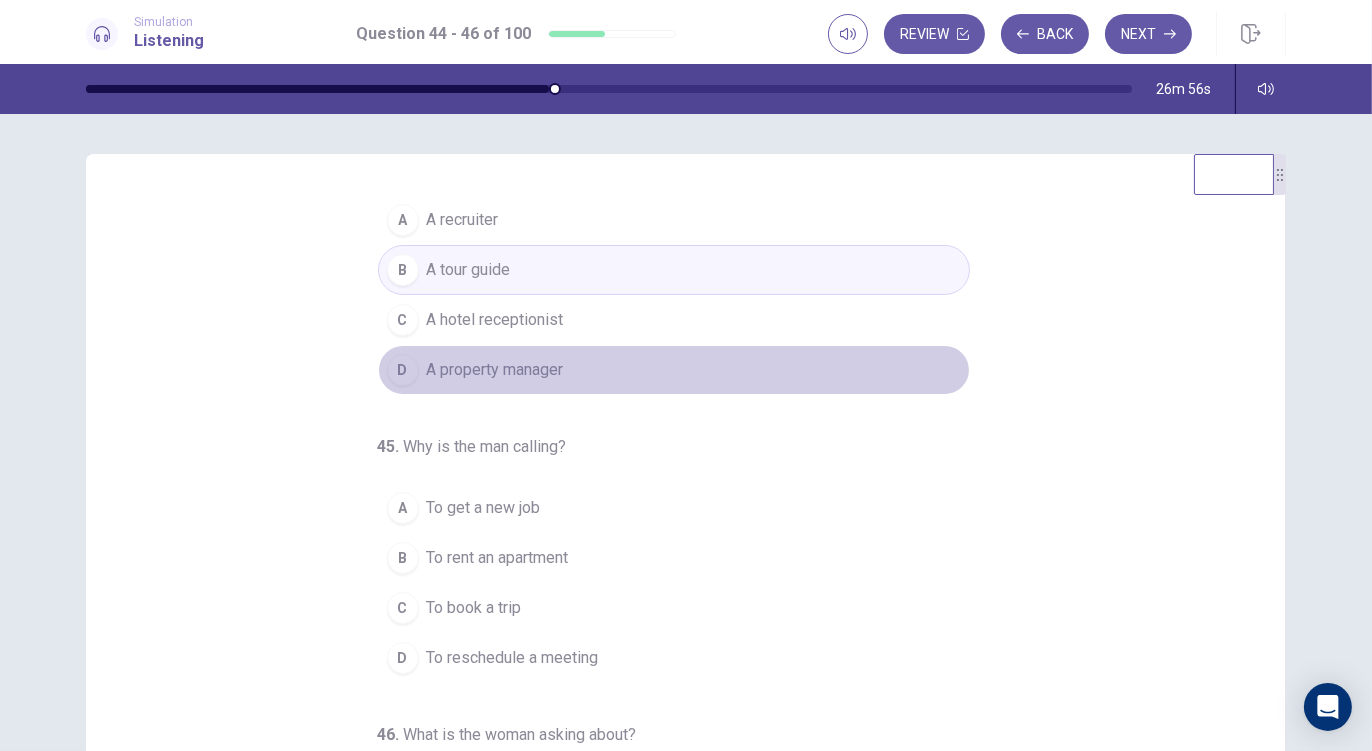 click on "A property manager" at bounding box center (495, 370) 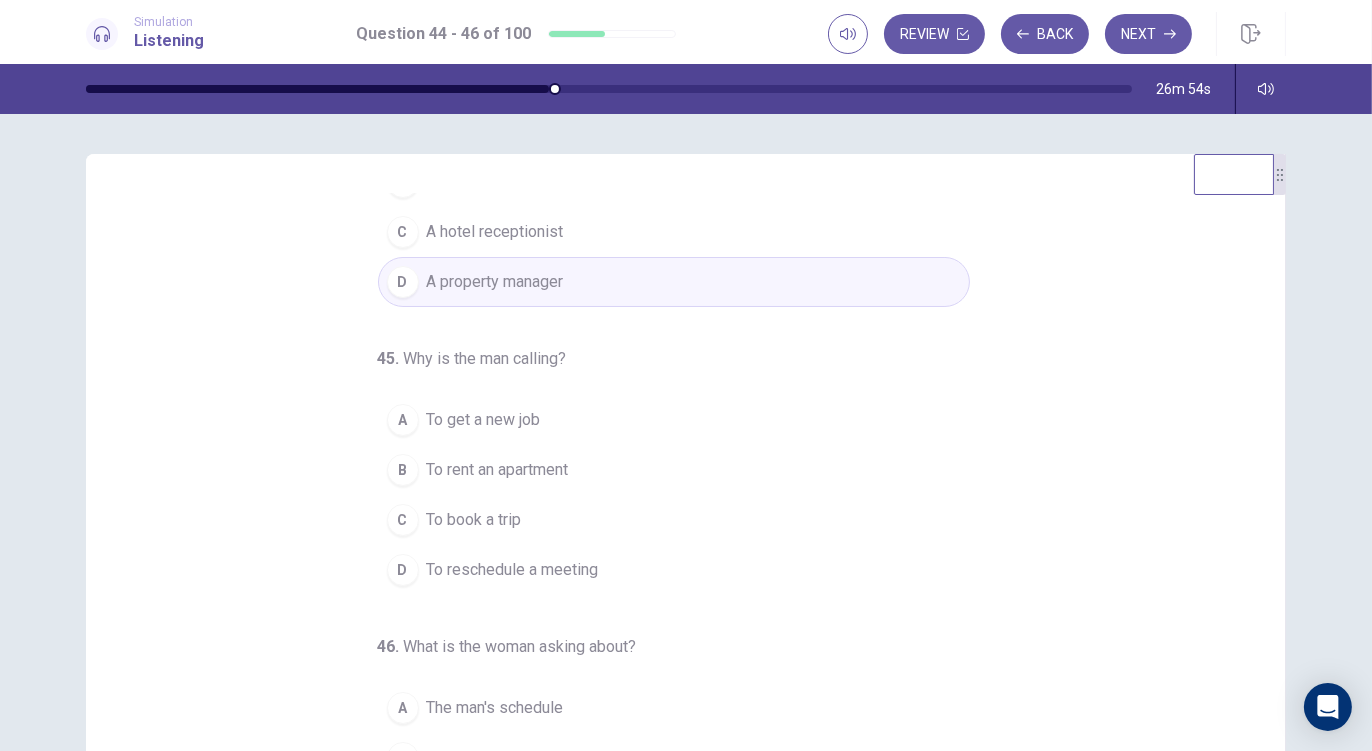 scroll, scrollTop: 201, scrollLeft: 0, axis: vertical 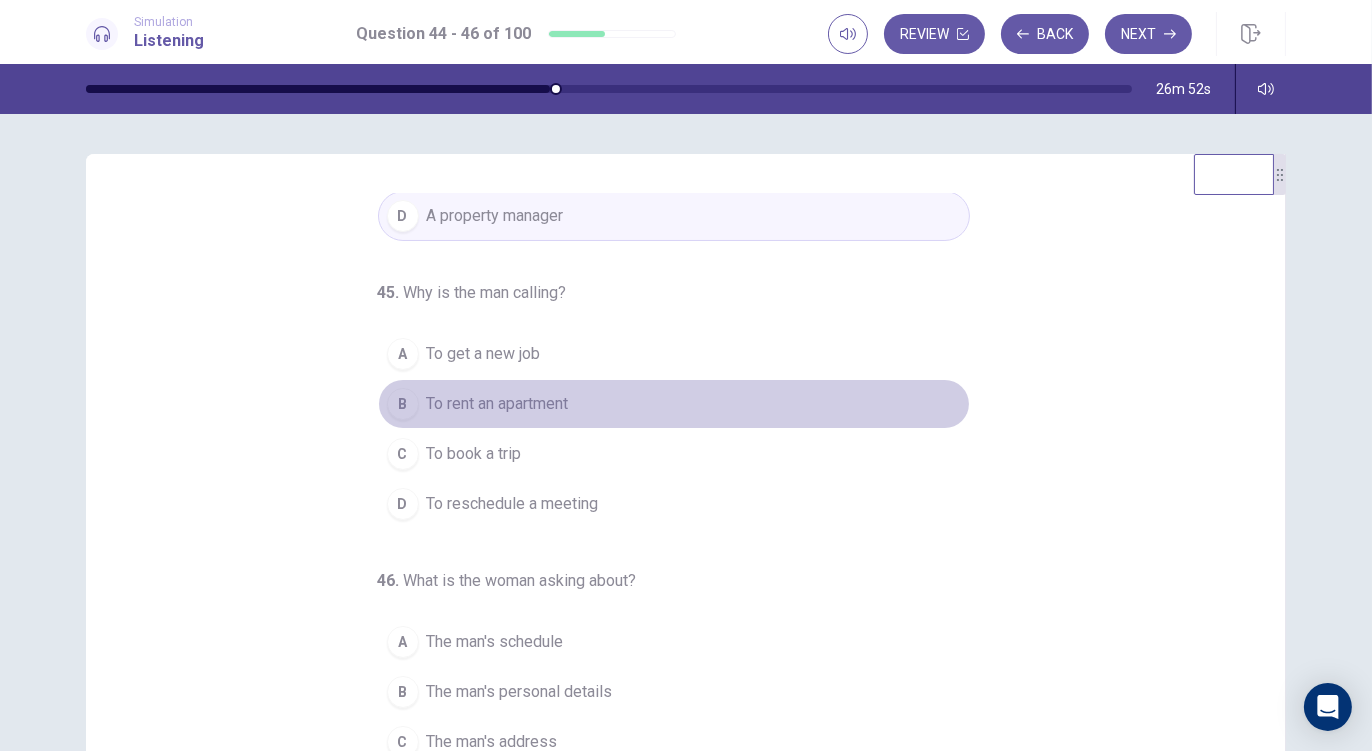 click on "To rent an apartment" at bounding box center (498, 404) 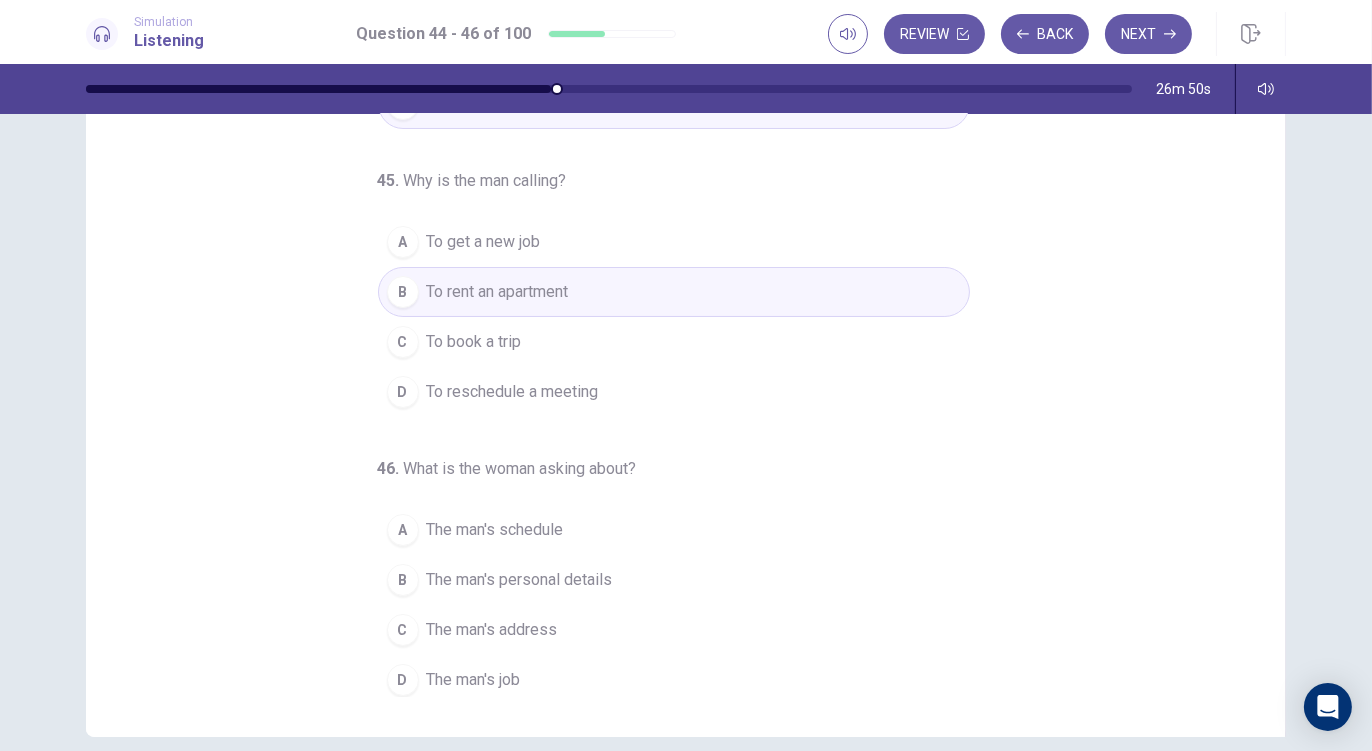 scroll, scrollTop: 201, scrollLeft: 0, axis: vertical 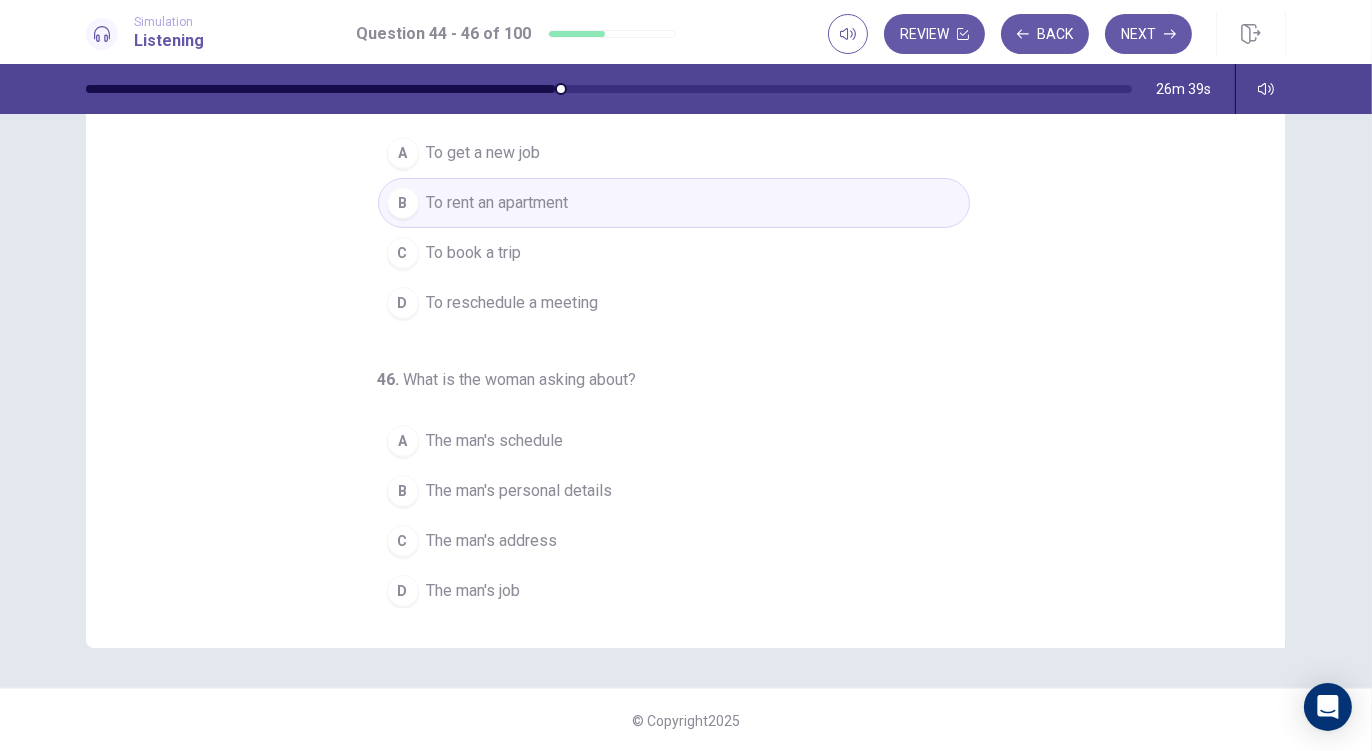 click on "The man's schedule" at bounding box center (495, 441) 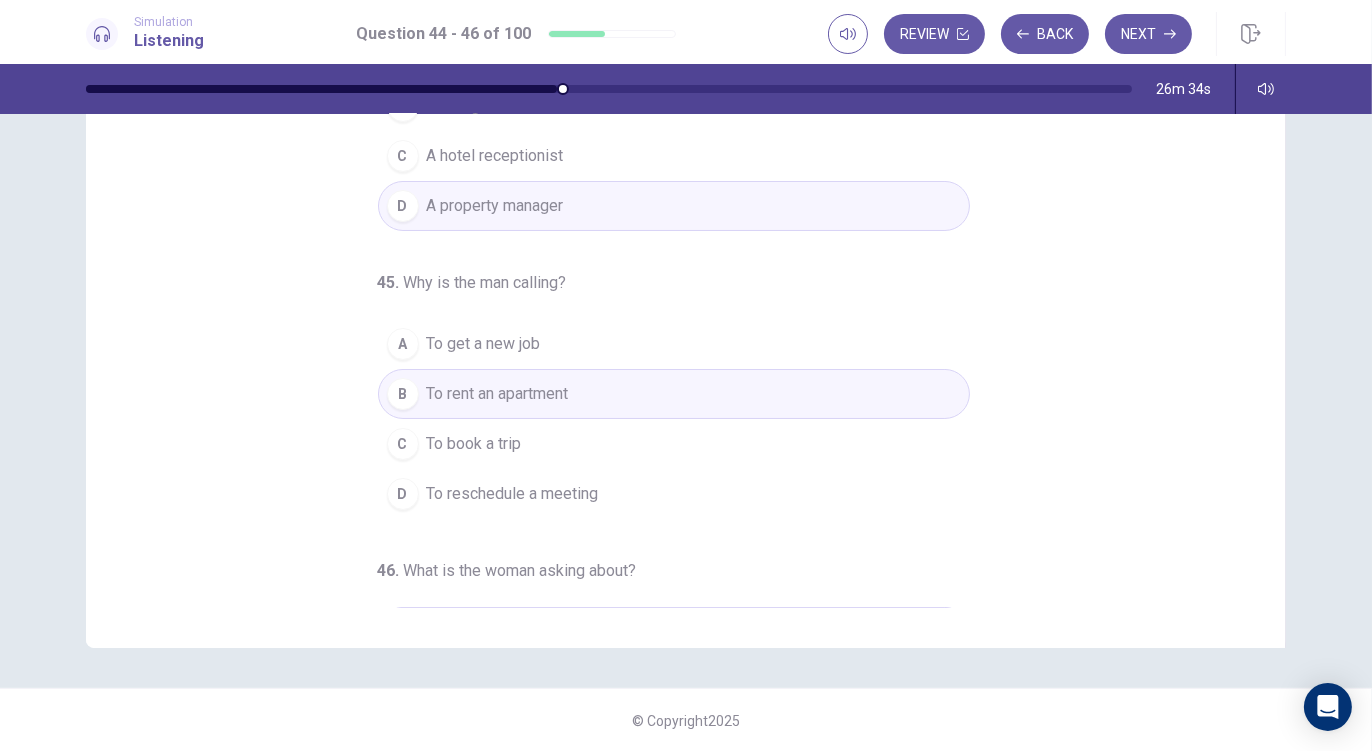 scroll, scrollTop: 0, scrollLeft: 0, axis: both 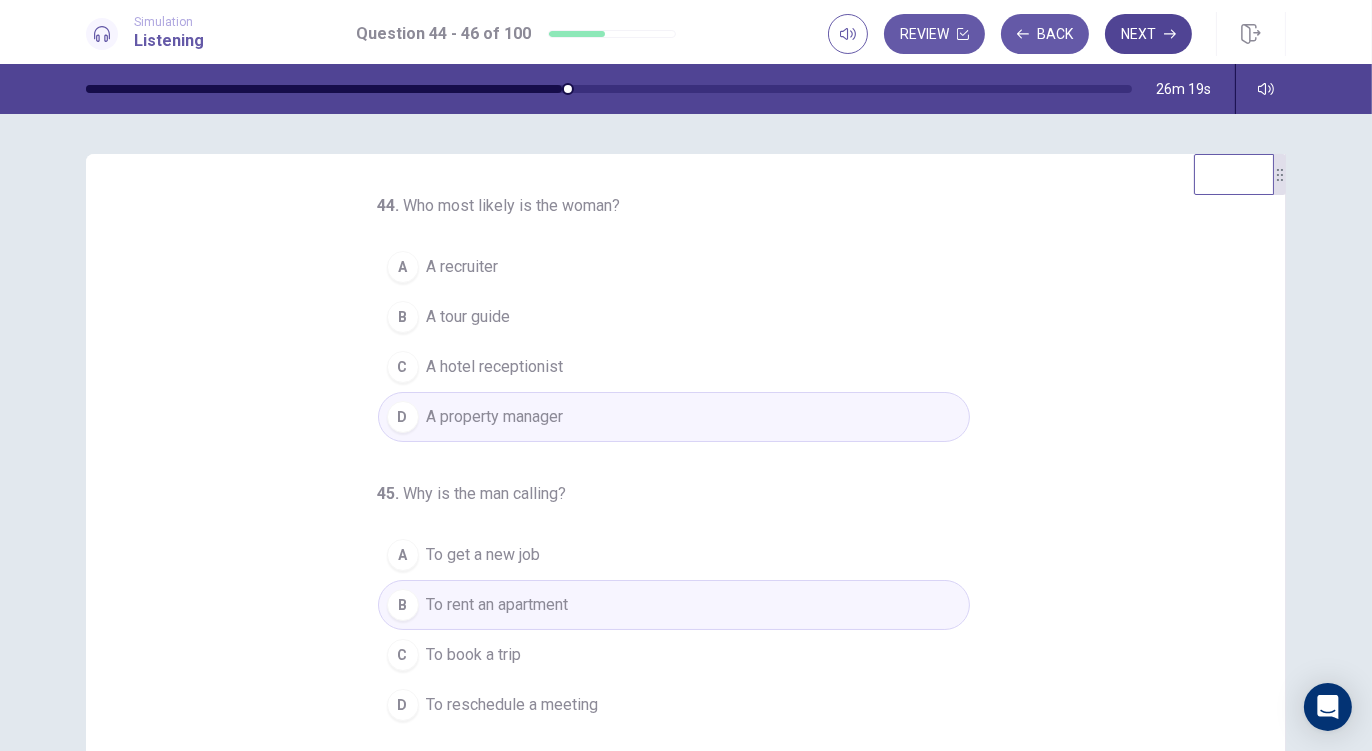 click on "Next" at bounding box center (1148, 34) 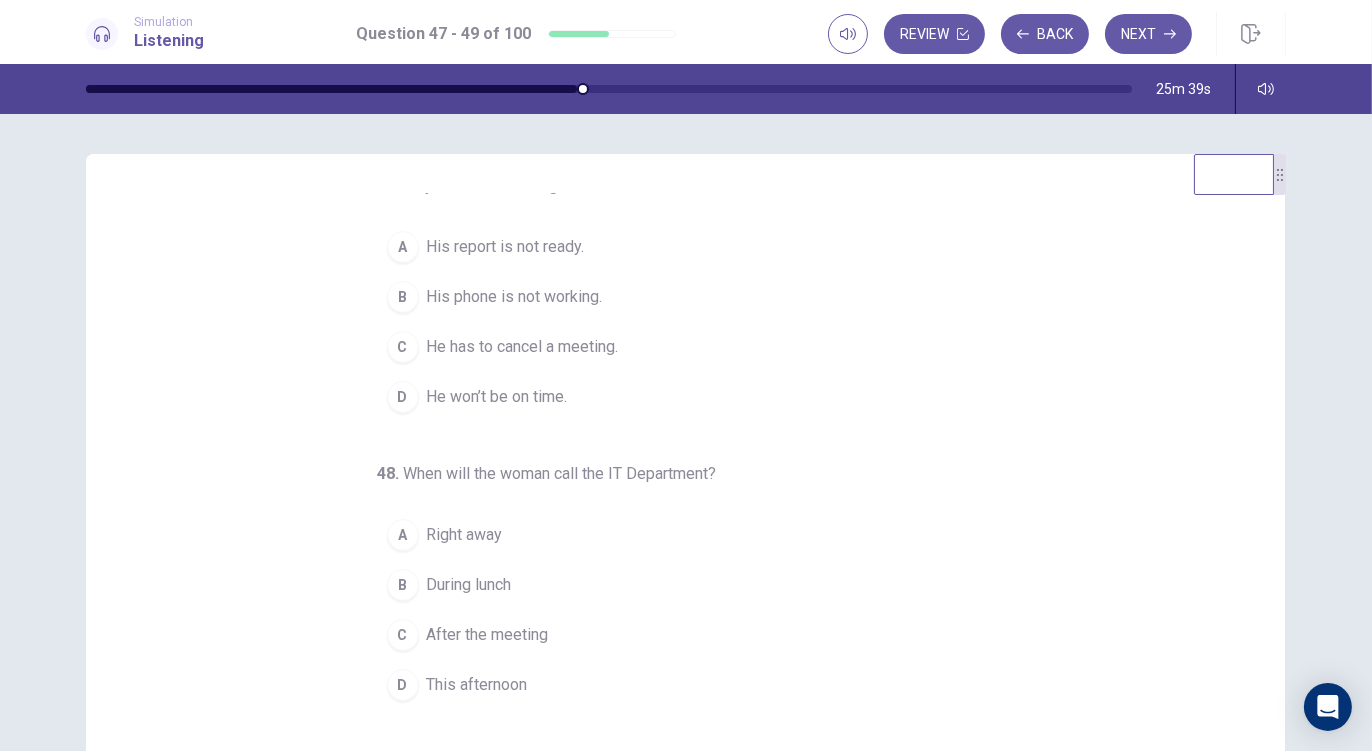 scroll, scrollTop: 22, scrollLeft: 0, axis: vertical 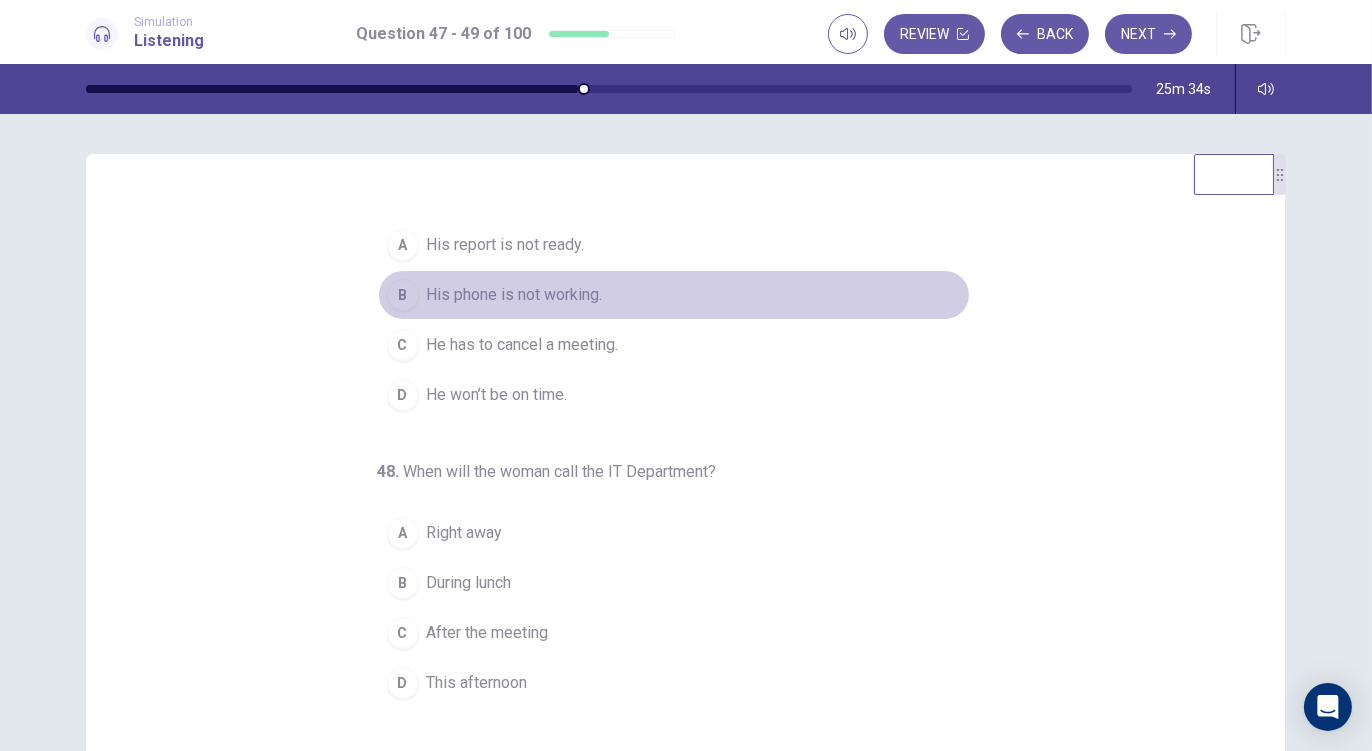 click on "His phone is not working." at bounding box center (515, 295) 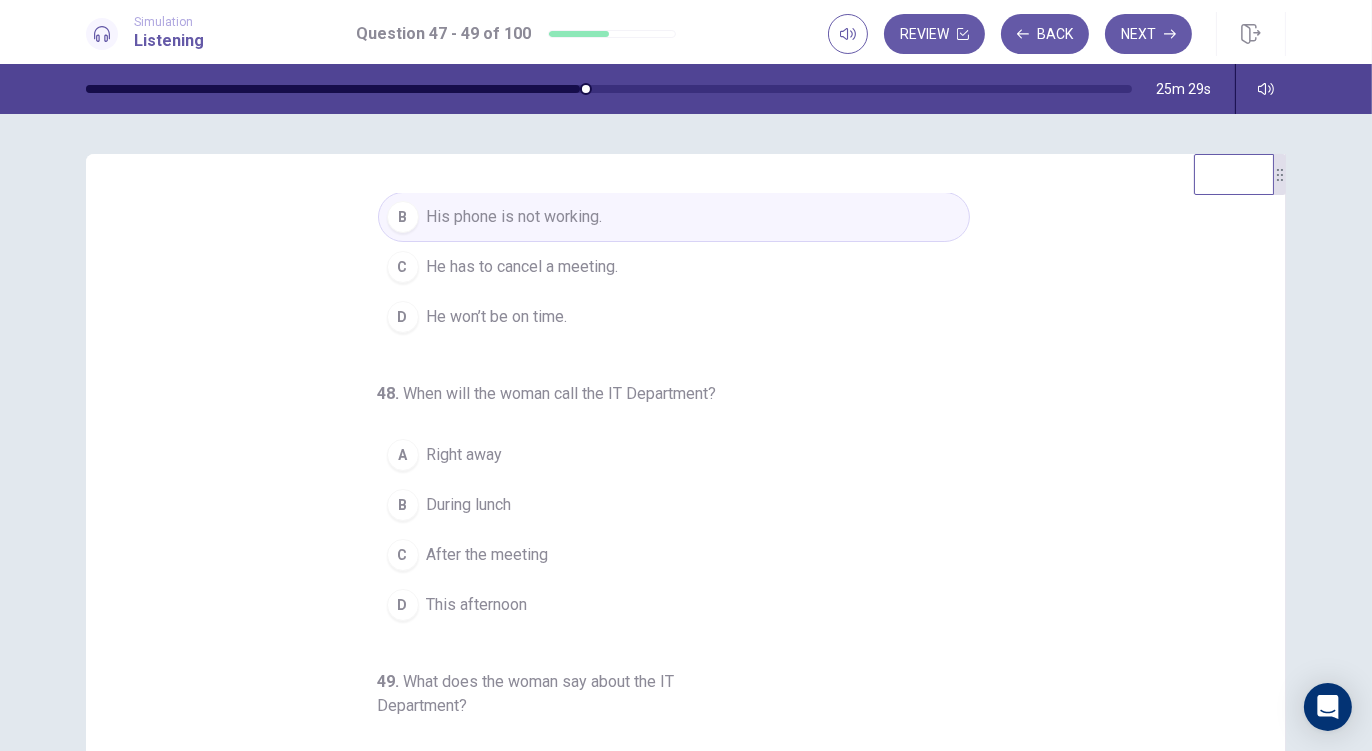 scroll, scrollTop: 195, scrollLeft: 0, axis: vertical 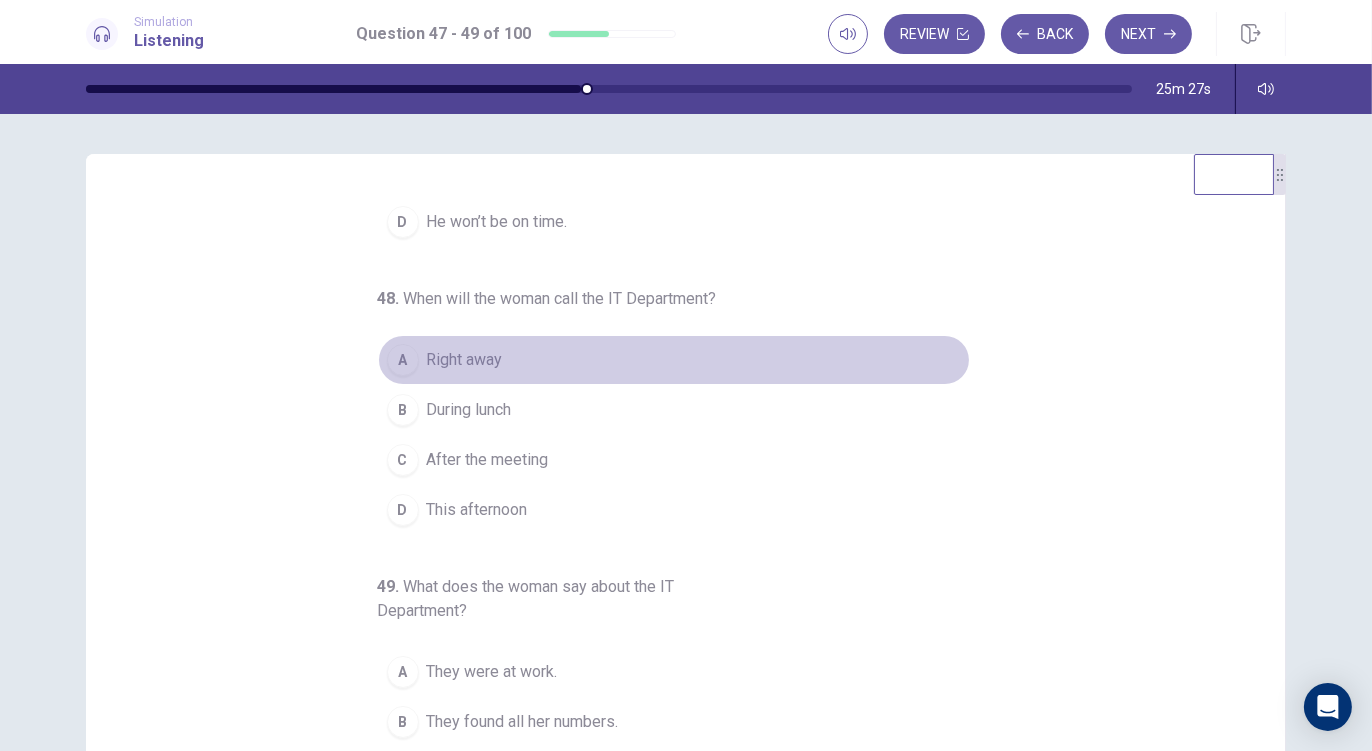 click on "Right away" at bounding box center [465, 360] 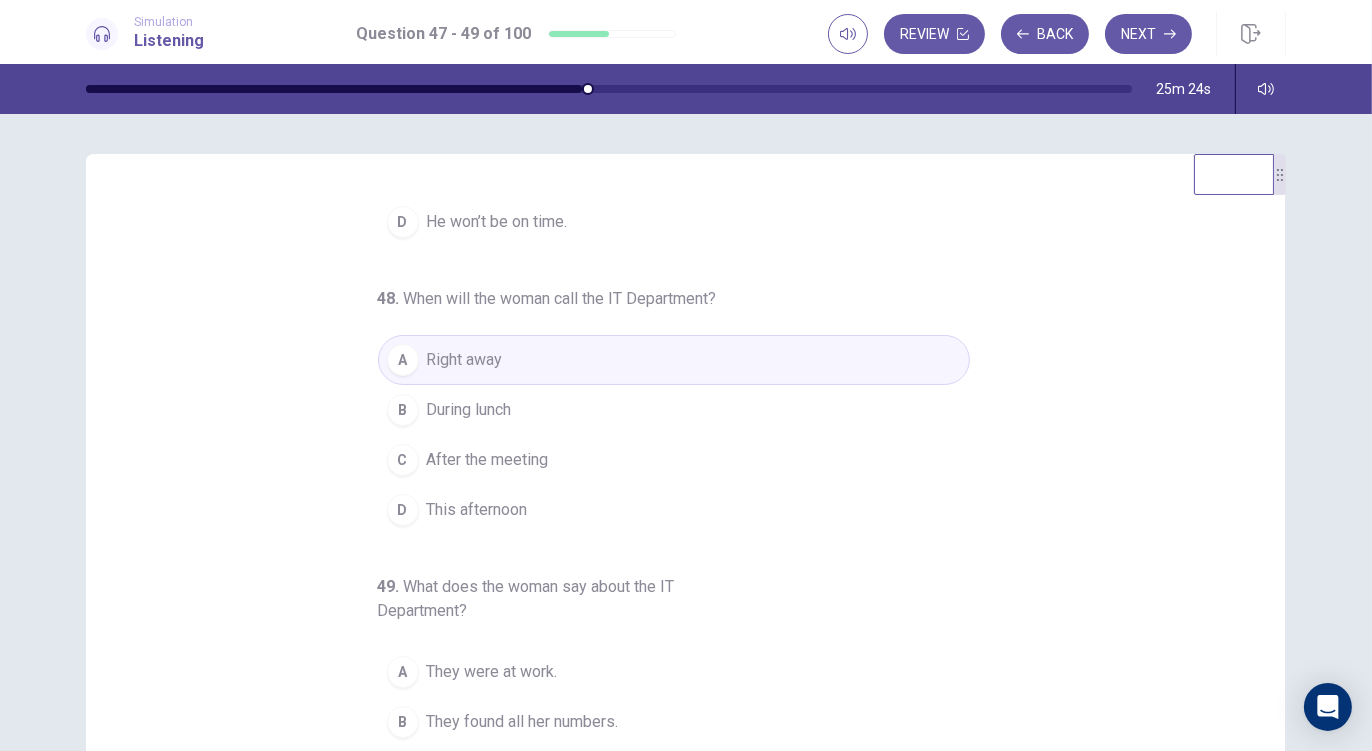 scroll, scrollTop: 225, scrollLeft: 0, axis: vertical 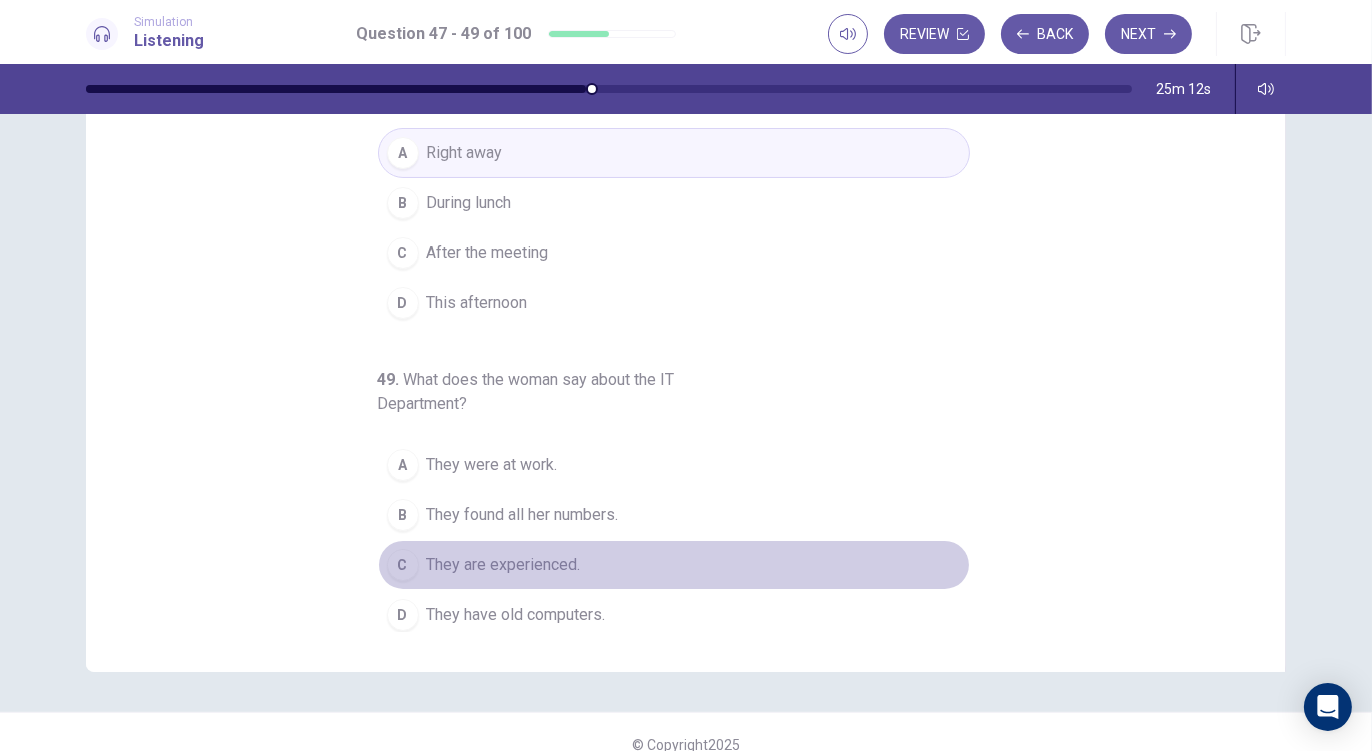 click on "They are experienced." at bounding box center [504, 565] 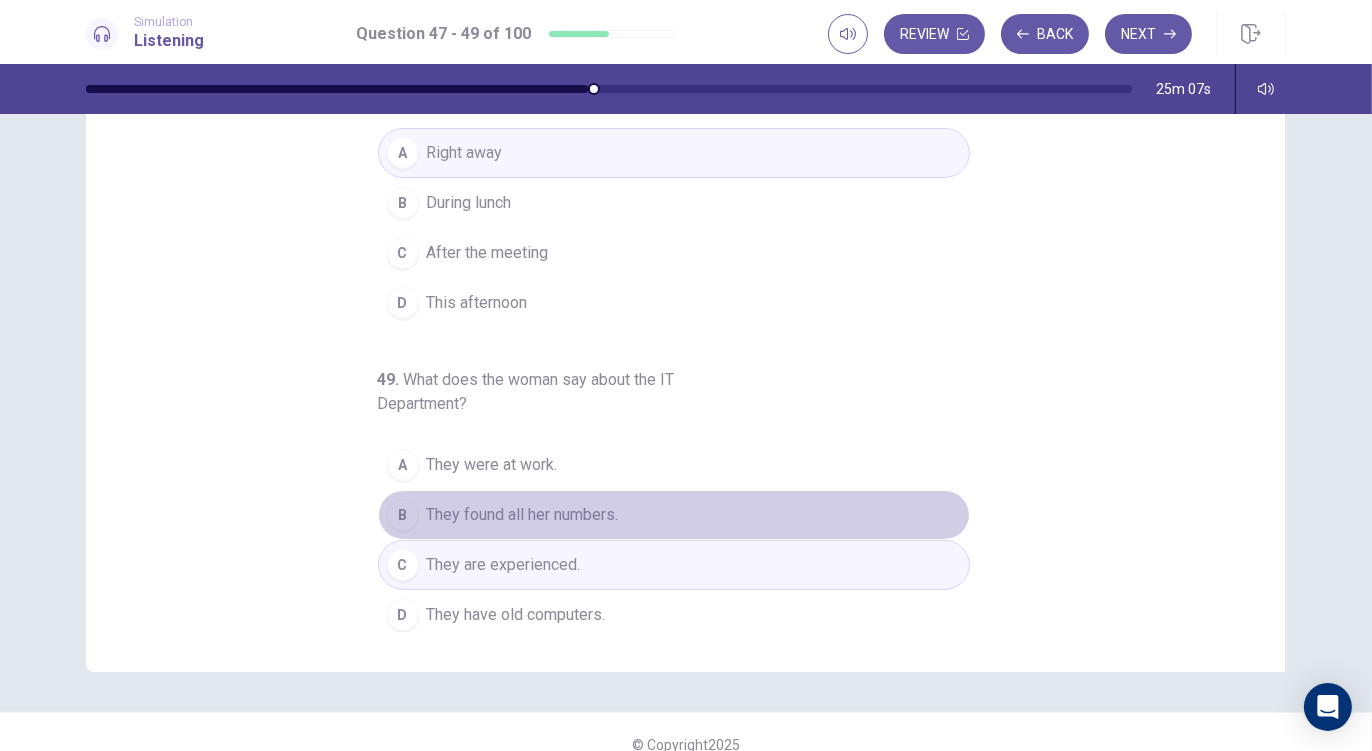 click on "B They found all her numbers." at bounding box center [674, 515] 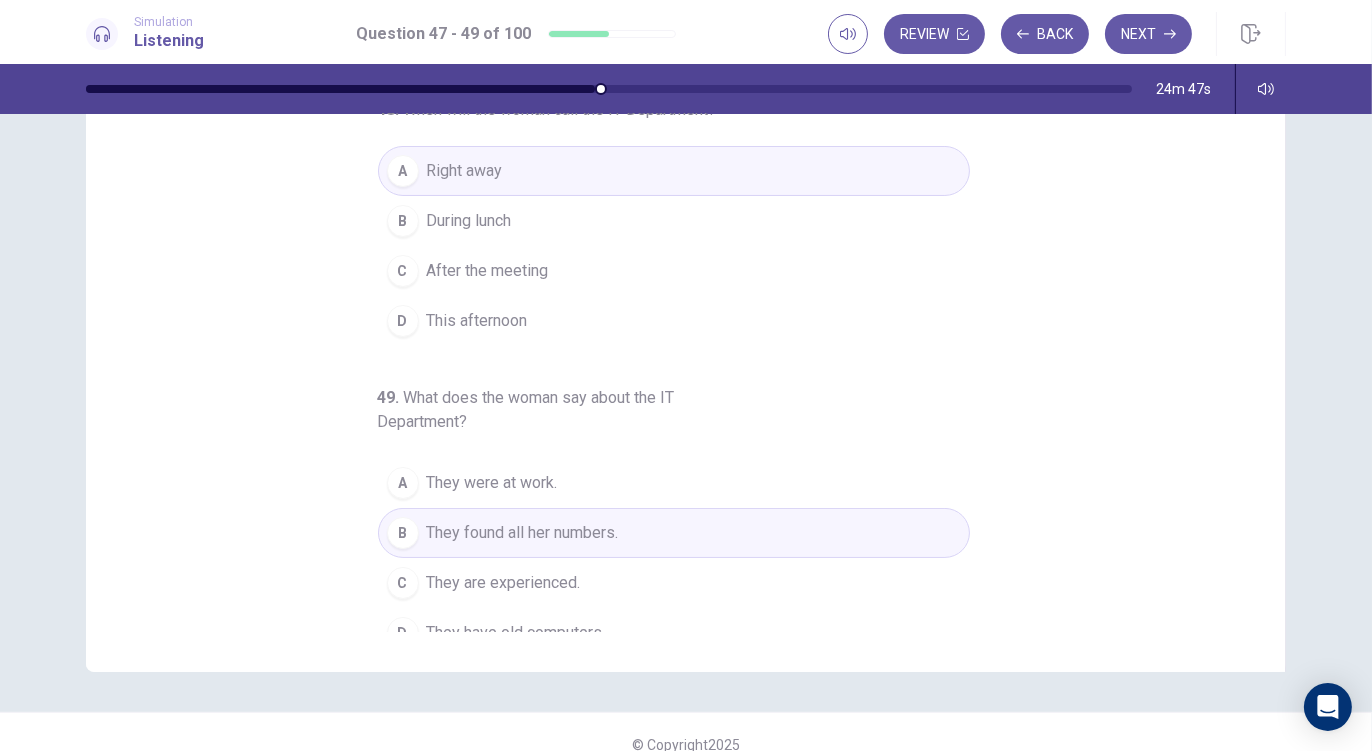 scroll, scrollTop: 225, scrollLeft: 0, axis: vertical 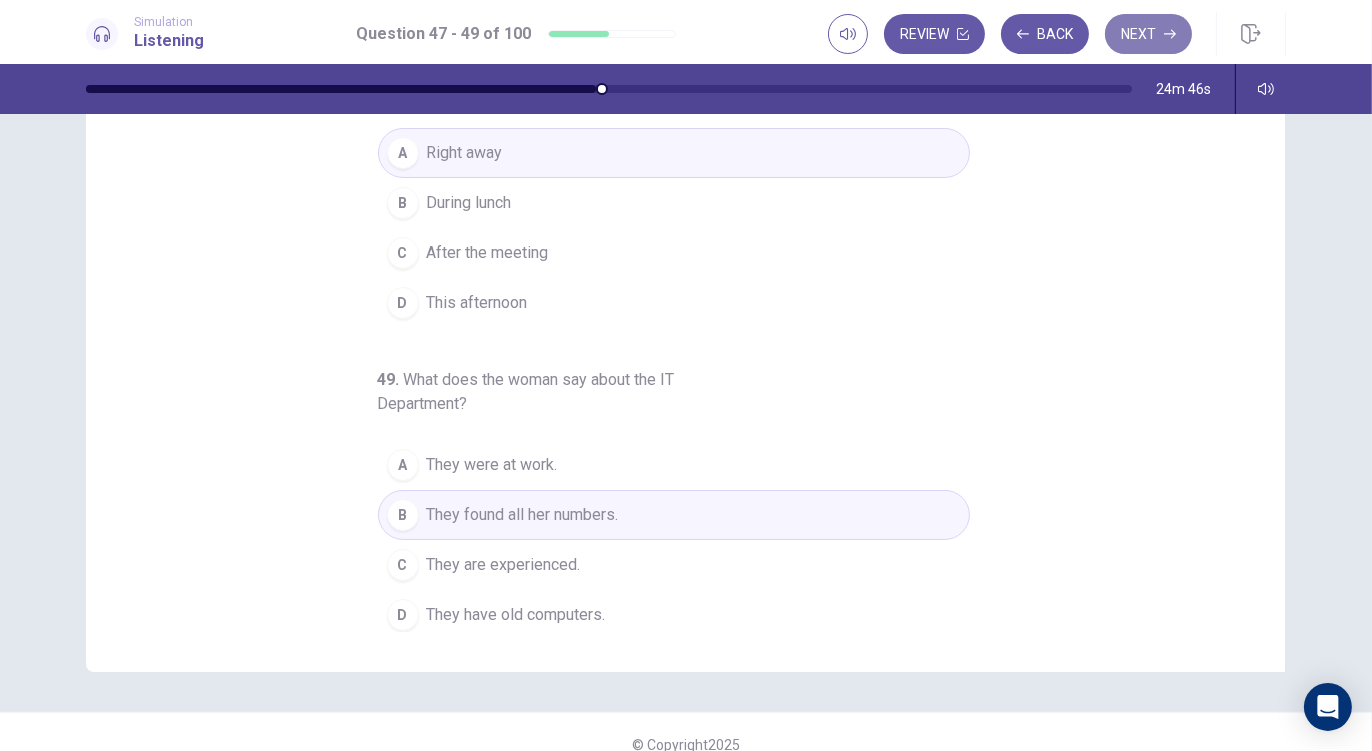 click on "Next" at bounding box center [1148, 34] 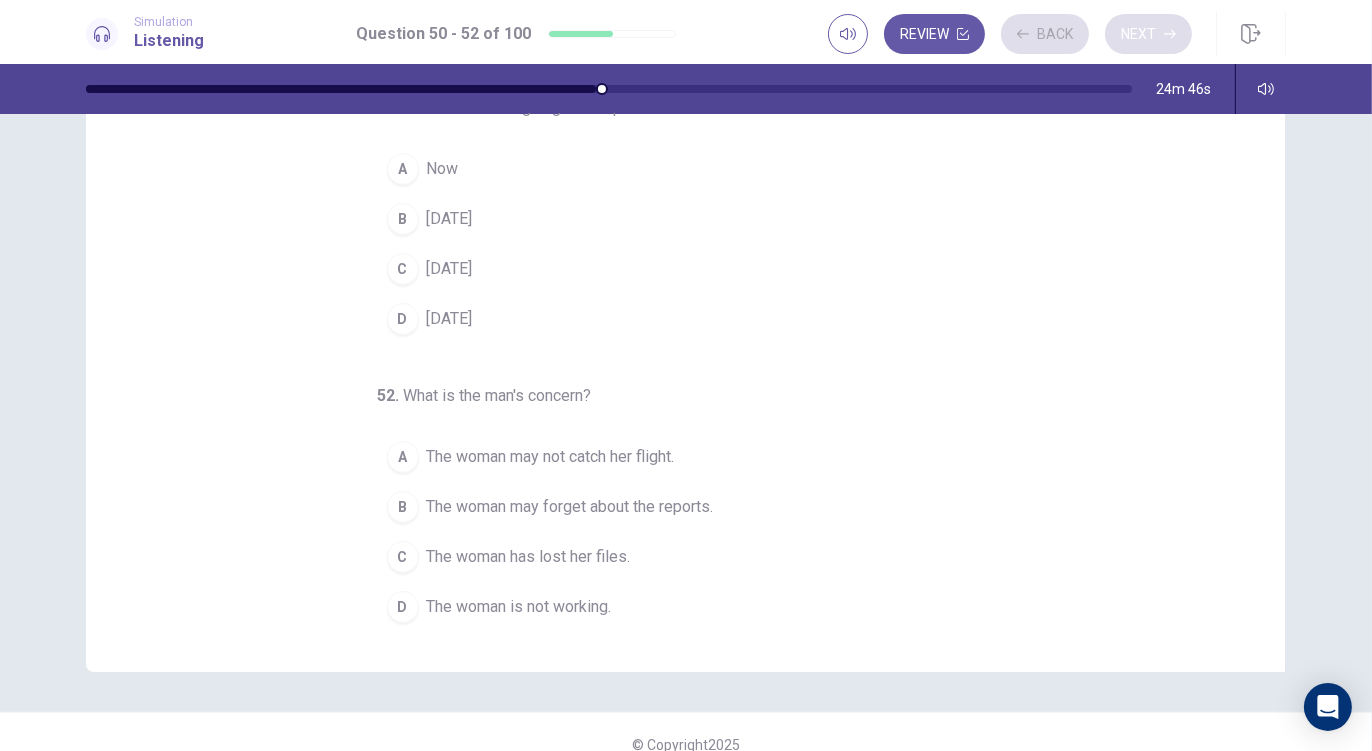 scroll, scrollTop: 202, scrollLeft: 0, axis: vertical 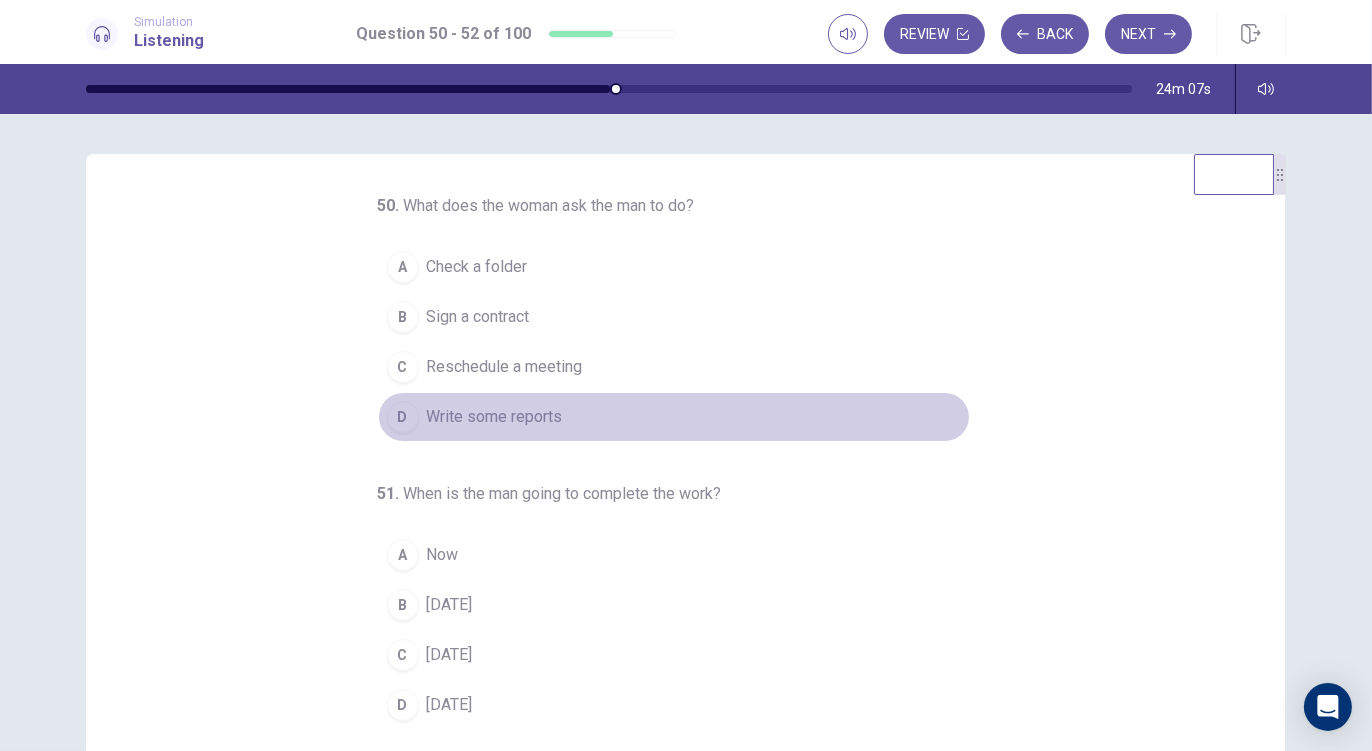 click on "Write some reports" at bounding box center (495, 417) 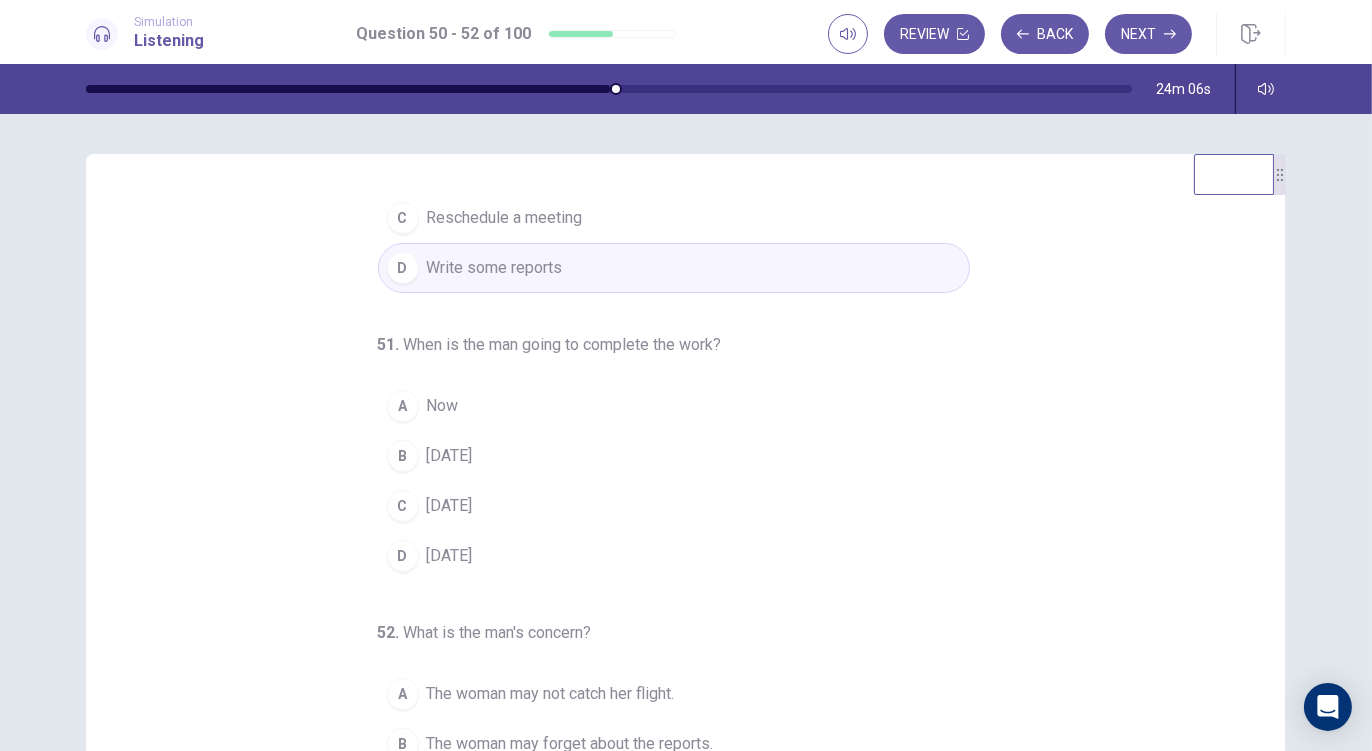 scroll, scrollTop: 201, scrollLeft: 0, axis: vertical 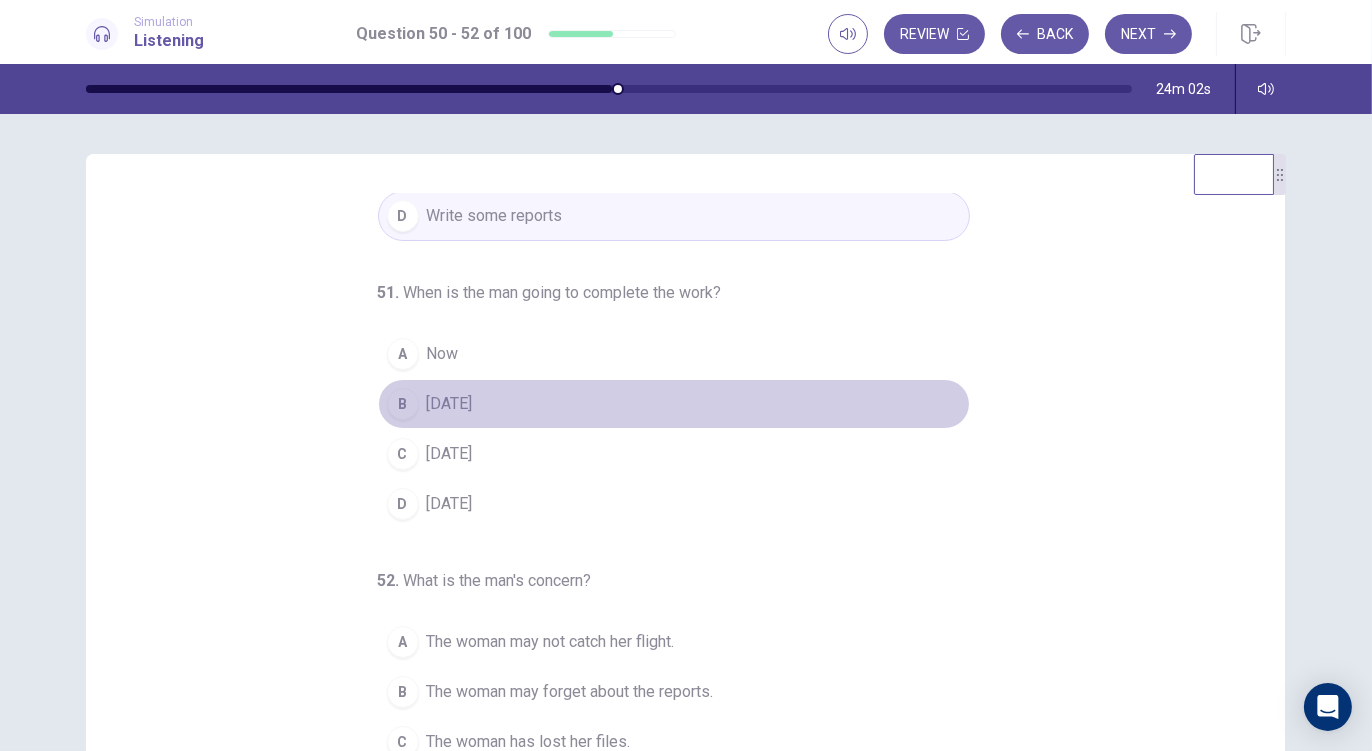 click on "[DATE]" at bounding box center [450, 404] 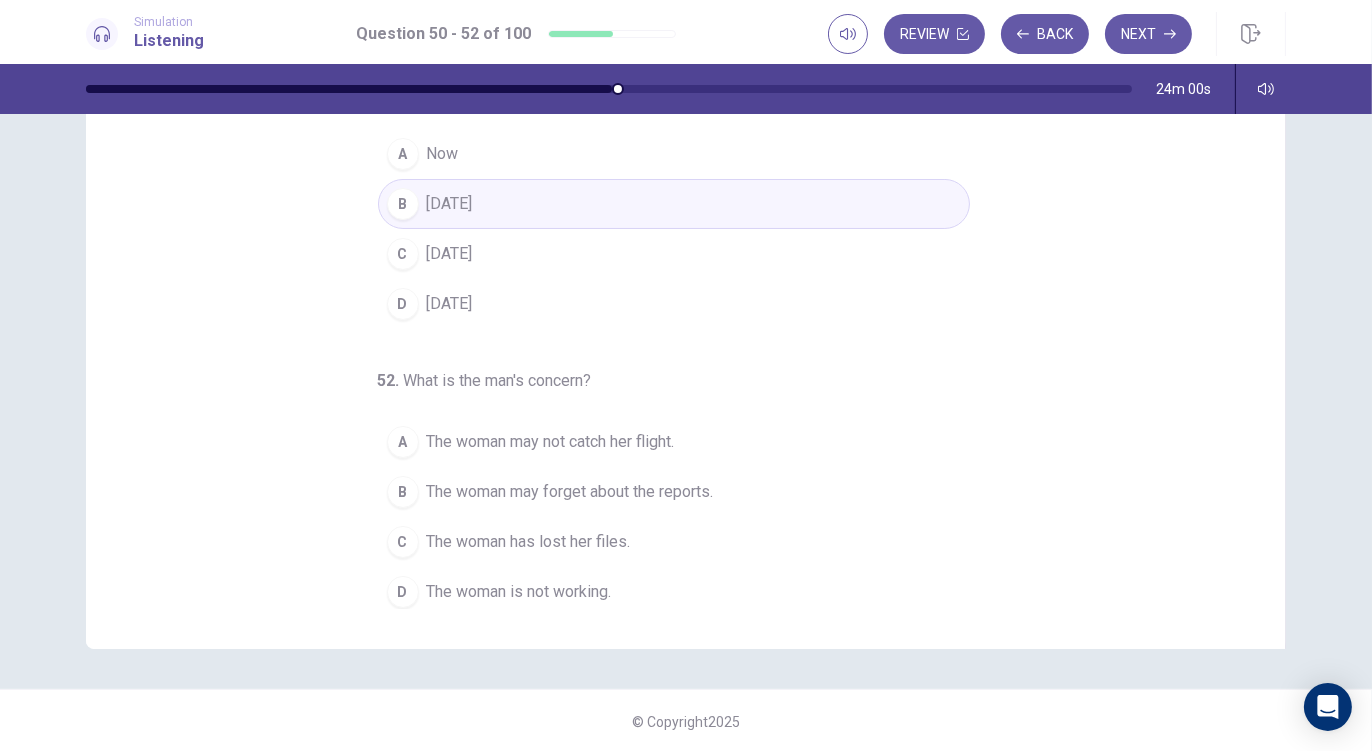 scroll, scrollTop: 201, scrollLeft: 0, axis: vertical 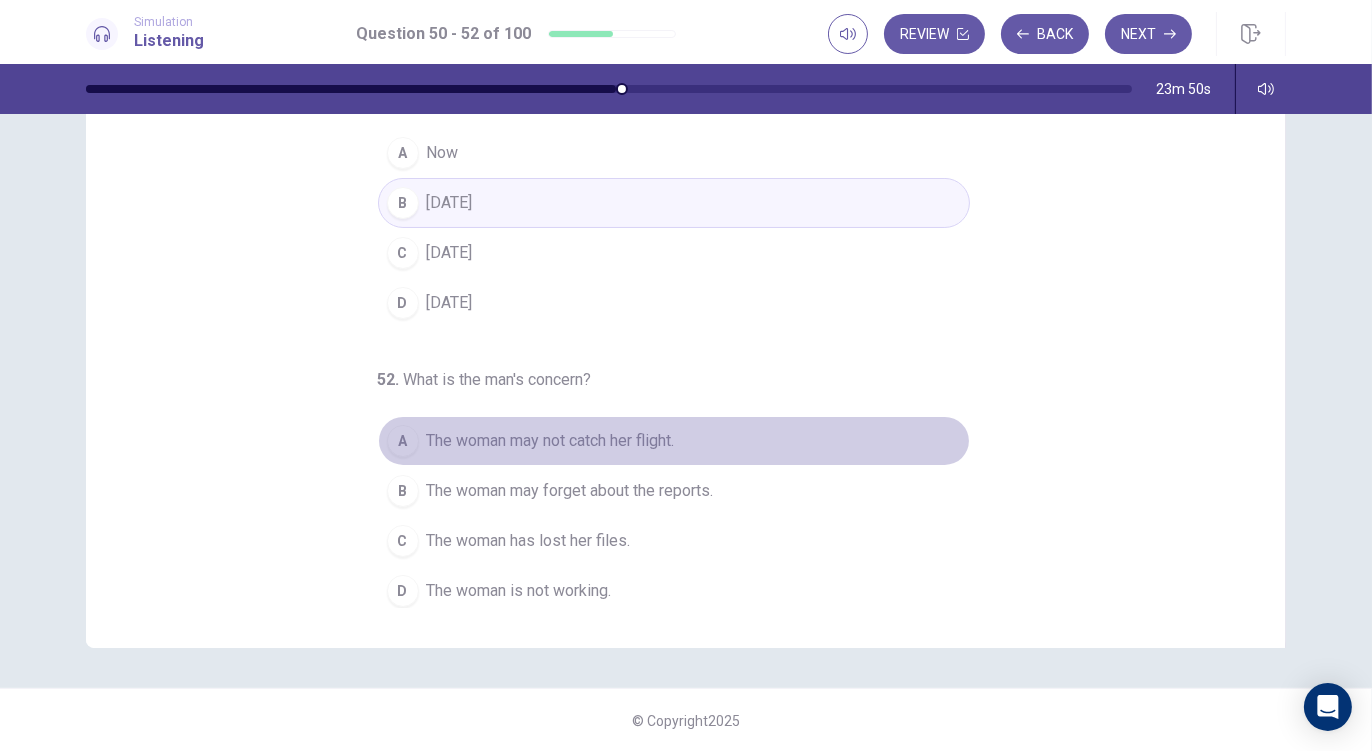click on "The woman may not catch her flight." at bounding box center [551, 441] 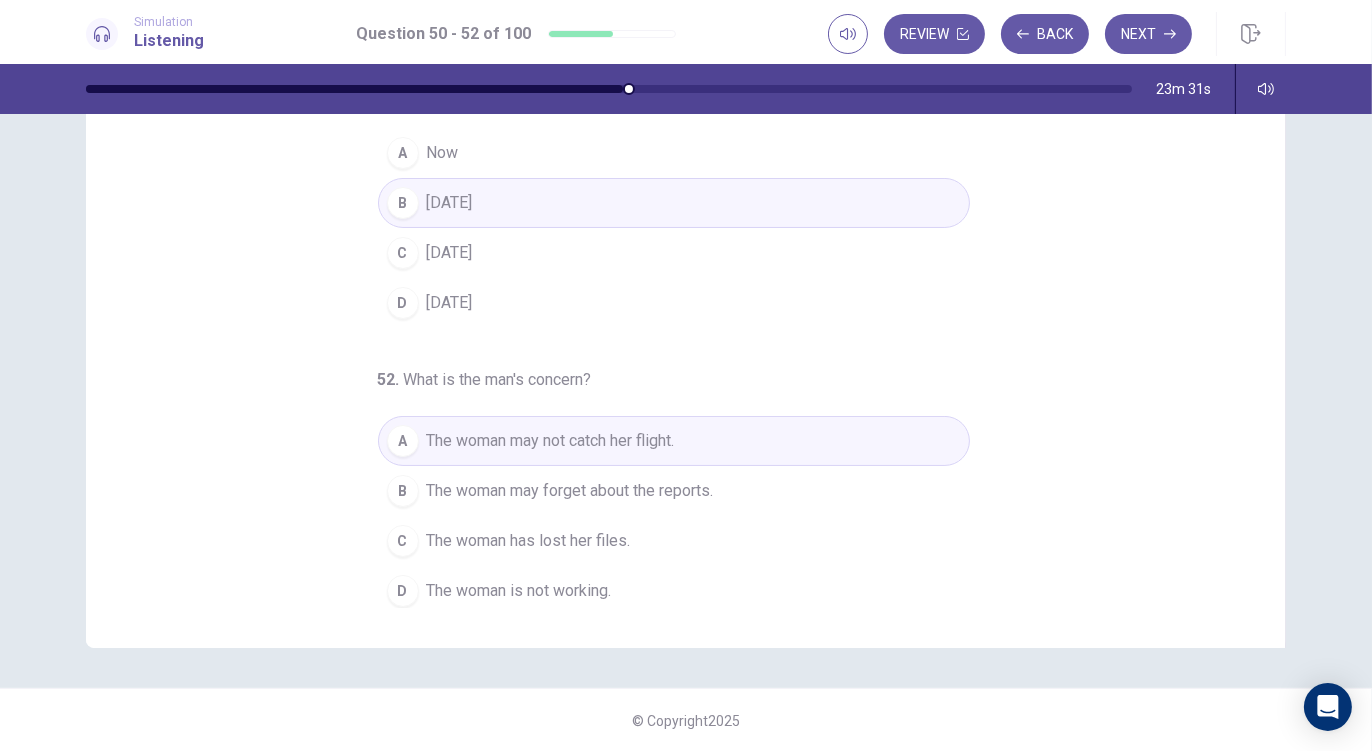 scroll, scrollTop: 103, scrollLeft: 0, axis: vertical 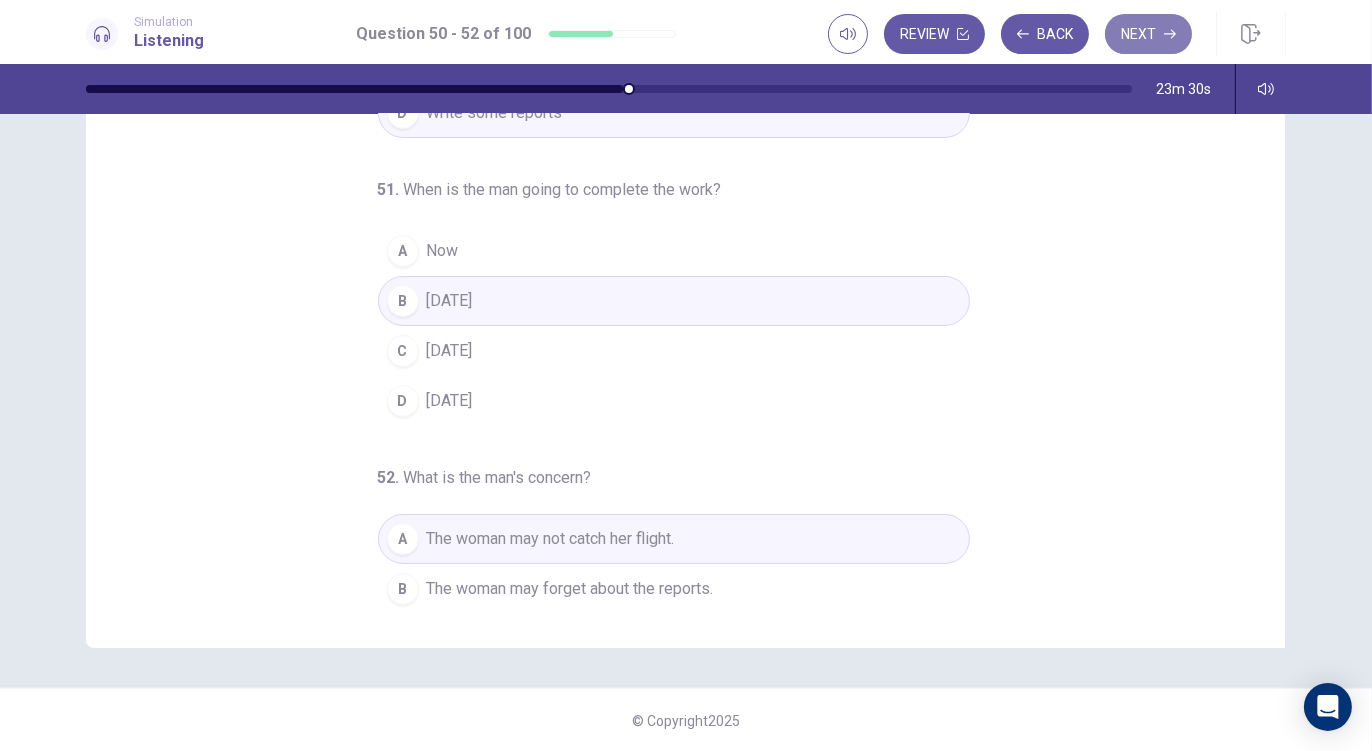 click on "Next" at bounding box center (1148, 34) 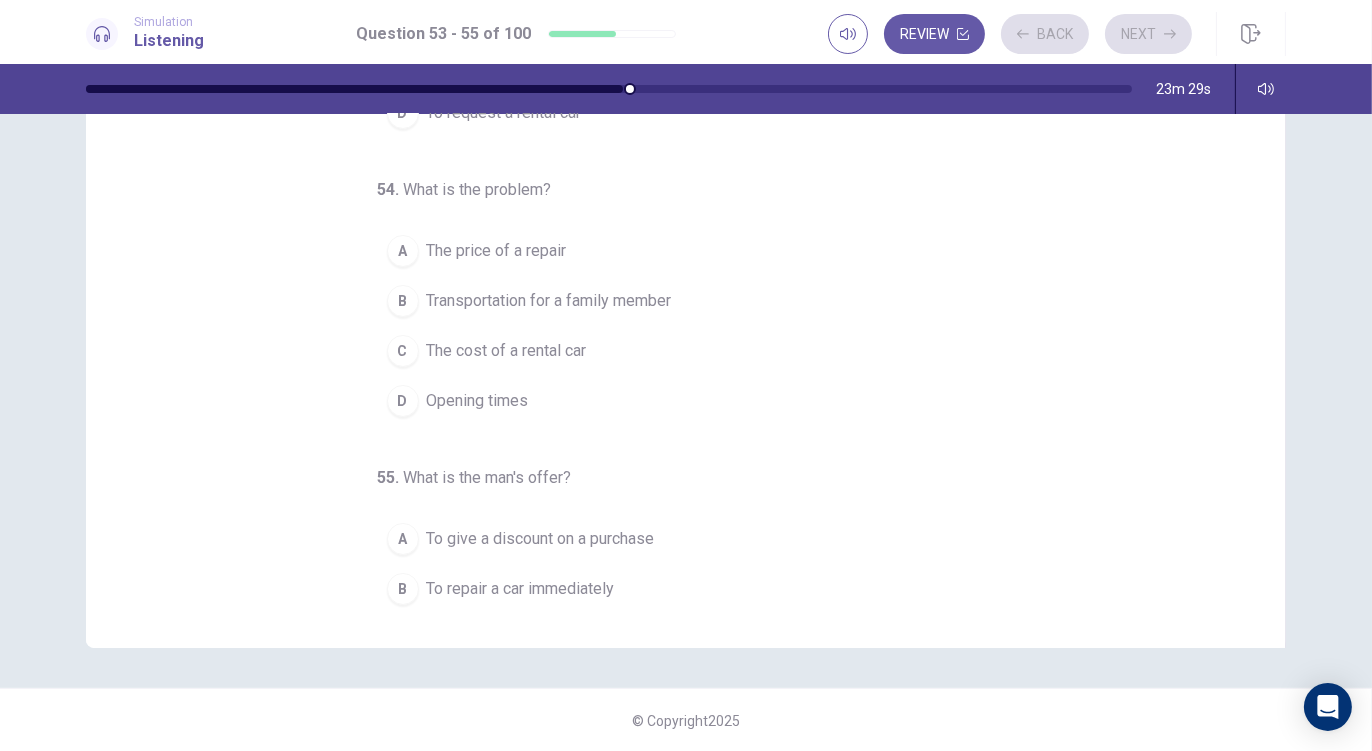 scroll, scrollTop: 0, scrollLeft: 0, axis: both 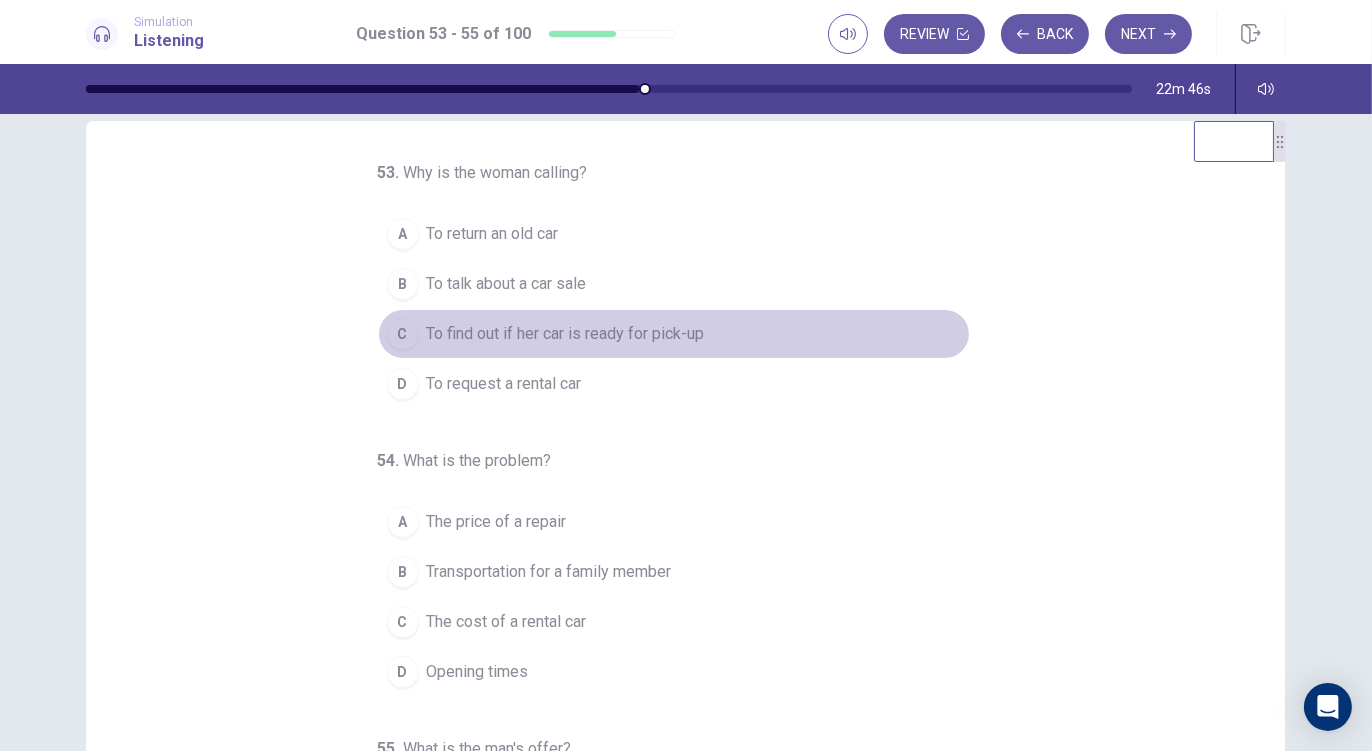 click on "C To find out if her car is ready for pick-up" at bounding box center (674, 334) 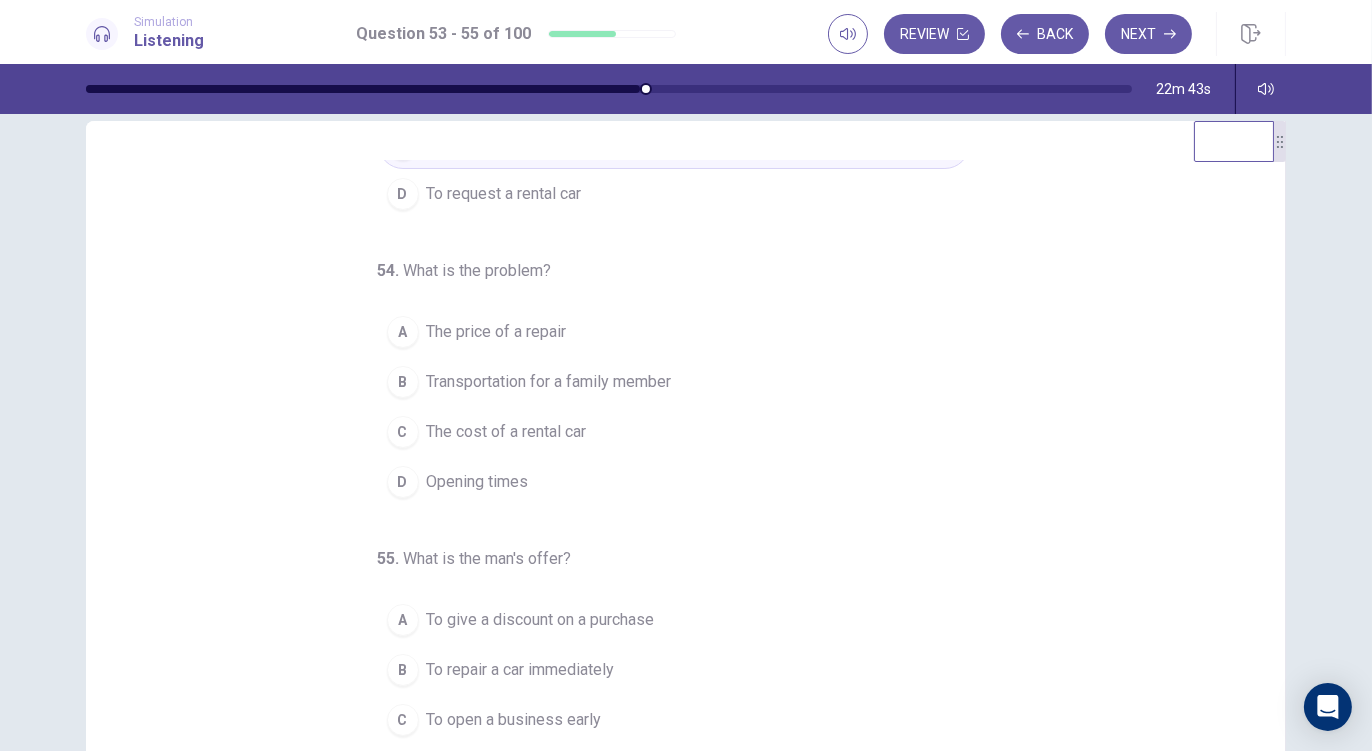 scroll, scrollTop: 201, scrollLeft: 0, axis: vertical 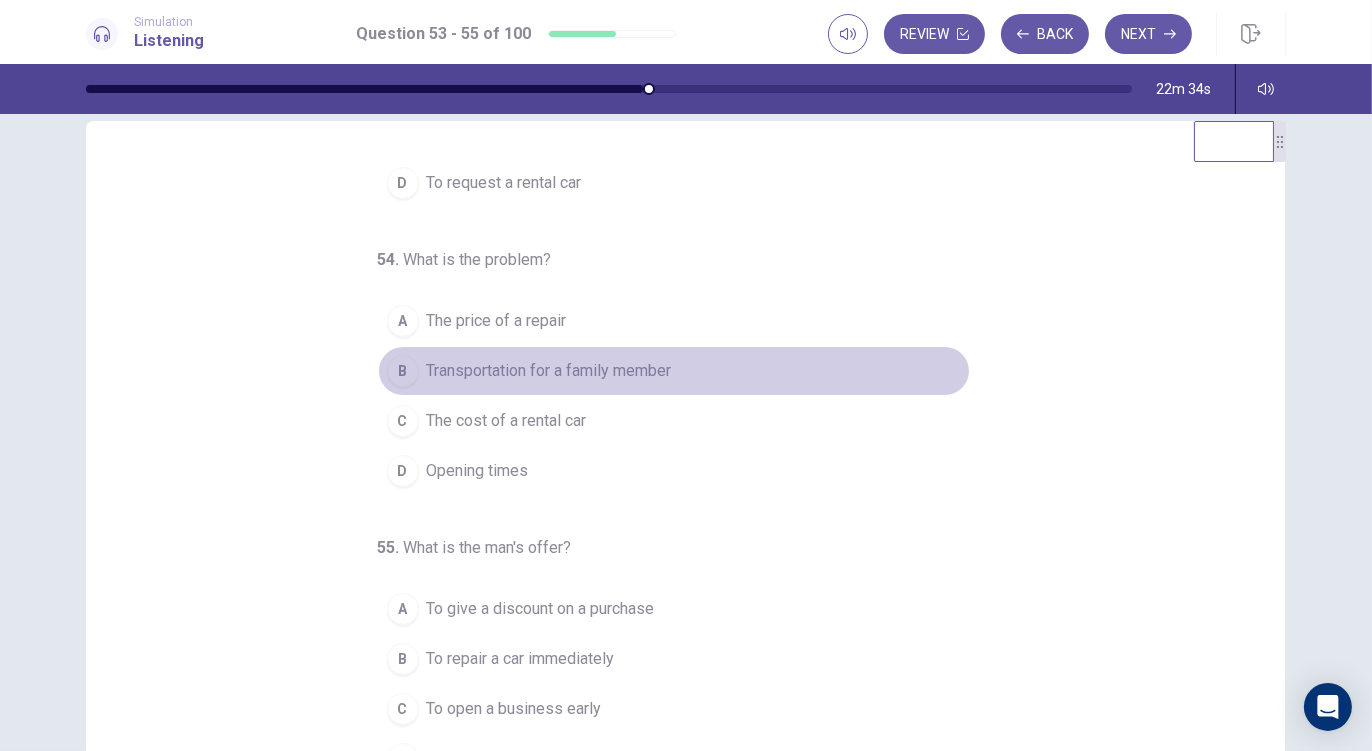 click on "Transportation for a family member" at bounding box center [549, 371] 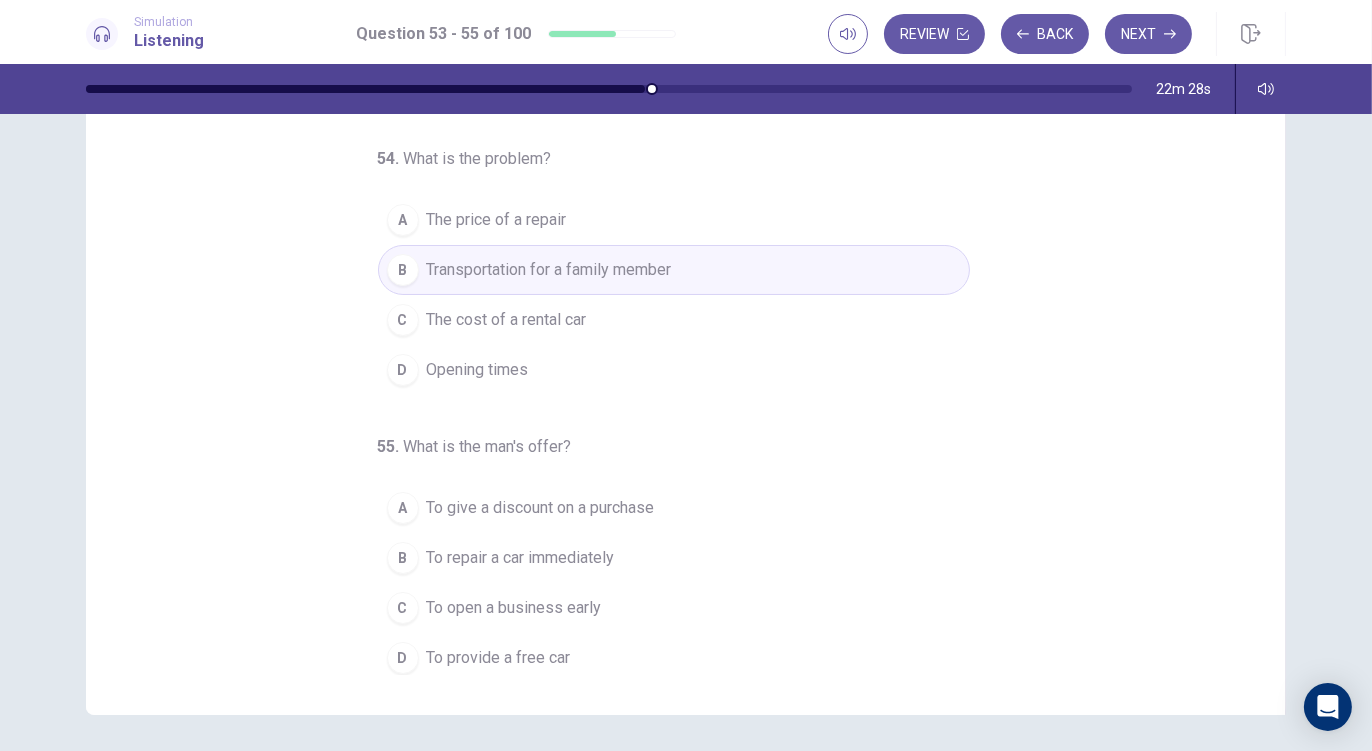 scroll, scrollTop: 136, scrollLeft: 0, axis: vertical 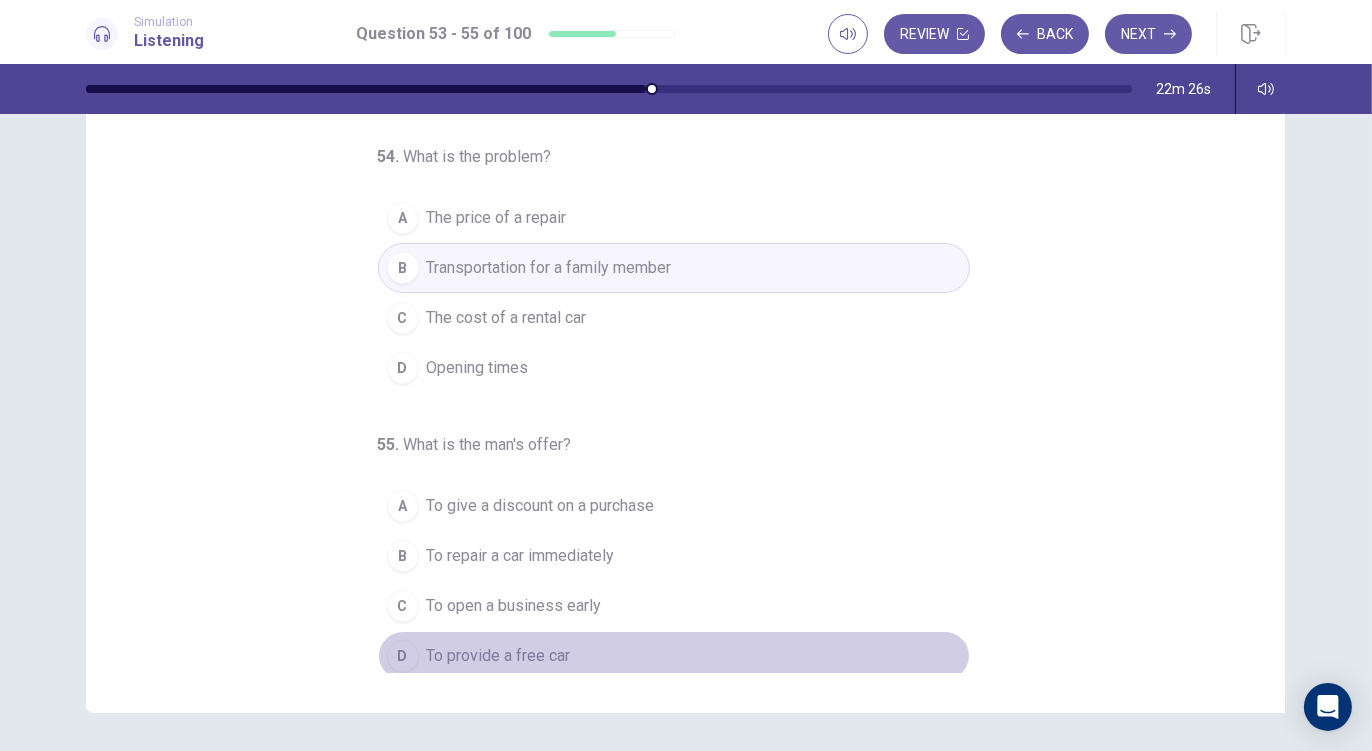 click on "To provide a free car" at bounding box center (499, 656) 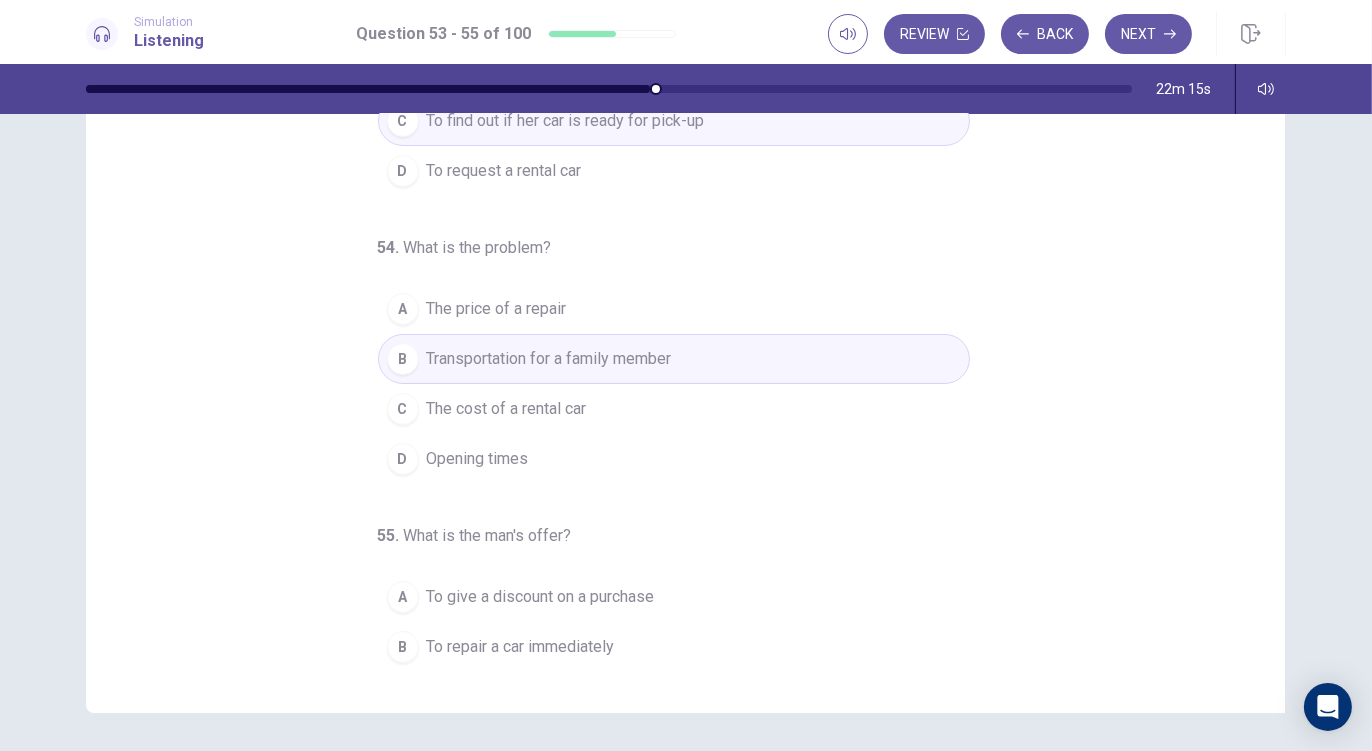 scroll, scrollTop: 0, scrollLeft: 0, axis: both 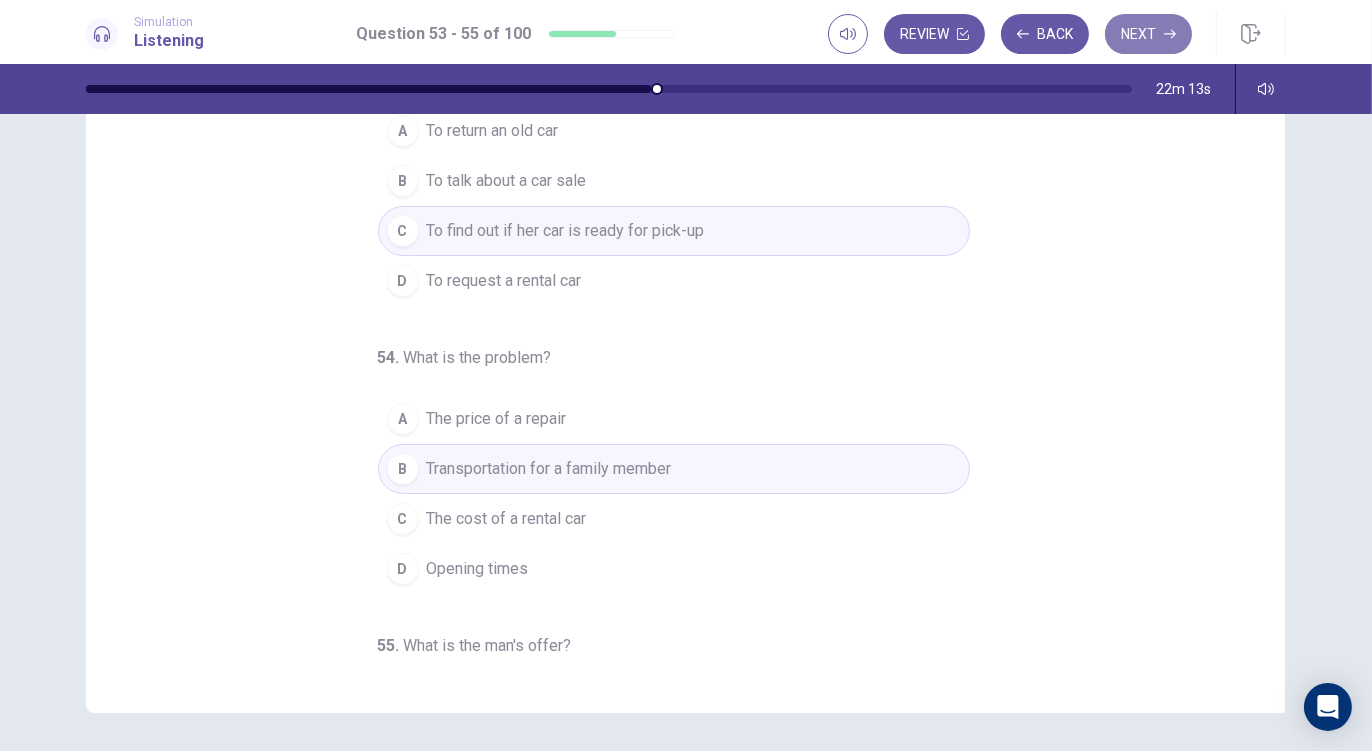 click on "Next" at bounding box center [1148, 34] 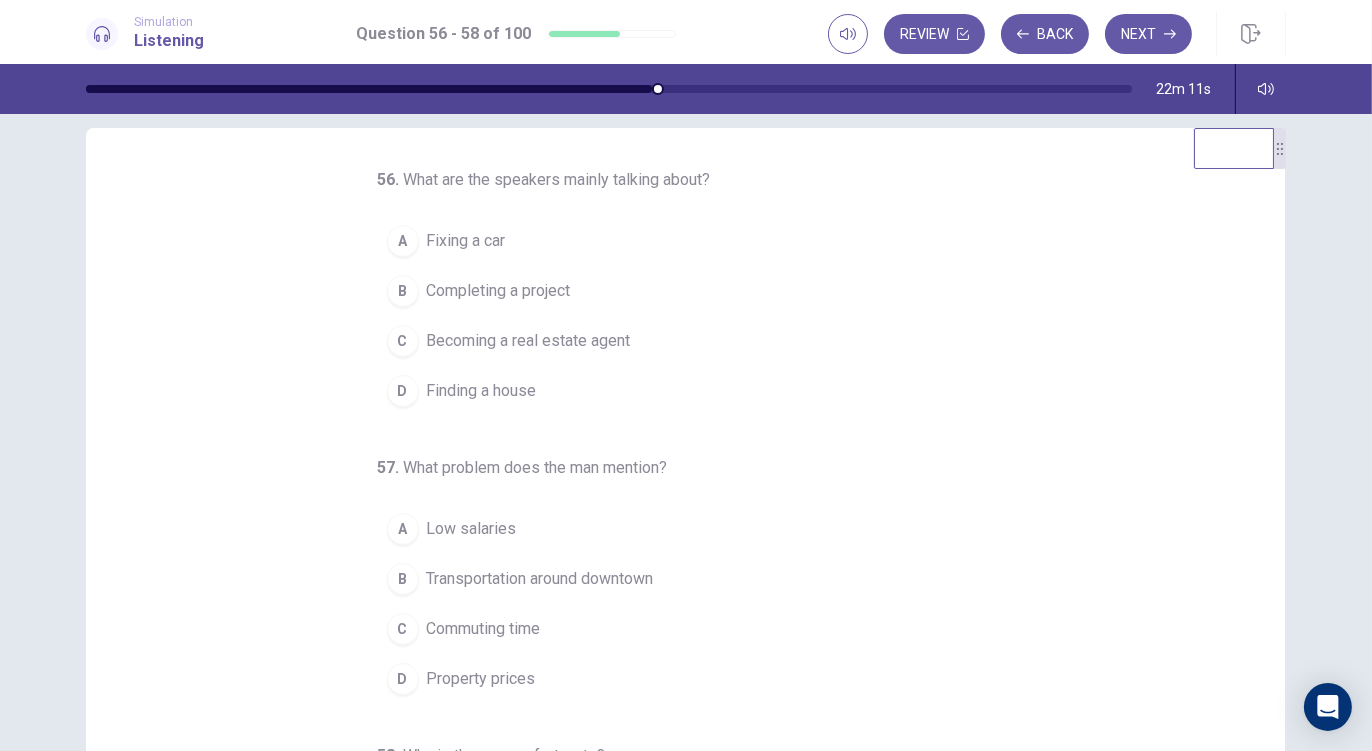 scroll, scrollTop: 0, scrollLeft: 0, axis: both 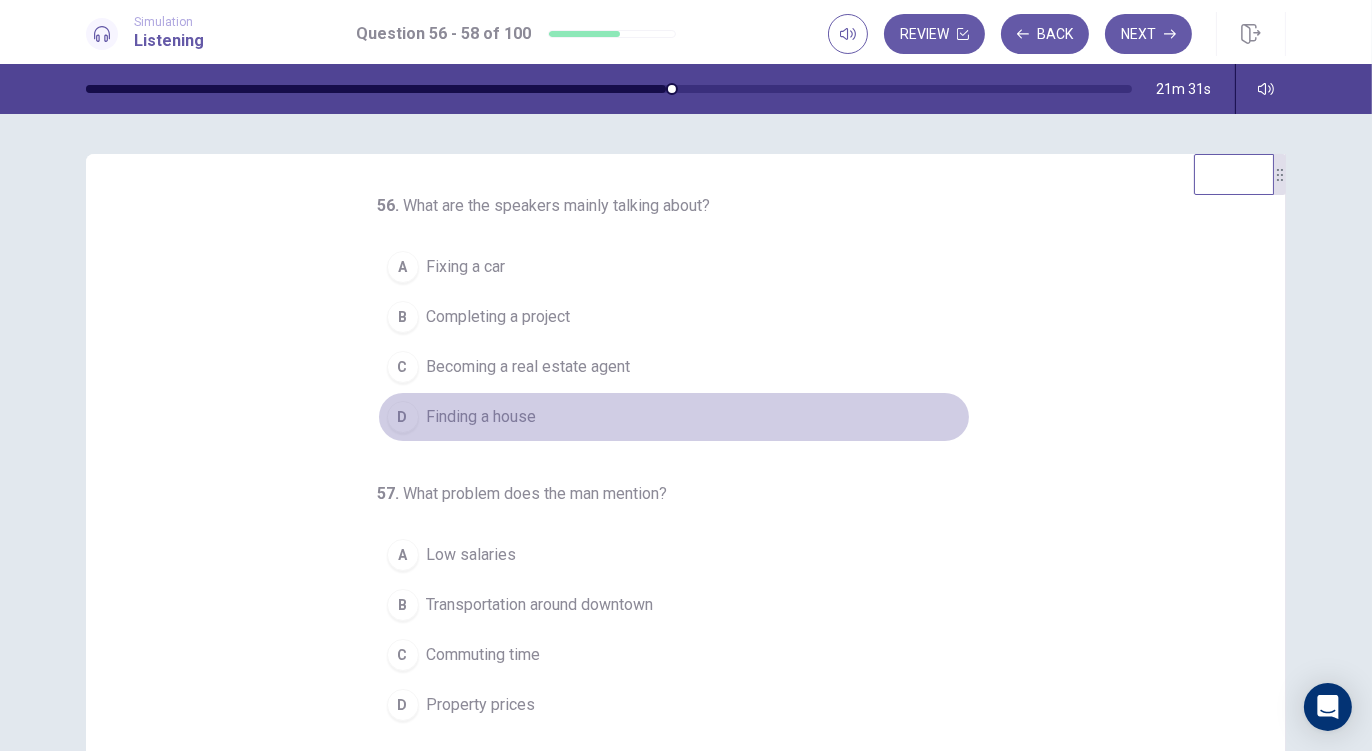 click on "D Finding a house" at bounding box center (674, 417) 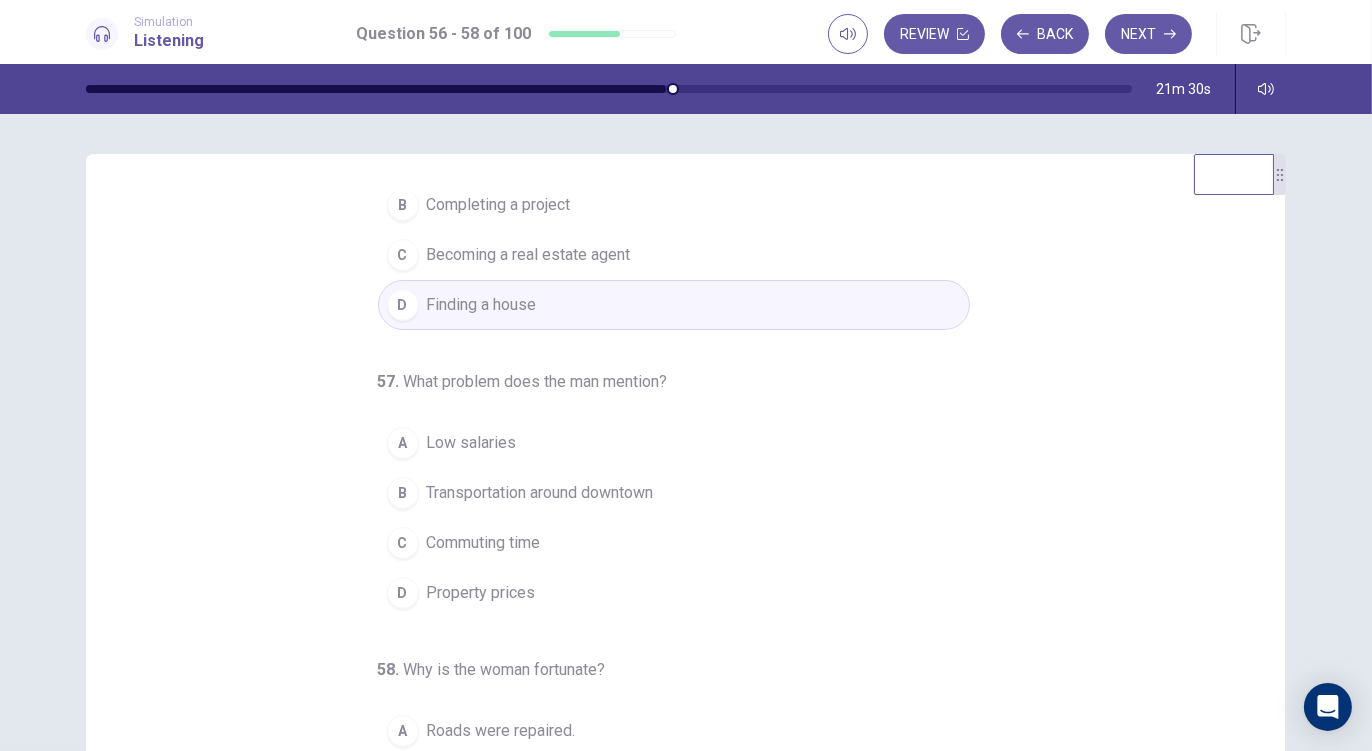scroll, scrollTop: 201, scrollLeft: 0, axis: vertical 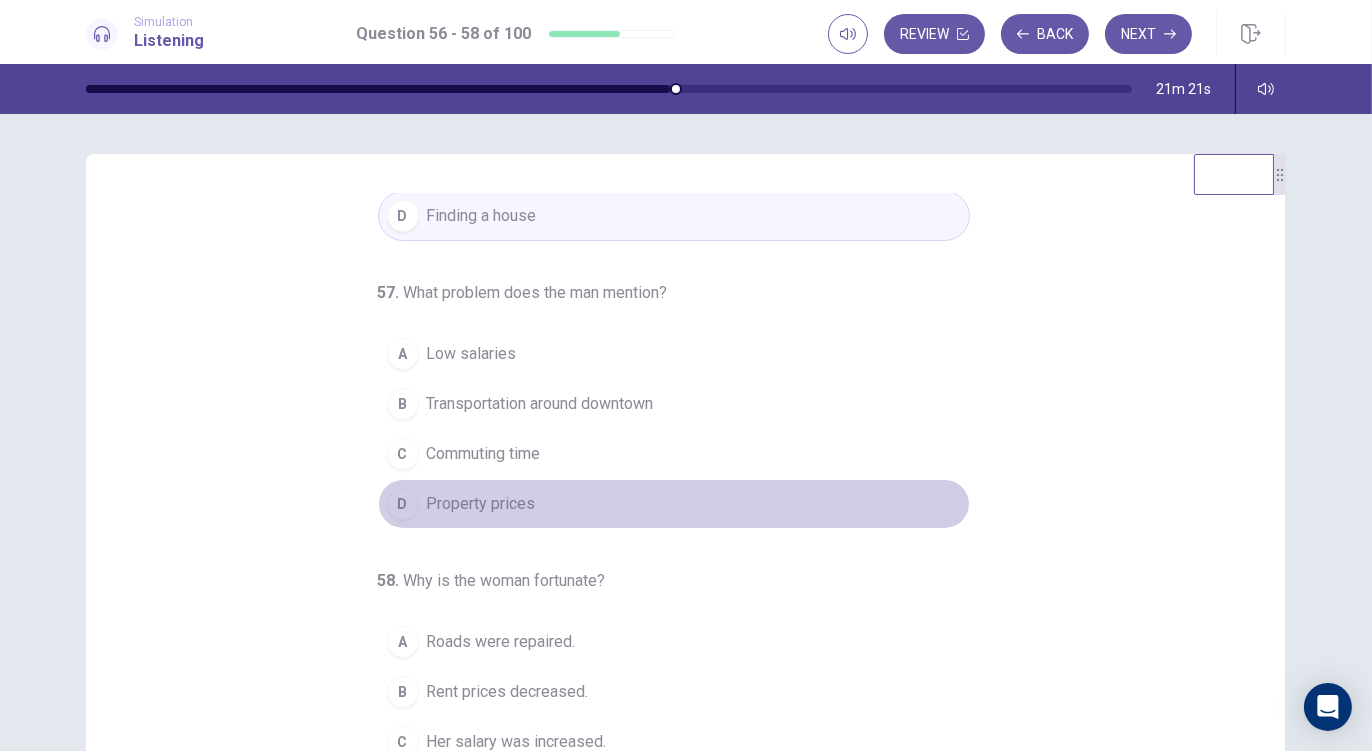 click on "Property prices" at bounding box center [481, 504] 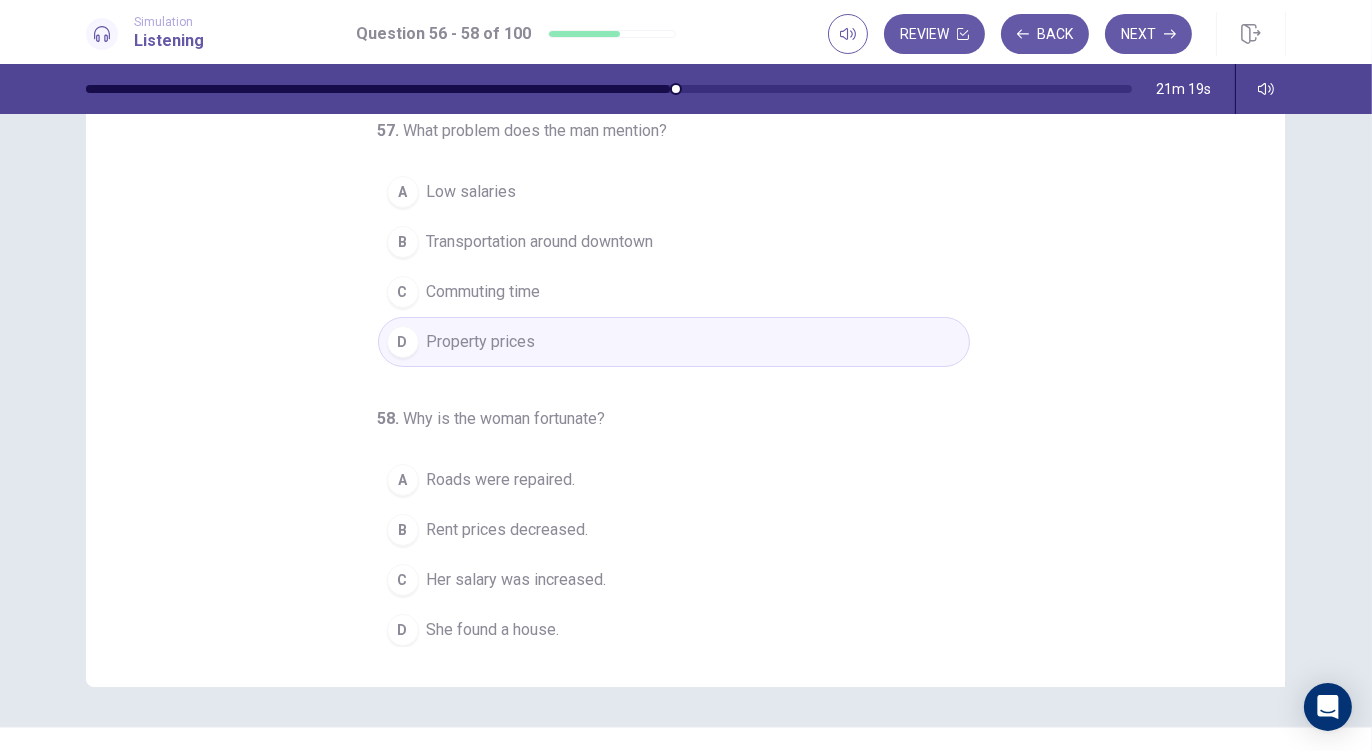 scroll, scrollTop: 180, scrollLeft: 0, axis: vertical 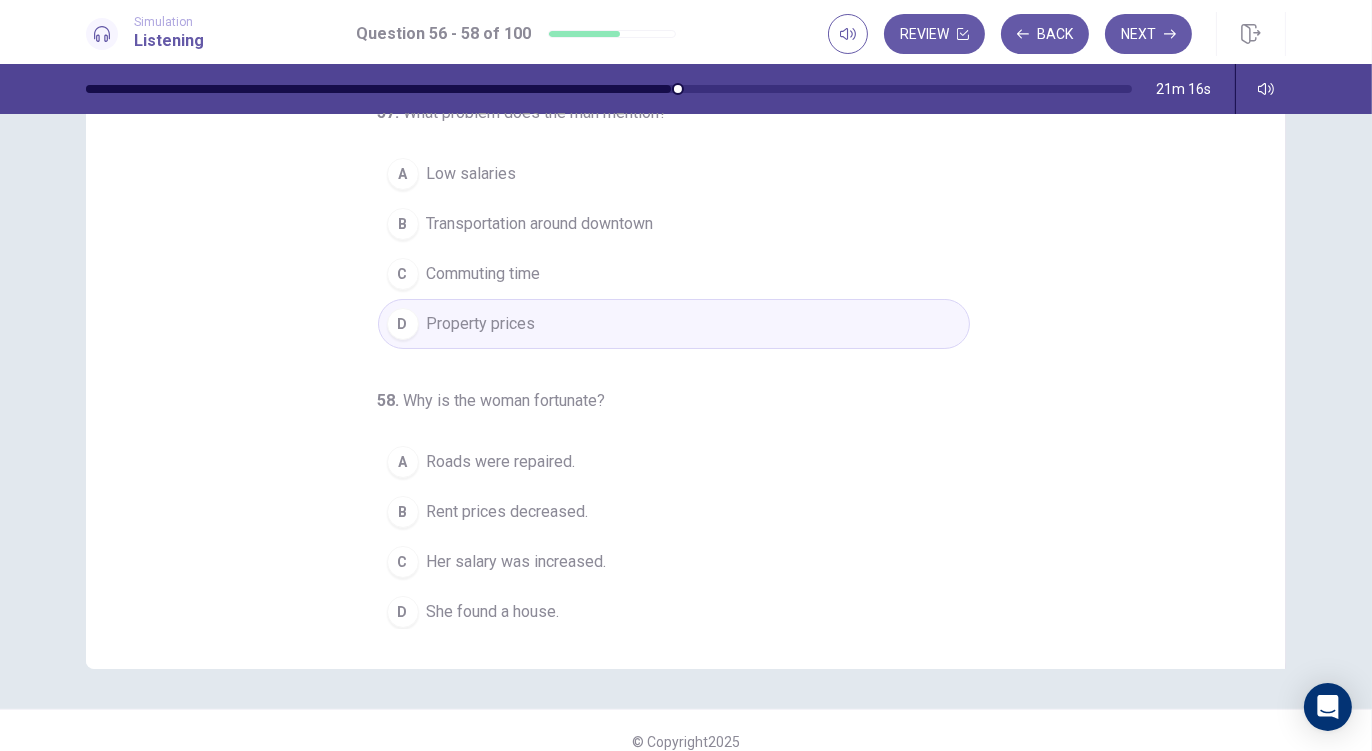 click on "Her salary was increased." at bounding box center [517, 562] 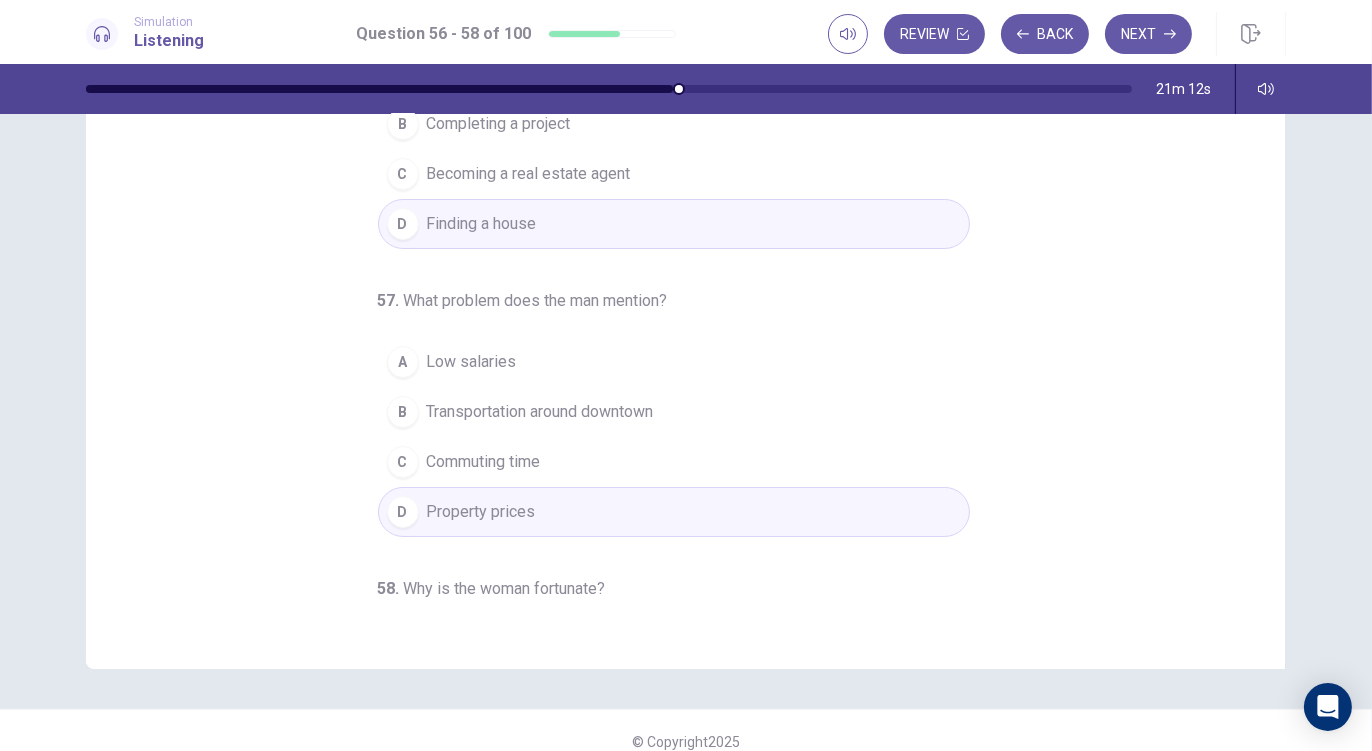 scroll, scrollTop: 0, scrollLeft: 0, axis: both 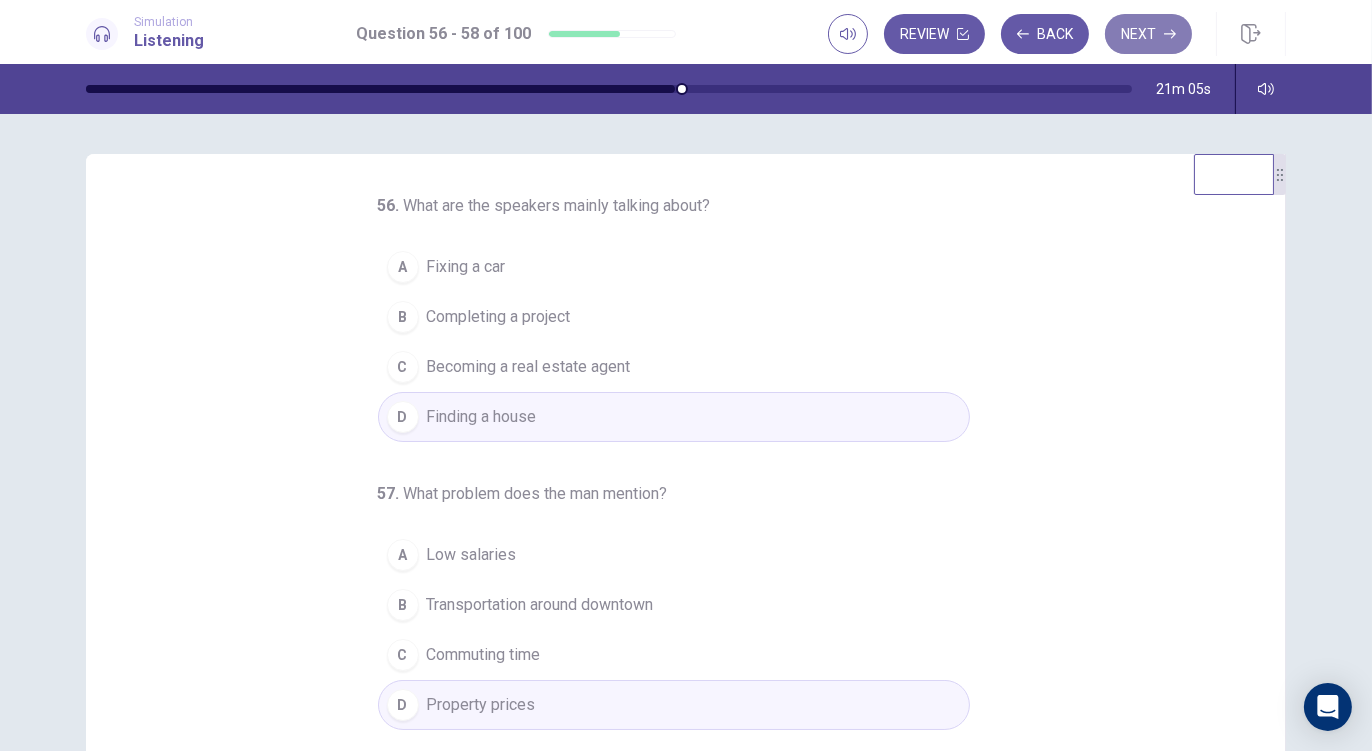 click on "Next" at bounding box center (1148, 34) 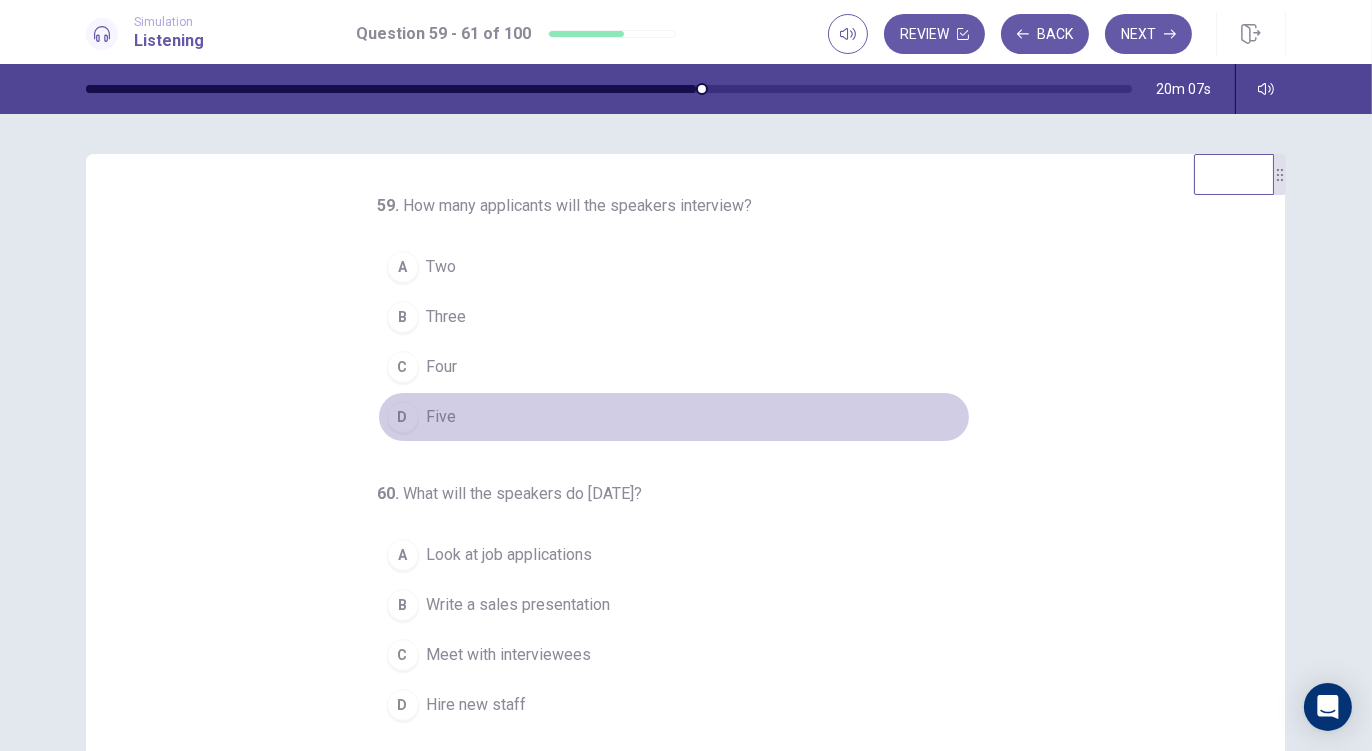 click on "D Five" at bounding box center (674, 417) 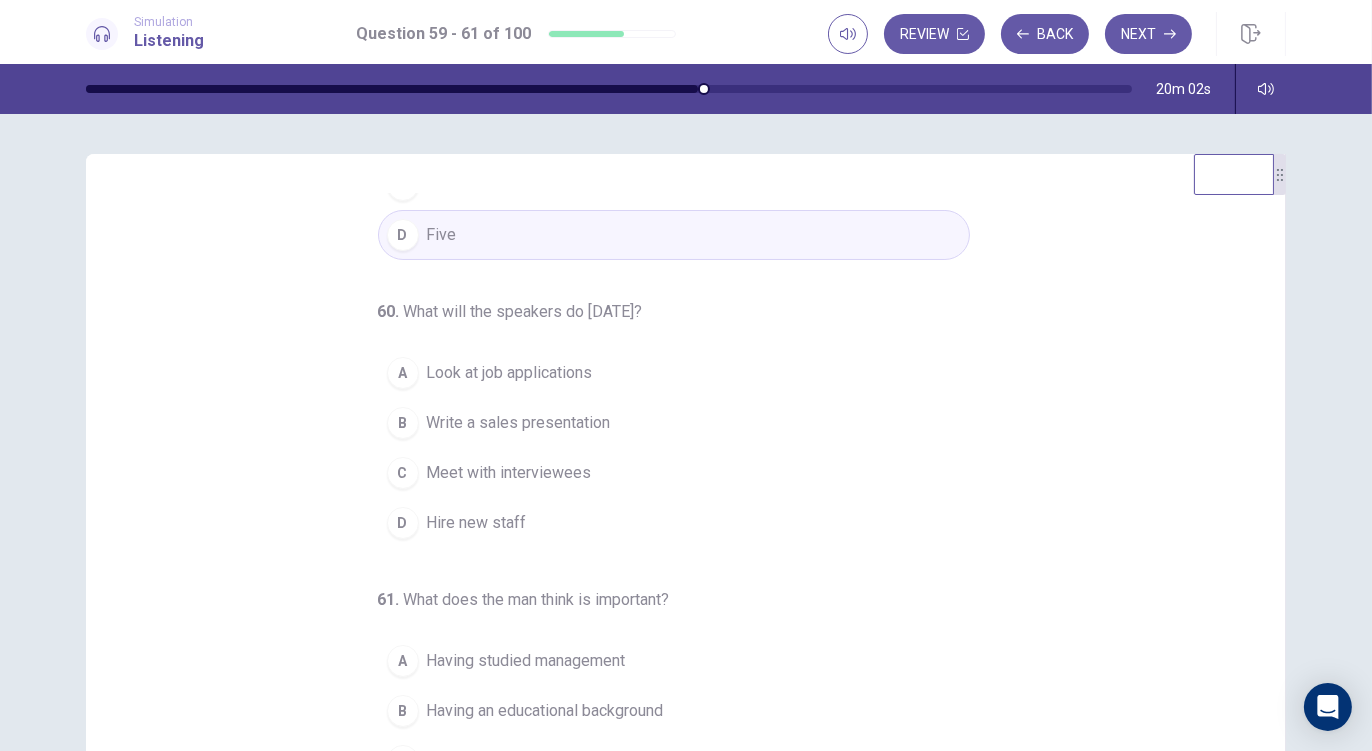 scroll, scrollTop: 185, scrollLeft: 0, axis: vertical 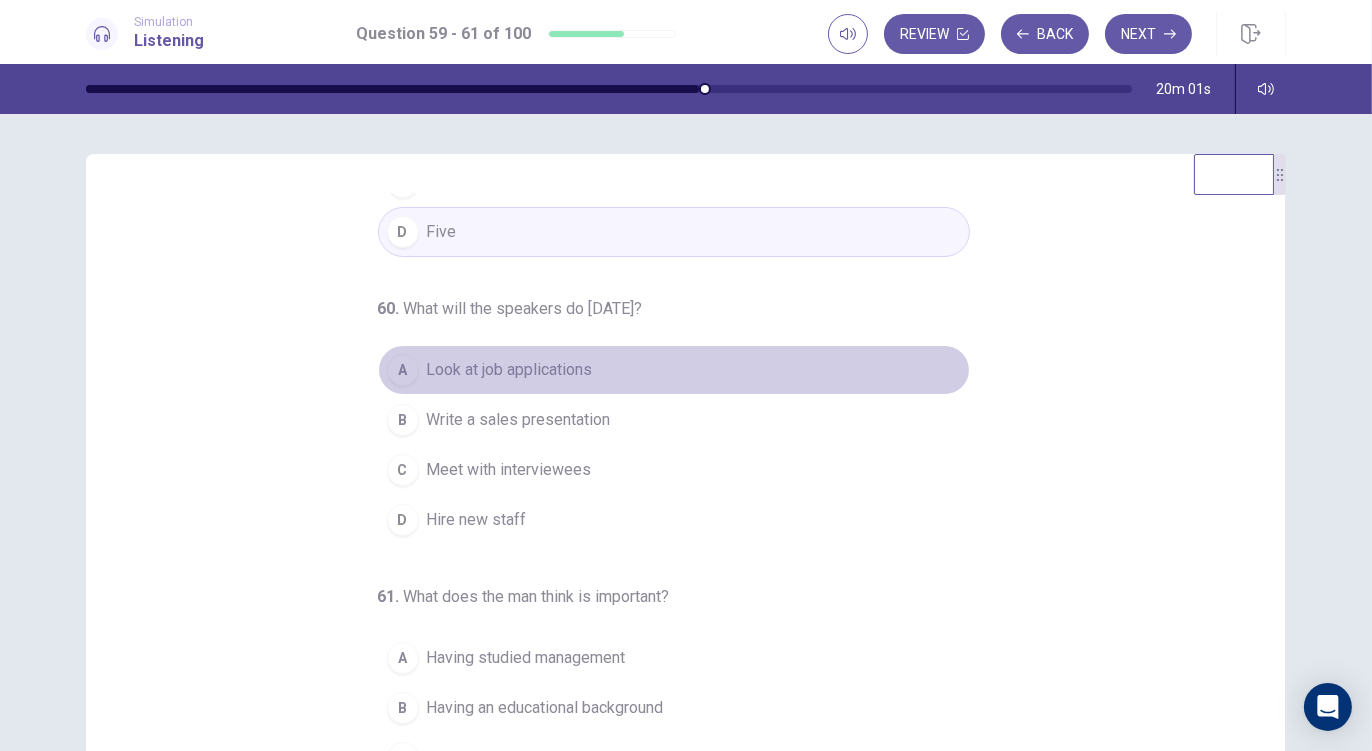 click on "Look at job applications" at bounding box center [510, 370] 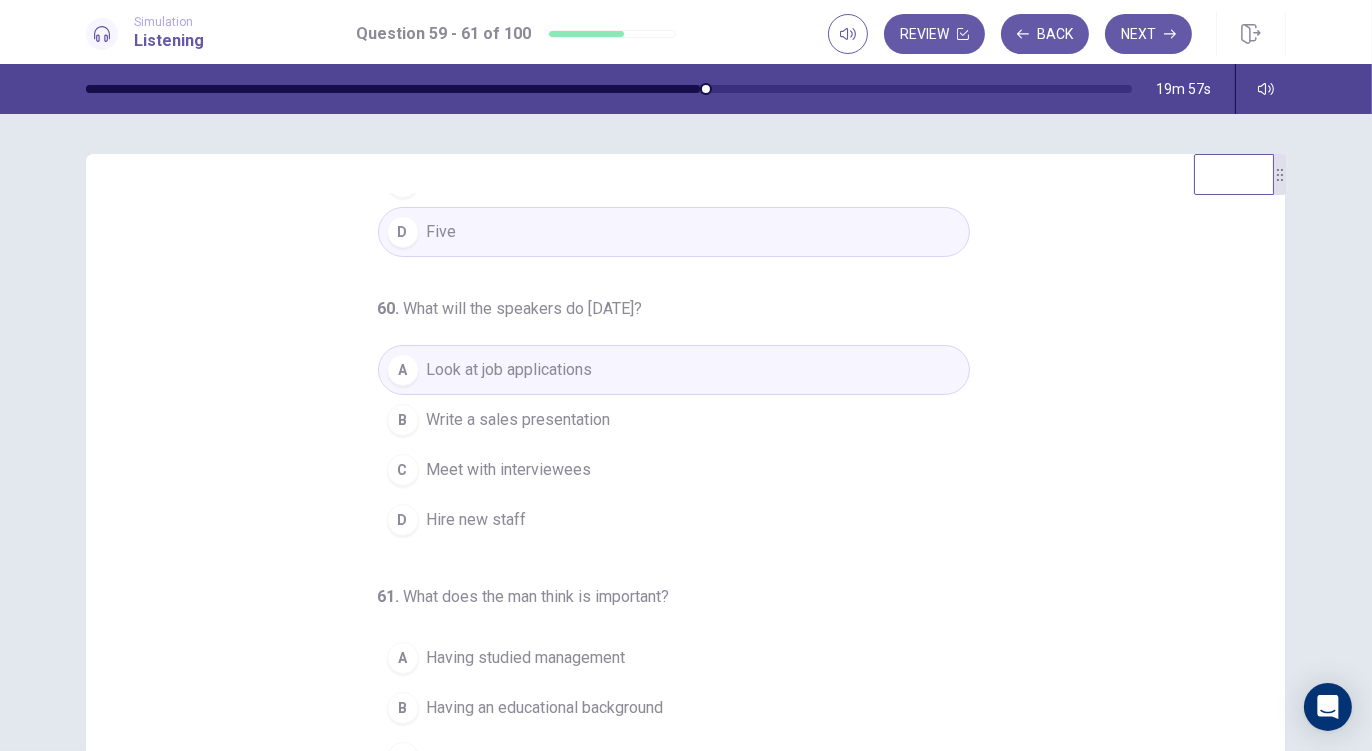 scroll, scrollTop: 201, scrollLeft: 0, axis: vertical 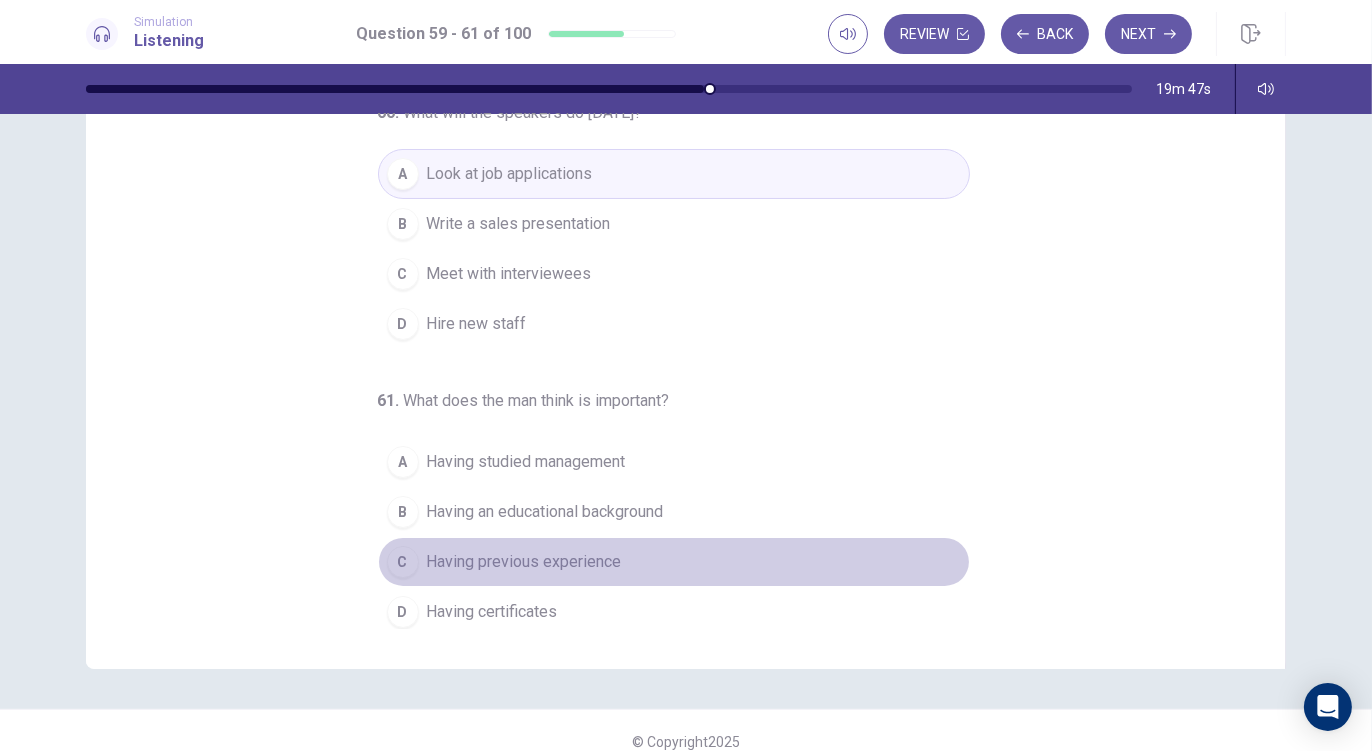 click on "Having previous experience" at bounding box center (524, 562) 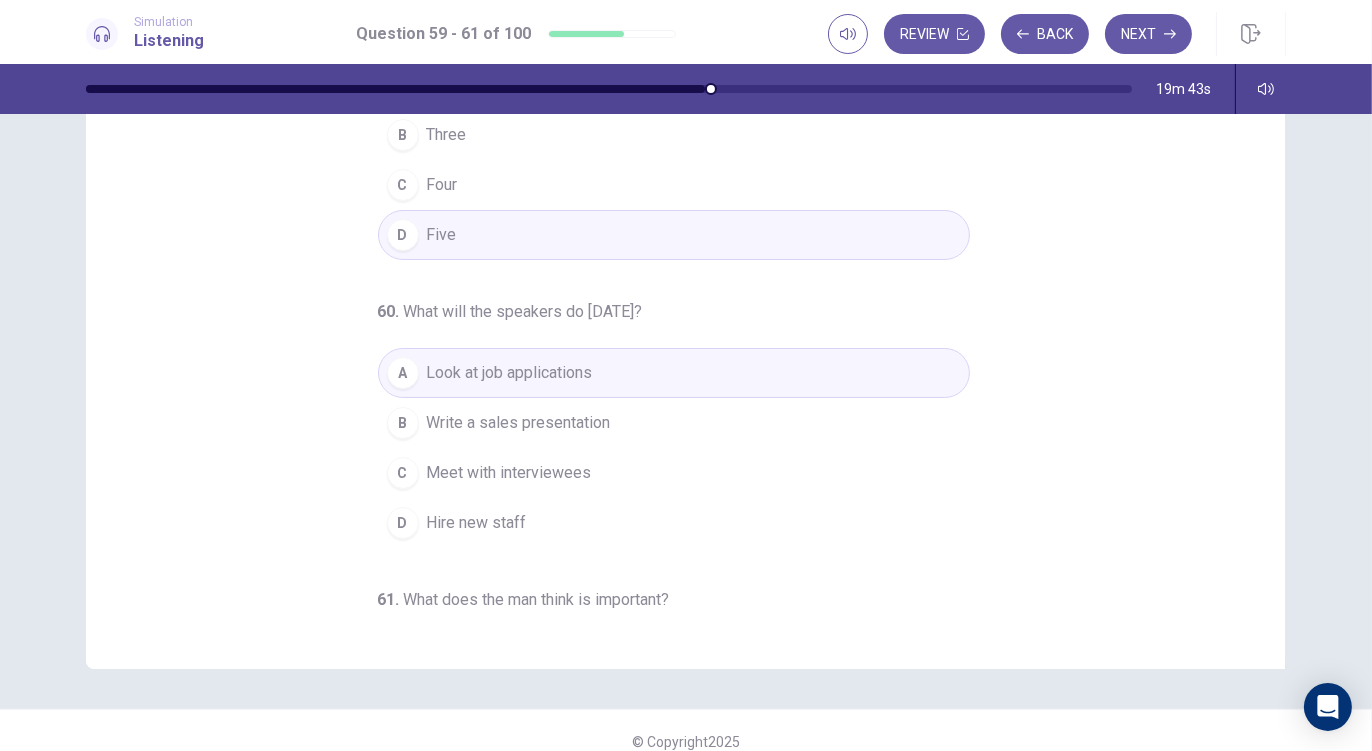 scroll, scrollTop: 0, scrollLeft: 0, axis: both 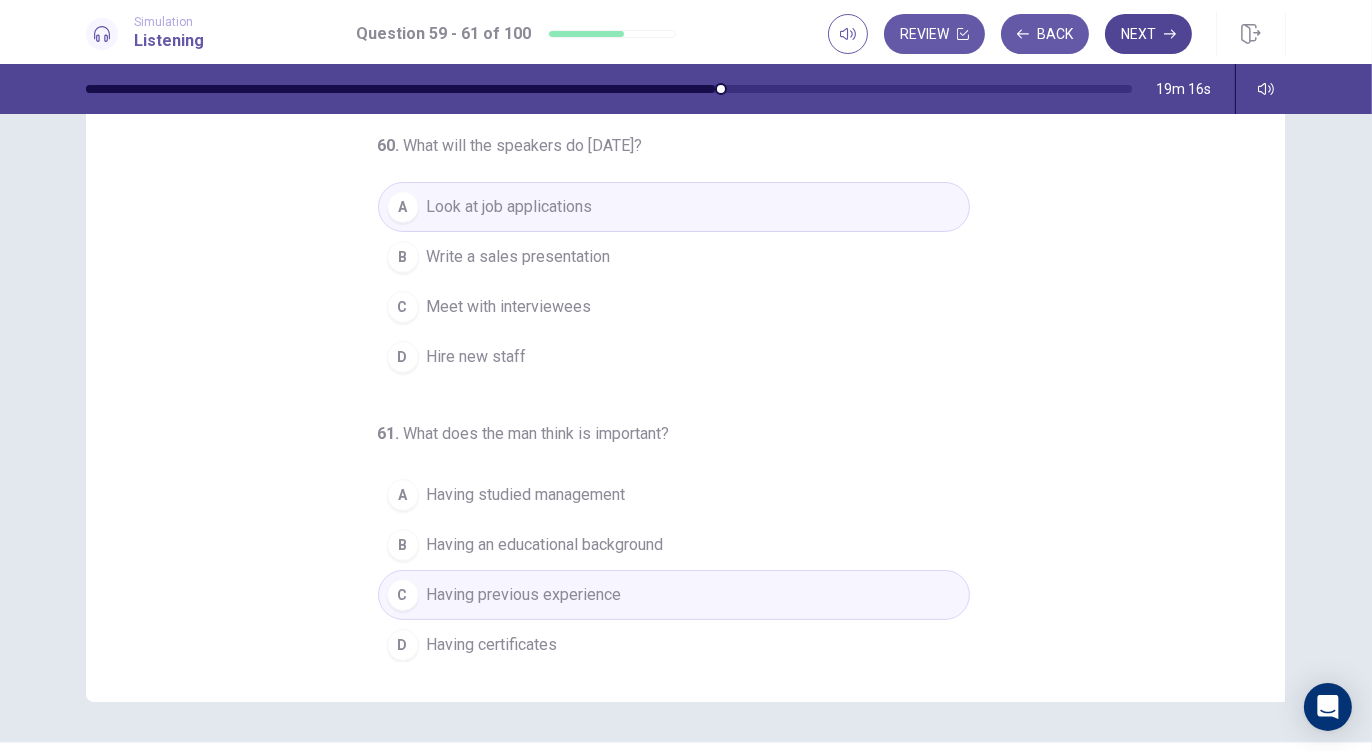 click on "Next" at bounding box center (1148, 34) 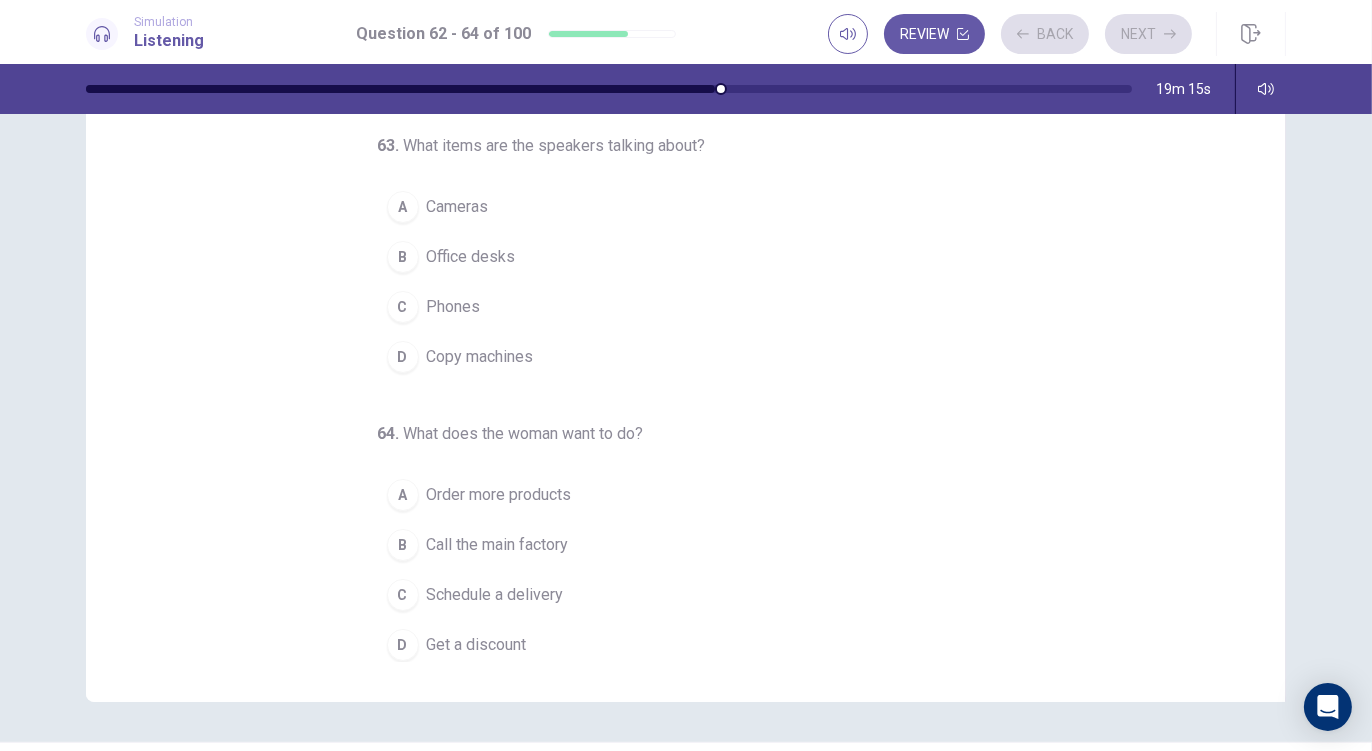 scroll, scrollTop: 0, scrollLeft: 0, axis: both 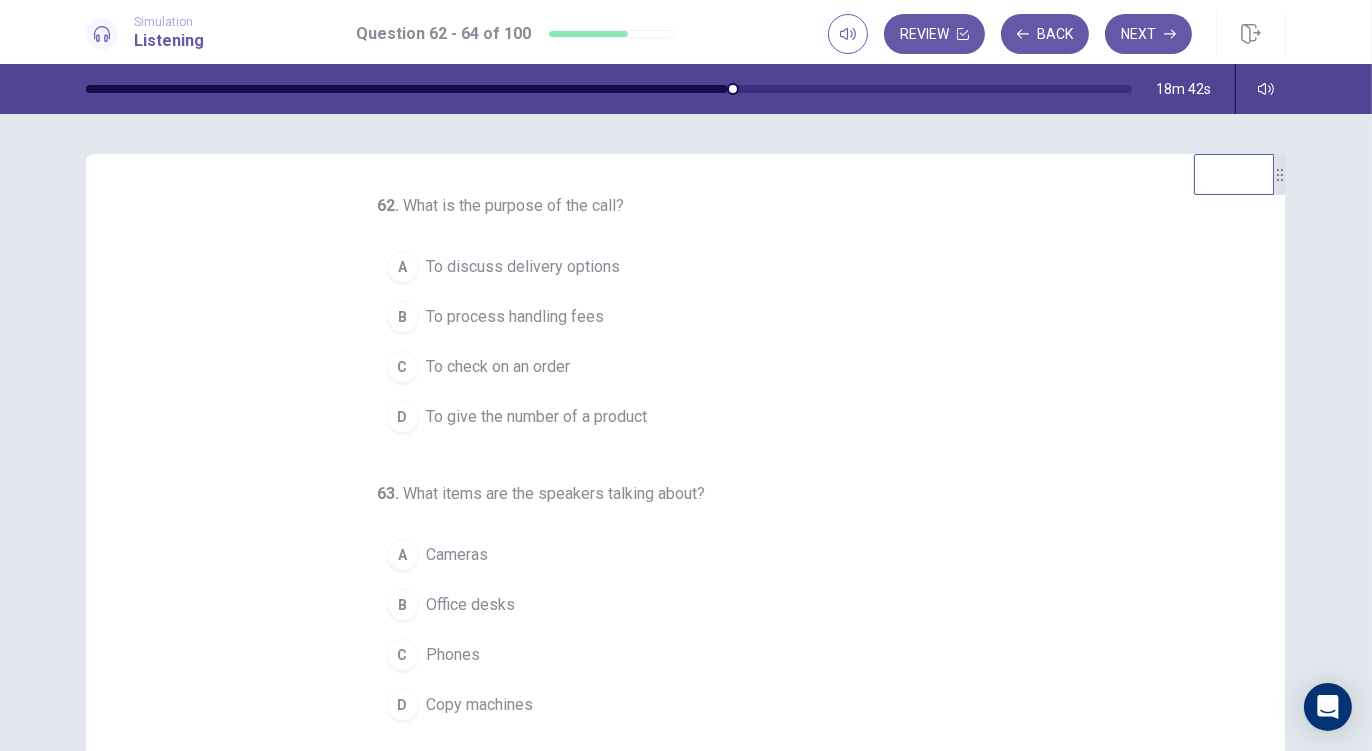 click on "To check on an order" at bounding box center [499, 367] 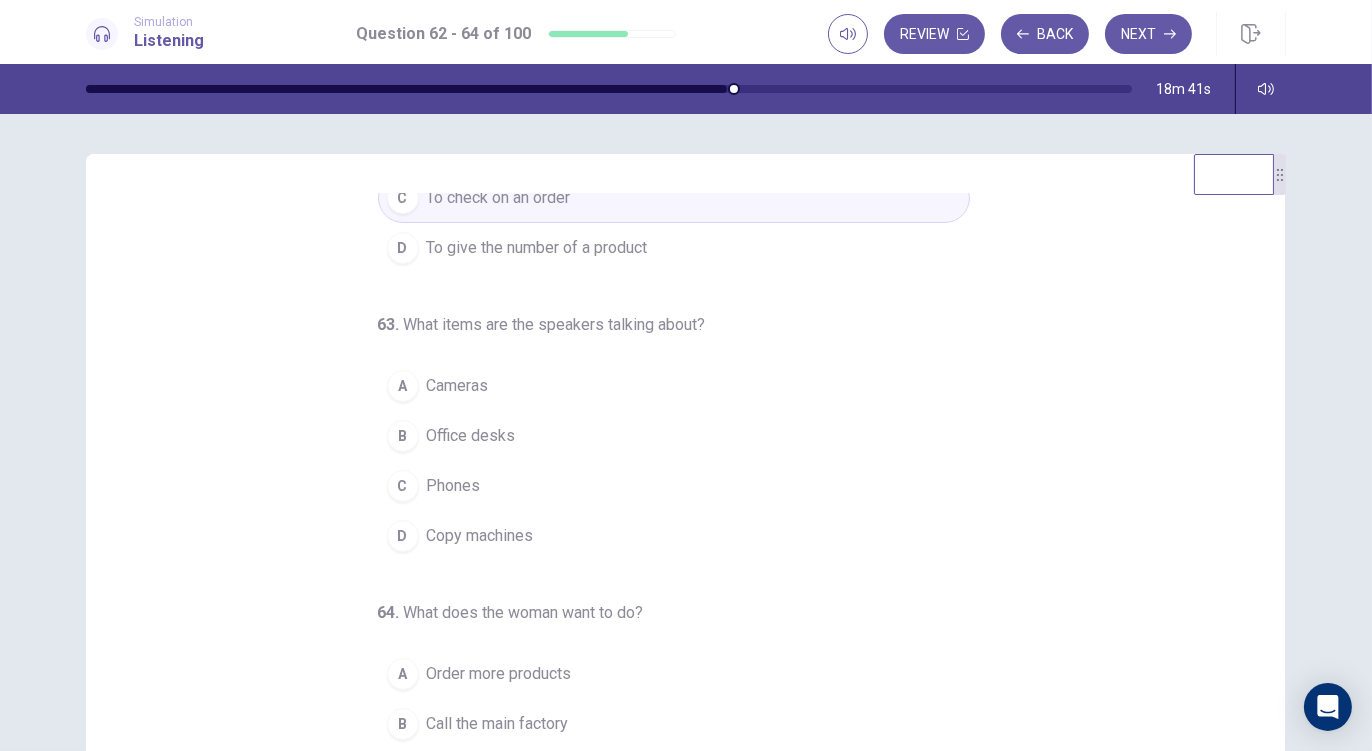 scroll, scrollTop: 170, scrollLeft: 0, axis: vertical 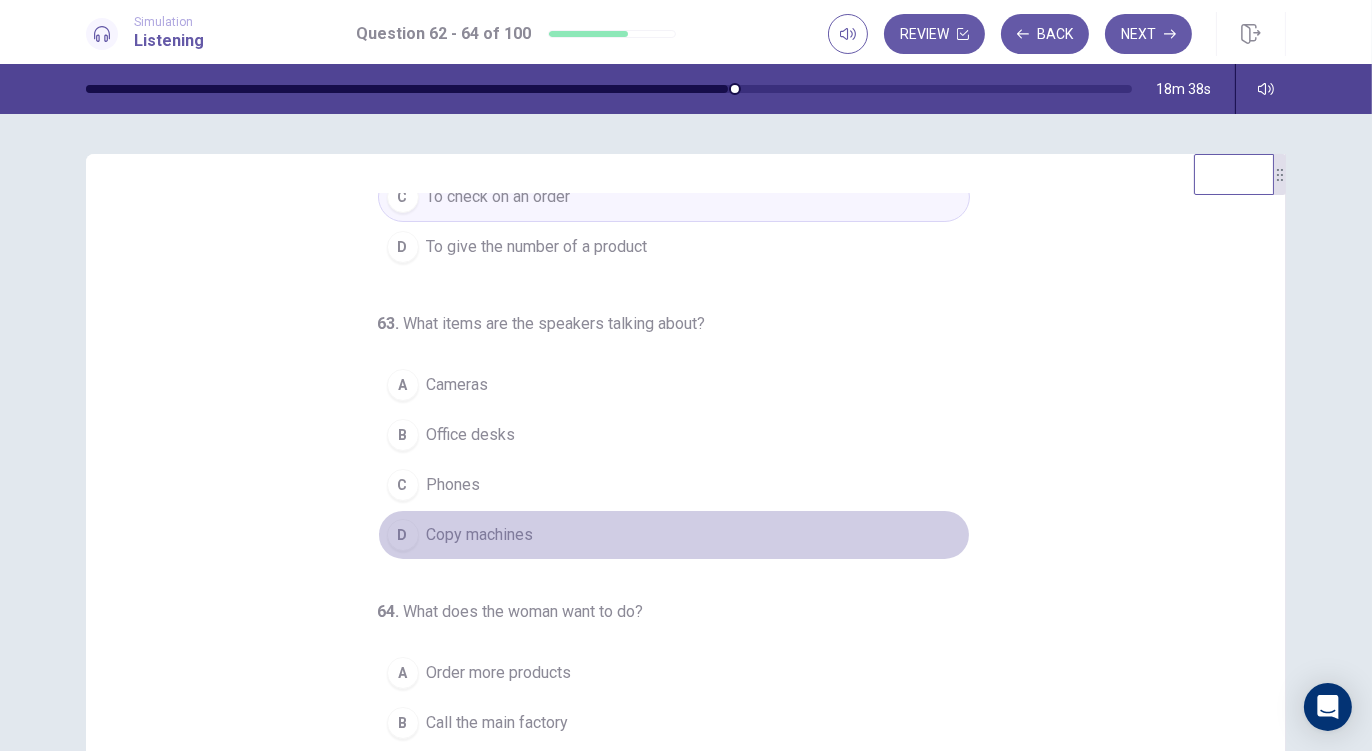 click on "Copy machines" at bounding box center (480, 535) 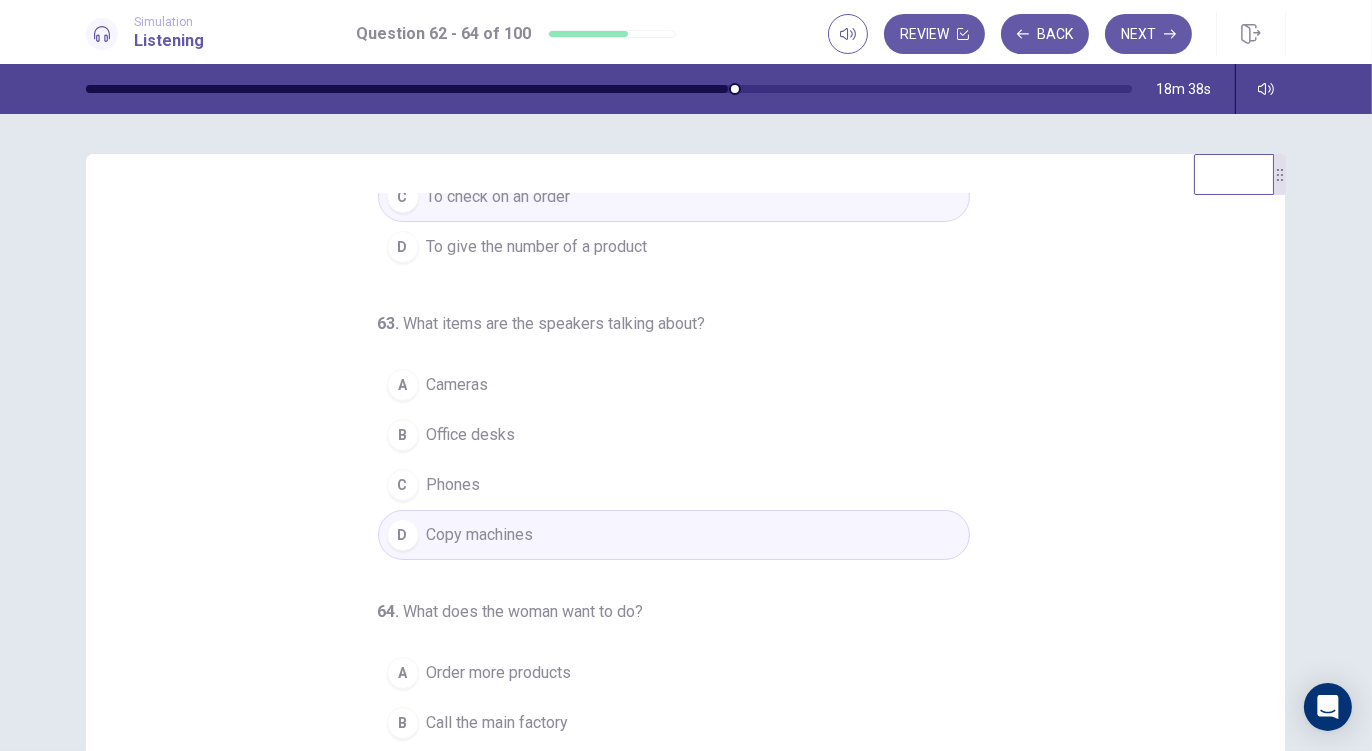 scroll, scrollTop: 201, scrollLeft: 0, axis: vertical 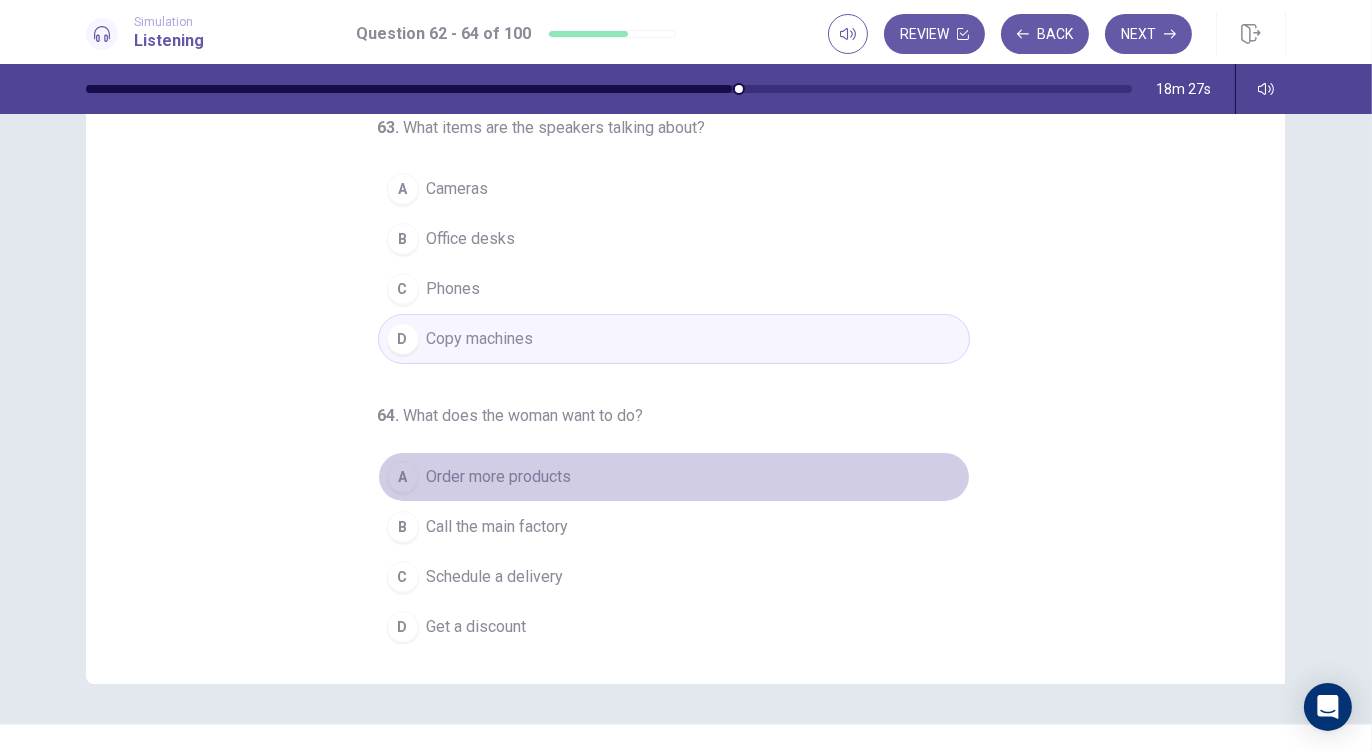 click on "Order more products" at bounding box center [499, 477] 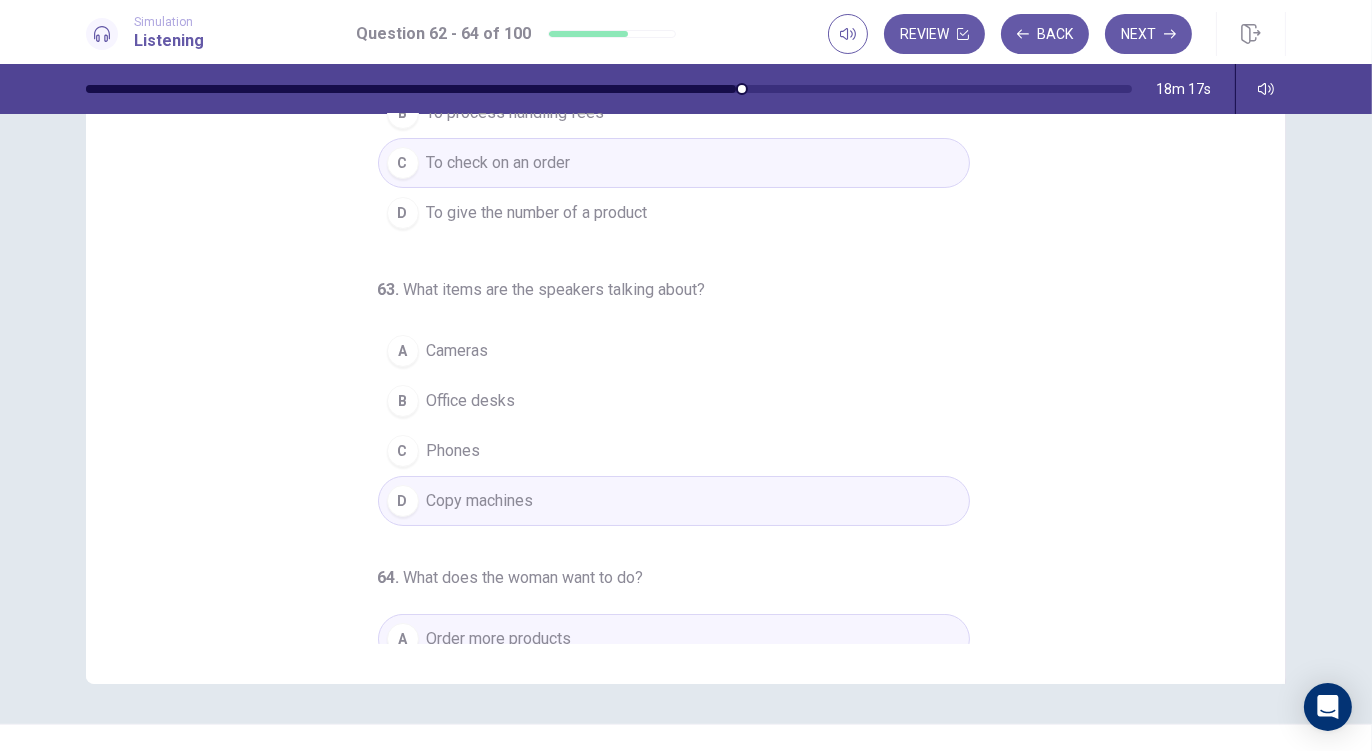 scroll, scrollTop: 0, scrollLeft: 0, axis: both 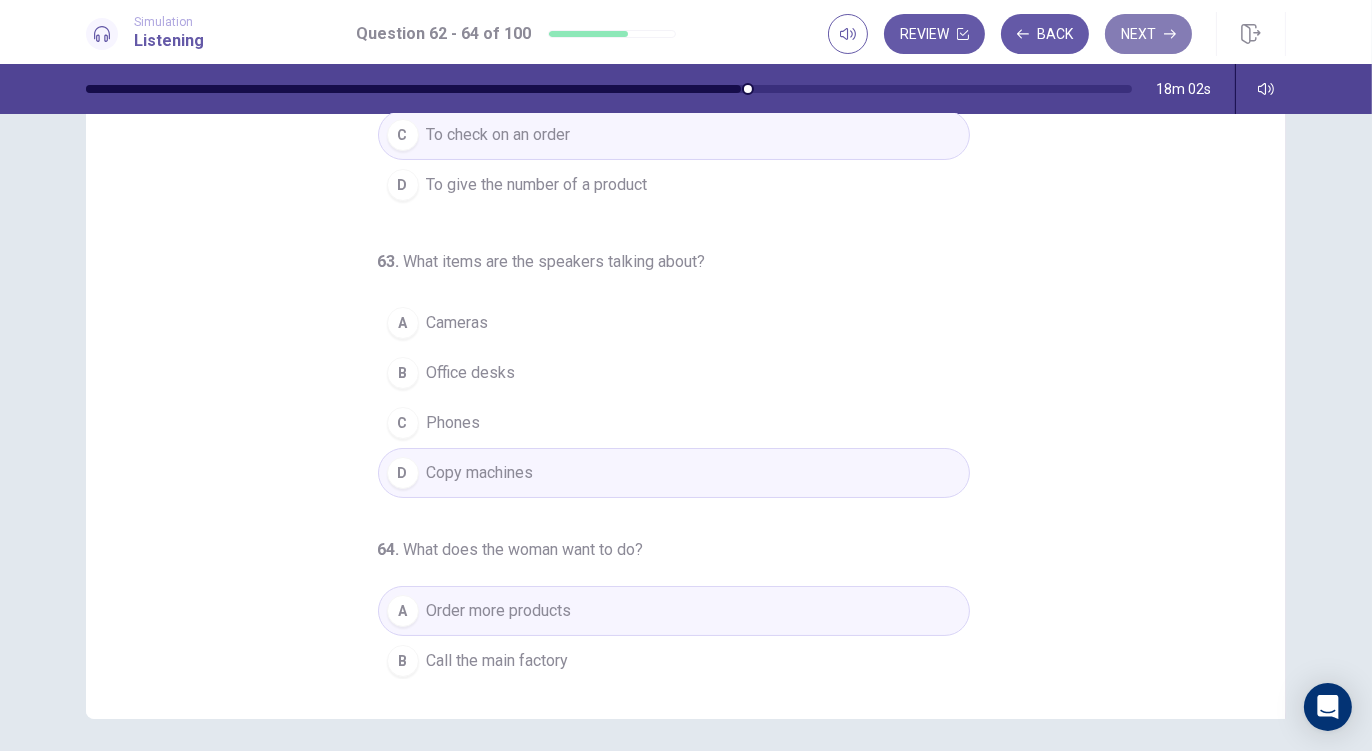 click on "Next" at bounding box center (1148, 34) 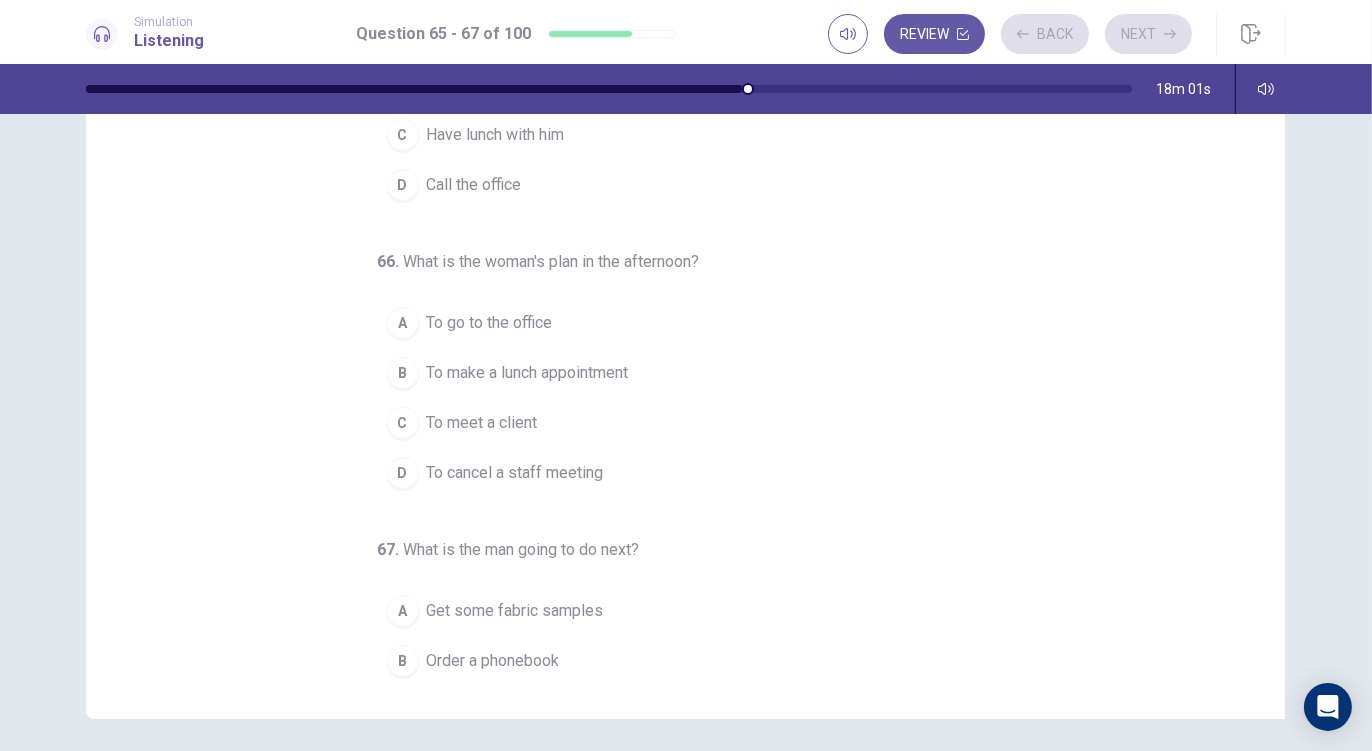 scroll, scrollTop: 0, scrollLeft: 0, axis: both 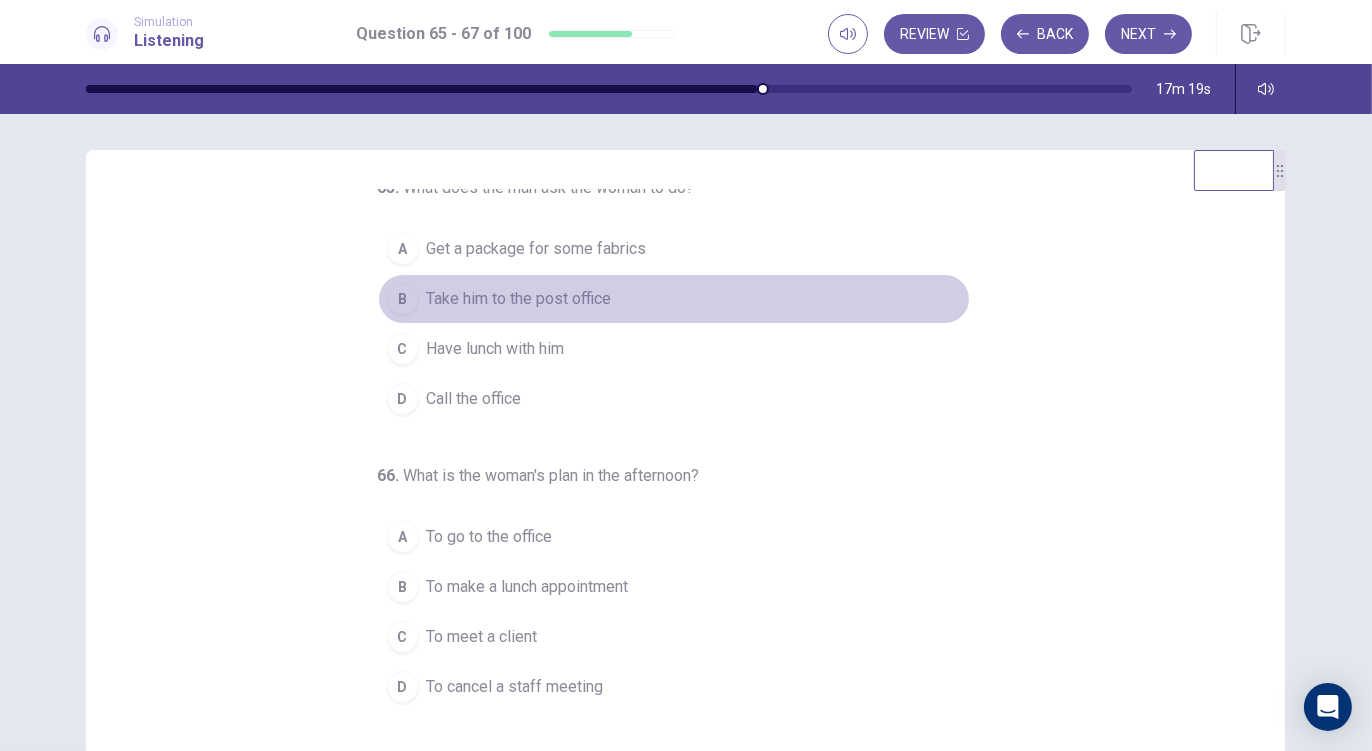 click on "Take him to the post office" at bounding box center (519, 299) 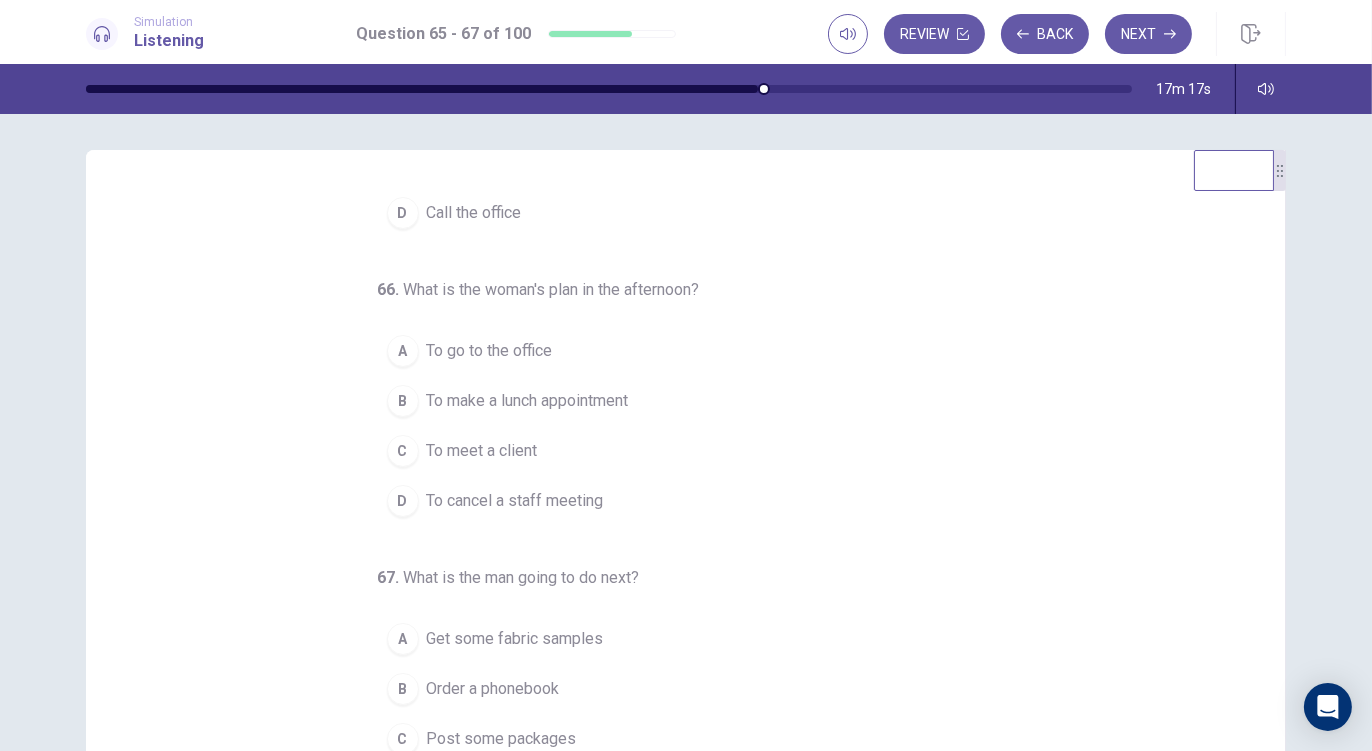 scroll, scrollTop: 201, scrollLeft: 0, axis: vertical 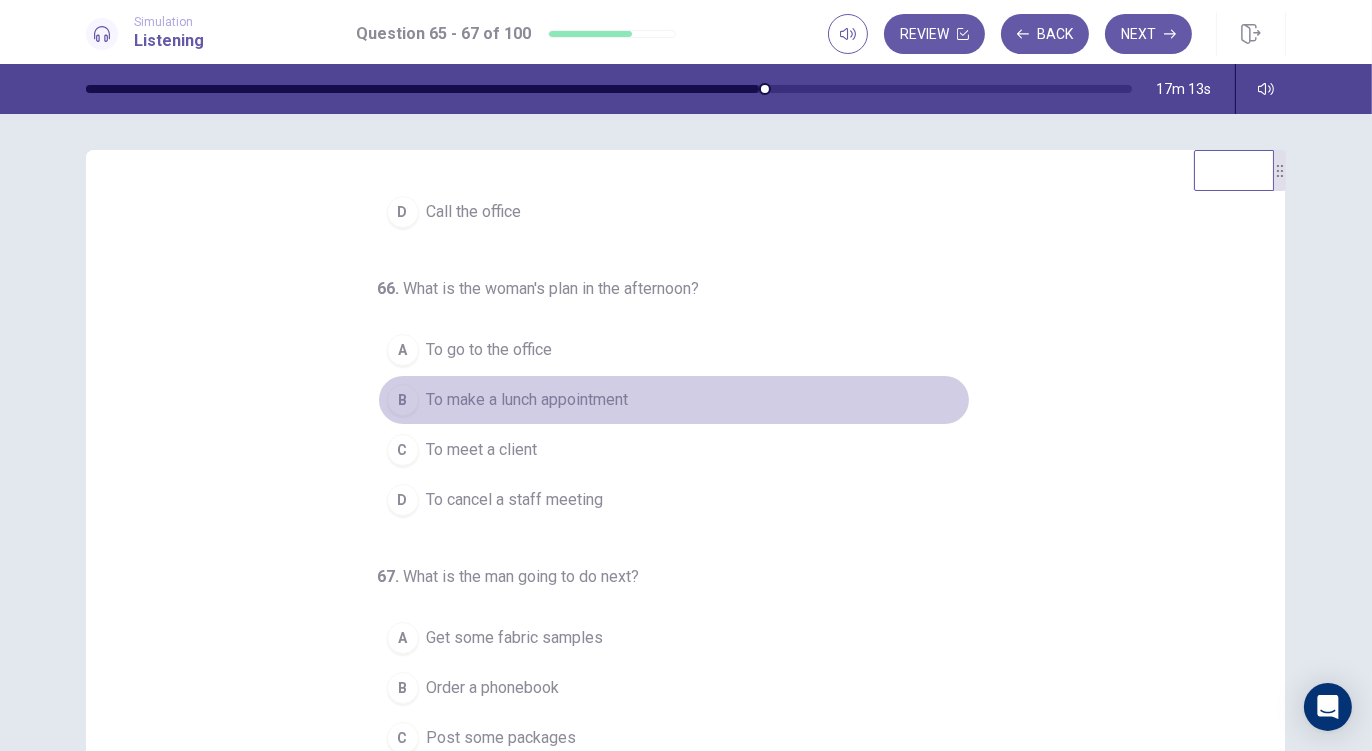 click on "To make a lunch appointment" at bounding box center (528, 400) 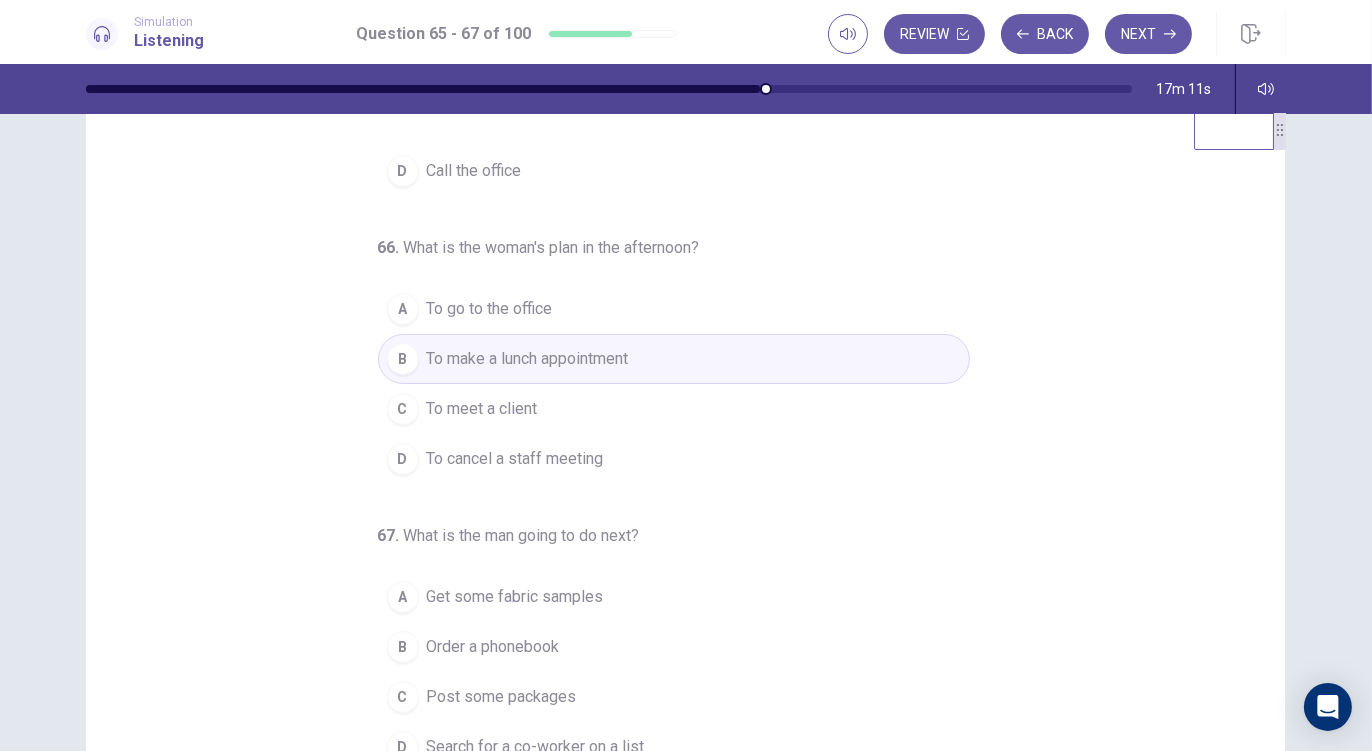 scroll, scrollTop: 45, scrollLeft: 0, axis: vertical 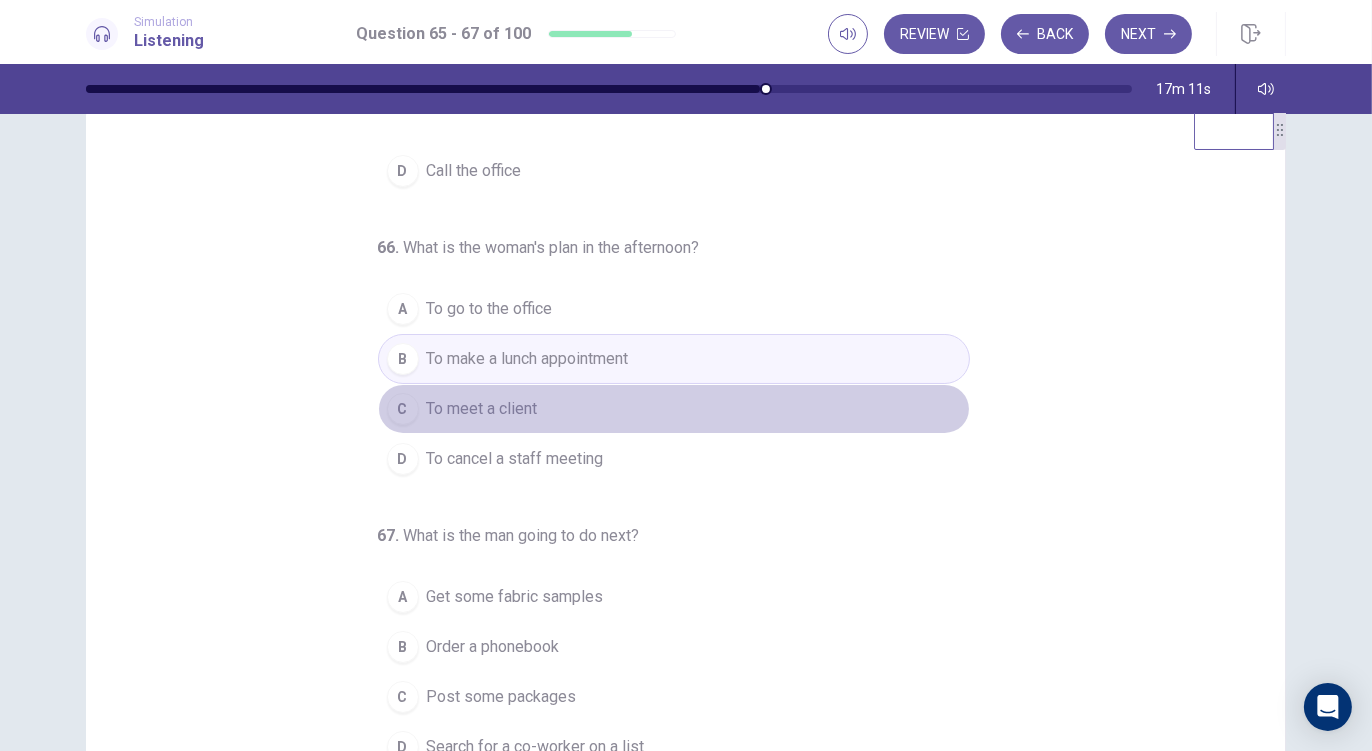 click on "C To meet a client" at bounding box center [674, 409] 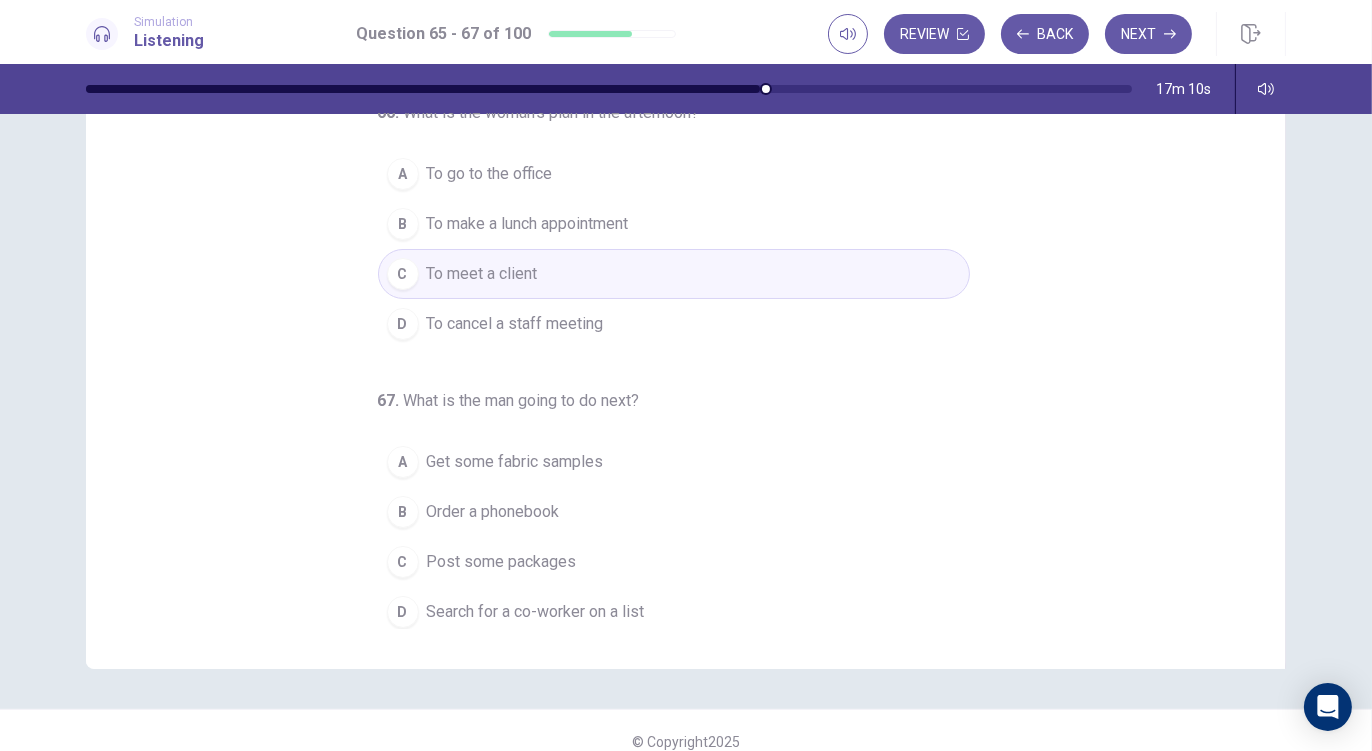 scroll, scrollTop: 180, scrollLeft: 0, axis: vertical 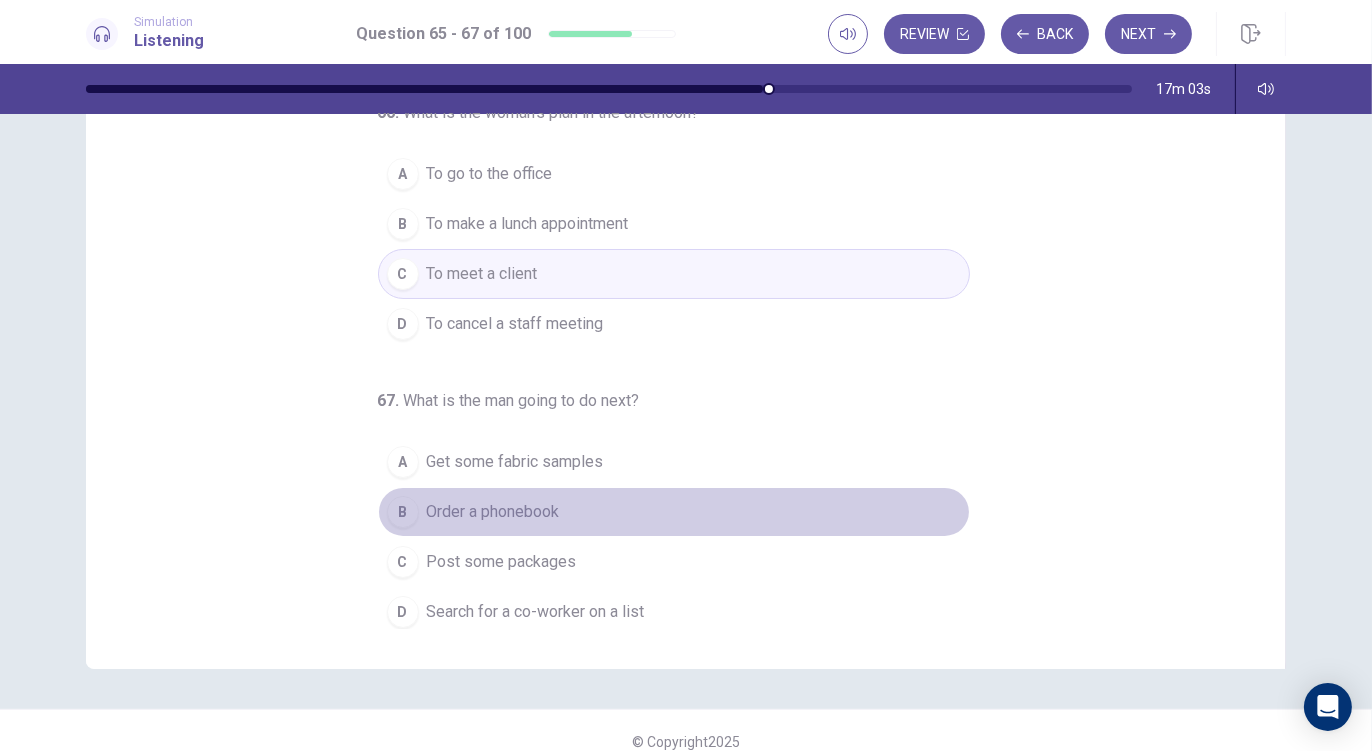 click on "Order a phonebook" at bounding box center [493, 512] 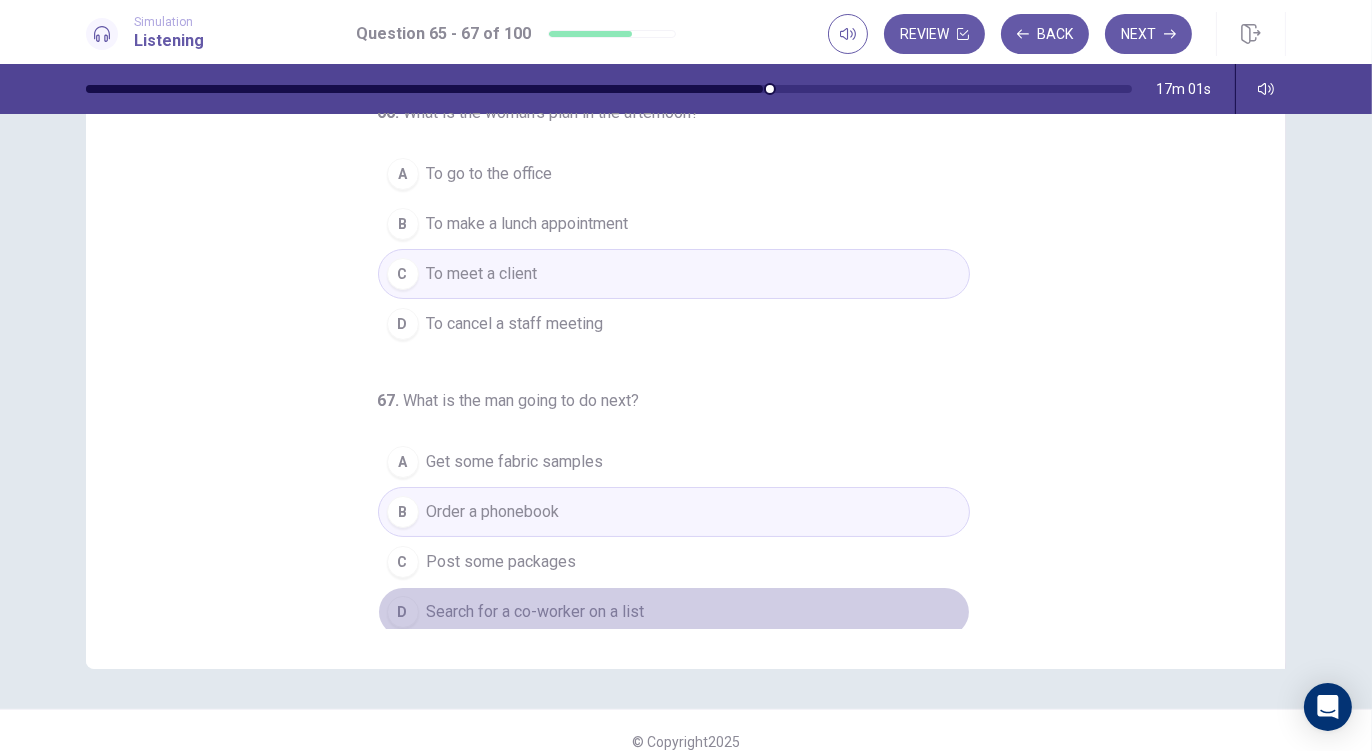 click on "Search for a co-worker on a list" at bounding box center [536, 612] 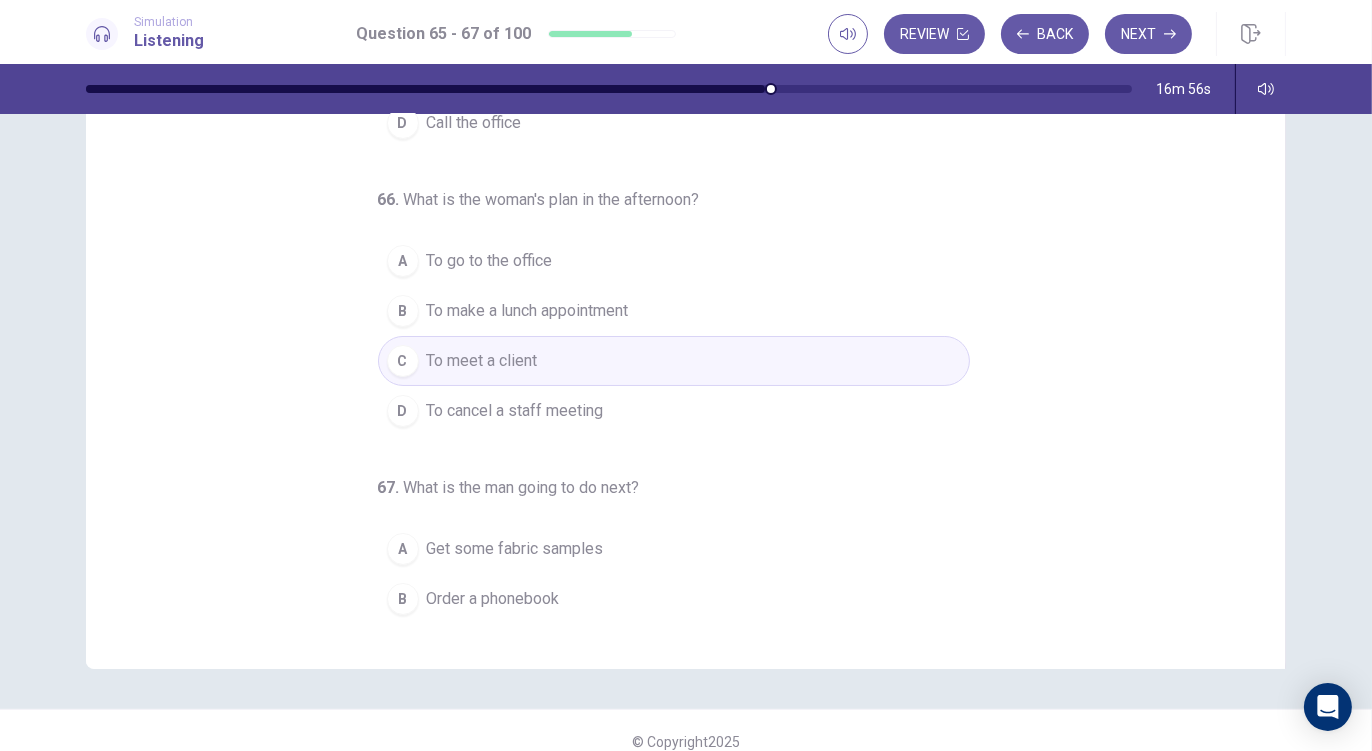scroll, scrollTop: 0, scrollLeft: 0, axis: both 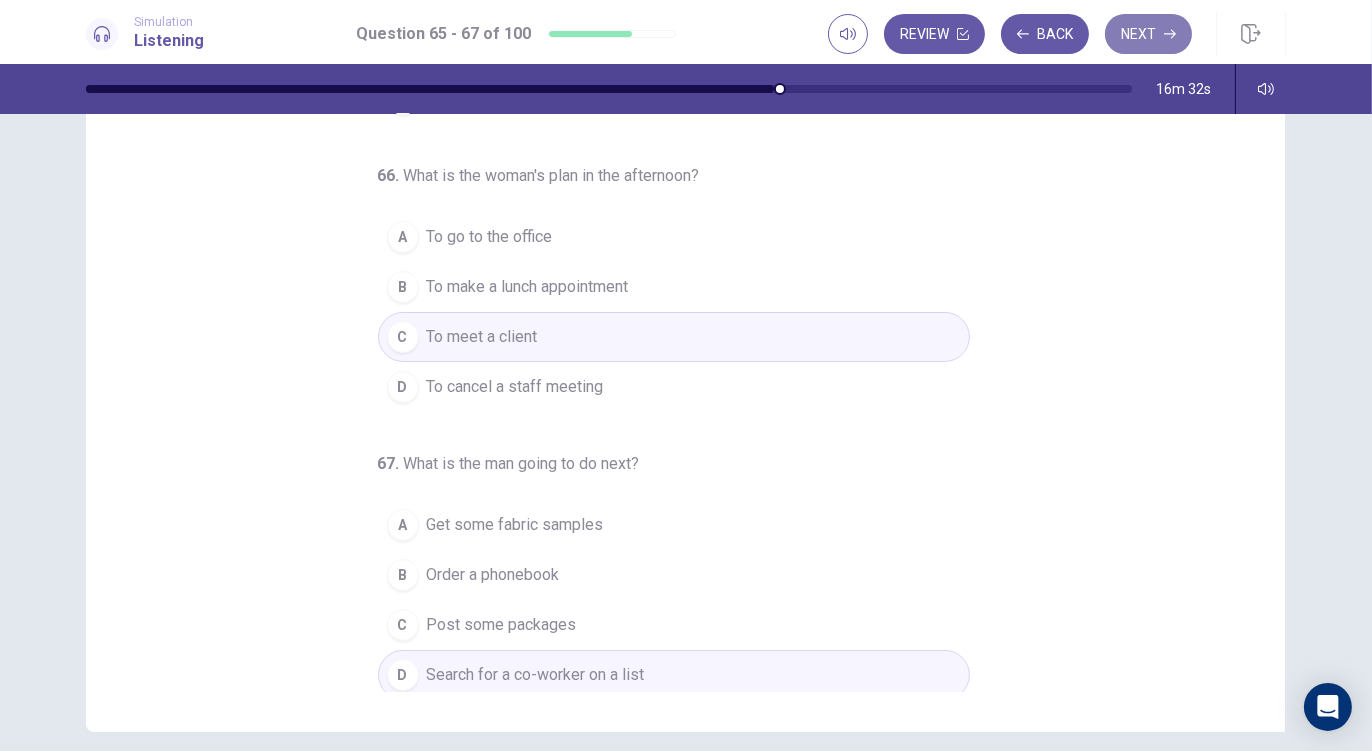 click on "Next" at bounding box center (1148, 34) 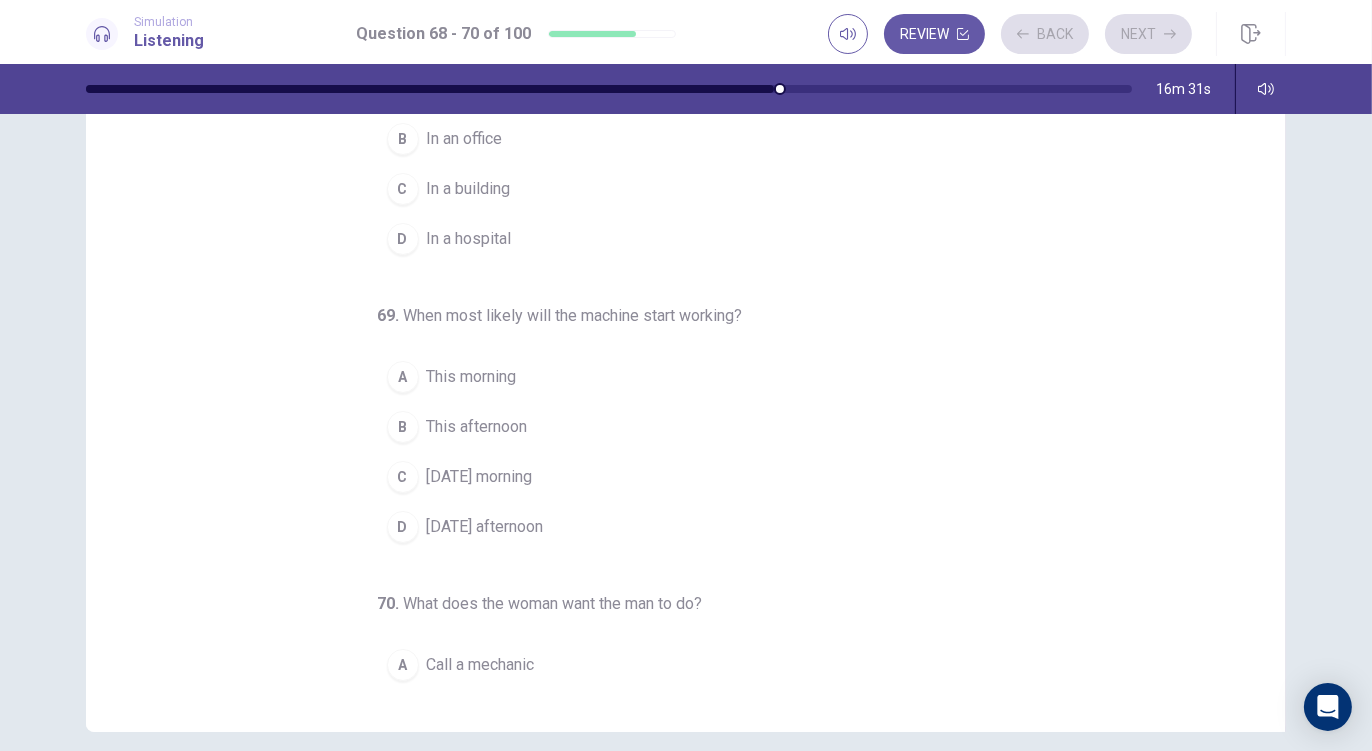 scroll, scrollTop: 0, scrollLeft: 0, axis: both 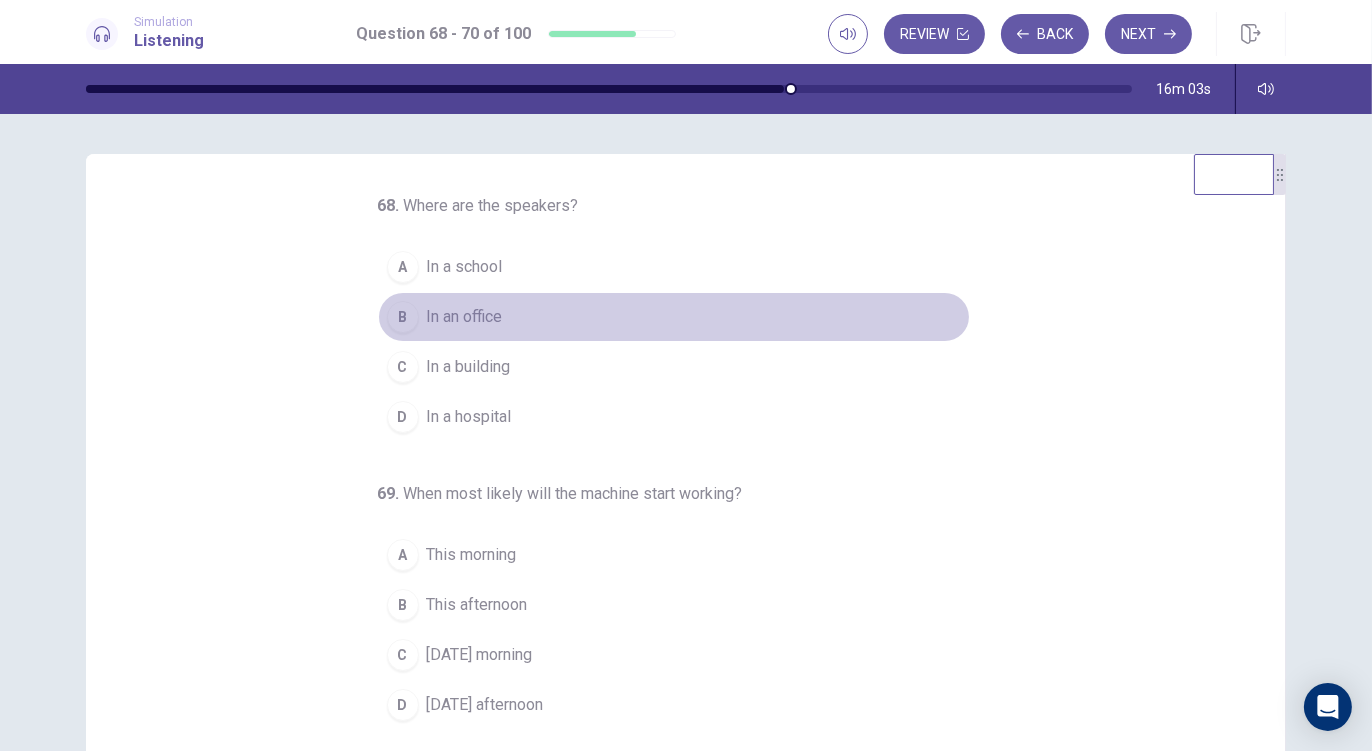 click on "In an office" at bounding box center [465, 317] 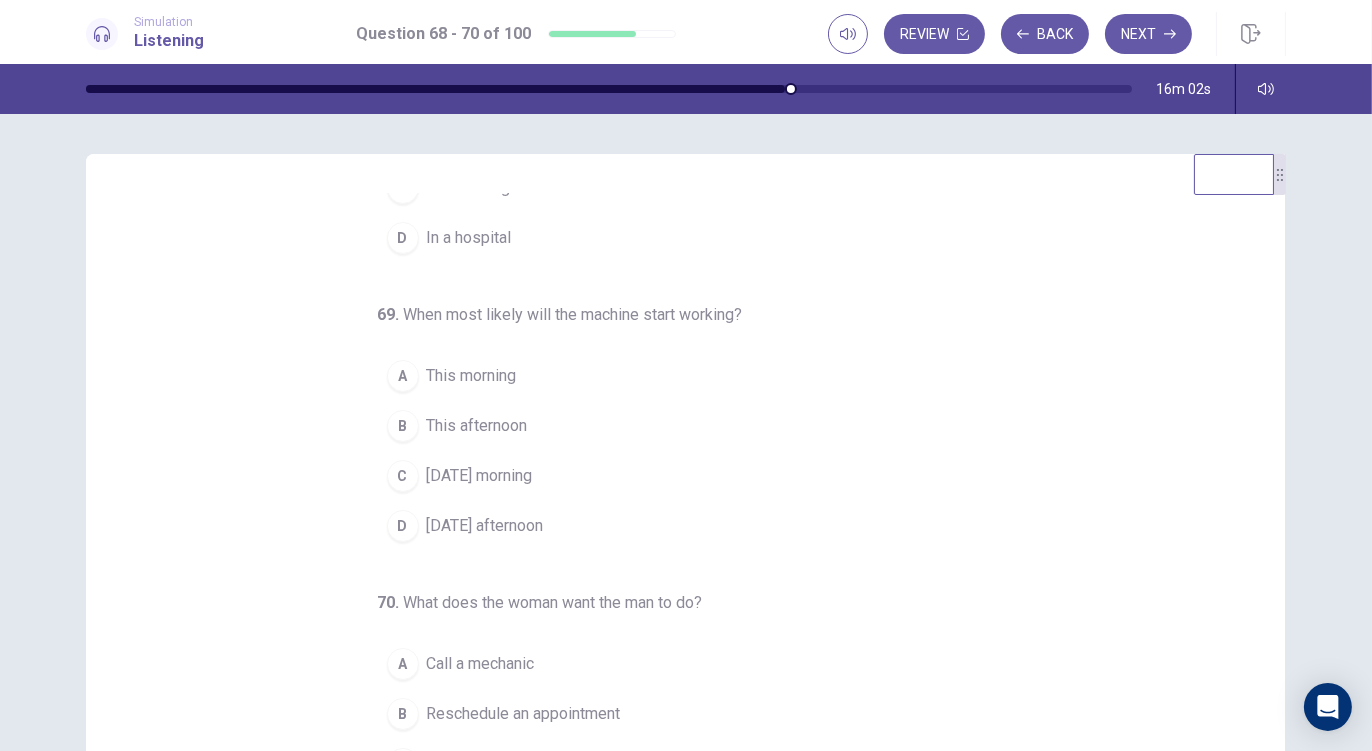 scroll, scrollTop: 180, scrollLeft: 0, axis: vertical 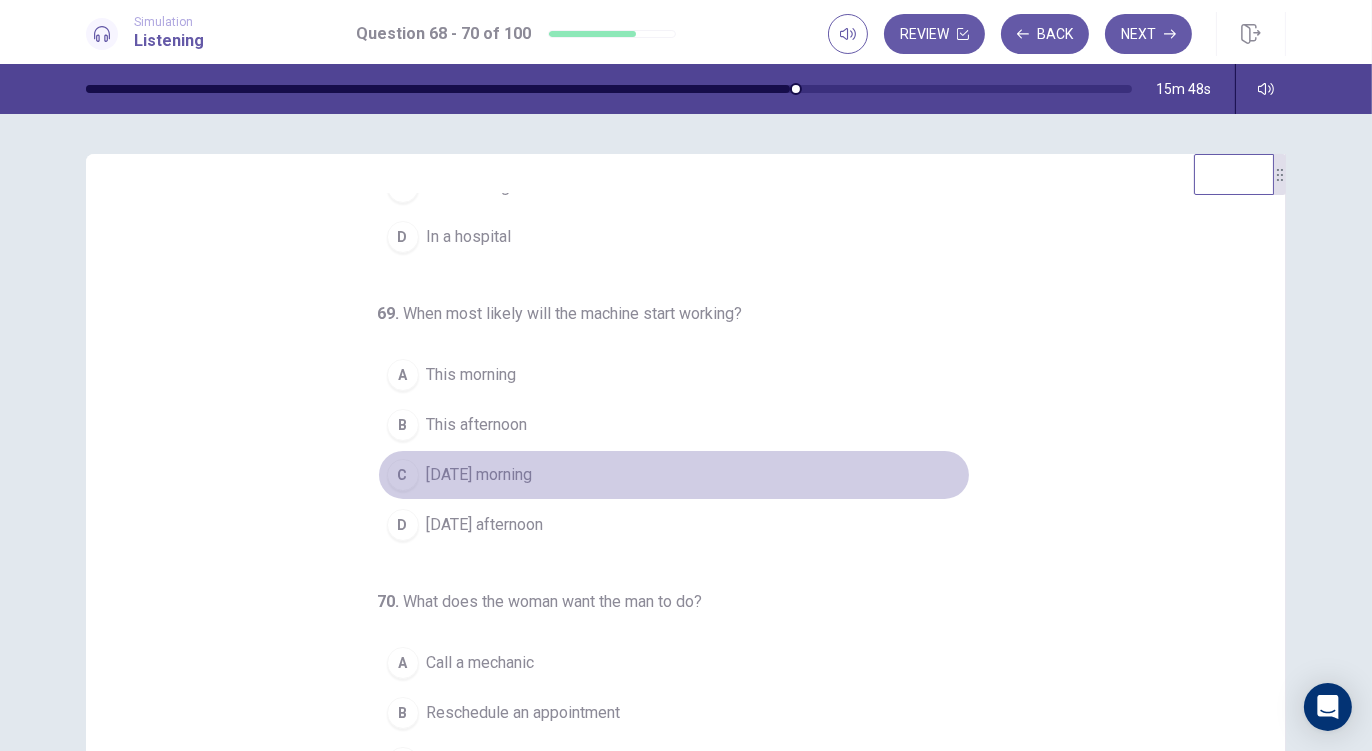 click on "[DATE] morning" at bounding box center (480, 475) 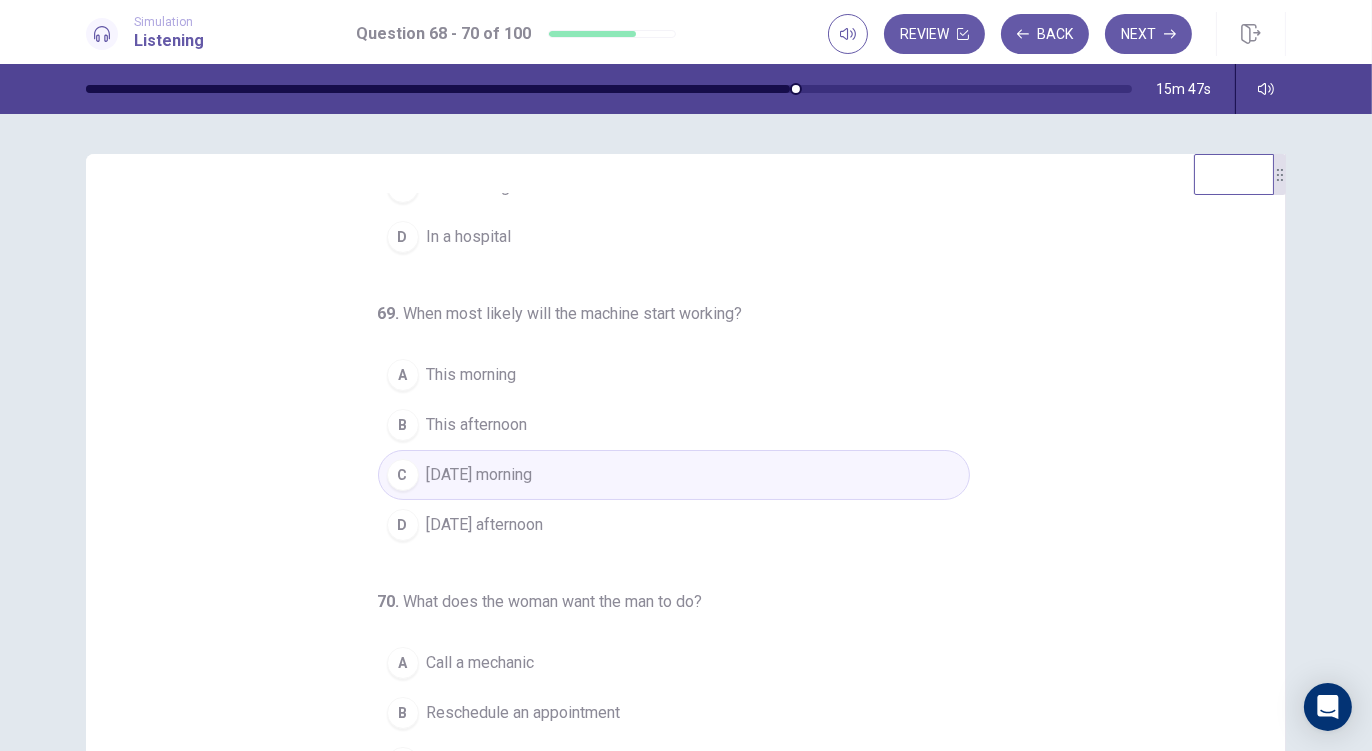 scroll, scrollTop: 201, scrollLeft: 0, axis: vertical 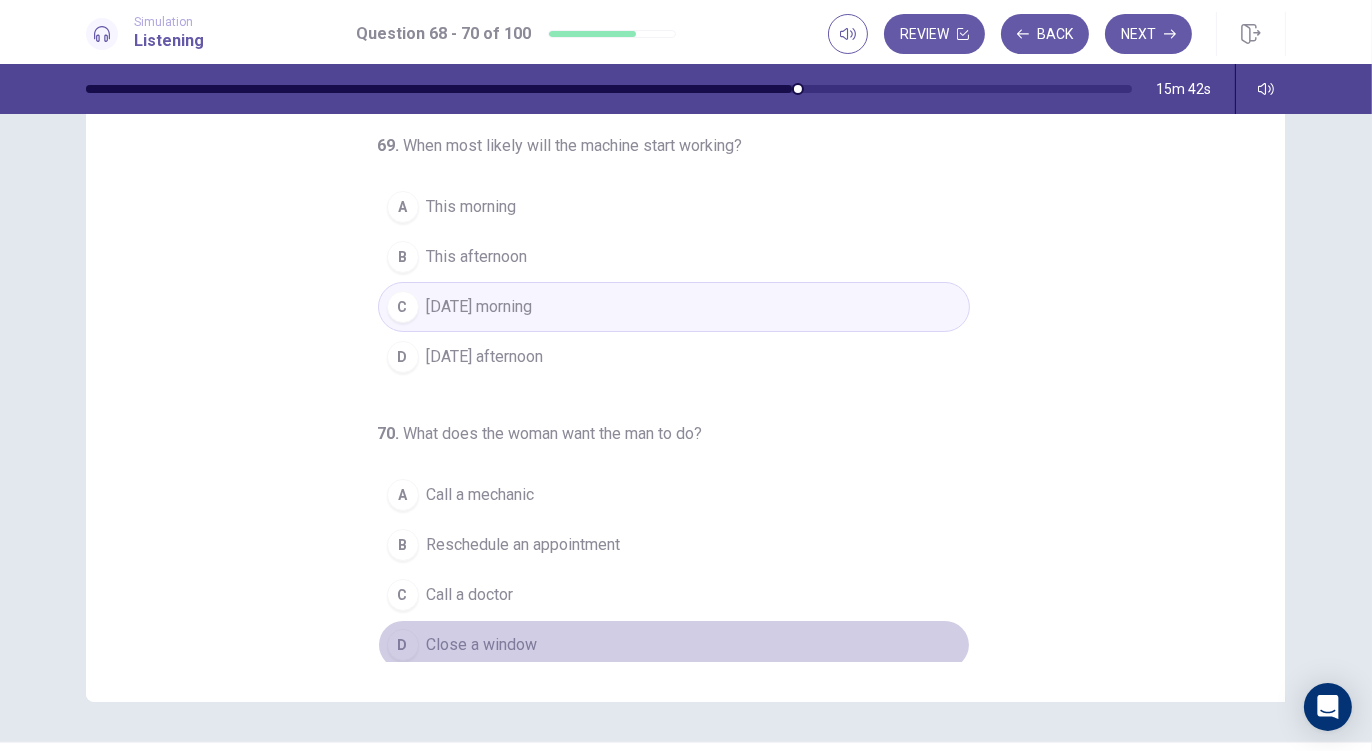 click on "D Close a window" at bounding box center [674, 645] 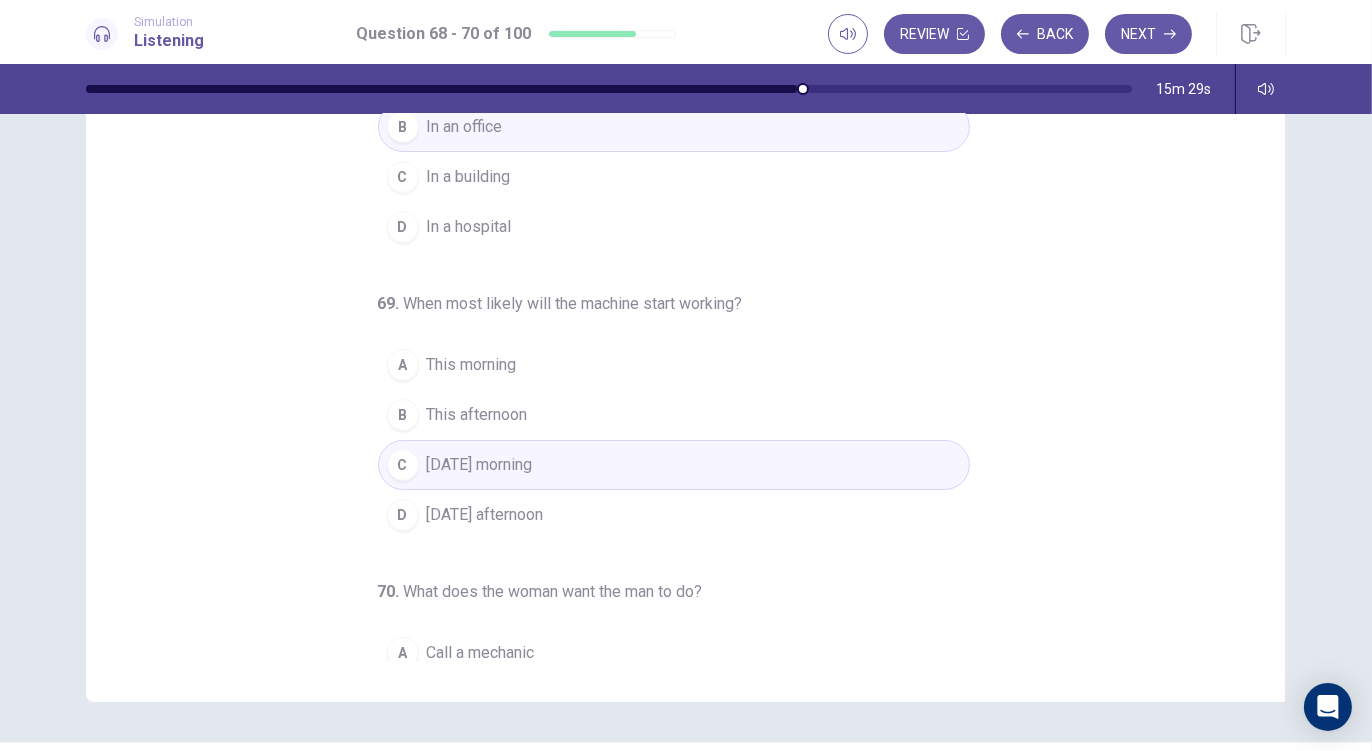 scroll, scrollTop: 0, scrollLeft: 0, axis: both 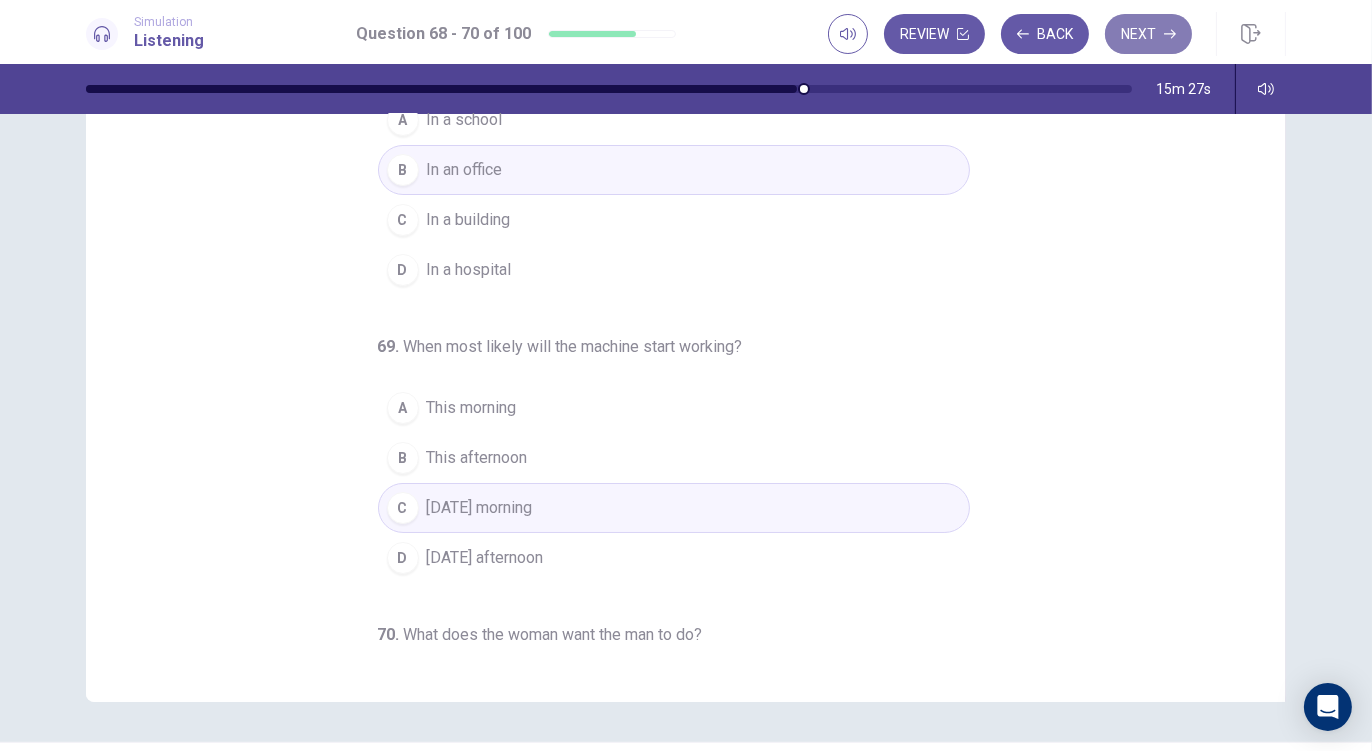 click on "Next" at bounding box center [1148, 34] 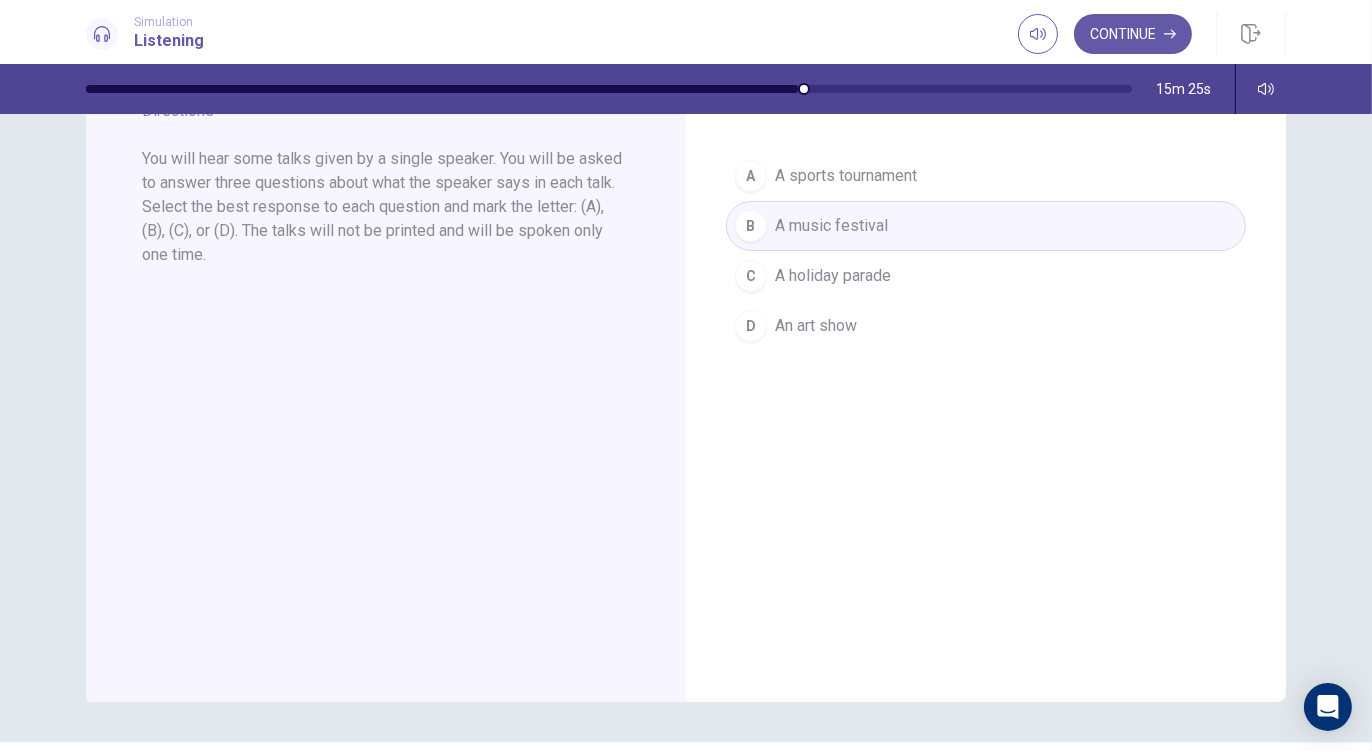 scroll, scrollTop: 0, scrollLeft: 0, axis: both 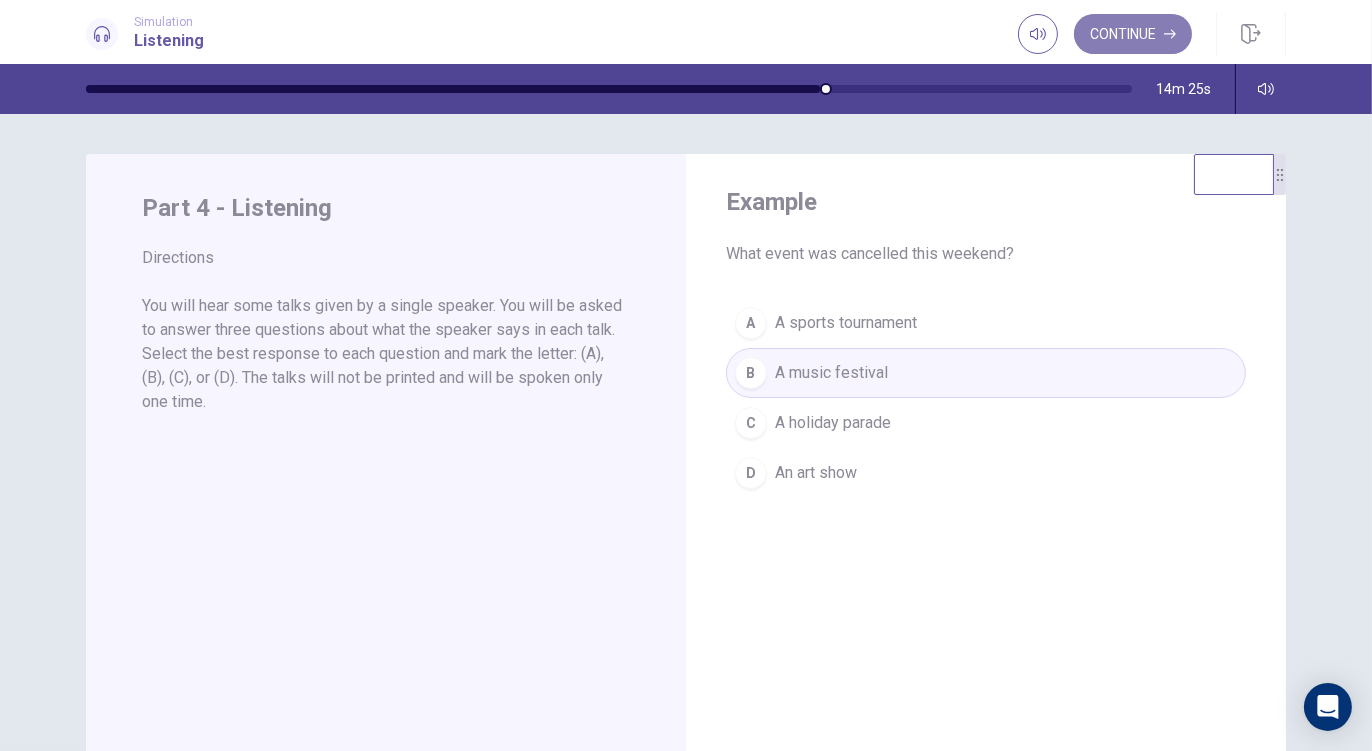 click on "Continue" at bounding box center [1133, 34] 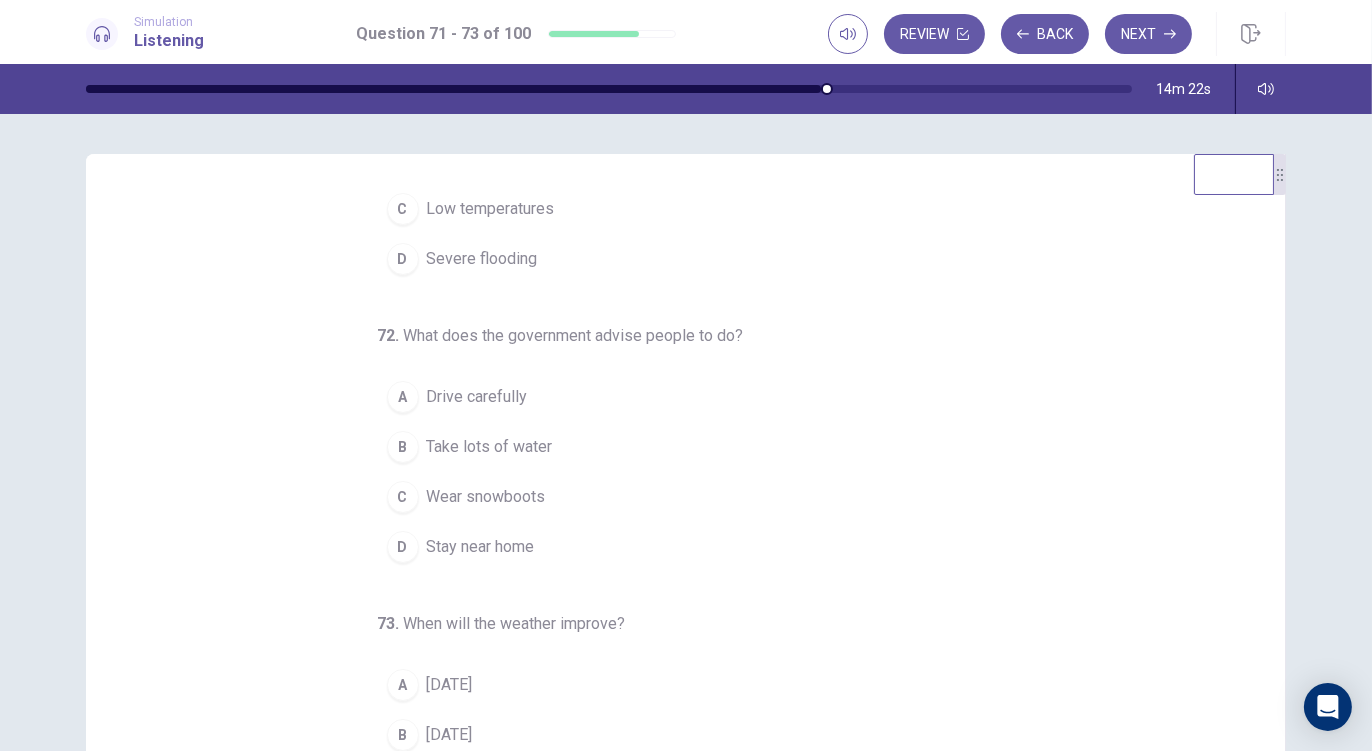 scroll, scrollTop: 225, scrollLeft: 0, axis: vertical 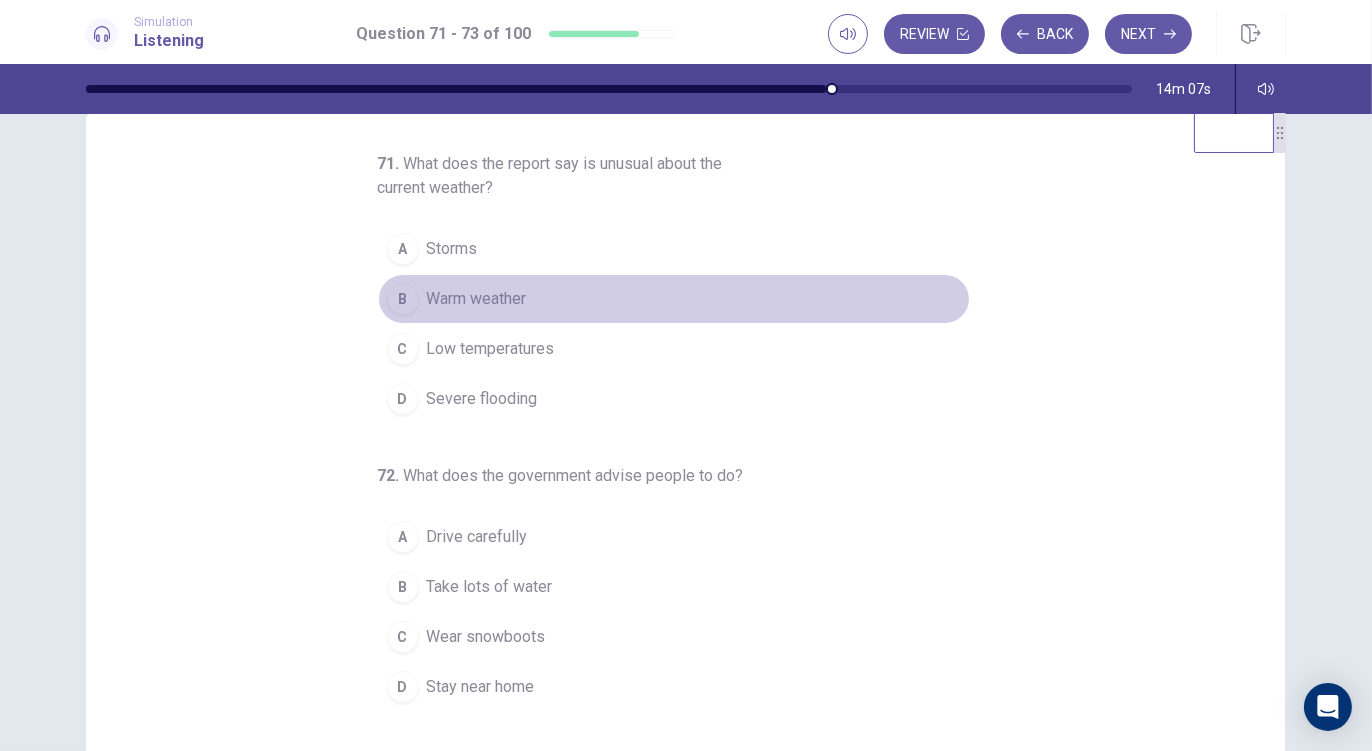 click on "Warm weather" at bounding box center (477, 299) 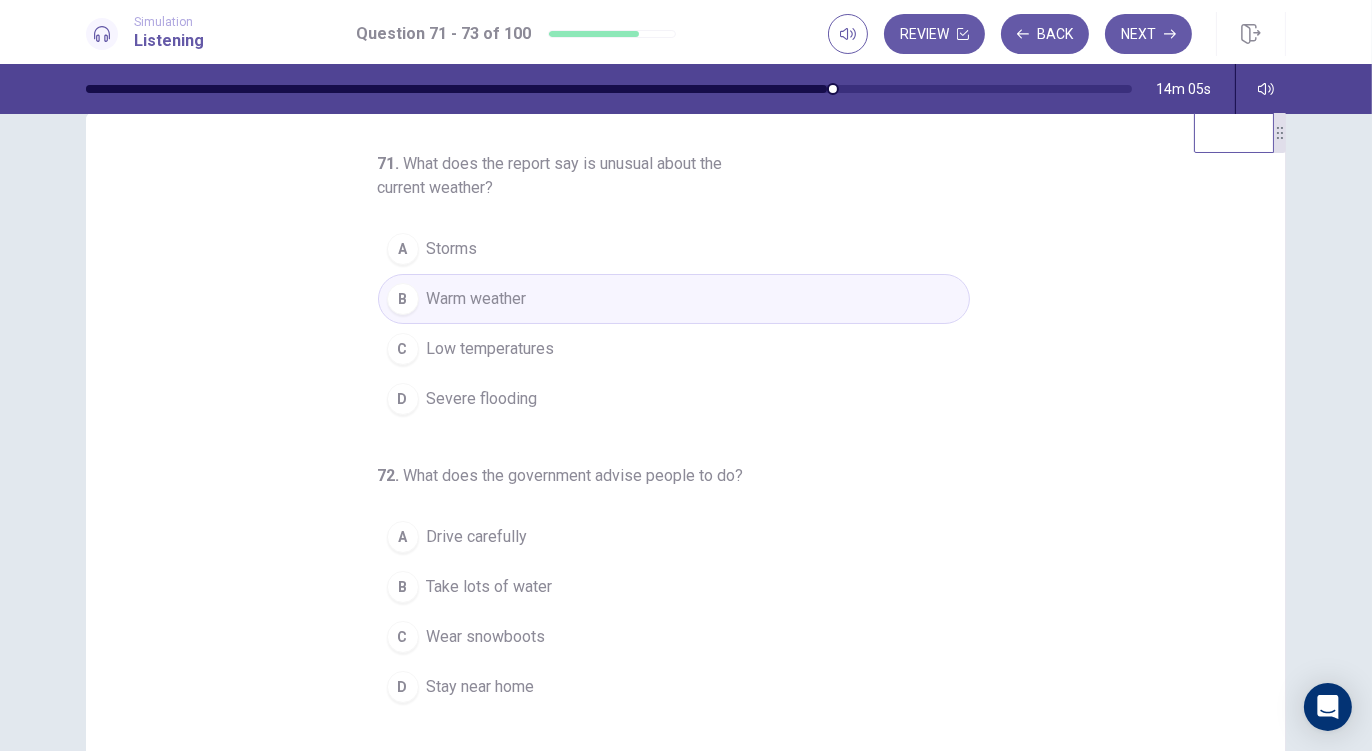 click on "Low temperatures" at bounding box center (491, 349) 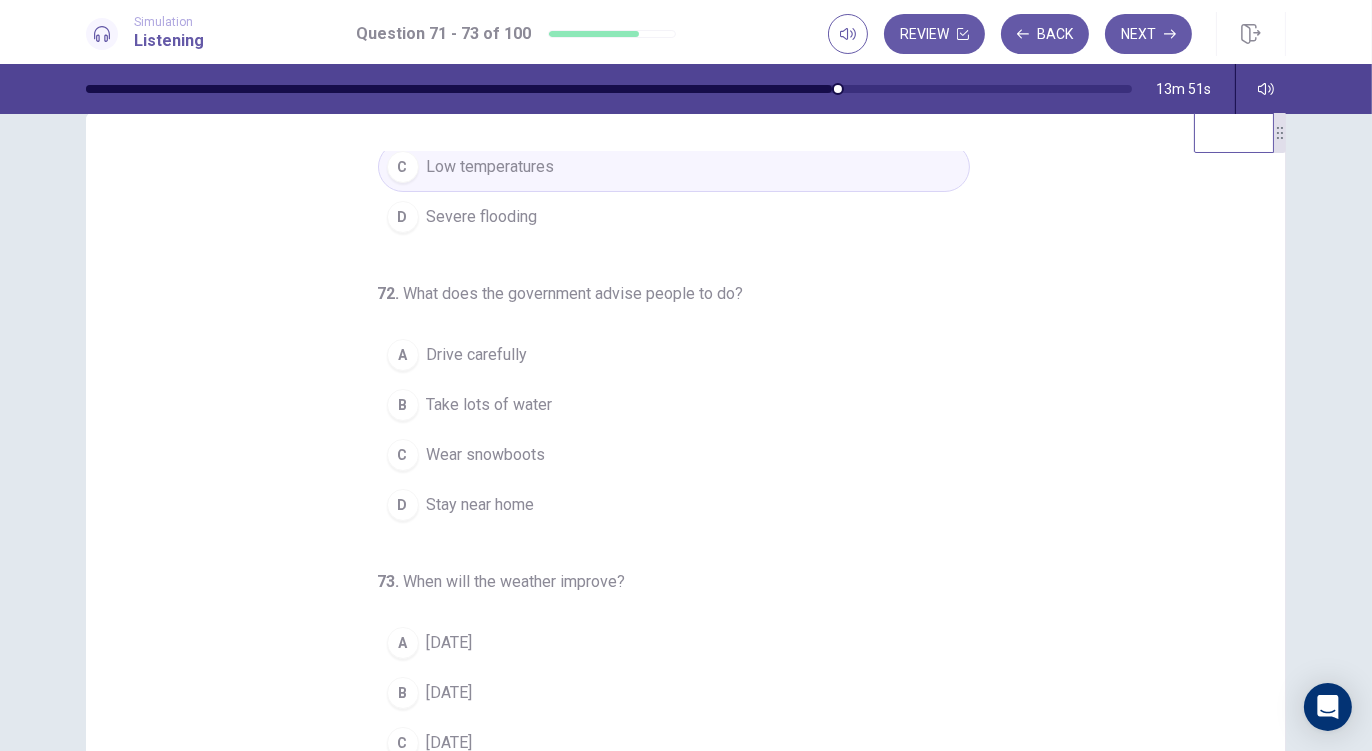 scroll, scrollTop: 195, scrollLeft: 0, axis: vertical 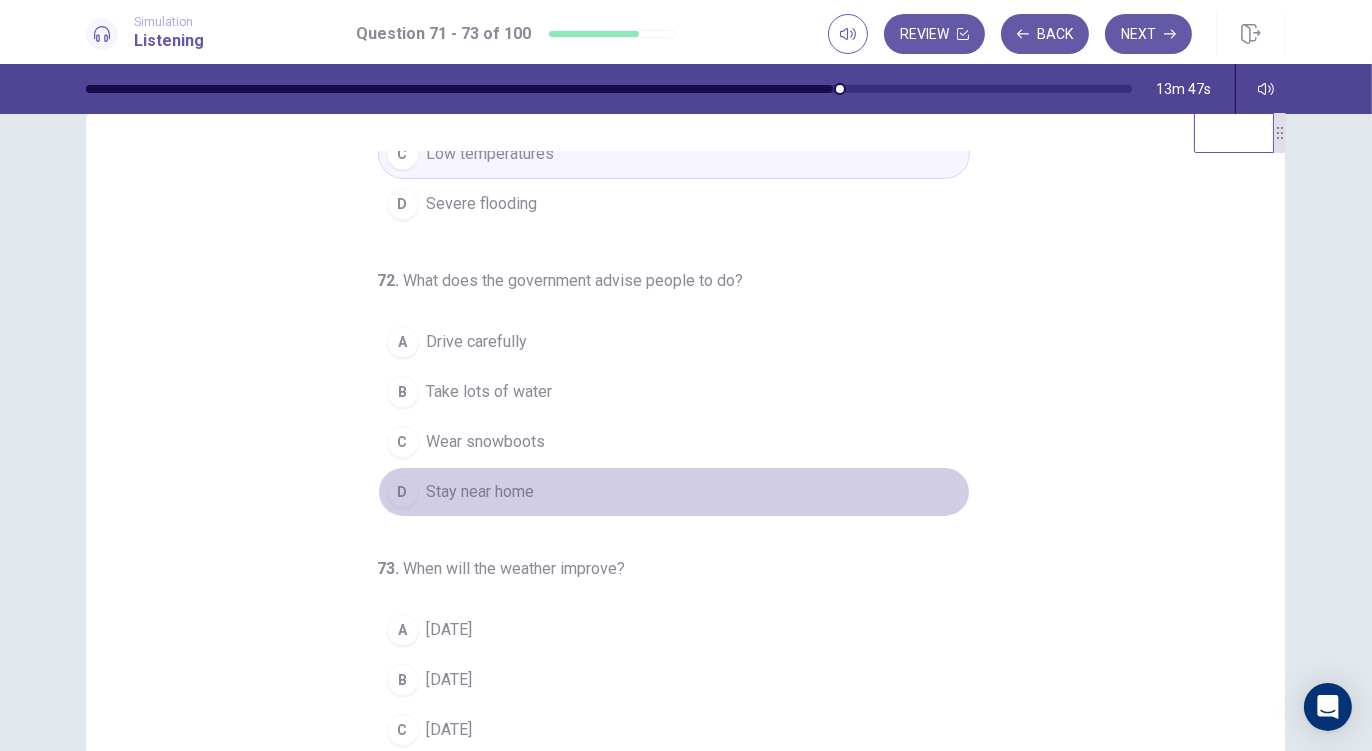 click on "Stay near home" at bounding box center (481, 492) 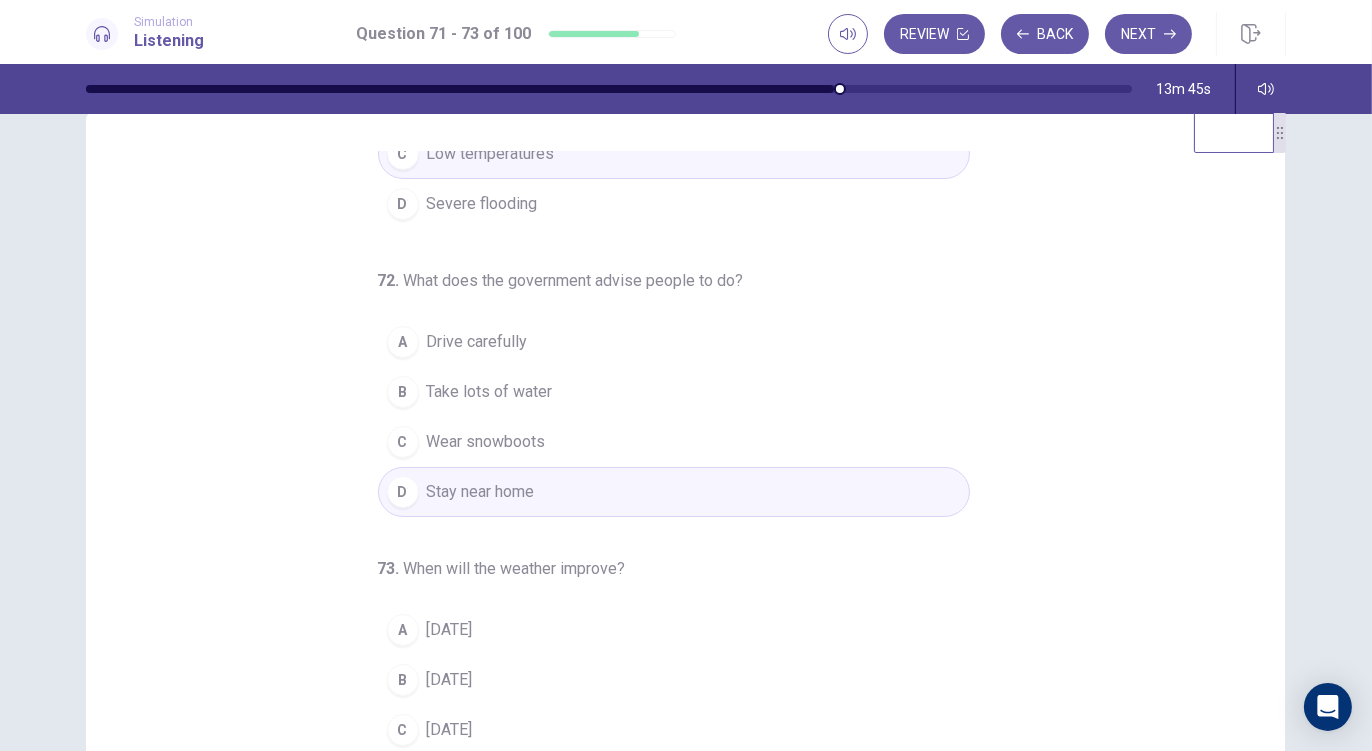 scroll, scrollTop: 225, scrollLeft: 0, axis: vertical 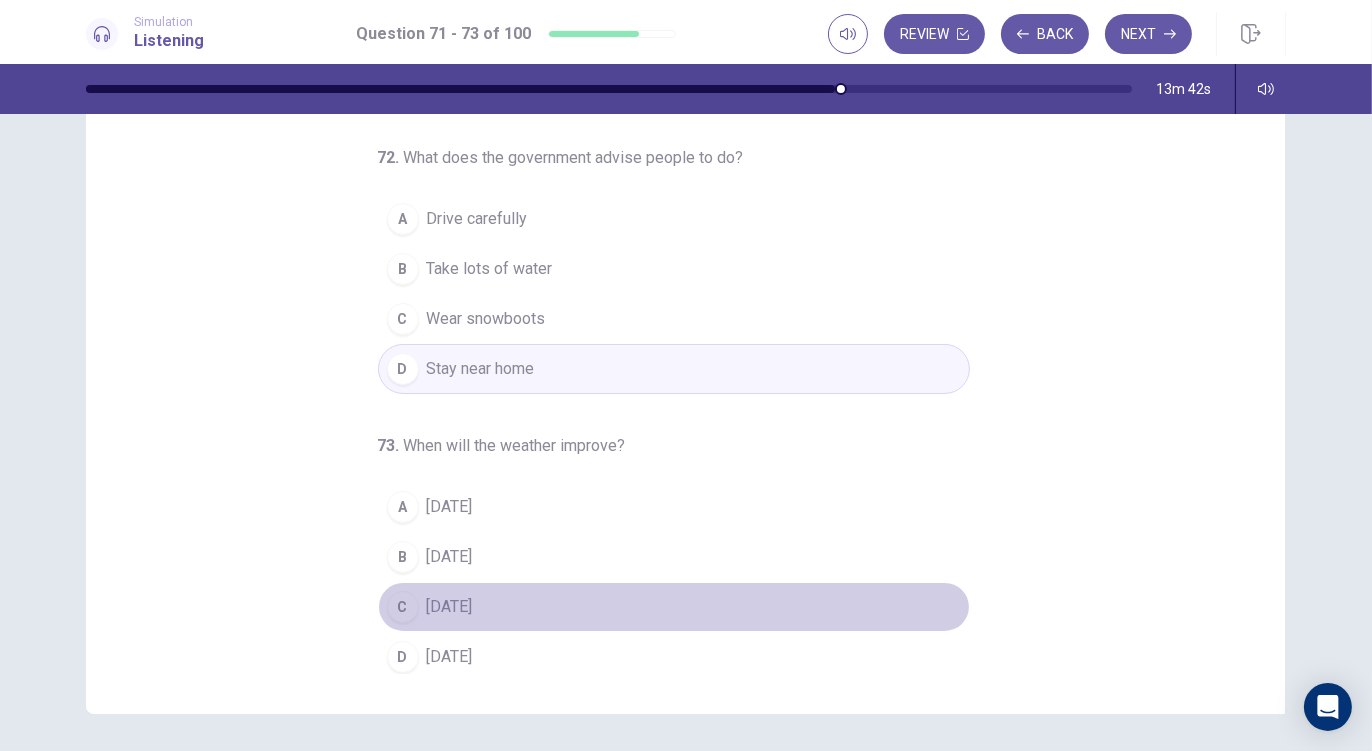 click on "[DATE]" at bounding box center [450, 607] 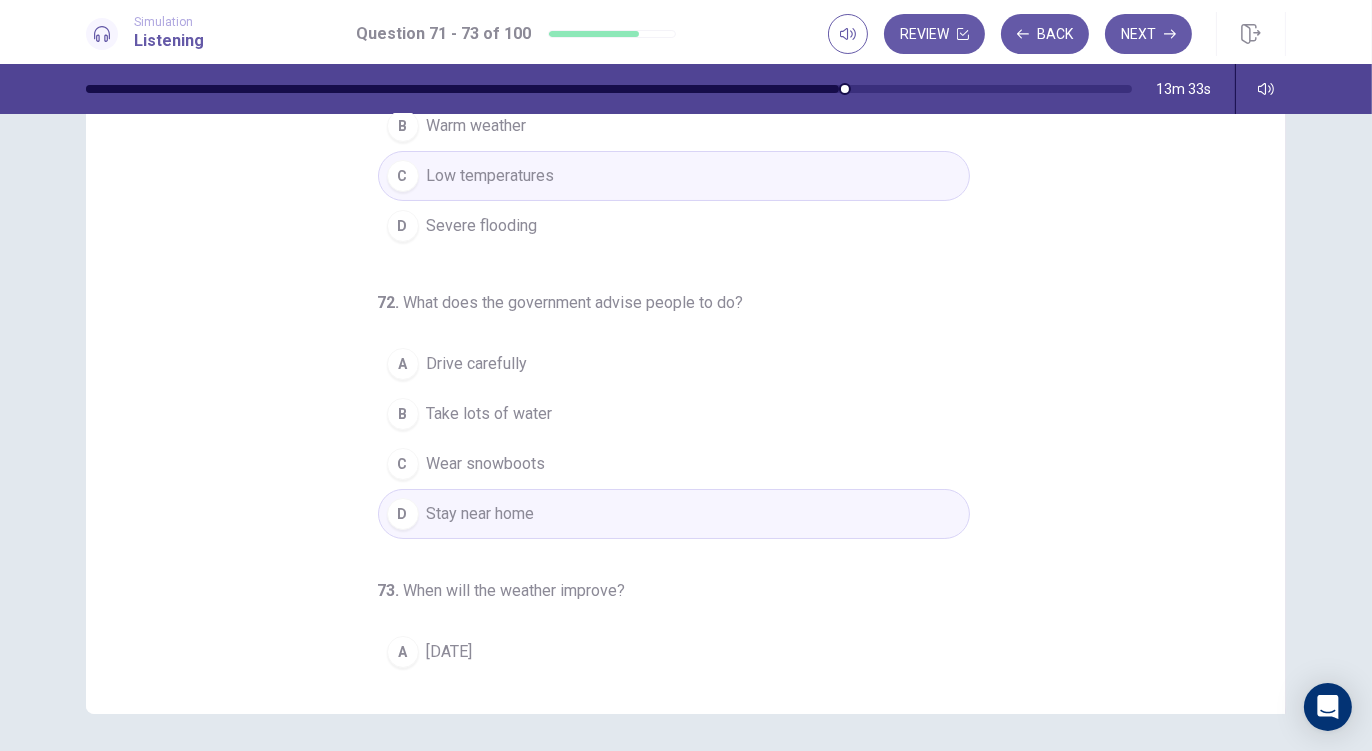 scroll, scrollTop: 0, scrollLeft: 0, axis: both 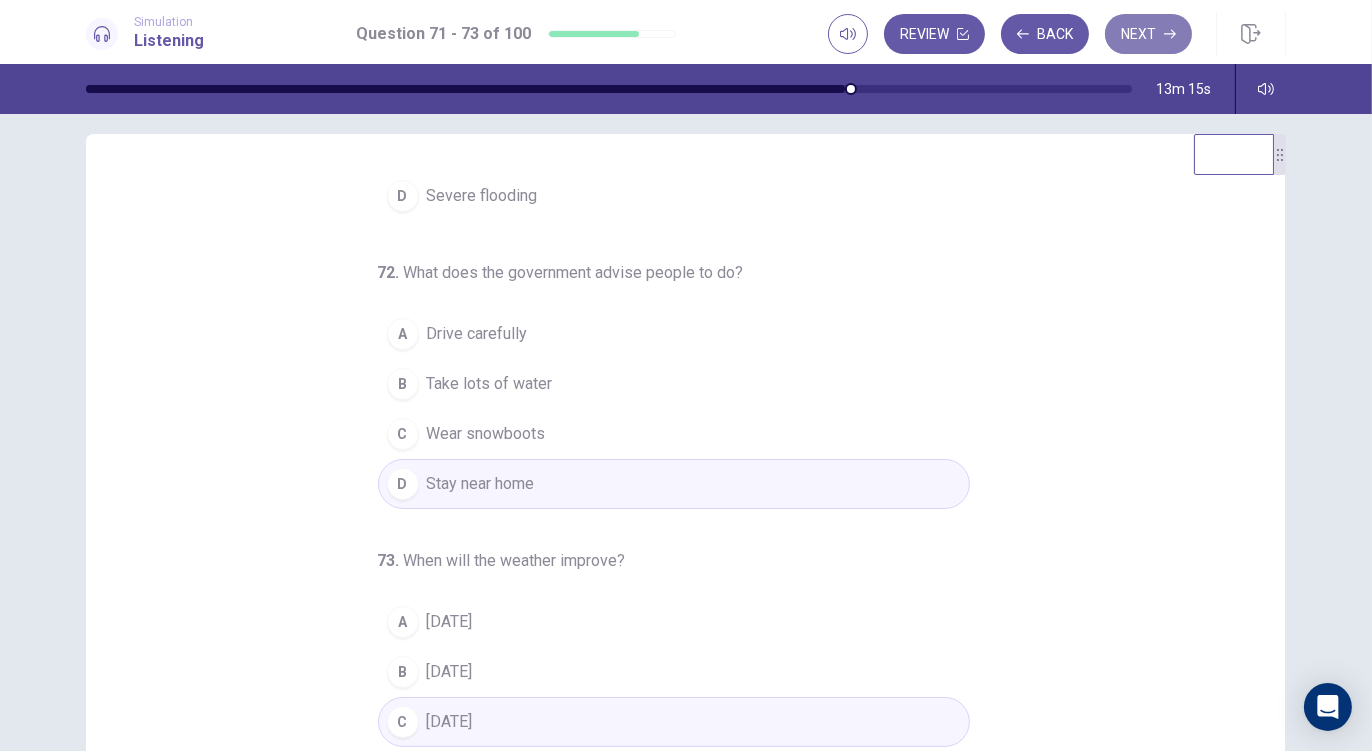 click on "Next" at bounding box center (1148, 34) 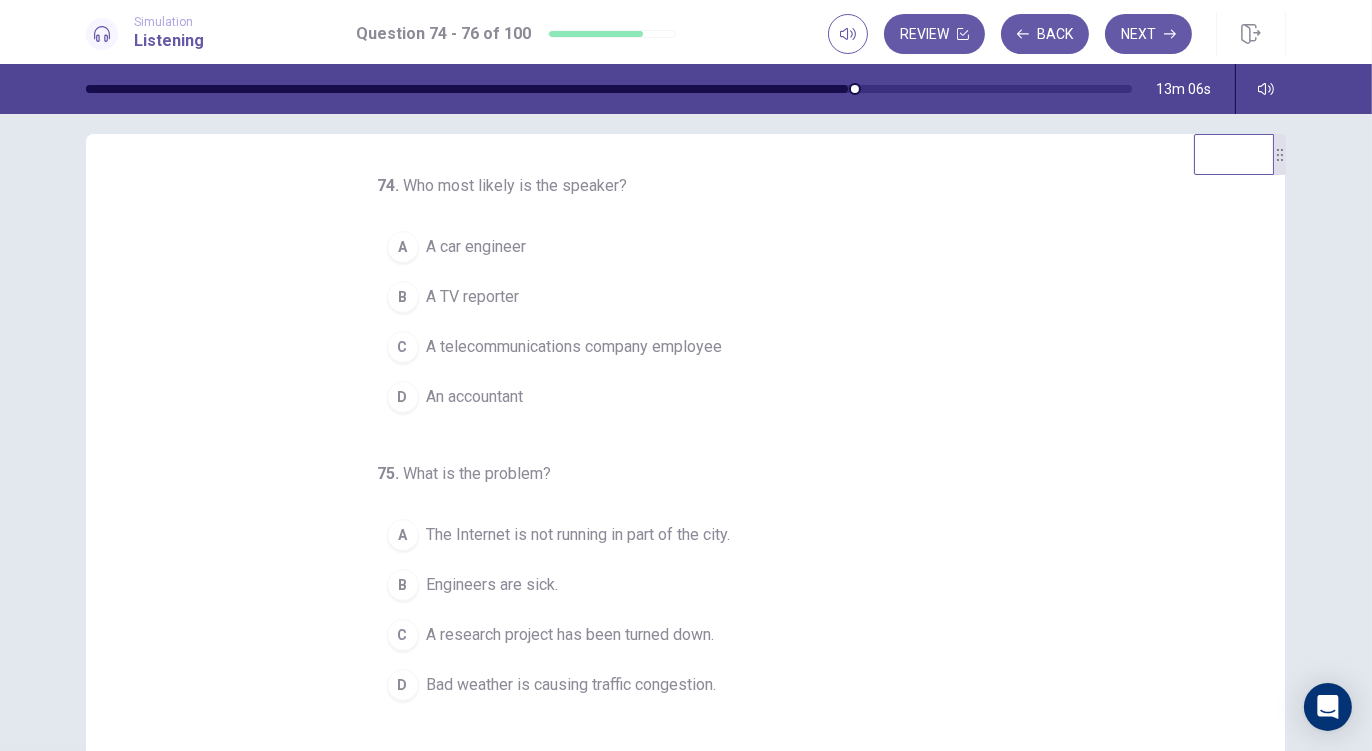 scroll, scrollTop: 201, scrollLeft: 0, axis: vertical 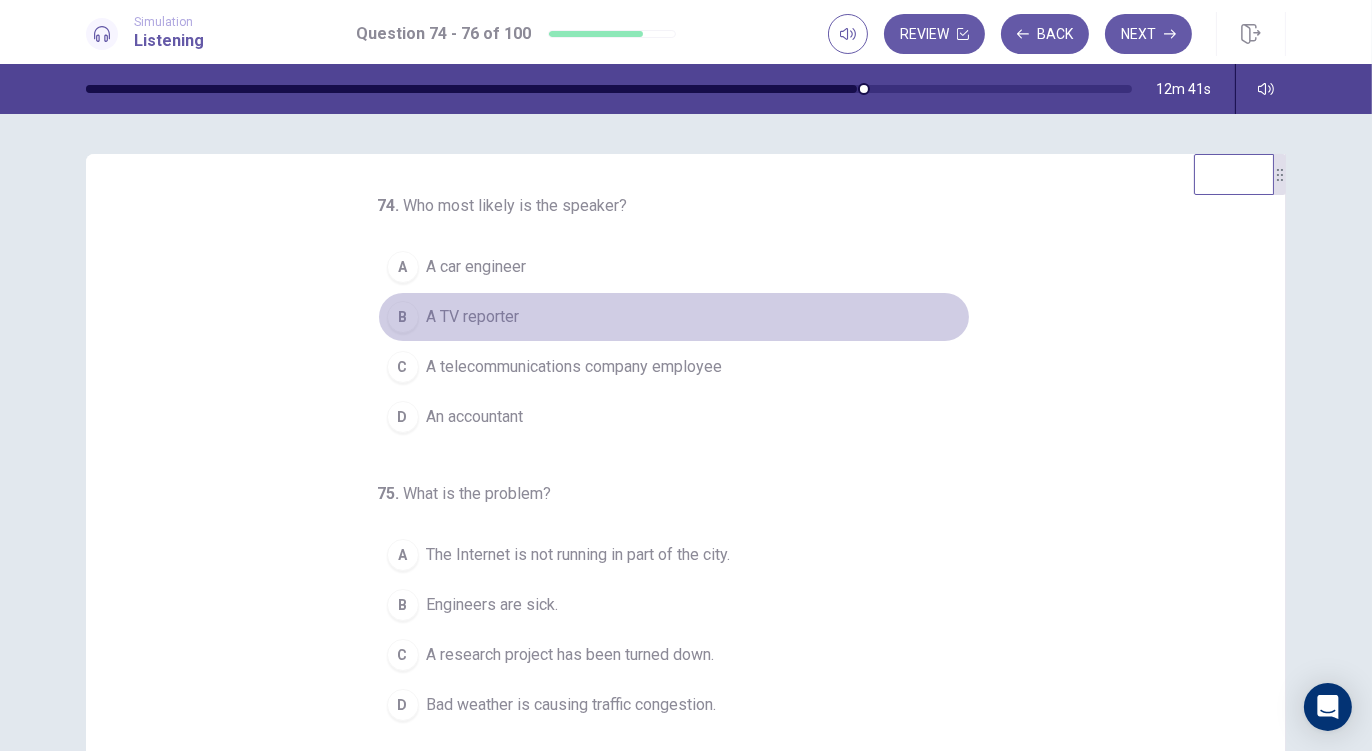 click on "A TV reporter" at bounding box center (473, 317) 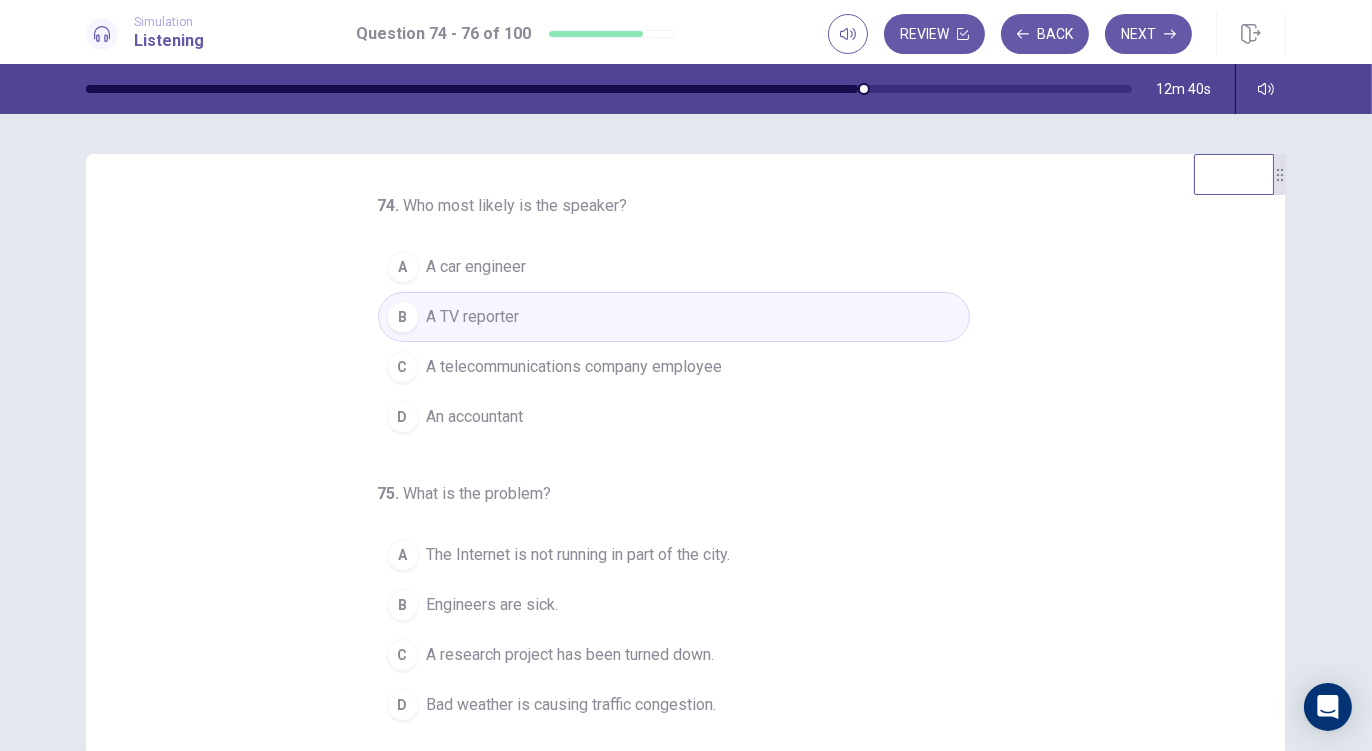 click on "A telecommunications company employee" at bounding box center (575, 367) 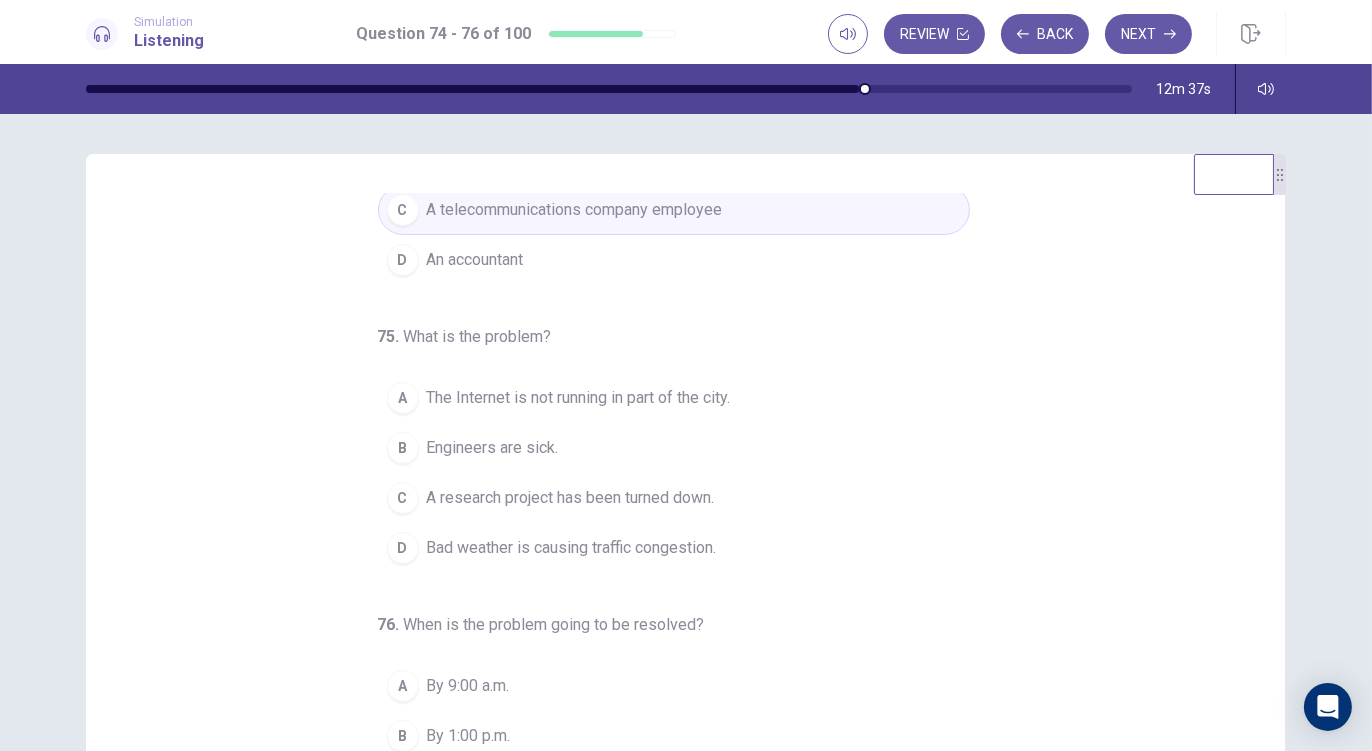 scroll, scrollTop: 159, scrollLeft: 0, axis: vertical 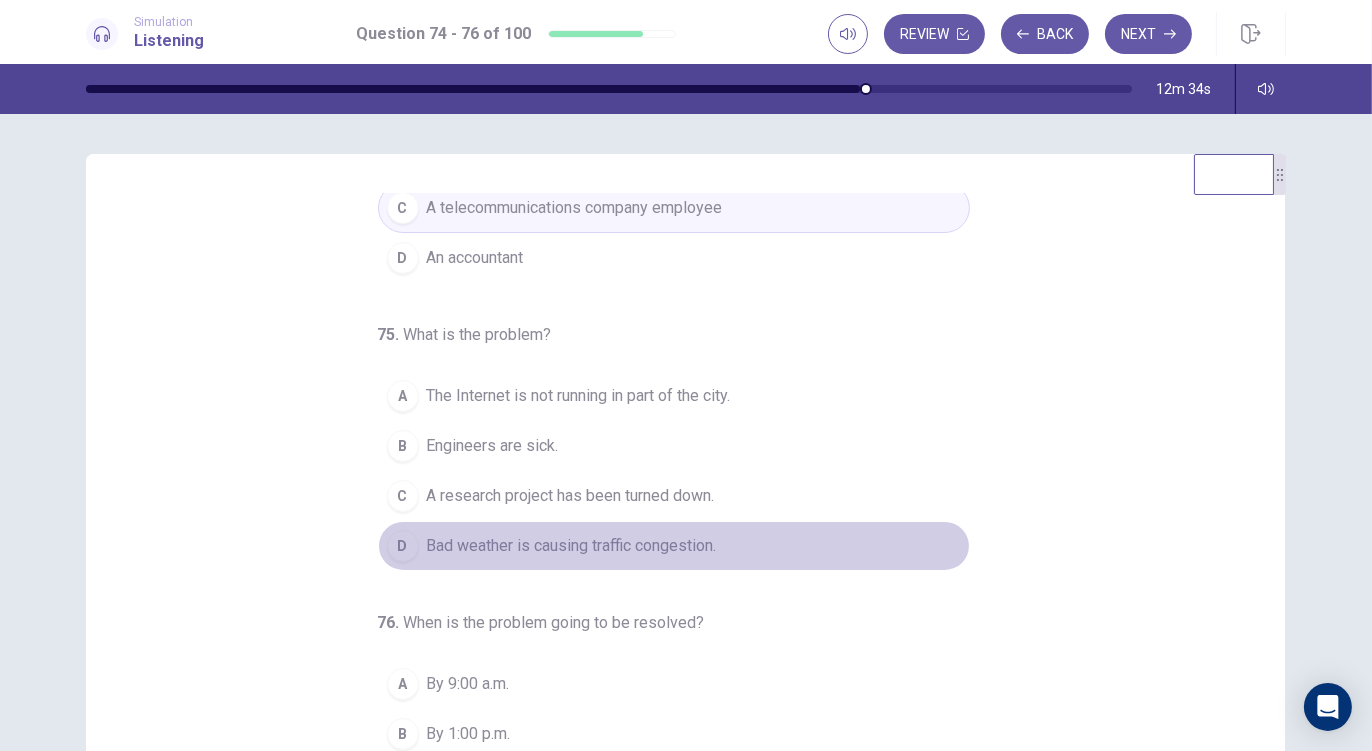 click on "Bad weather is causing traffic congestion." at bounding box center [572, 546] 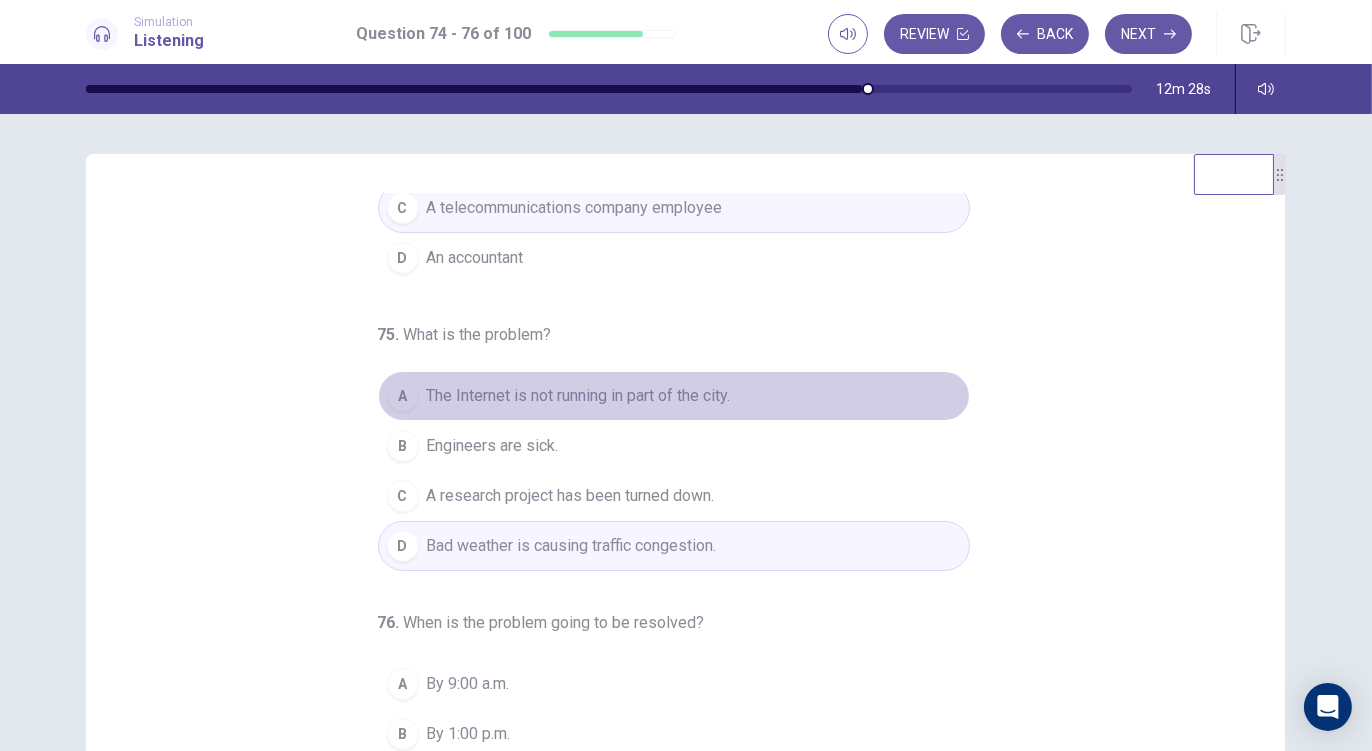click on "The Internet is not running in part of the city." at bounding box center [579, 396] 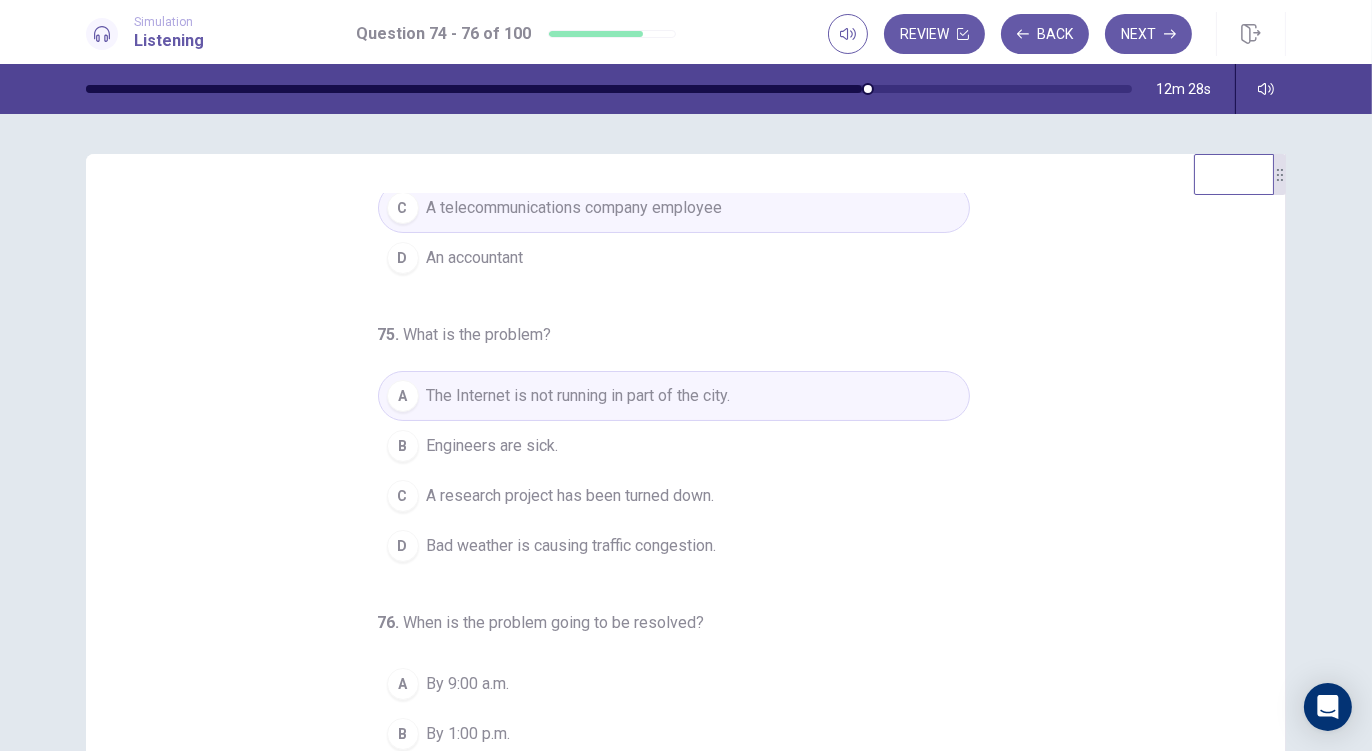scroll, scrollTop: 201, scrollLeft: 0, axis: vertical 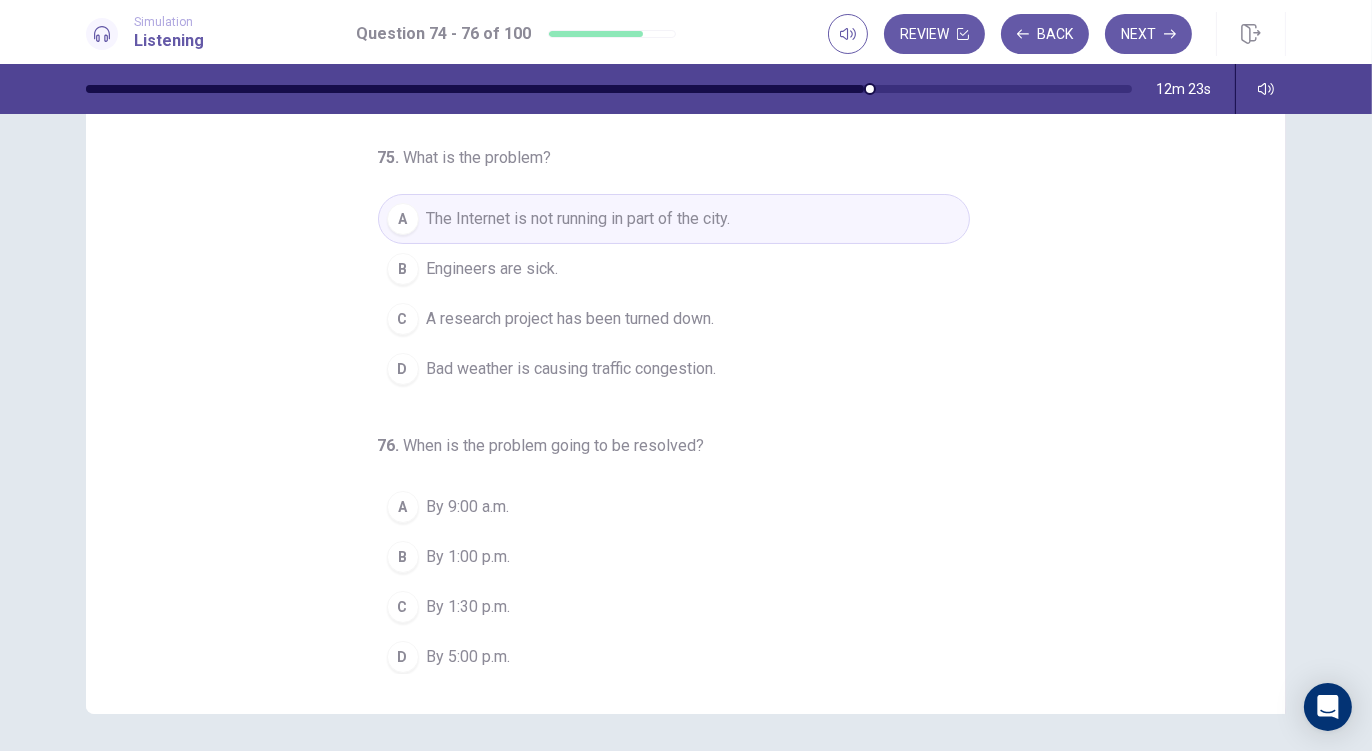 click on "By 1:00 p.m." at bounding box center (469, 557) 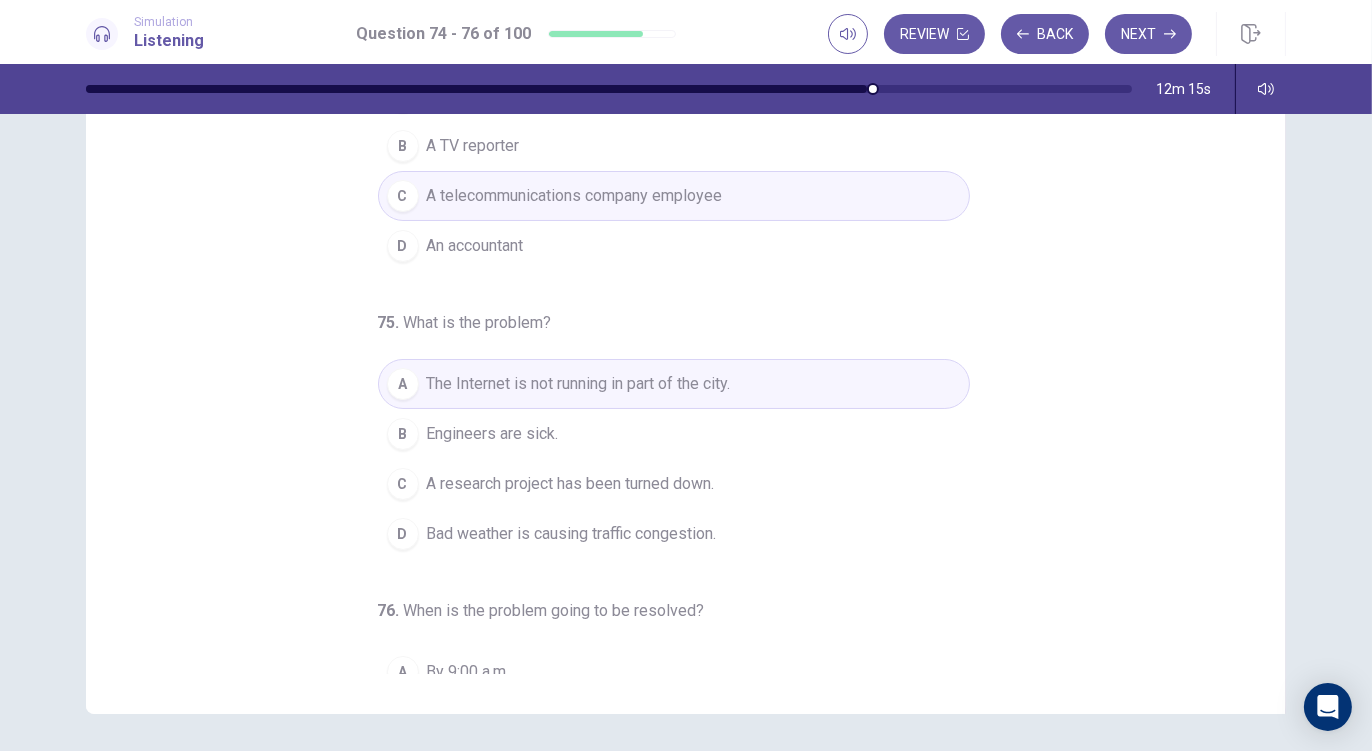 scroll, scrollTop: 0, scrollLeft: 0, axis: both 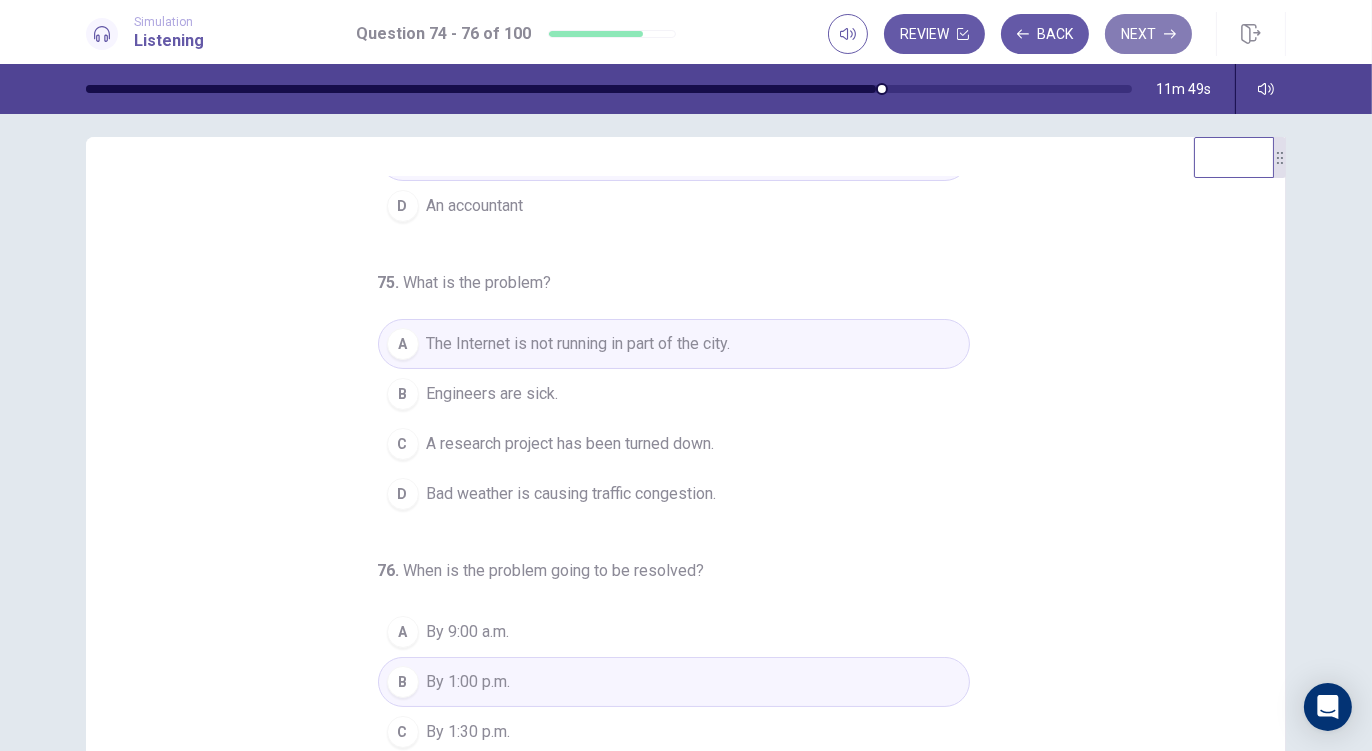 click on "Next" at bounding box center [1148, 34] 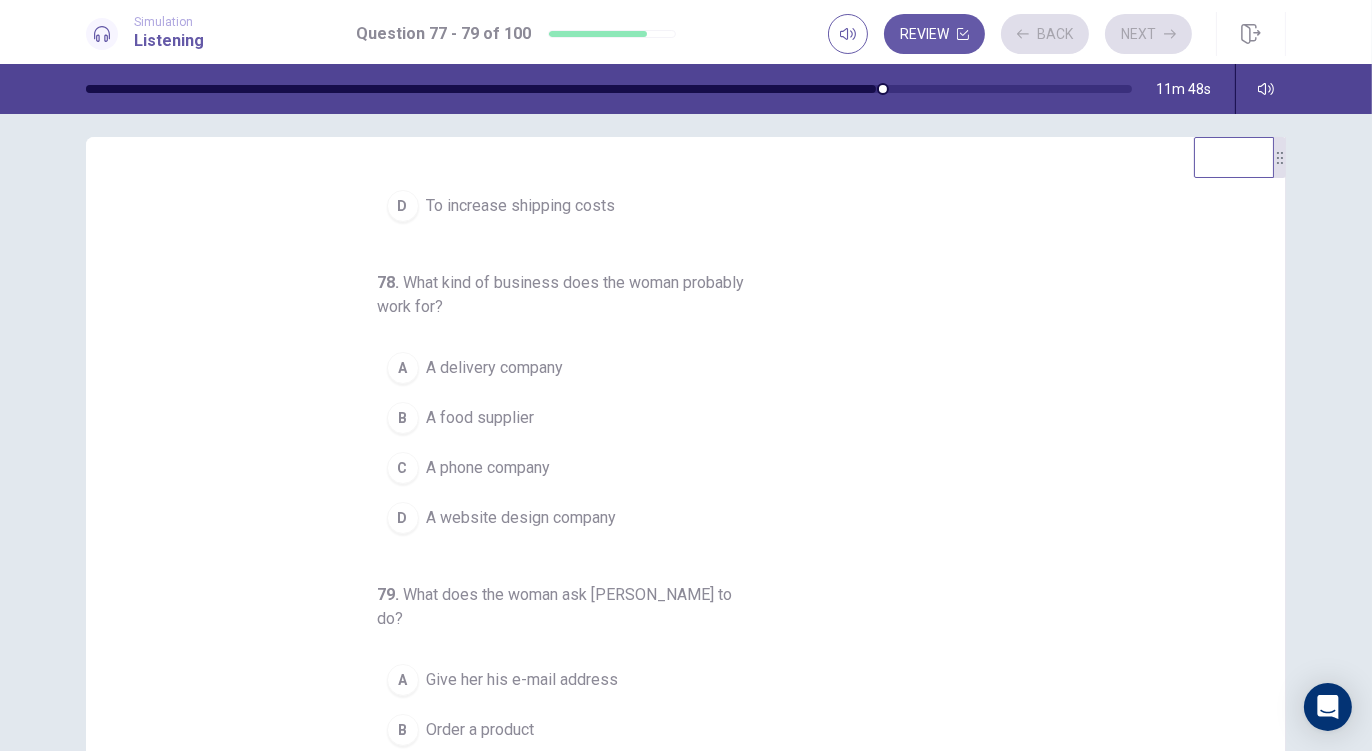 scroll, scrollTop: 0, scrollLeft: 0, axis: both 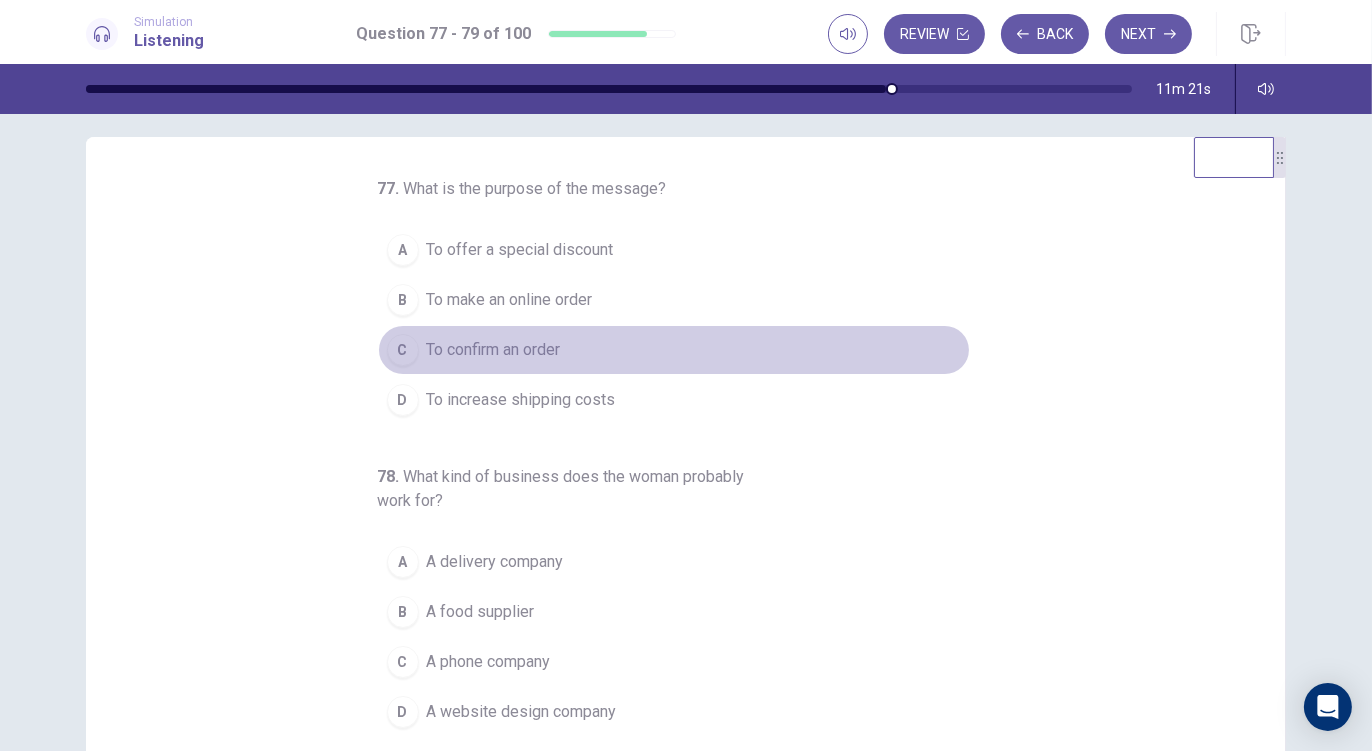 click on "To confirm an order" at bounding box center (494, 350) 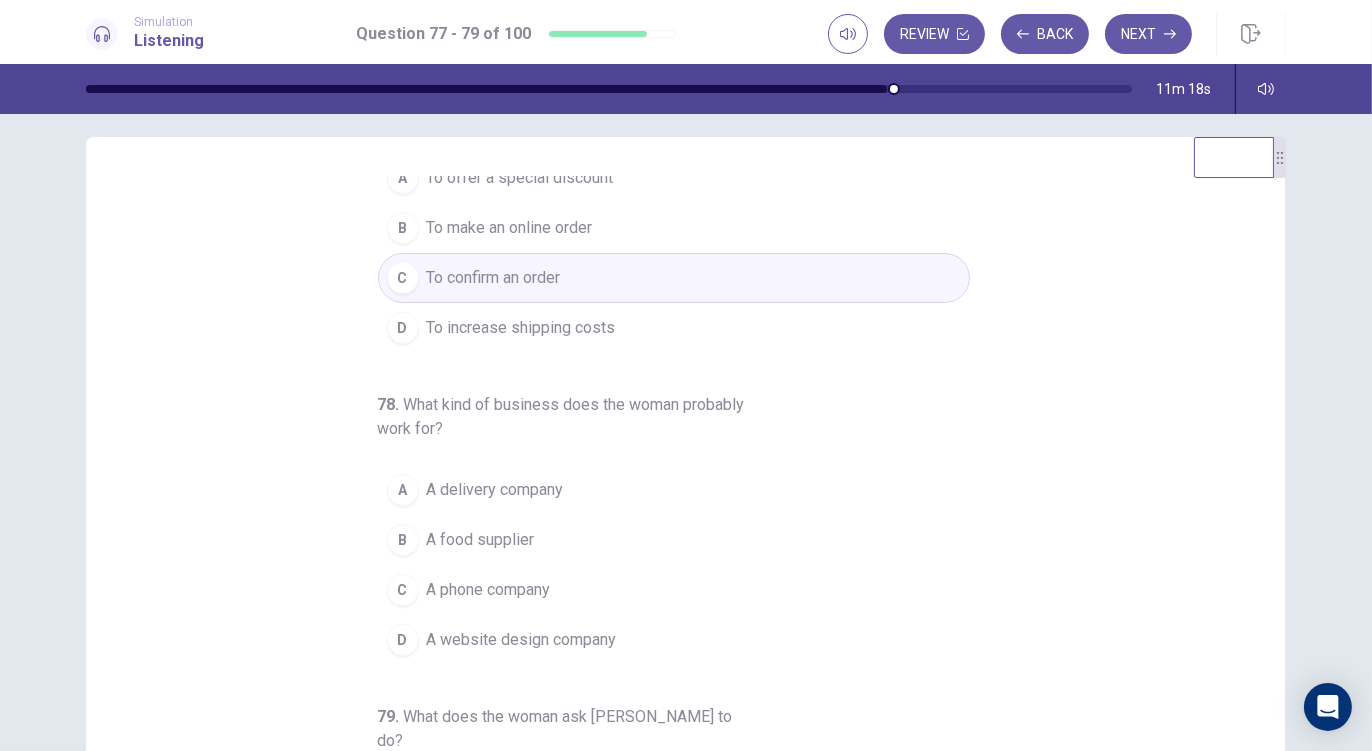 scroll, scrollTop: 90, scrollLeft: 0, axis: vertical 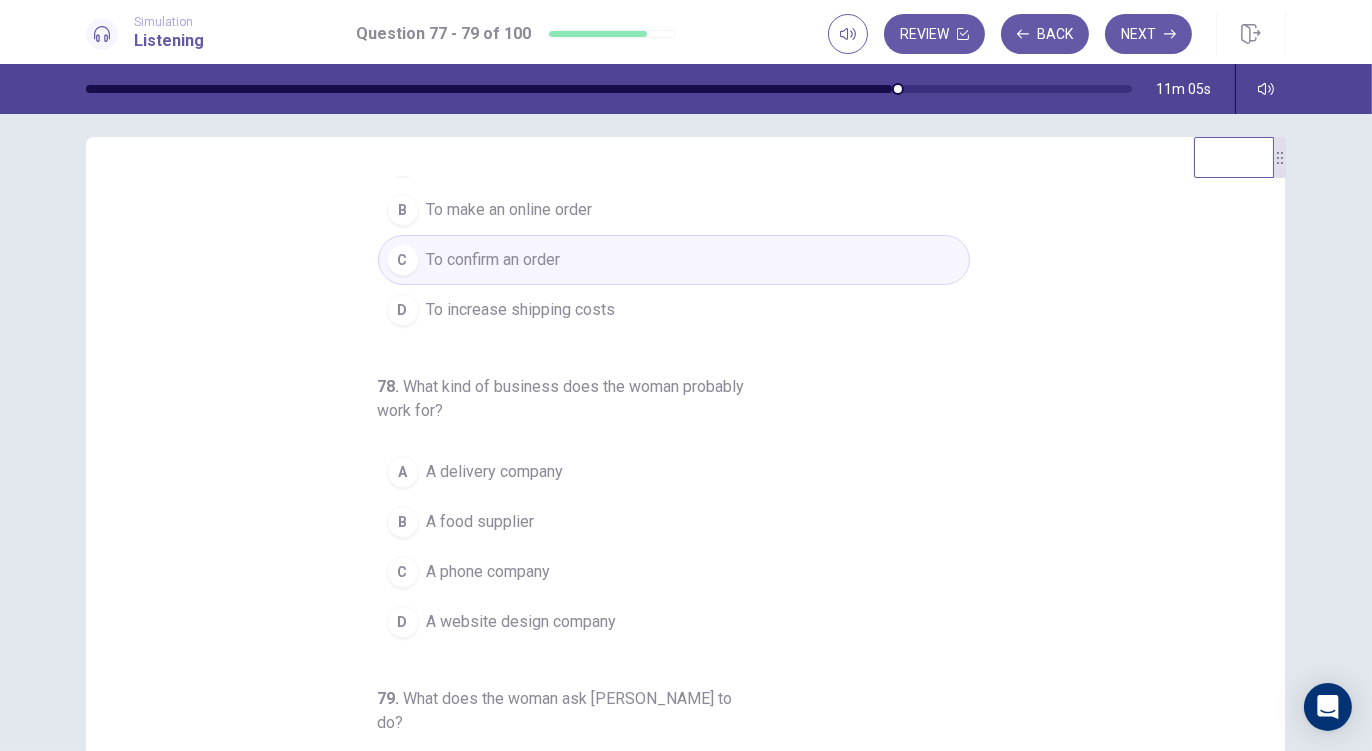 click on "A delivery company" at bounding box center [495, 472] 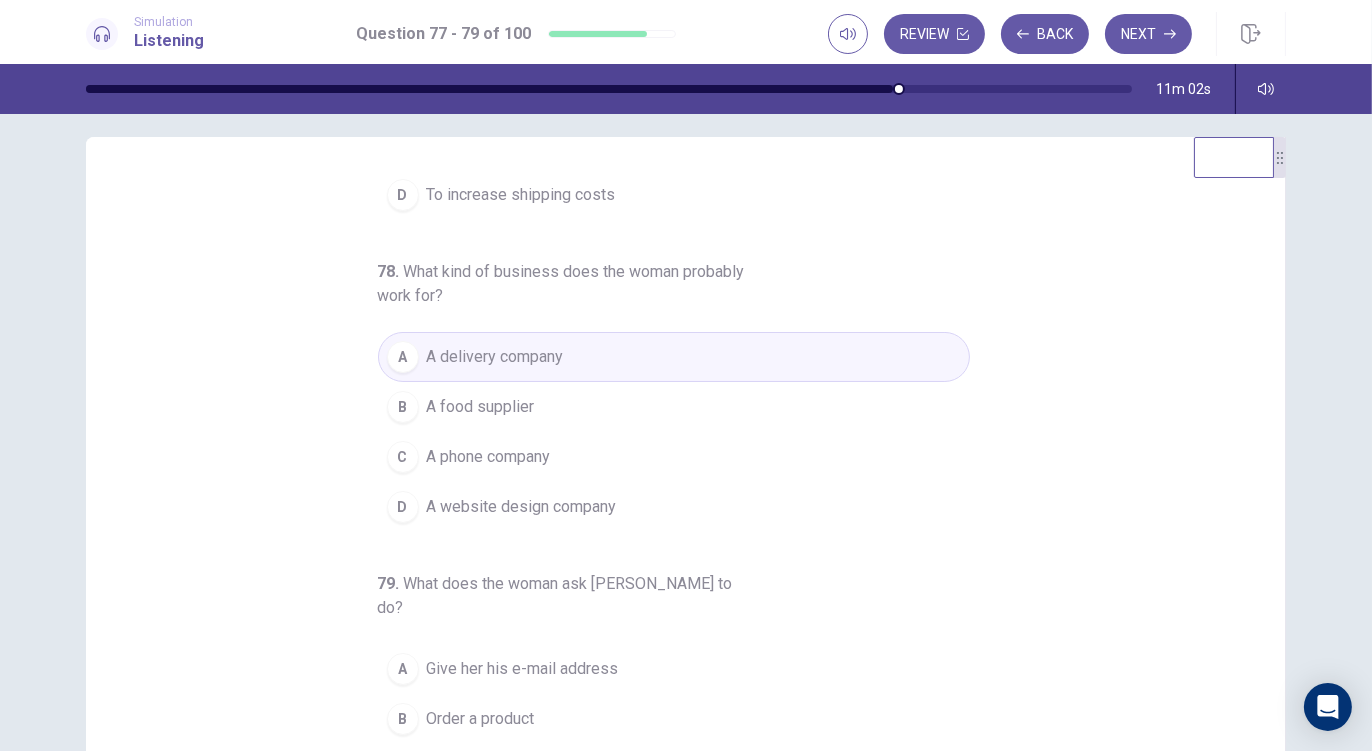 scroll, scrollTop: 225, scrollLeft: 0, axis: vertical 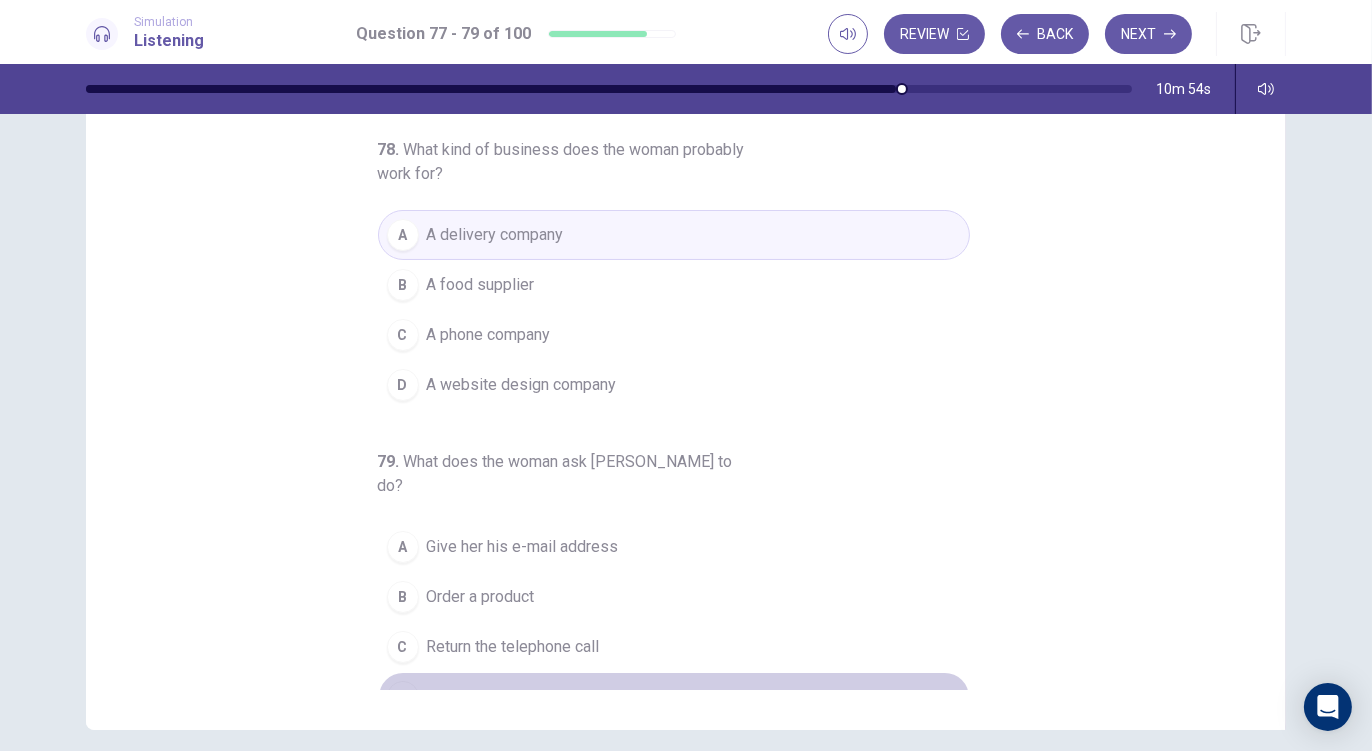 click on "Place an online order" at bounding box center [500, 697] 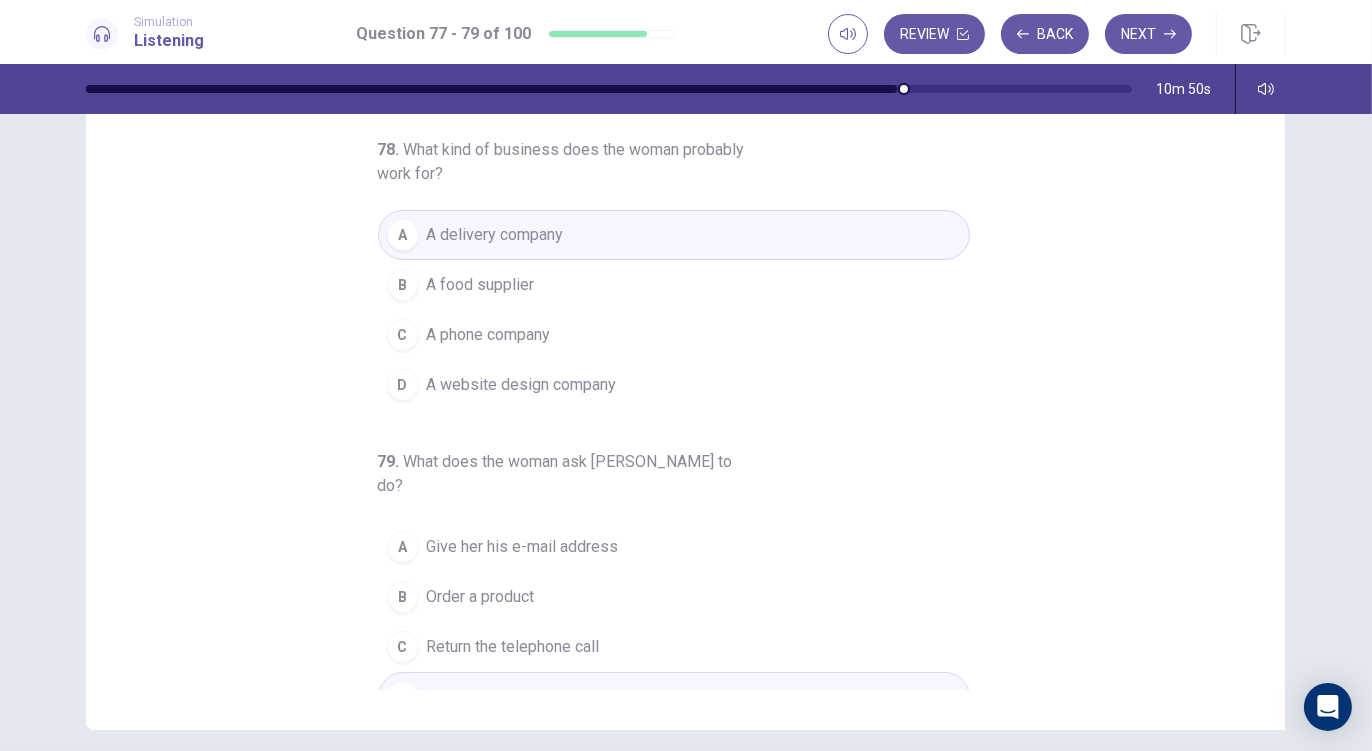 scroll, scrollTop: 225, scrollLeft: 0, axis: vertical 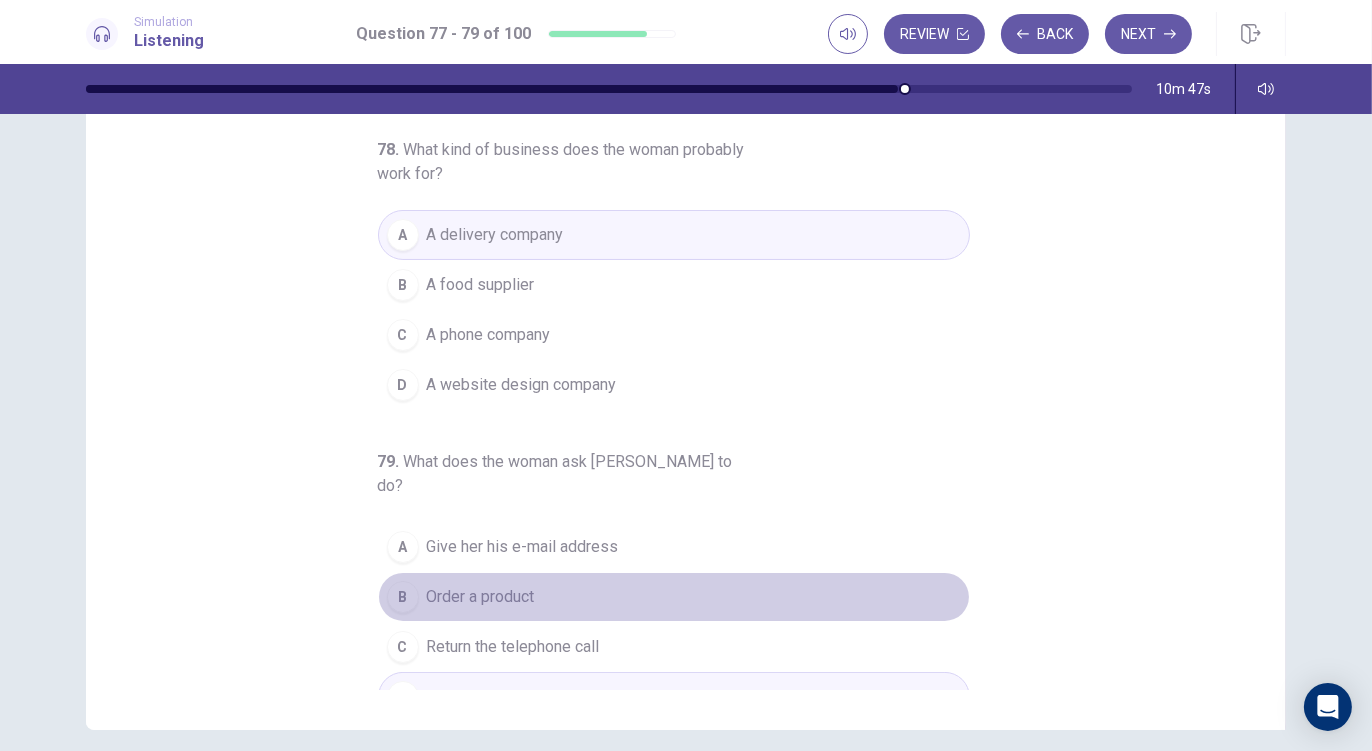 click on "B Order a product" at bounding box center [674, 597] 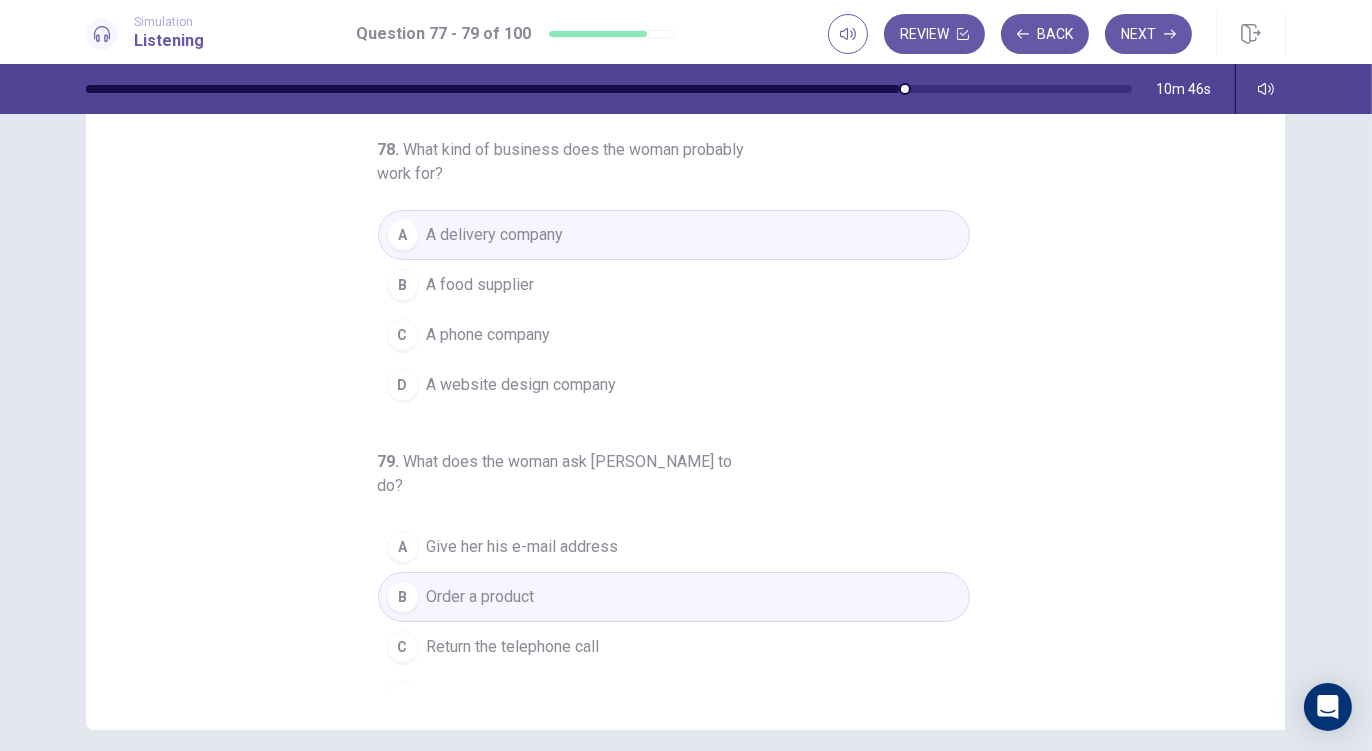 scroll, scrollTop: 0, scrollLeft: 0, axis: both 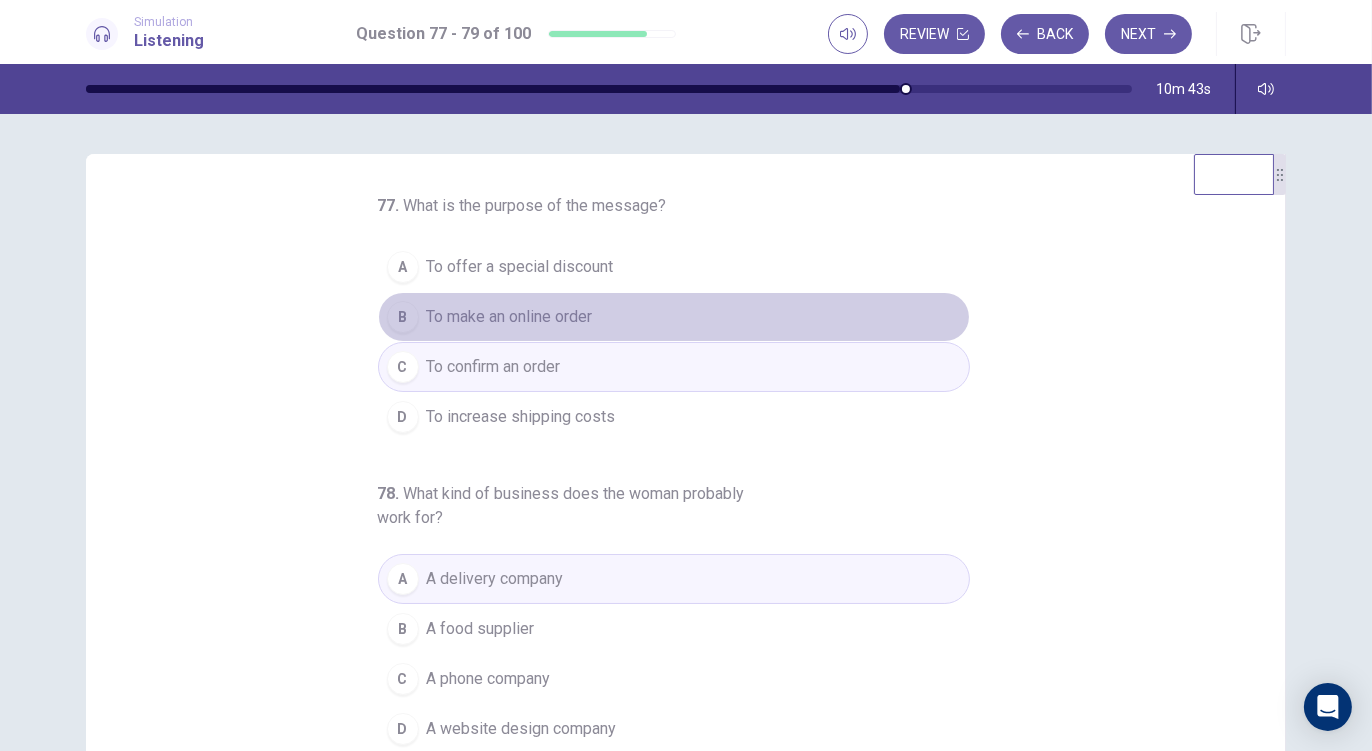 click on "To make an online order" at bounding box center (510, 317) 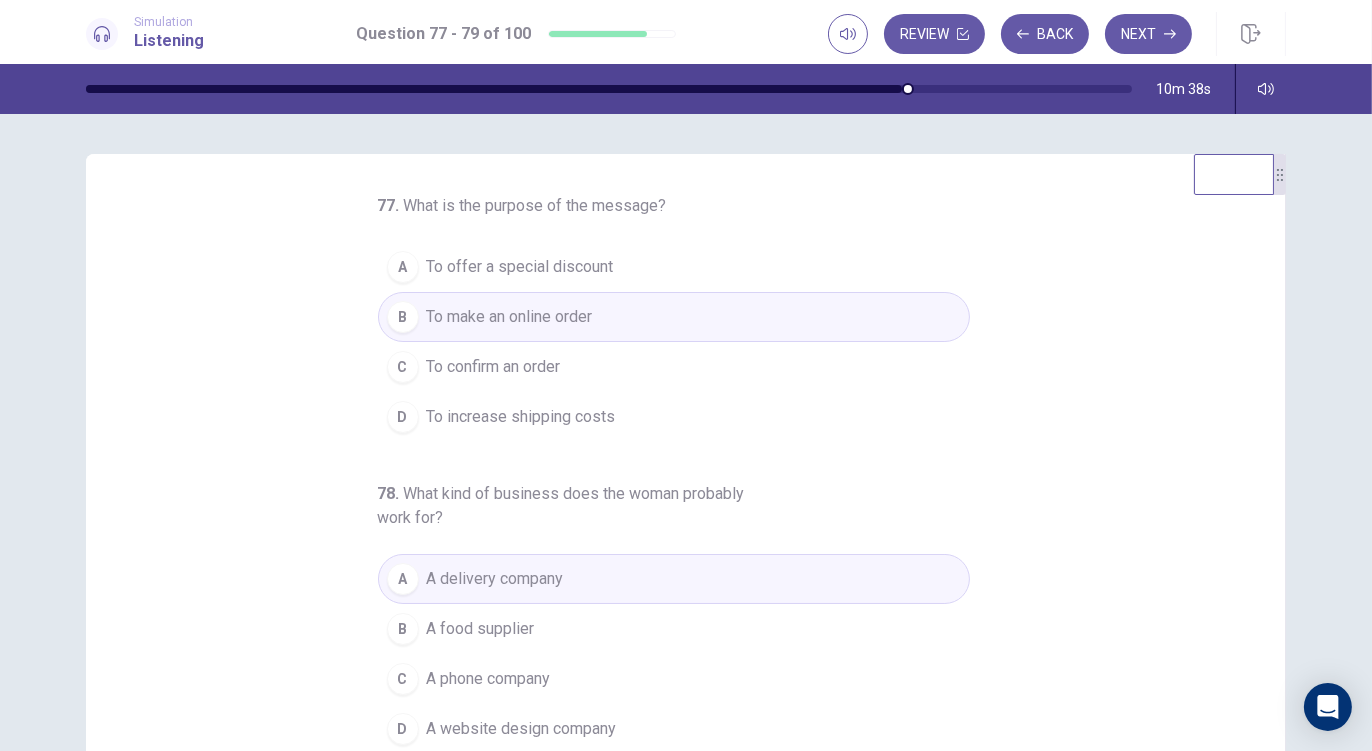 click on "To confirm an order" at bounding box center [494, 367] 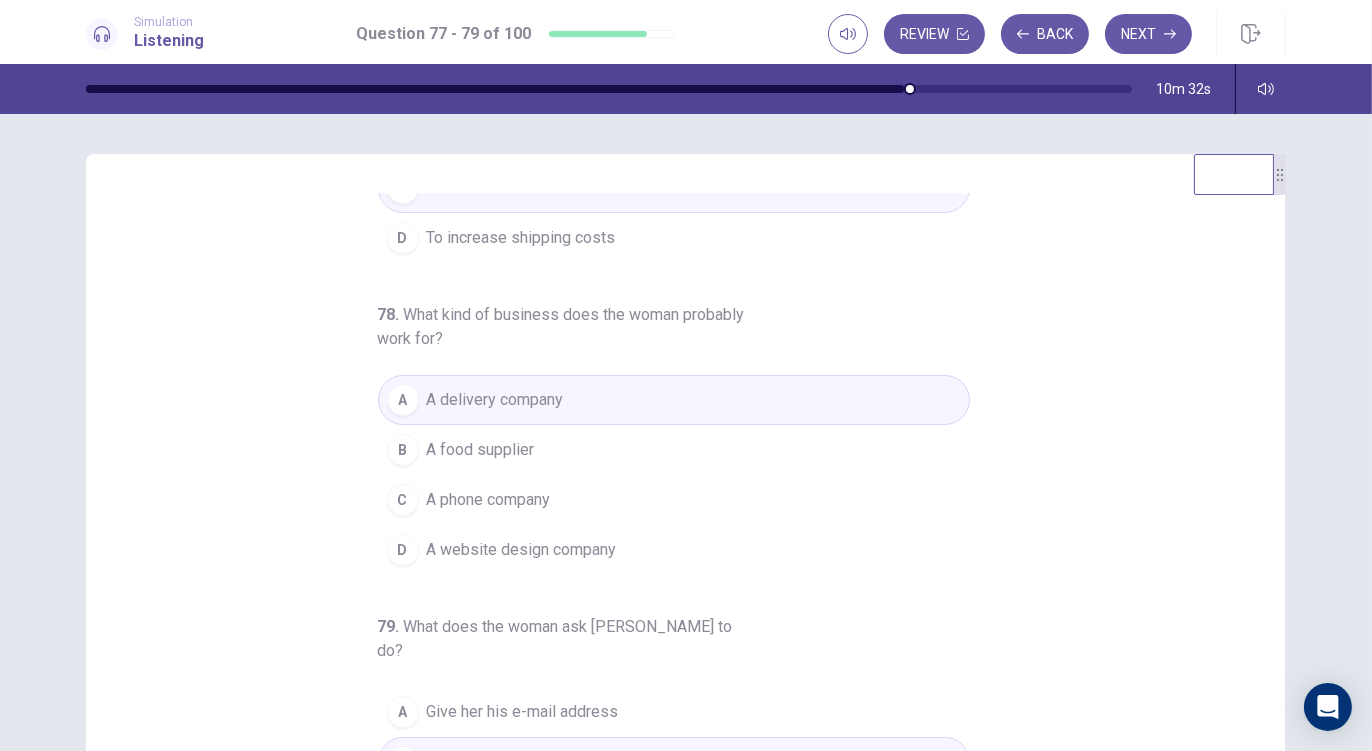scroll, scrollTop: 225, scrollLeft: 0, axis: vertical 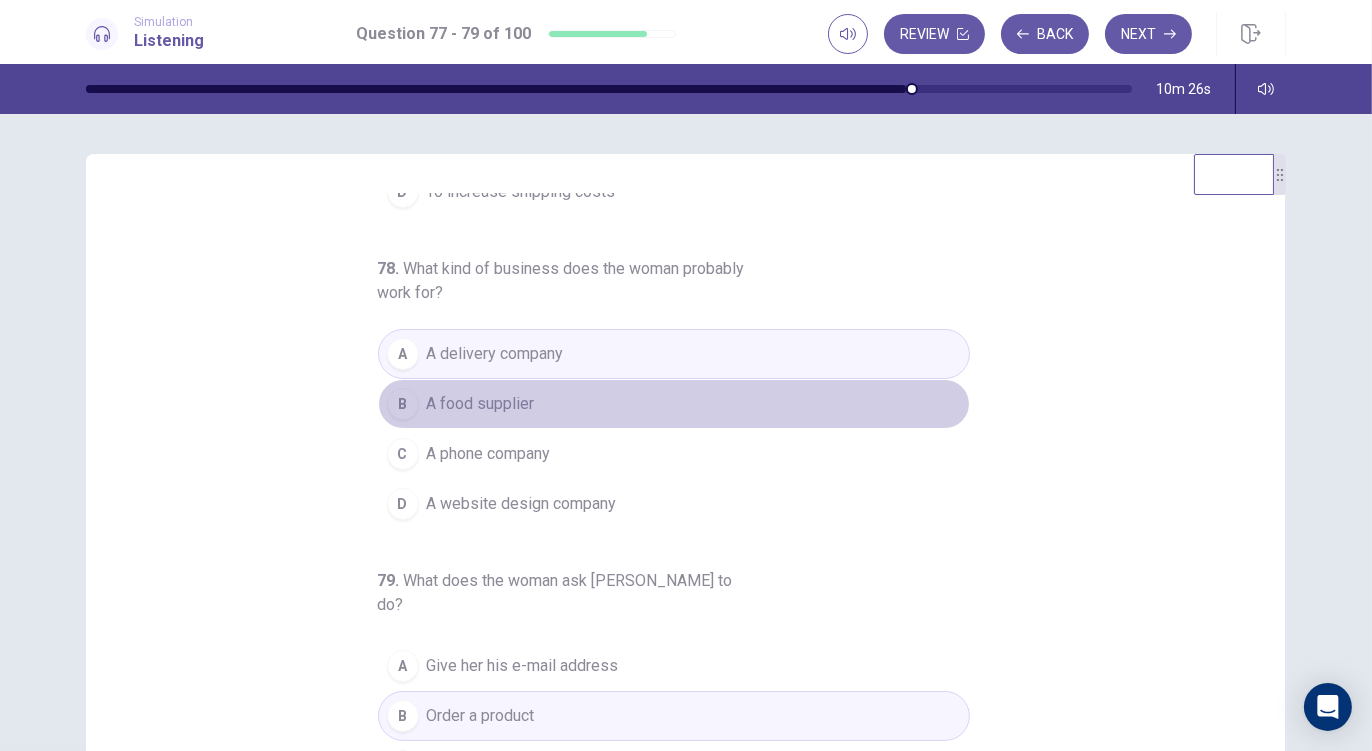 click on "A food supplier" at bounding box center [481, 404] 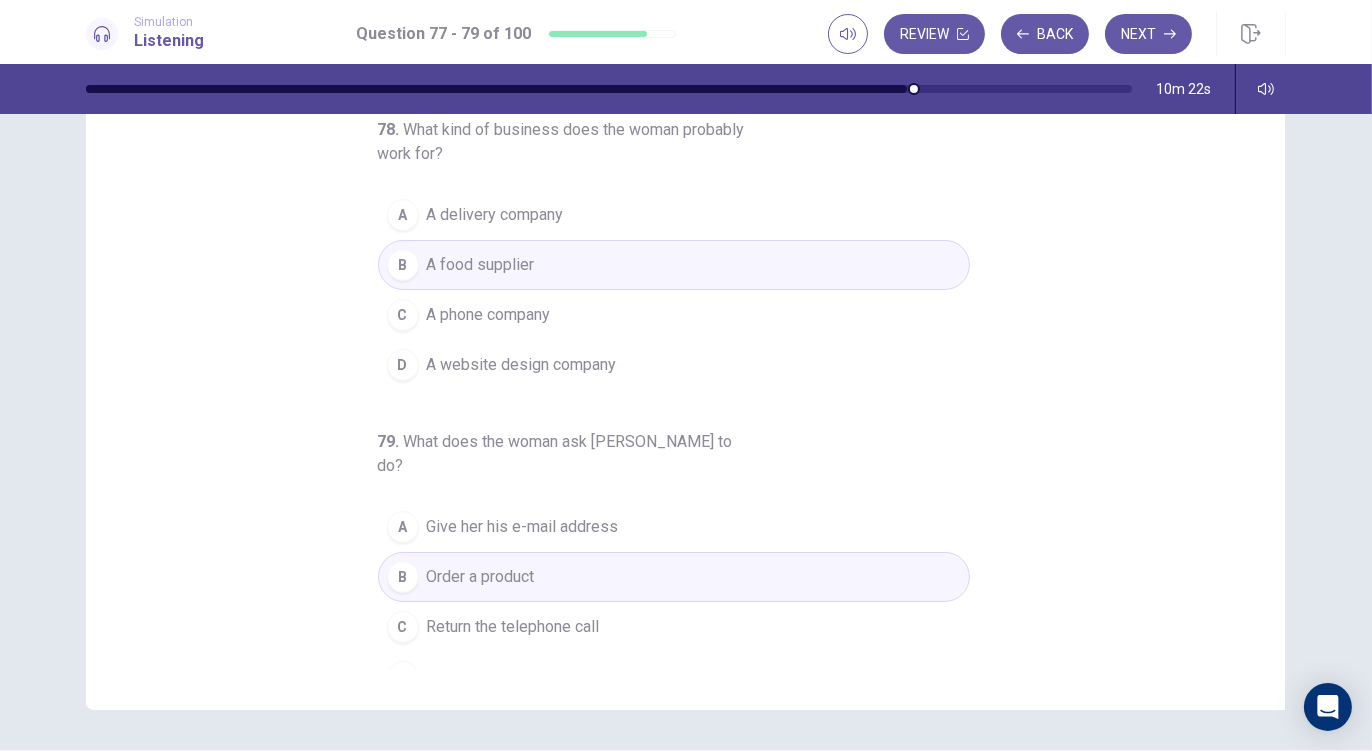 scroll, scrollTop: 140, scrollLeft: 0, axis: vertical 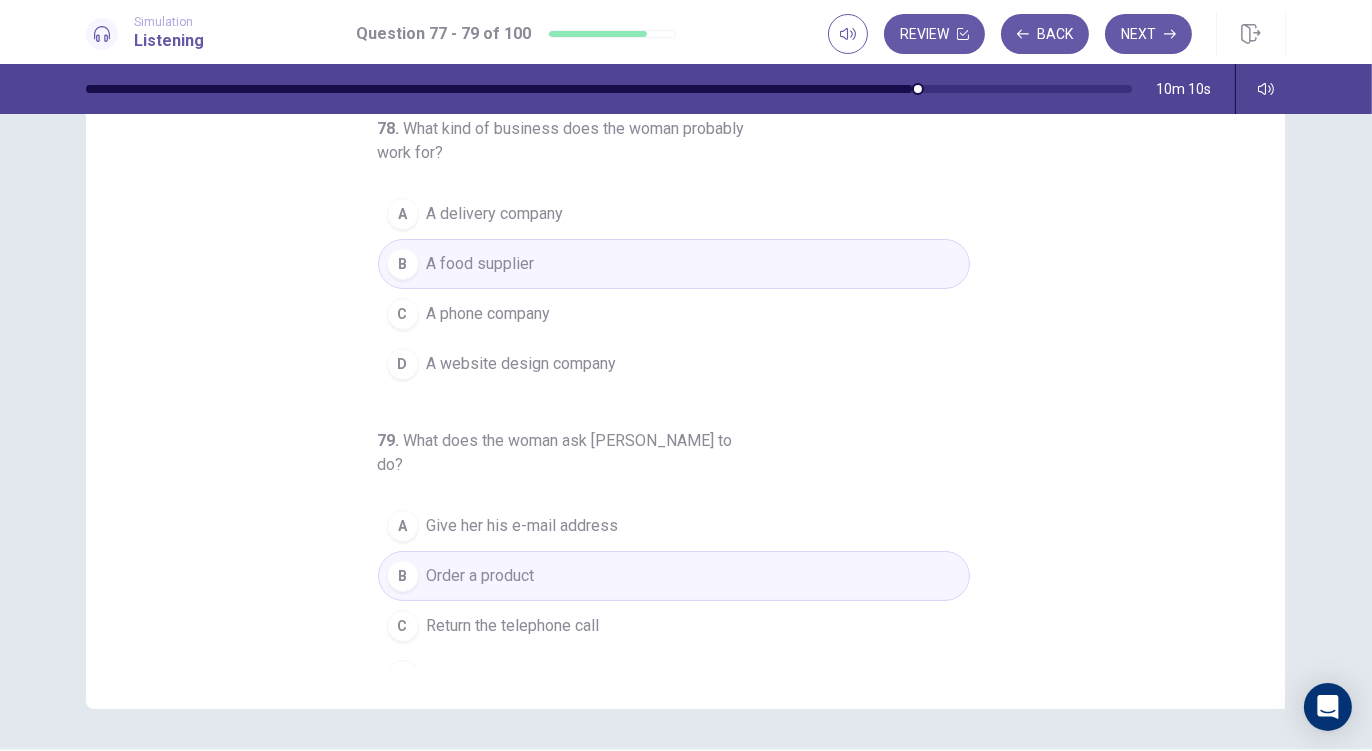 drag, startPoint x: 777, startPoint y: 401, endPoint x: 1145, endPoint y: 6, distance: 539.86017 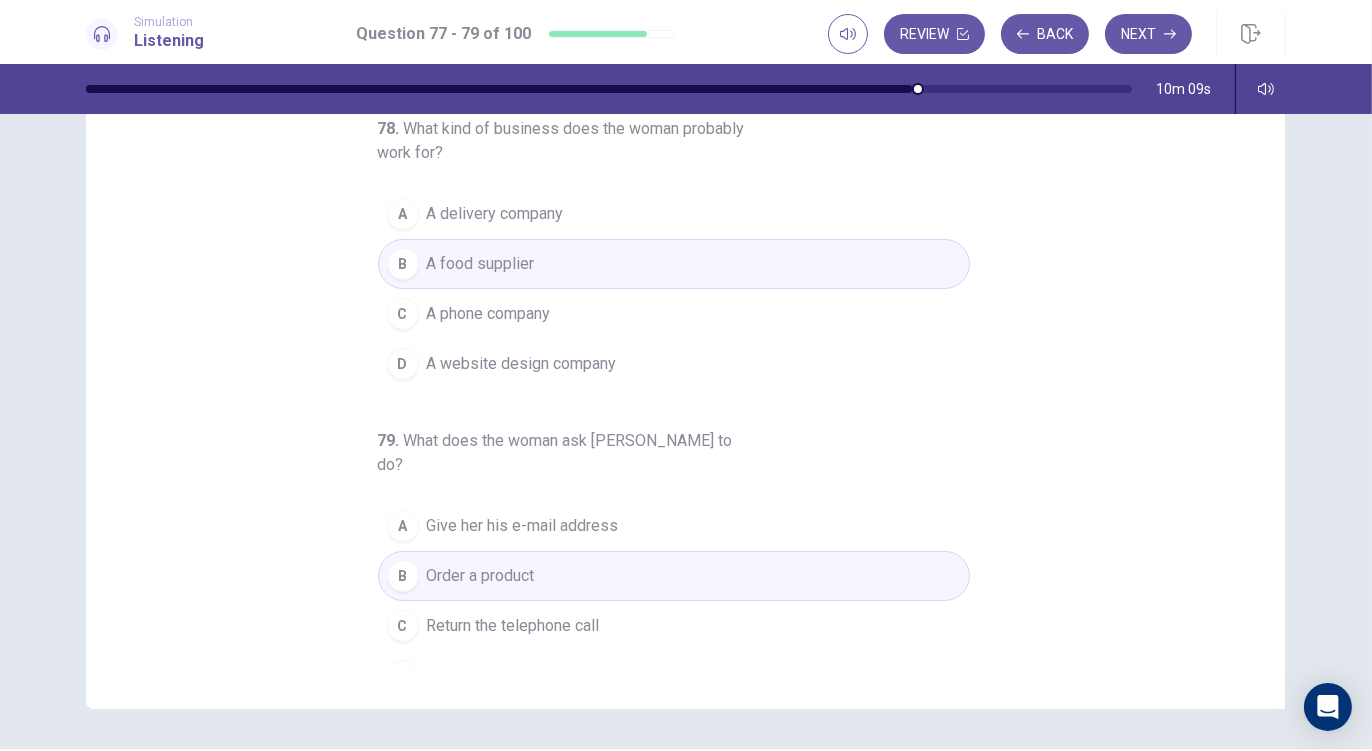 click on "Simulation   Listening Question 77 - 79 of 100 Review Back Next" at bounding box center [686, 32] 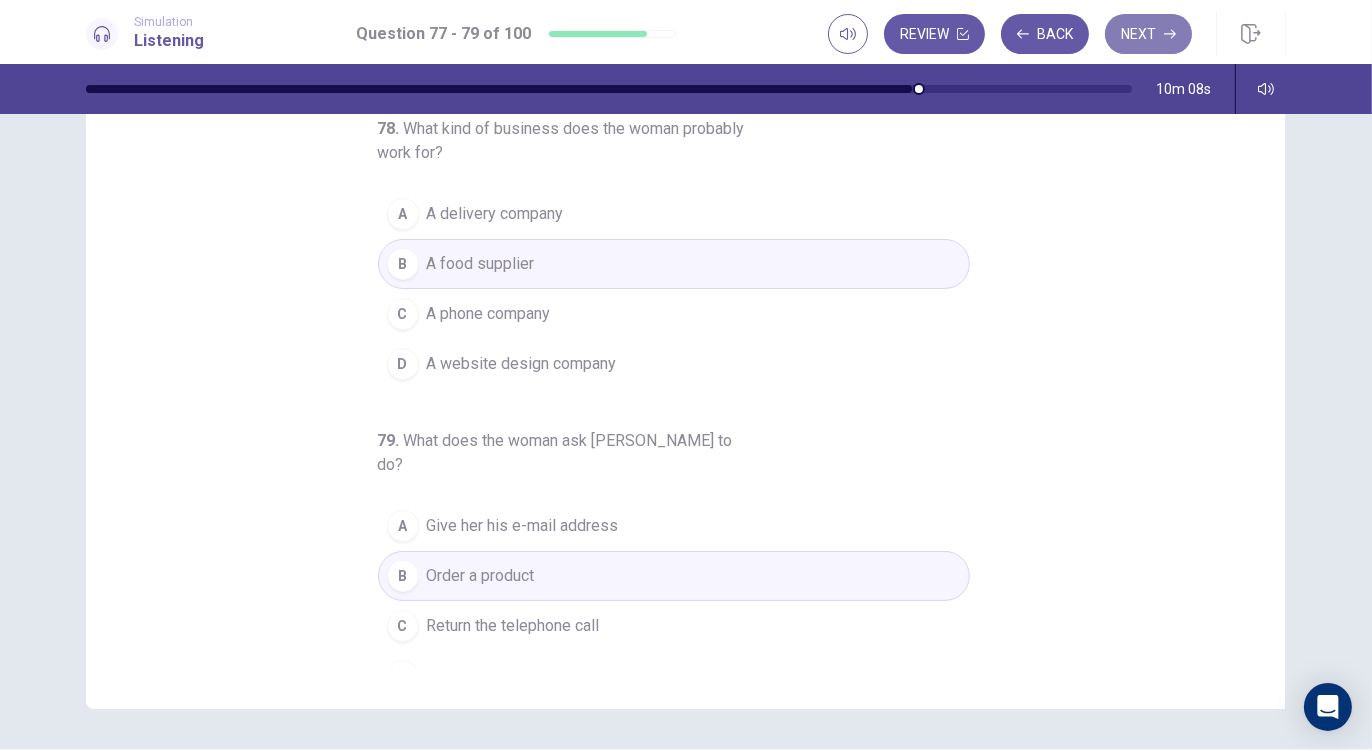 click on "Next" at bounding box center [1148, 34] 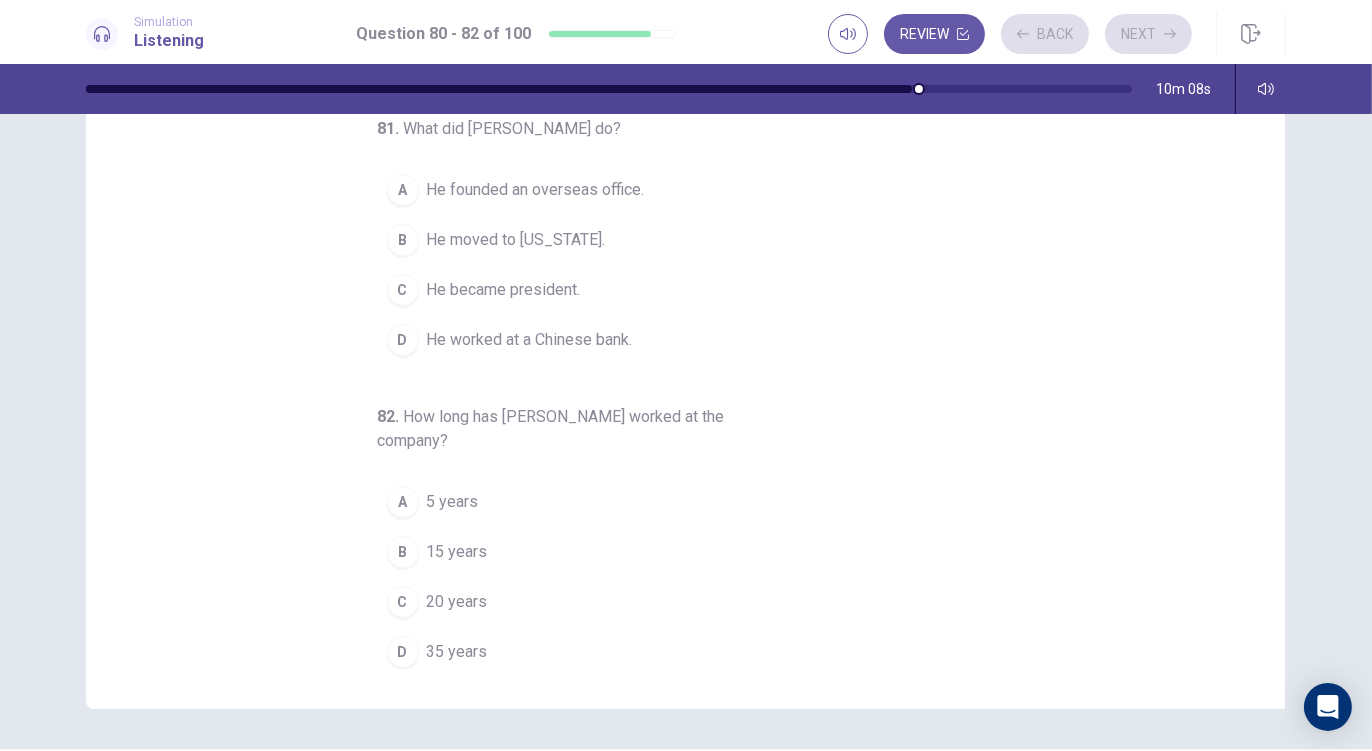 scroll, scrollTop: 0, scrollLeft: 0, axis: both 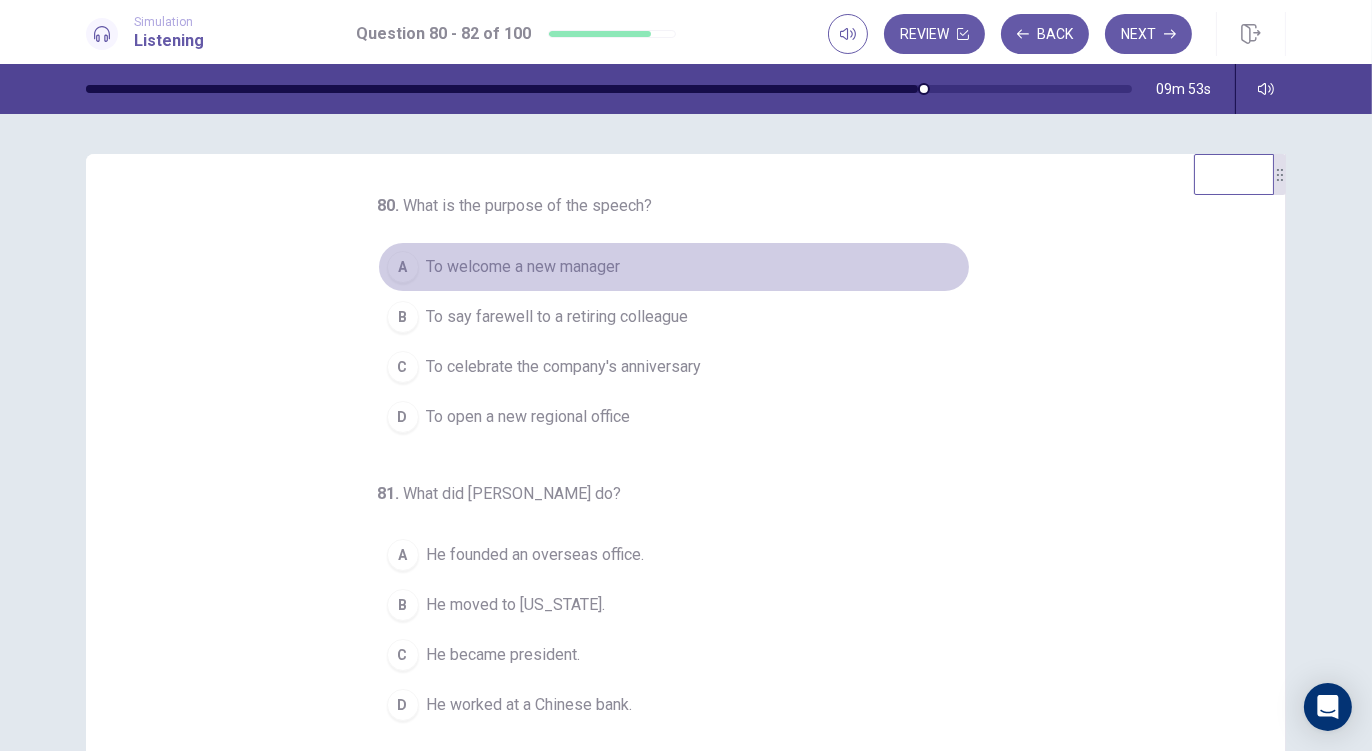 click on "To welcome a new manager" at bounding box center (524, 267) 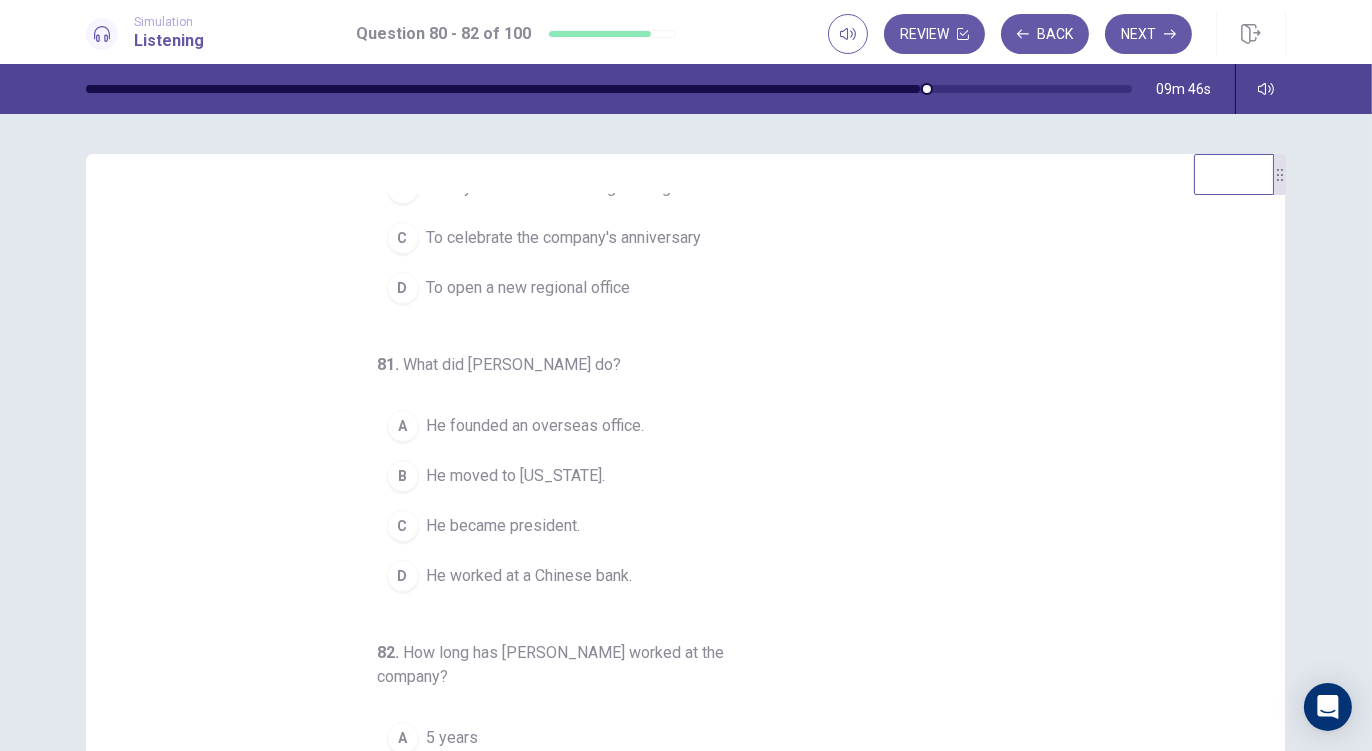 scroll, scrollTop: 132, scrollLeft: 0, axis: vertical 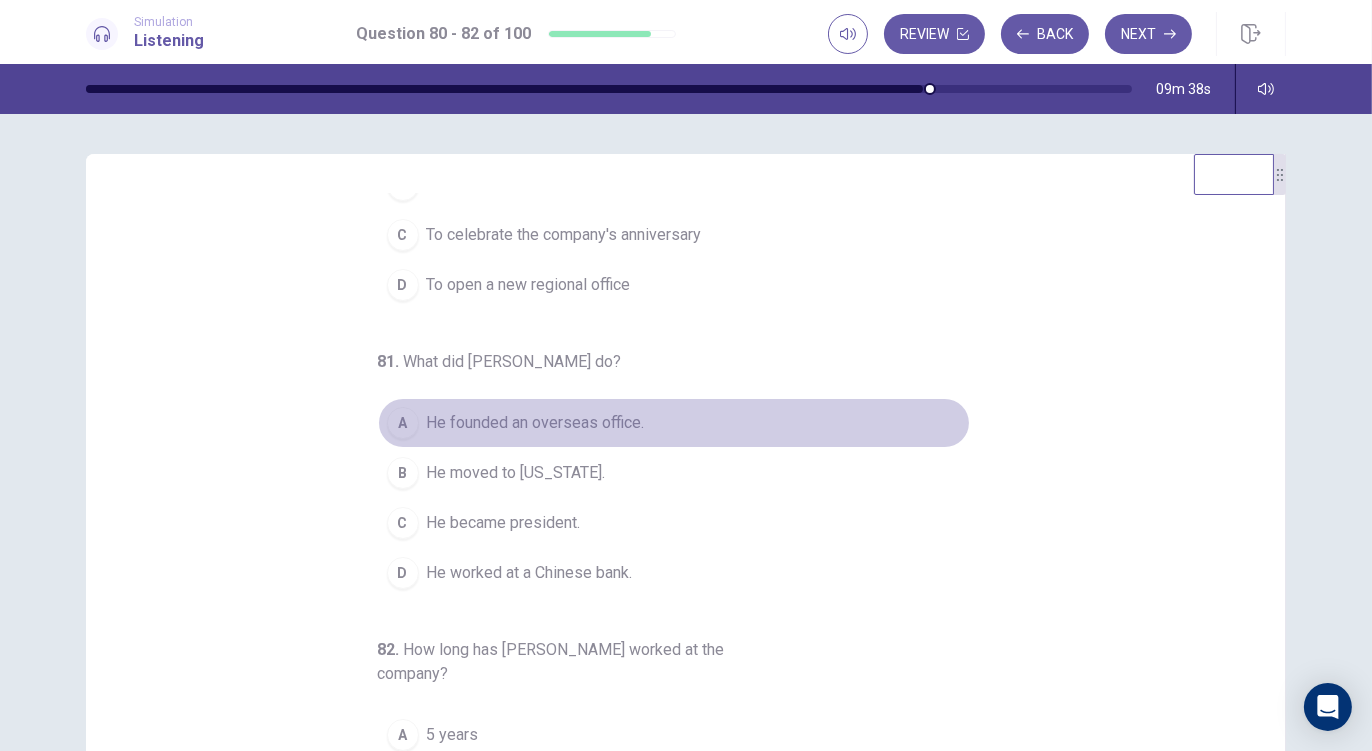 click on "He founded an overseas office." at bounding box center (536, 423) 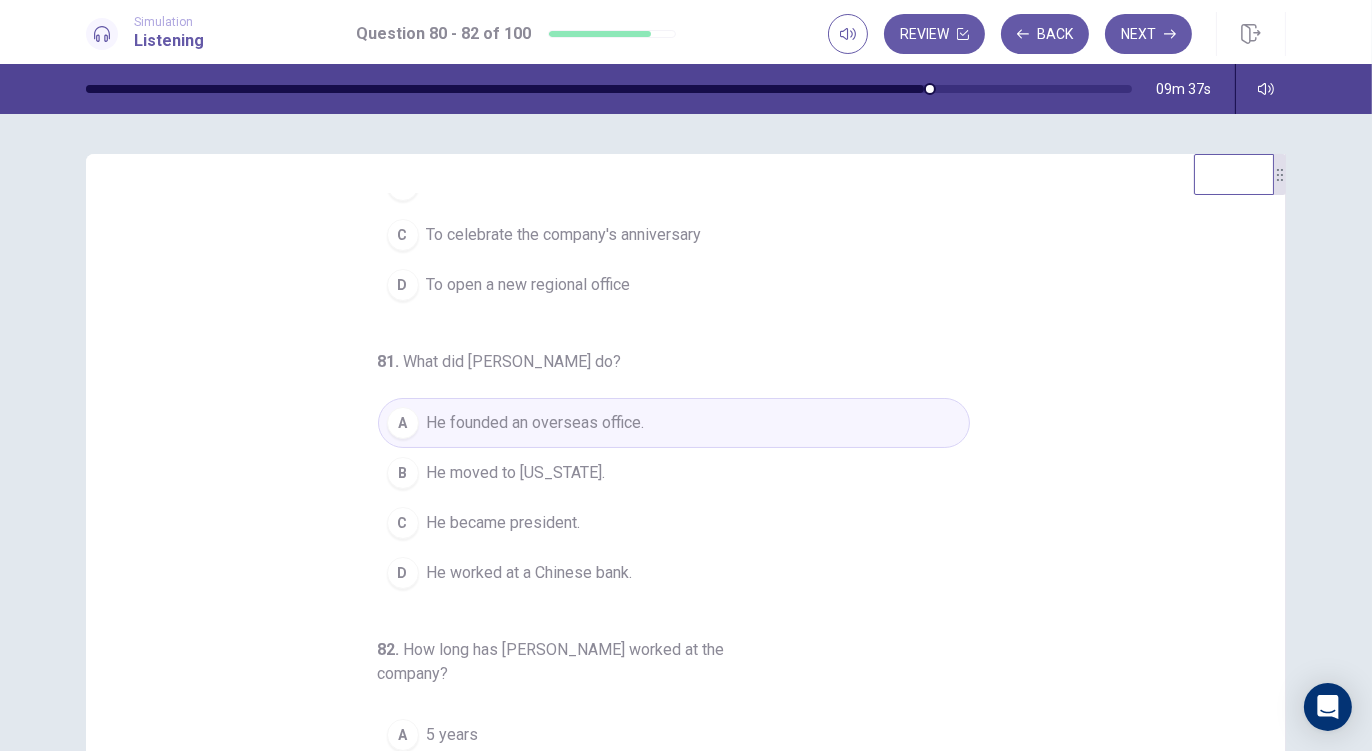 scroll, scrollTop: 225, scrollLeft: 0, axis: vertical 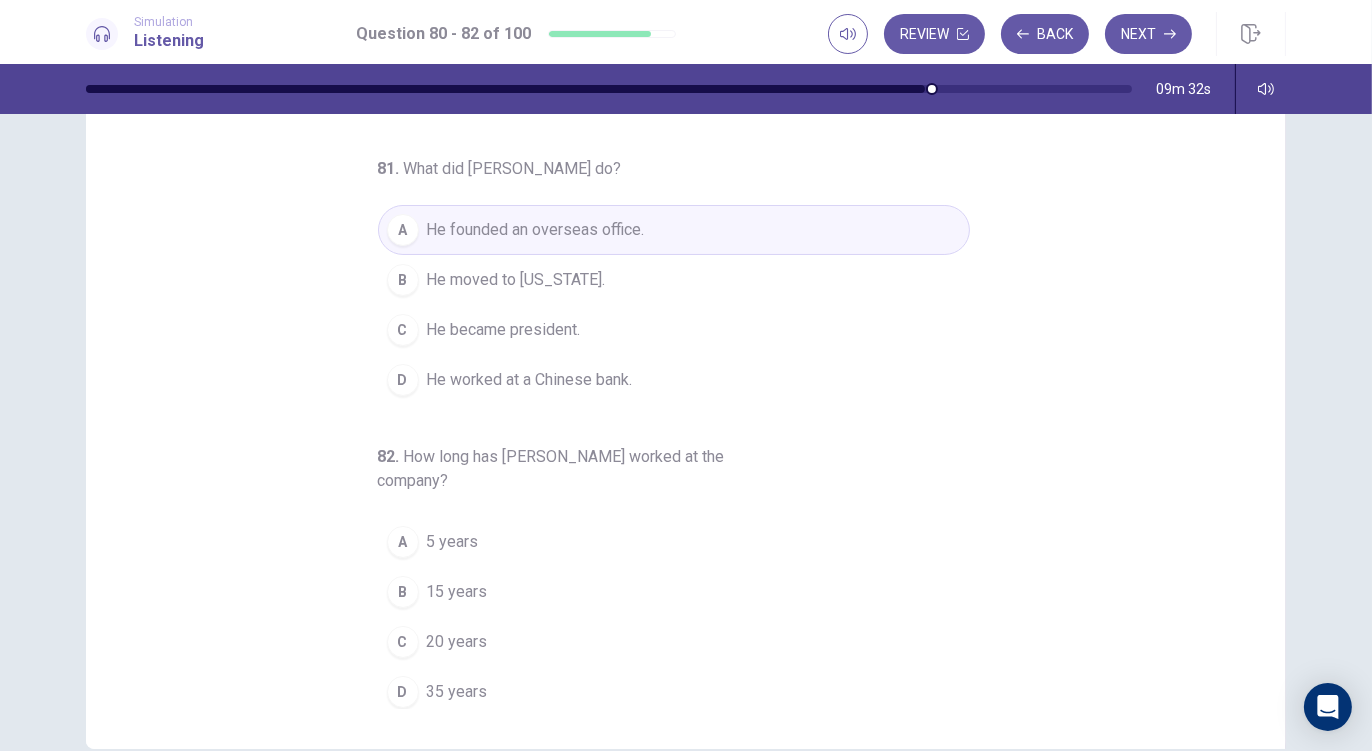 click on "He worked at a Chinese bank." at bounding box center (530, 380) 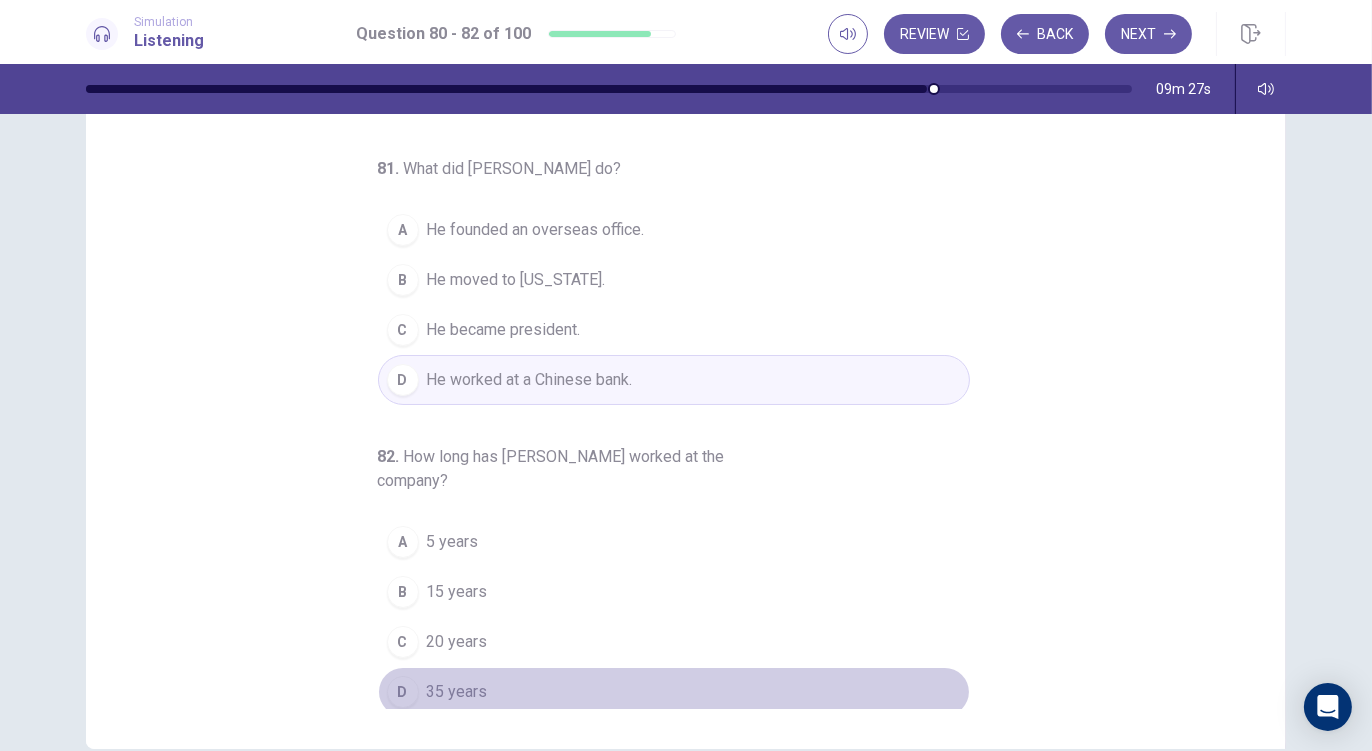 click on "D" at bounding box center [403, 692] 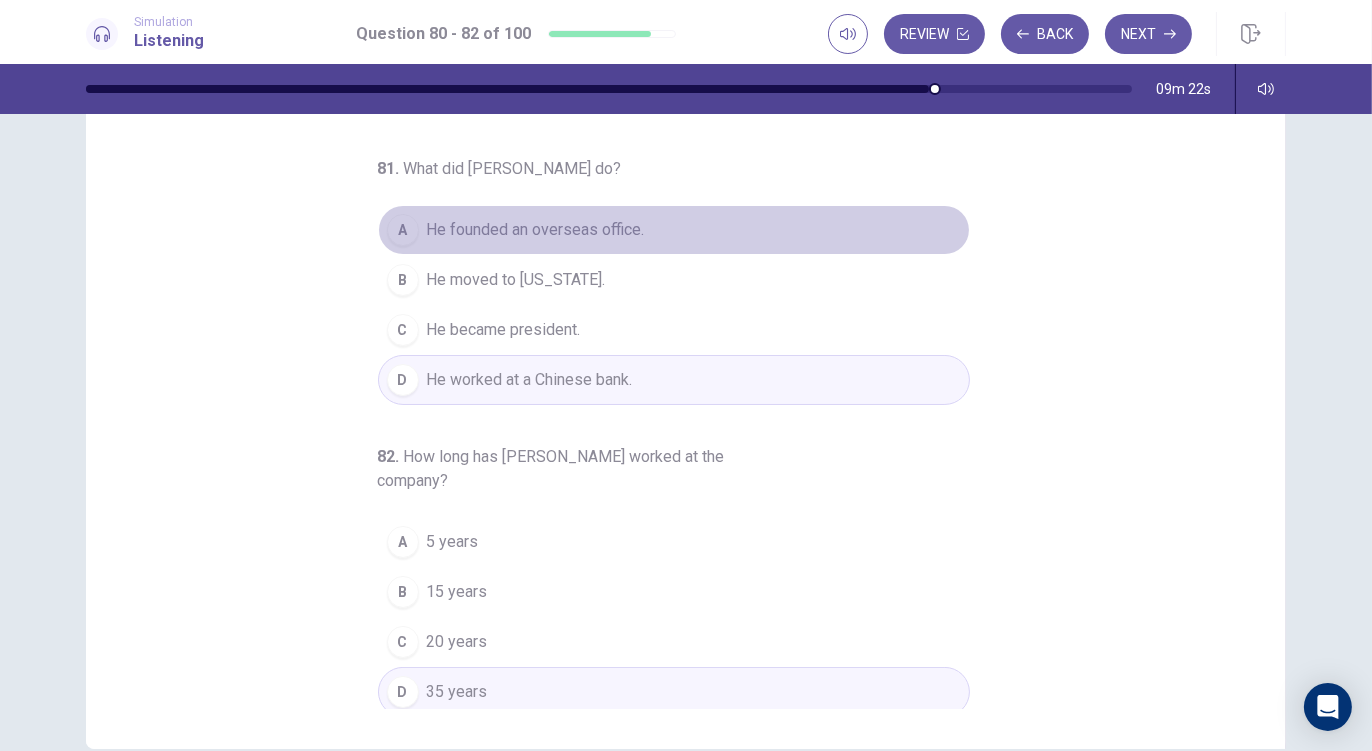 click on "He founded an overseas office." at bounding box center [536, 230] 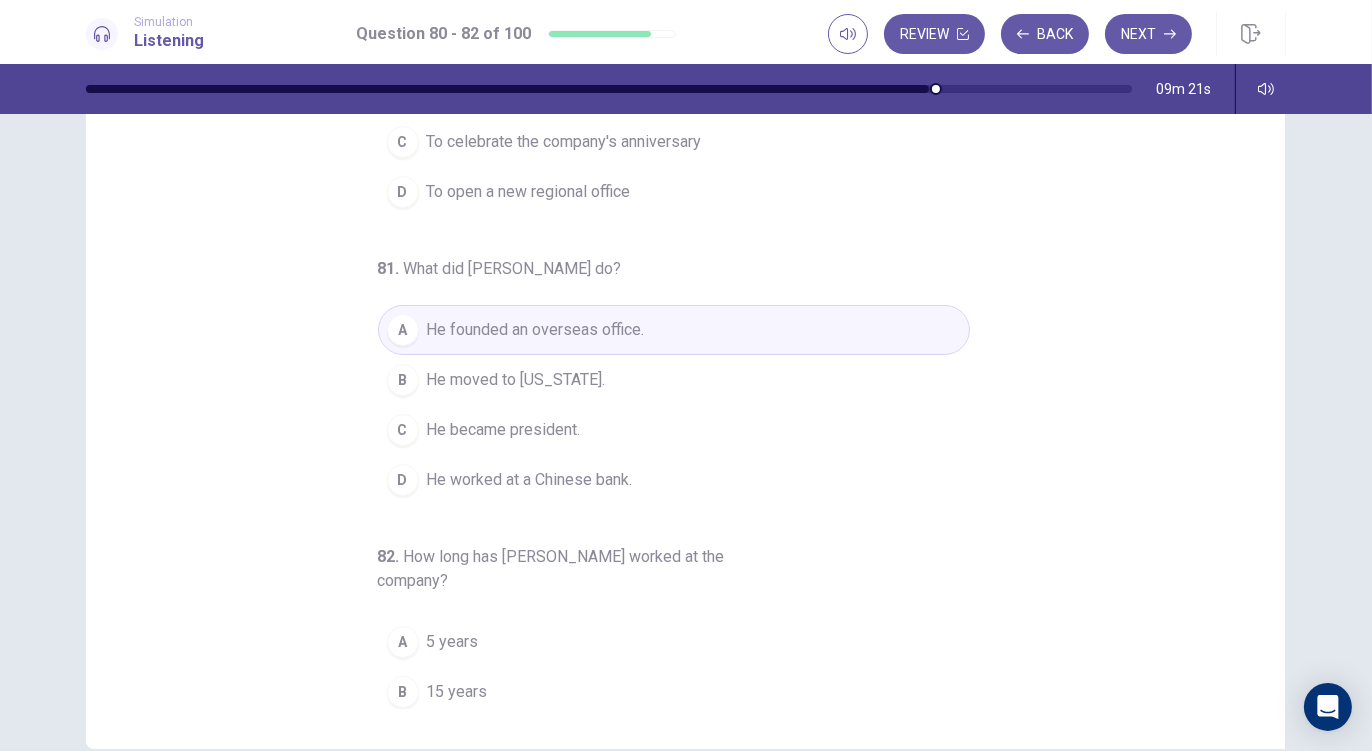 scroll, scrollTop: 0, scrollLeft: 0, axis: both 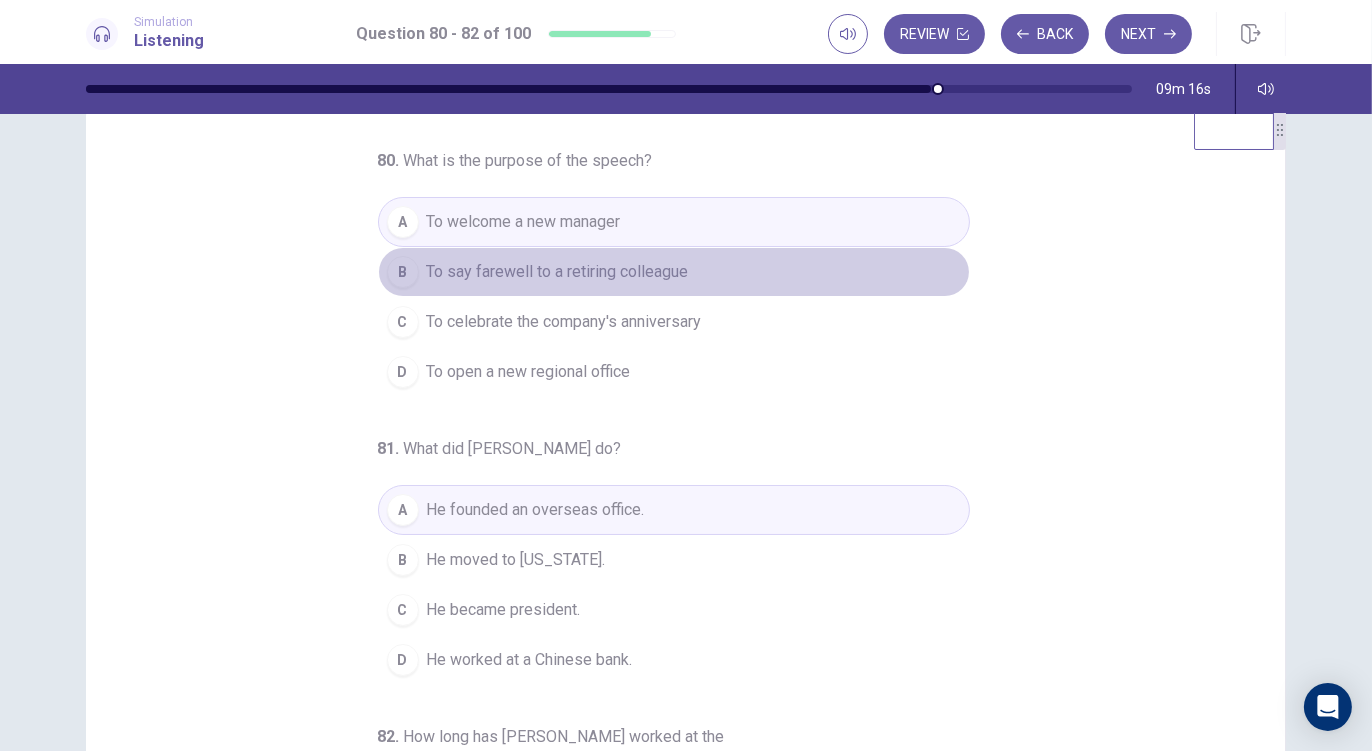 click on "To say farewell to a retiring colleague" at bounding box center [558, 272] 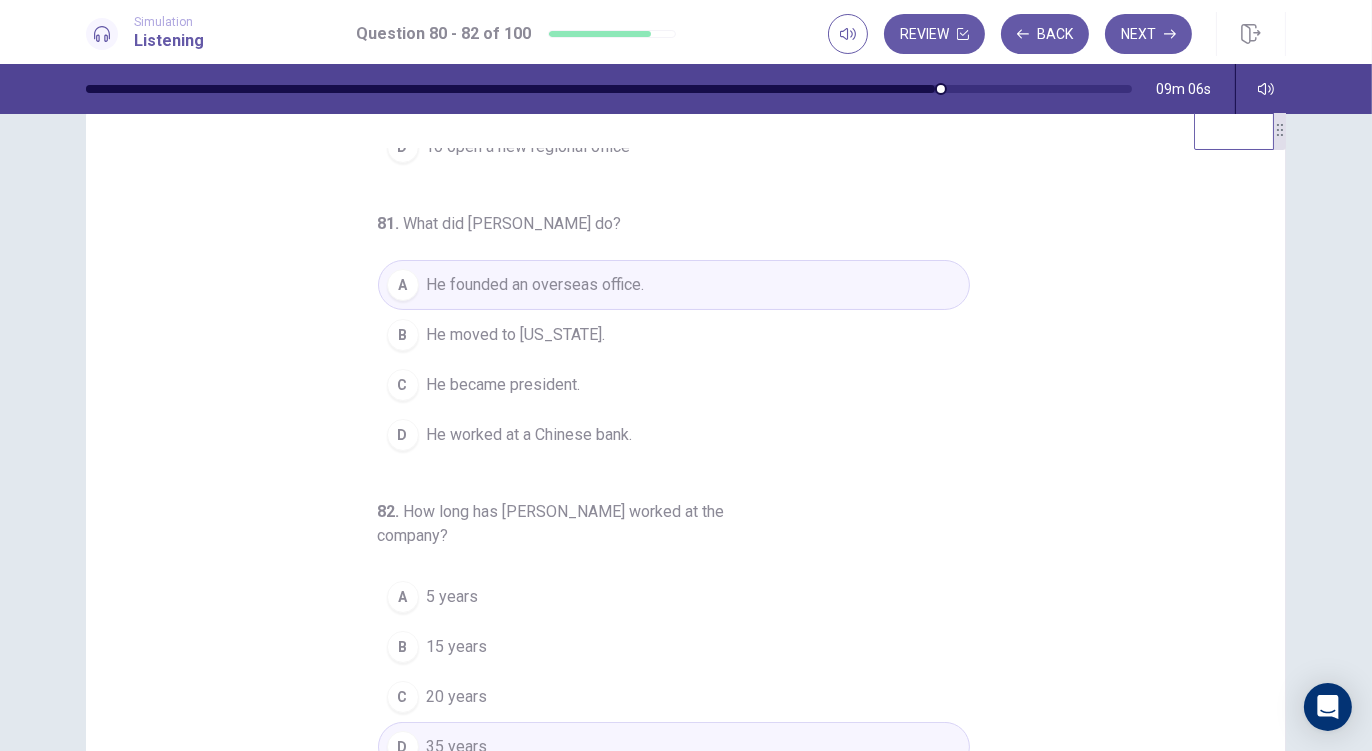 scroll, scrollTop: 225, scrollLeft: 0, axis: vertical 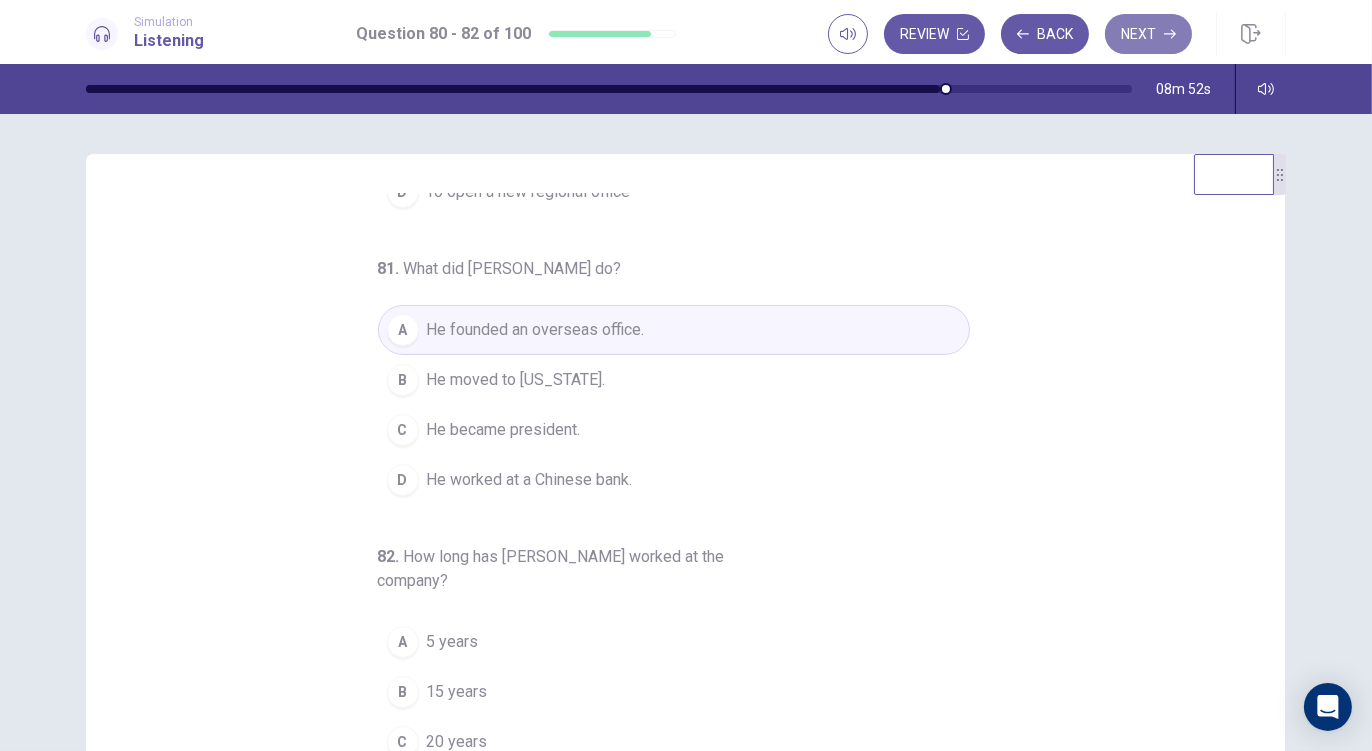 click on "Next" at bounding box center [1148, 34] 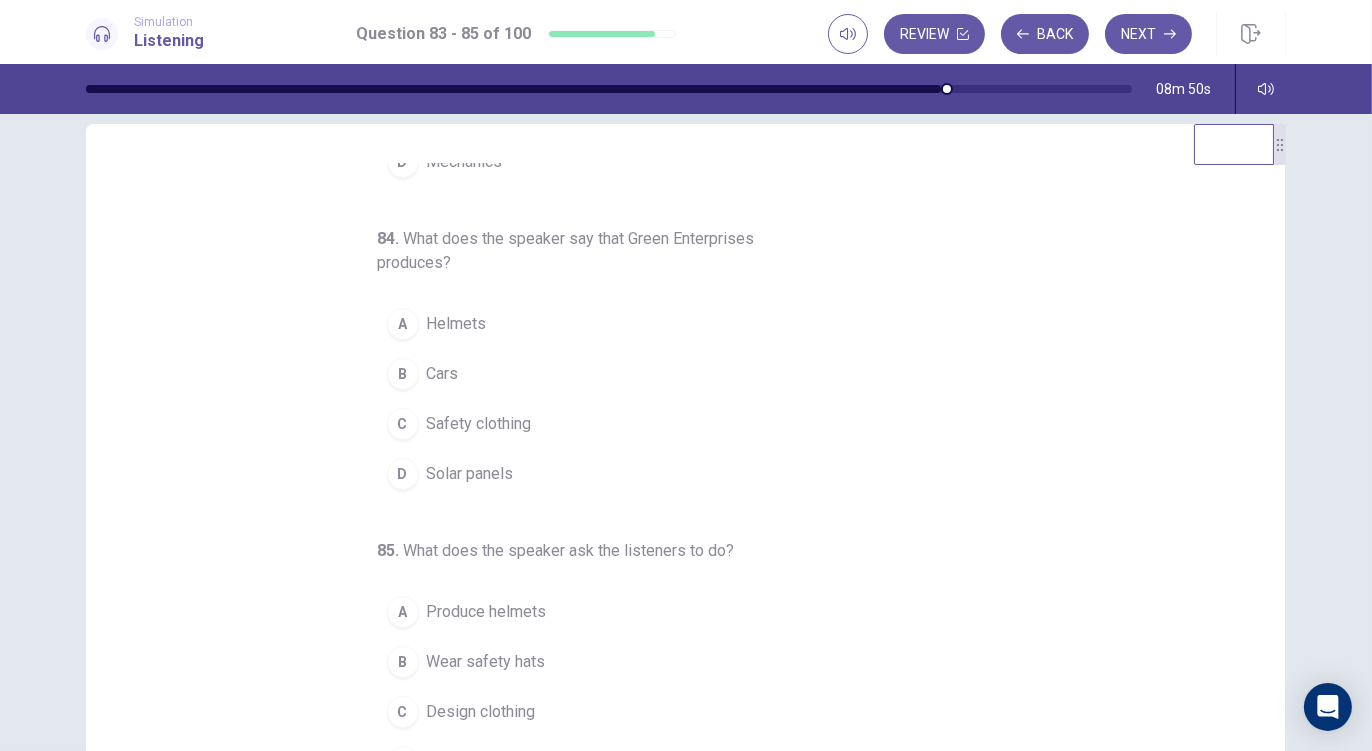 scroll, scrollTop: 32, scrollLeft: 0, axis: vertical 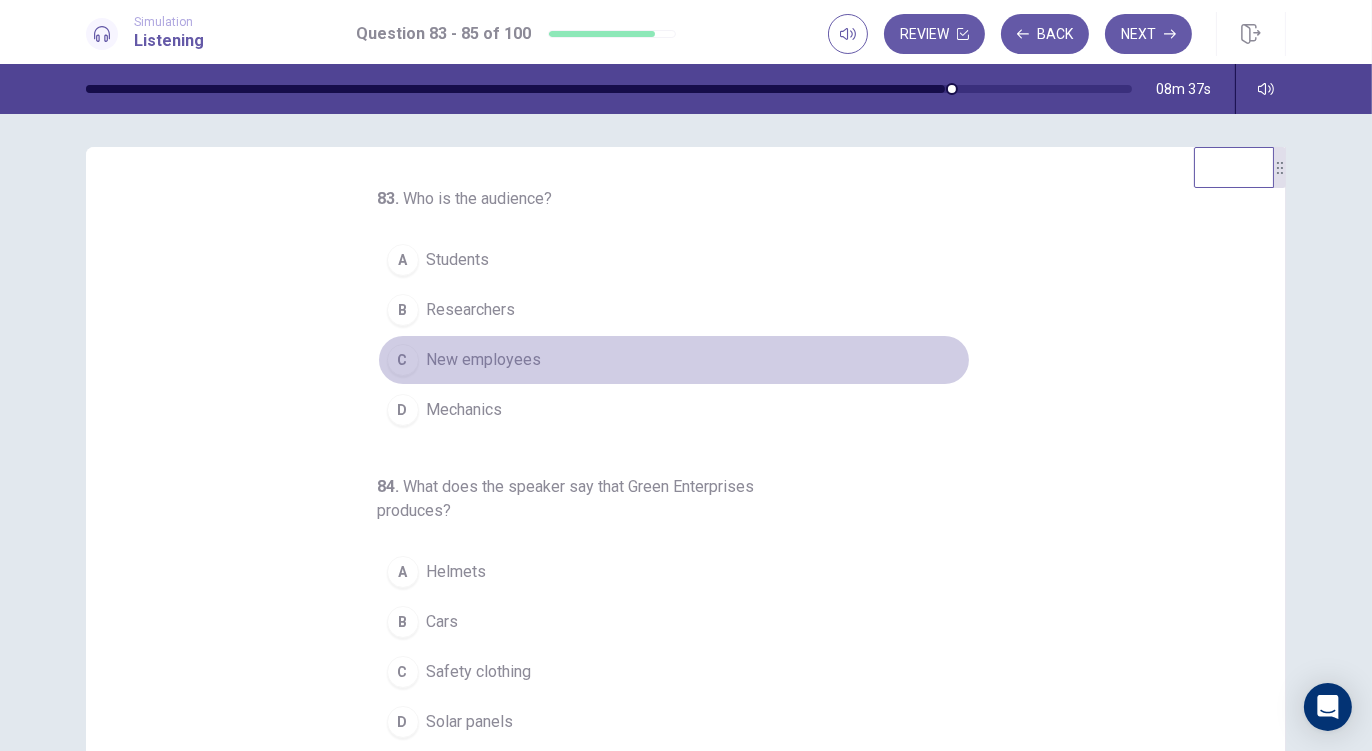 click on "C New employees" at bounding box center (674, 360) 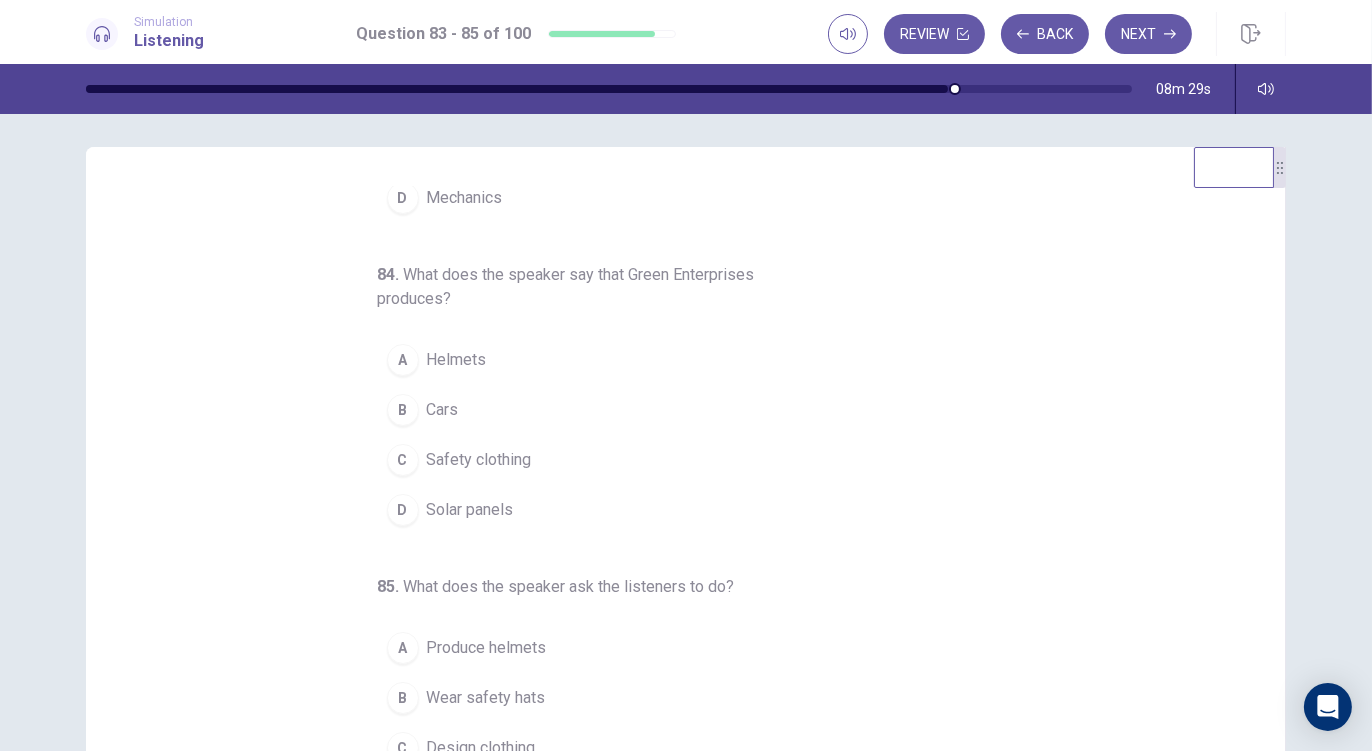 scroll, scrollTop: 214, scrollLeft: 0, axis: vertical 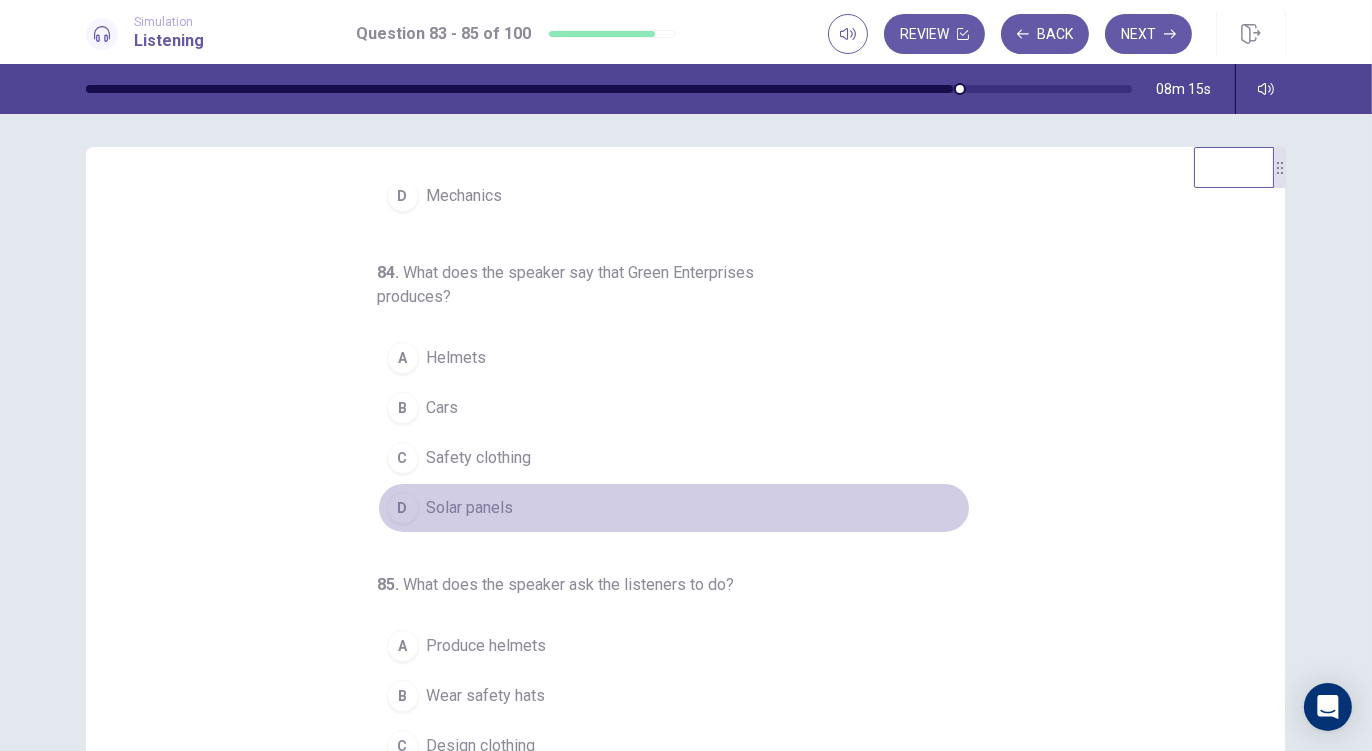 click on "Solar panels" at bounding box center (470, 508) 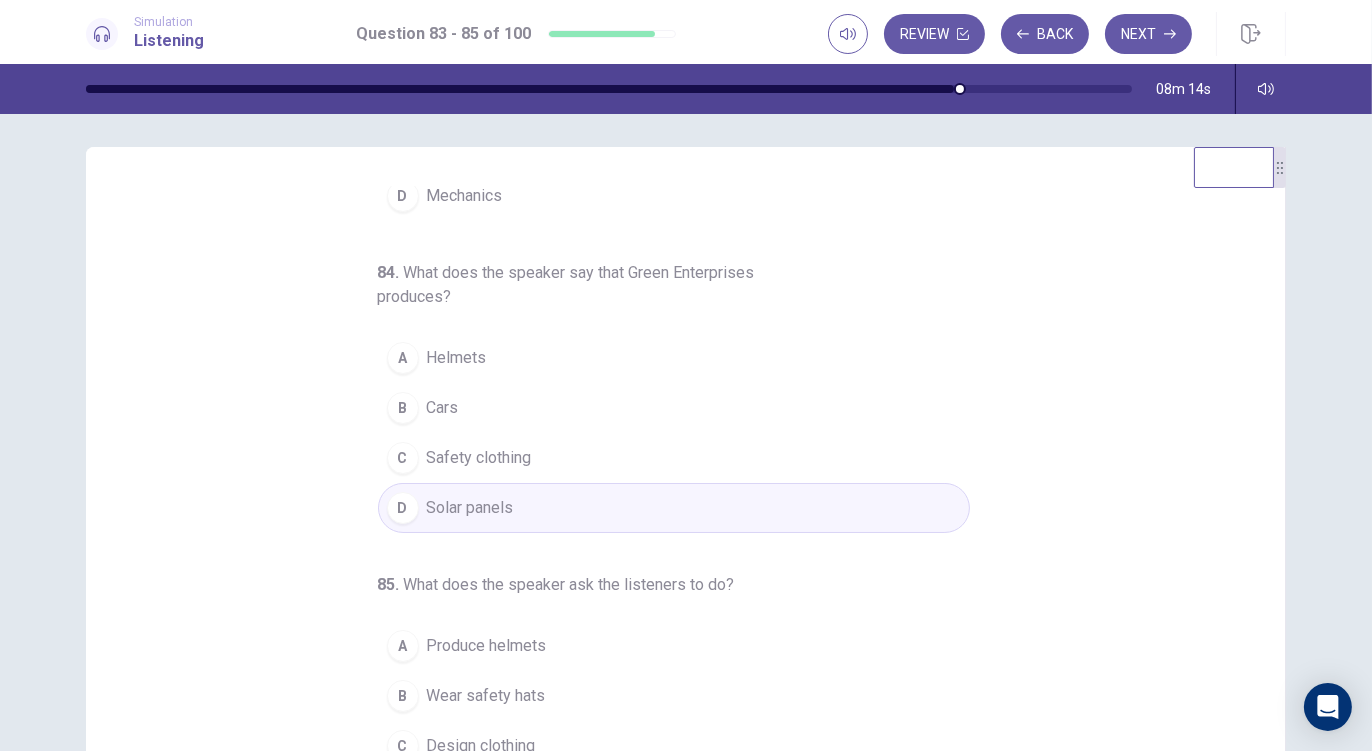 scroll, scrollTop: 225, scrollLeft: 0, axis: vertical 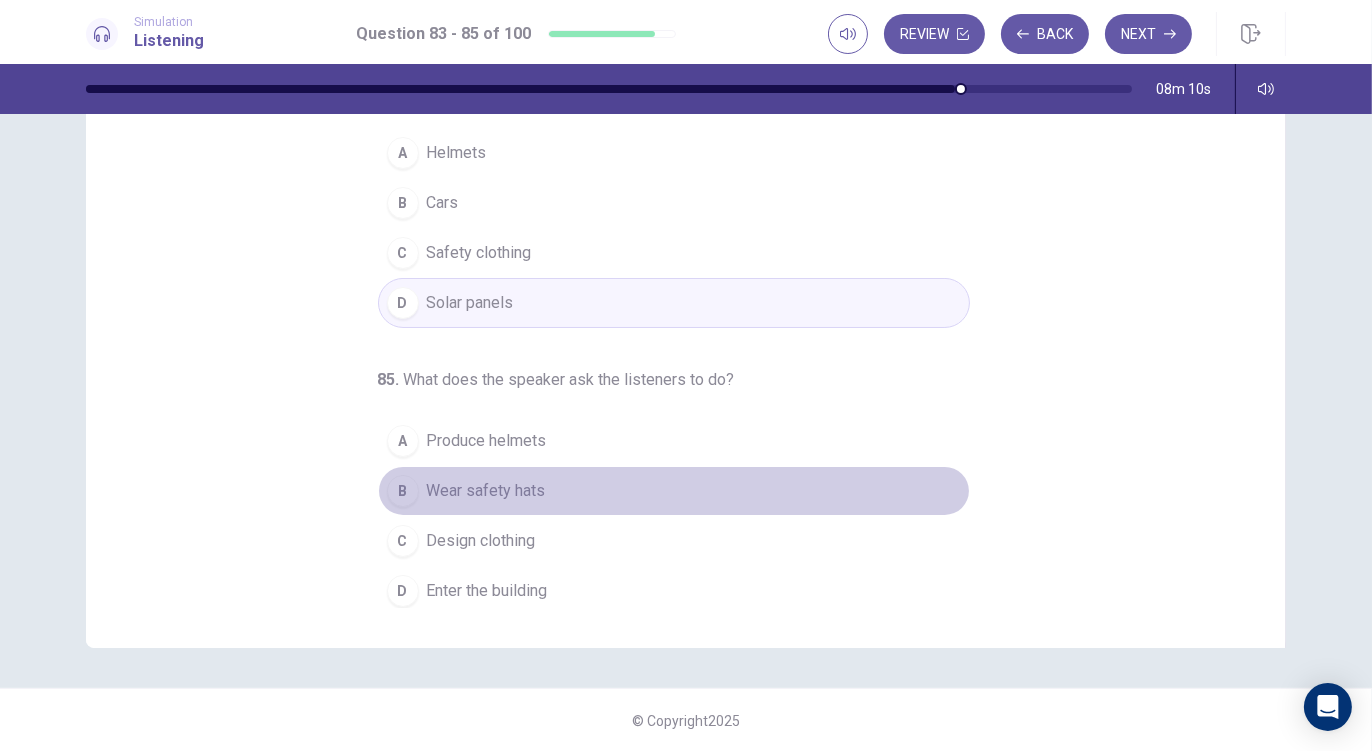 click on "Wear safety hats" at bounding box center [486, 491] 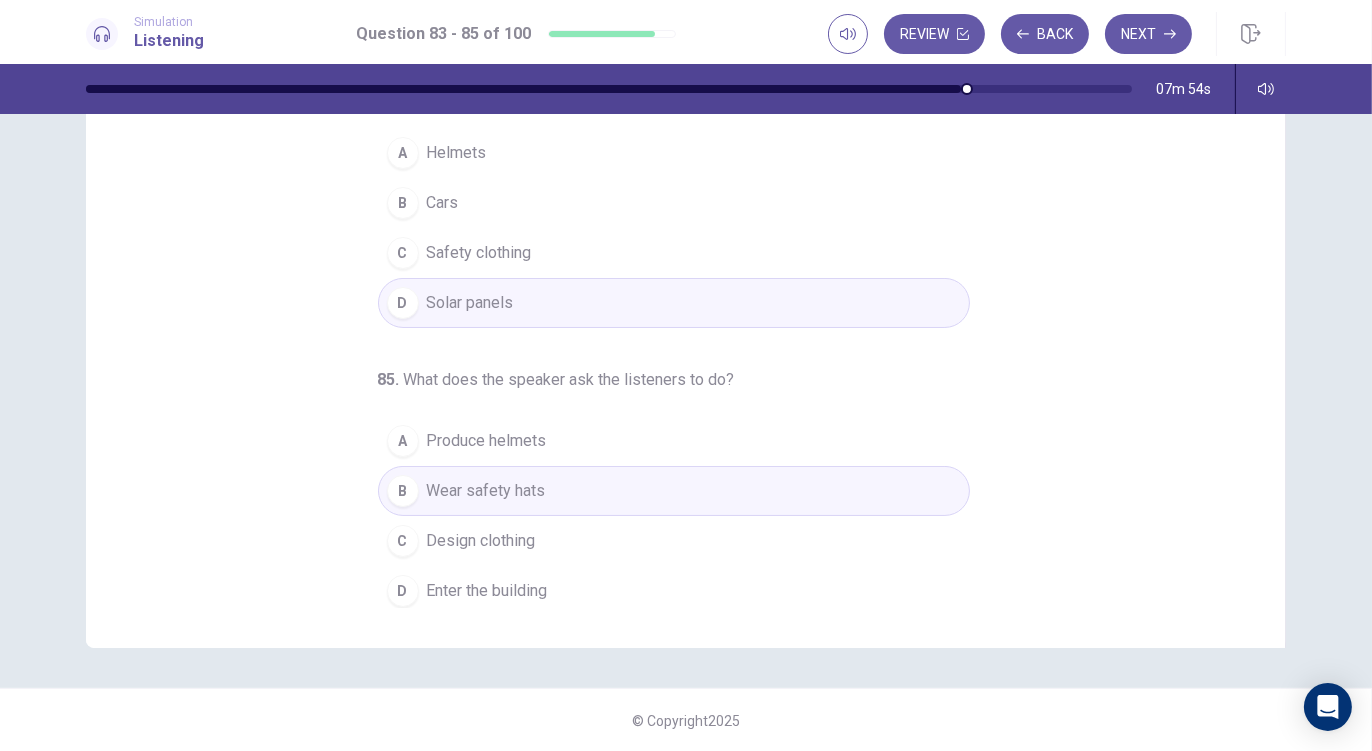 scroll, scrollTop: 0, scrollLeft: 0, axis: both 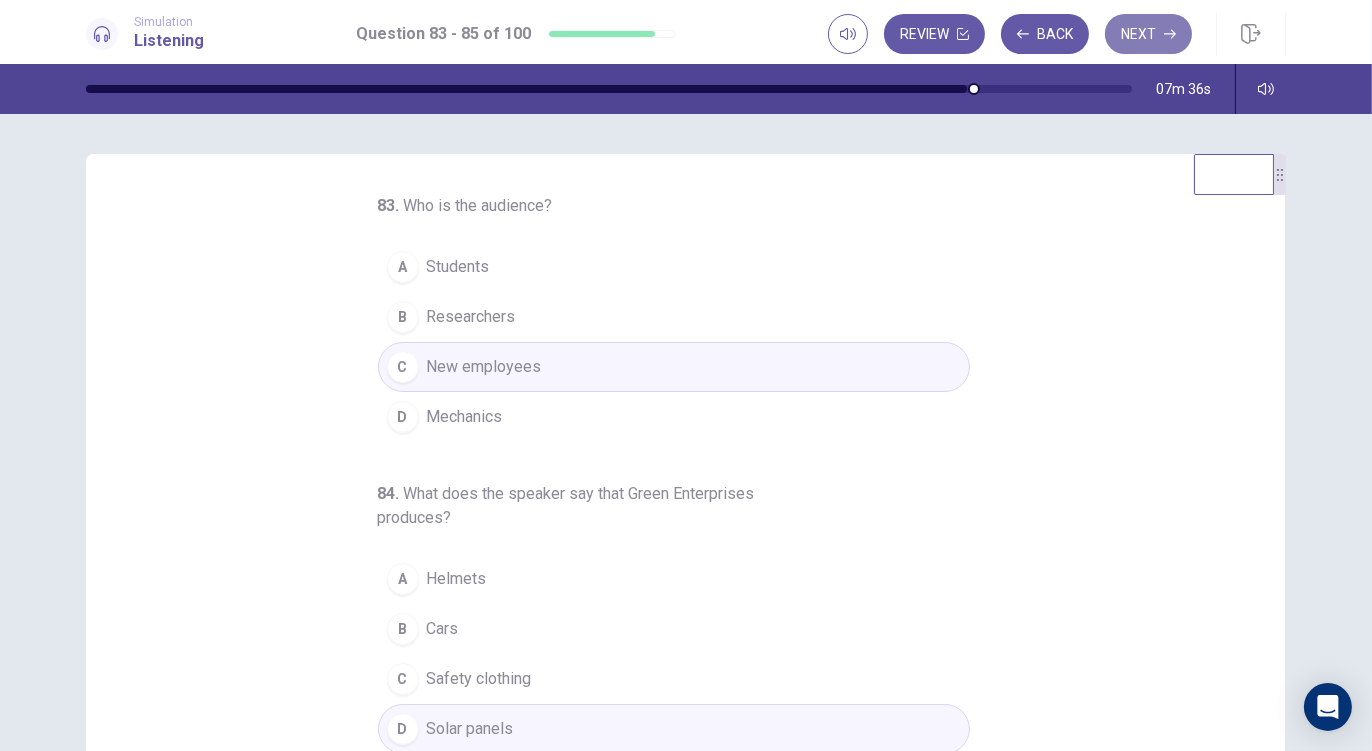 click on "Next" at bounding box center [1148, 34] 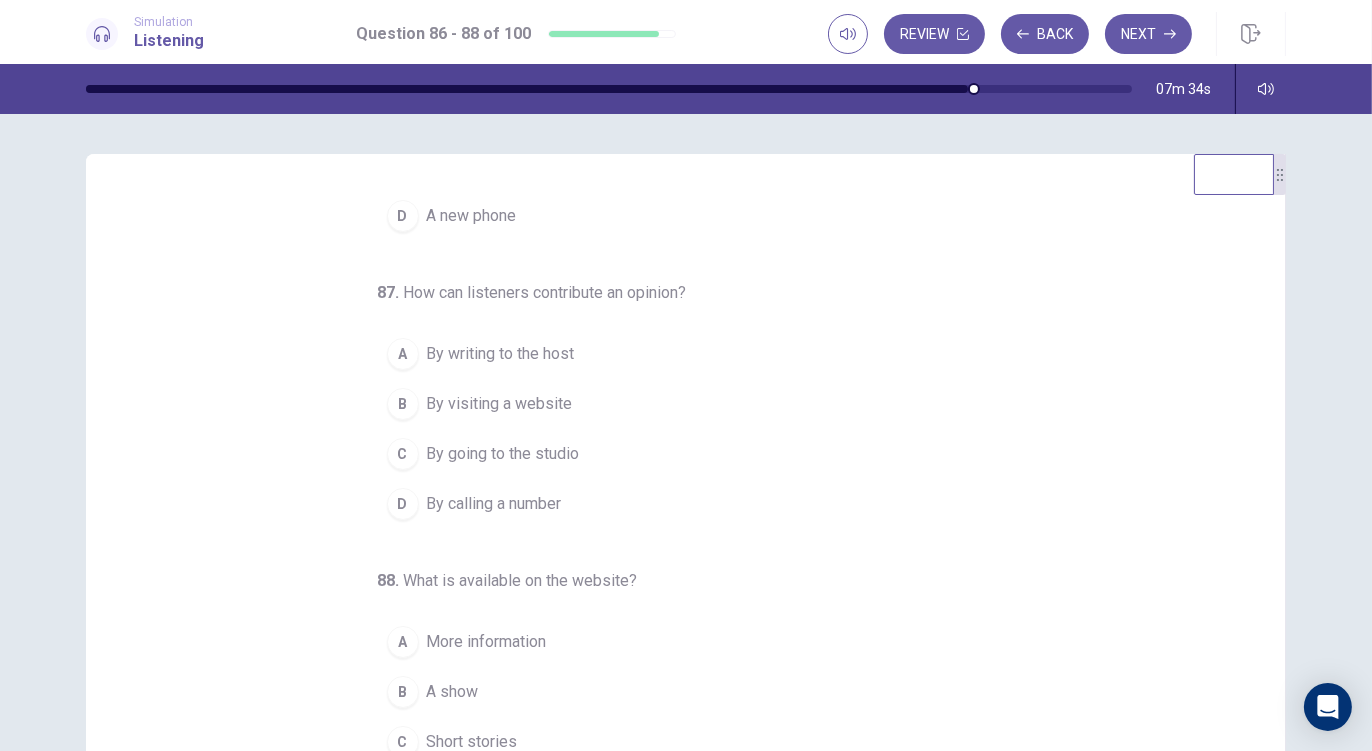 scroll, scrollTop: 0, scrollLeft: 0, axis: both 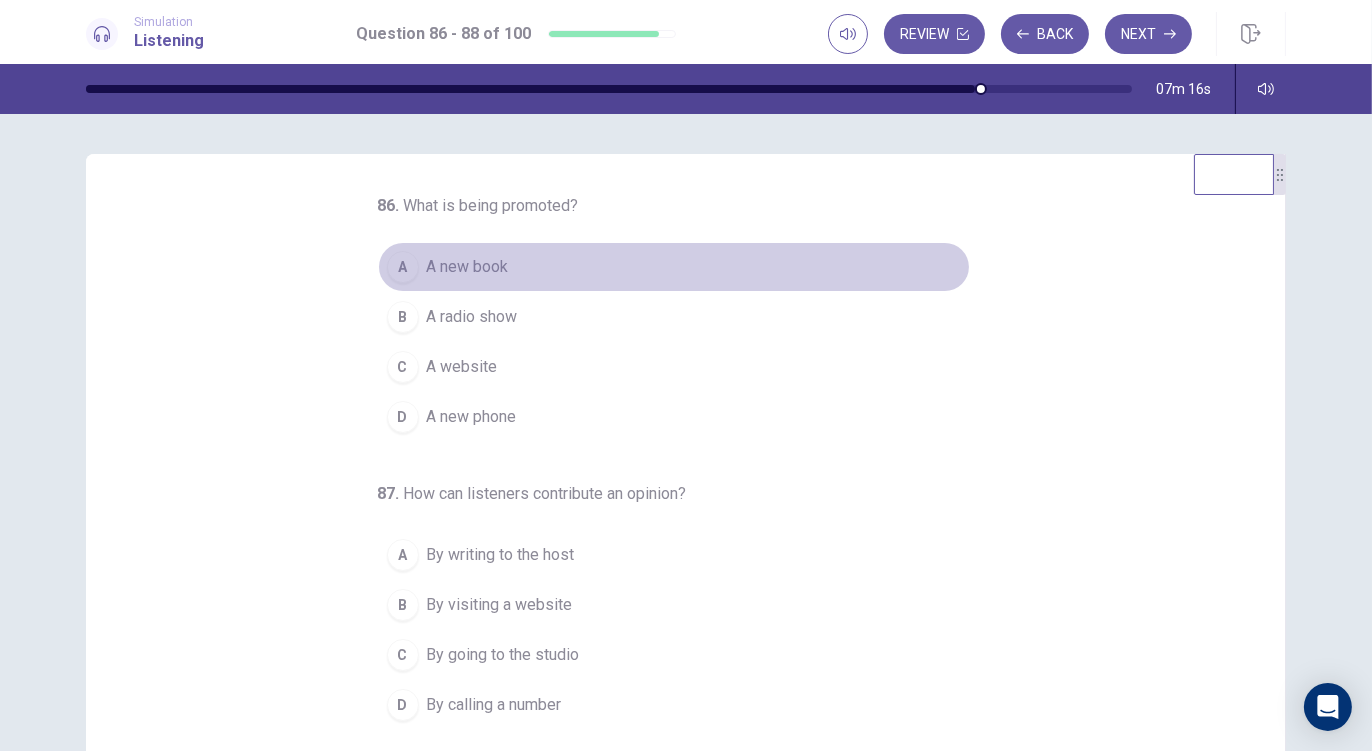 click on "A new book" at bounding box center (468, 267) 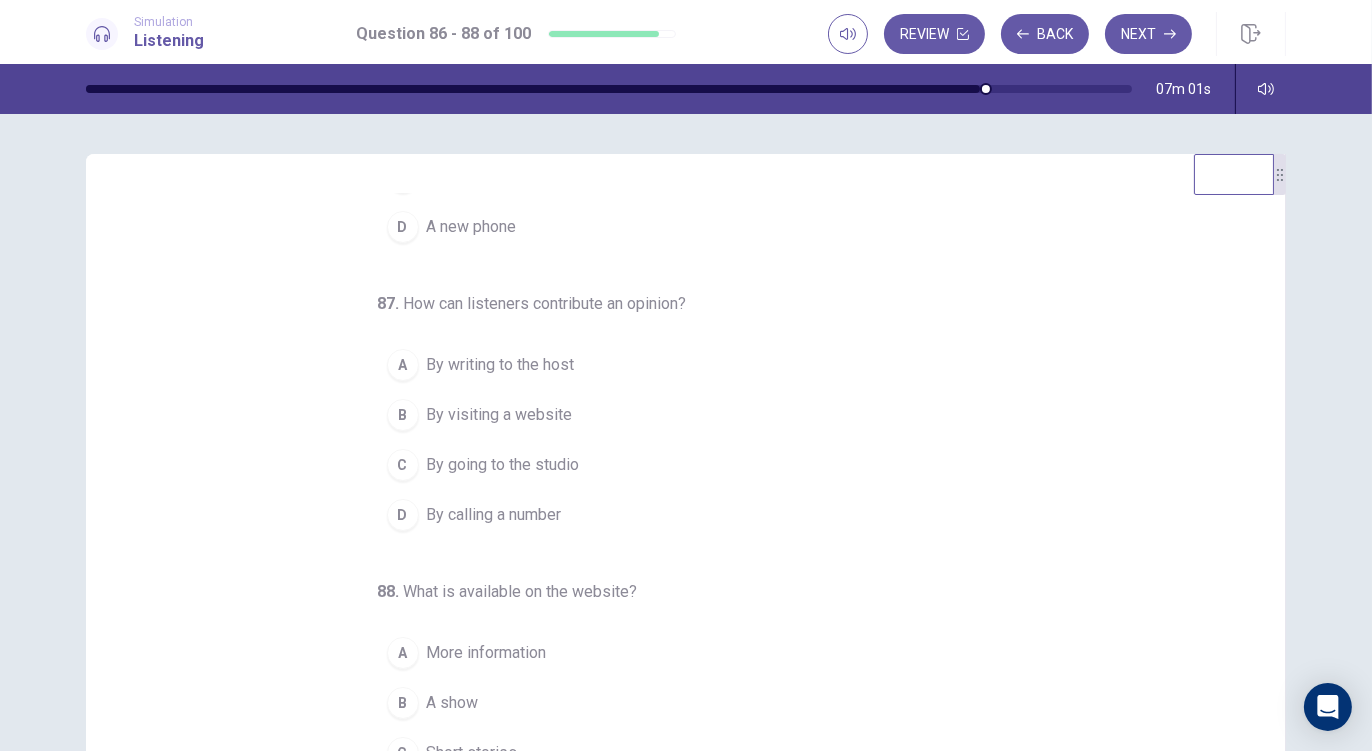 scroll, scrollTop: 201, scrollLeft: 0, axis: vertical 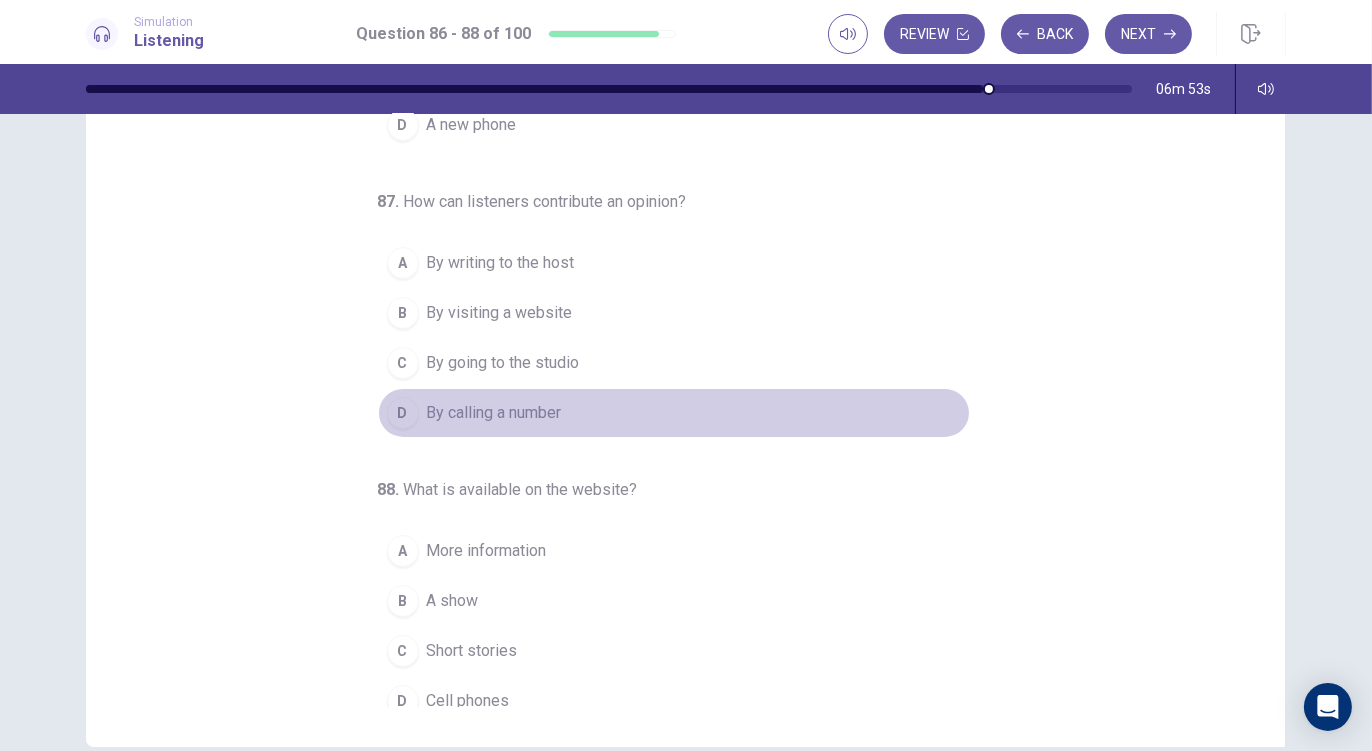 click on "By calling a number" at bounding box center [494, 413] 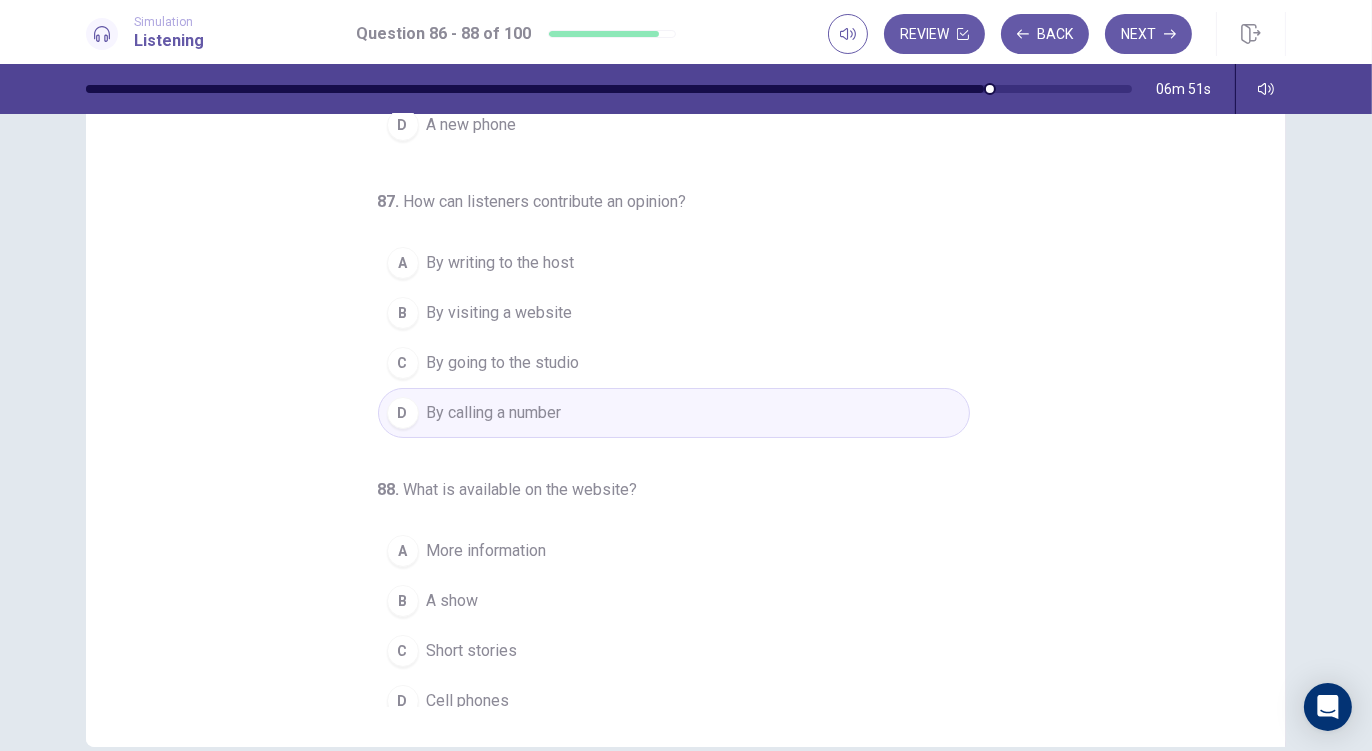scroll, scrollTop: 201, scrollLeft: 0, axis: vertical 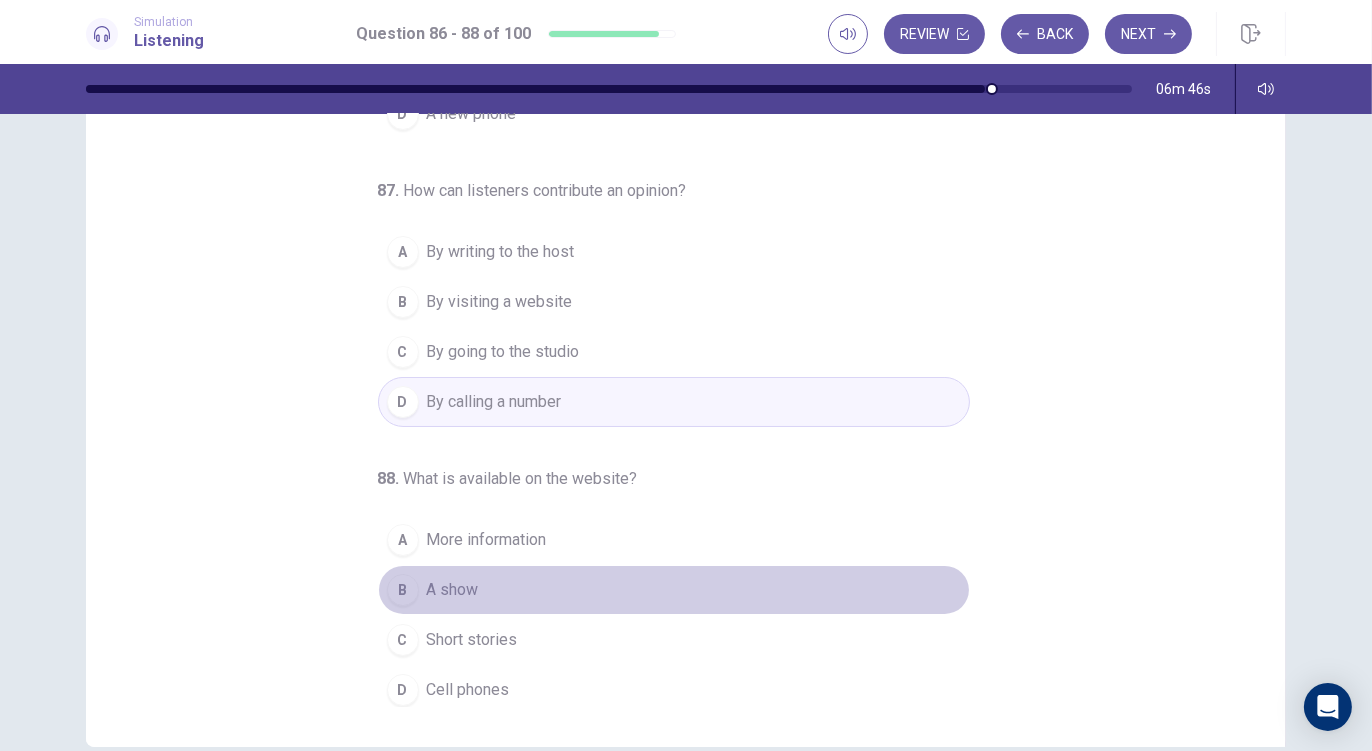 click on "A show" at bounding box center (453, 590) 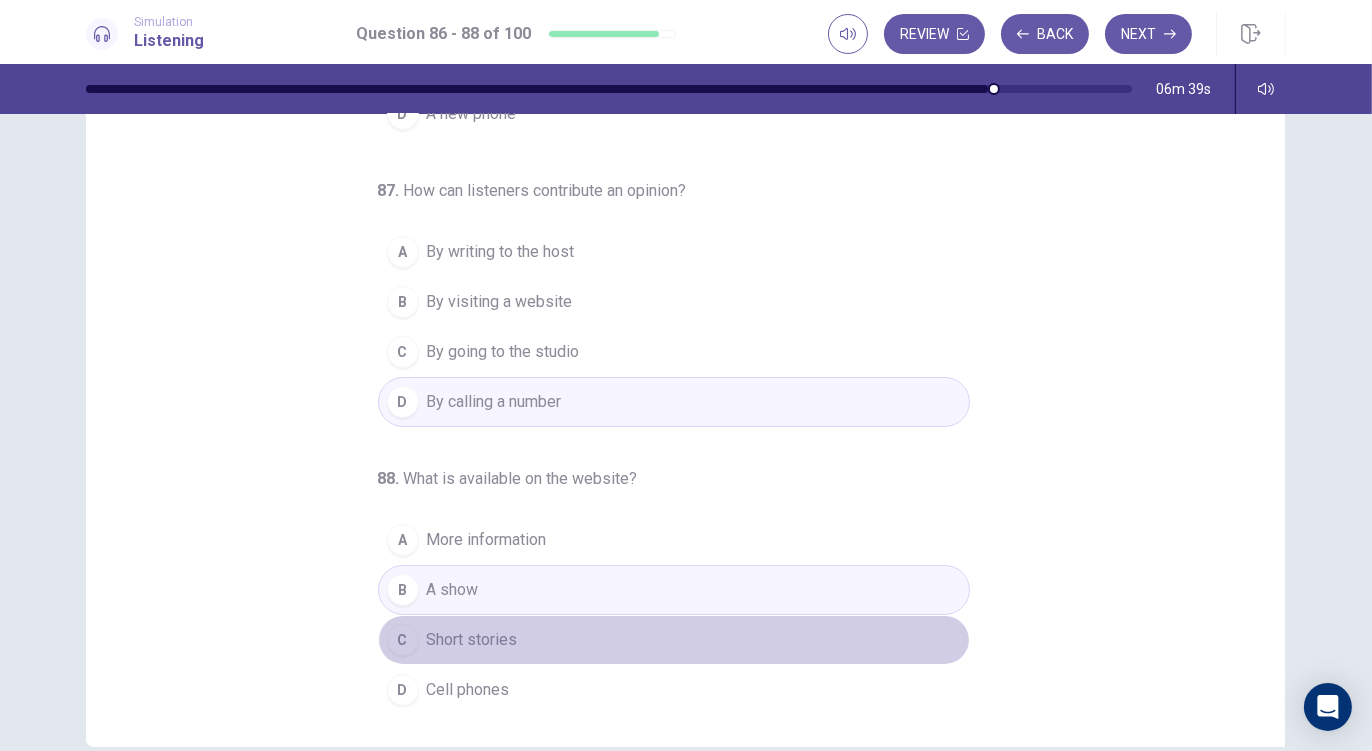 click on "Short stories" at bounding box center (472, 640) 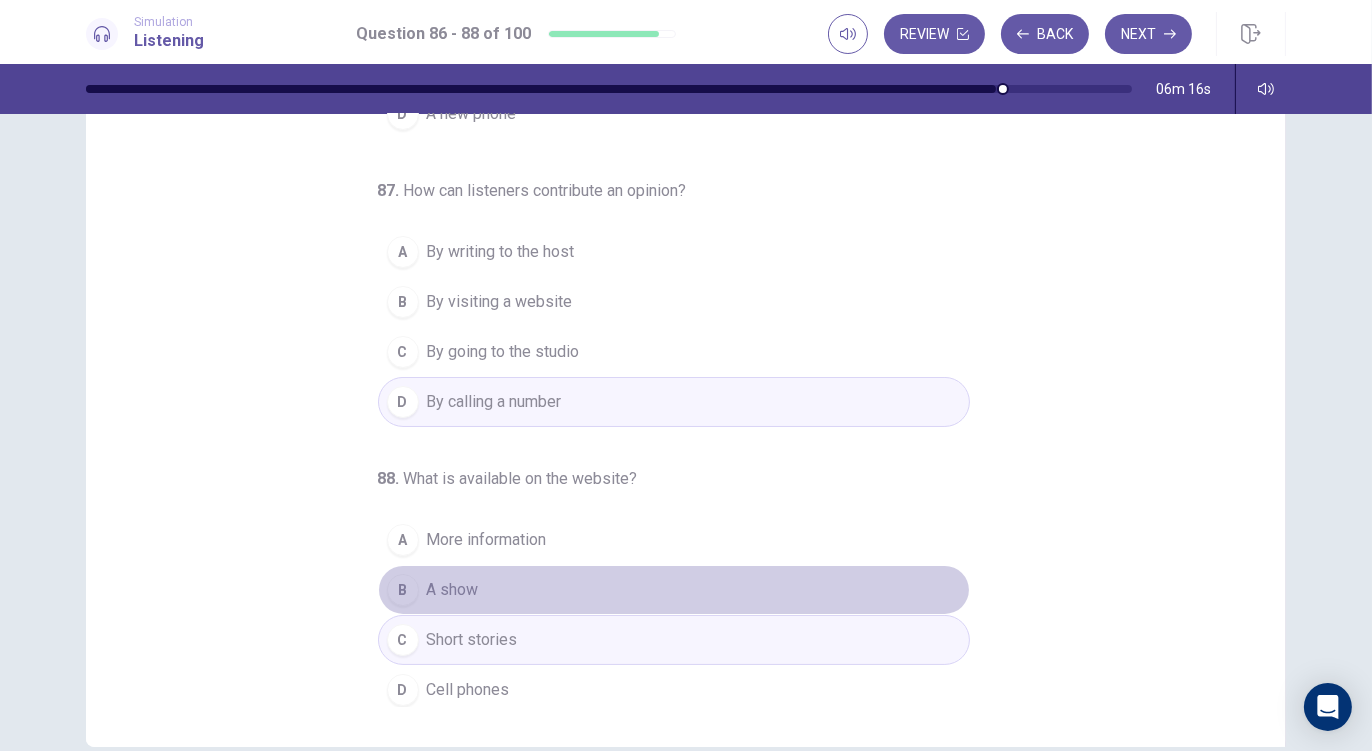 click on "A show" at bounding box center [453, 590] 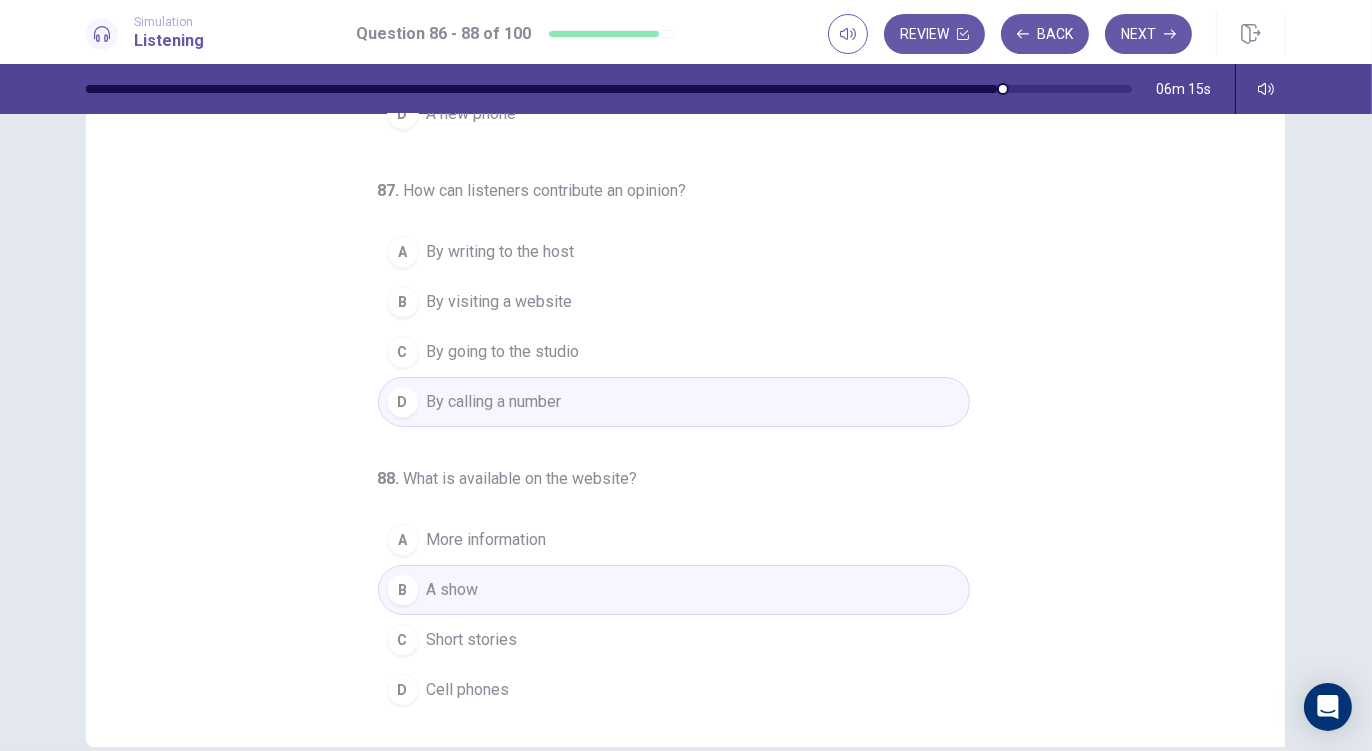 scroll, scrollTop: 0, scrollLeft: 0, axis: both 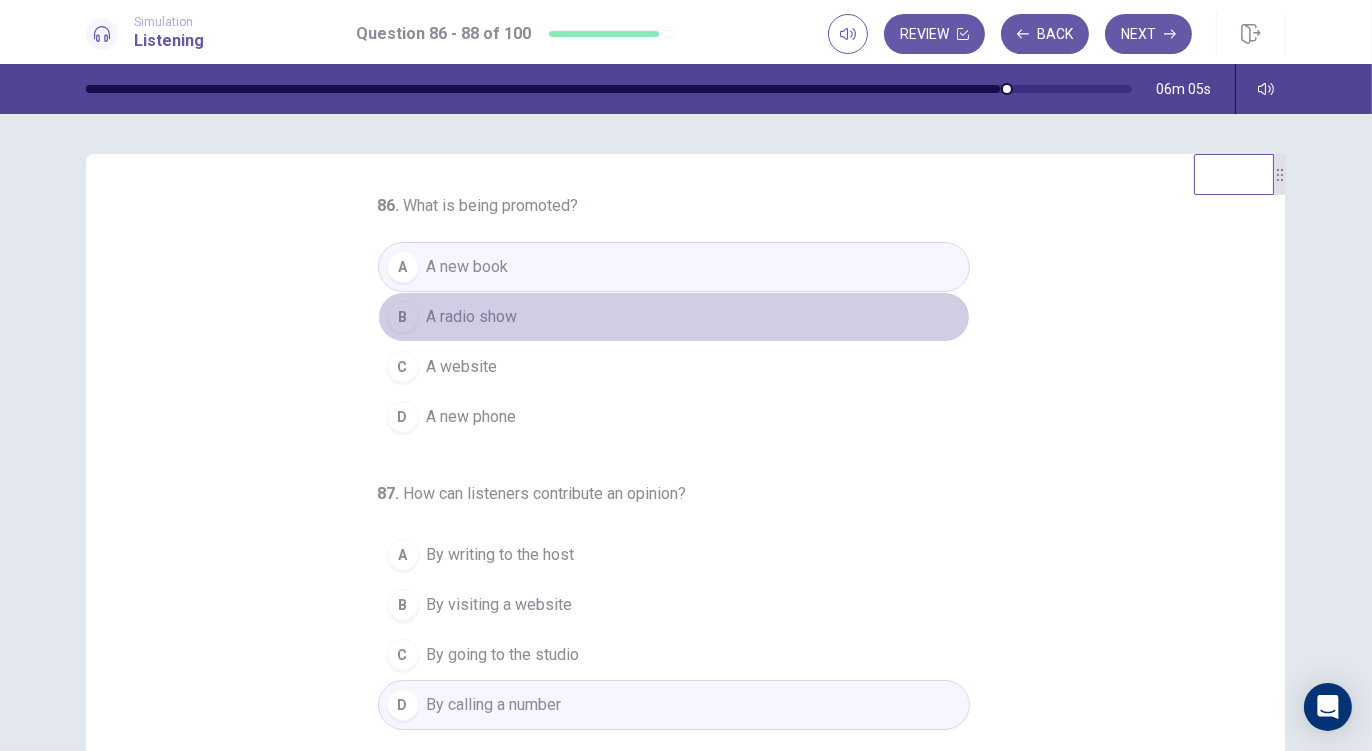 click on "B A radio show" at bounding box center (674, 317) 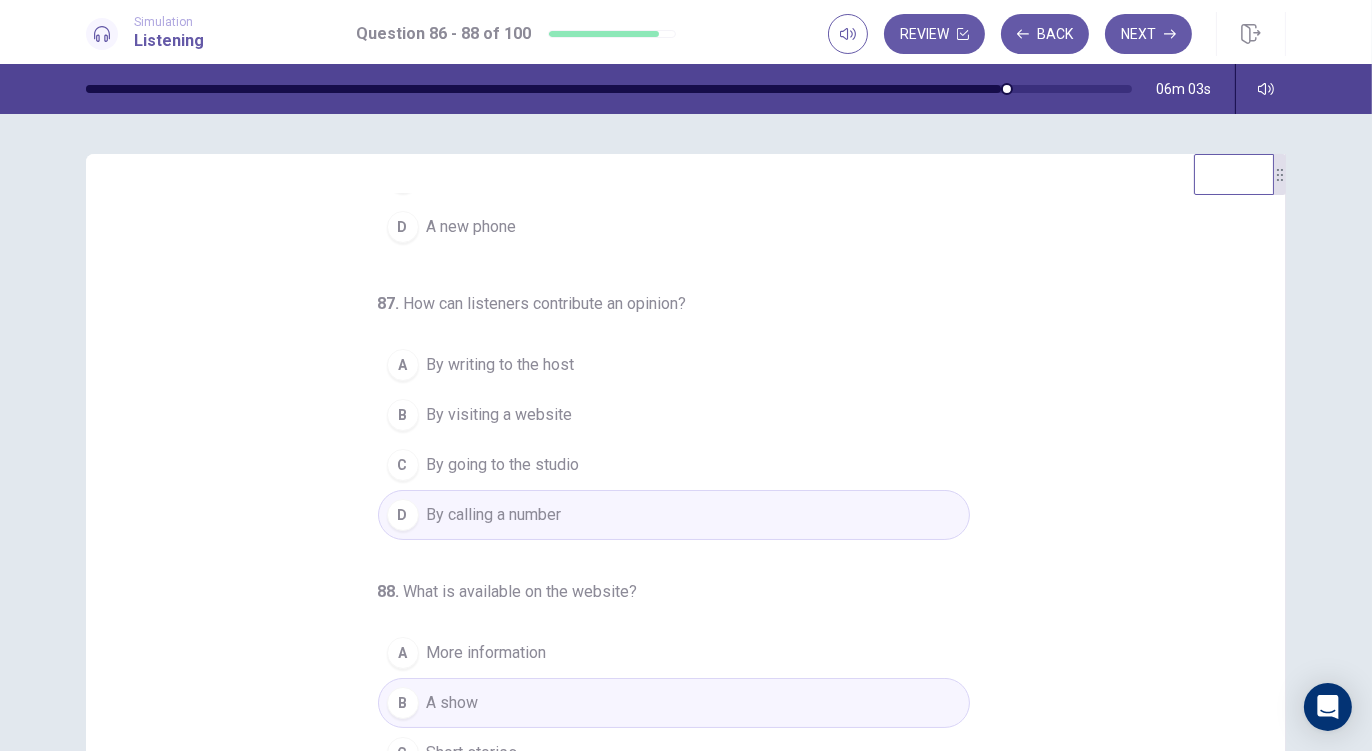 scroll, scrollTop: 201, scrollLeft: 0, axis: vertical 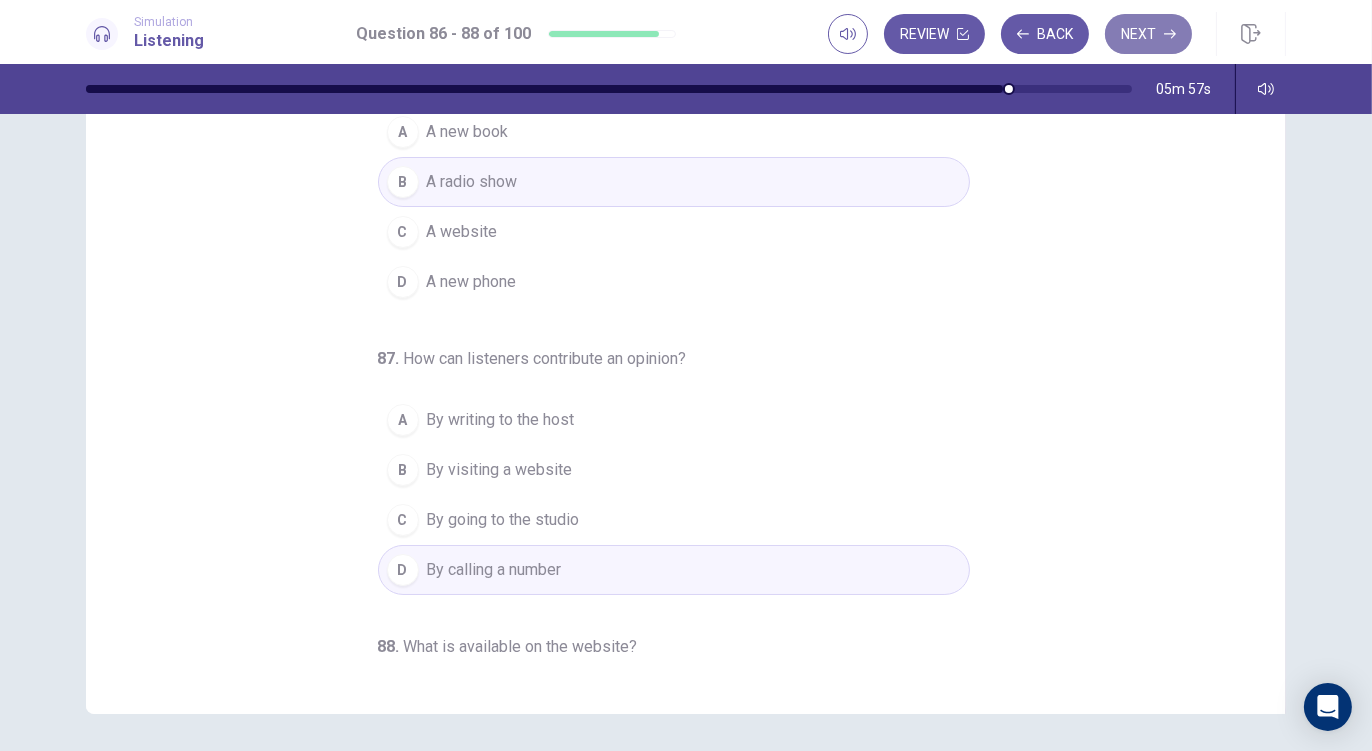 click on "Next" at bounding box center (1148, 34) 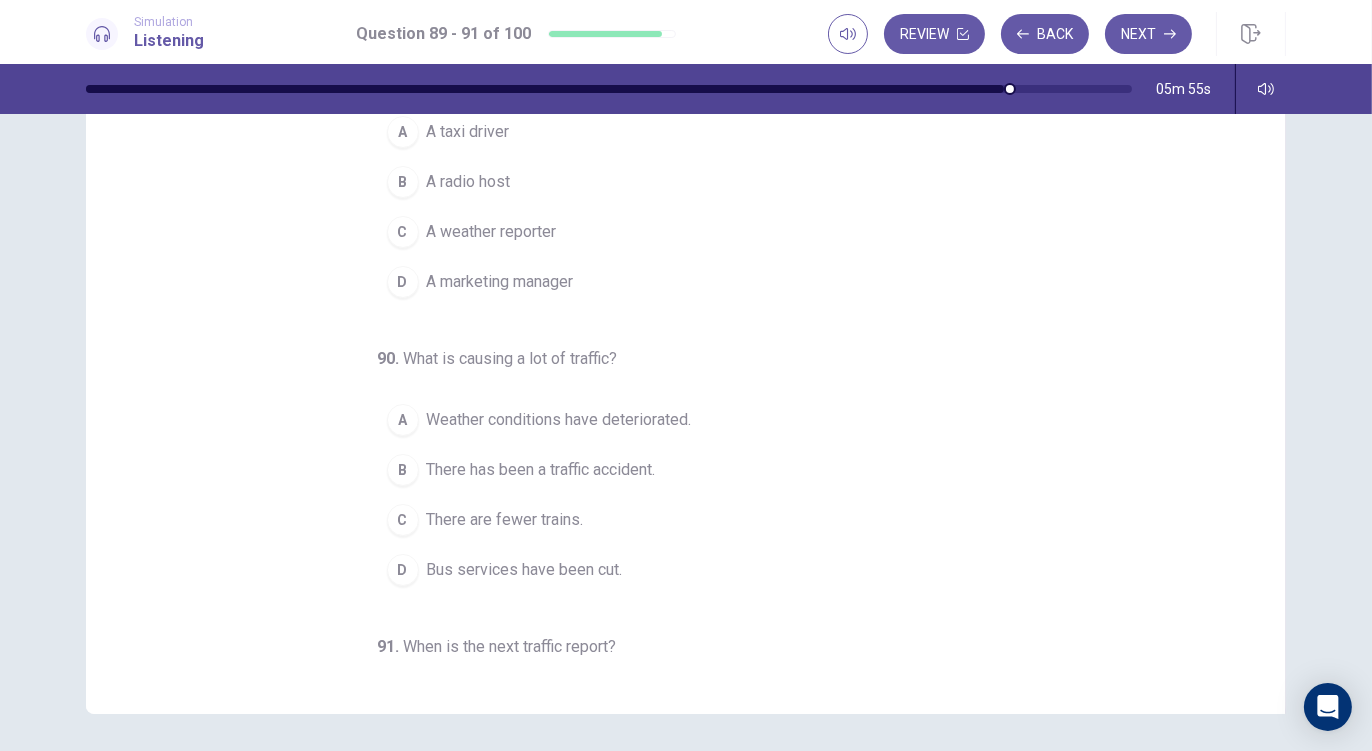 scroll, scrollTop: 0, scrollLeft: 0, axis: both 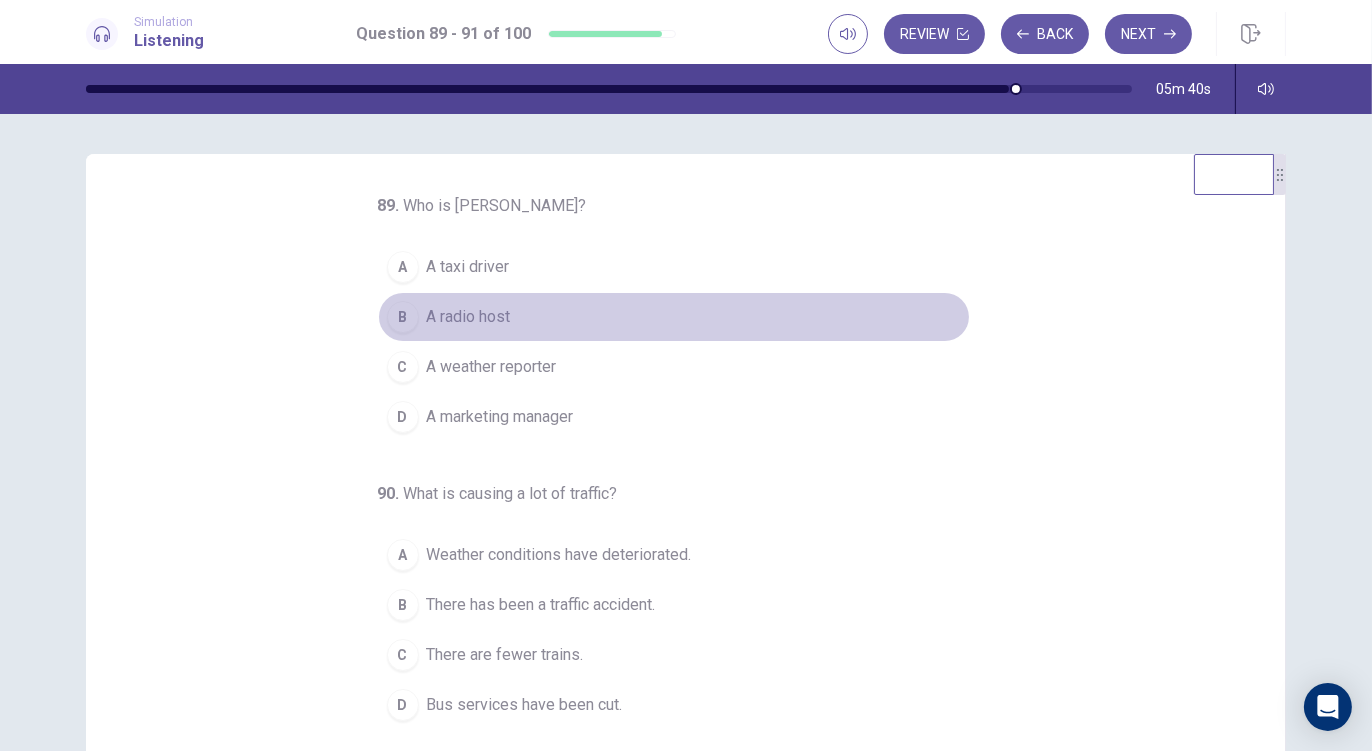 click on "A radio host" at bounding box center (469, 317) 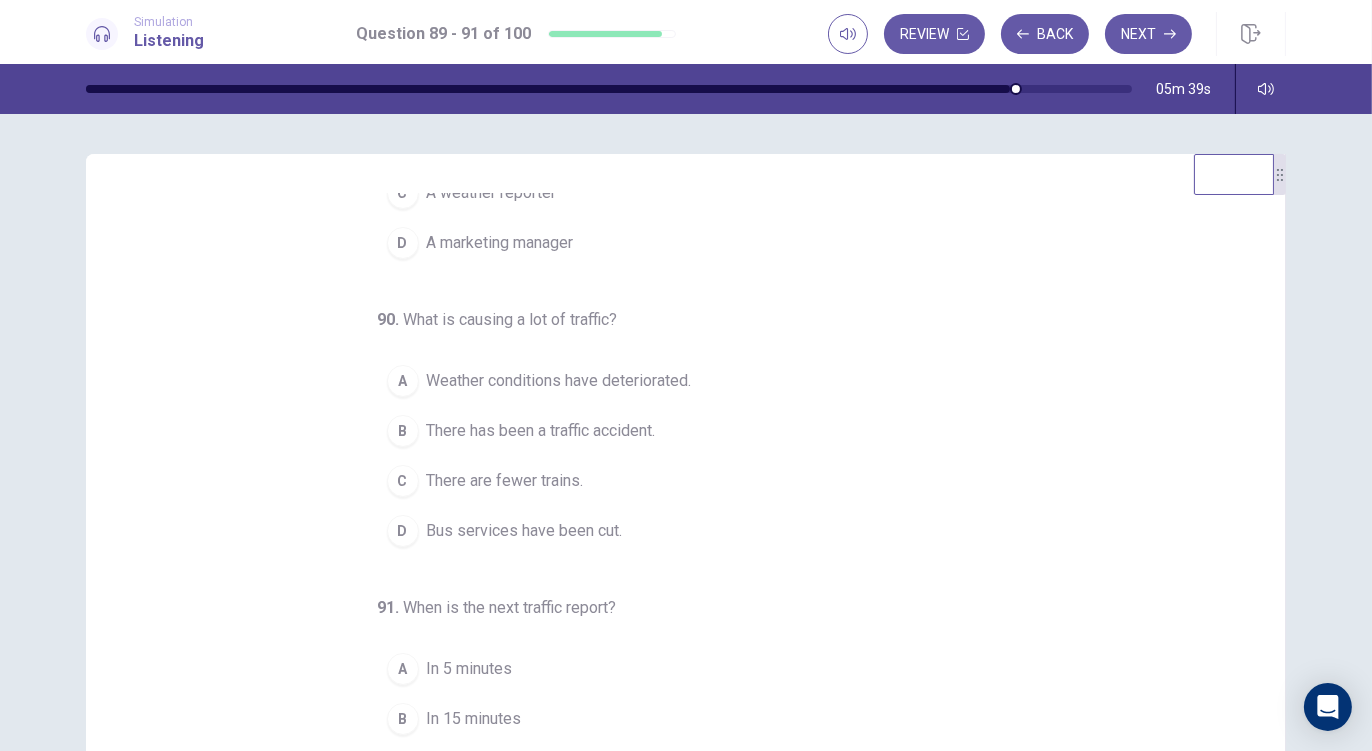 scroll, scrollTop: 201, scrollLeft: 0, axis: vertical 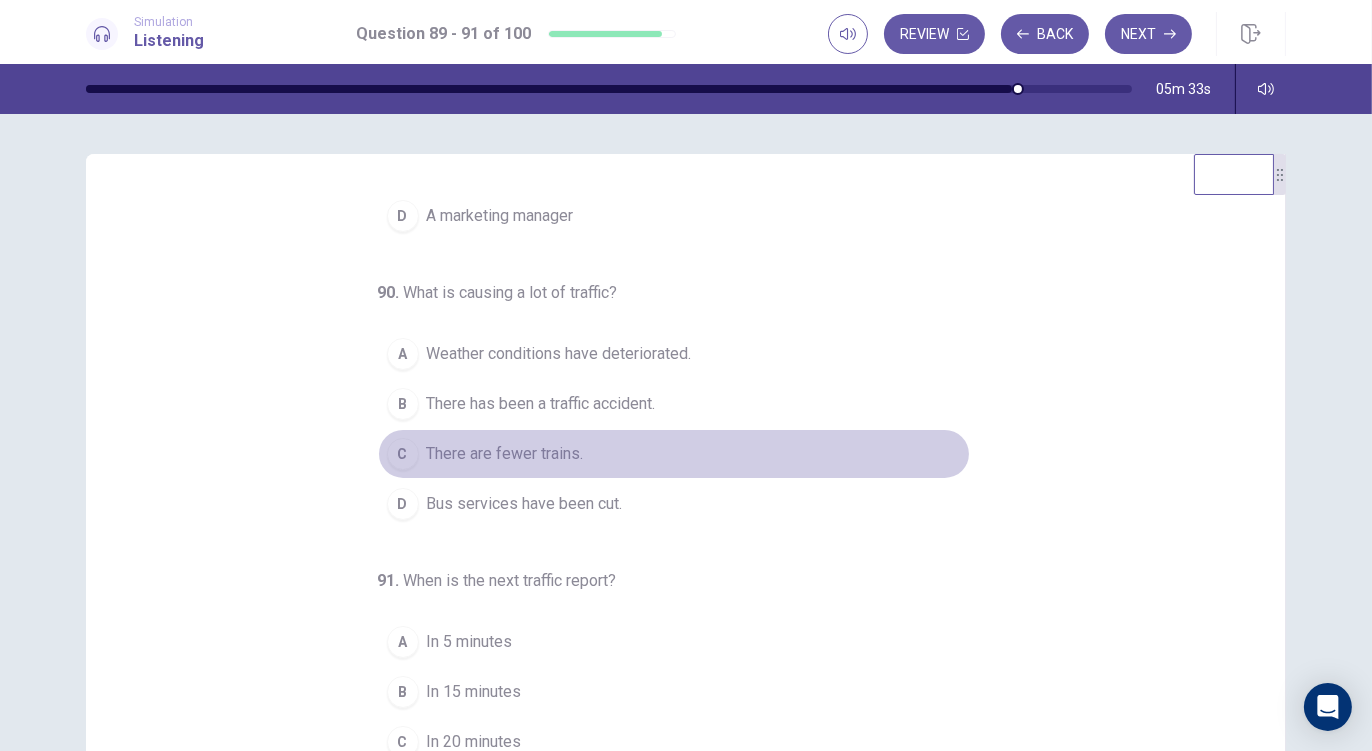 click on "There are fewer trains." at bounding box center (505, 454) 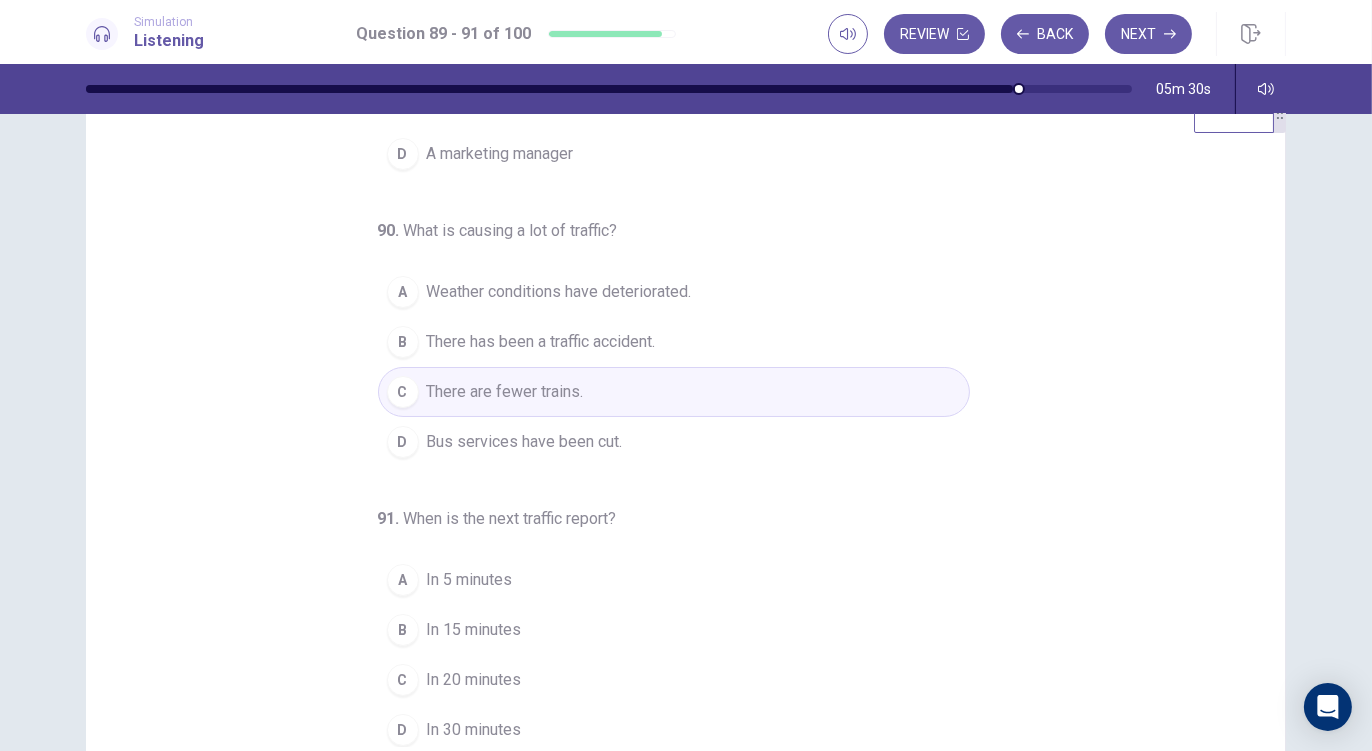 scroll, scrollTop: 97, scrollLeft: 0, axis: vertical 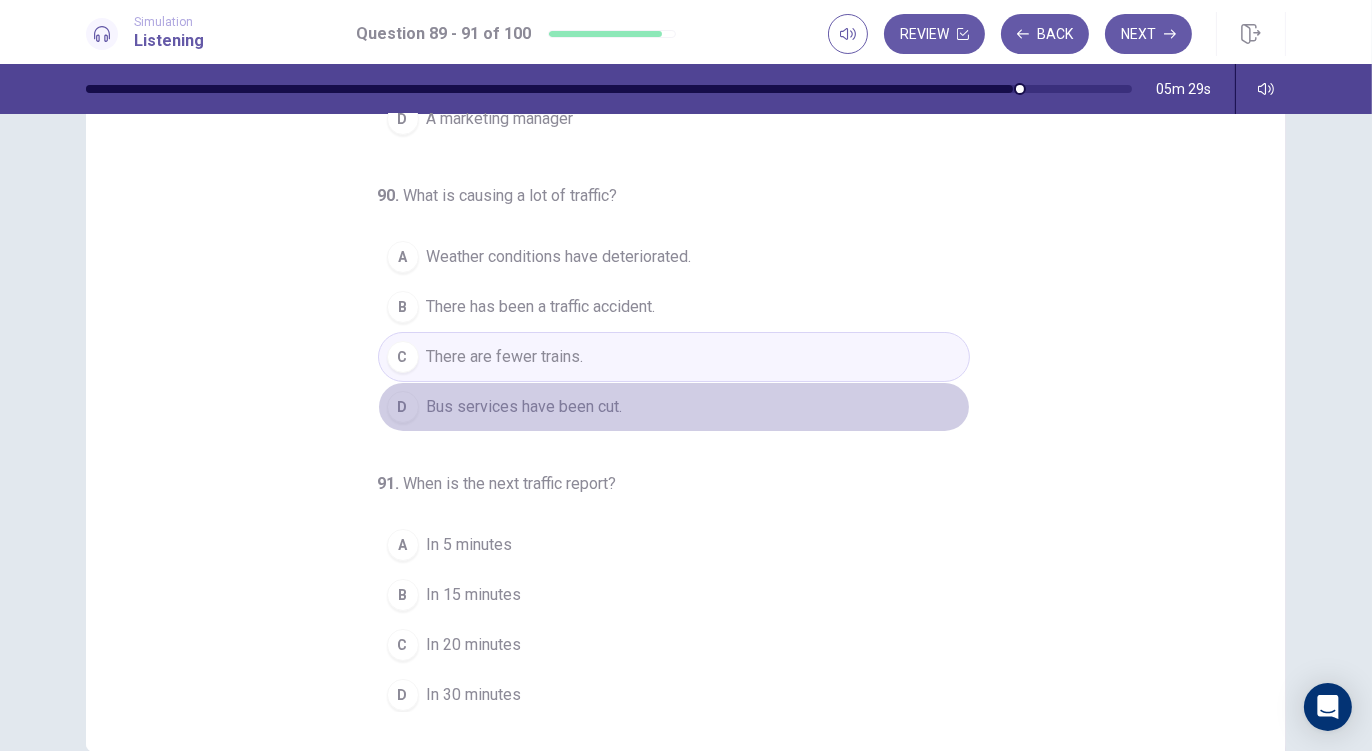 click on "D Bus services have been cut." at bounding box center [674, 407] 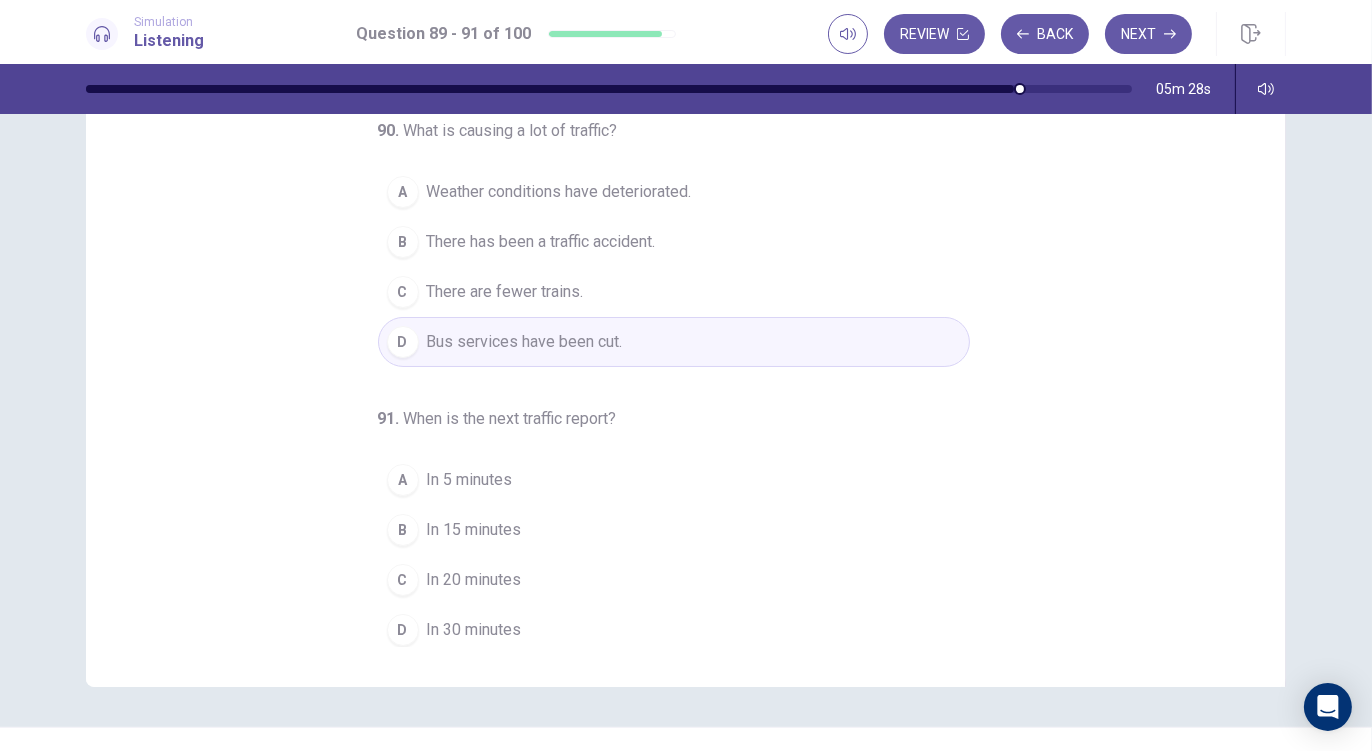 scroll, scrollTop: 162, scrollLeft: 0, axis: vertical 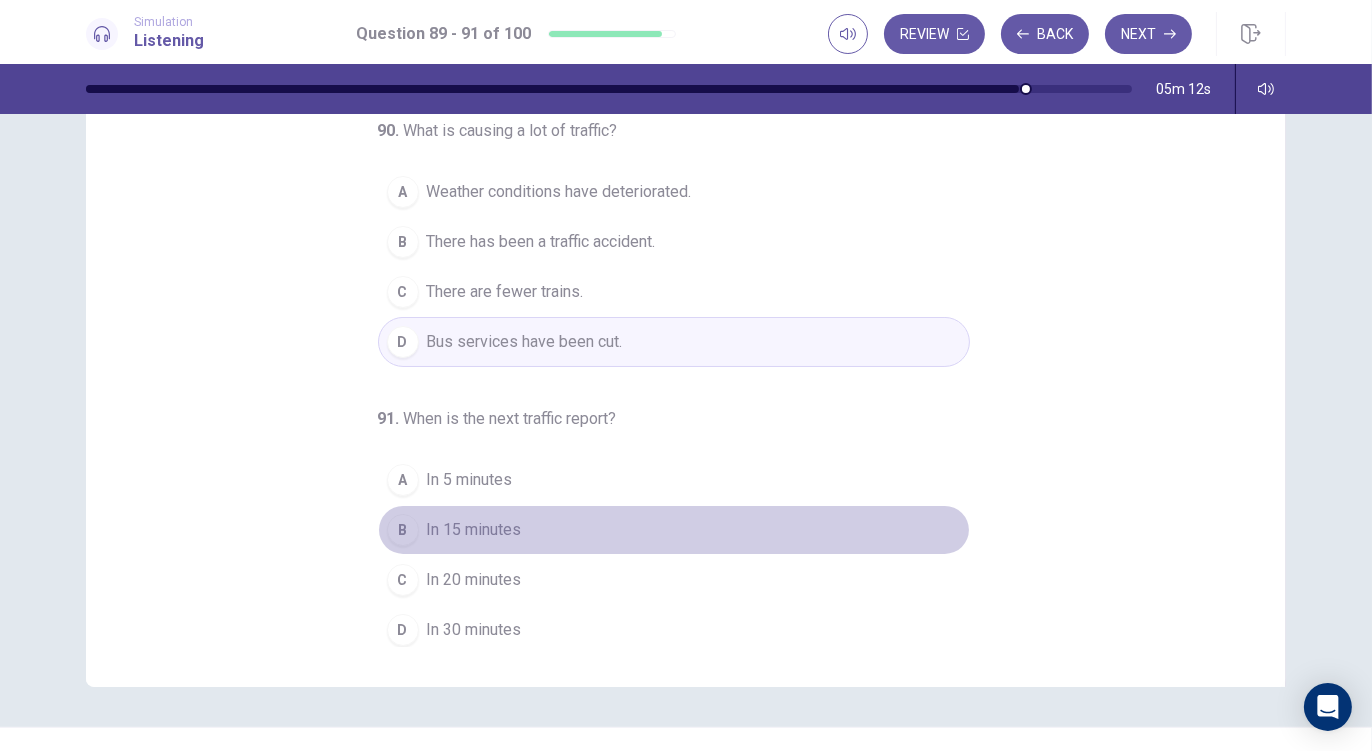 click on "In 15 minutes" at bounding box center [474, 530] 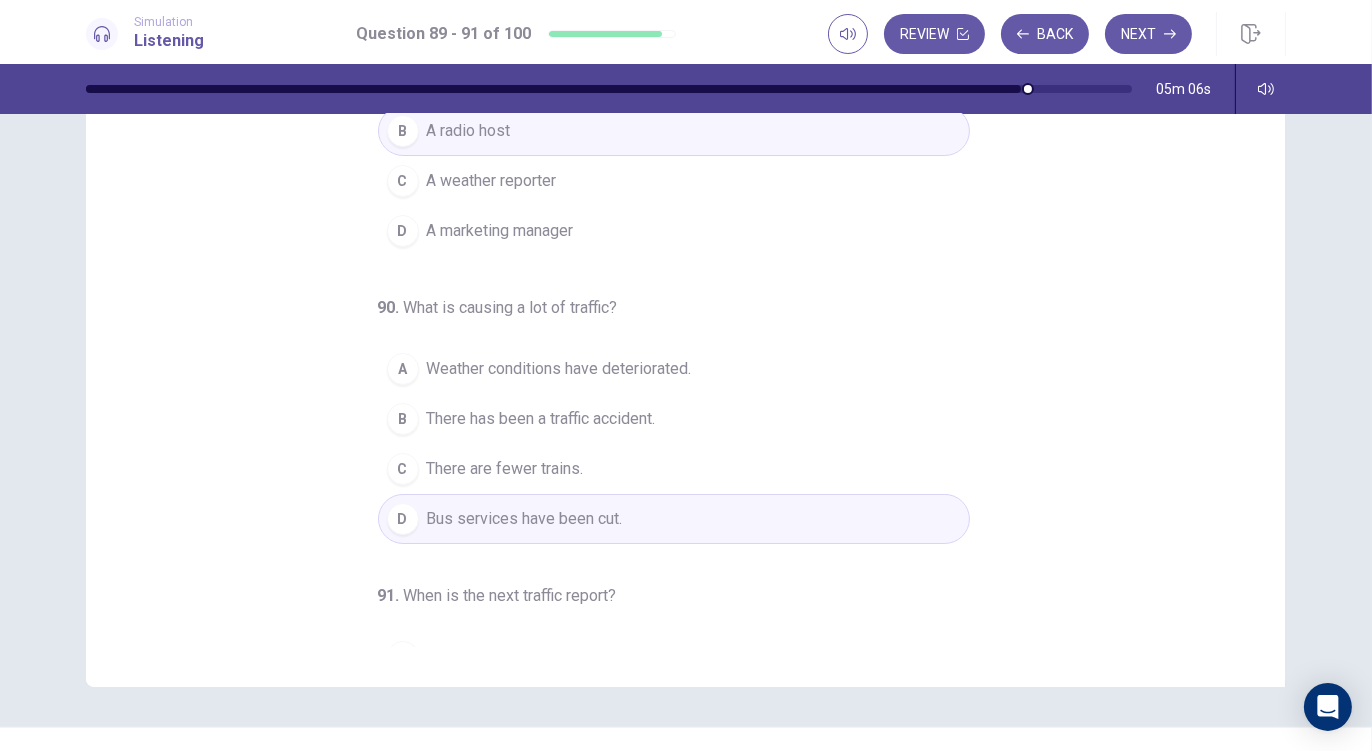 scroll, scrollTop: 0, scrollLeft: 0, axis: both 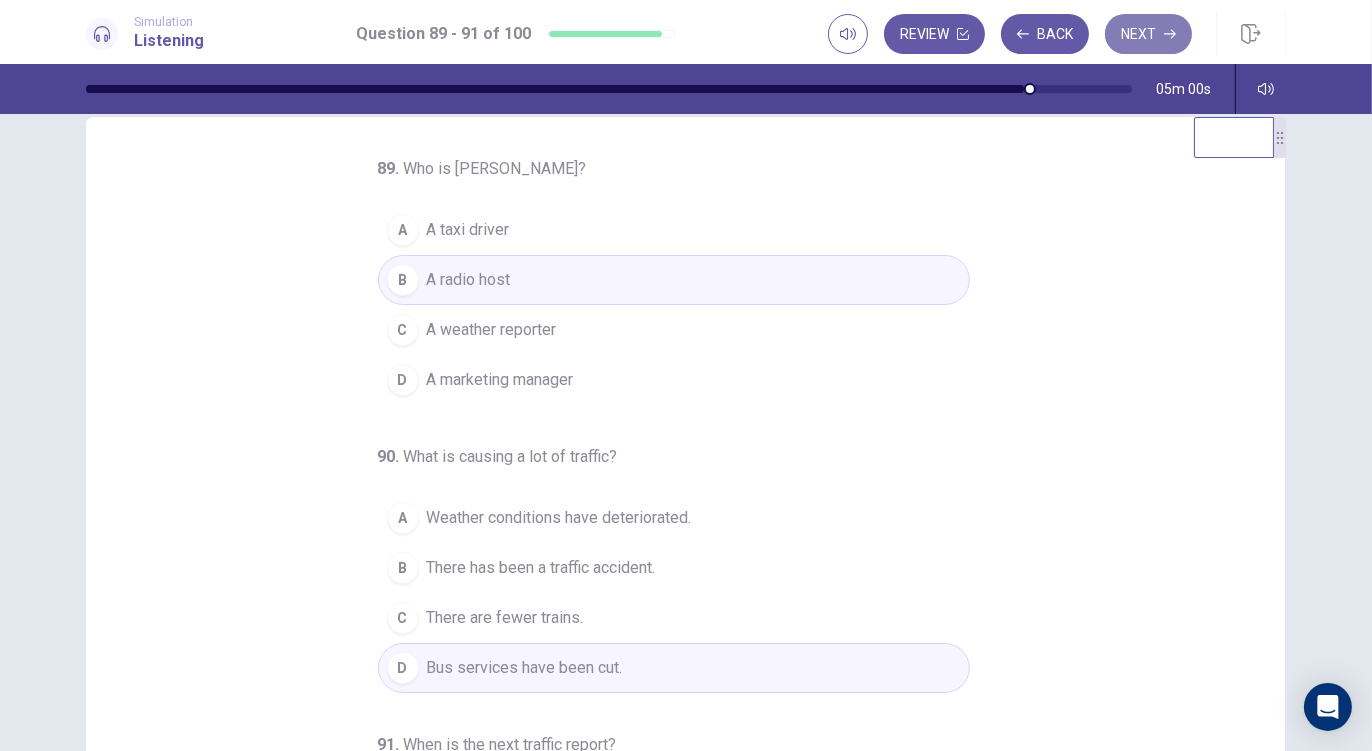 click on "Next" at bounding box center (1148, 34) 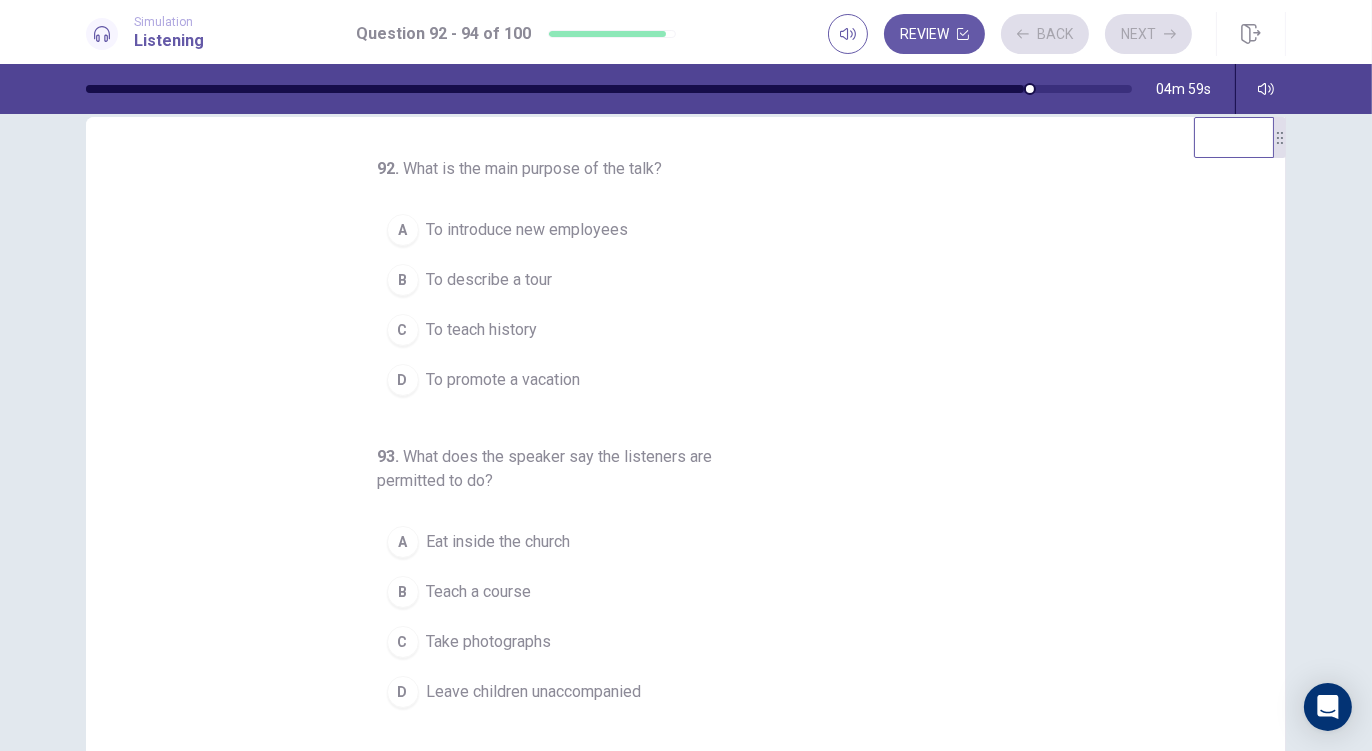 scroll, scrollTop: 0, scrollLeft: 0, axis: both 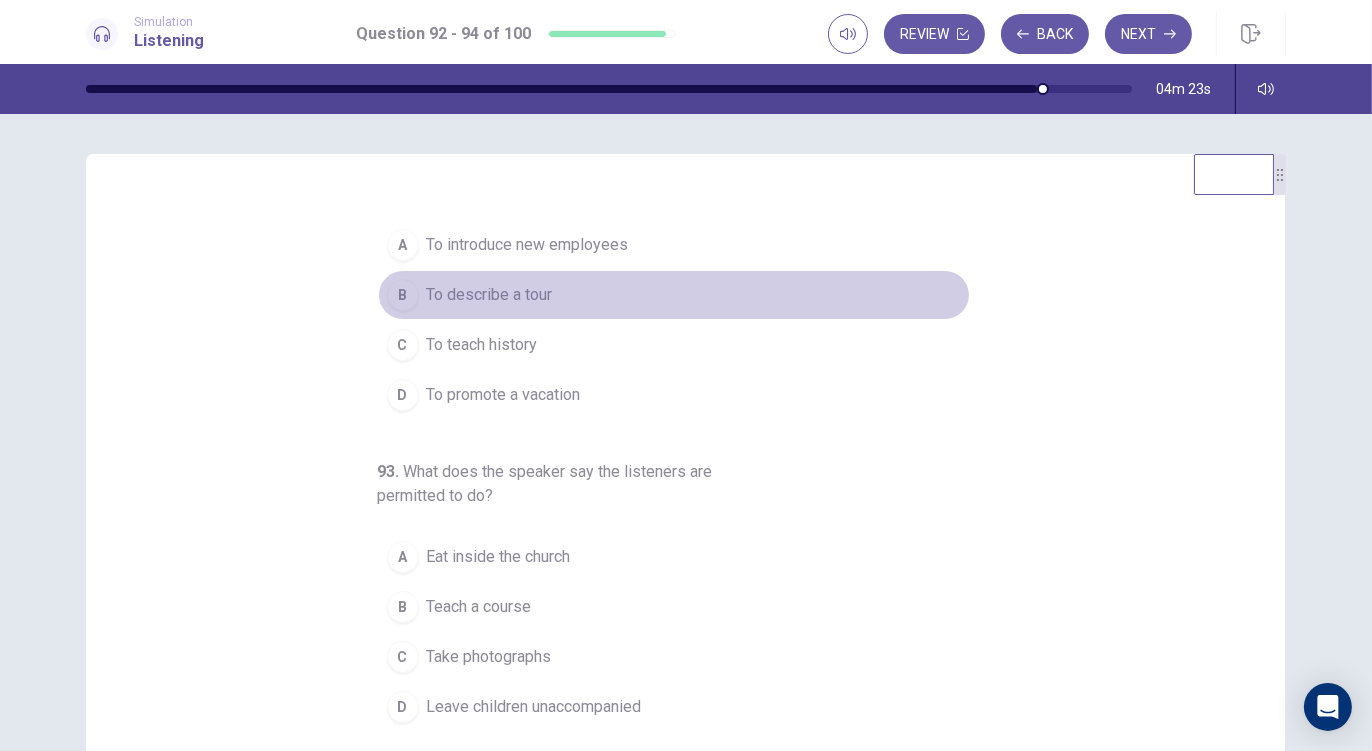 click on "To describe a tour" at bounding box center [490, 295] 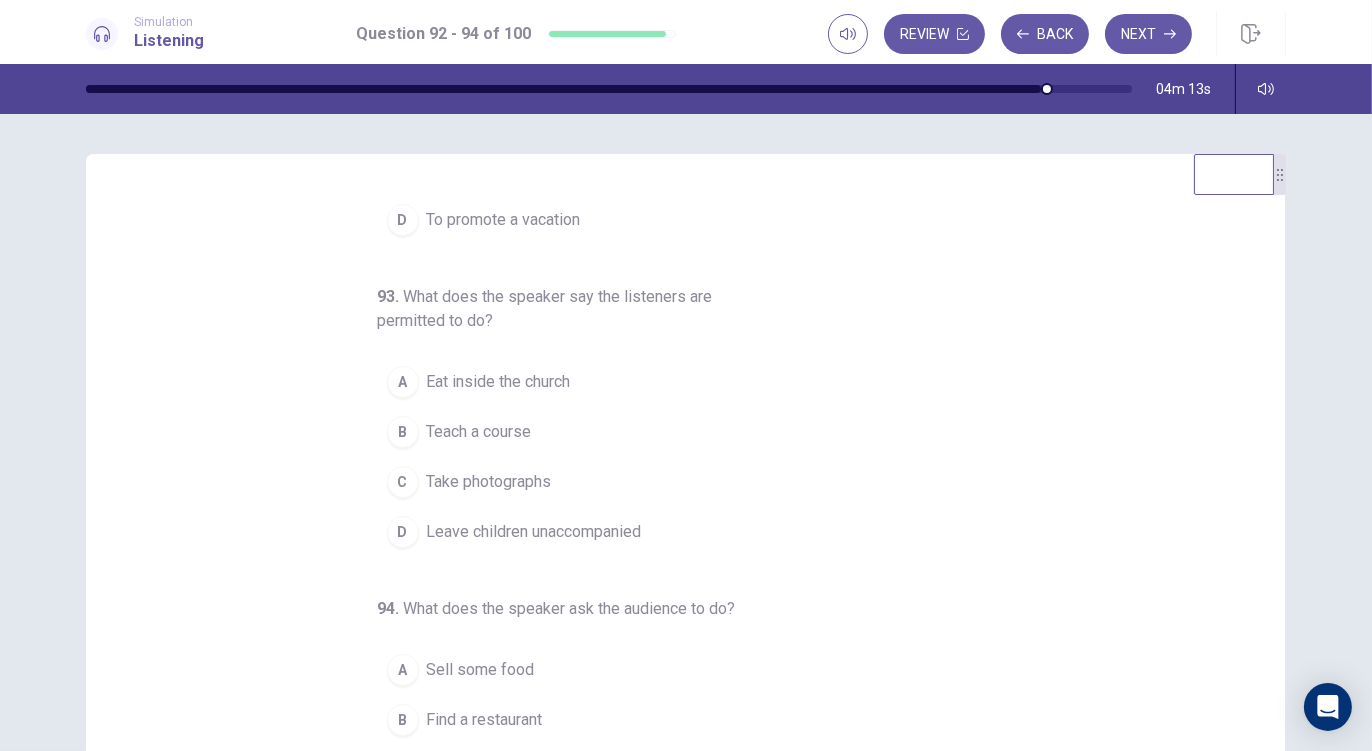 scroll, scrollTop: 225, scrollLeft: 0, axis: vertical 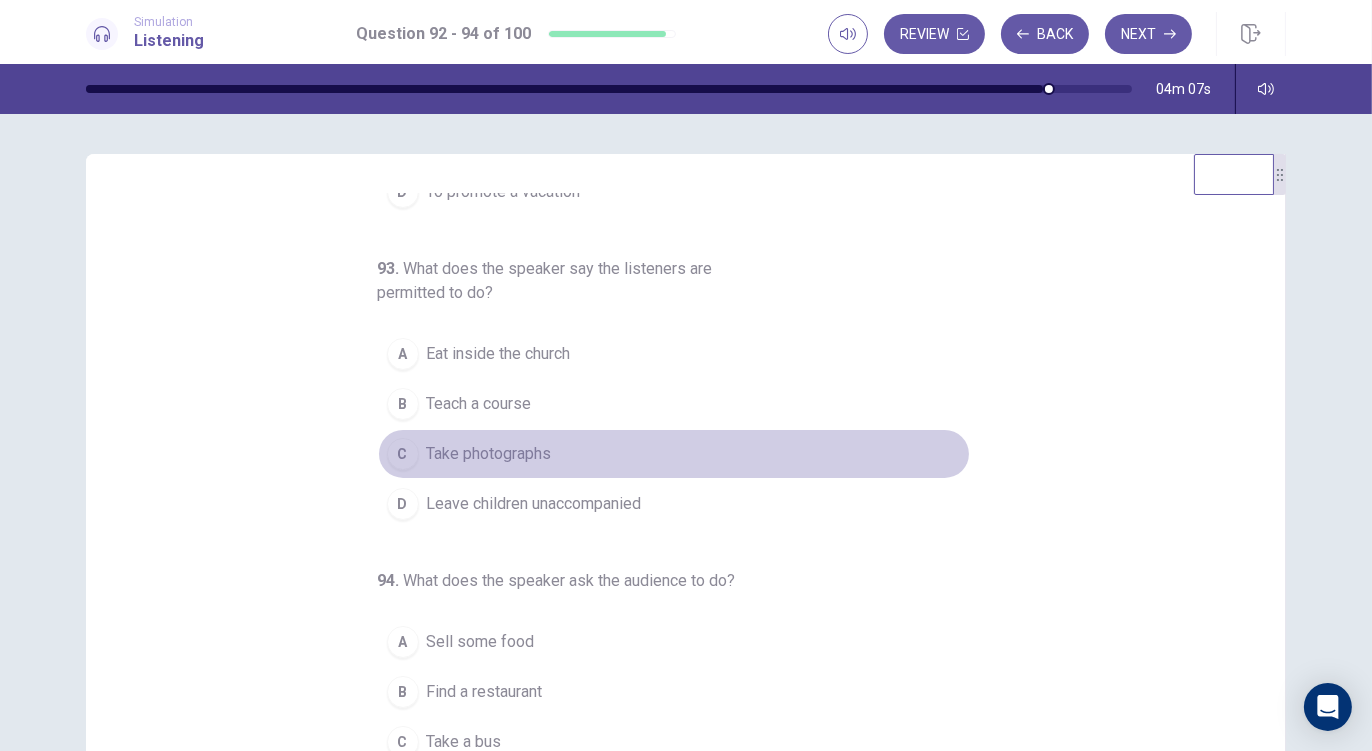 click on "Take photographs" at bounding box center [489, 454] 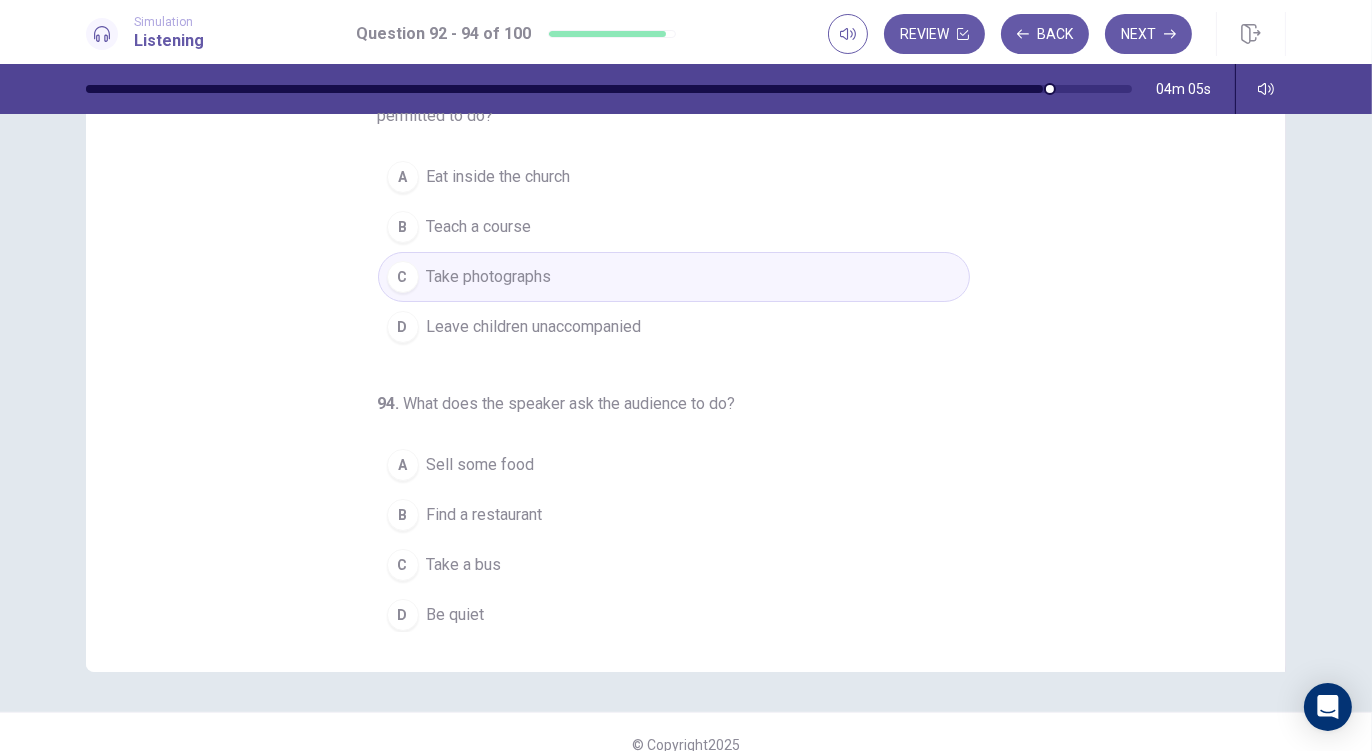 scroll, scrollTop: 180, scrollLeft: 0, axis: vertical 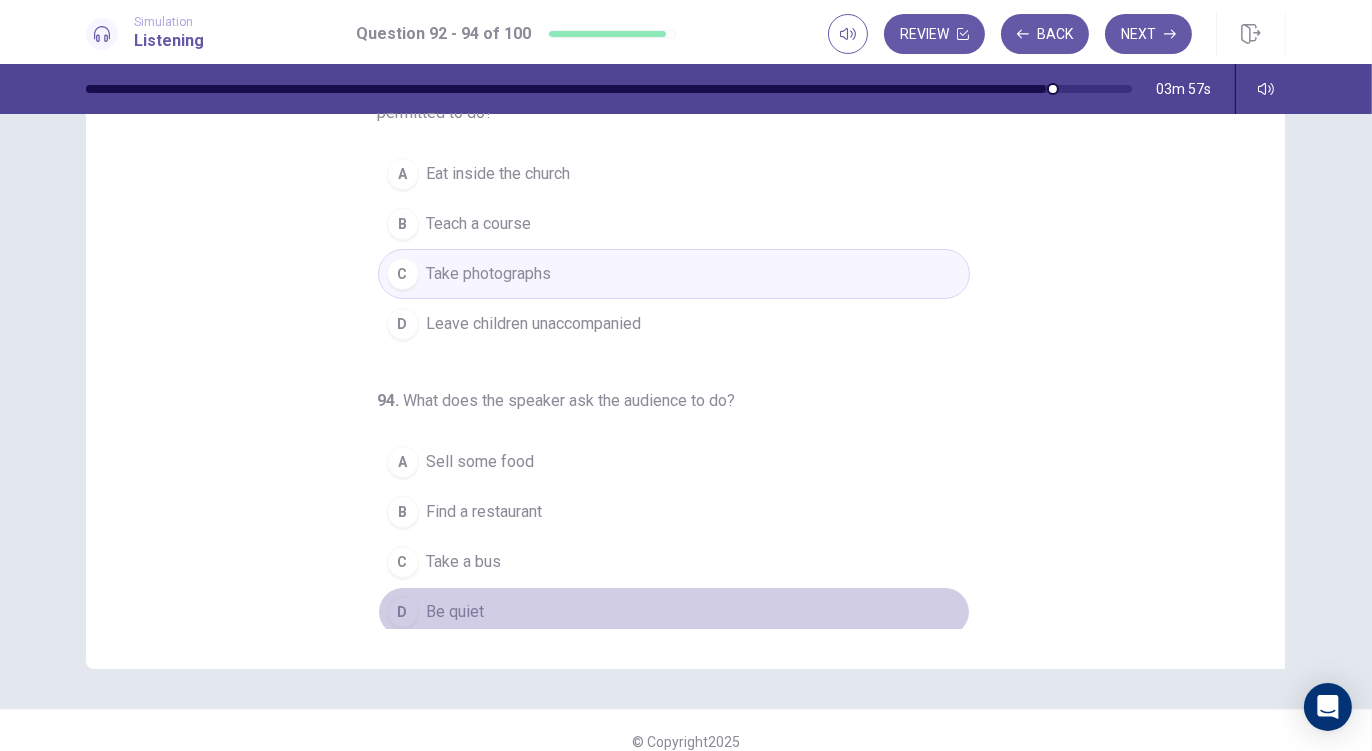click on "Be quiet" at bounding box center [456, 612] 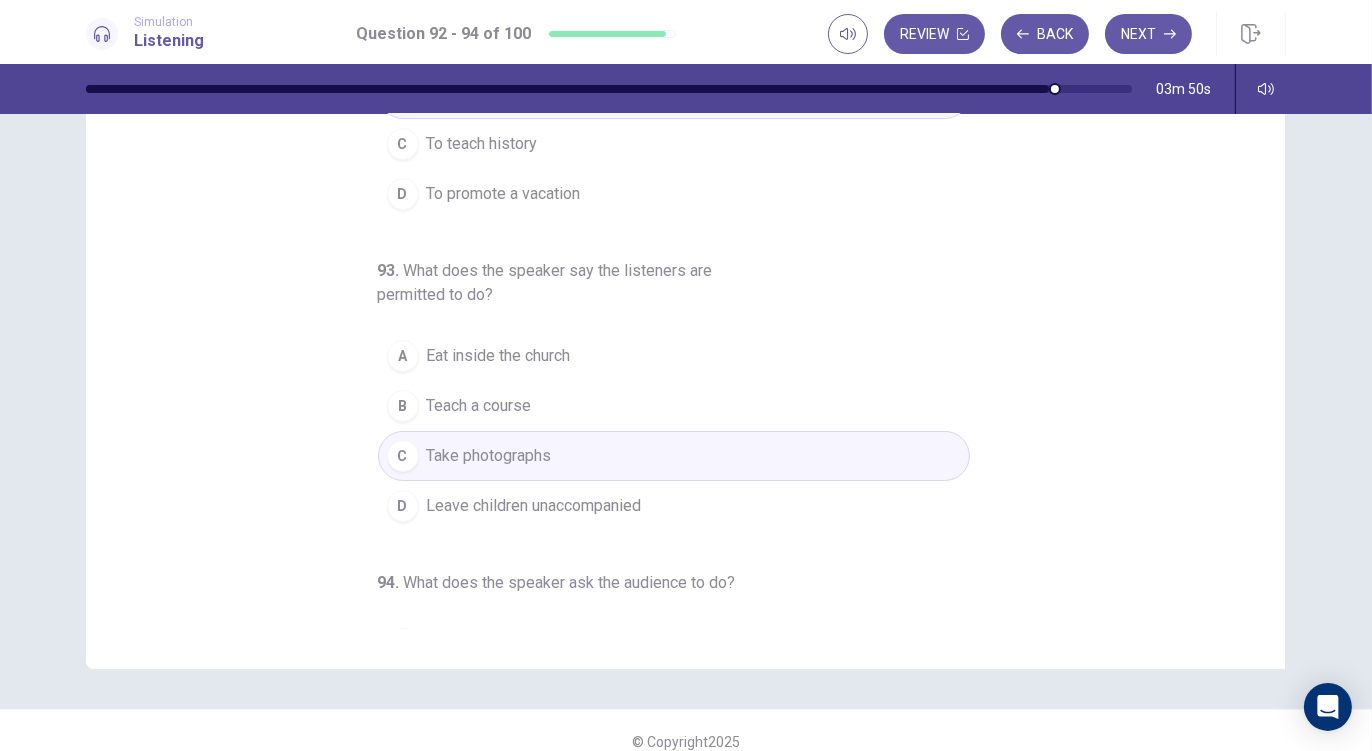 scroll, scrollTop: 0, scrollLeft: 0, axis: both 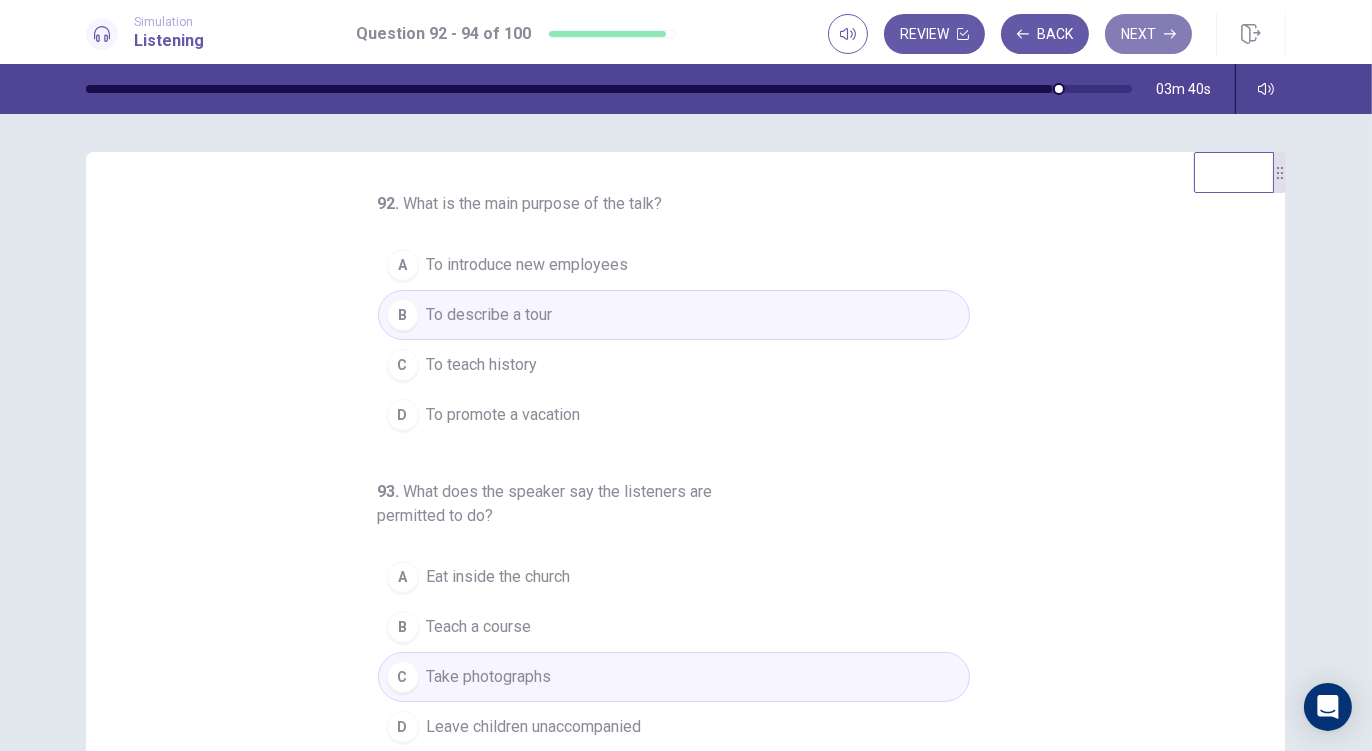 click on "Next" at bounding box center [1148, 34] 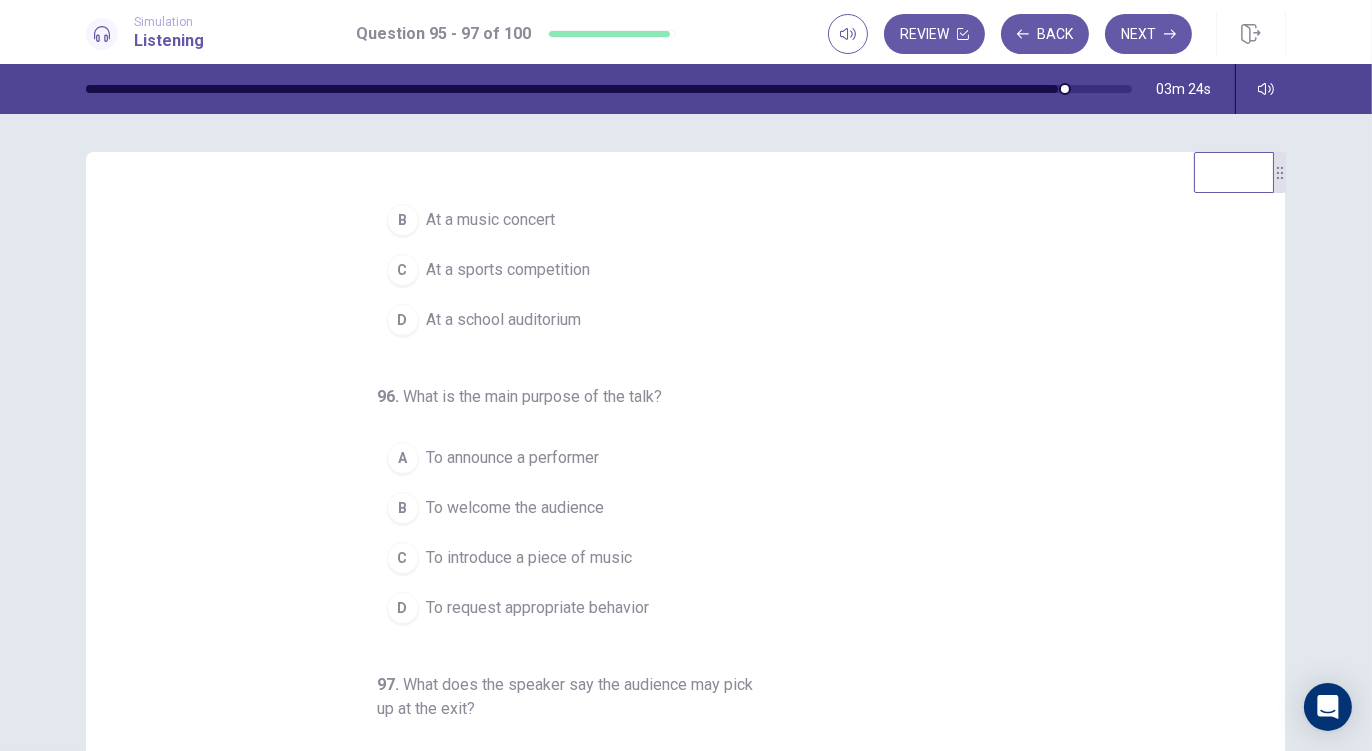 scroll, scrollTop: 0, scrollLeft: 0, axis: both 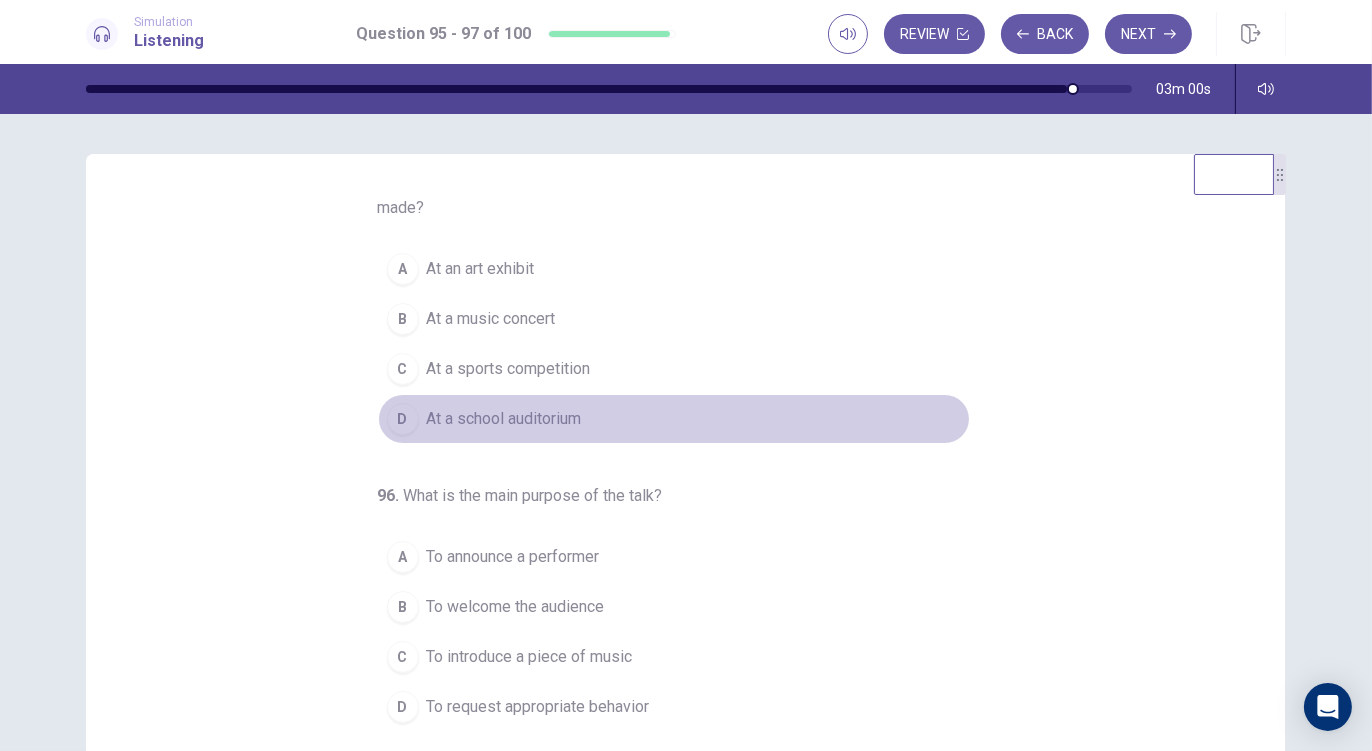 click on "At a school auditorium" at bounding box center [504, 419] 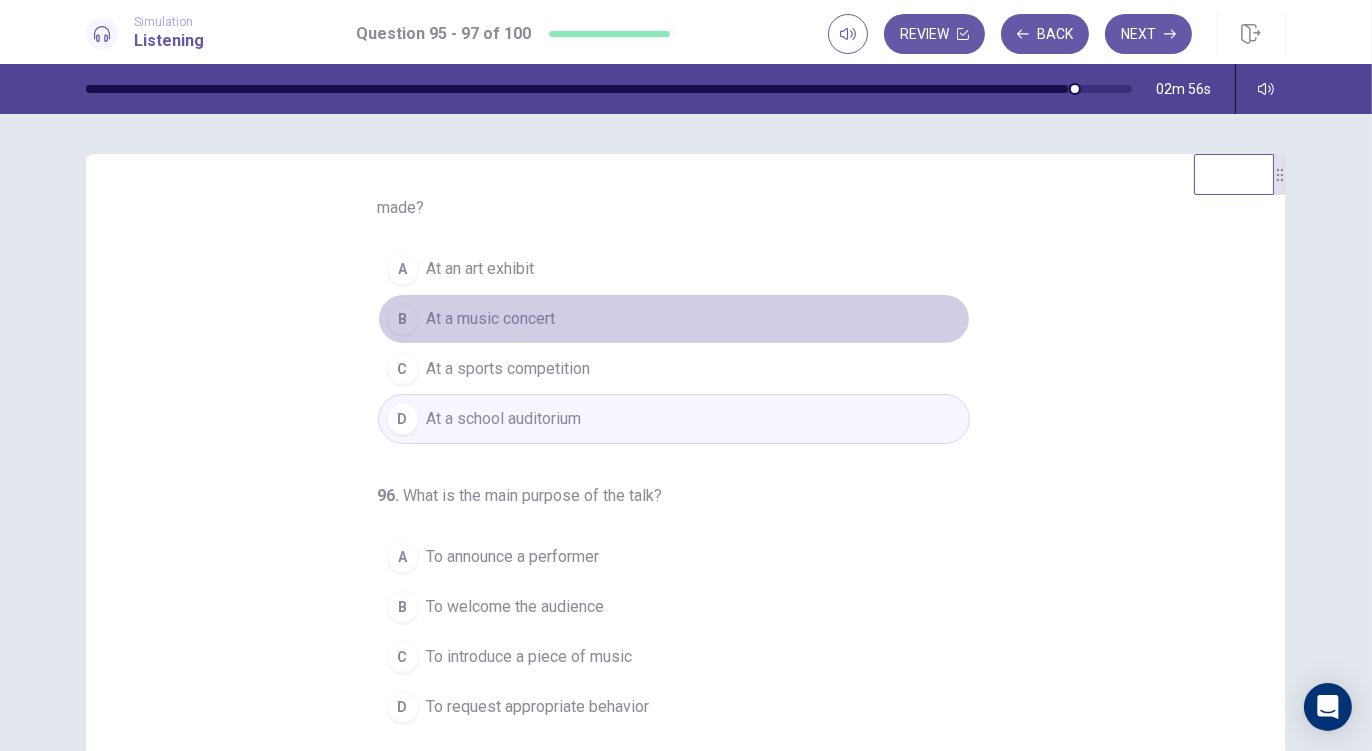 click on "At a music concert" at bounding box center (491, 319) 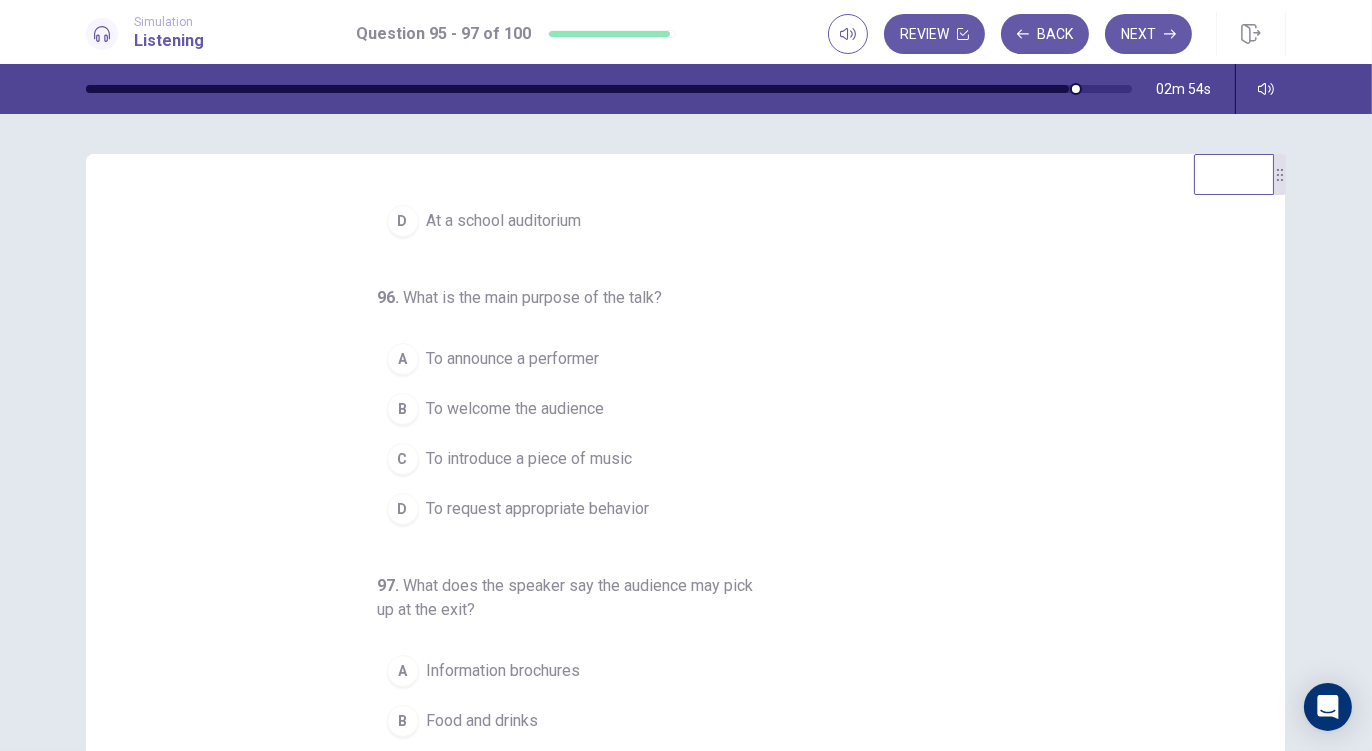 scroll, scrollTop: 222, scrollLeft: 0, axis: vertical 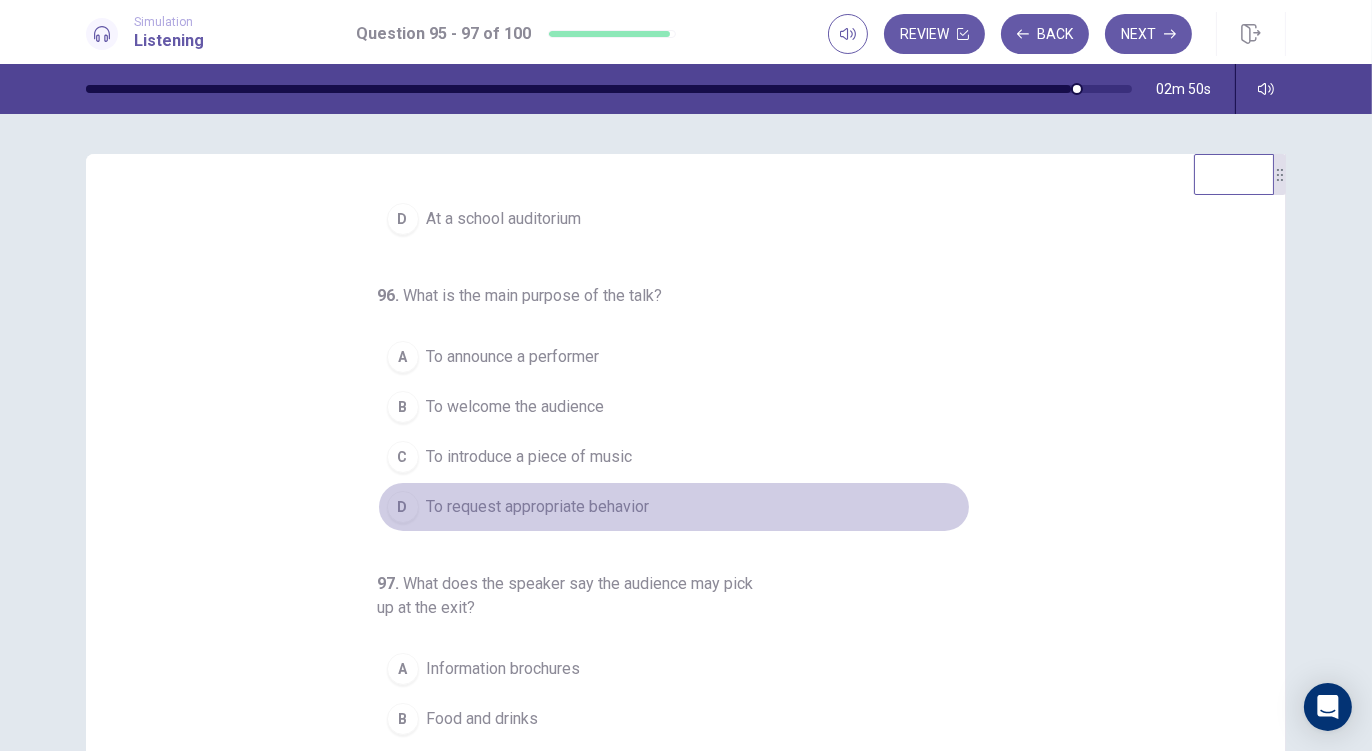 click on "To request appropriate behavior" at bounding box center (538, 507) 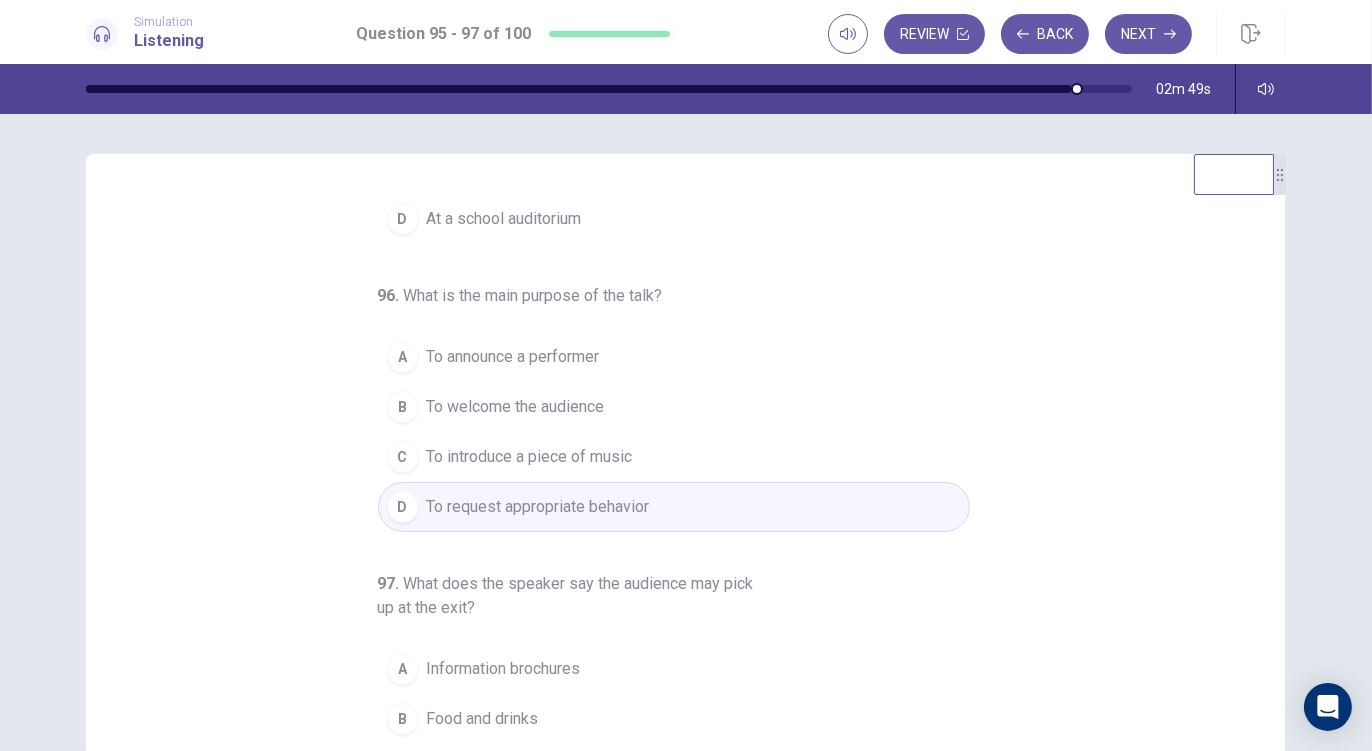 scroll, scrollTop: 249, scrollLeft: 0, axis: vertical 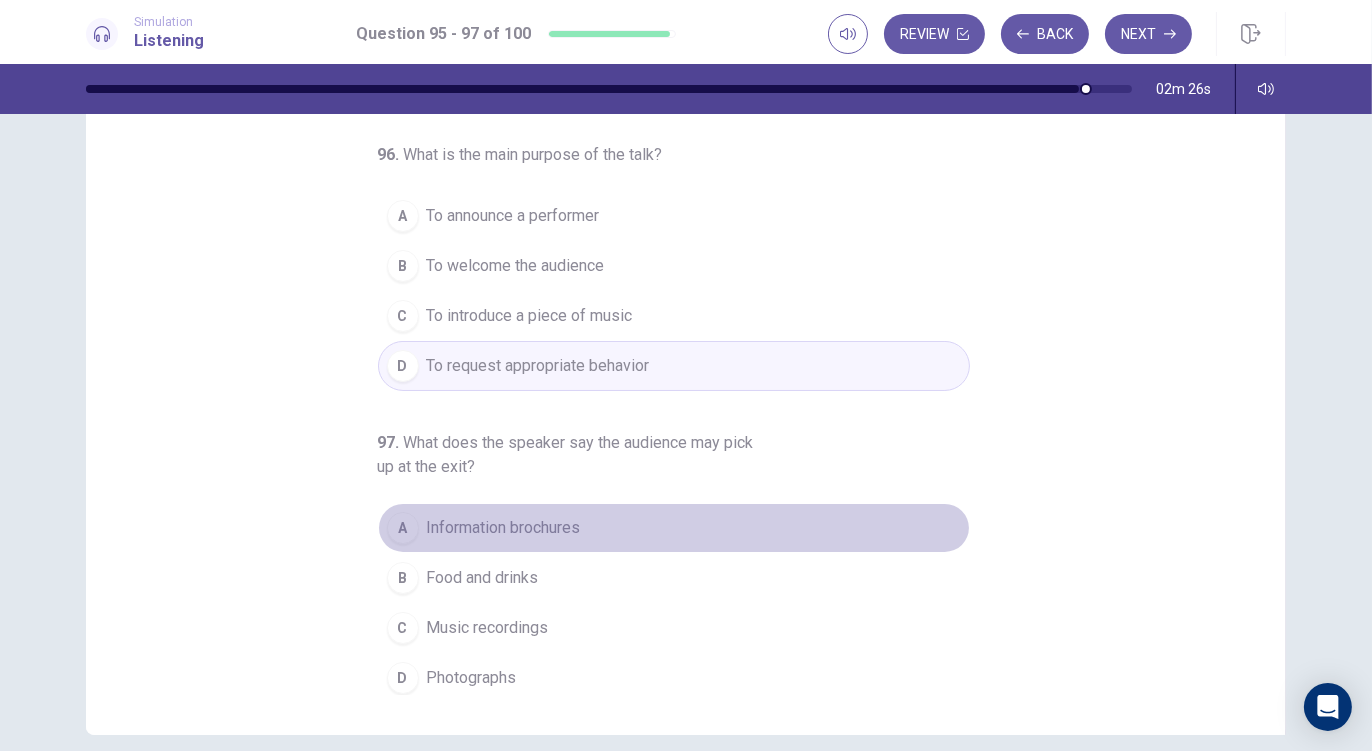 click on "Information brochures" at bounding box center (504, 528) 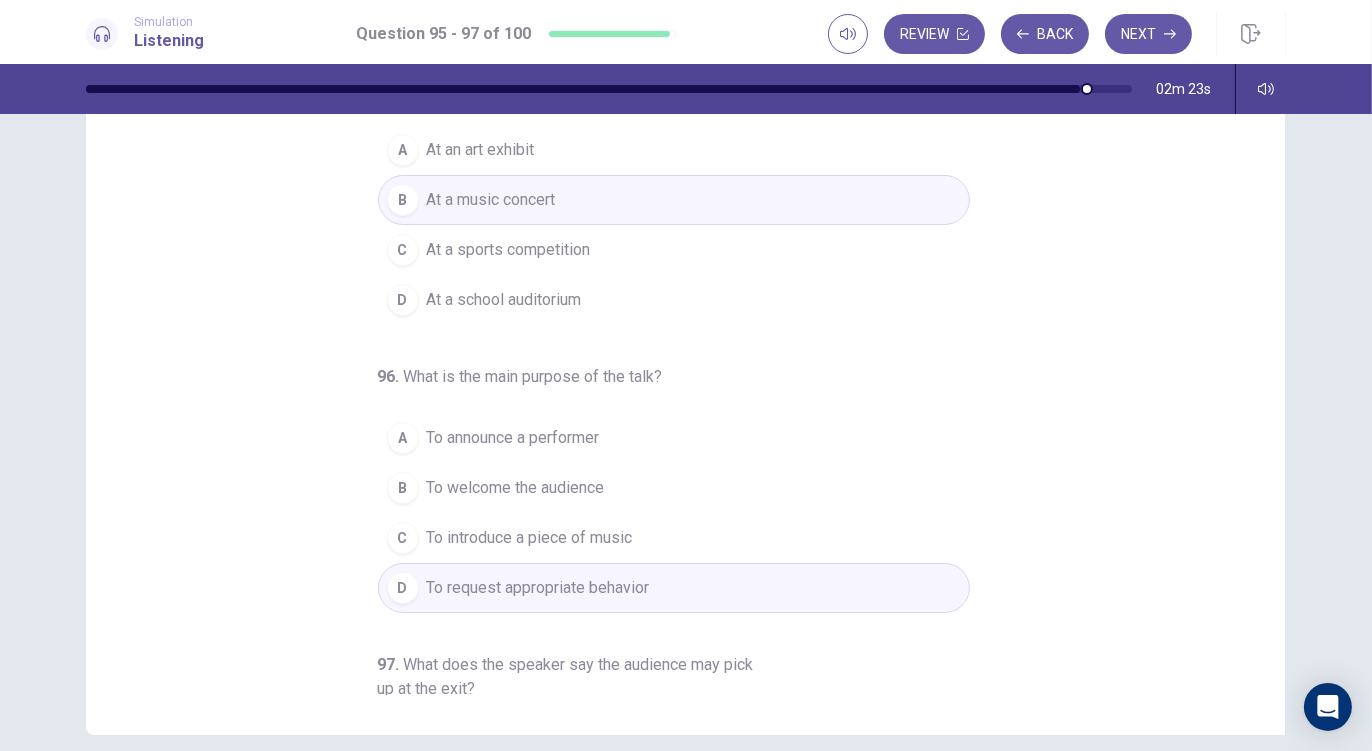 scroll, scrollTop: 0, scrollLeft: 0, axis: both 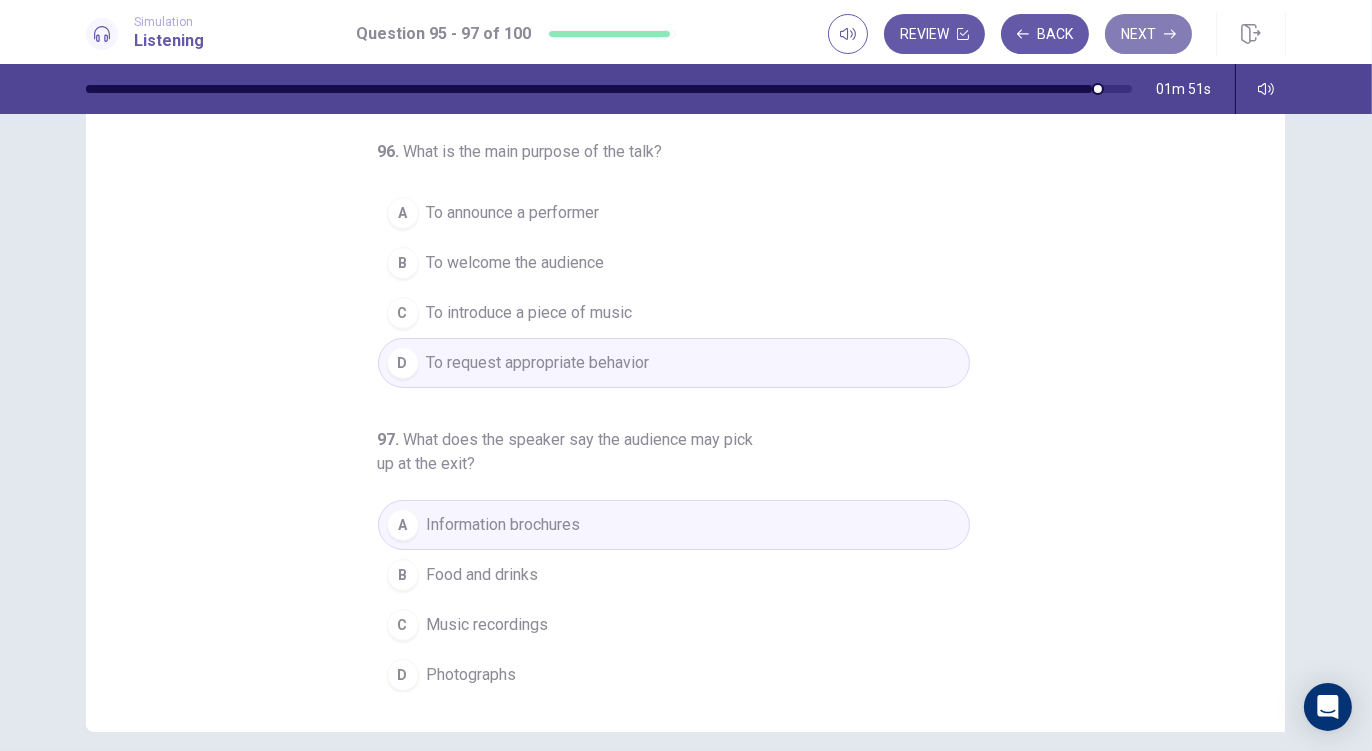 click on "Next" at bounding box center [1148, 34] 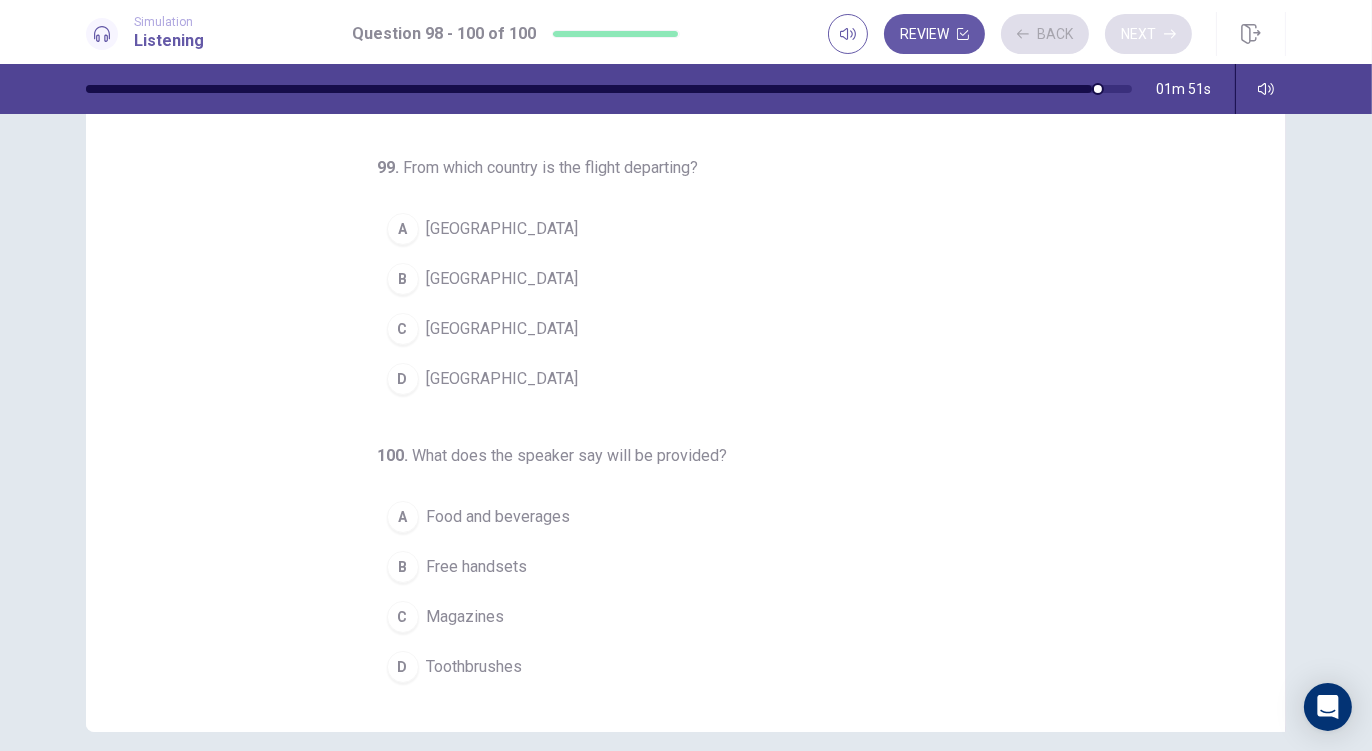 scroll, scrollTop: 202, scrollLeft: 0, axis: vertical 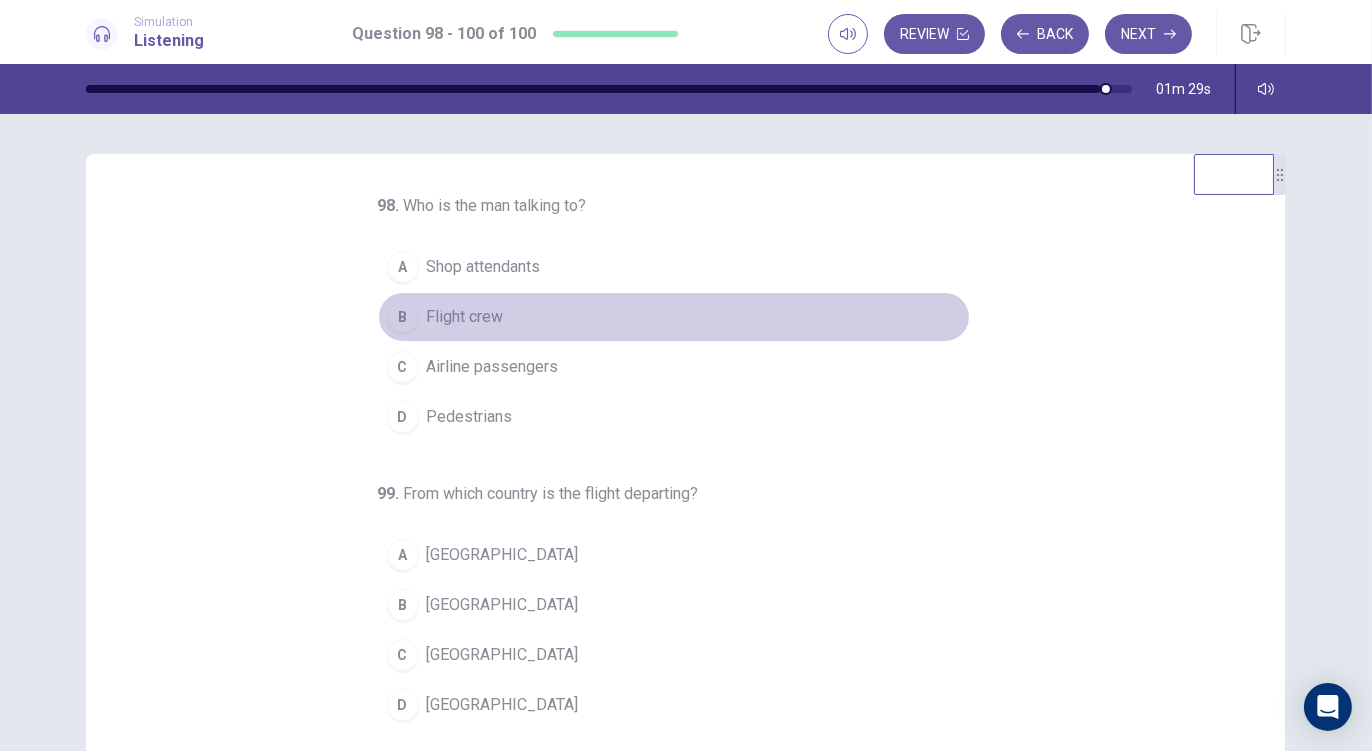 click on "Flight crew" at bounding box center (465, 317) 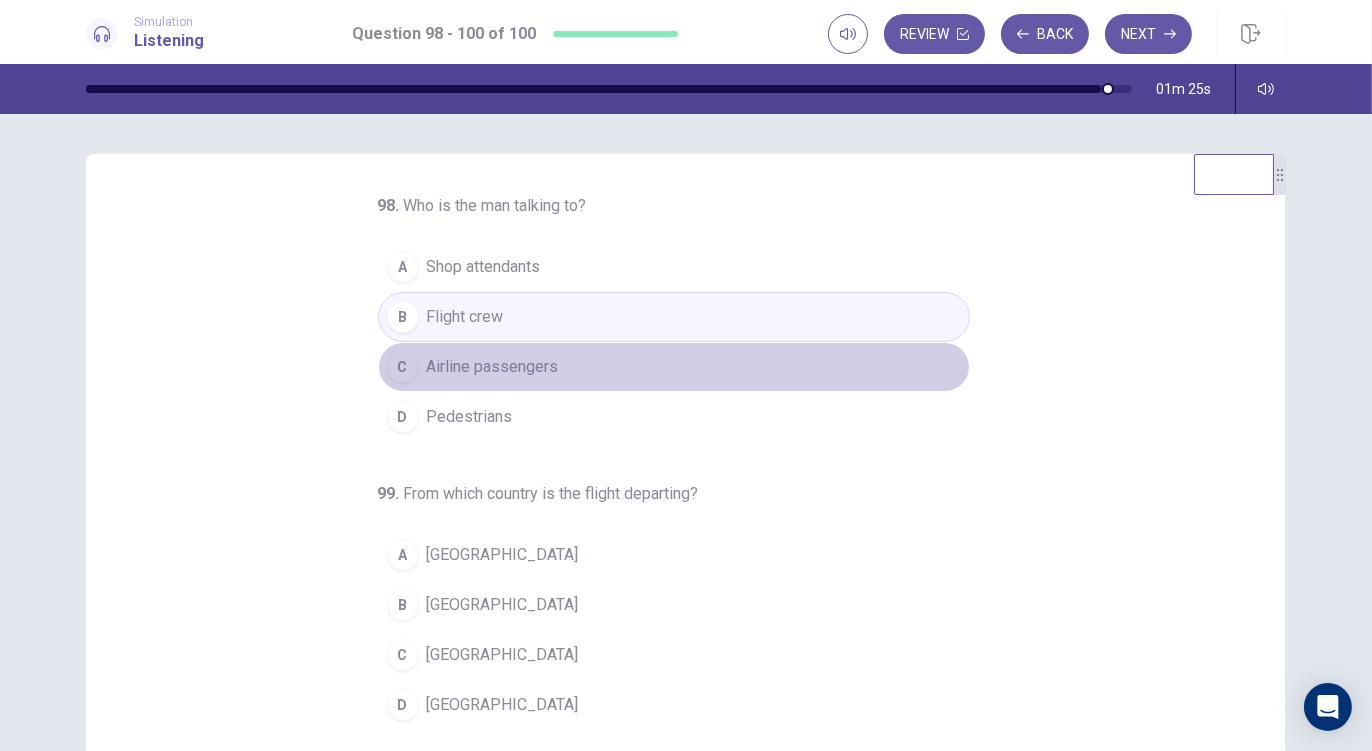 click on "Airline passengers" at bounding box center (493, 367) 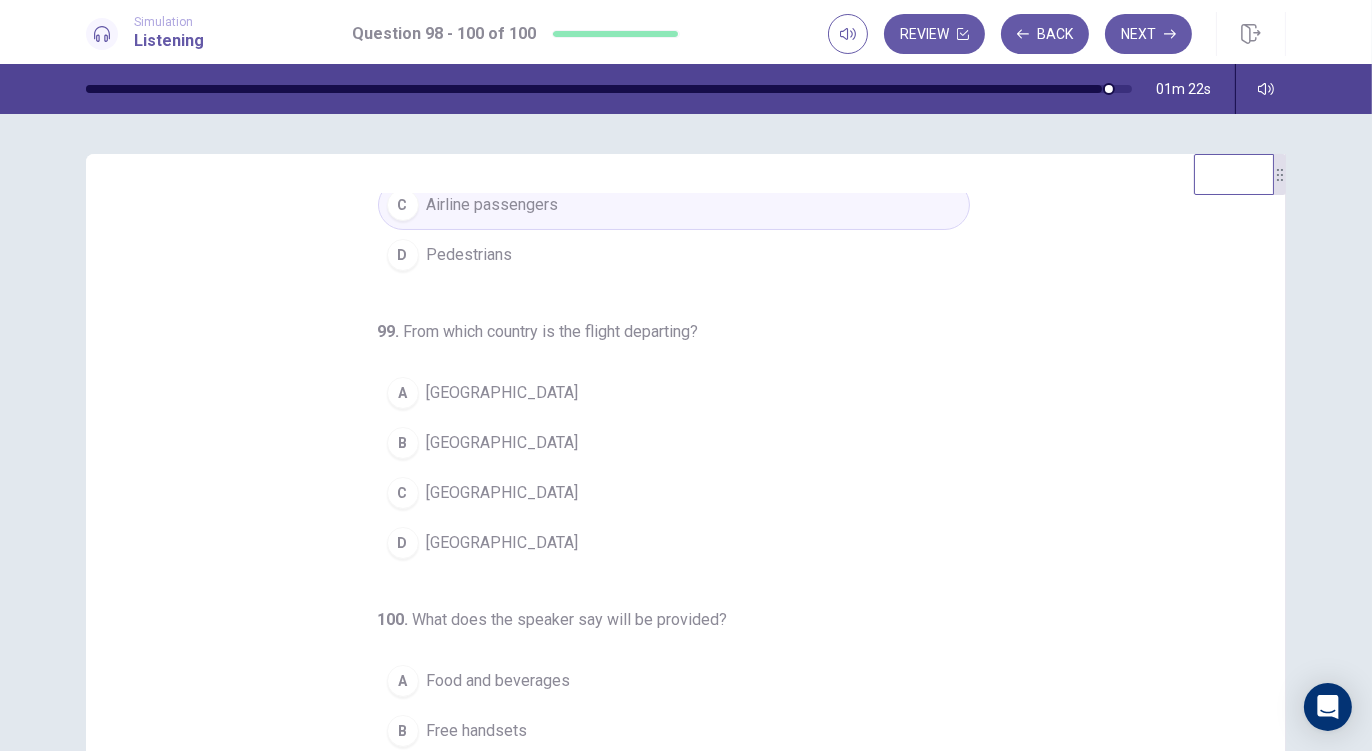 scroll, scrollTop: 201, scrollLeft: 0, axis: vertical 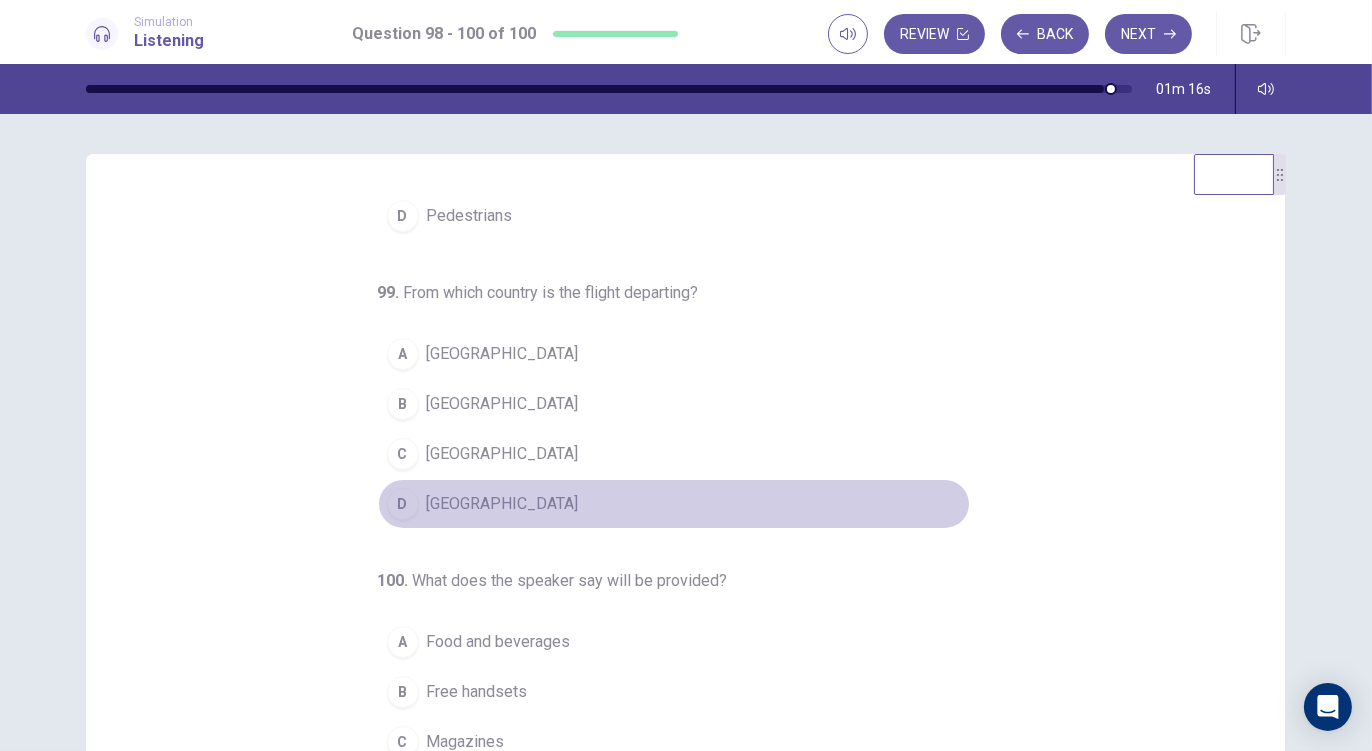 click on "[GEOGRAPHIC_DATA]" at bounding box center [503, 504] 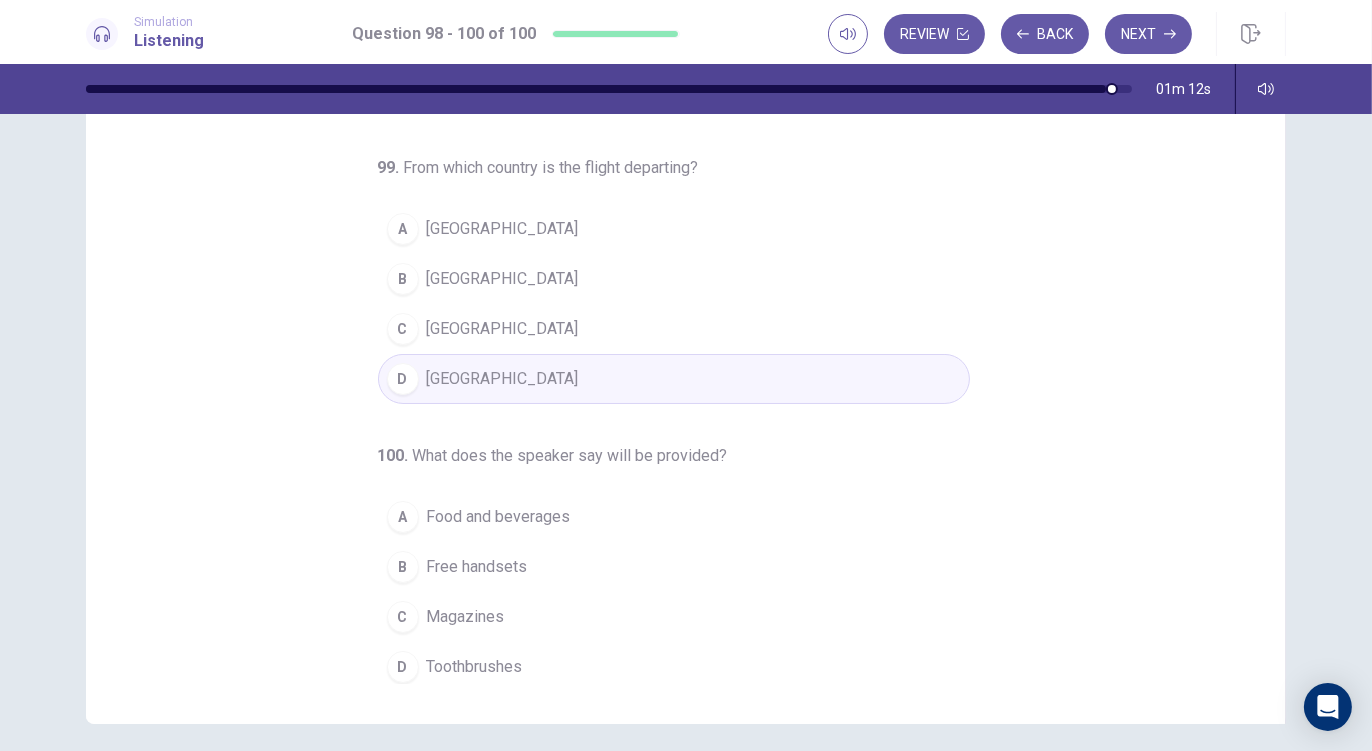 scroll, scrollTop: 134, scrollLeft: 0, axis: vertical 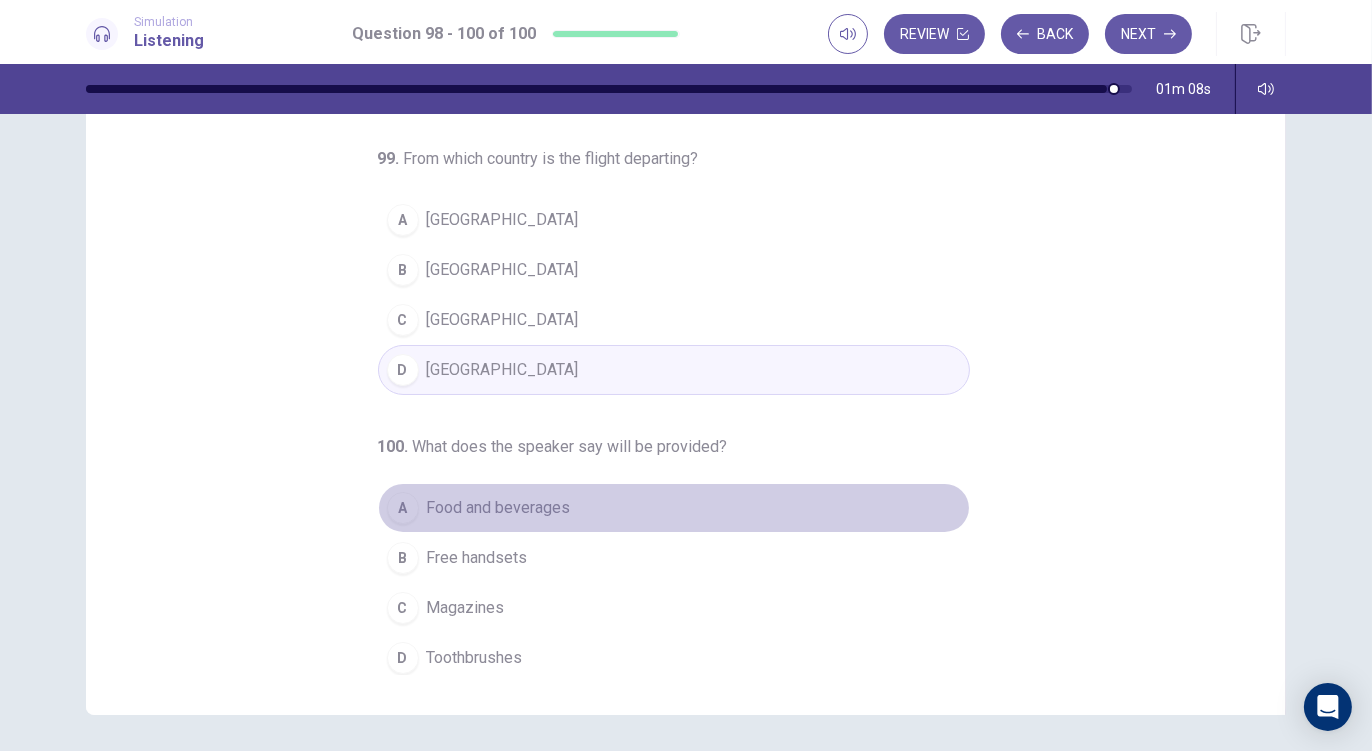 click on "Food and beverages" at bounding box center [499, 508] 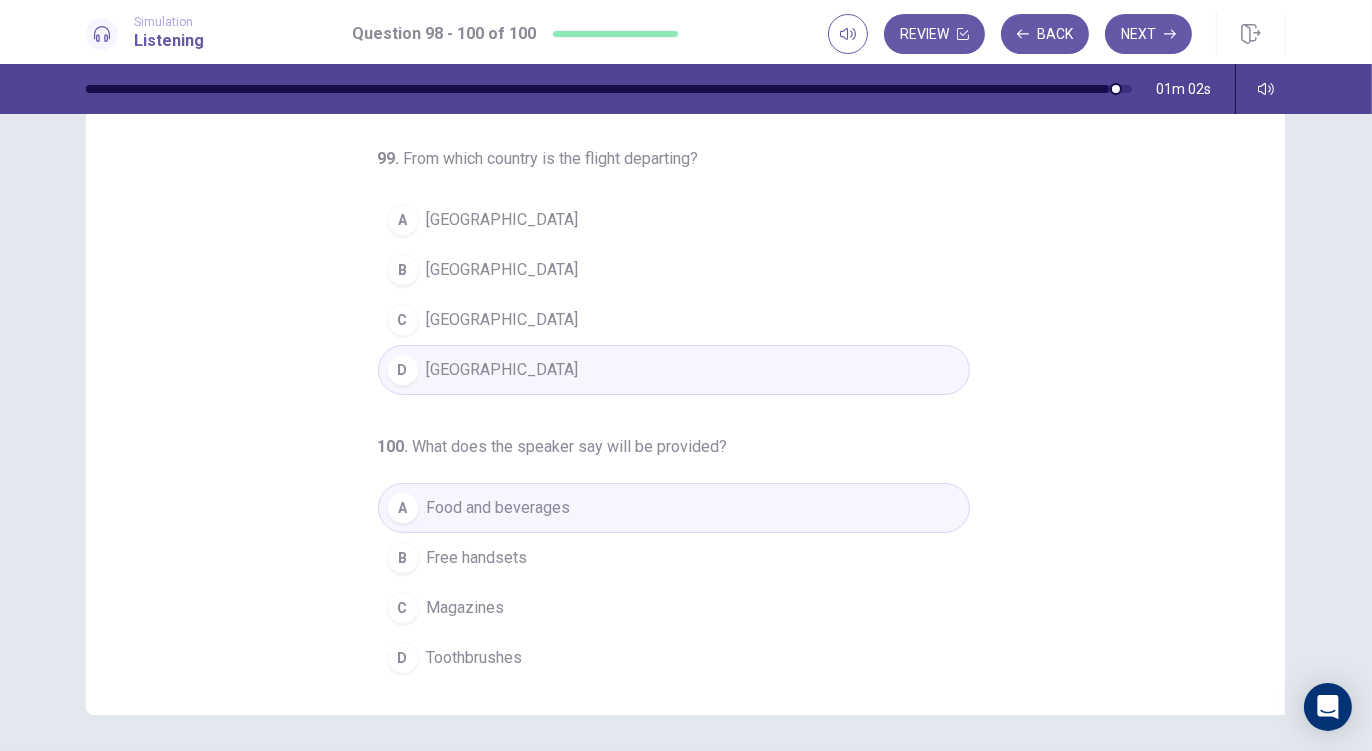 scroll, scrollTop: 0, scrollLeft: 0, axis: both 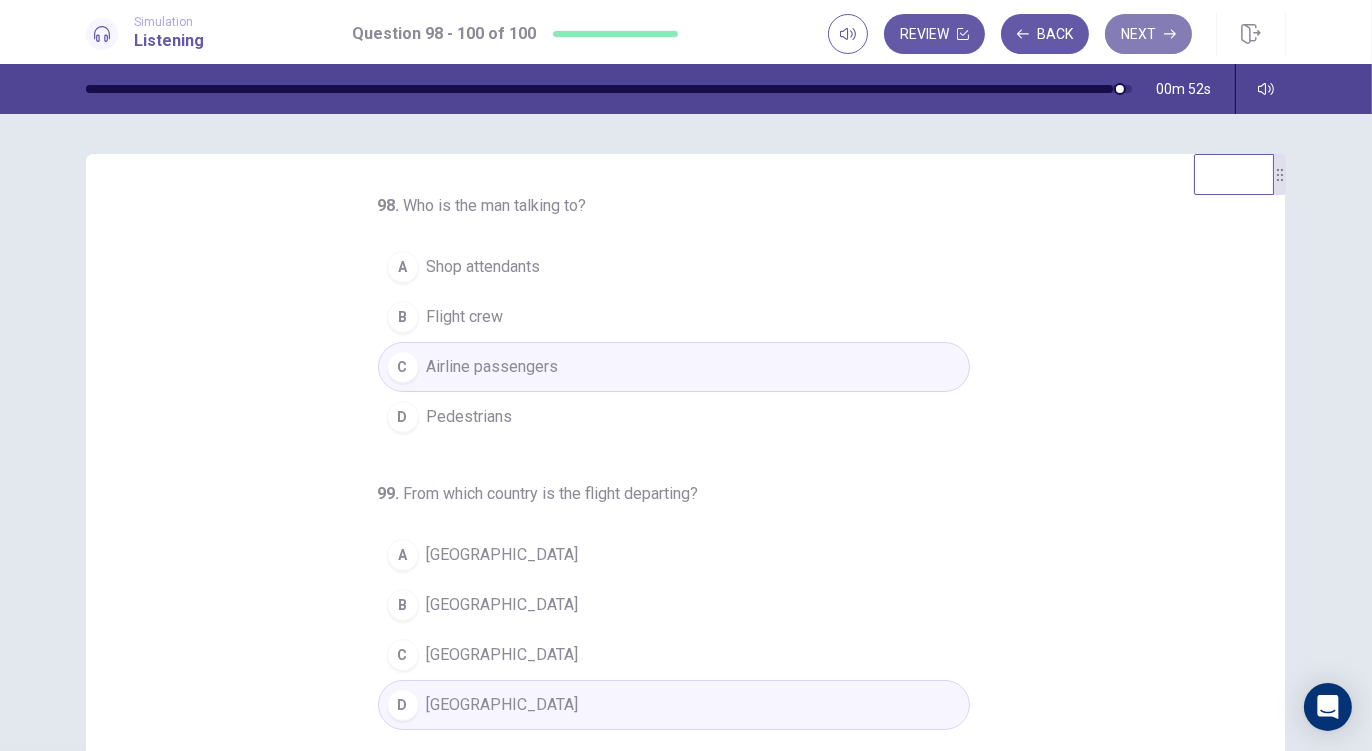 click on "Next" at bounding box center (1148, 34) 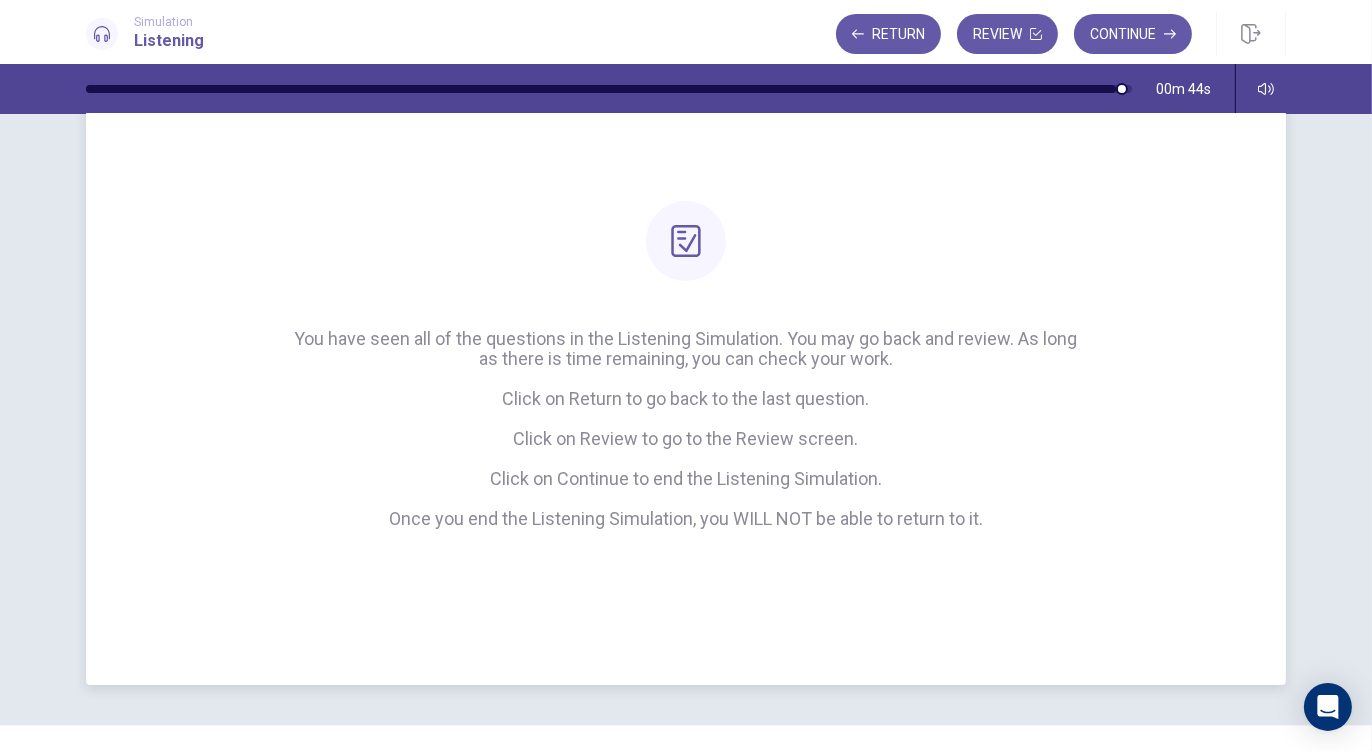 scroll, scrollTop: 110, scrollLeft: 0, axis: vertical 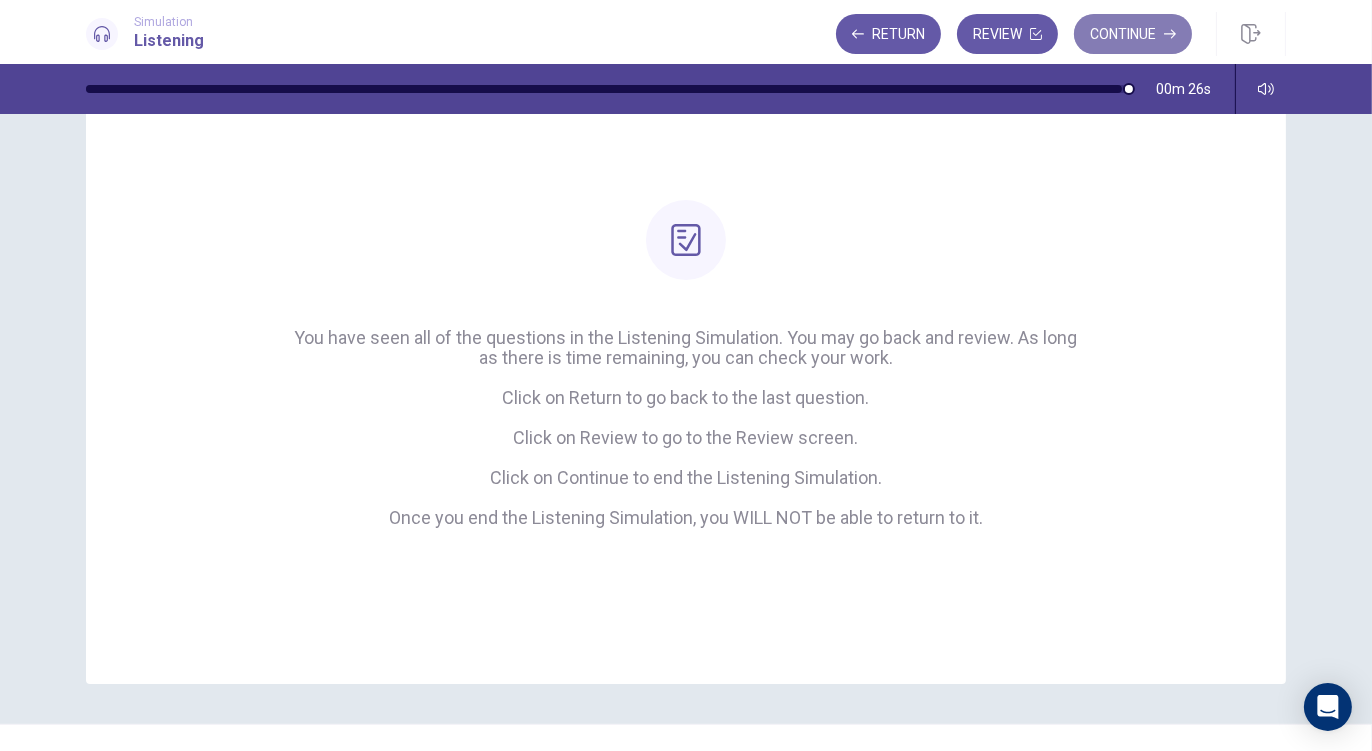 click on "Continue" at bounding box center [1133, 34] 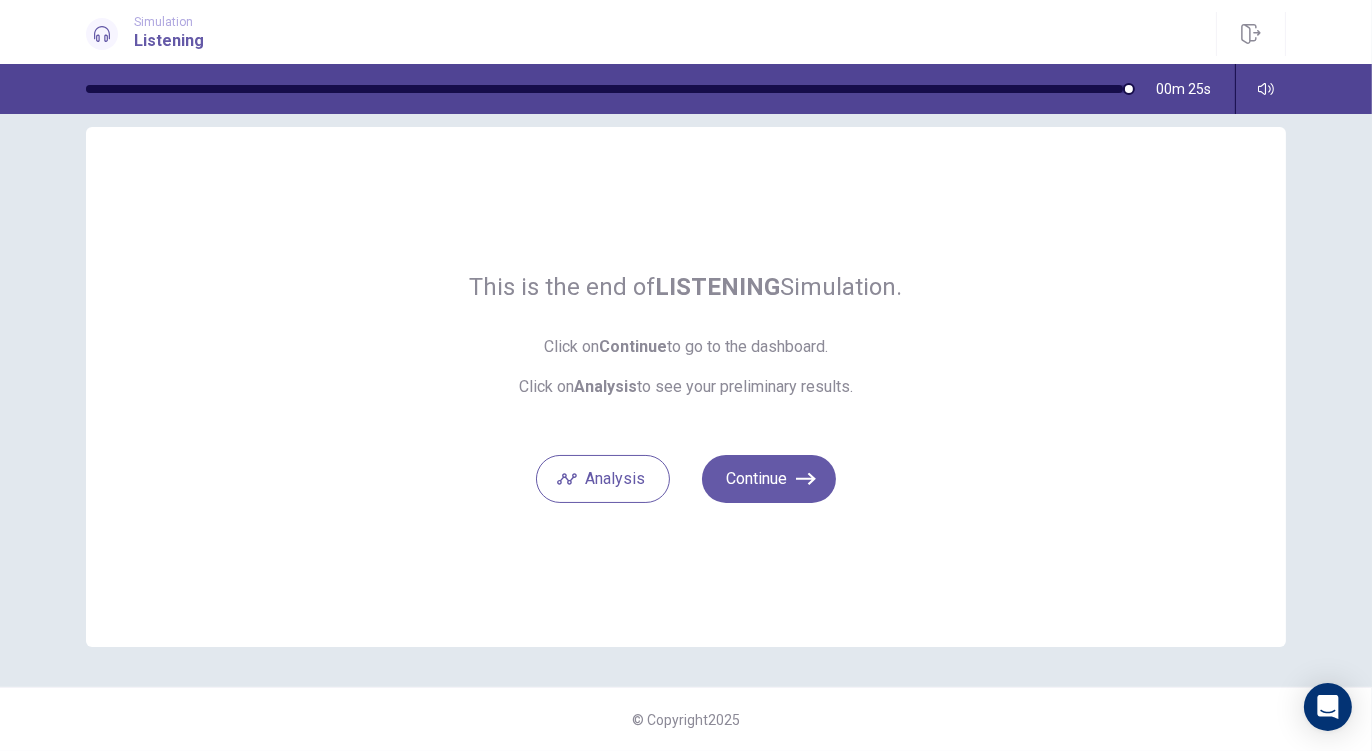 scroll, scrollTop: 27, scrollLeft: 0, axis: vertical 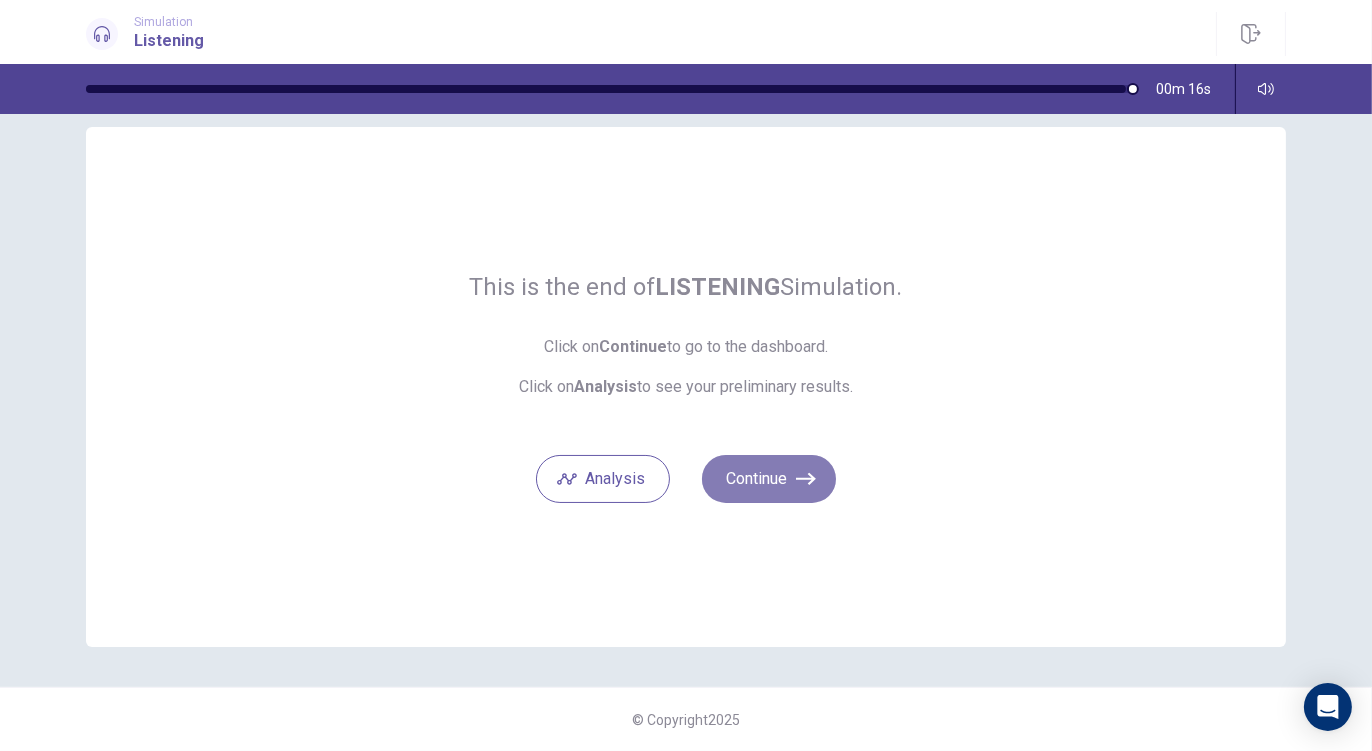 click on "Continue" at bounding box center (769, 479) 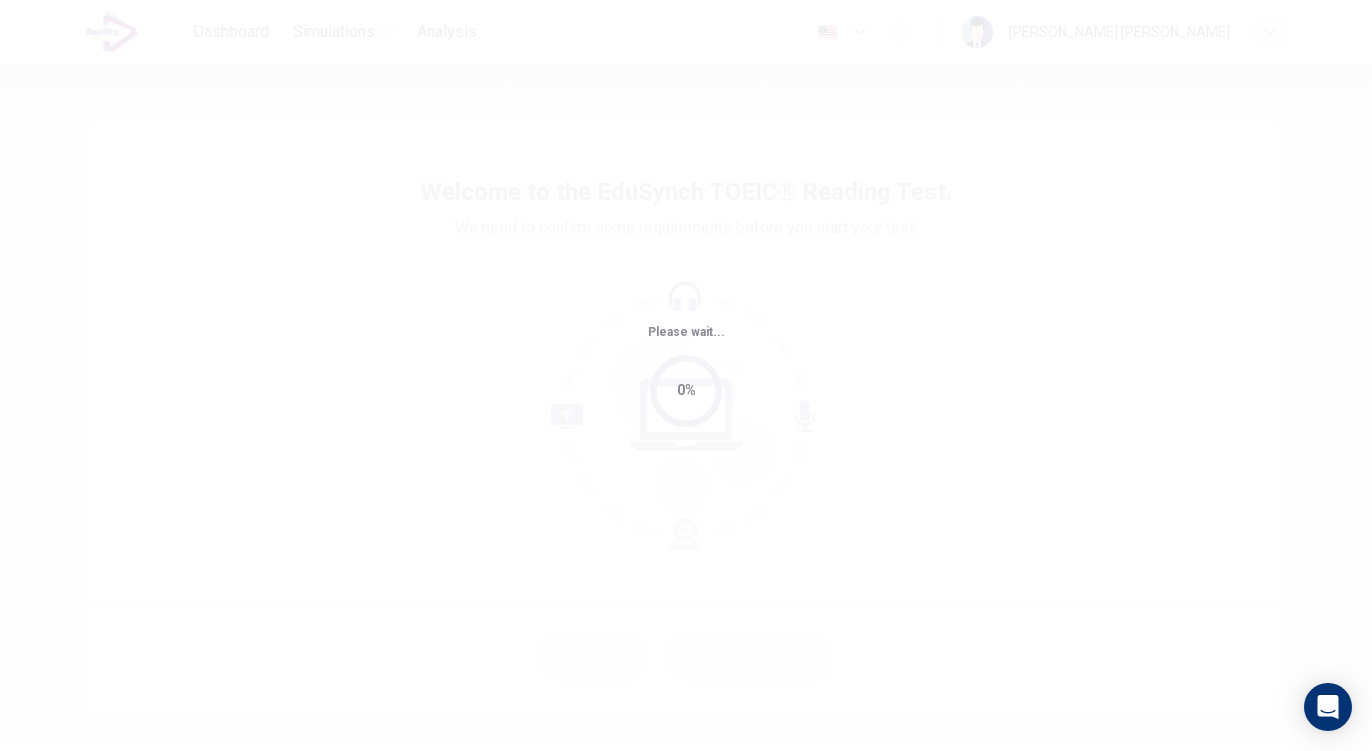 scroll, scrollTop: 0, scrollLeft: 0, axis: both 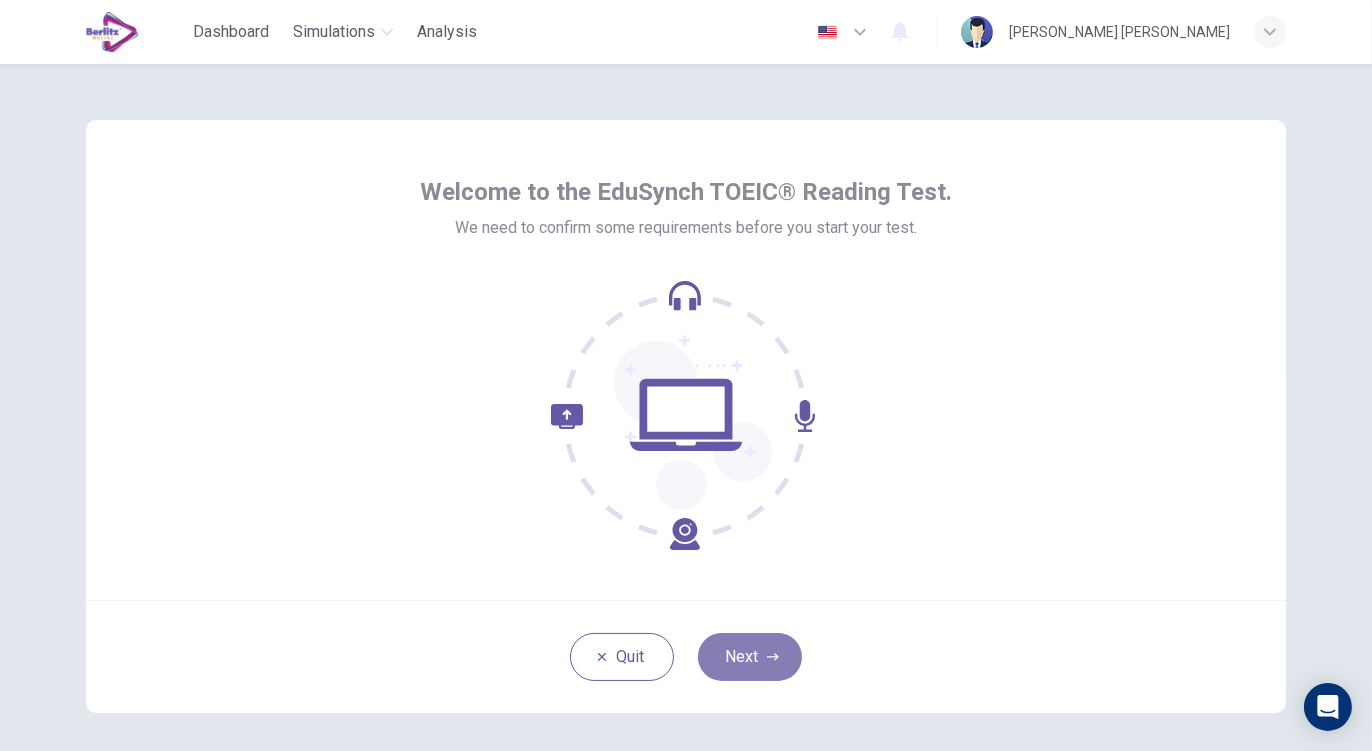 click on "Next" at bounding box center [750, 657] 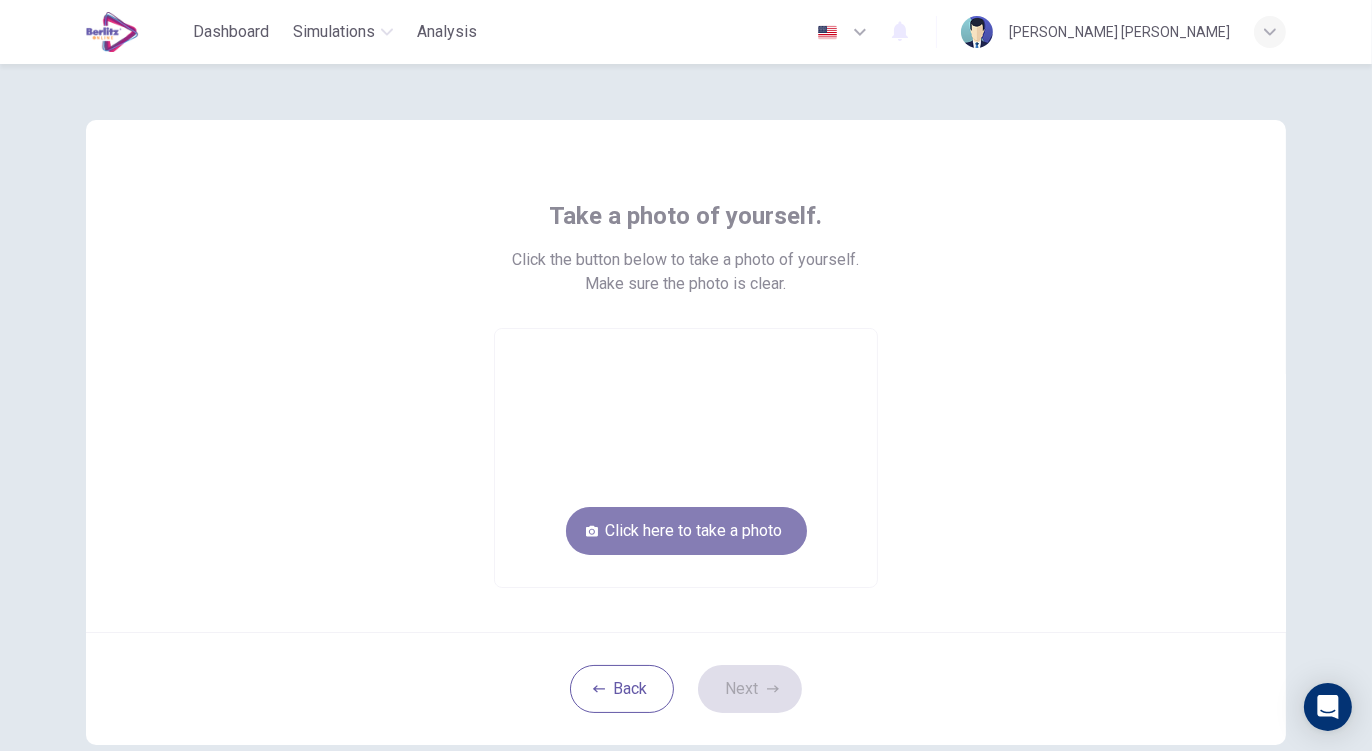 click on "Click here to take a photo" at bounding box center (686, 531) 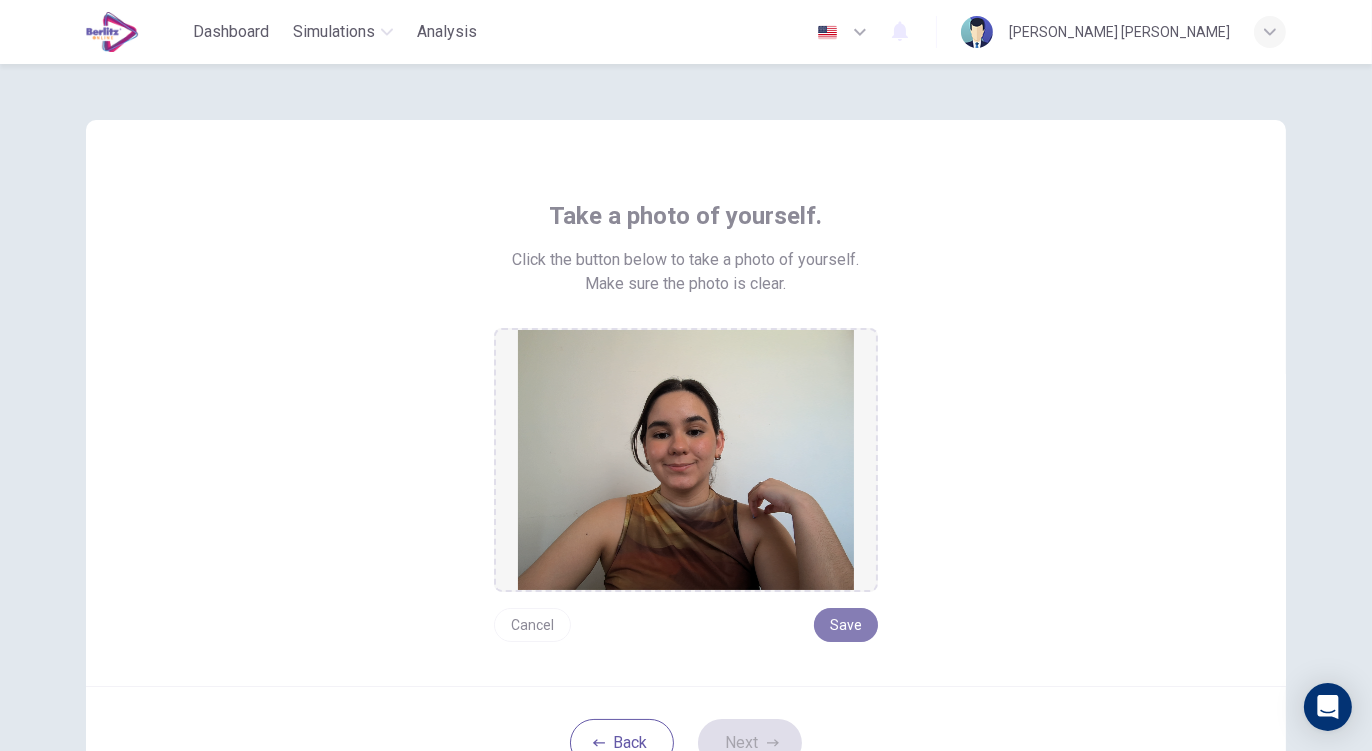 click on "Save" at bounding box center (846, 625) 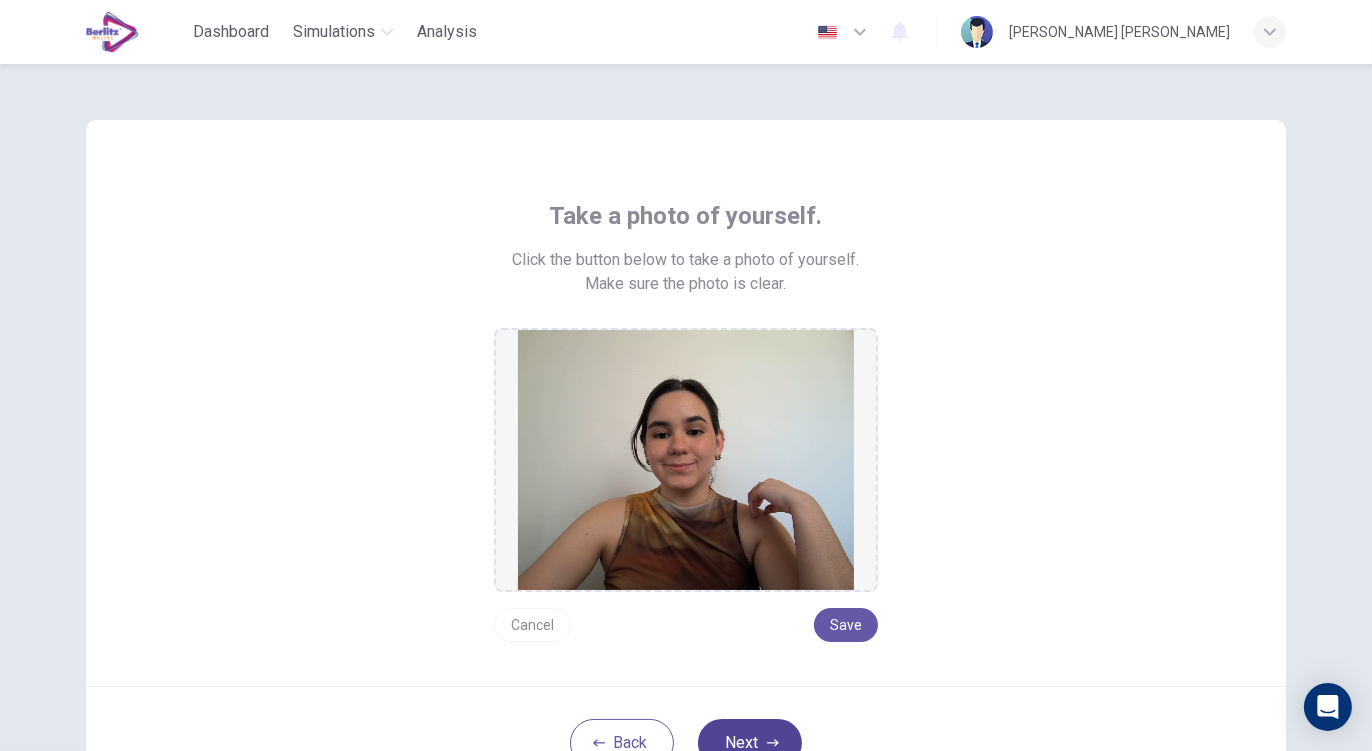 click 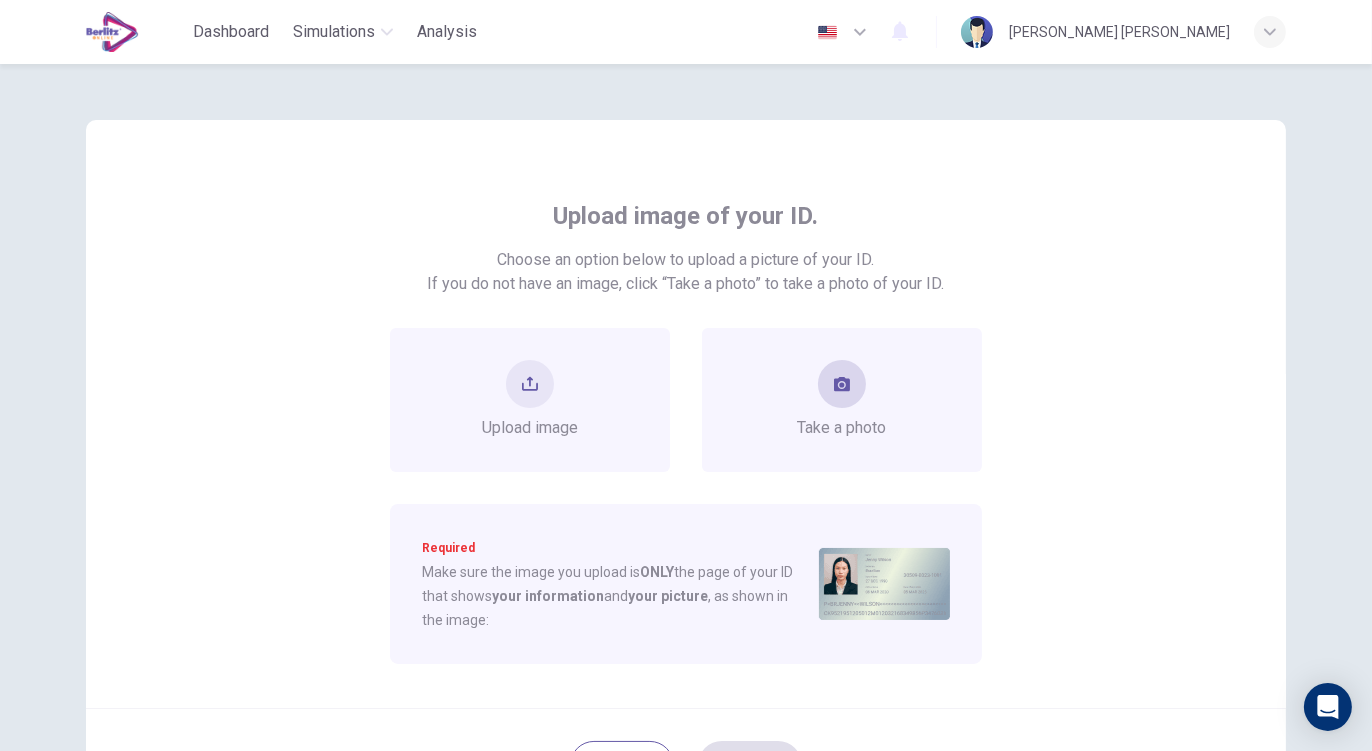 click on "Take a photo" at bounding box center [842, 400] 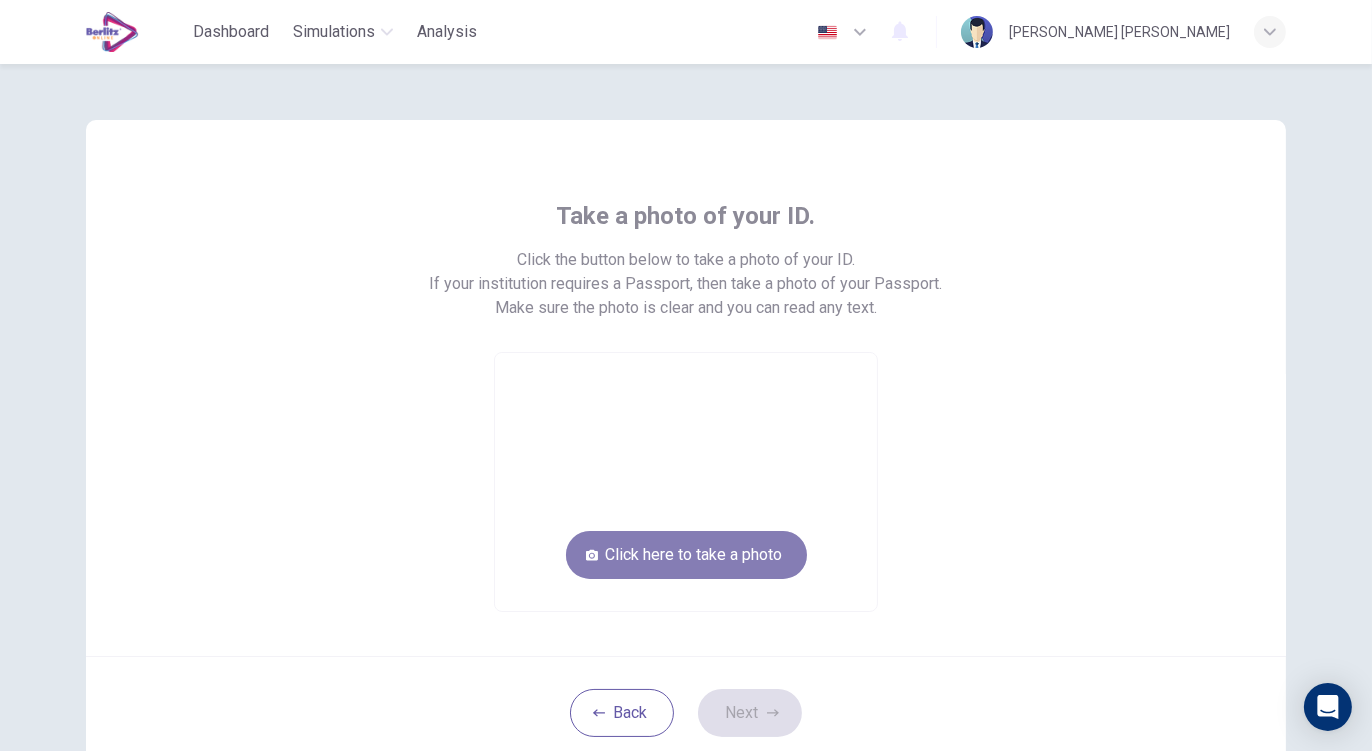 click on "Click here to take a photo" at bounding box center [686, 555] 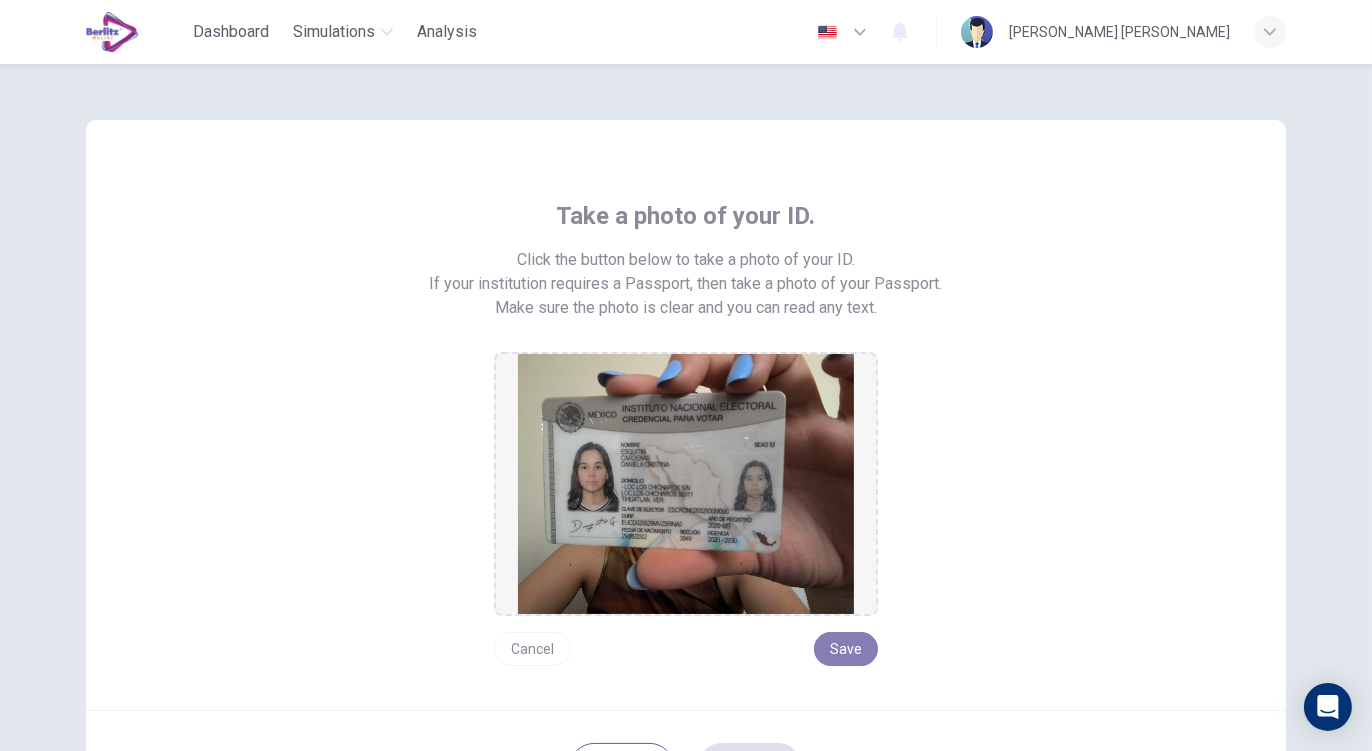 click on "Save" at bounding box center [846, 649] 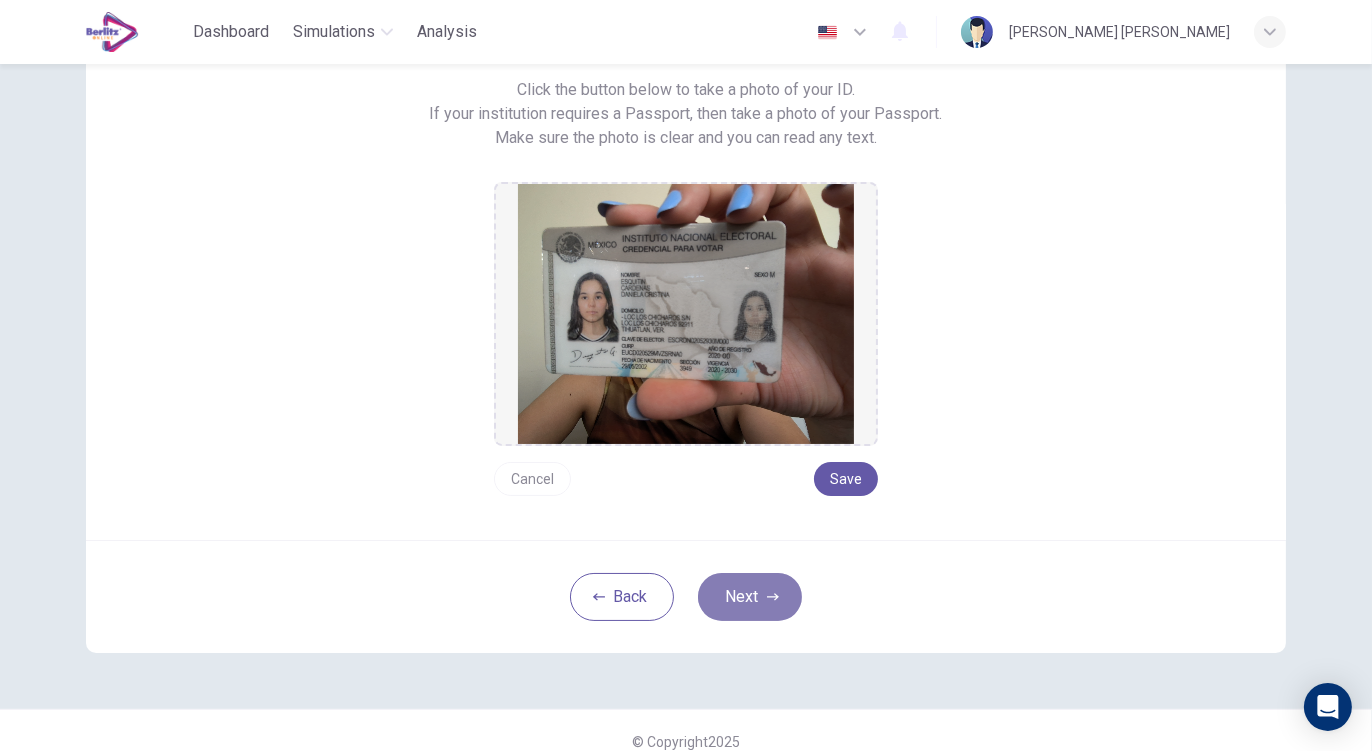 click on "Next" at bounding box center (750, 597) 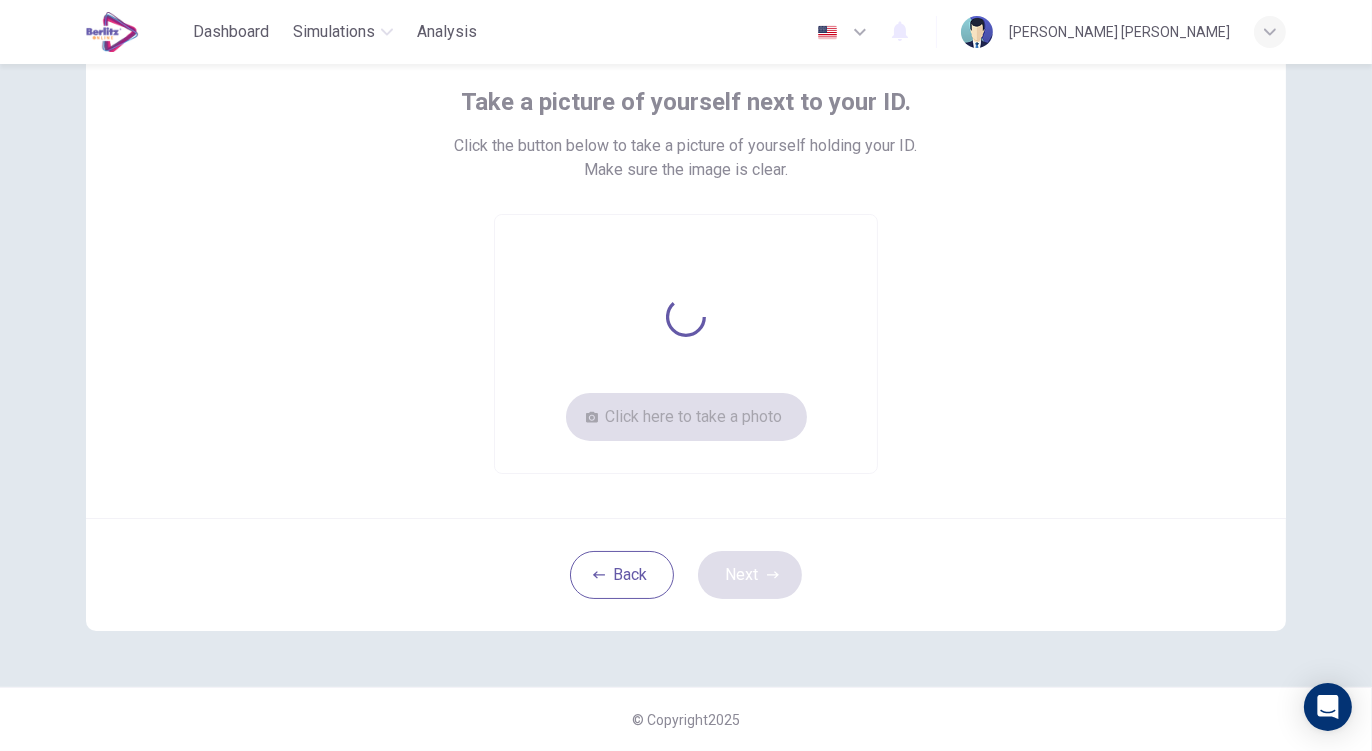 scroll, scrollTop: 113, scrollLeft: 0, axis: vertical 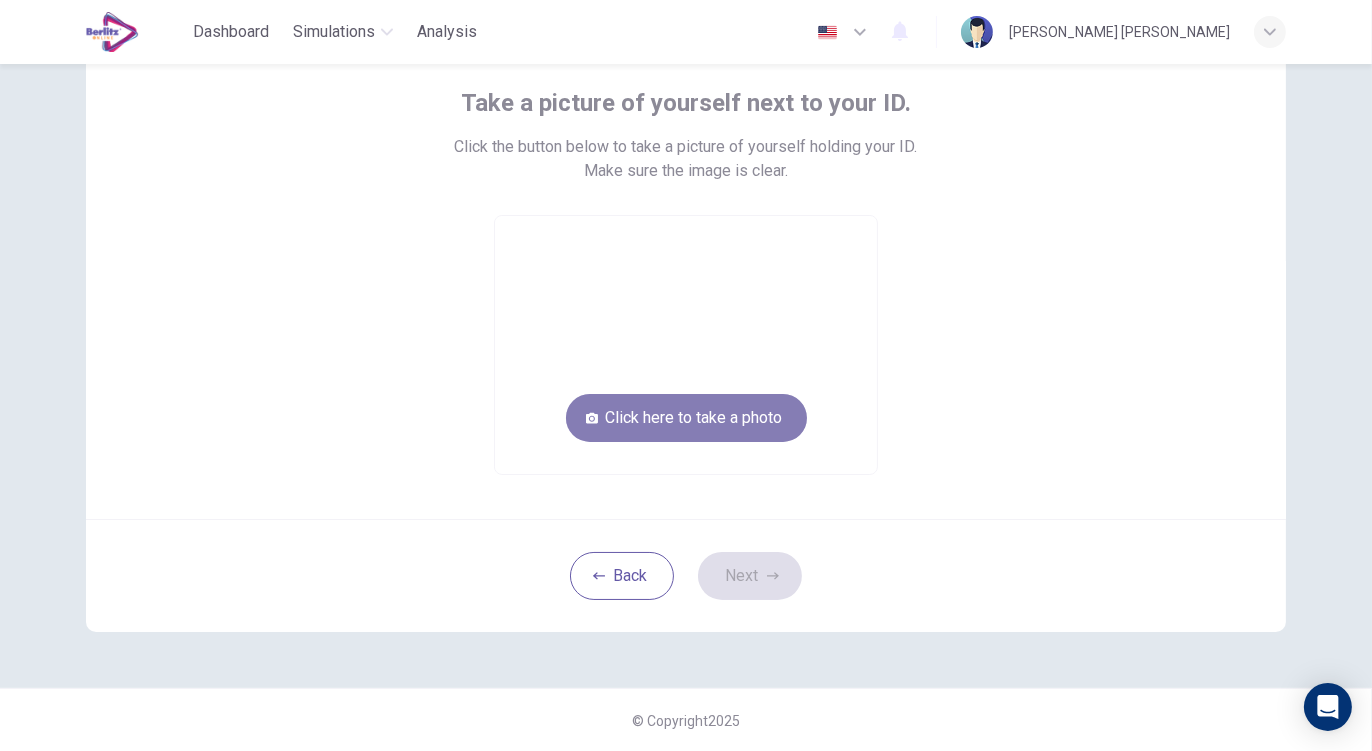 click on "Click here to take a photo" at bounding box center [686, 418] 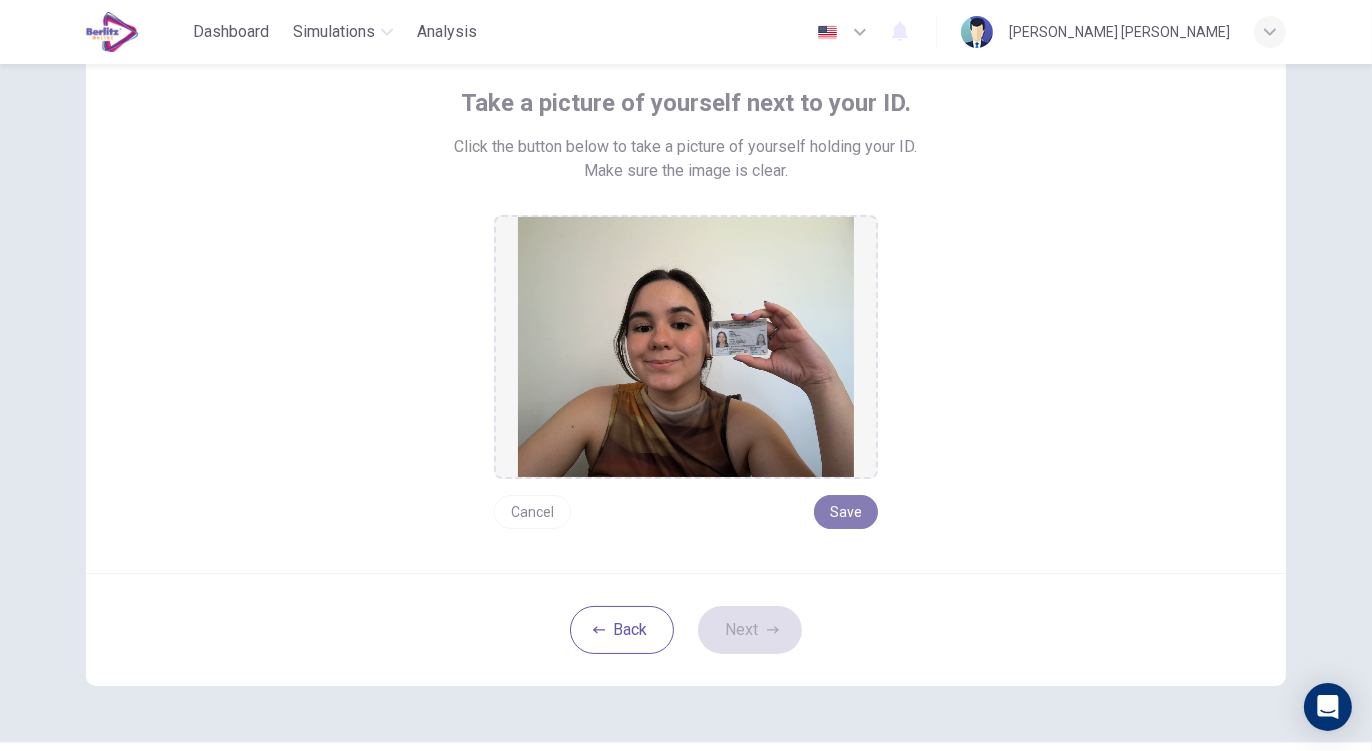 click on "Save" at bounding box center (846, 512) 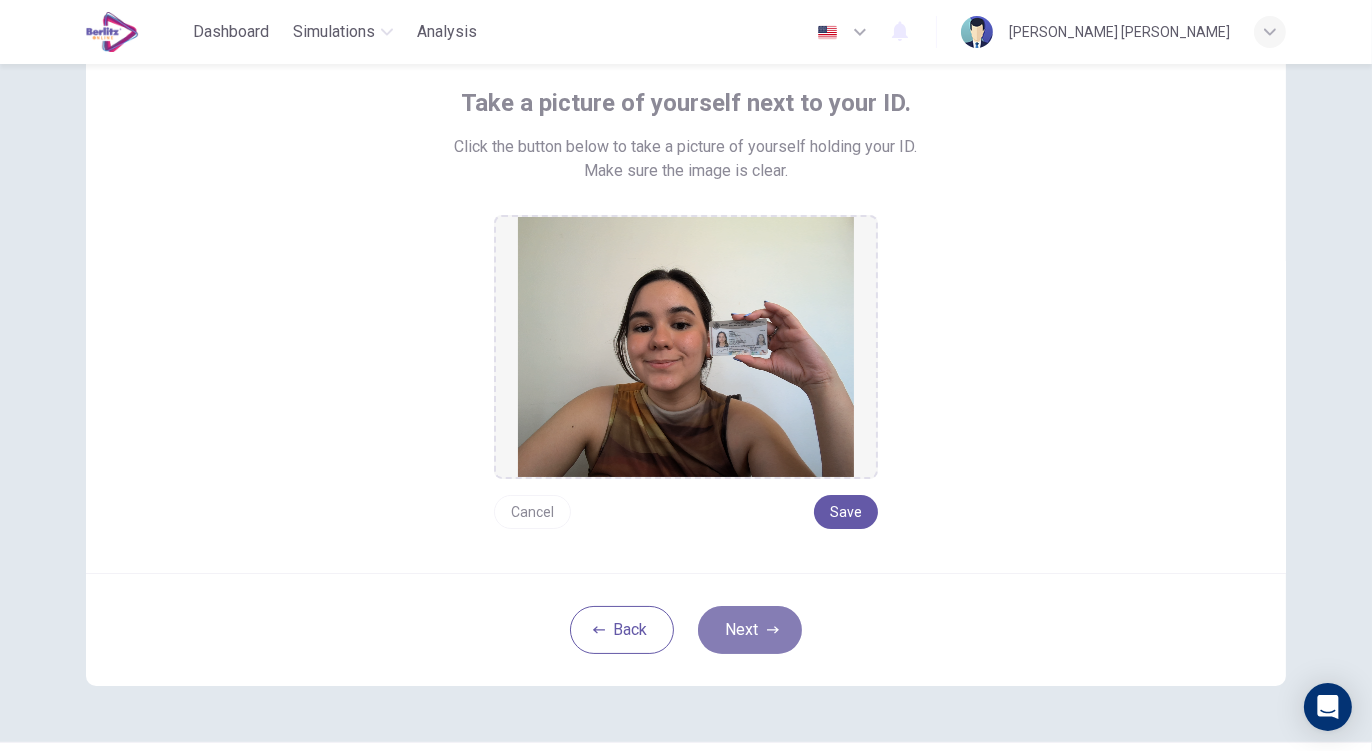 click on "Next" at bounding box center (750, 630) 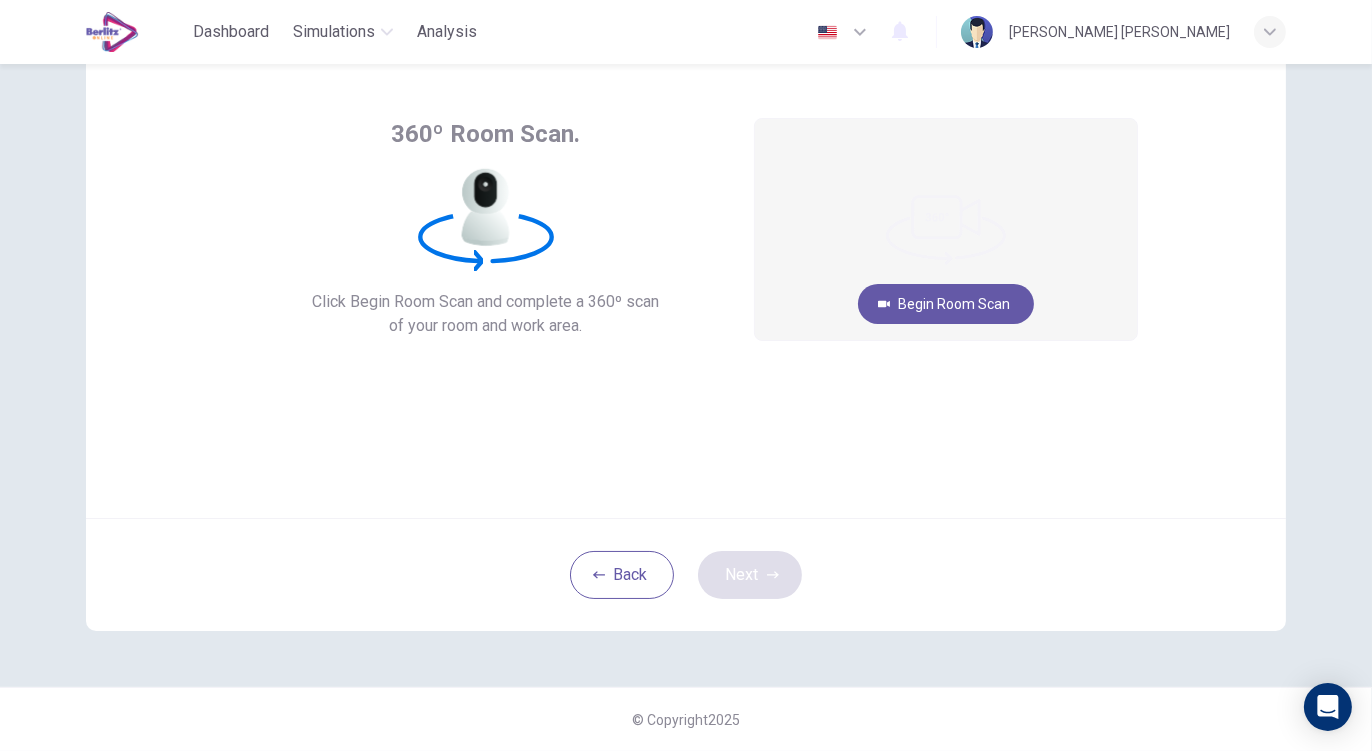 scroll, scrollTop: 81, scrollLeft: 0, axis: vertical 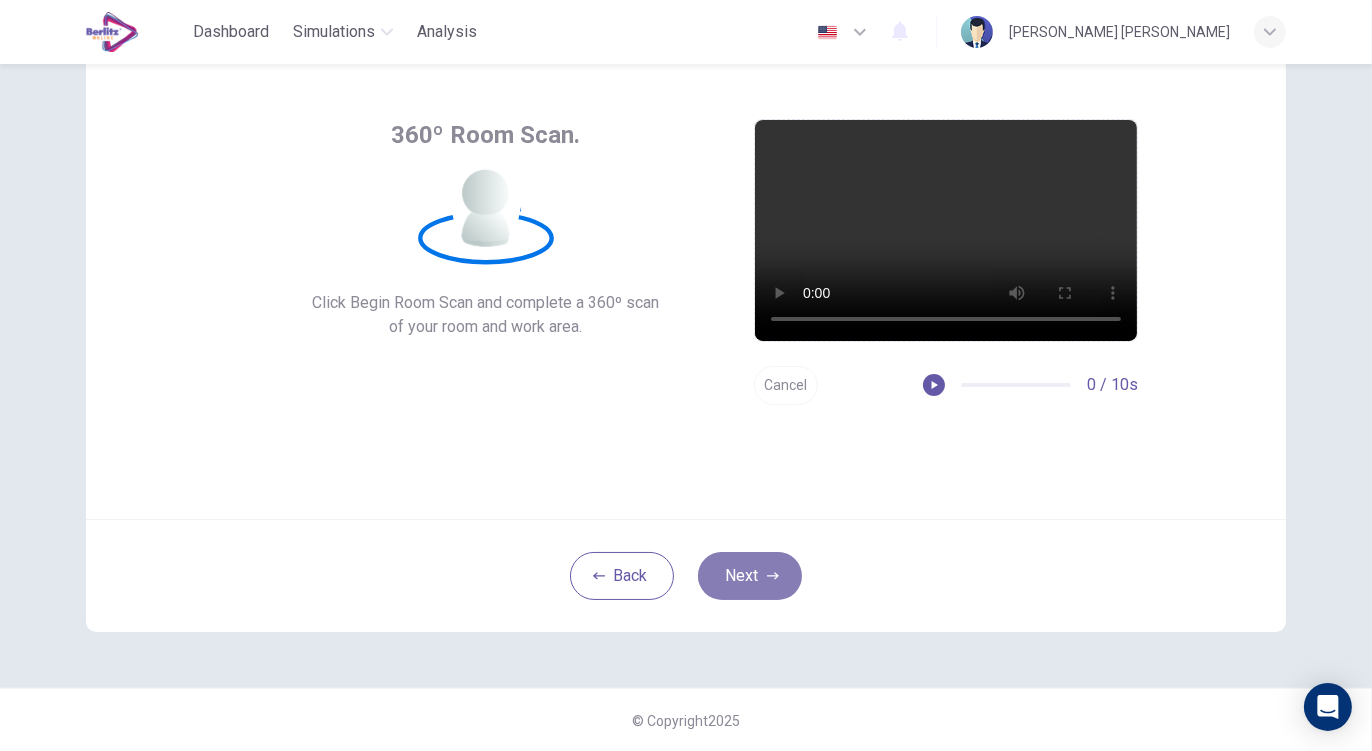 click on "Next" at bounding box center [750, 576] 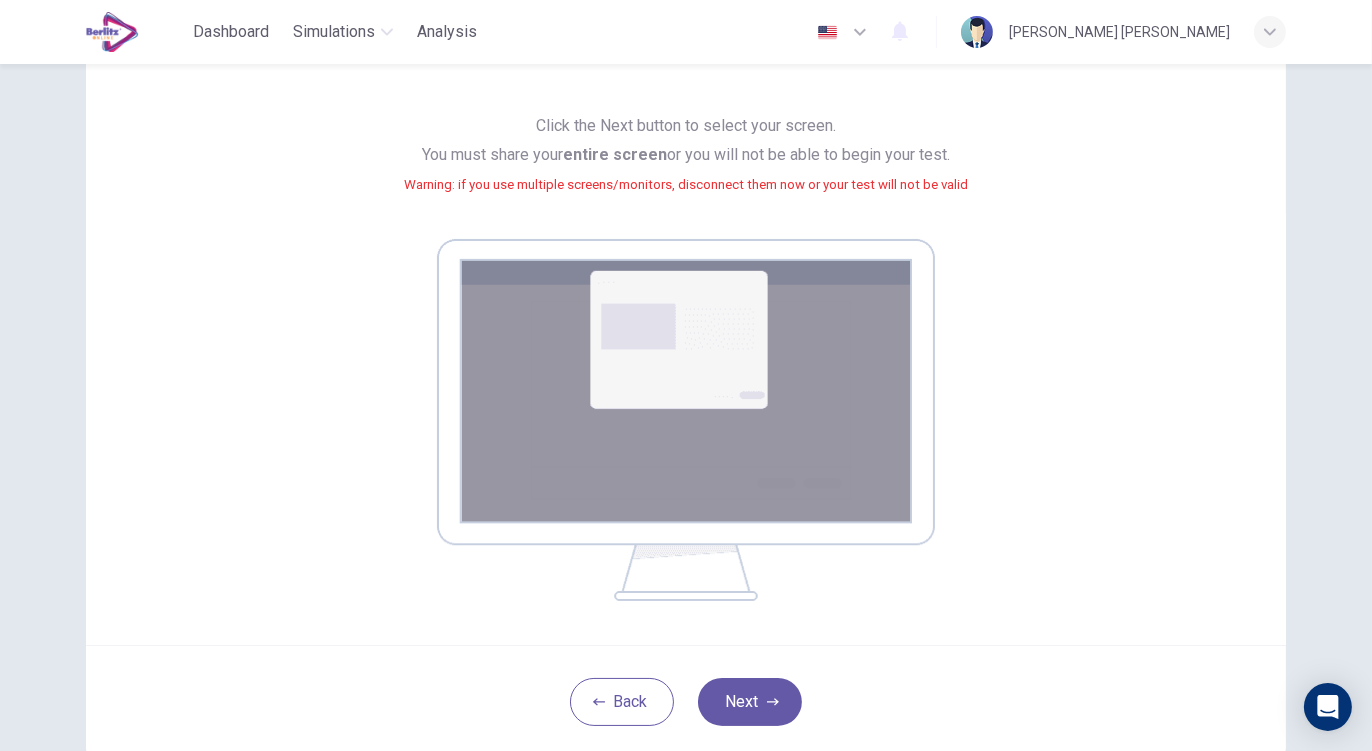 scroll, scrollTop: 163, scrollLeft: 0, axis: vertical 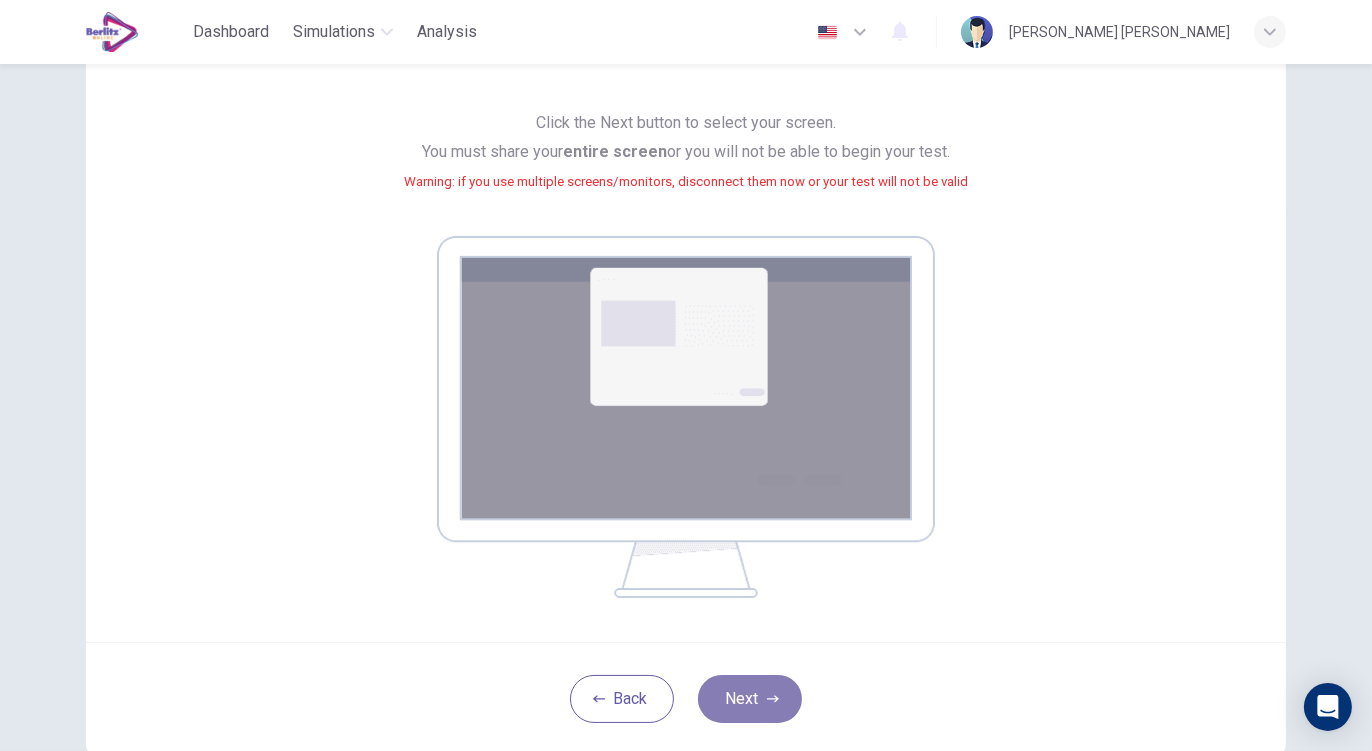 click on "Next" at bounding box center [750, 699] 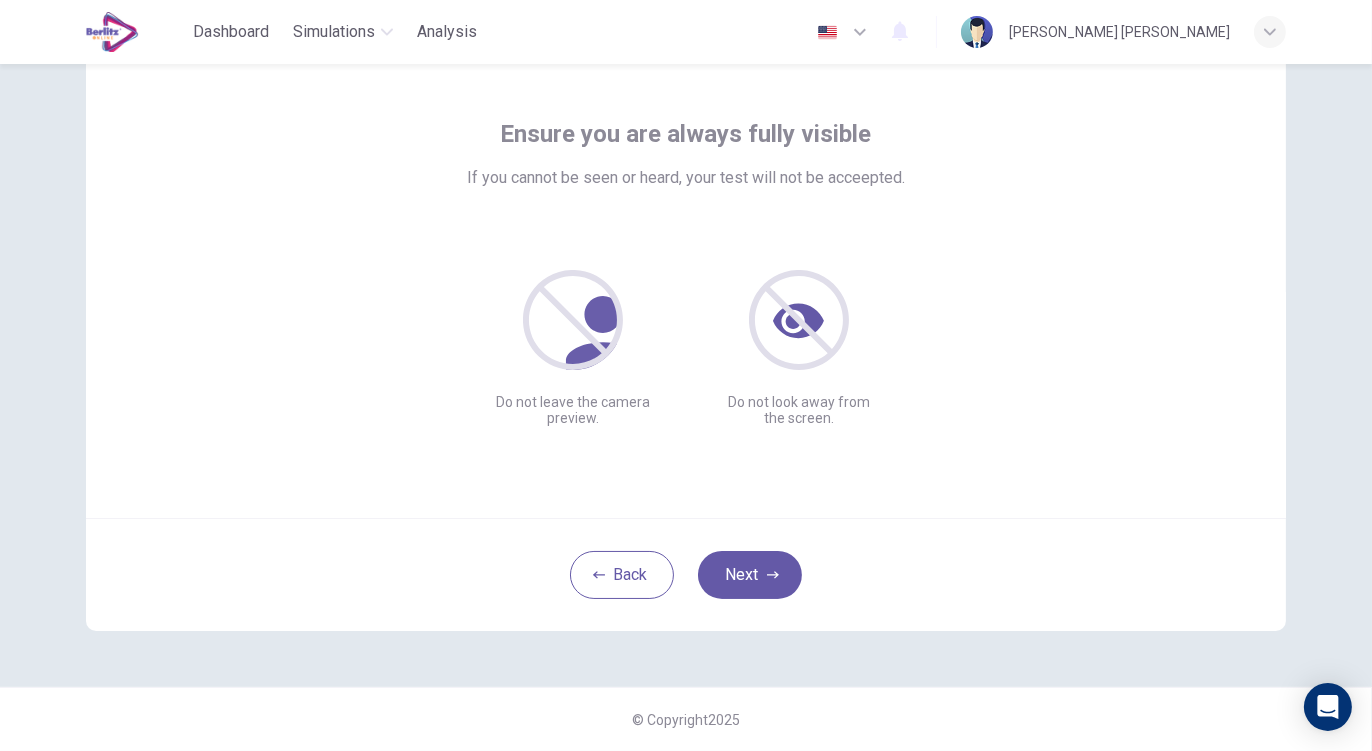 scroll, scrollTop: 81, scrollLeft: 0, axis: vertical 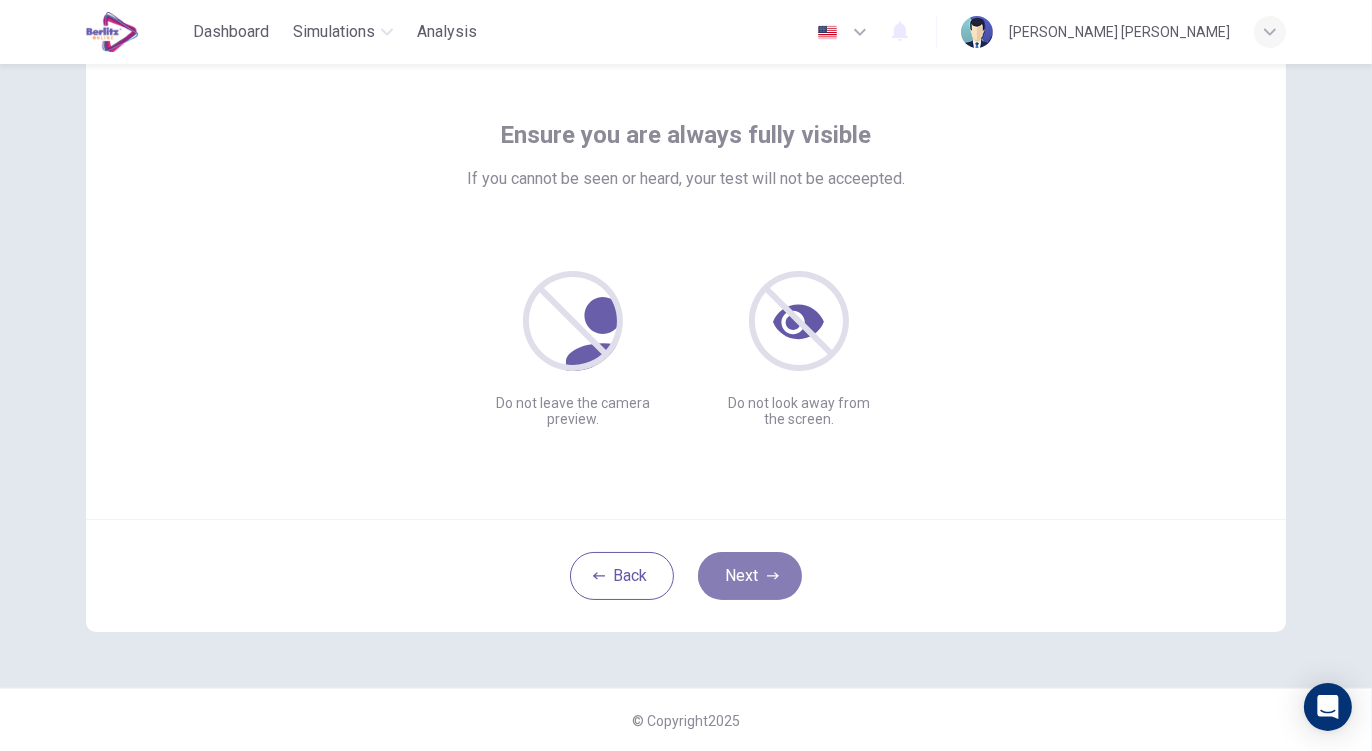 click 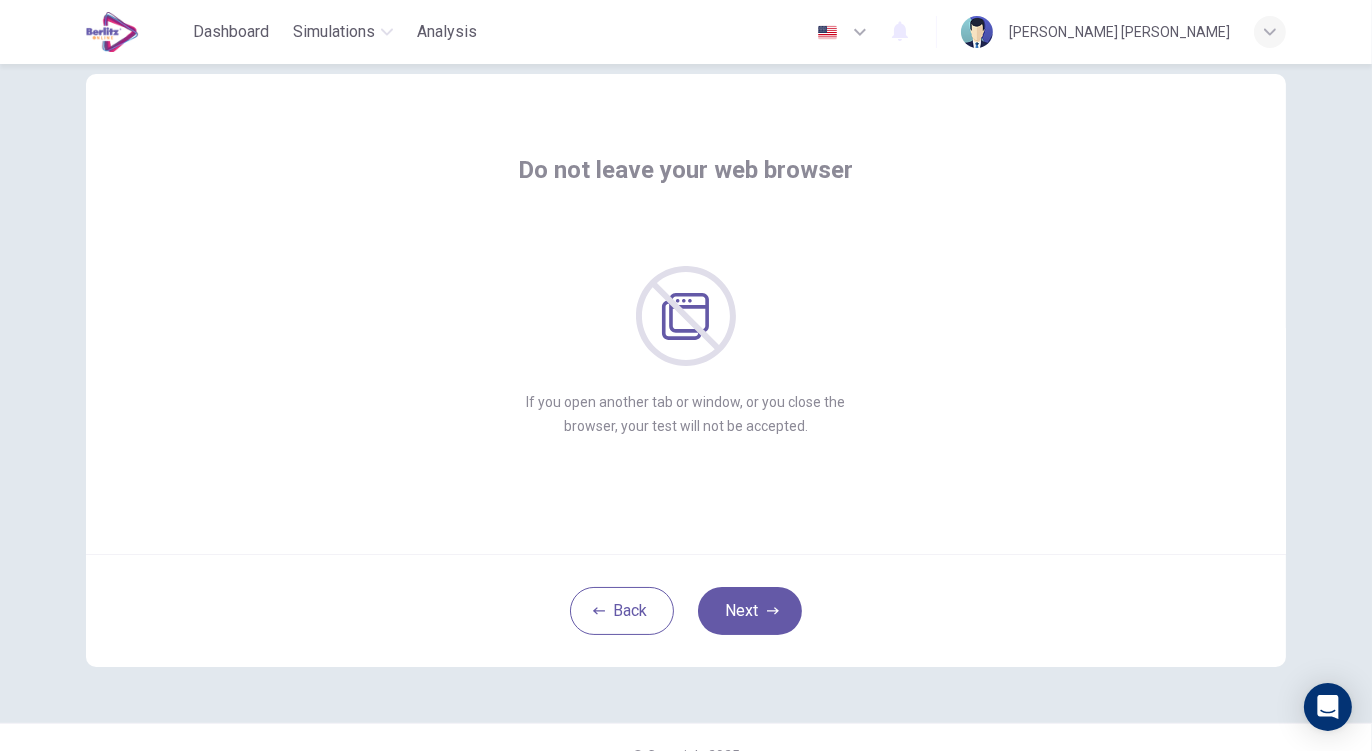scroll, scrollTop: 45, scrollLeft: 0, axis: vertical 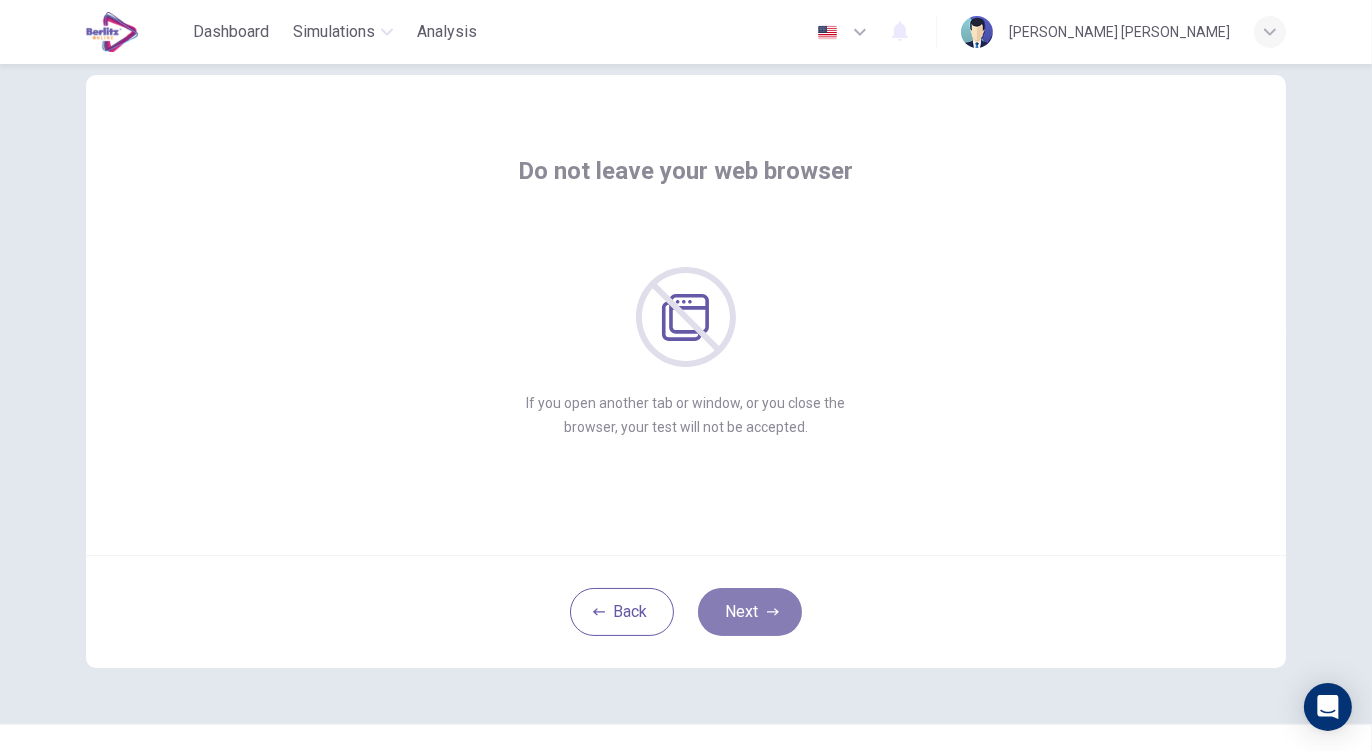 click on "Next" at bounding box center [750, 612] 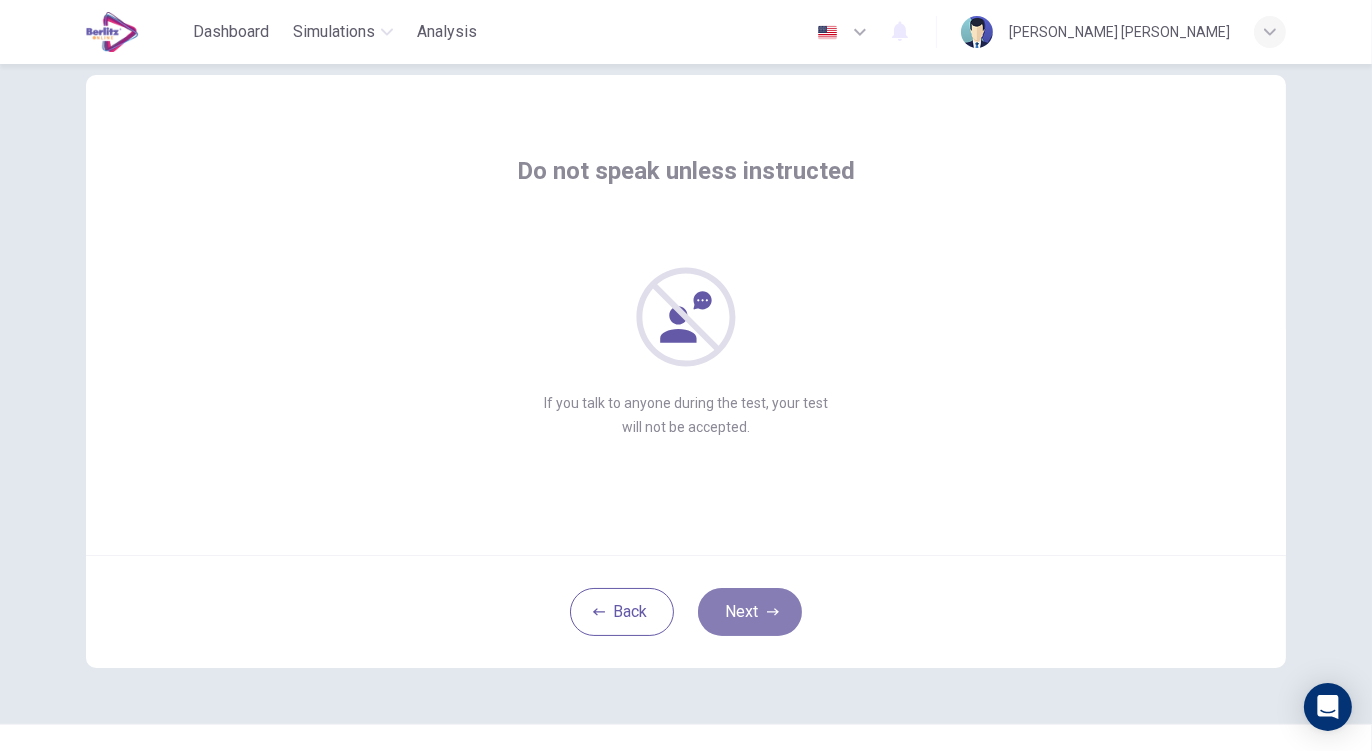 click on "Next" at bounding box center (750, 612) 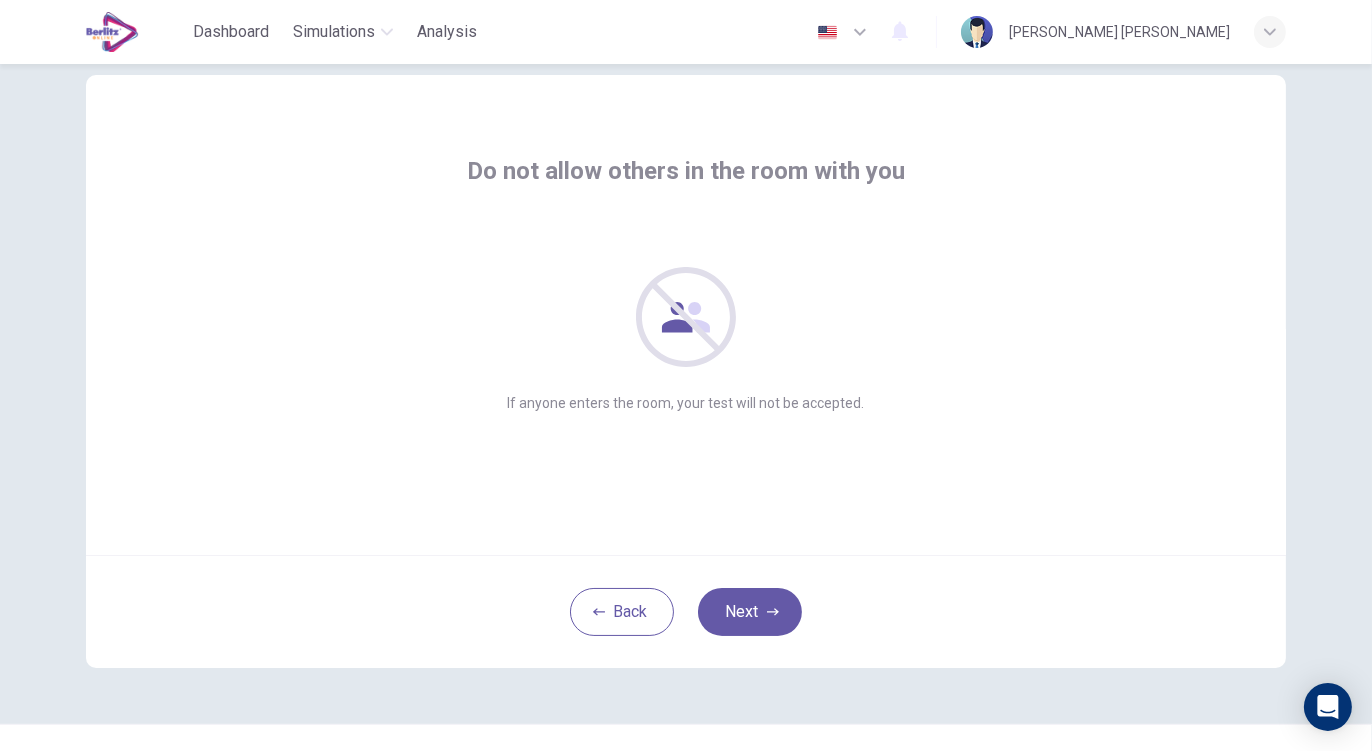 scroll, scrollTop: 29, scrollLeft: 0, axis: vertical 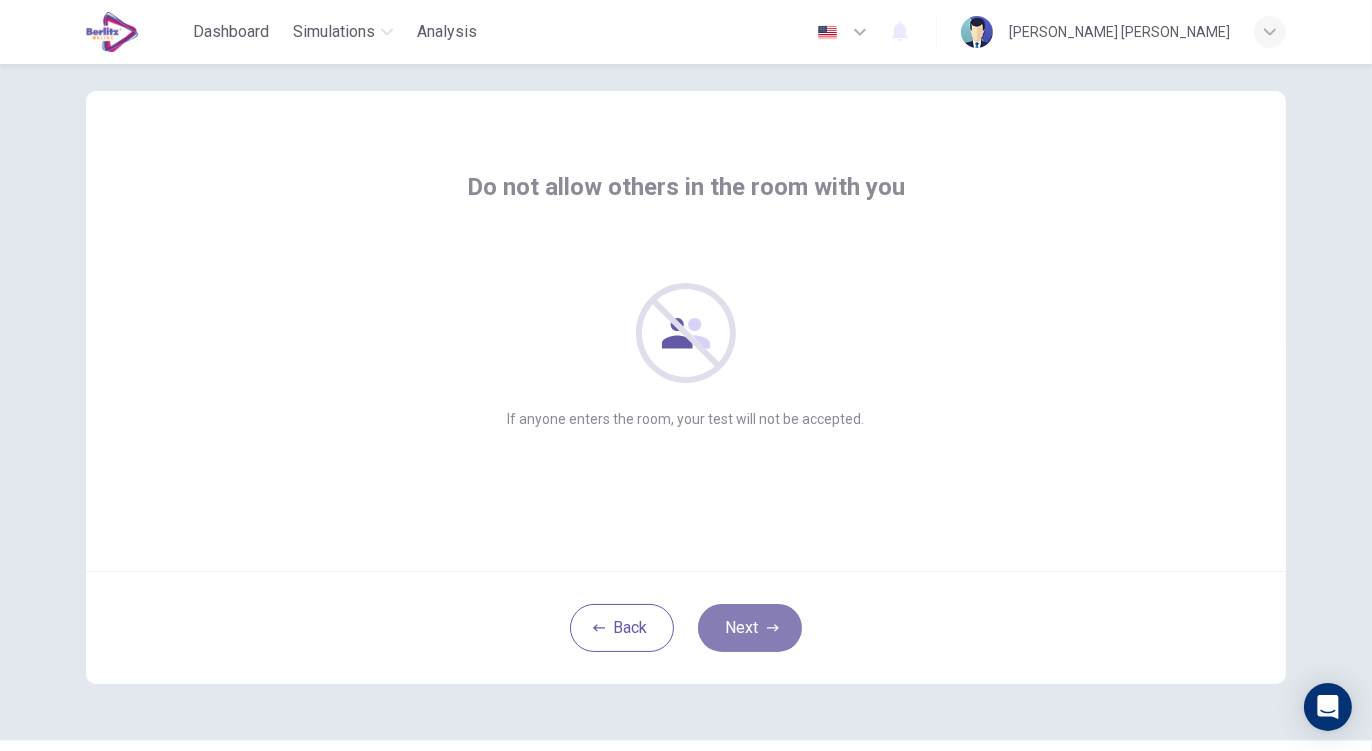 click on "Next" at bounding box center (750, 628) 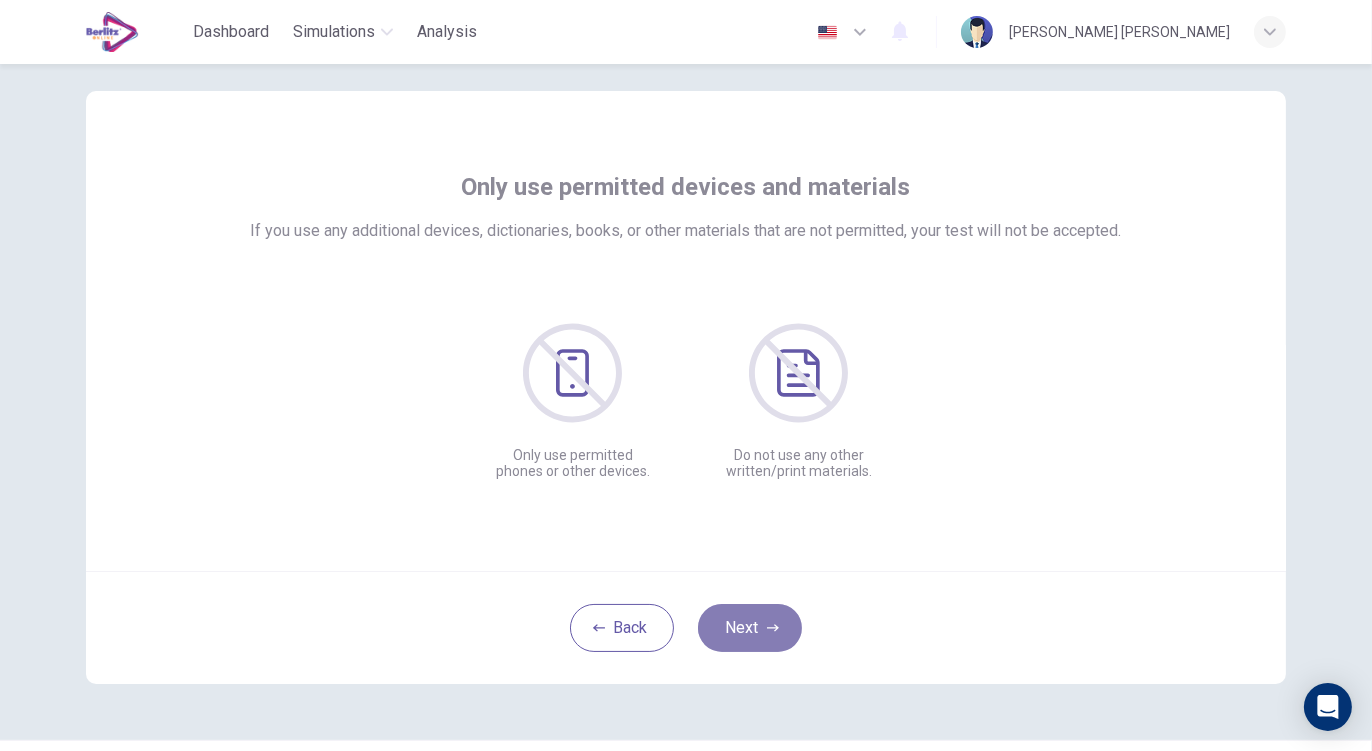 click on "Next" at bounding box center (750, 628) 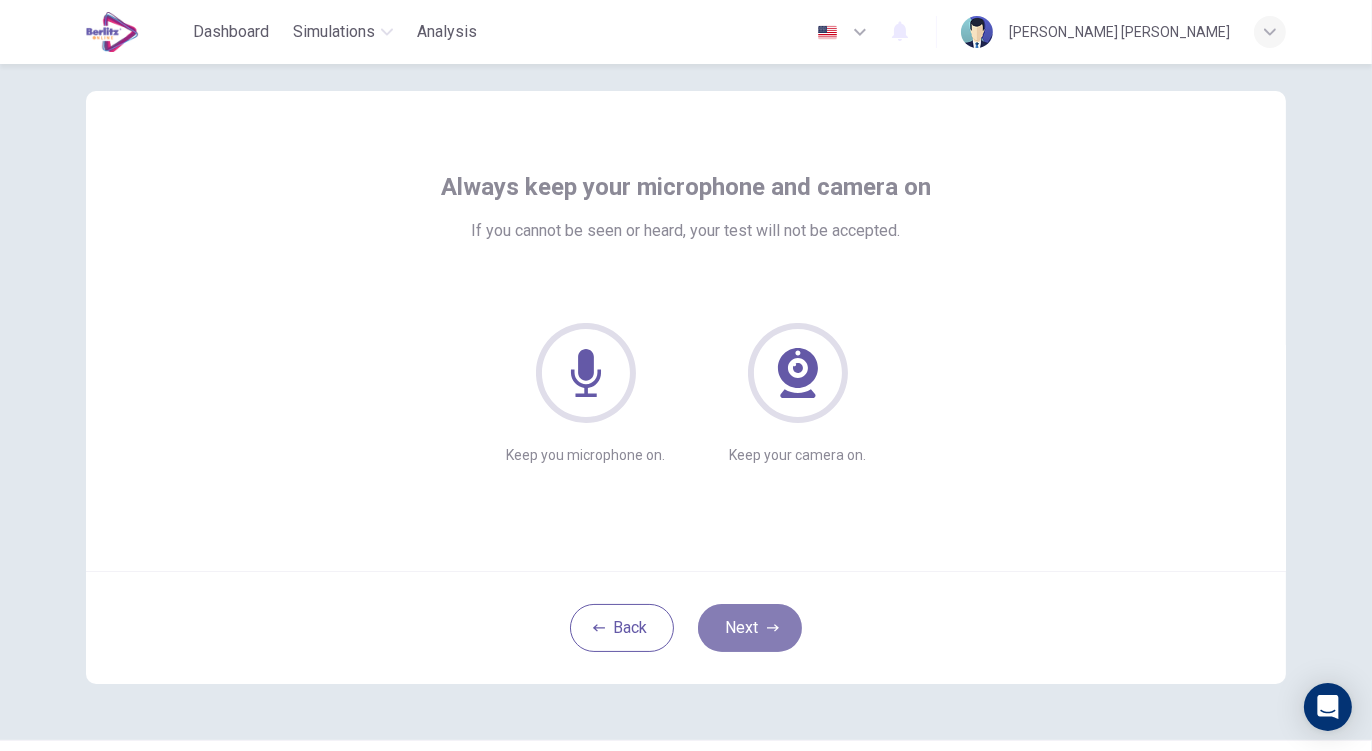 click on "Next" at bounding box center (750, 628) 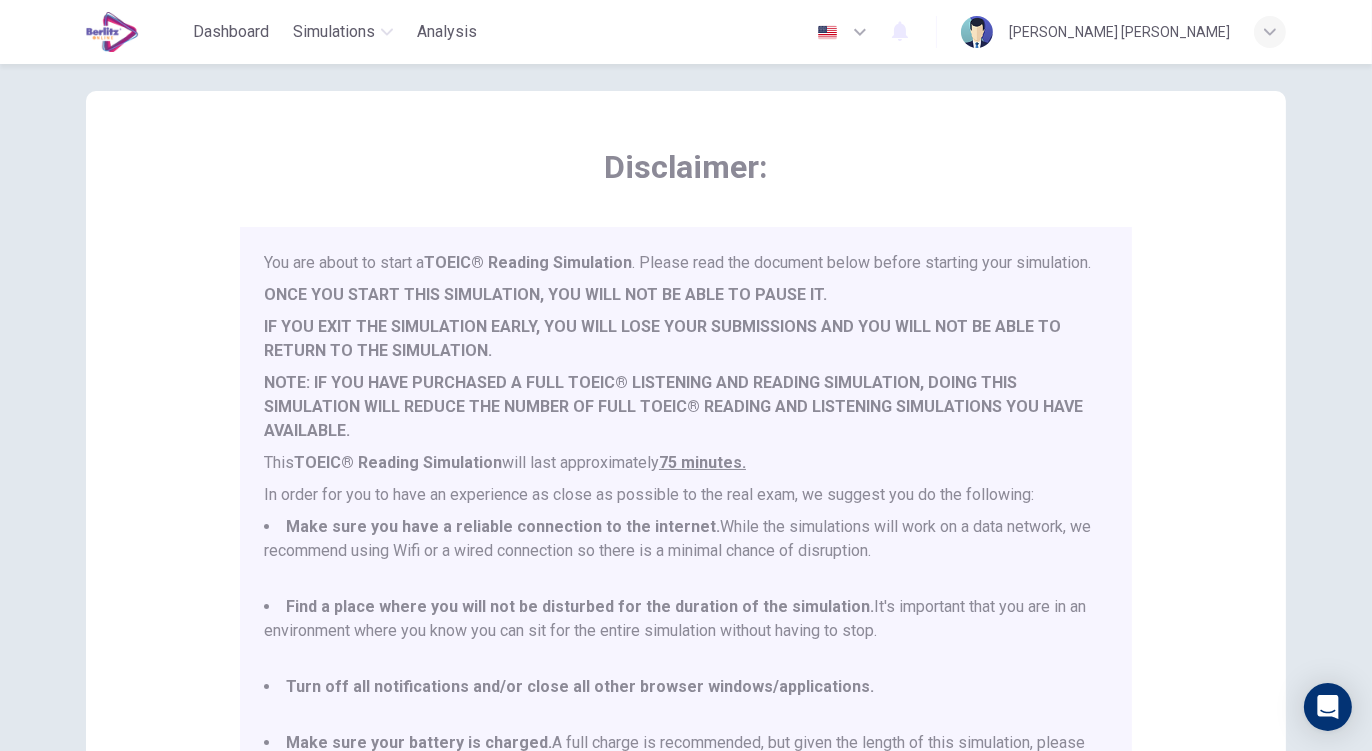 scroll, scrollTop: 52, scrollLeft: 0, axis: vertical 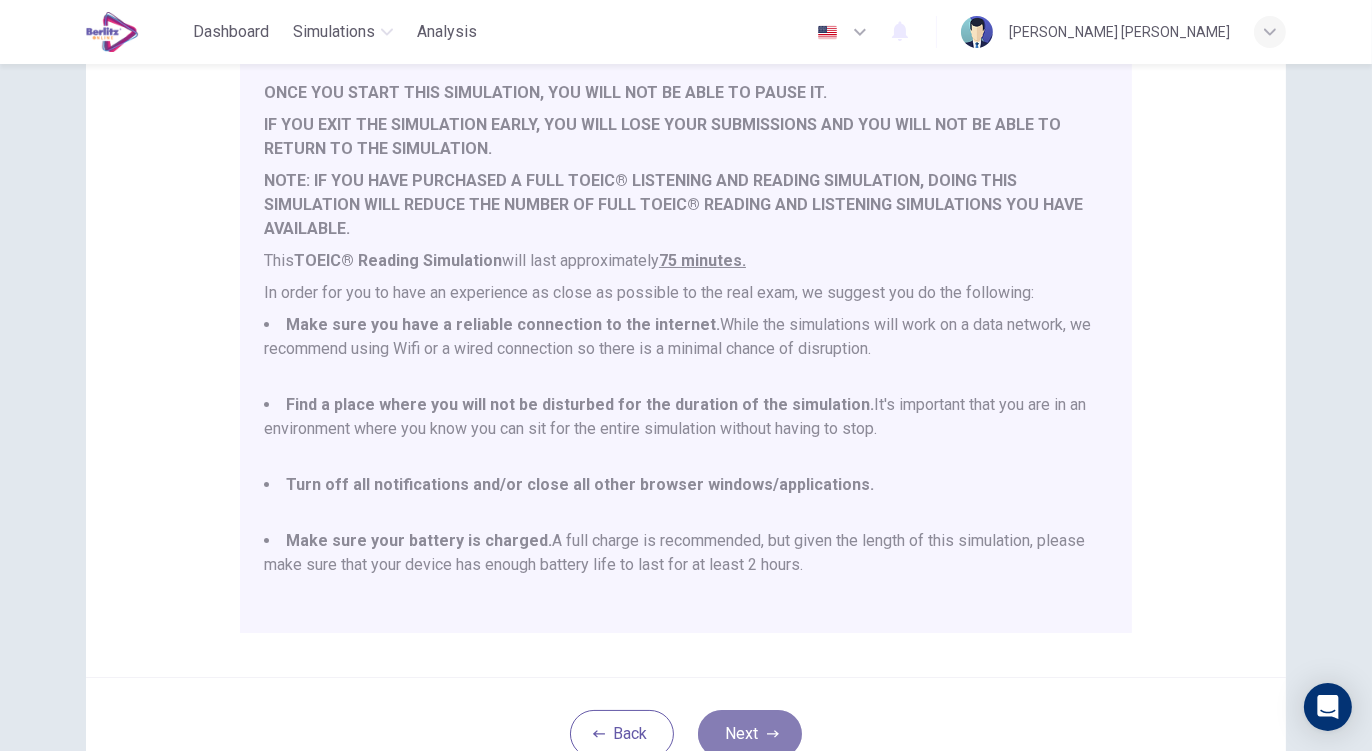click on "Next" at bounding box center [750, 734] 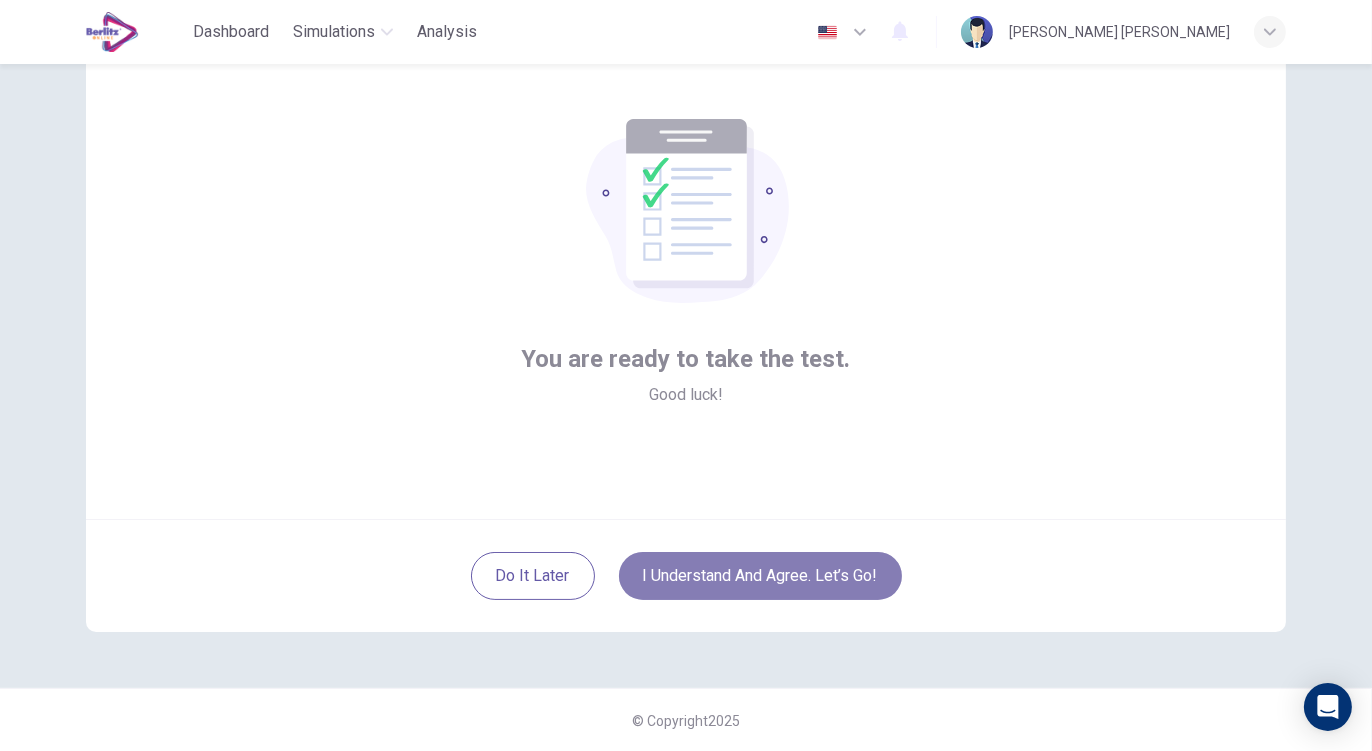 click on "I understand and agree. Let’s go!" at bounding box center [760, 576] 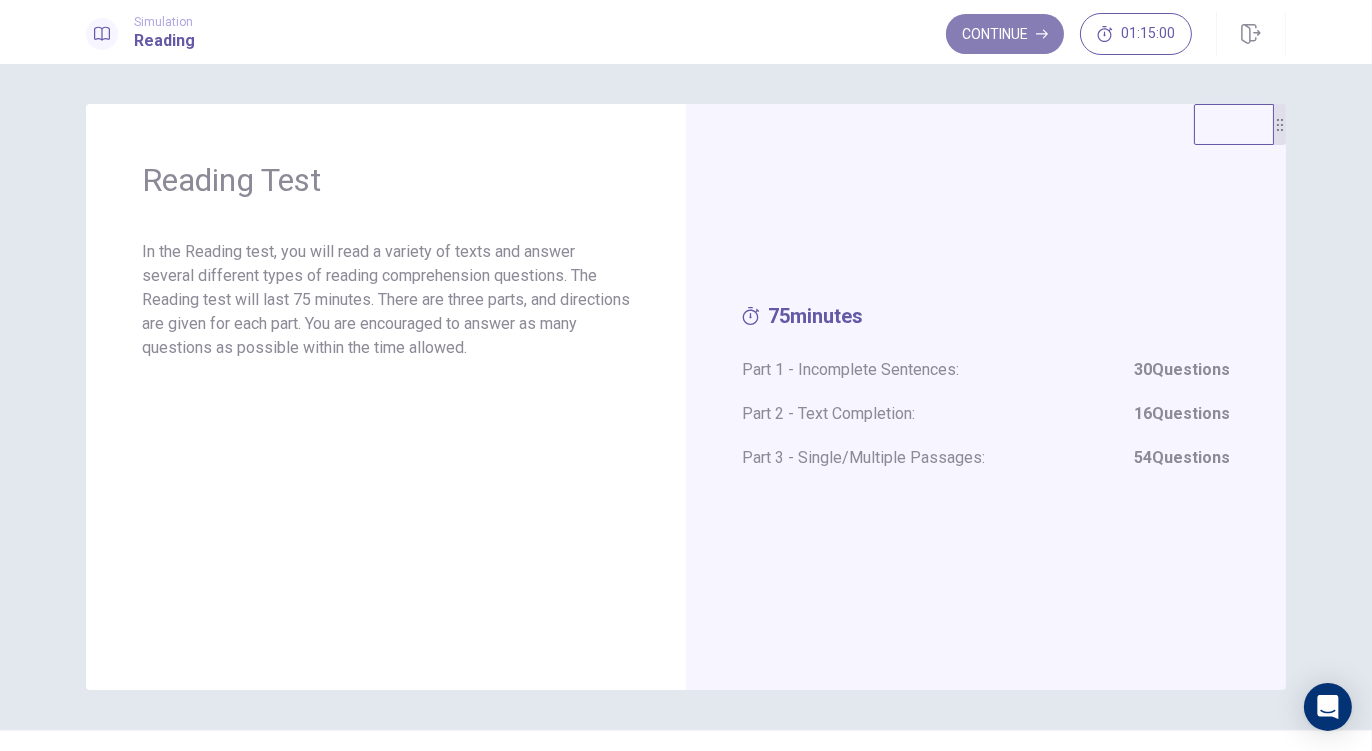 click on "Continue" at bounding box center [1005, 34] 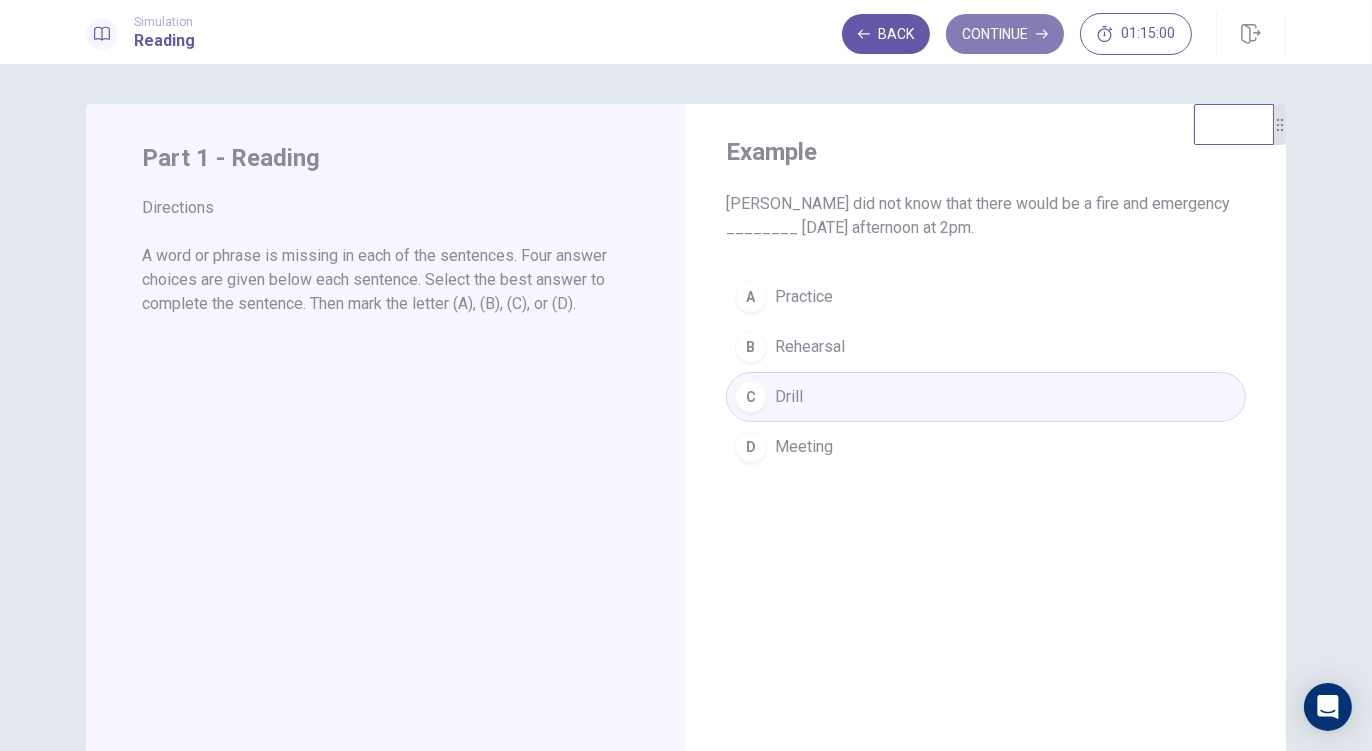 click on "Continue" at bounding box center [1005, 34] 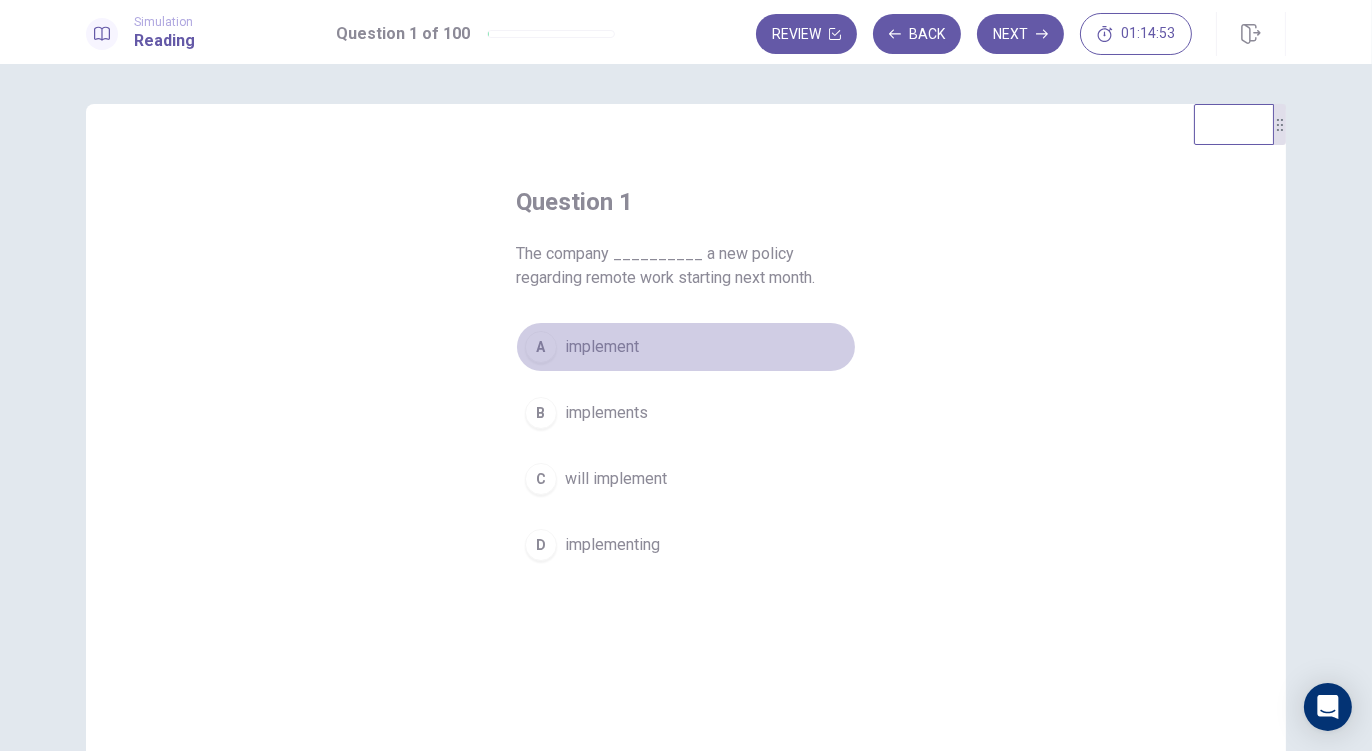 click on "implement" at bounding box center (602, 347) 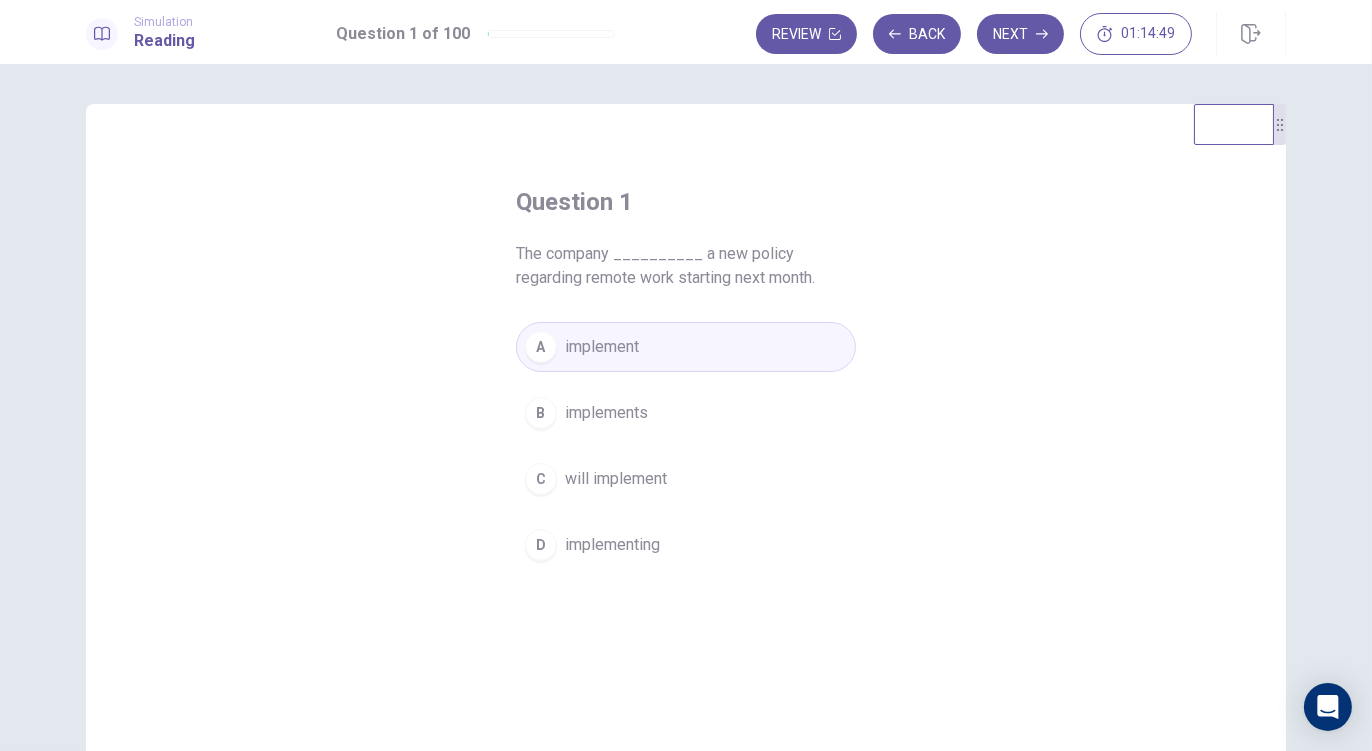 click on "will implement" at bounding box center (616, 479) 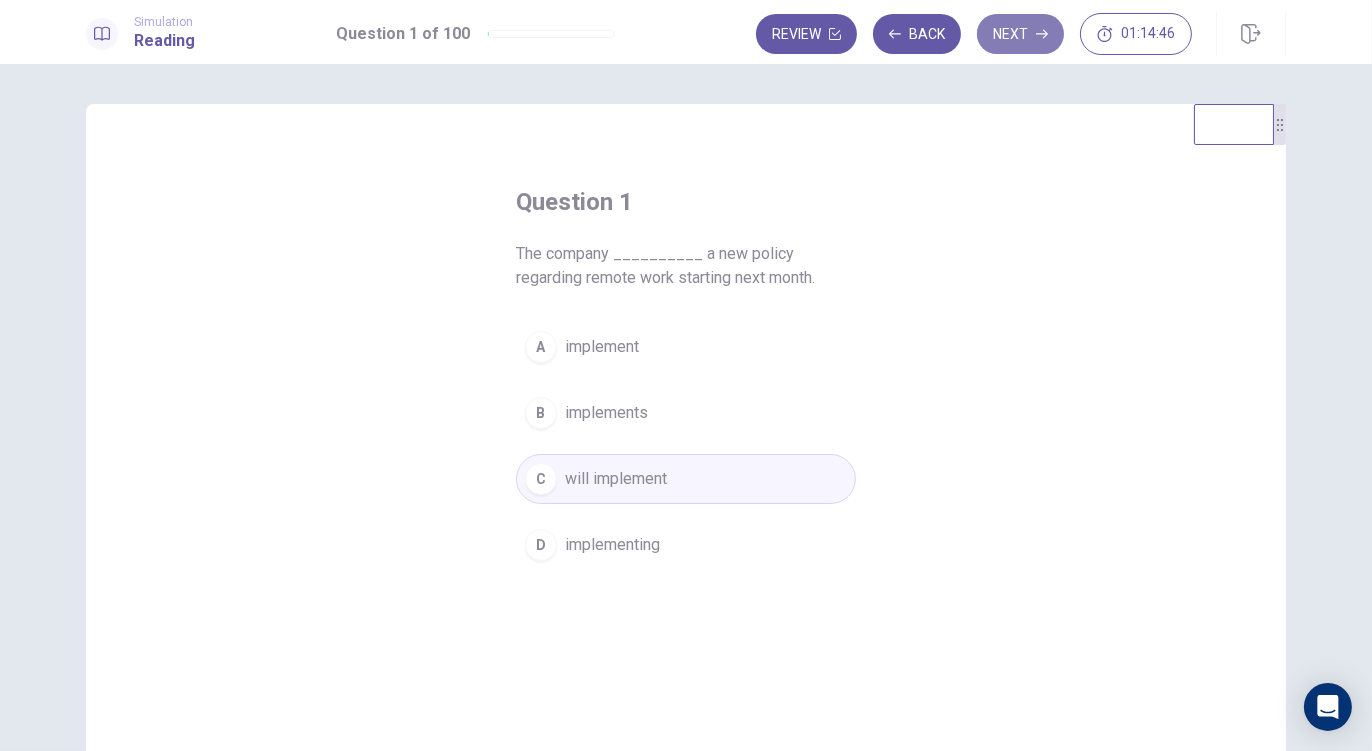 click on "Next" at bounding box center [1020, 34] 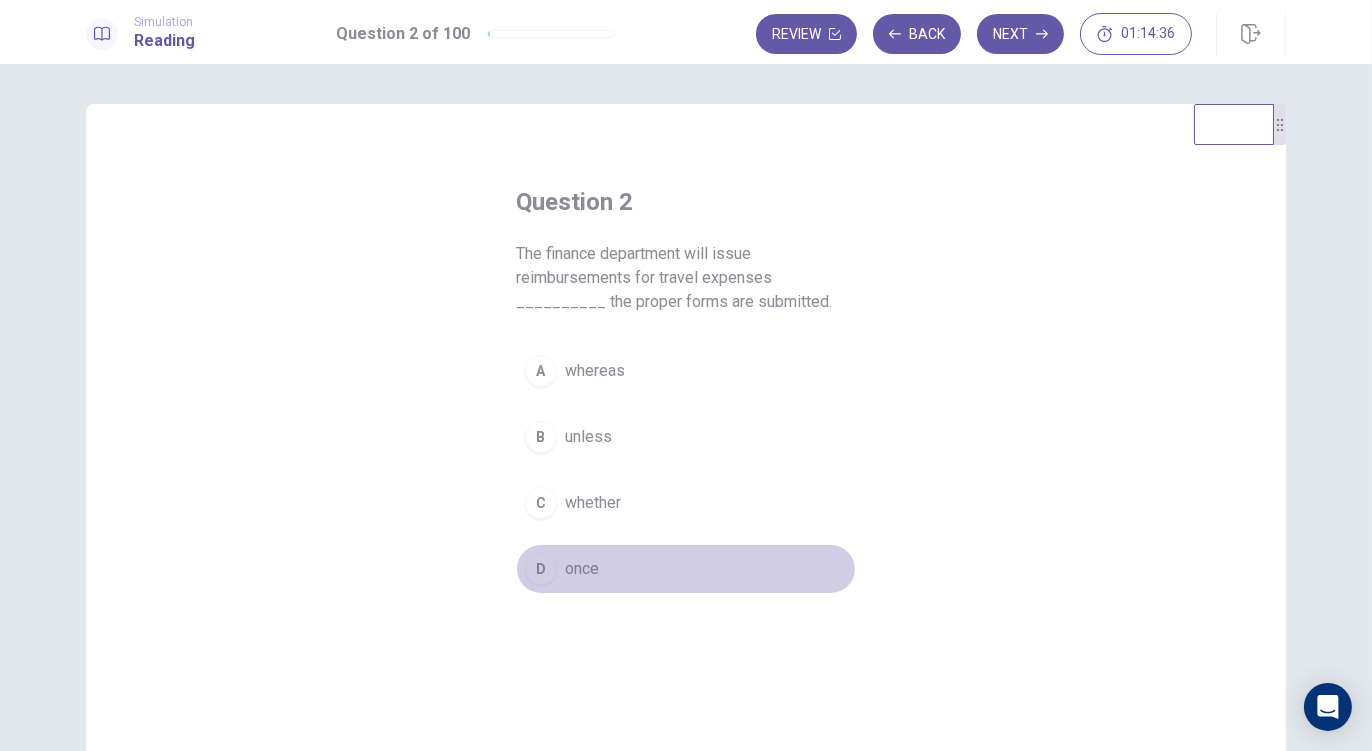 click on "once" at bounding box center [582, 569] 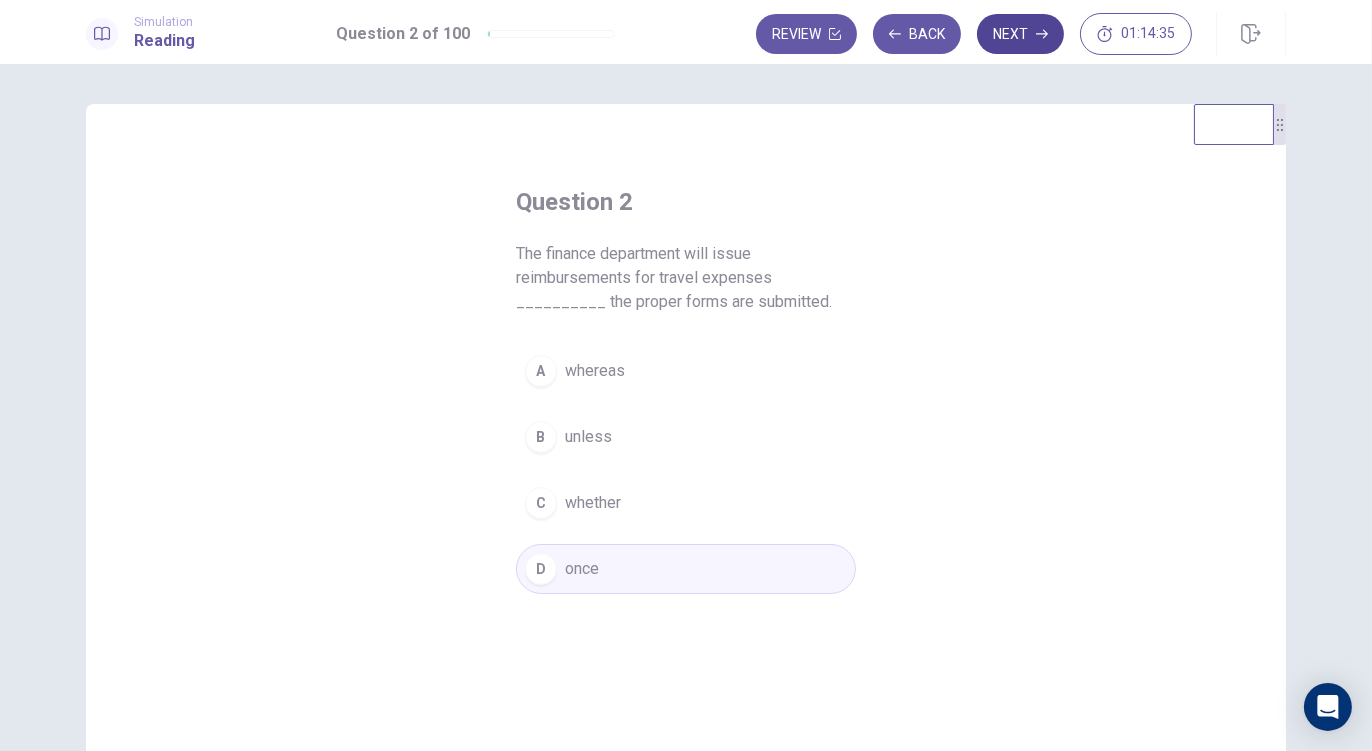 click 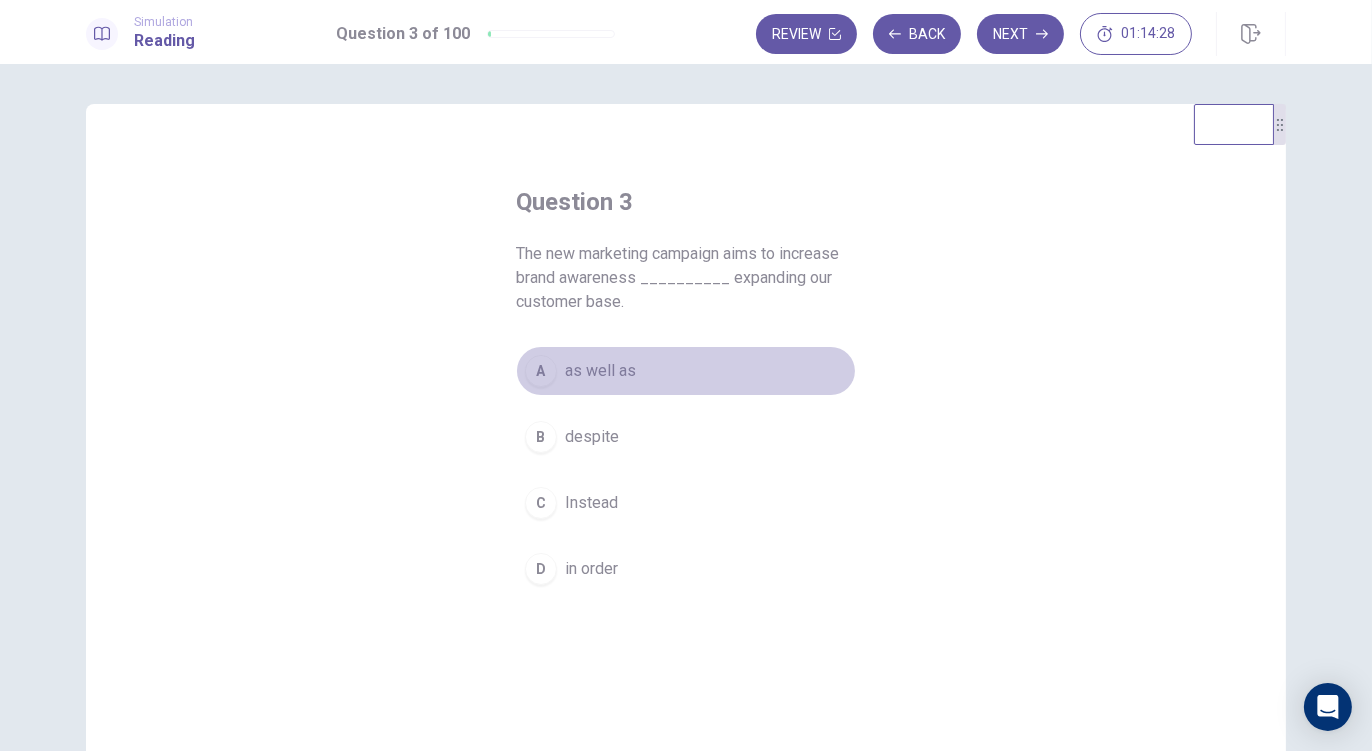 click on "as well as" at bounding box center [600, 371] 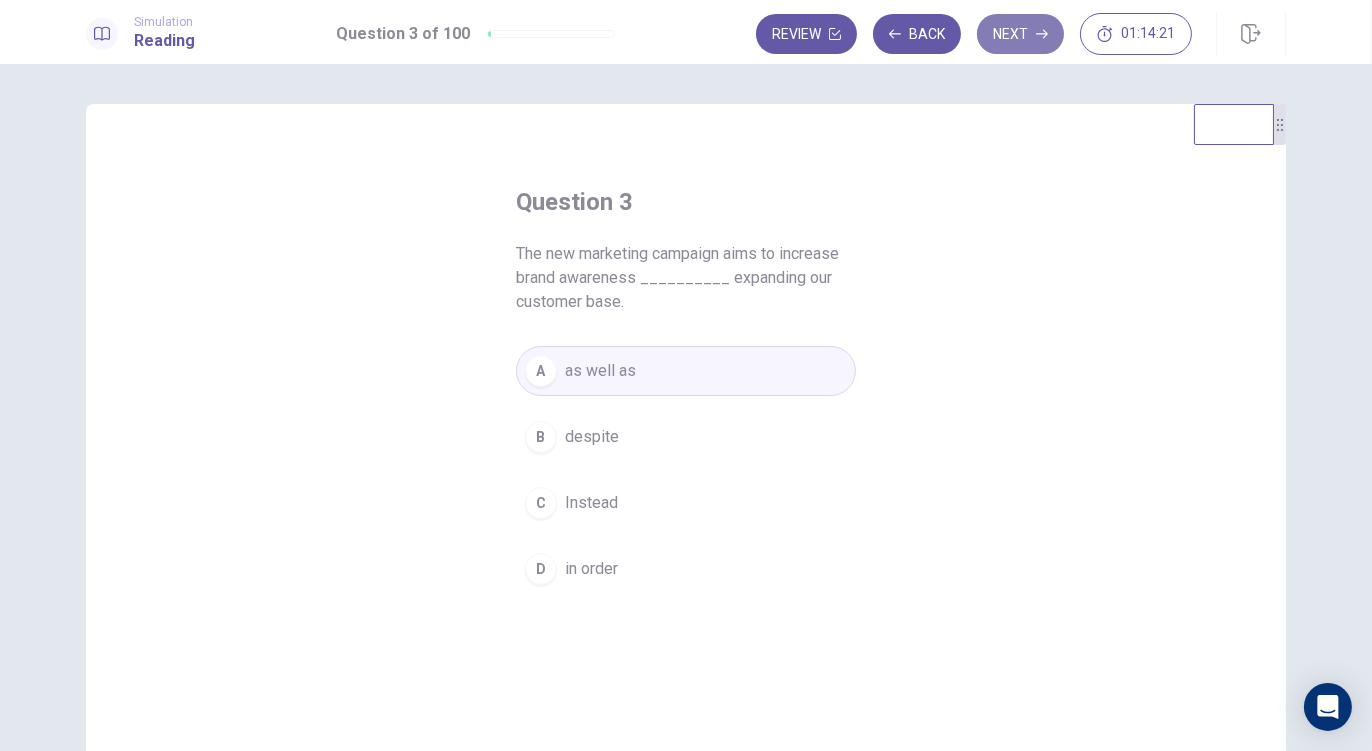 click on "Next" at bounding box center (1020, 34) 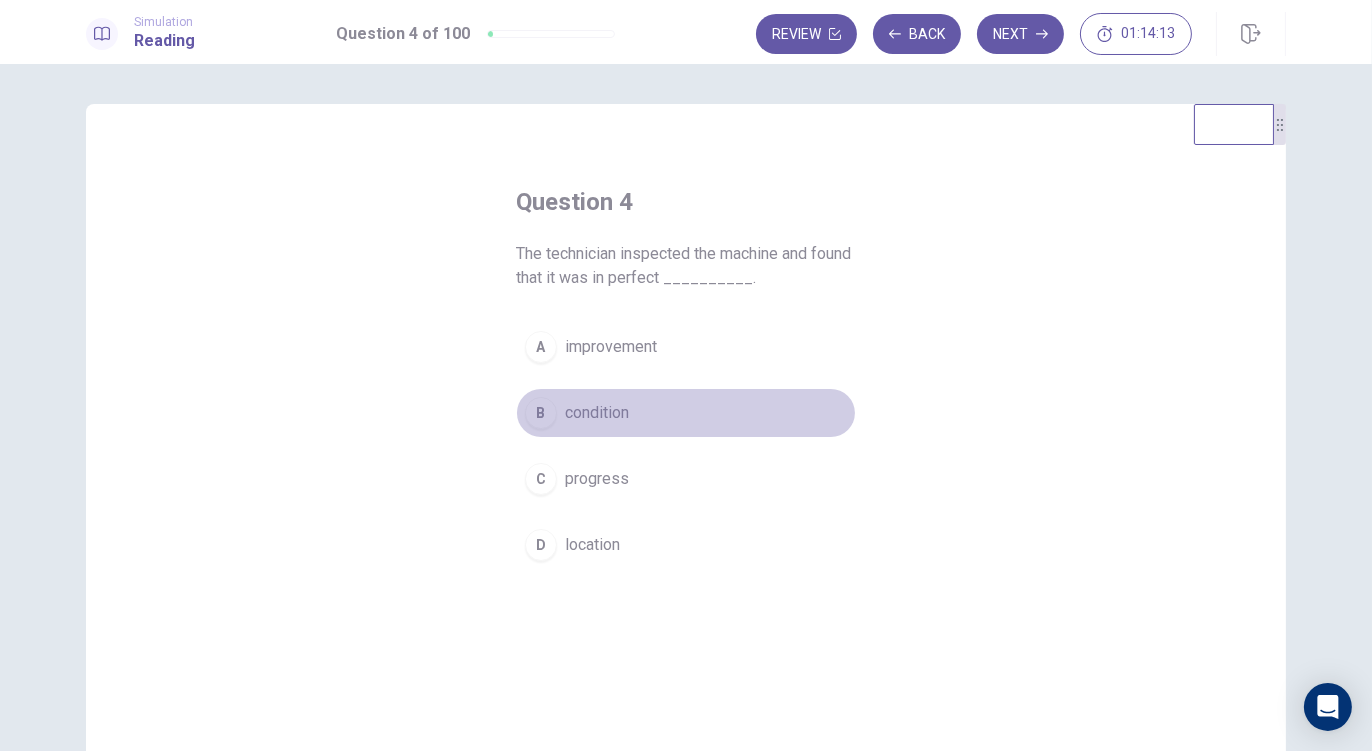 click on "B condition" at bounding box center (686, 413) 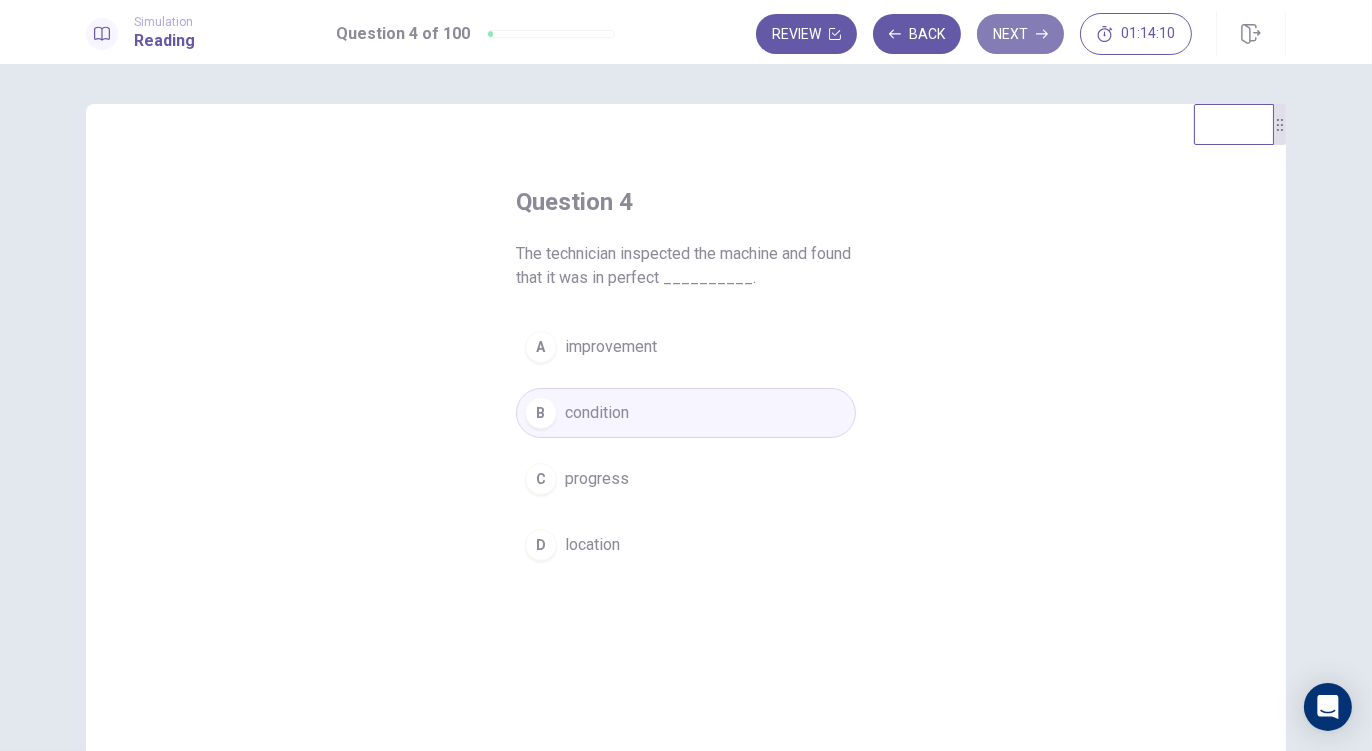 click on "Next" at bounding box center (1020, 34) 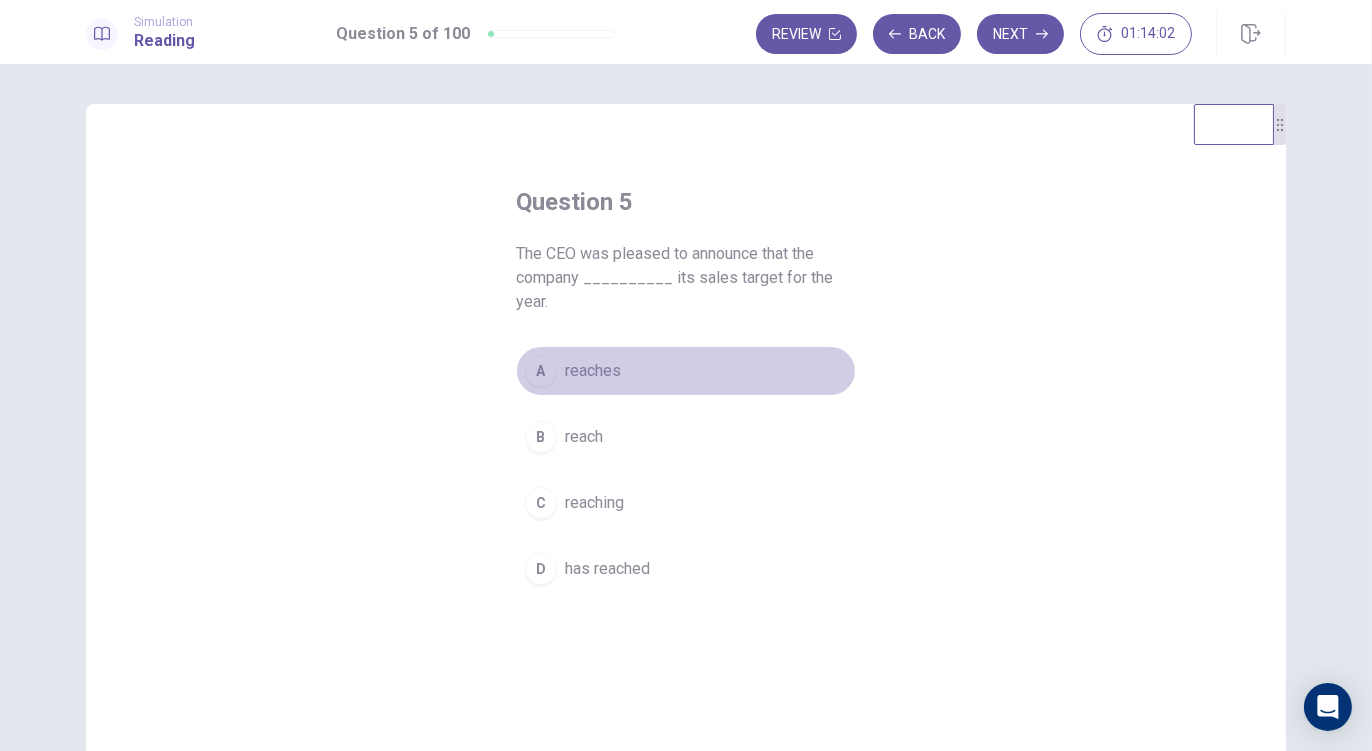 click on "reaches" at bounding box center (593, 371) 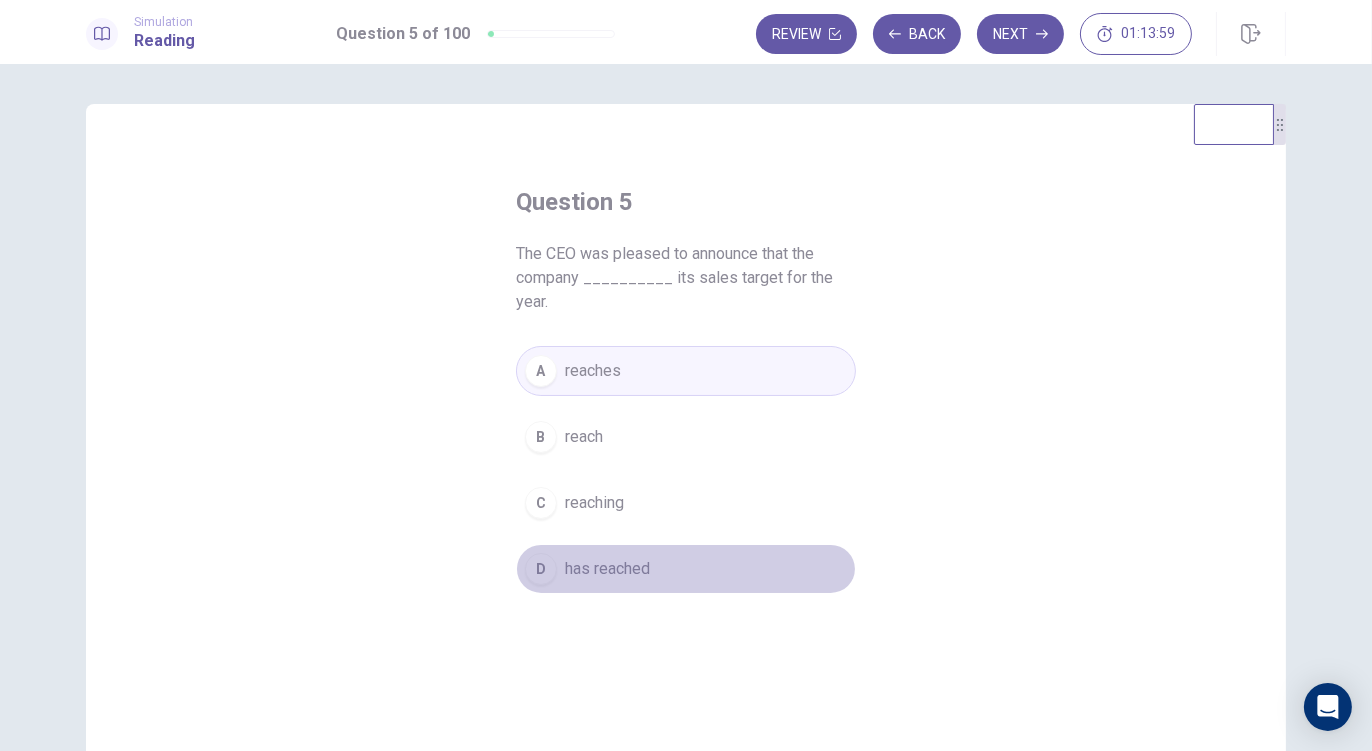 click on "has reached" at bounding box center [607, 569] 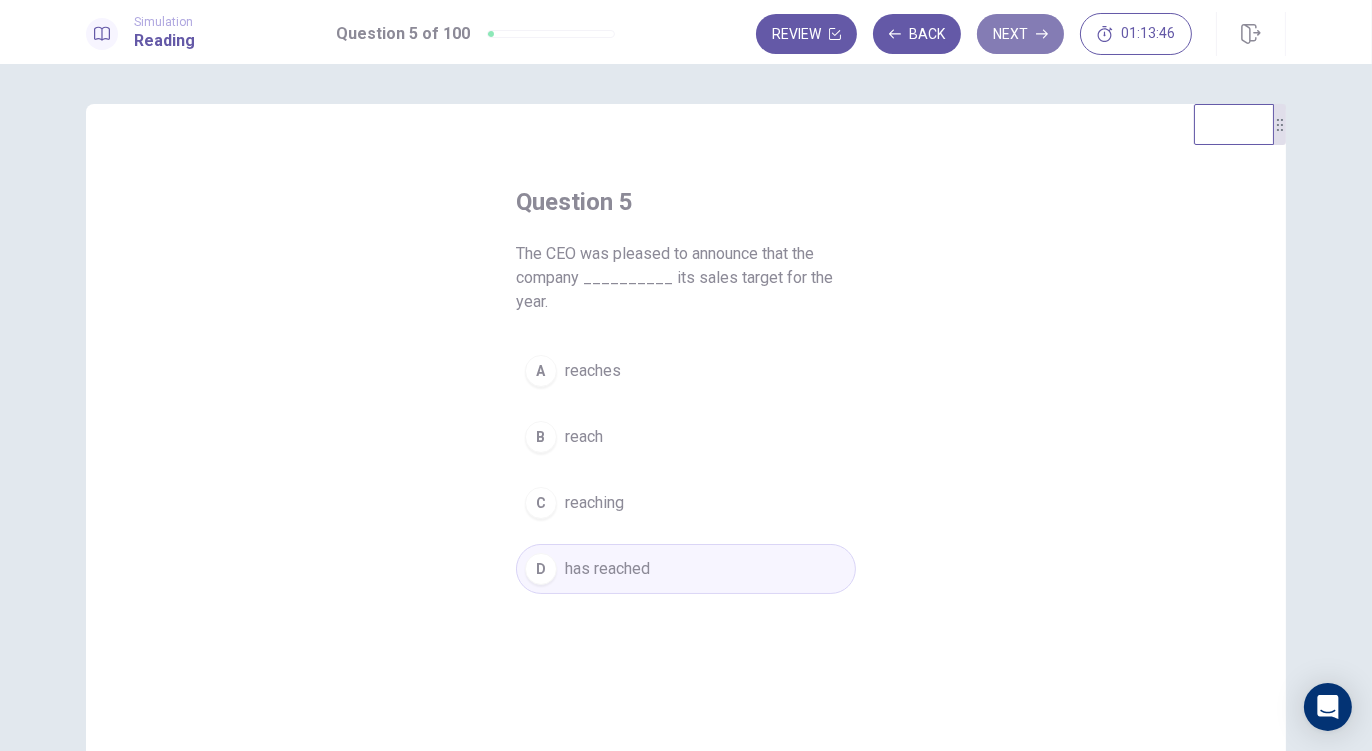 click on "Next" at bounding box center (1020, 34) 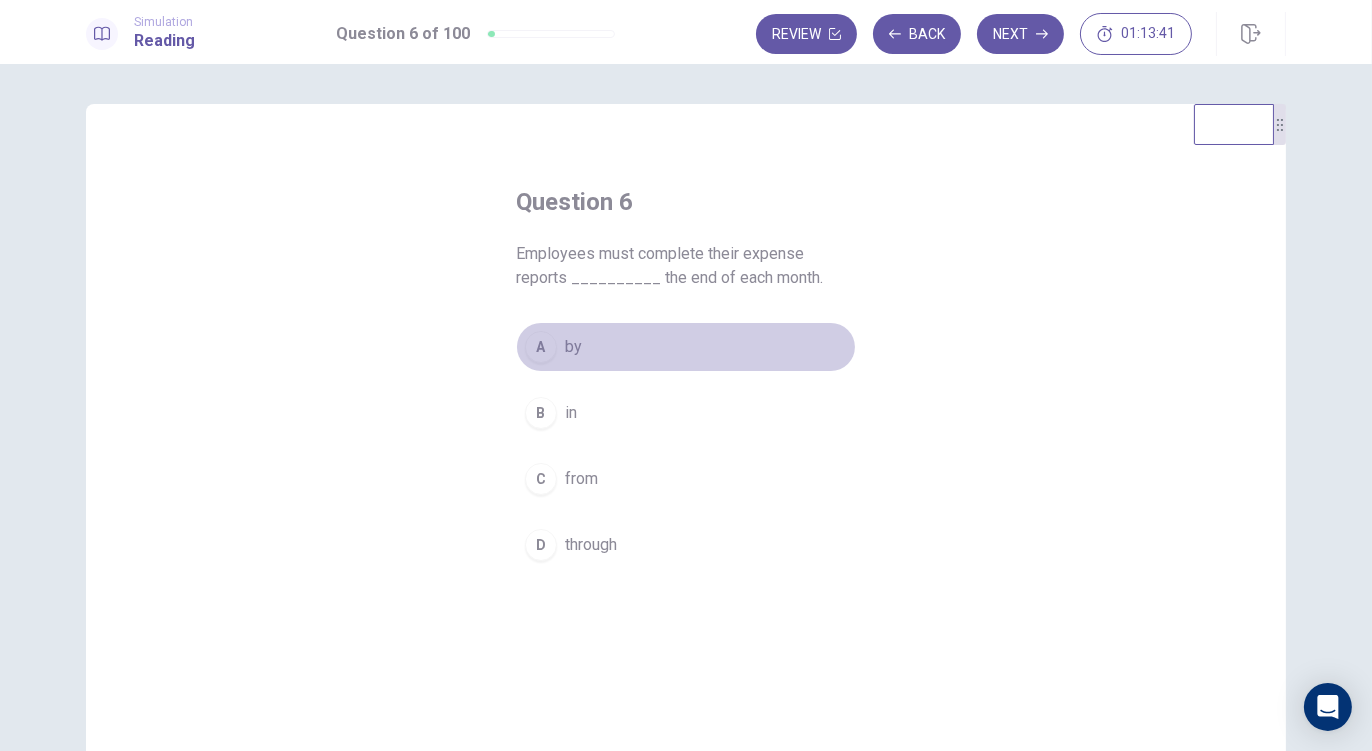 click on "A by" at bounding box center (686, 347) 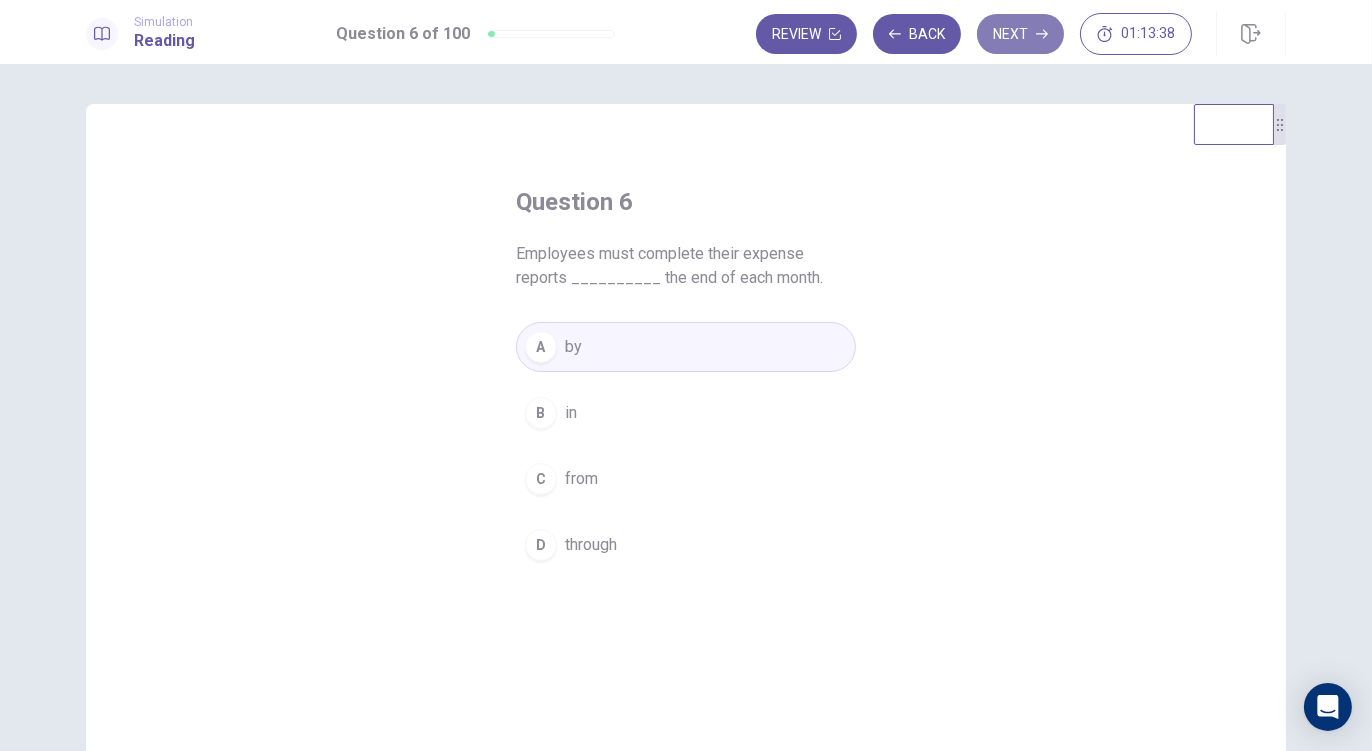 click on "Next" at bounding box center (1020, 34) 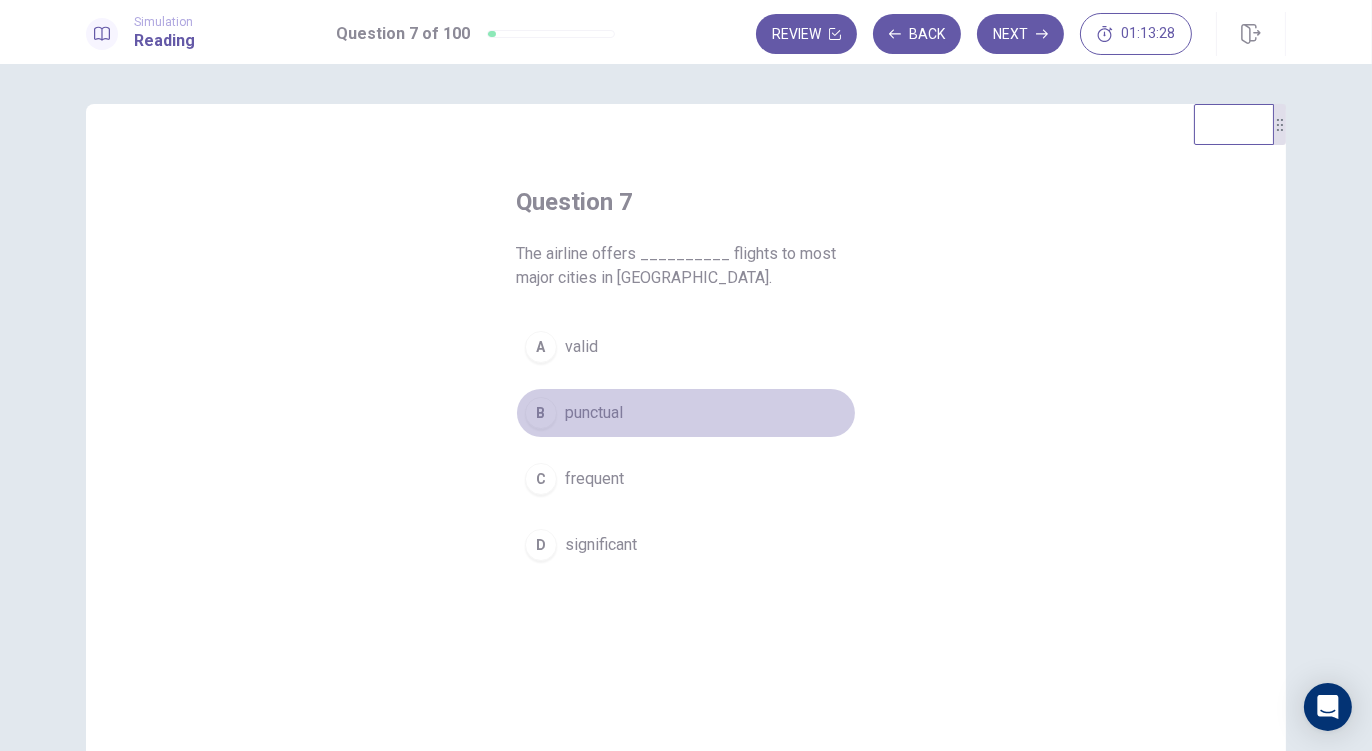 click on "punctual" at bounding box center [594, 413] 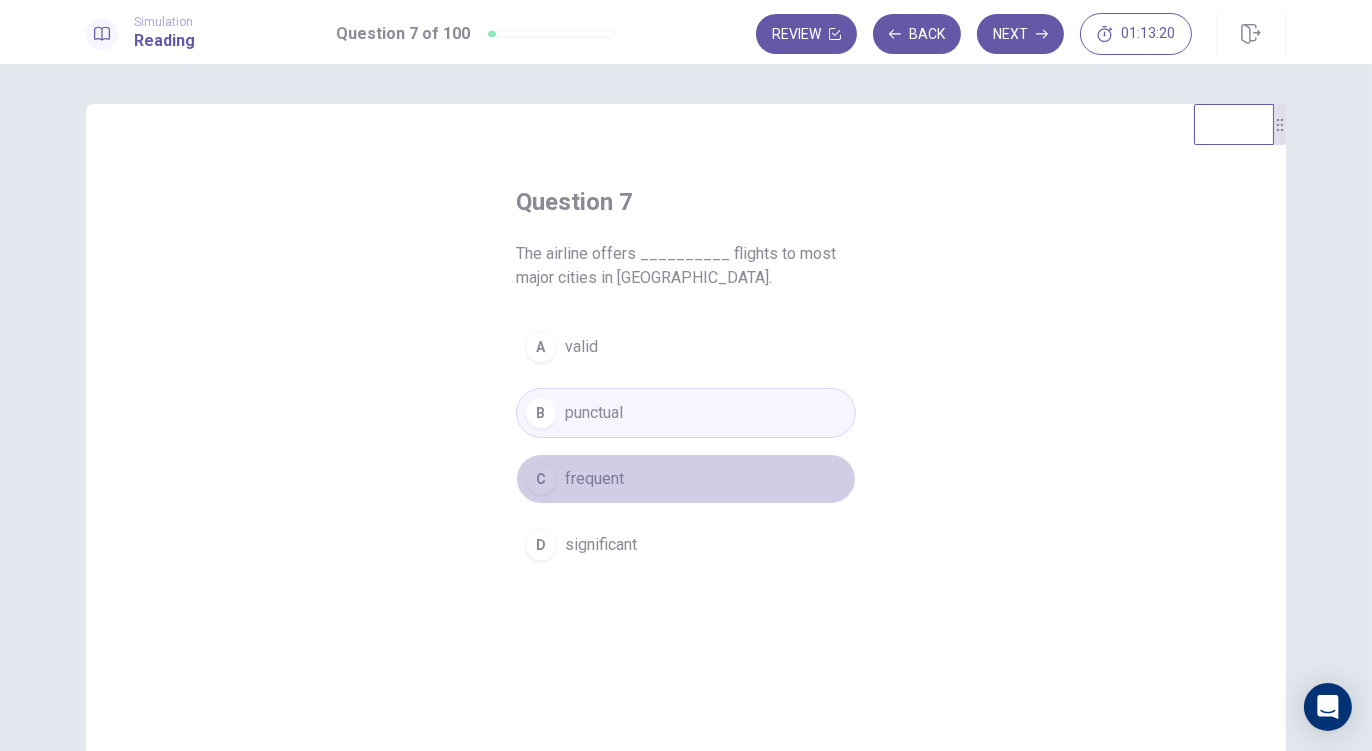 click on "C frequent" at bounding box center [686, 479] 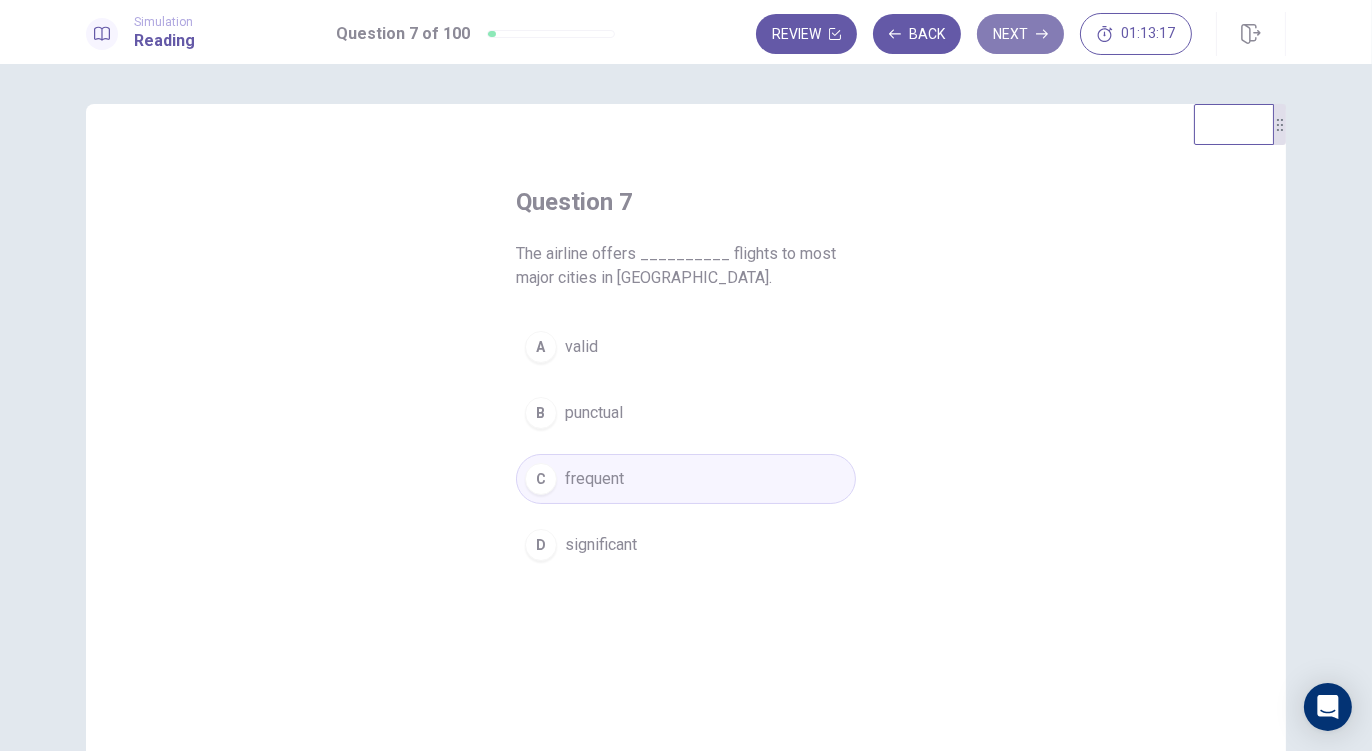click on "Next" at bounding box center [1020, 34] 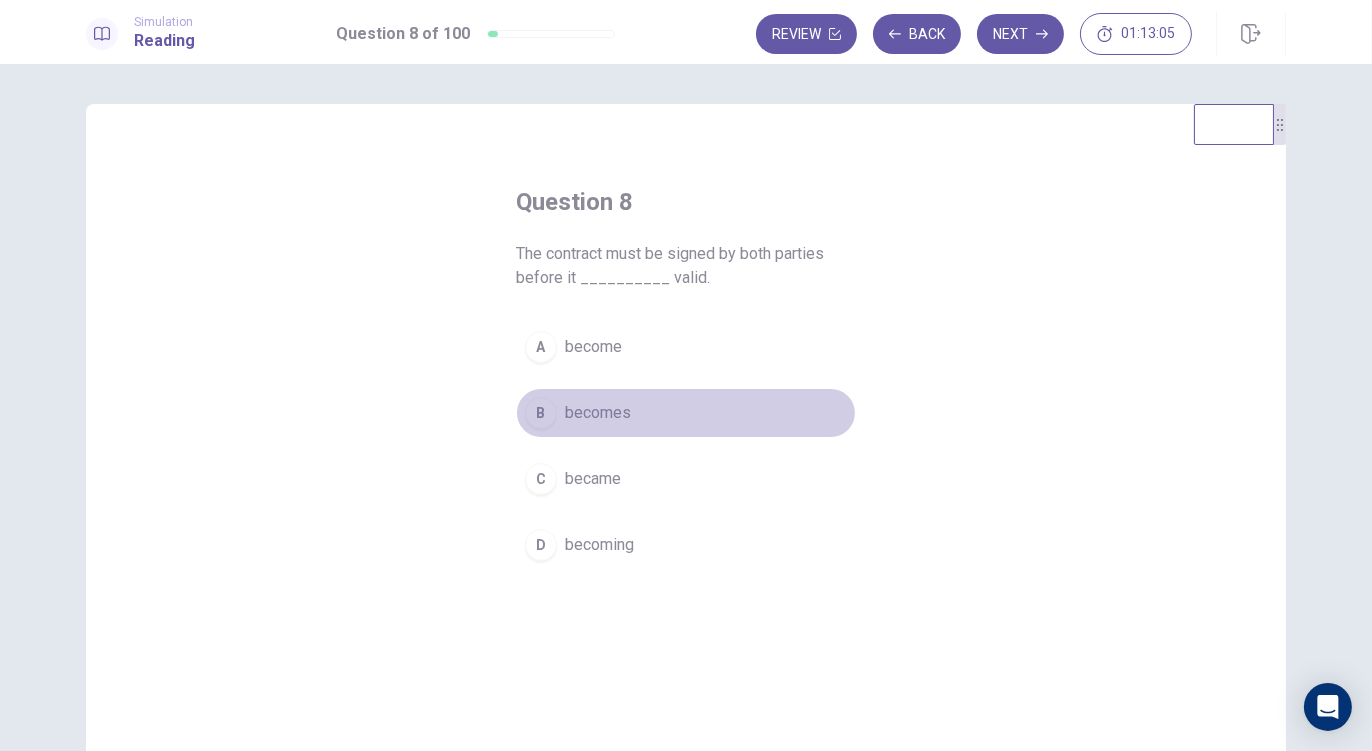 click on "becomes" at bounding box center [598, 413] 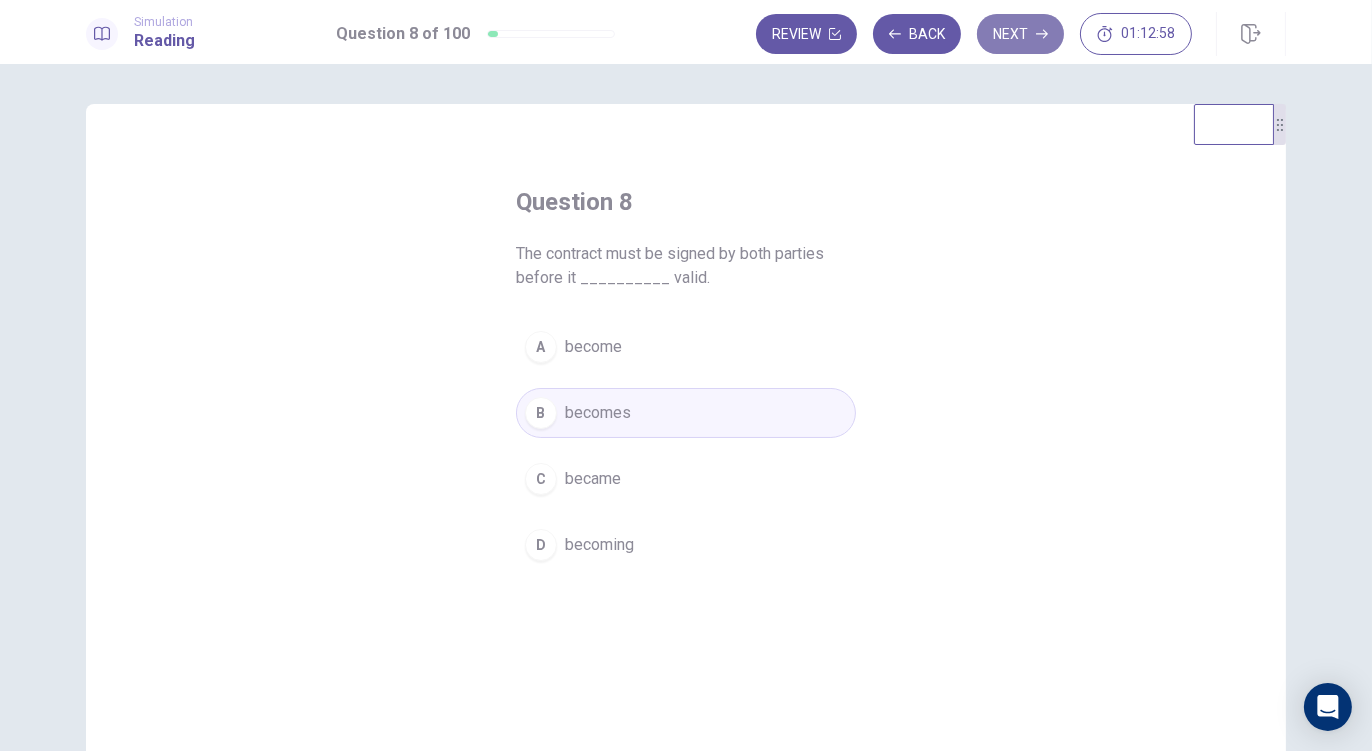click on "Next" at bounding box center [1020, 34] 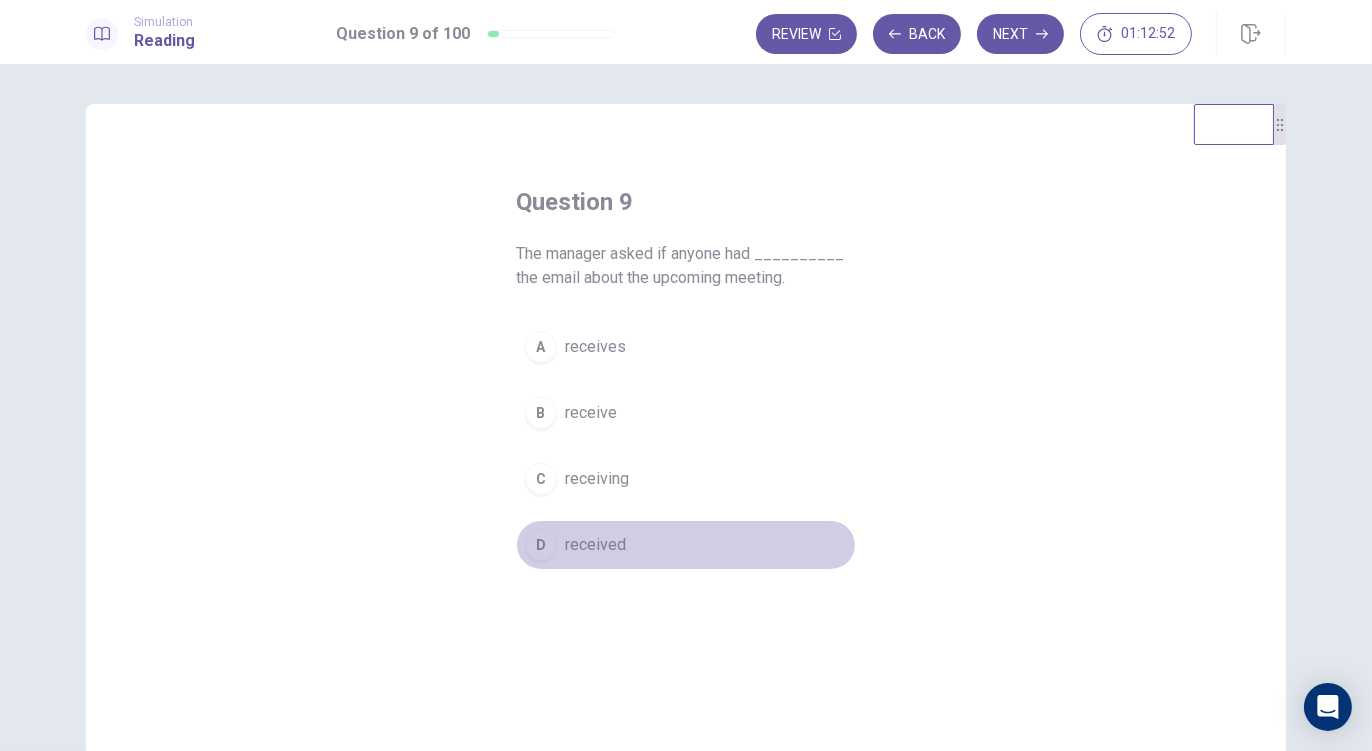 click on "received" at bounding box center [595, 545] 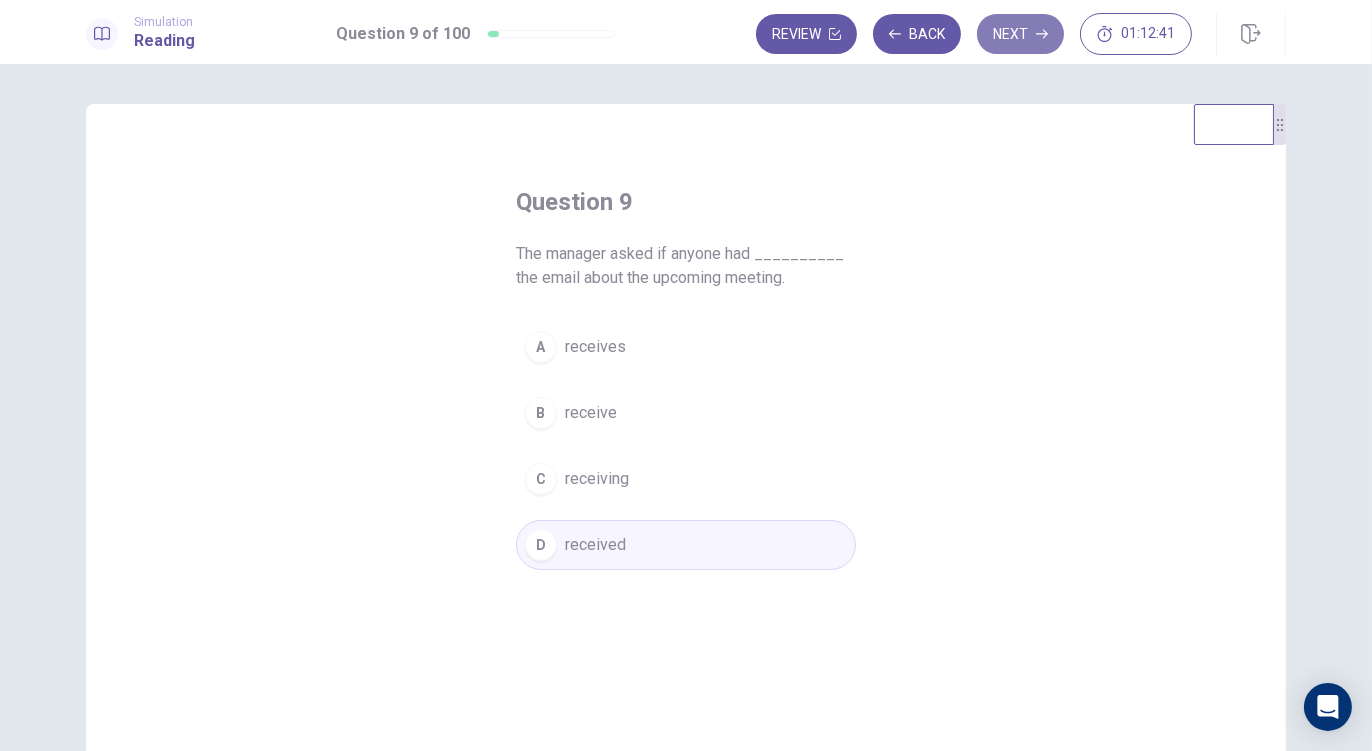 click on "Next" at bounding box center [1020, 34] 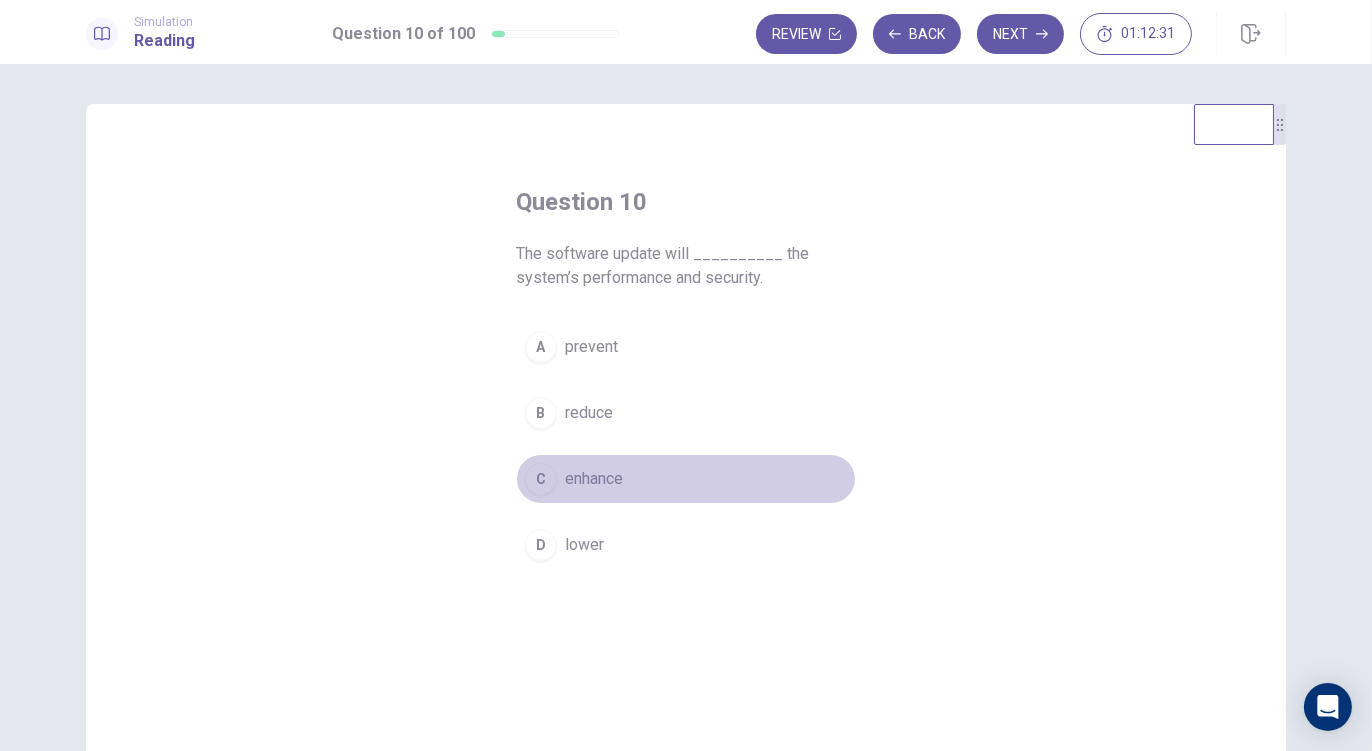click on "enhance" at bounding box center (594, 479) 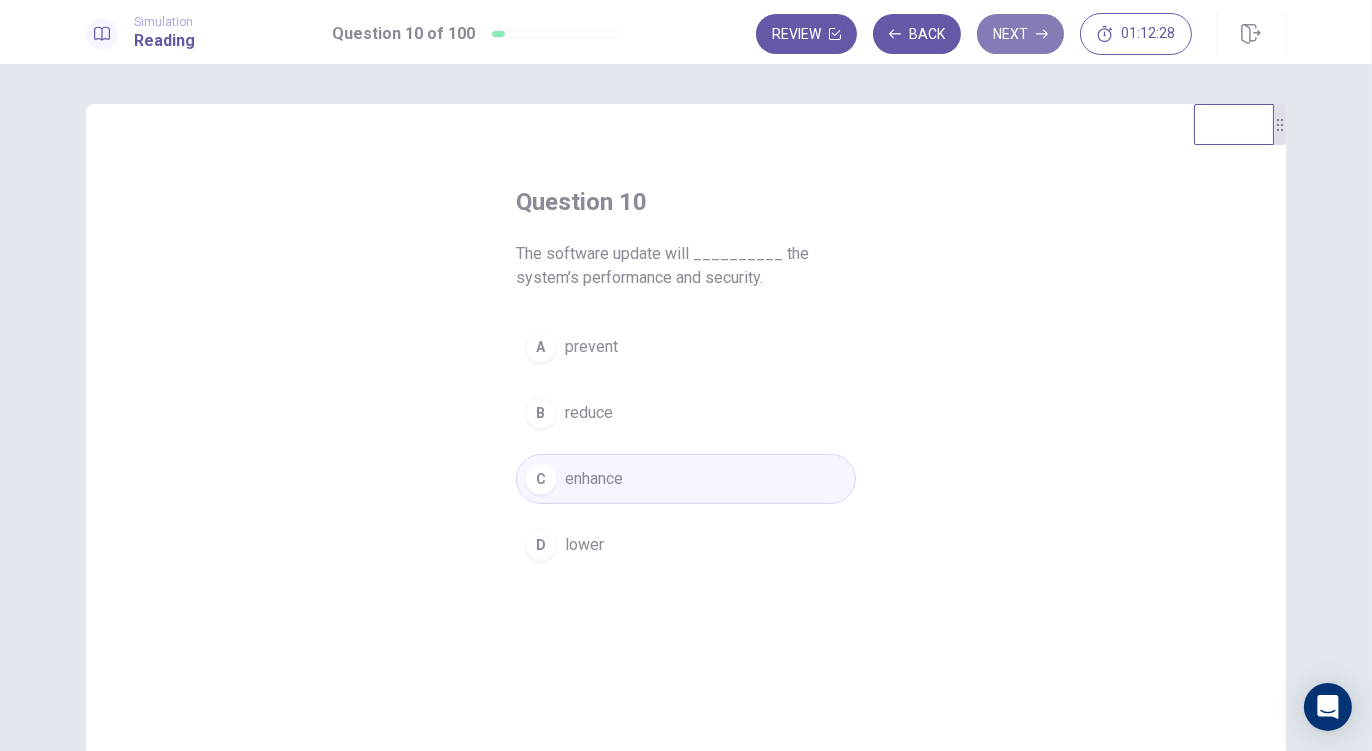 click on "Next" at bounding box center (1020, 34) 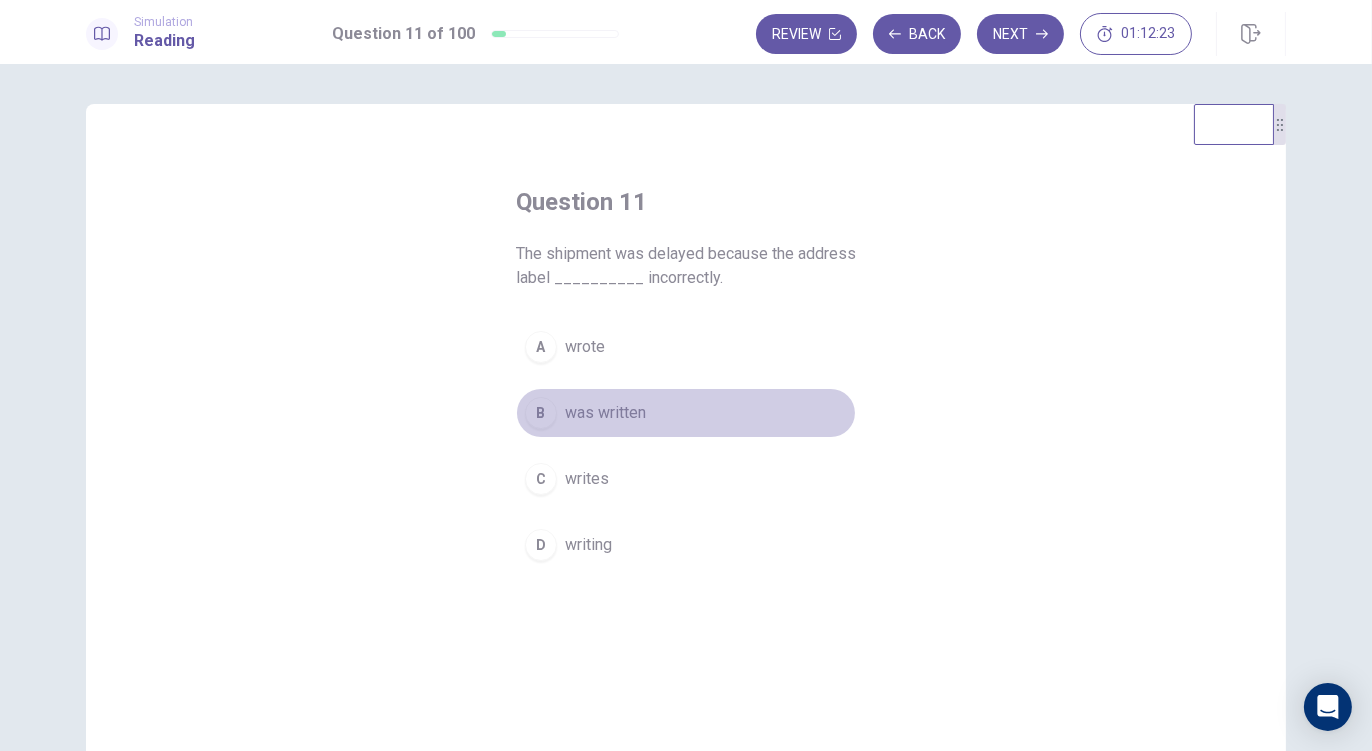 click on "was written" at bounding box center (605, 413) 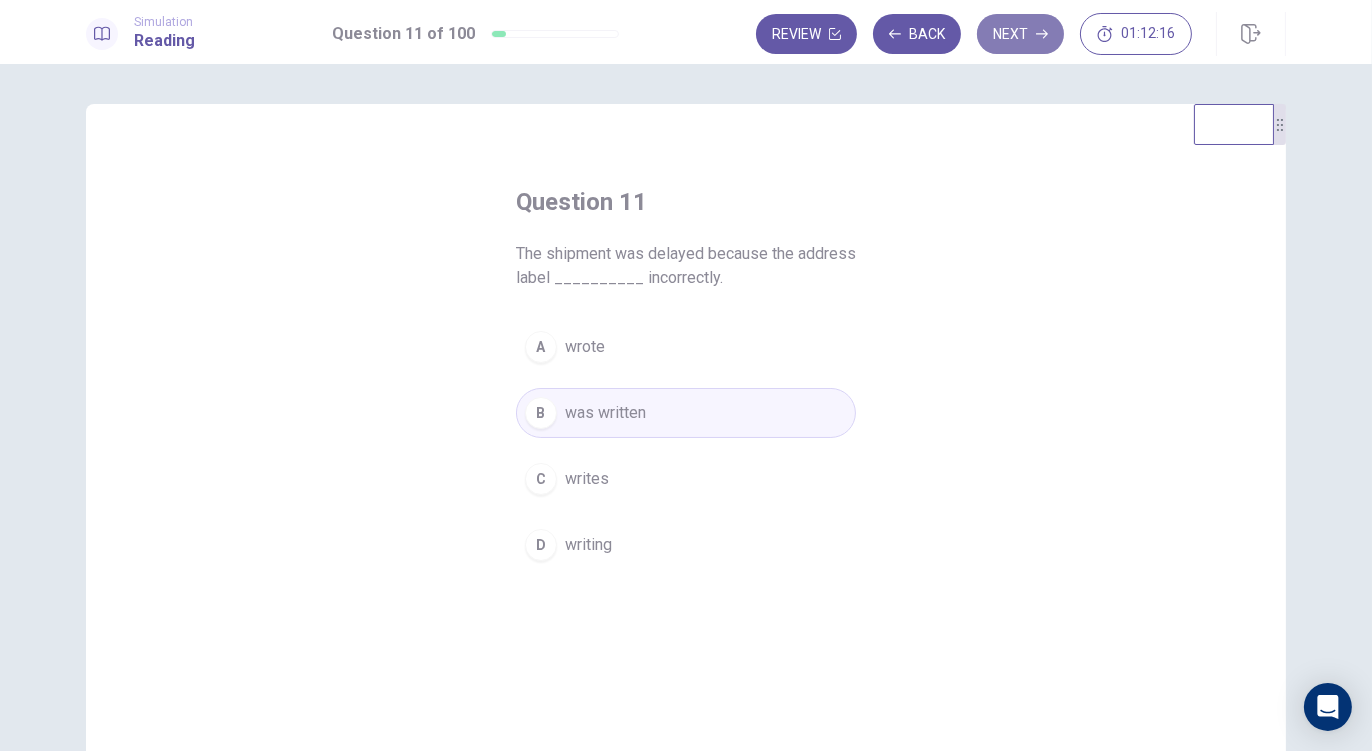 click on "Next" at bounding box center [1020, 34] 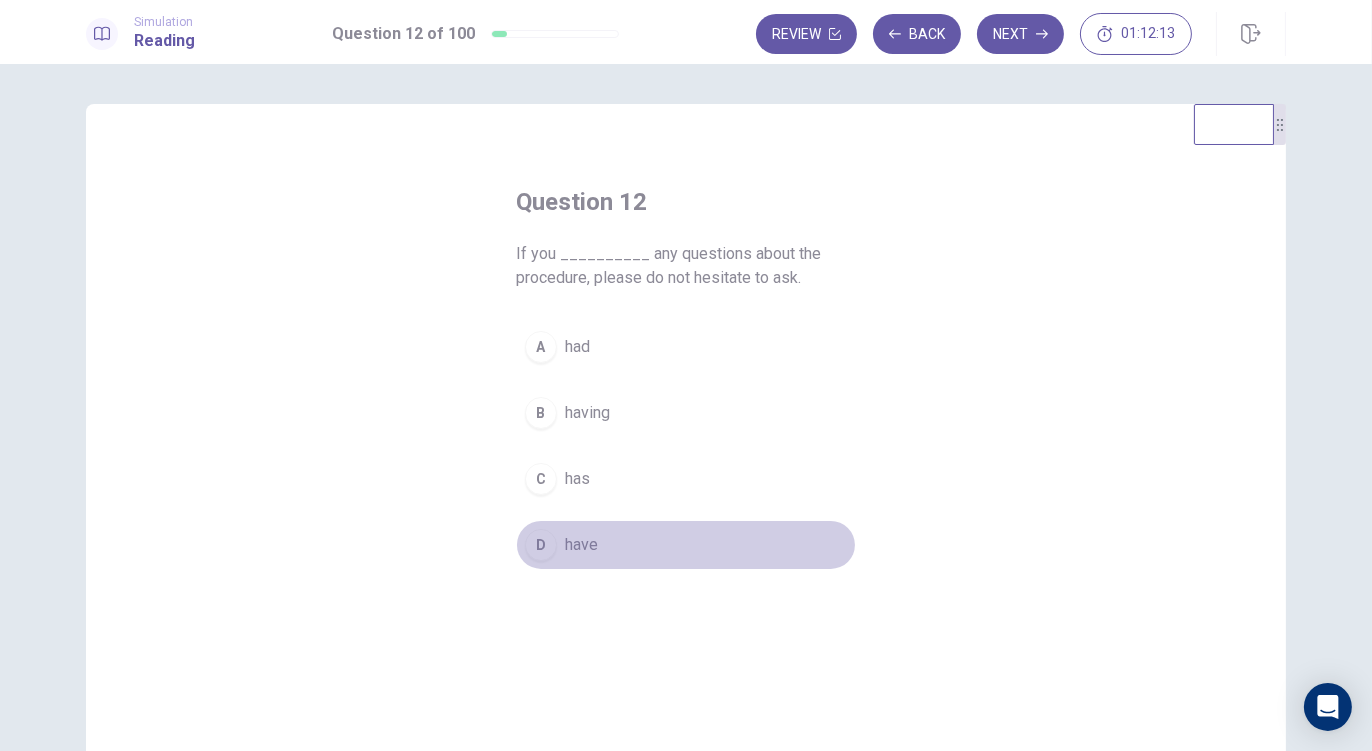 click on "have" at bounding box center (581, 545) 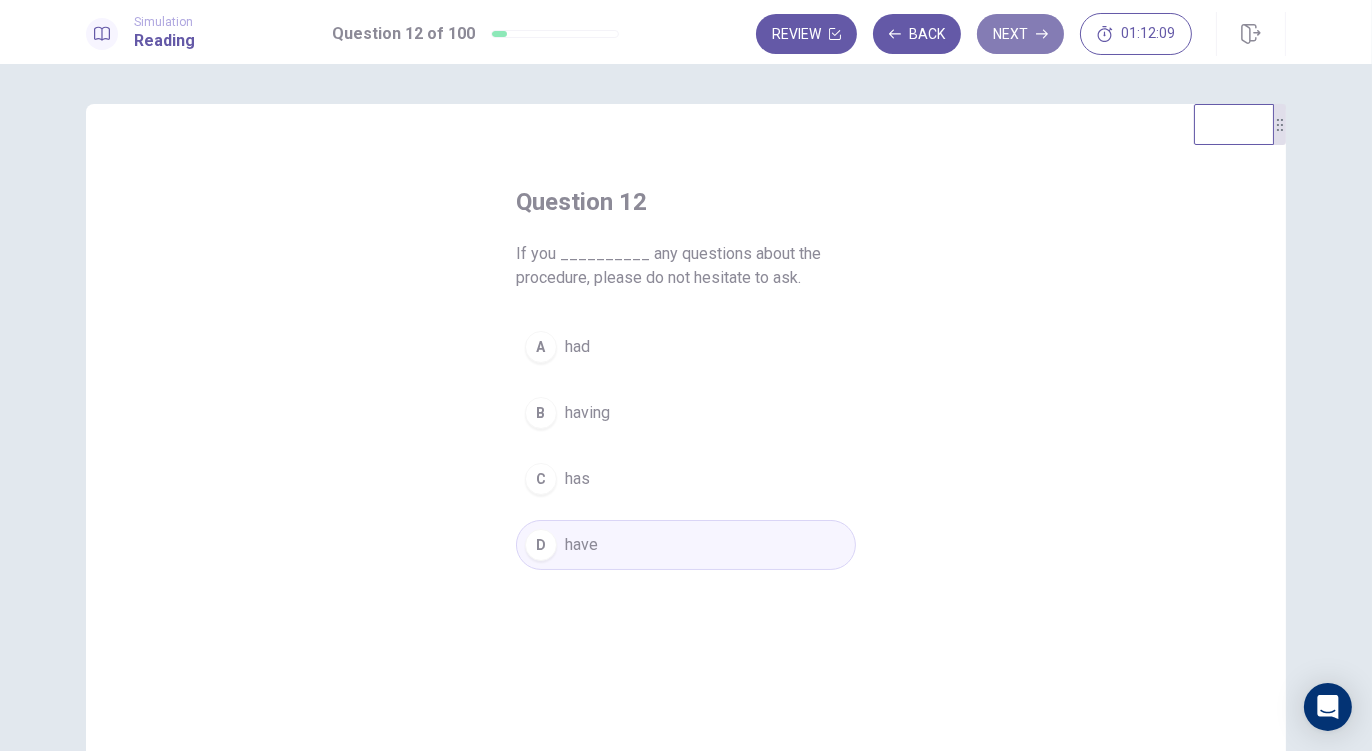 click on "Next" at bounding box center [1020, 34] 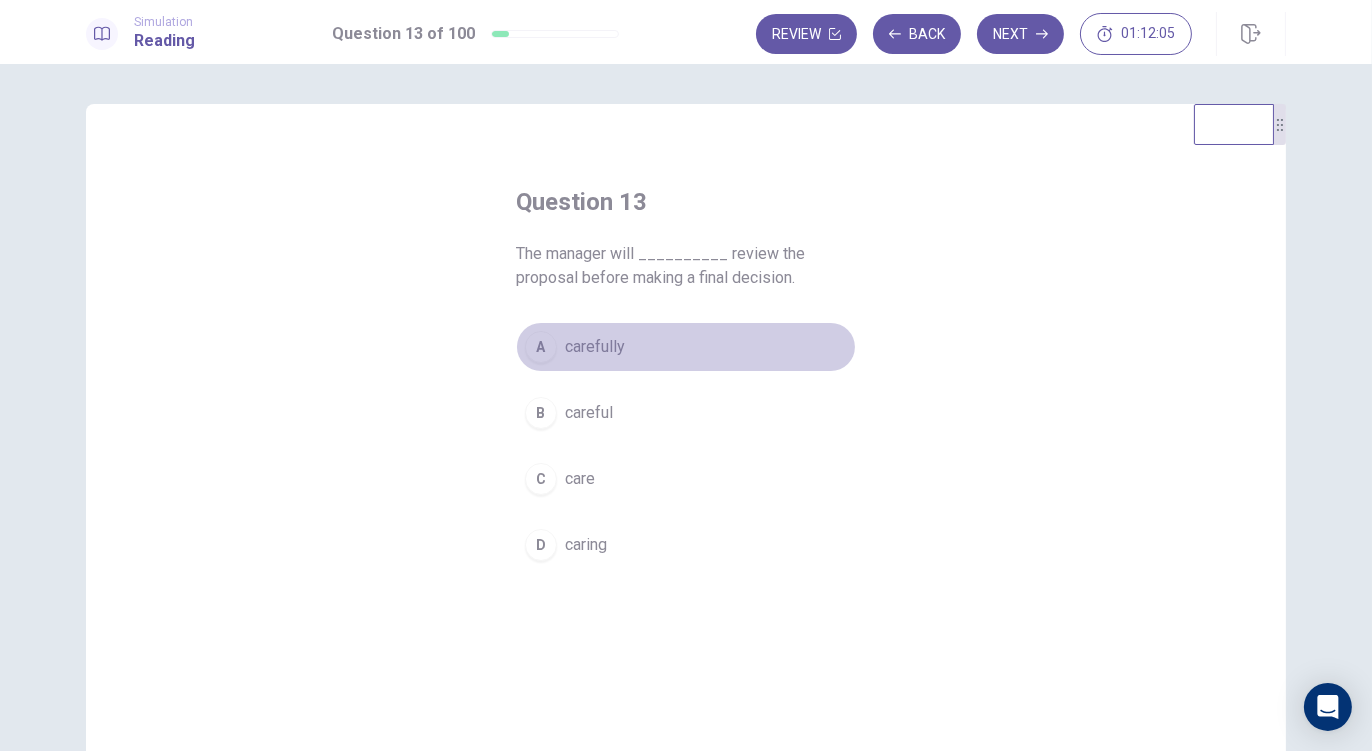 click on "carefully" at bounding box center (595, 347) 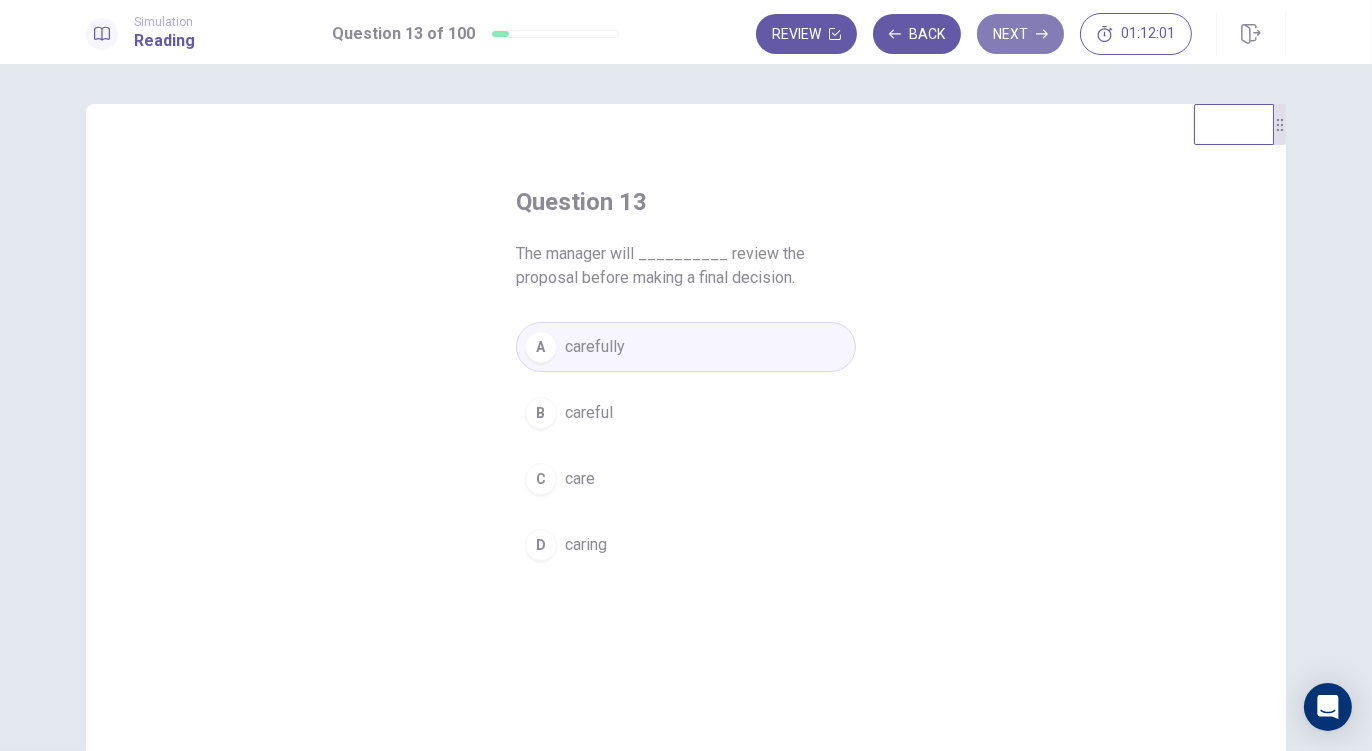 click on "Next" at bounding box center [1020, 34] 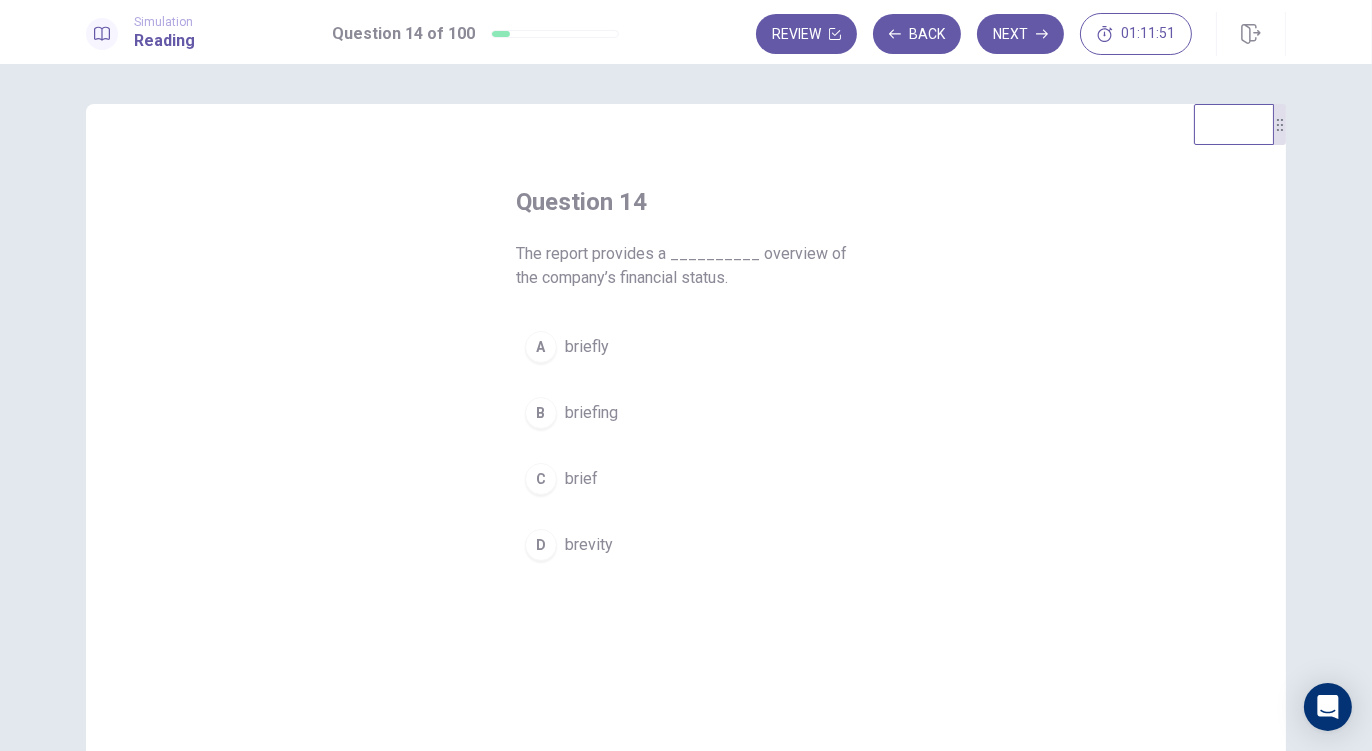 click on "briefly" at bounding box center [587, 347] 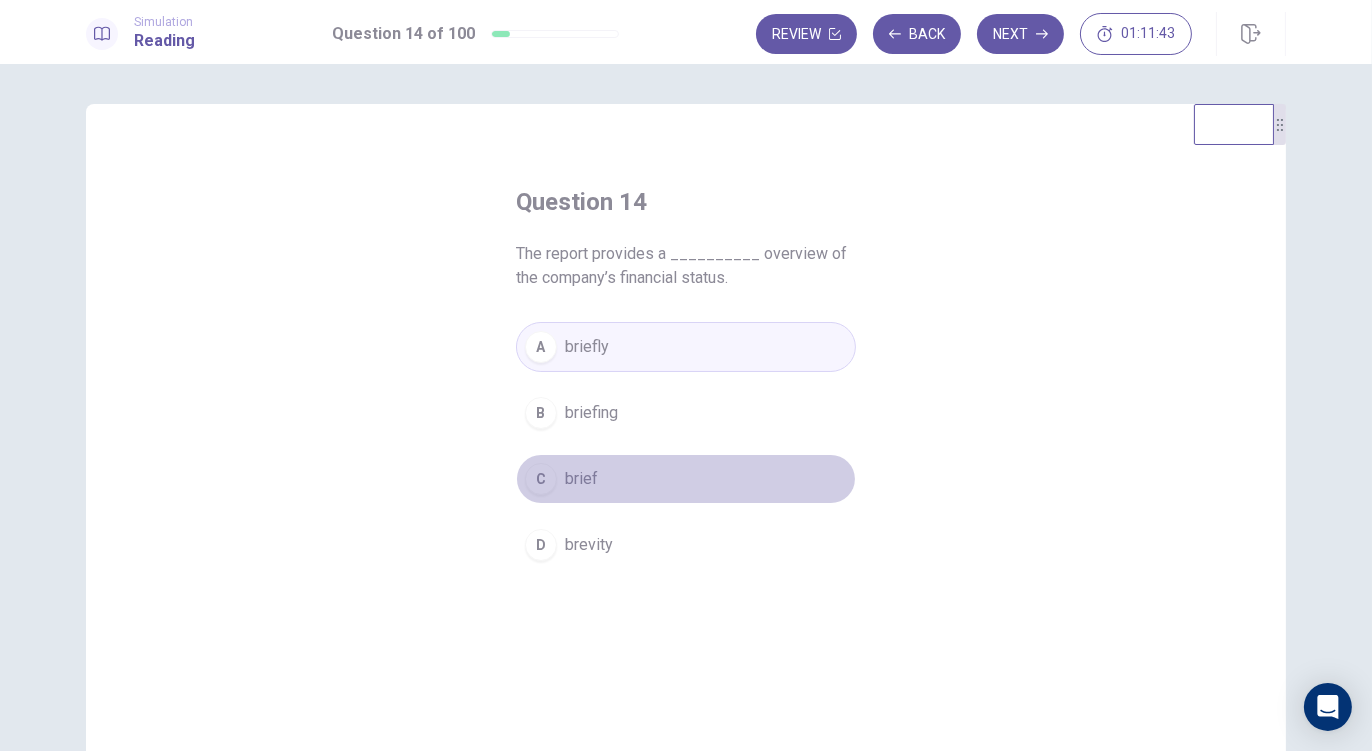 click on "brief" at bounding box center (581, 479) 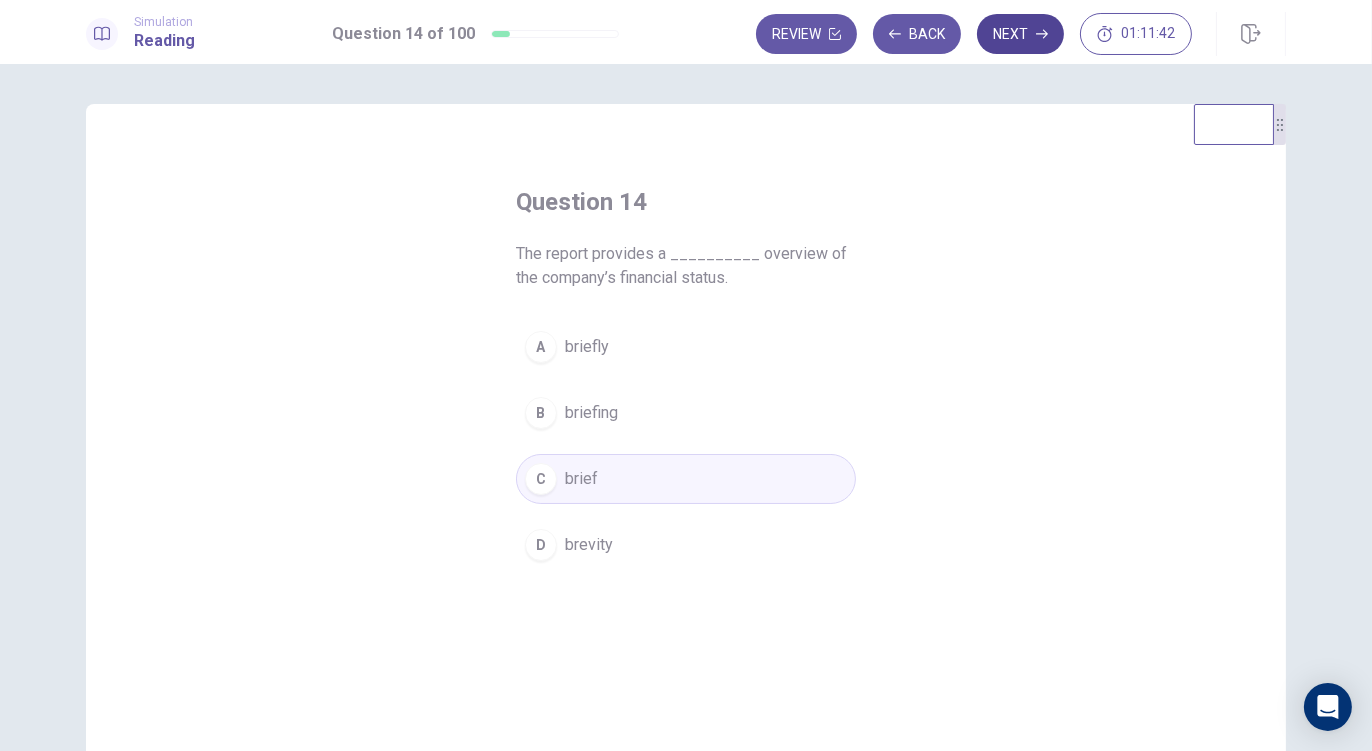 click on "Next" at bounding box center (1020, 34) 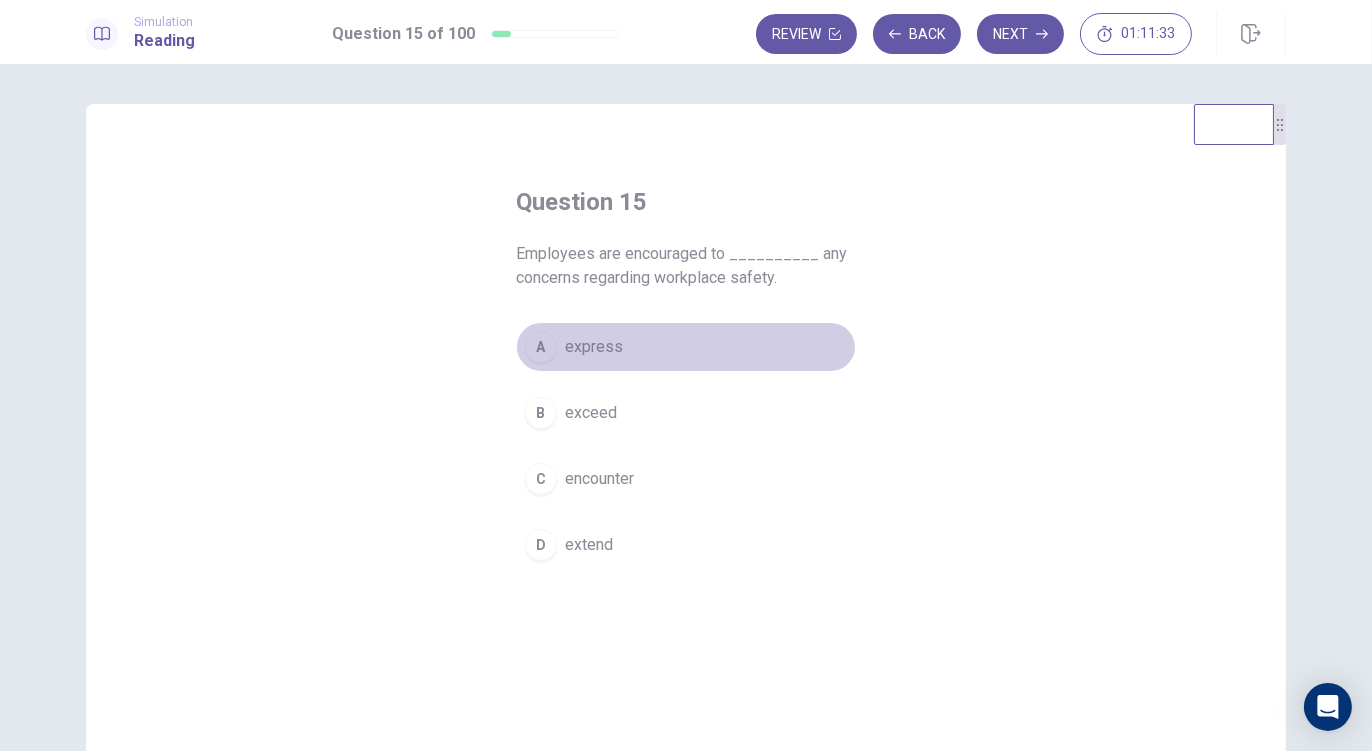 click on "express" at bounding box center [594, 347] 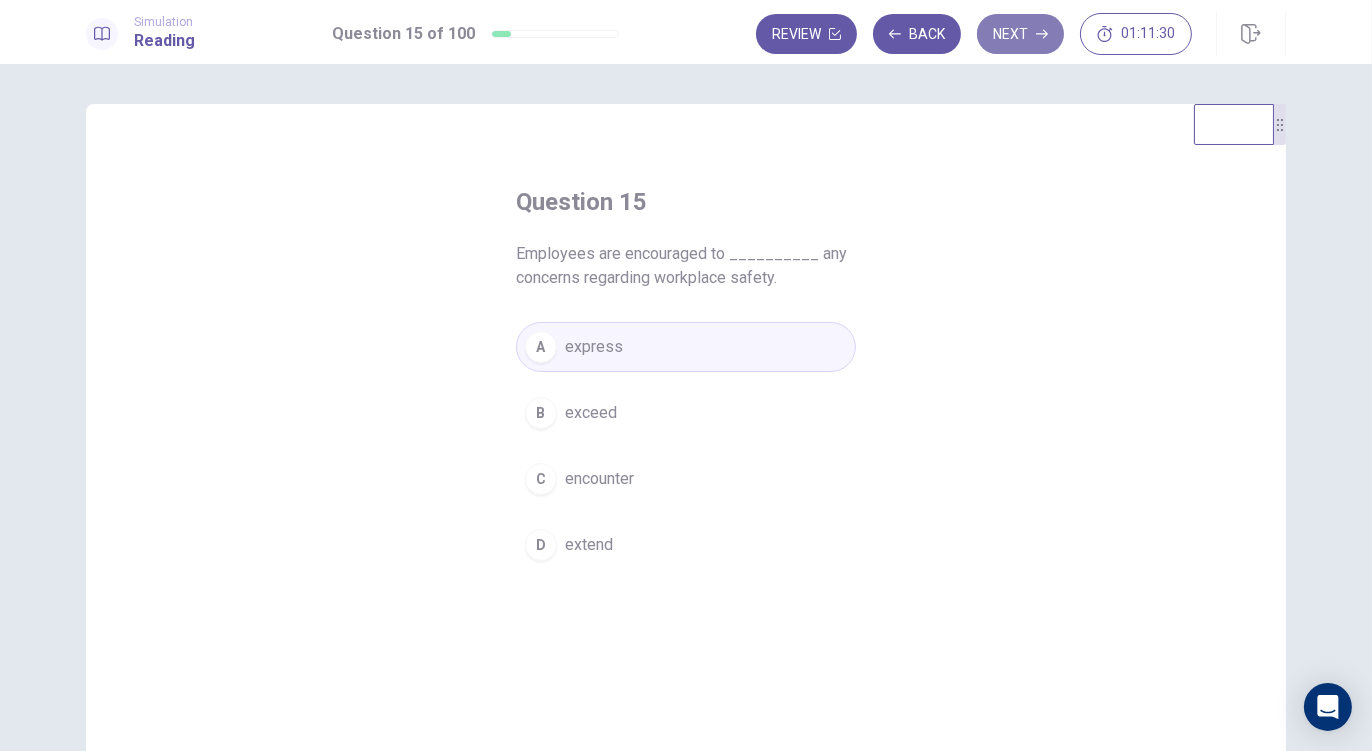 click on "Next" at bounding box center (1020, 34) 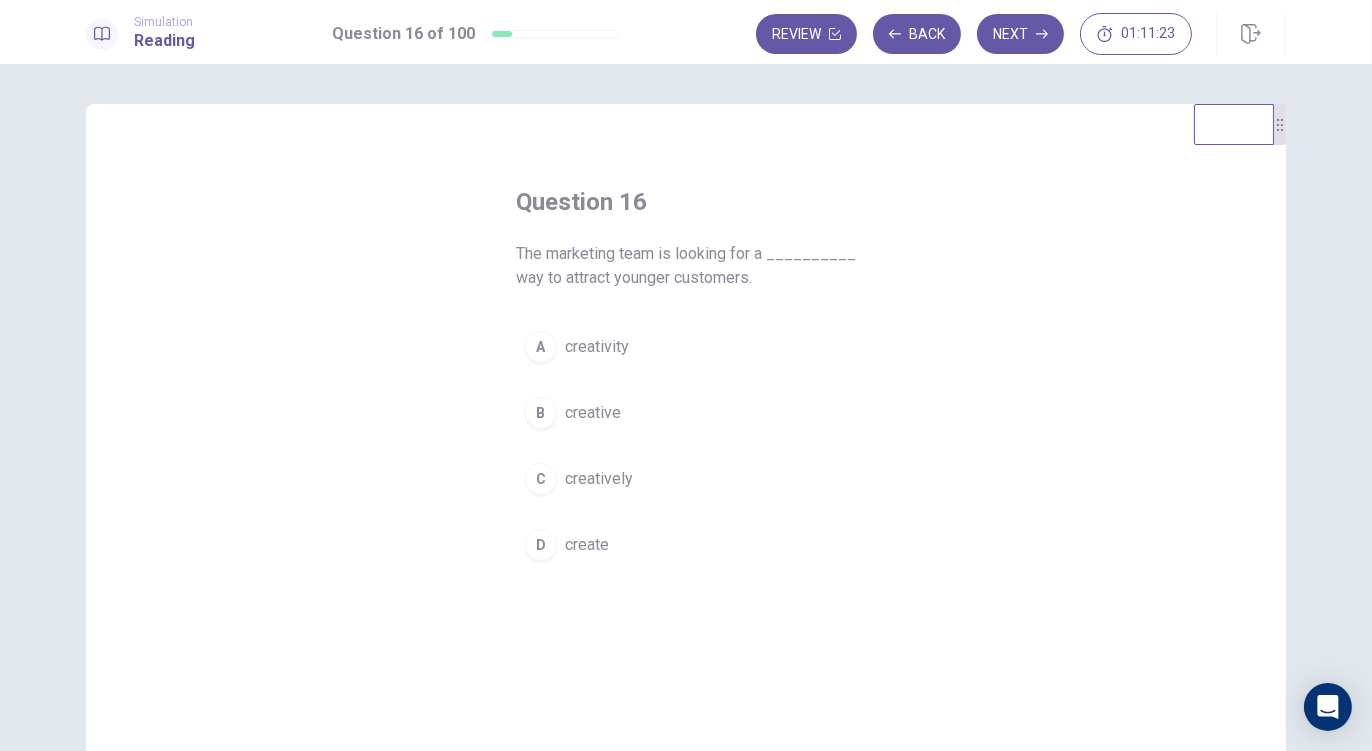 click on "creative" at bounding box center [593, 413] 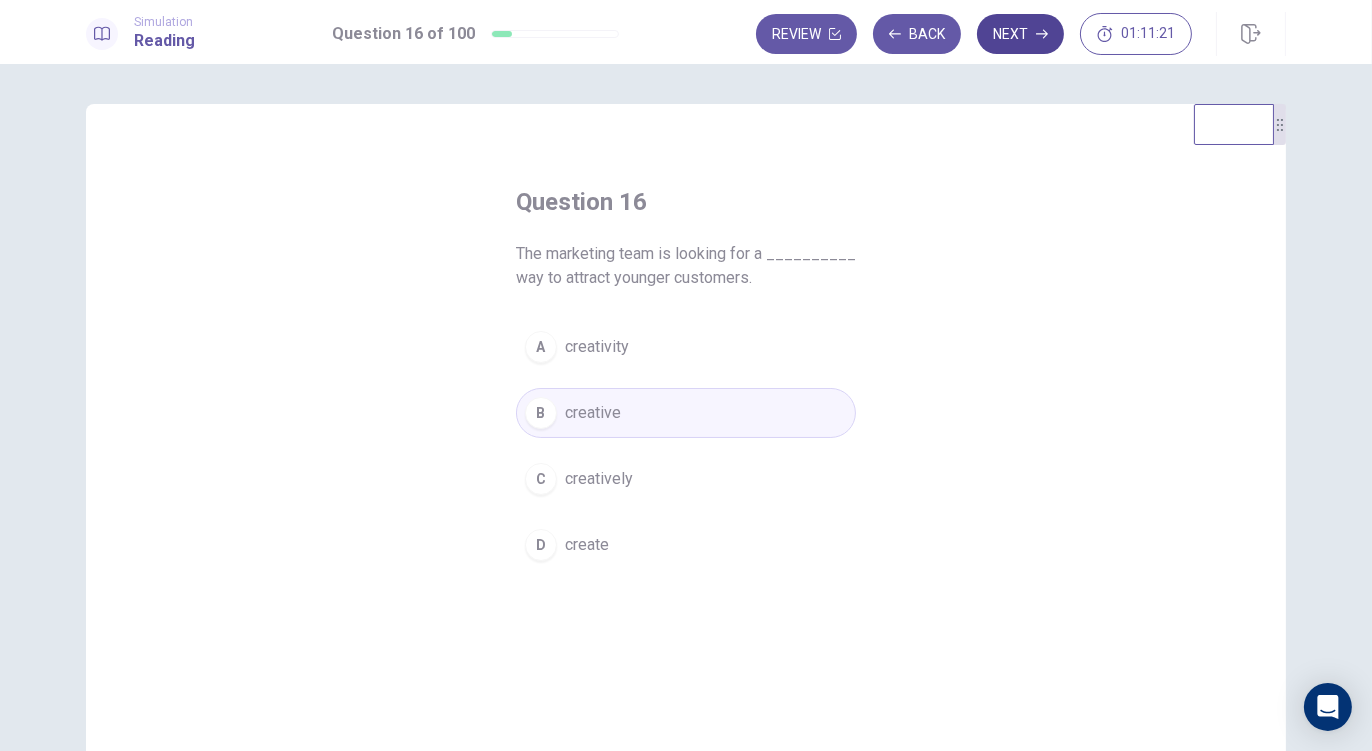 click on "Next" at bounding box center [1020, 34] 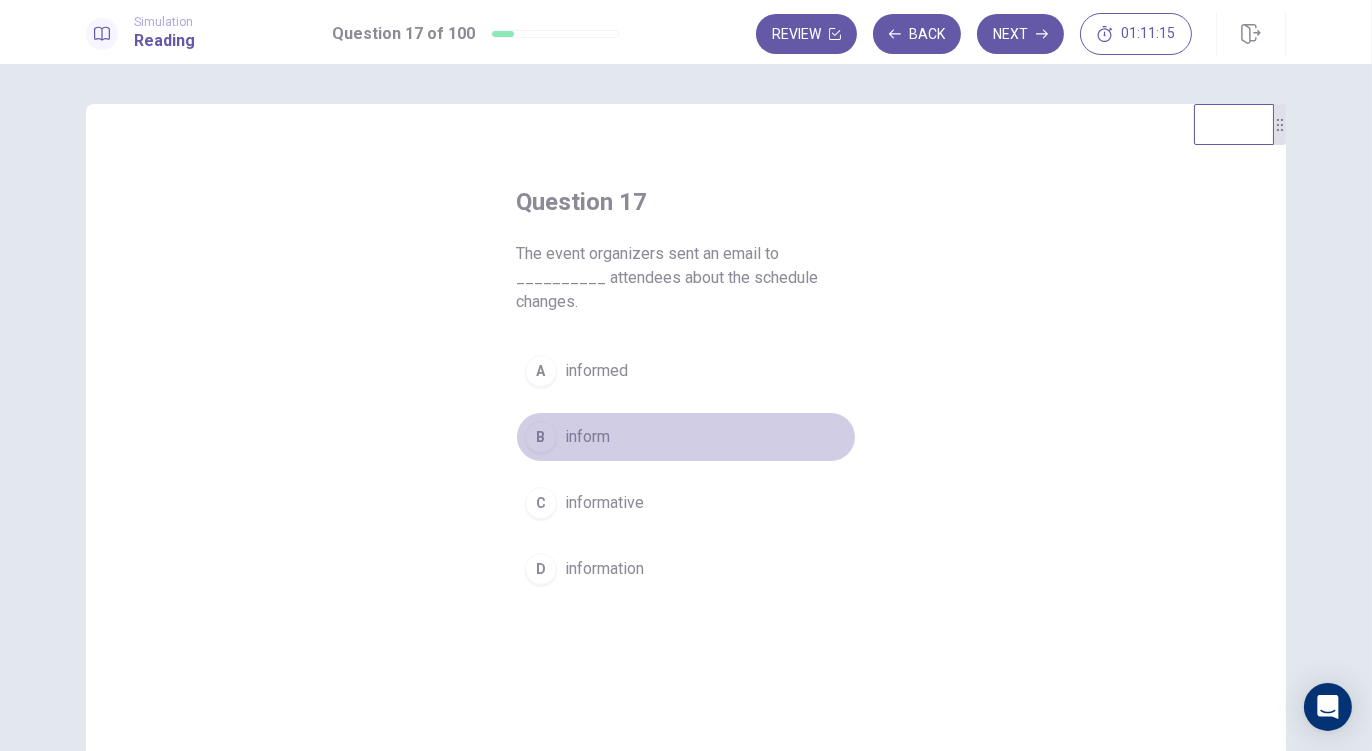 click on "inform" at bounding box center (587, 437) 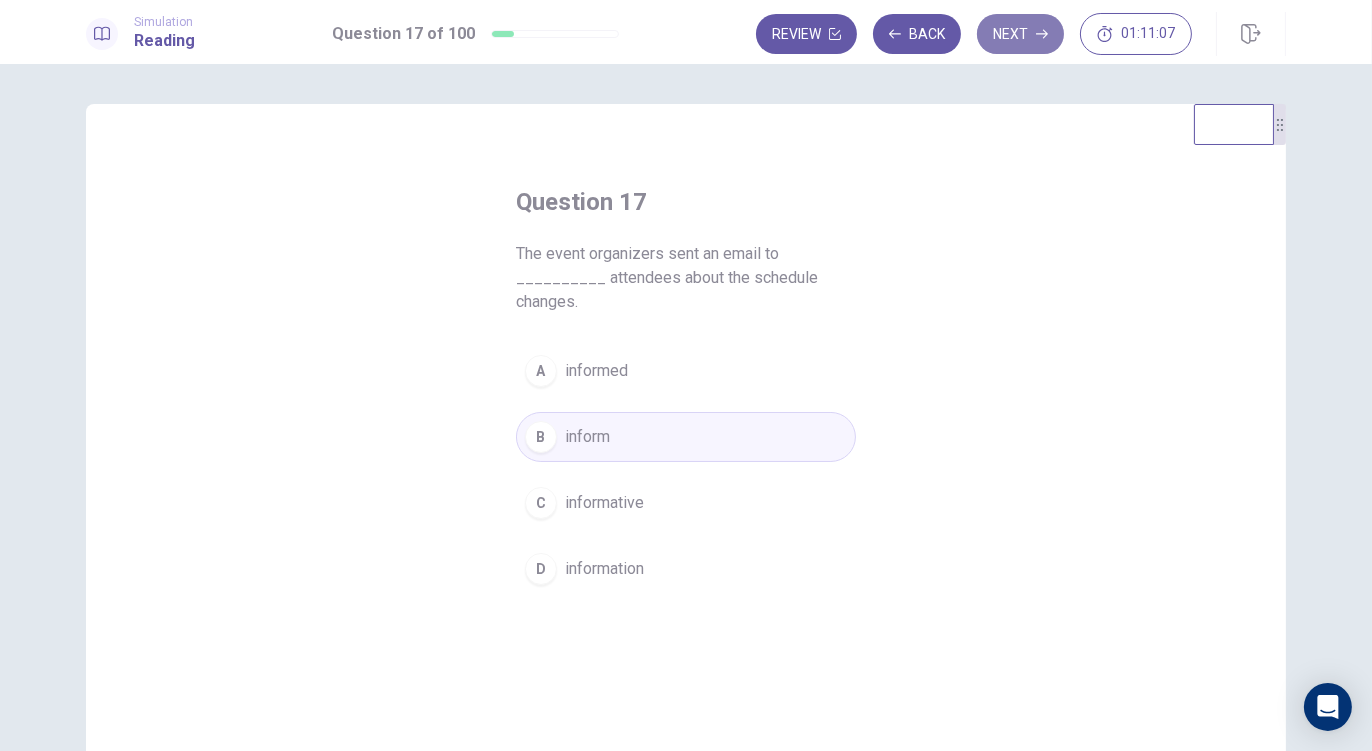 click on "Next" at bounding box center (1020, 34) 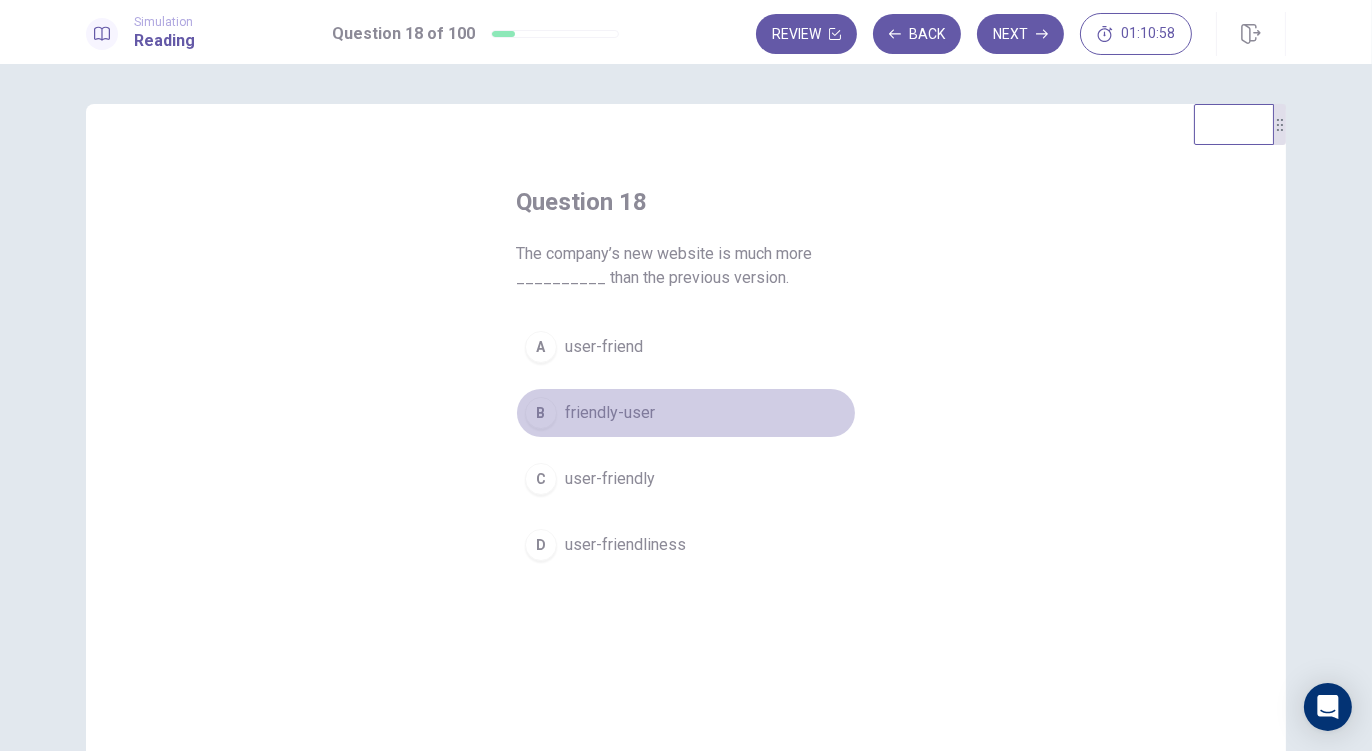 click on "B friendly-user" at bounding box center (686, 413) 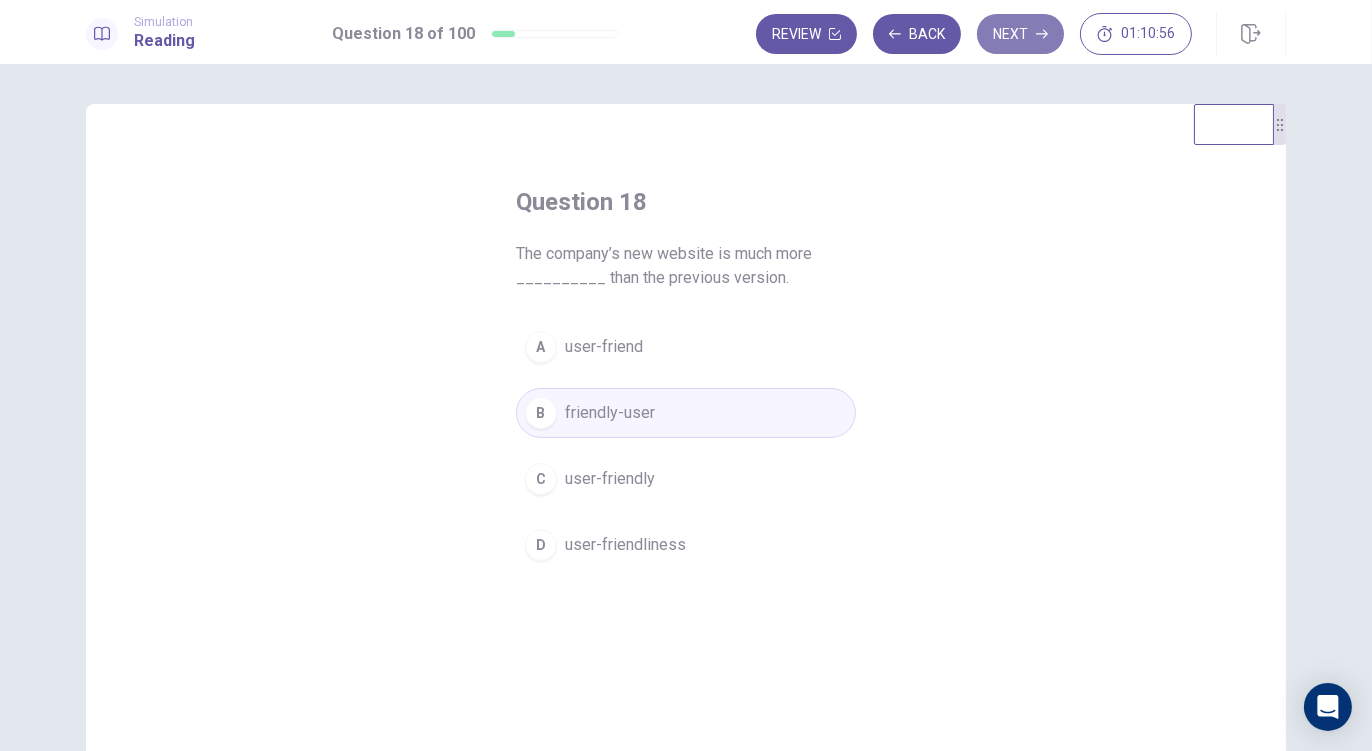 click on "Next" at bounding box center (1020, 34) 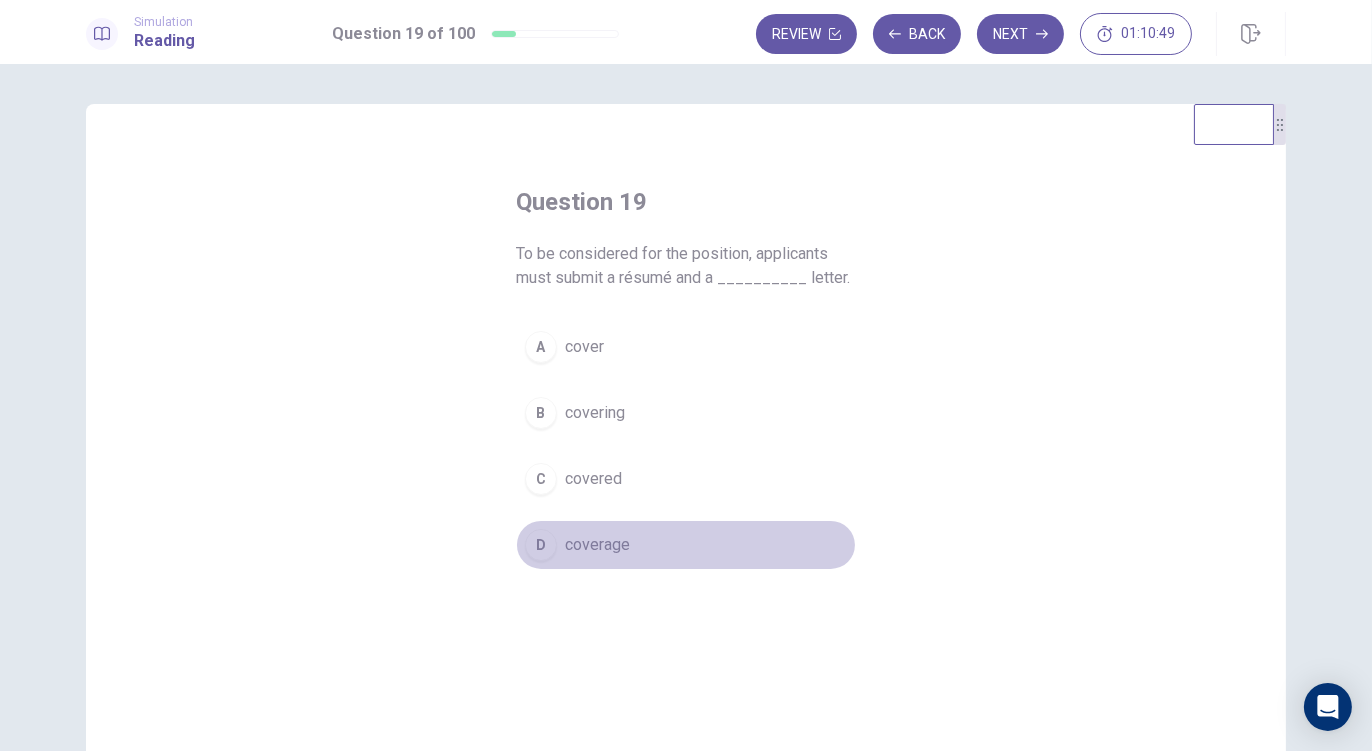 click on "D coverage" at bounding box center (686, 545) 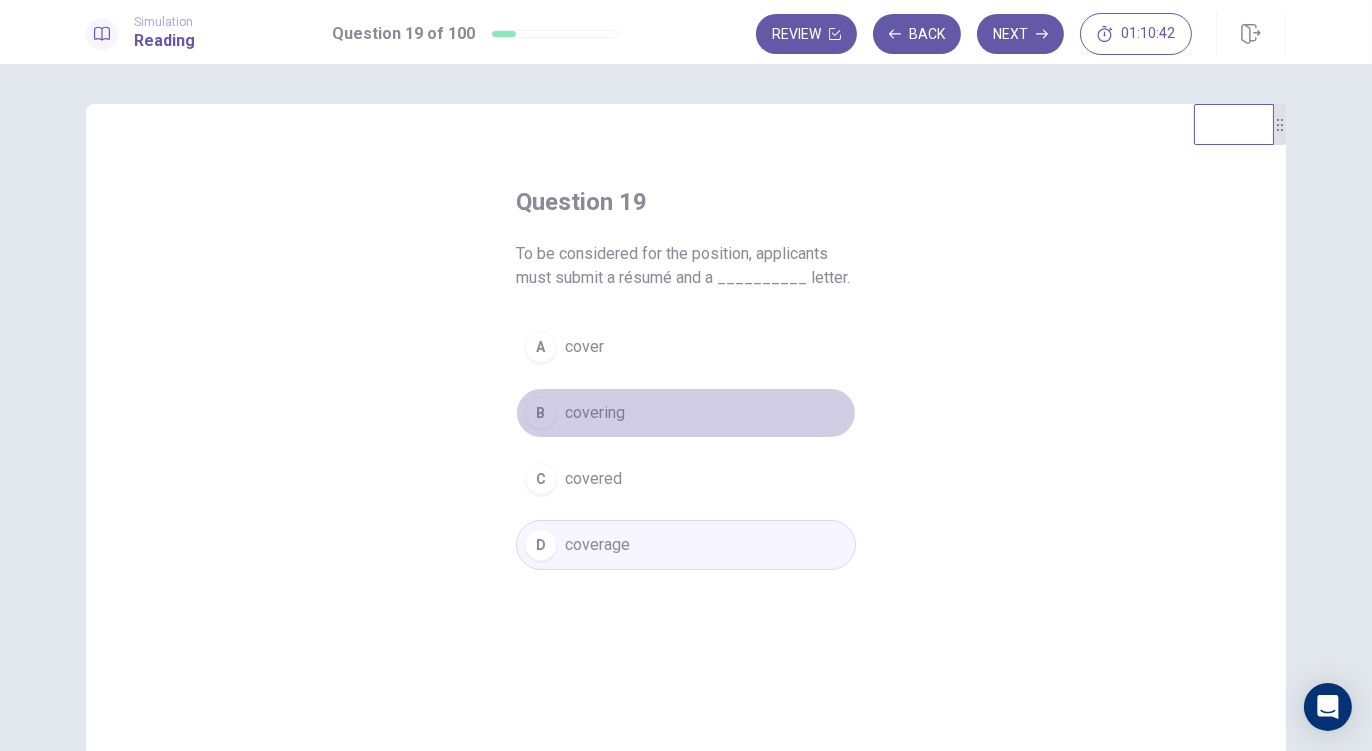 click on "covering" at bounding box center [595, 413] 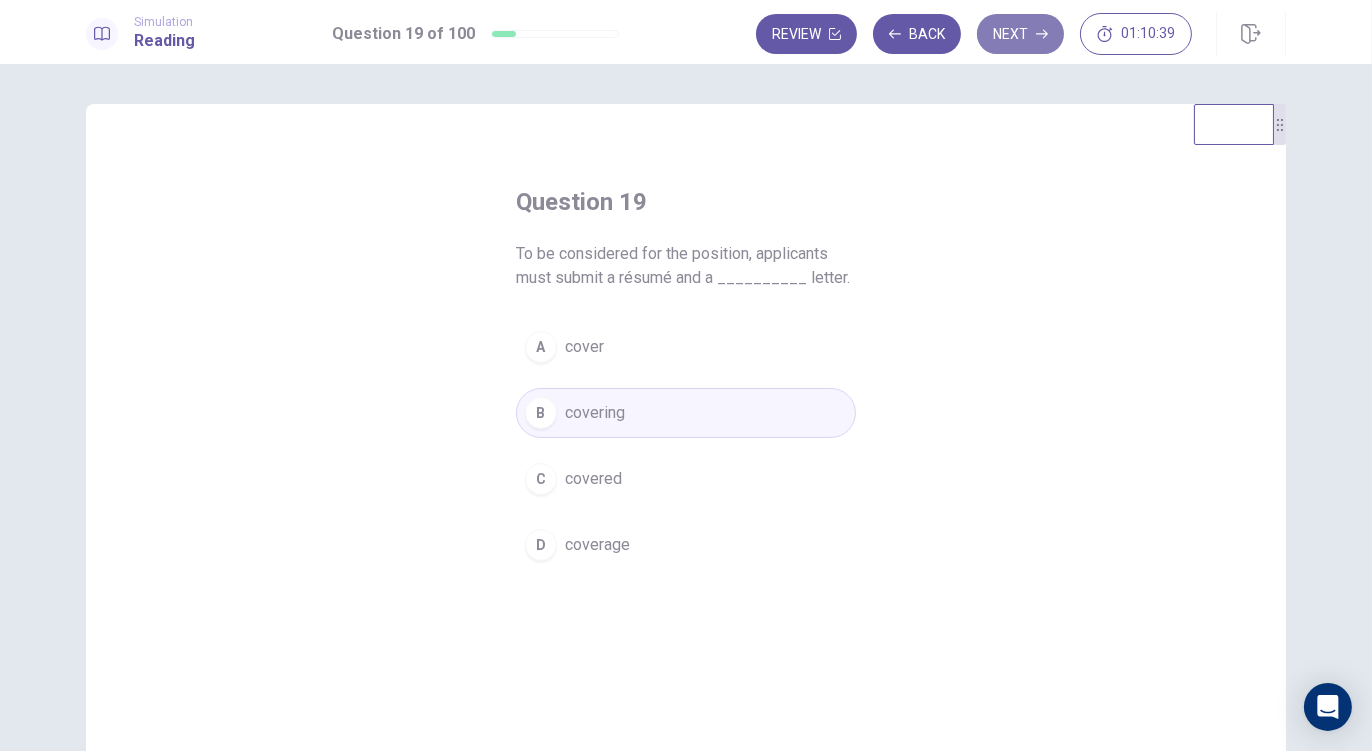 click on "Next" at bounding box center (1020, 34) 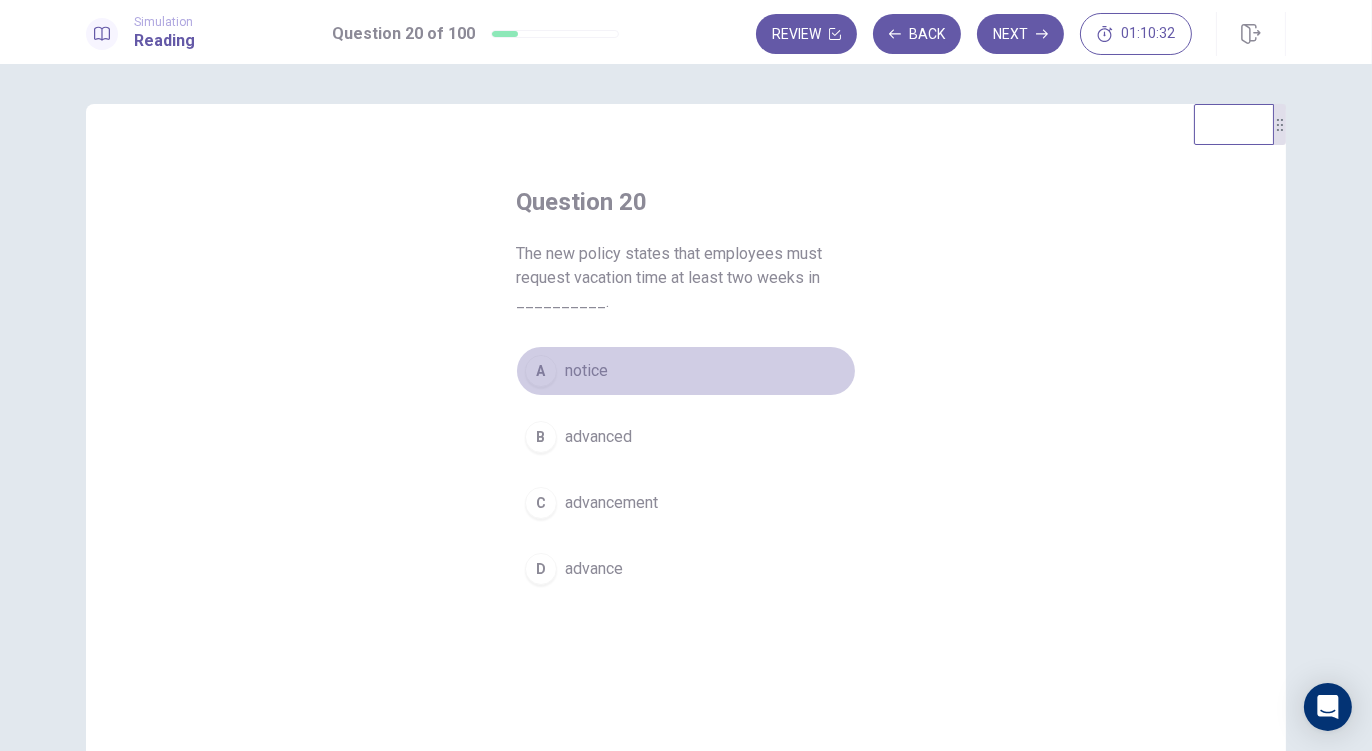 click on "notice" at bounding box center (586, 371) 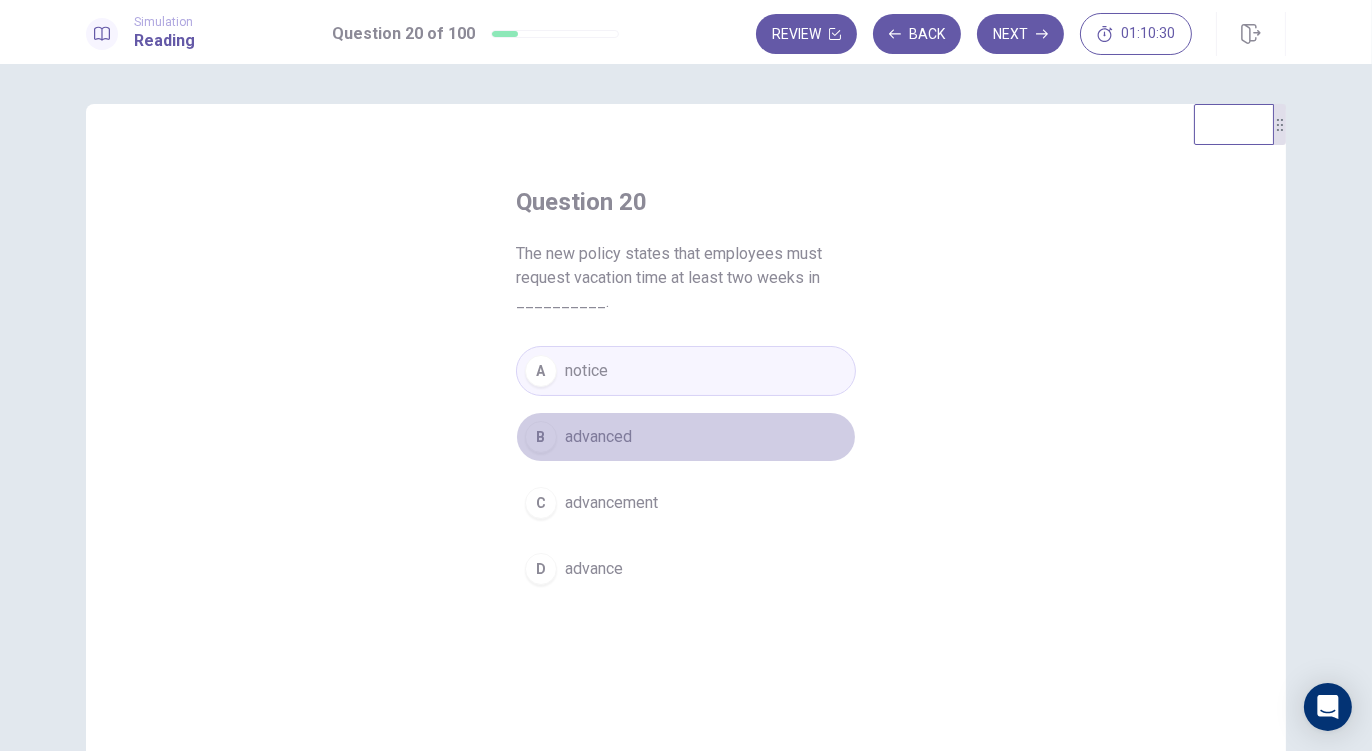click on "advanced" at bounding box center (598, 437) 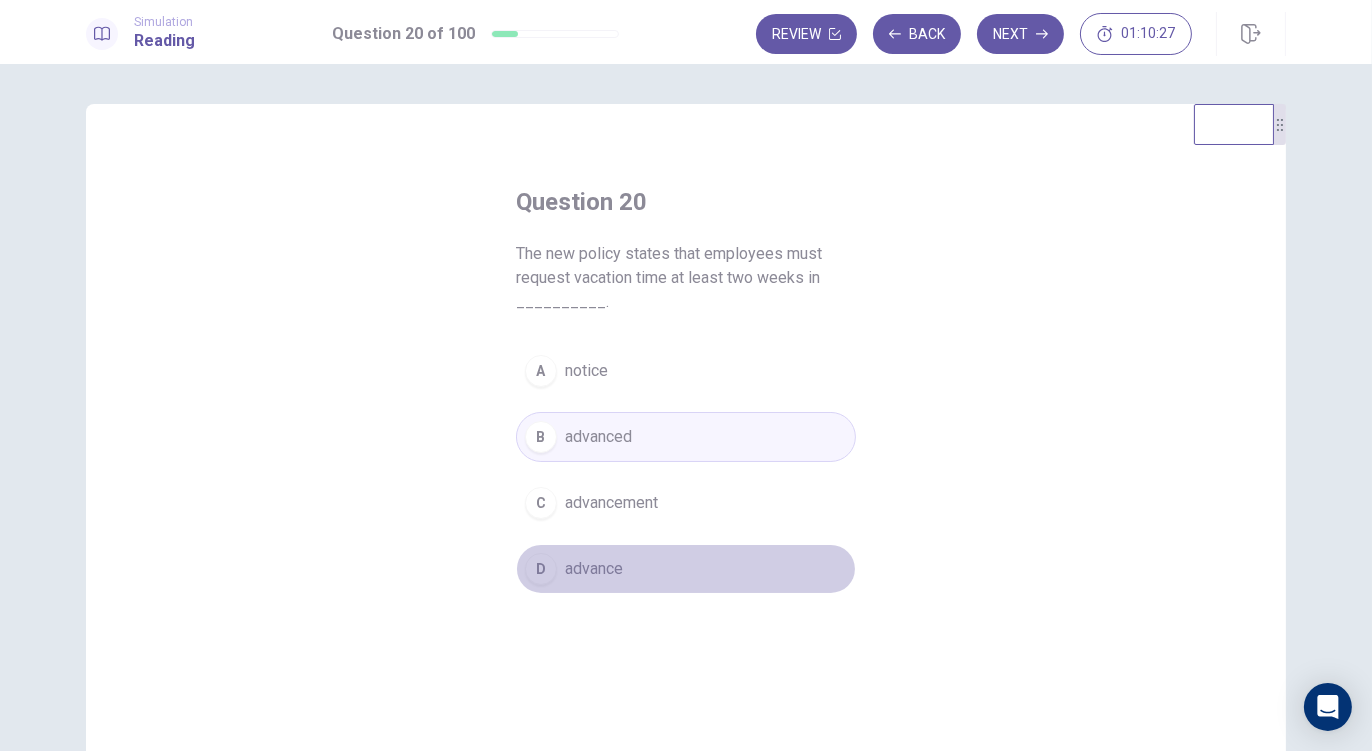 click on "advance" at bounding box center [594, 569] 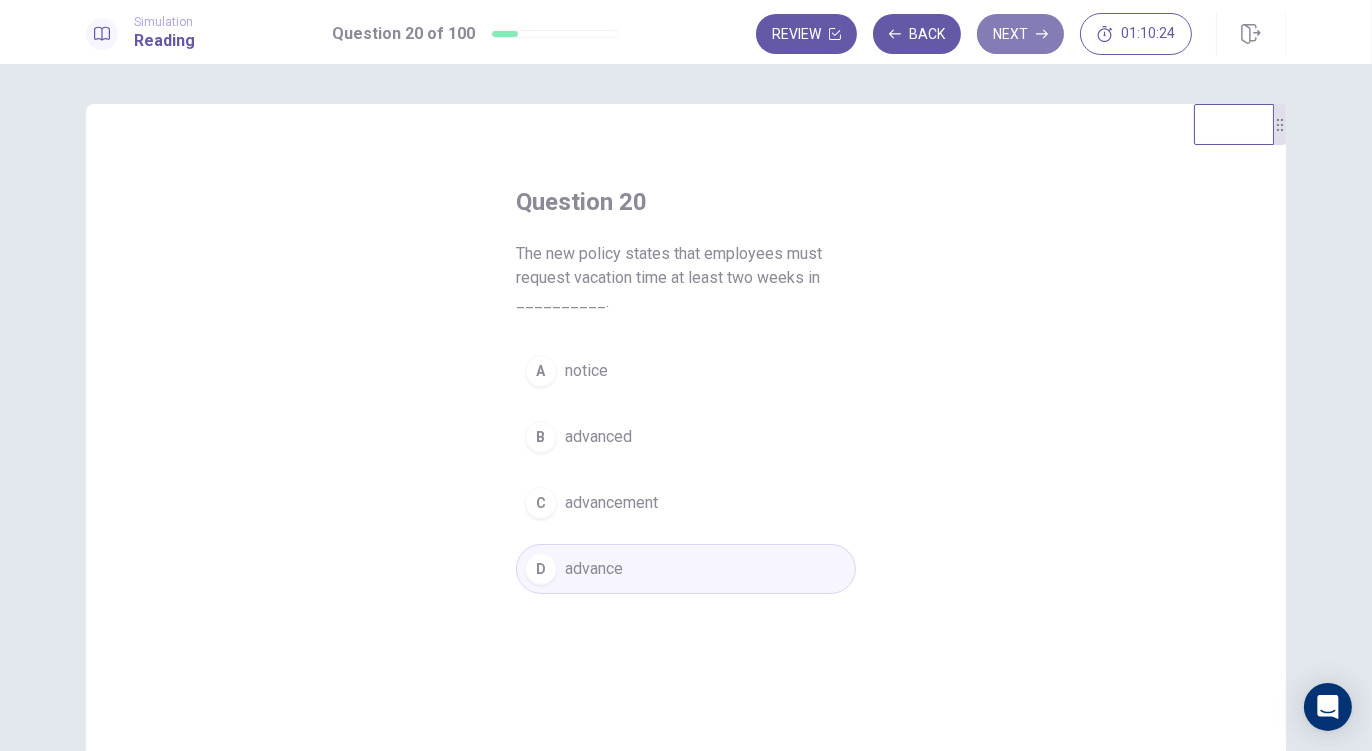 click on "Next" at bounding box center (1020, 34) 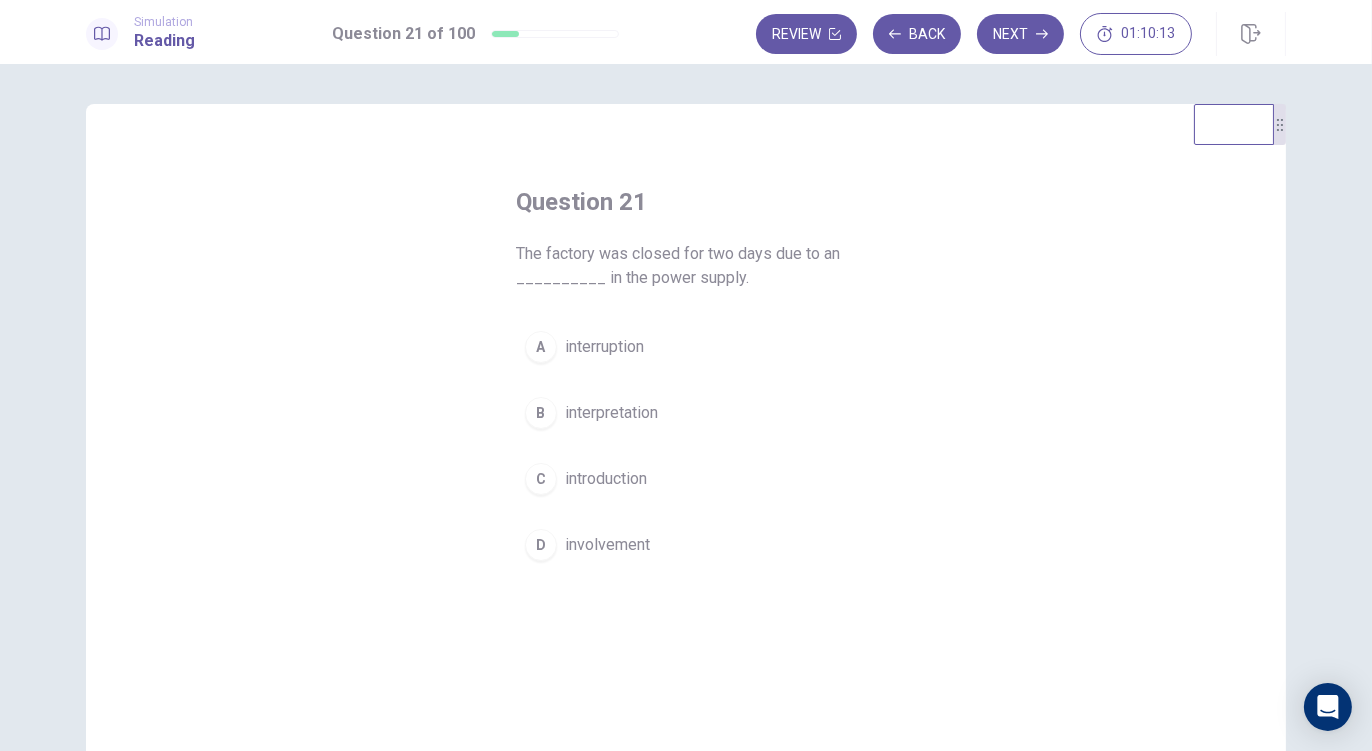 click on "interruption" at bounding box center (604, 347) 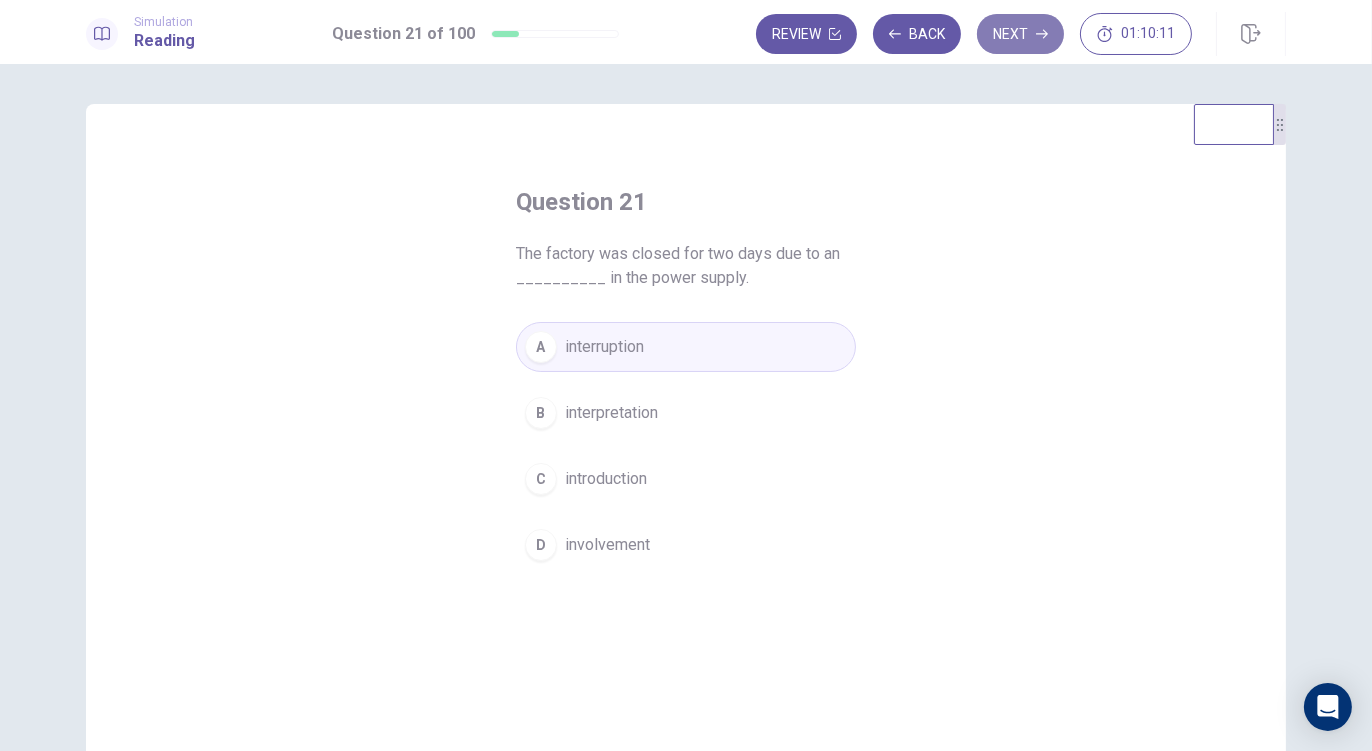 click on "Next" at bounding box center (1020, 34) 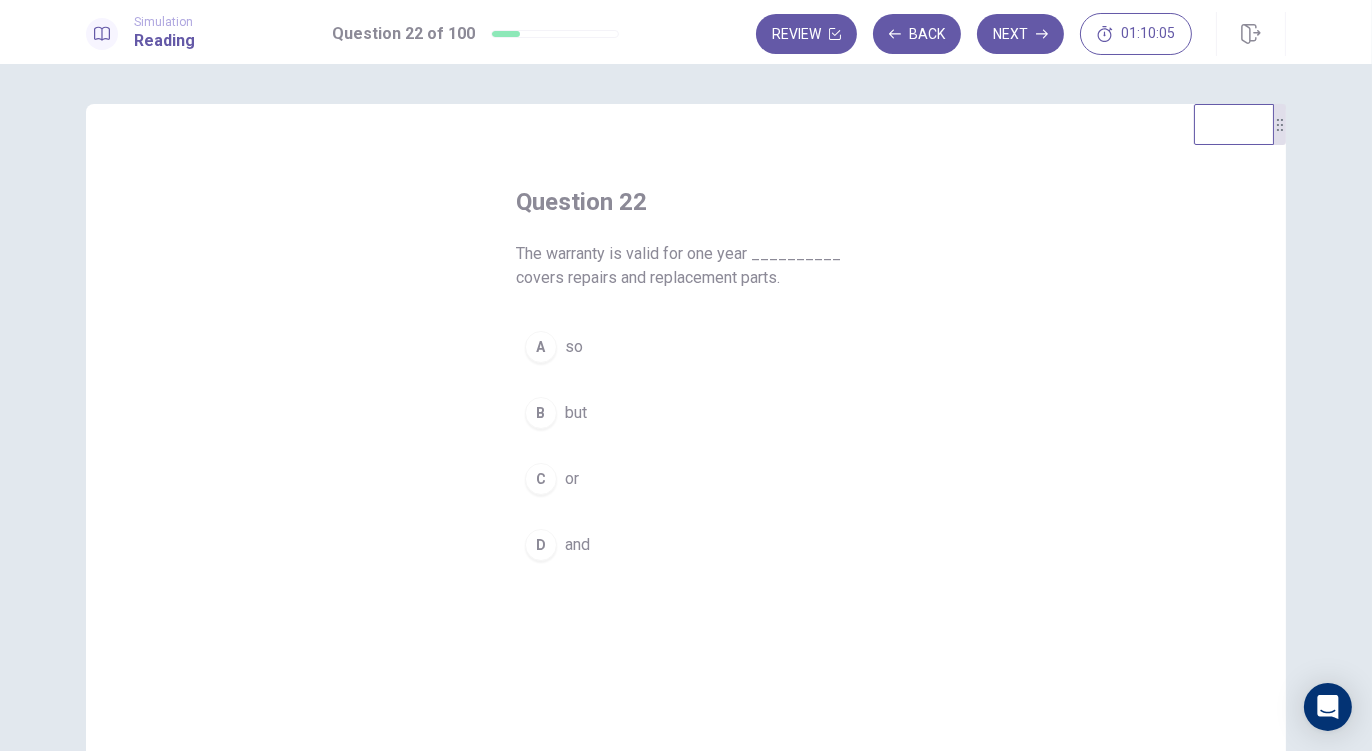 click on "and" at bounding box center (577, 545) 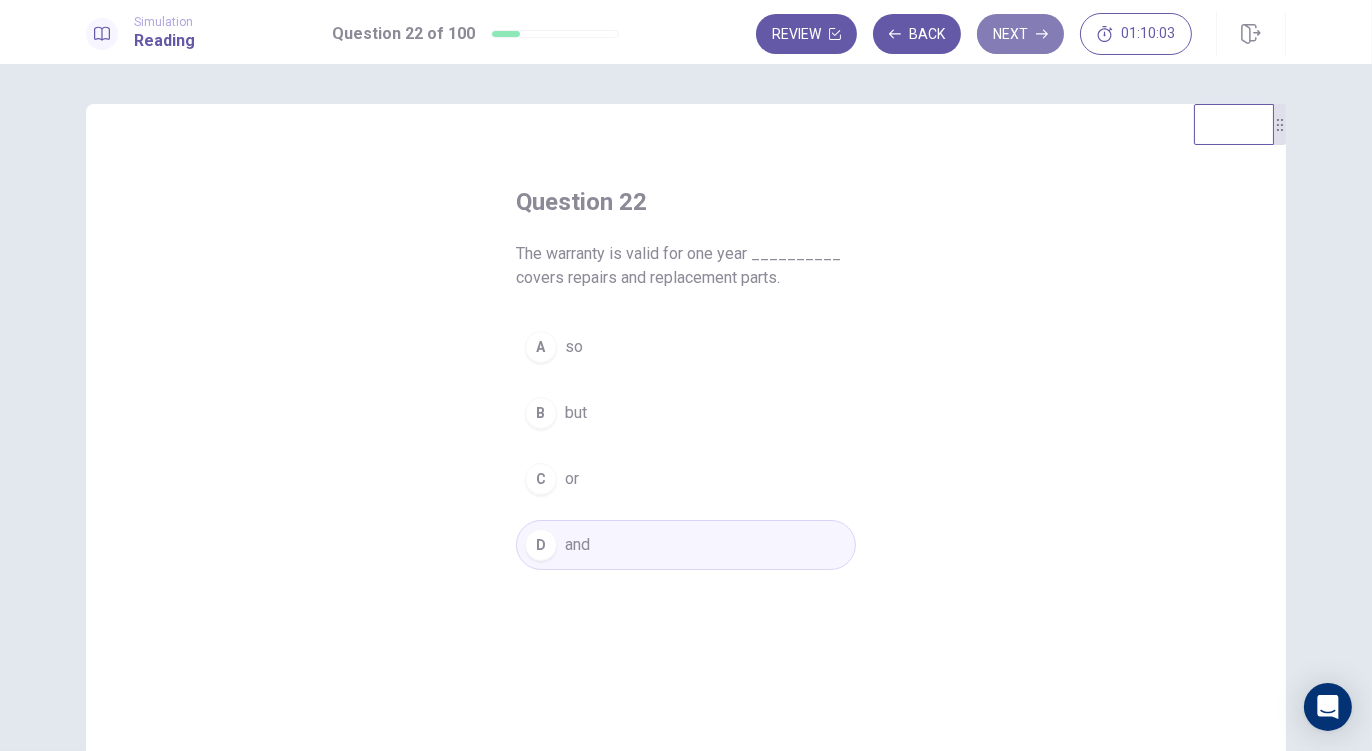 click on "Next" at bounding box center (1020, 34) 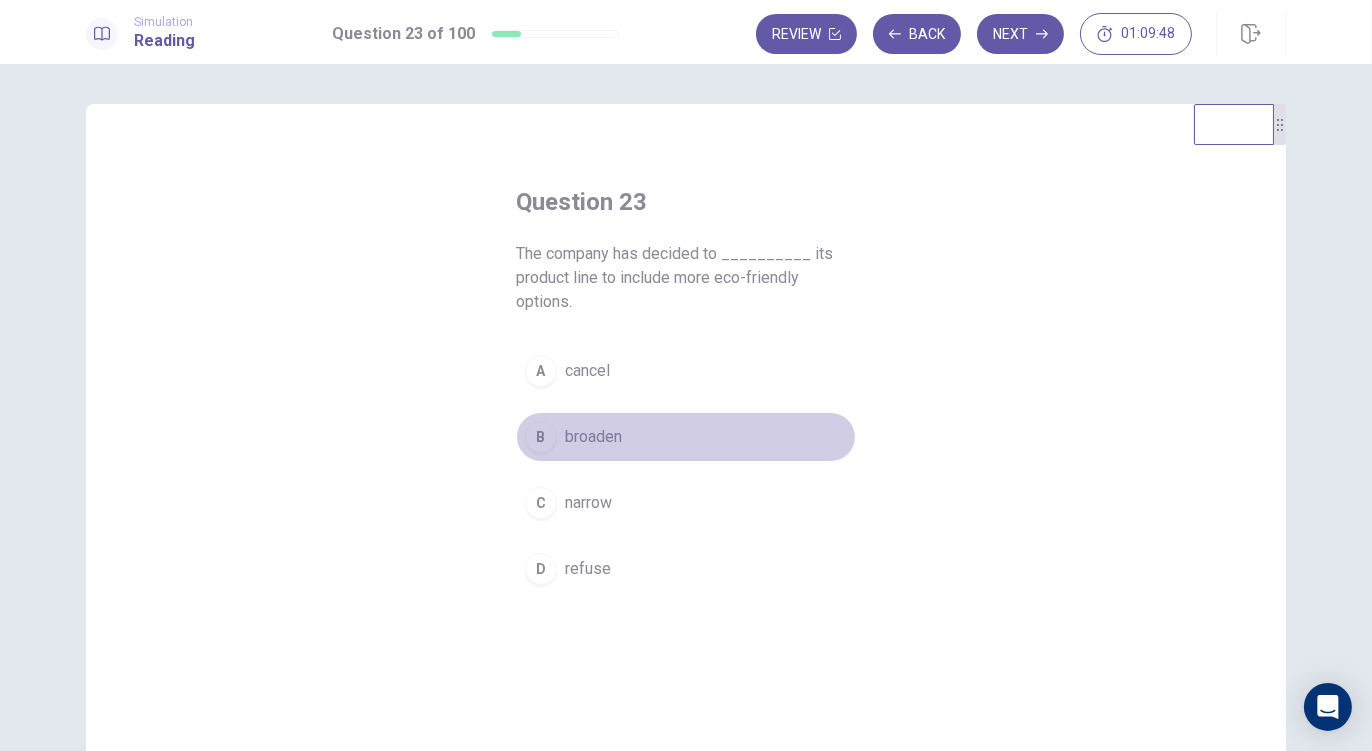 click on "broaden" at bounding box center (593, 437) 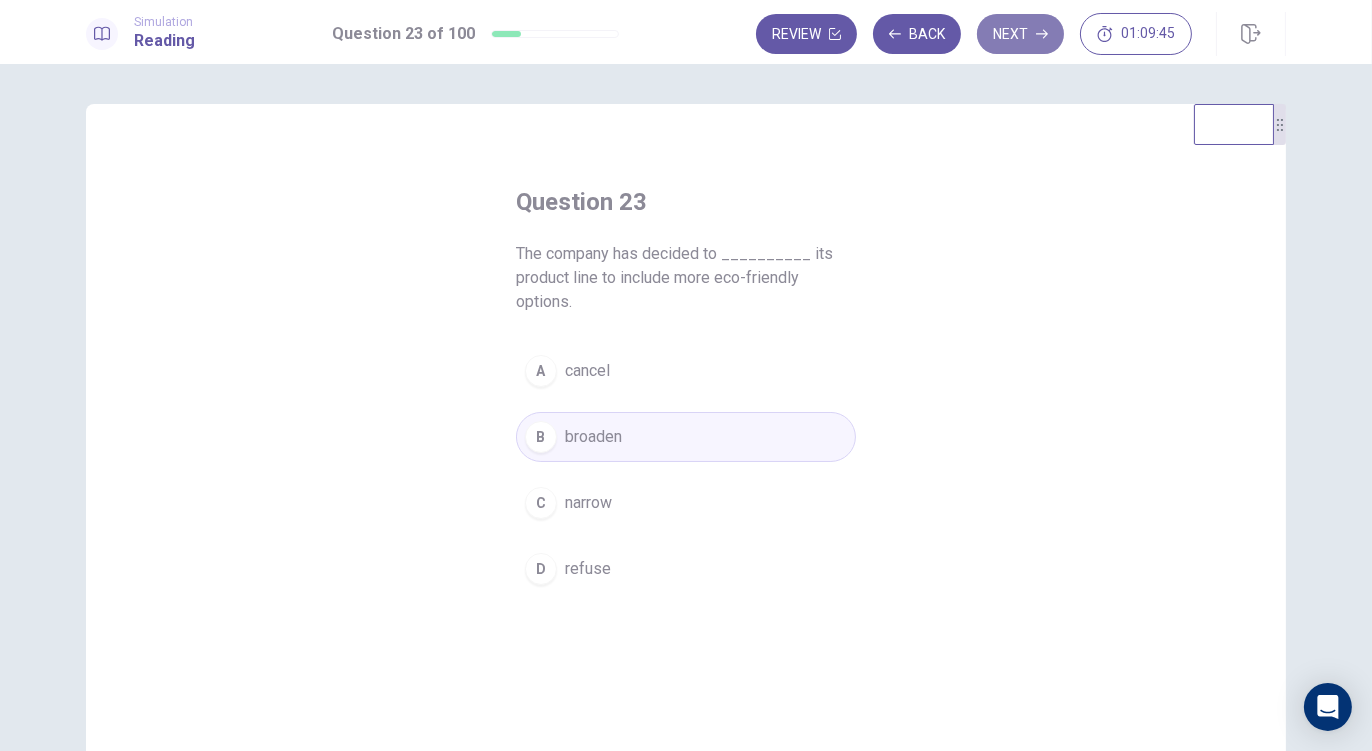 click on "Next" at bounding box center [1020, 34] 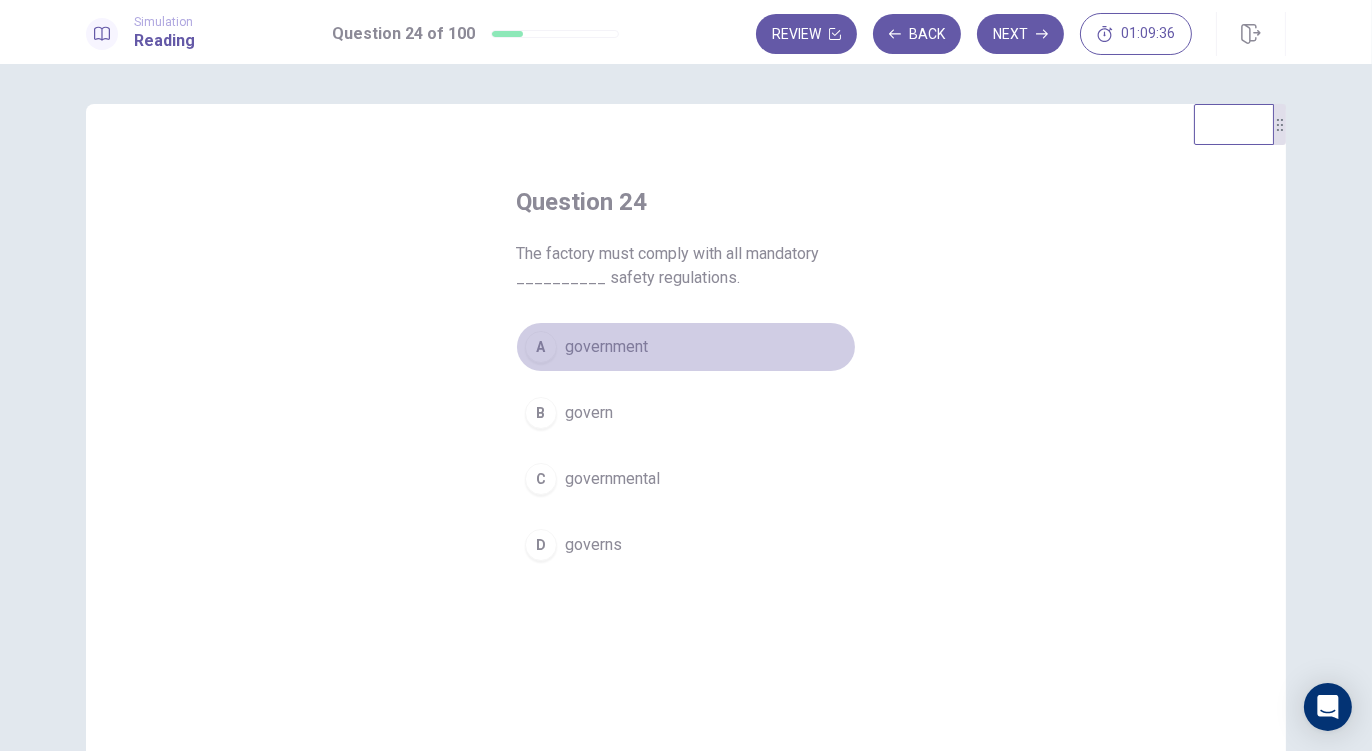 click on "government" at bounding box center [606, 347] 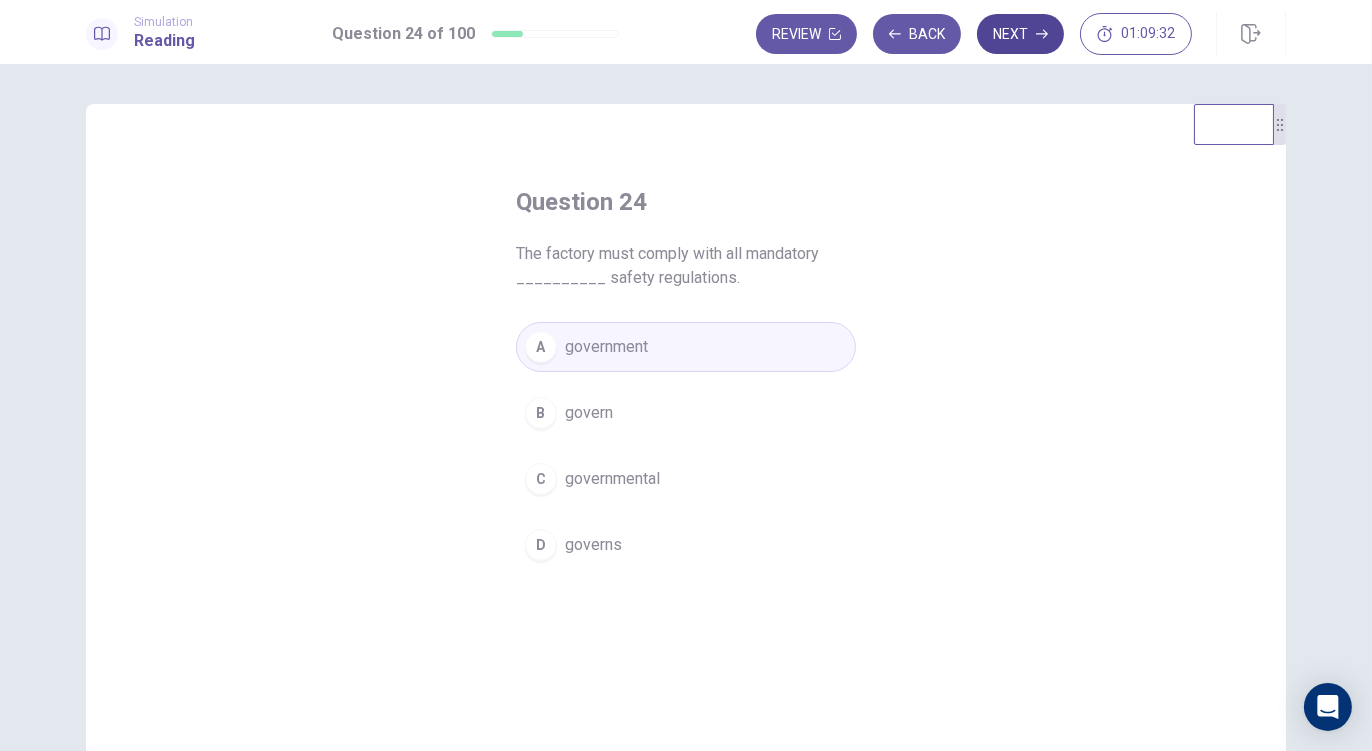 click on "Next" at bounding box center [1020, 34] 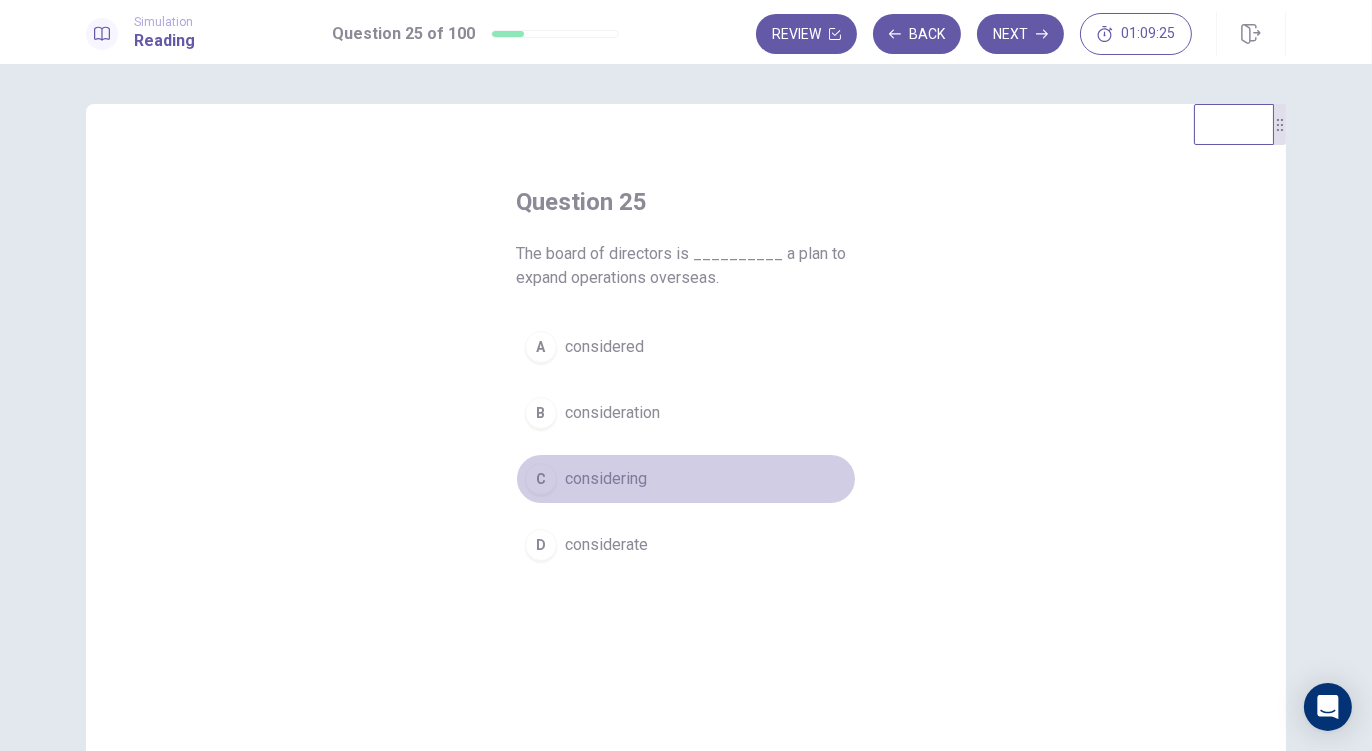 click on "considering" at bounding box center [606, 479] 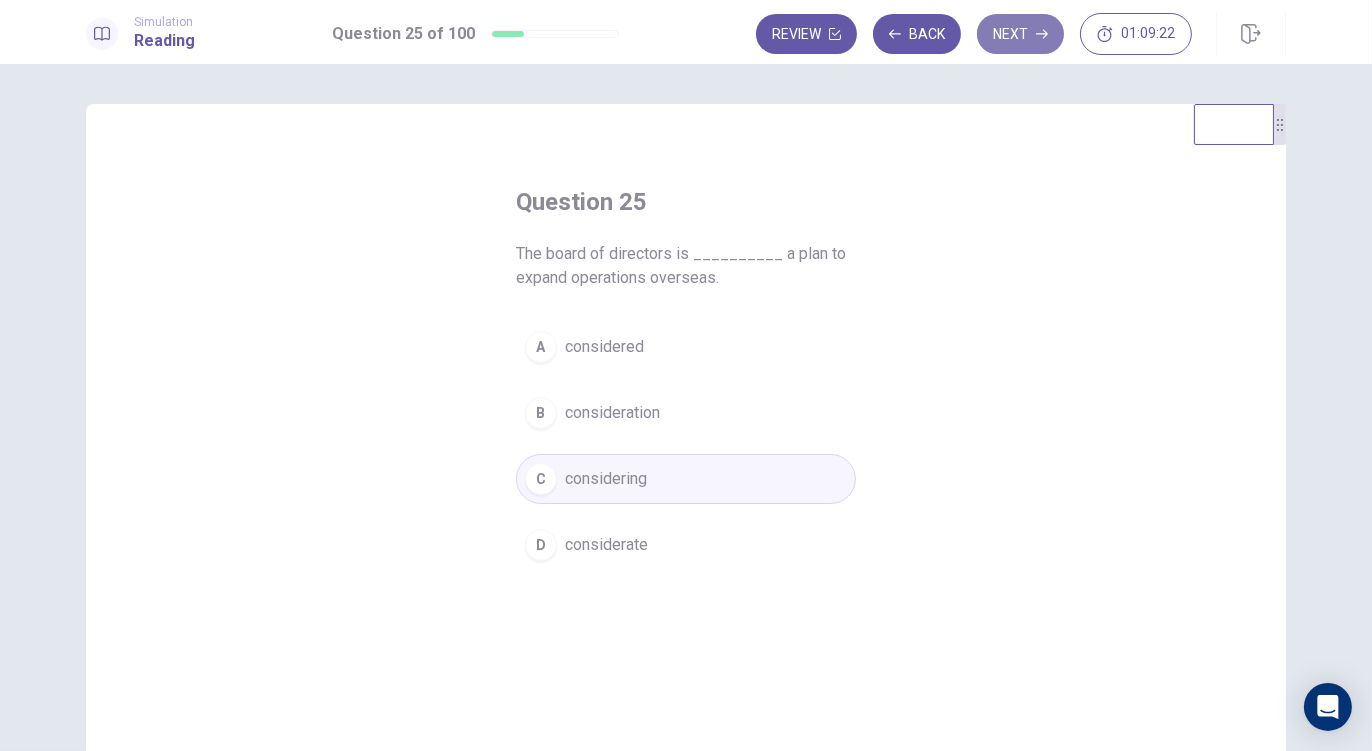click on "Next" at bounding box center [1020, 34] 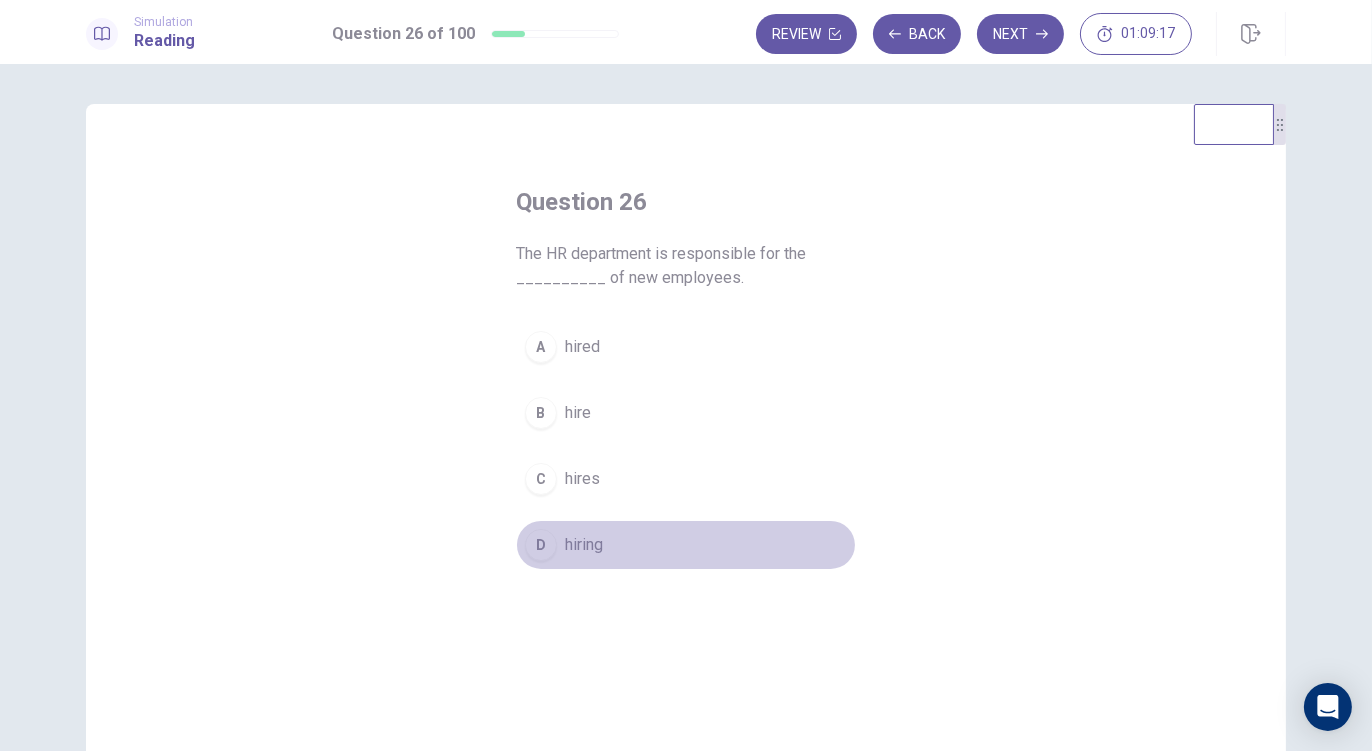 click on "hiring" at bounding box center [584, 545] 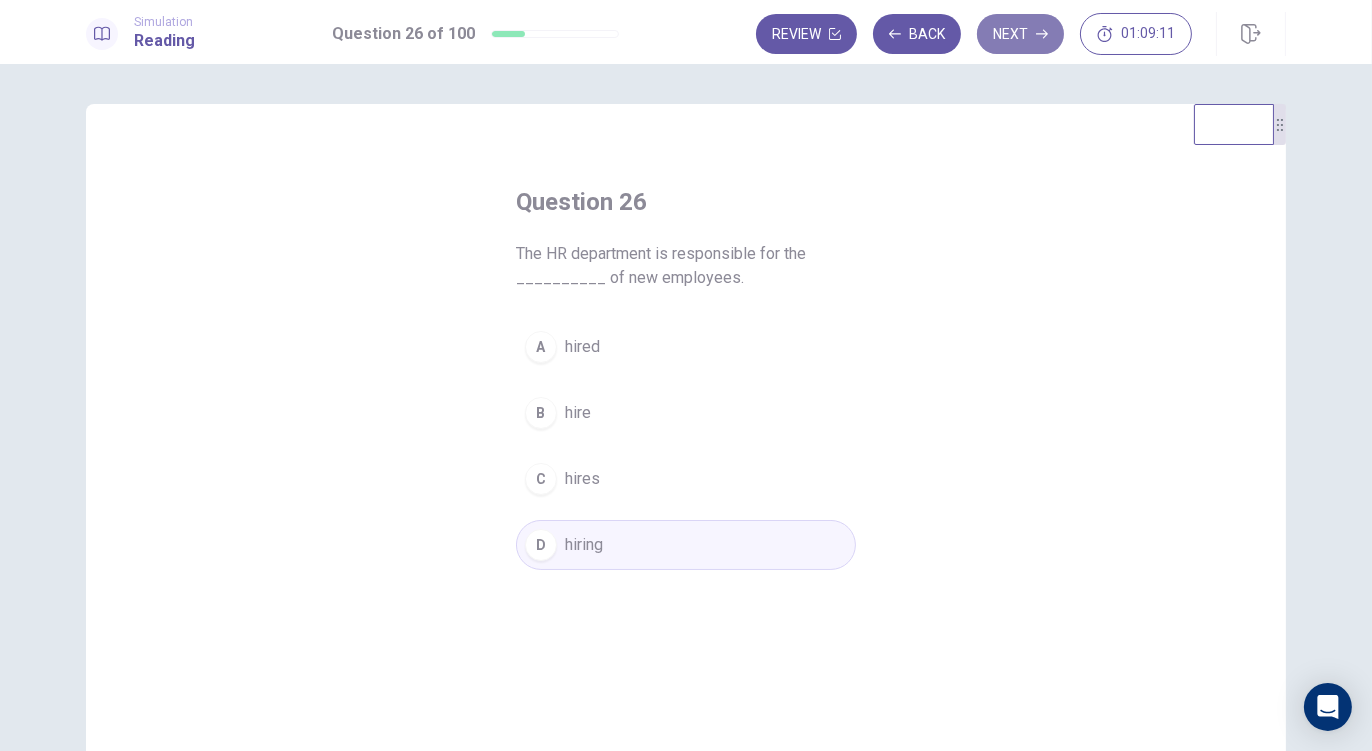 click on "Next" at bounding box center (1020, 34) 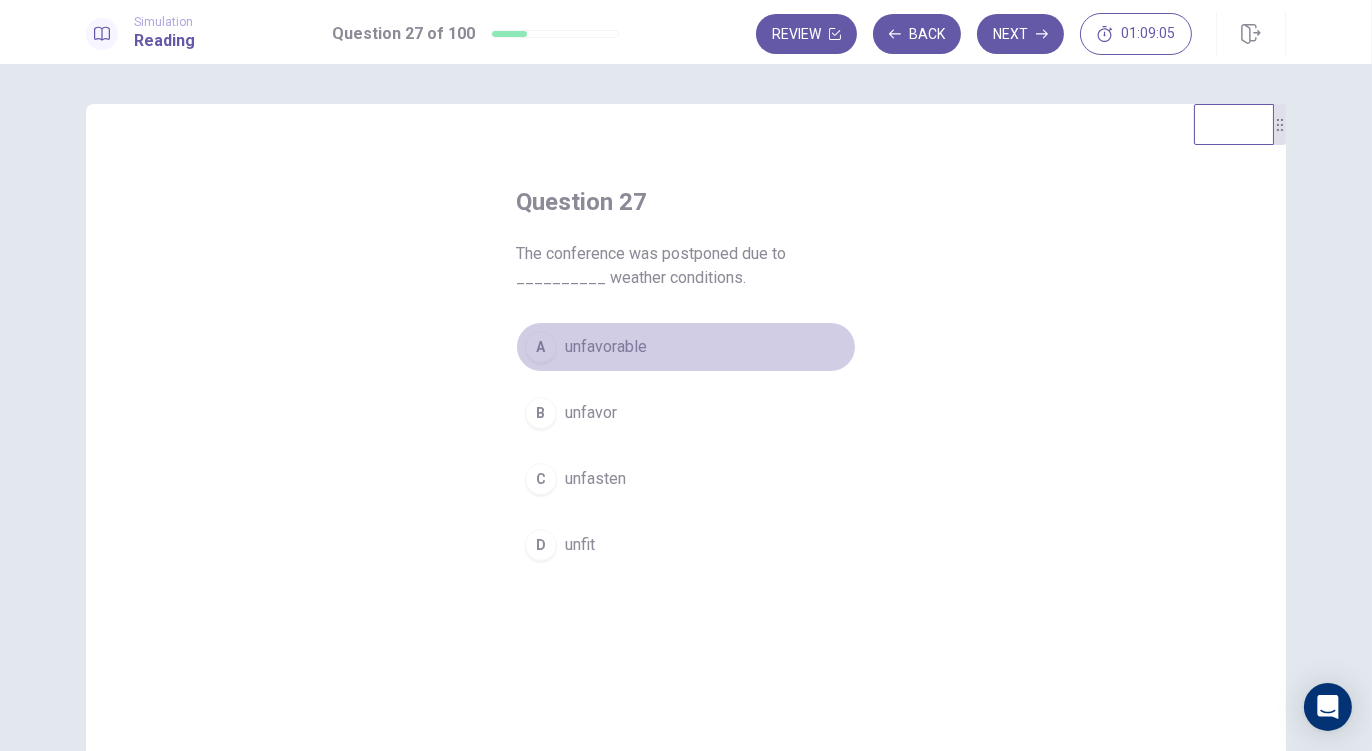 click on "unfavorable" at bounding box center (606, 347) 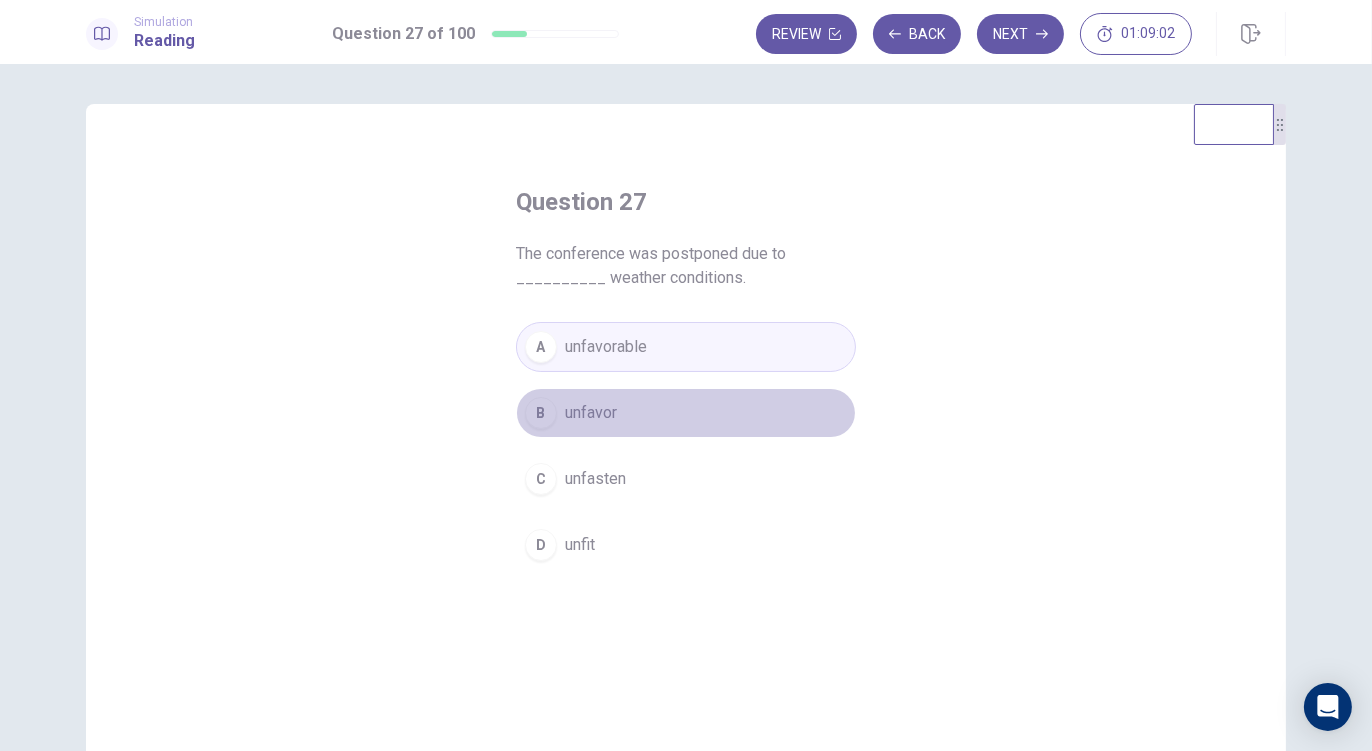 click on "unfavor" at bounding box center [591, 413] 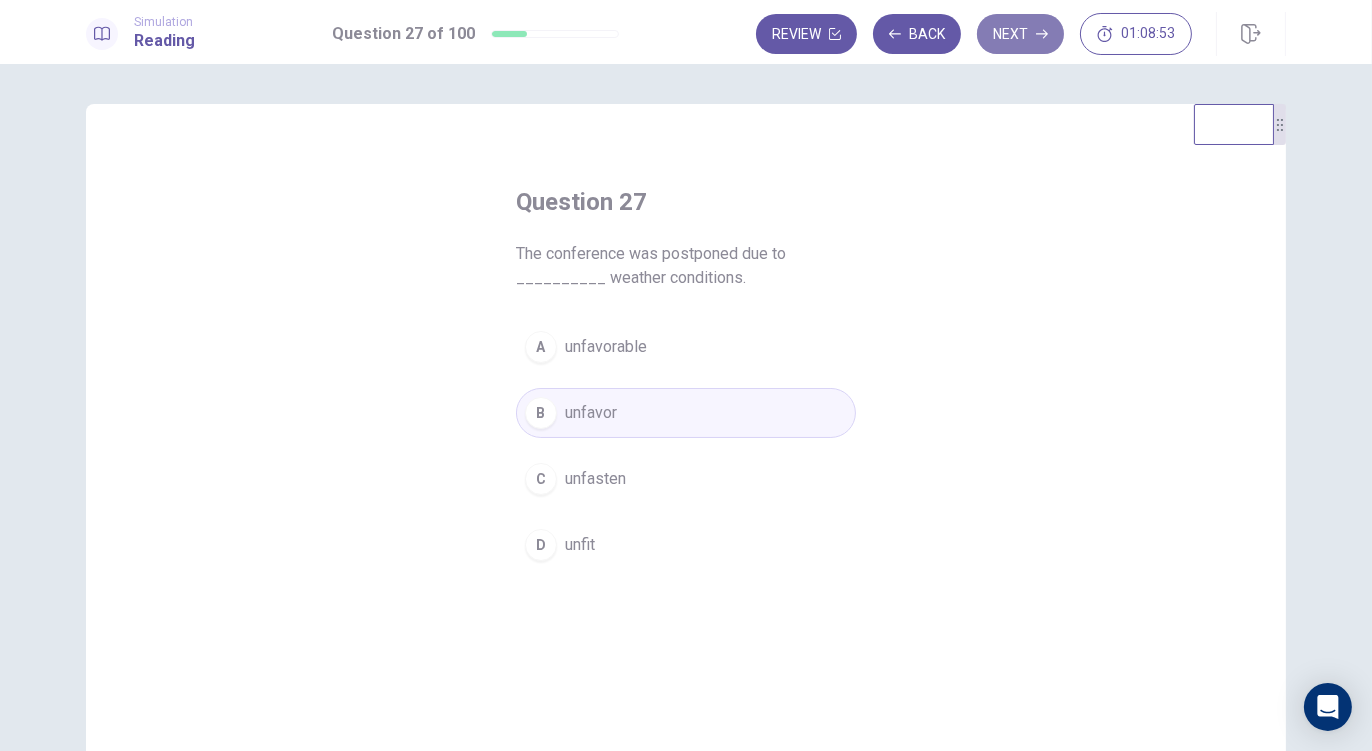 click on "Next" at bounding box center (1020, 34) 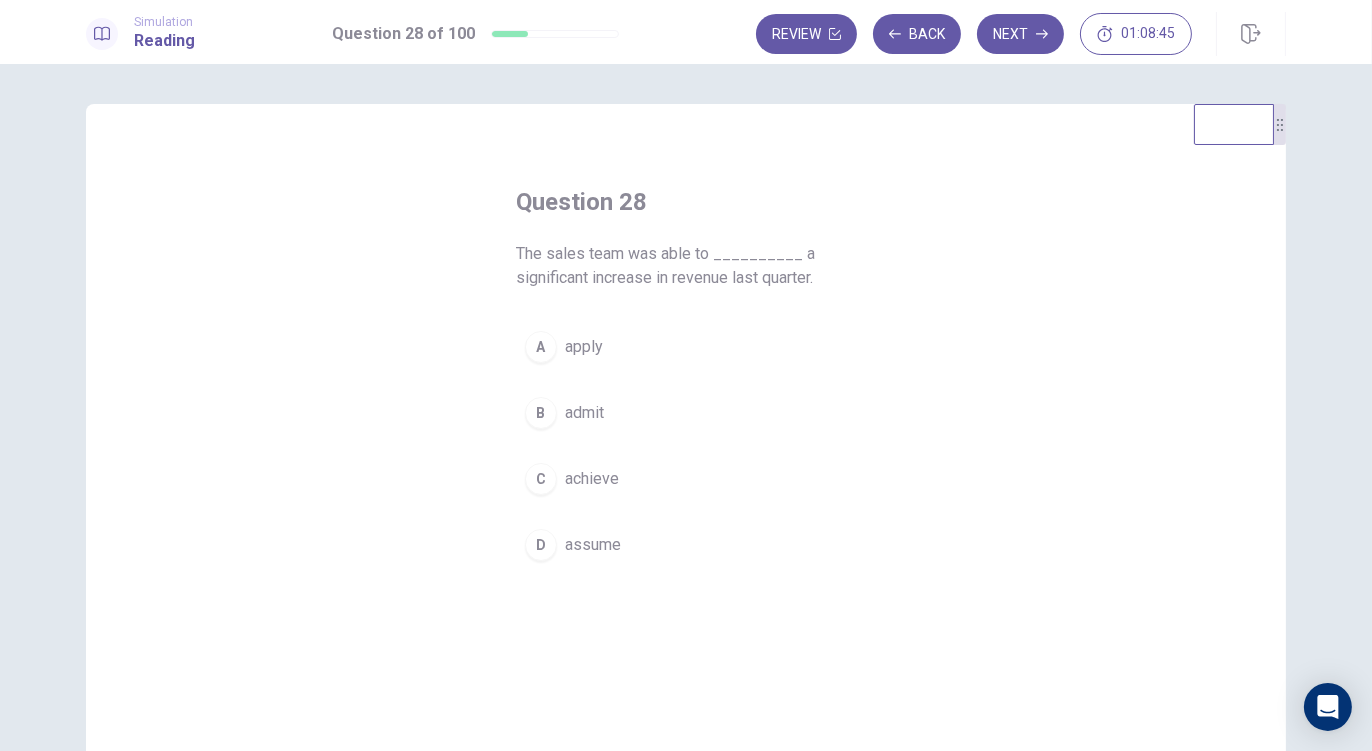 click on "apply" at bounding box center [584, 347] 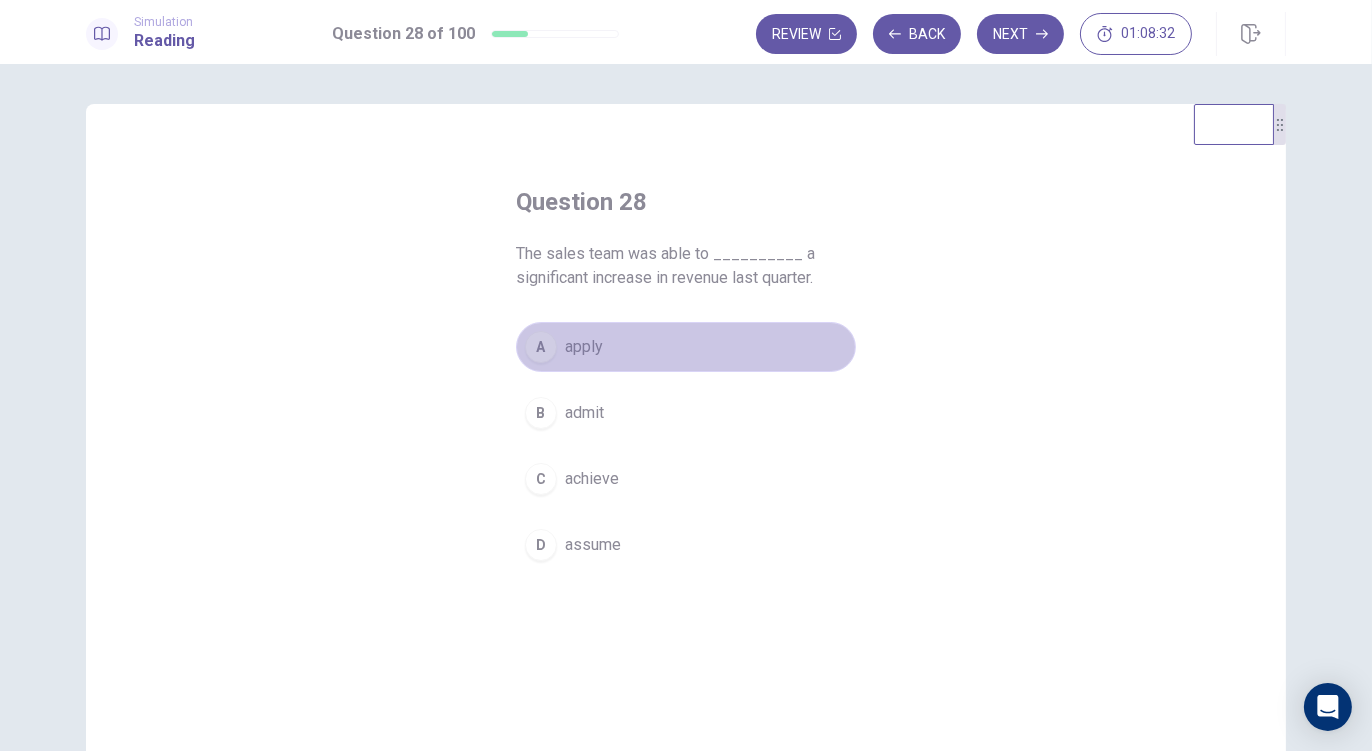 click on "A  apply" at bounding box center (686, 347) 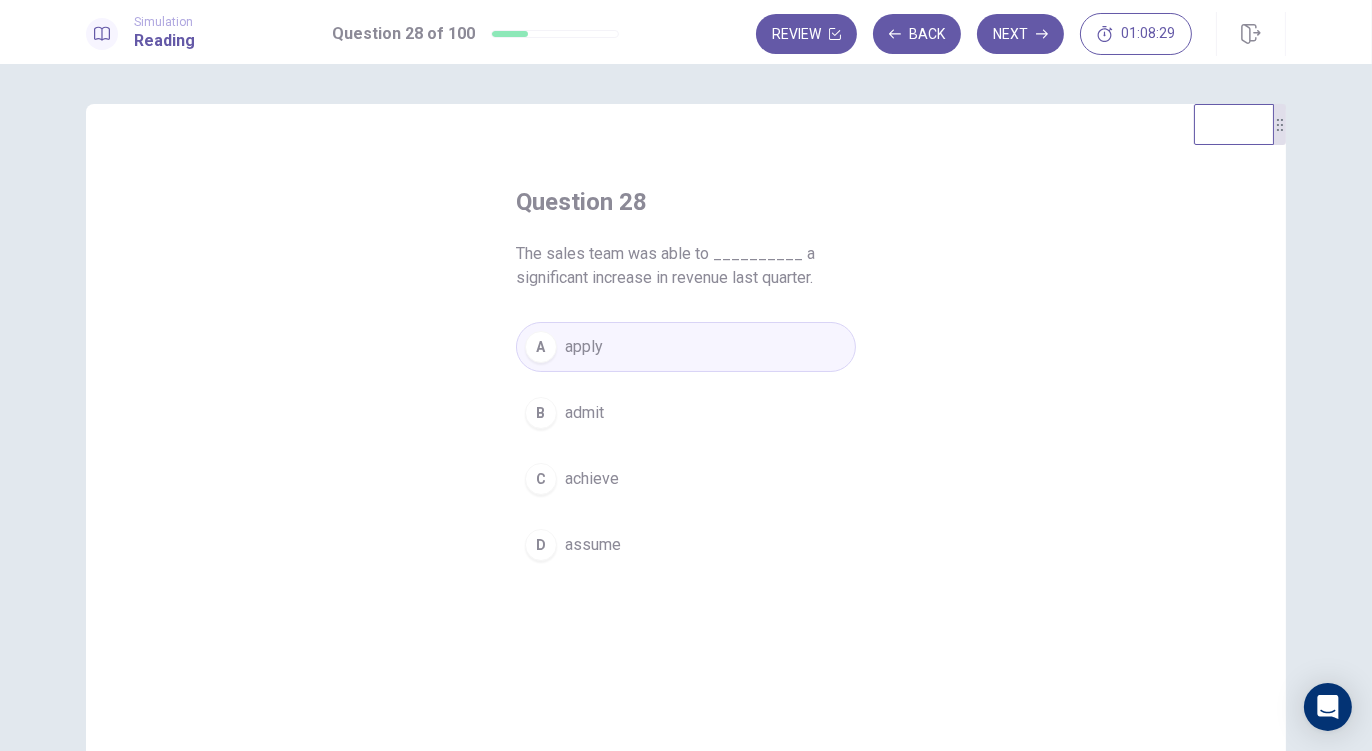 click on "achieve" at bounding box center [592, 479] 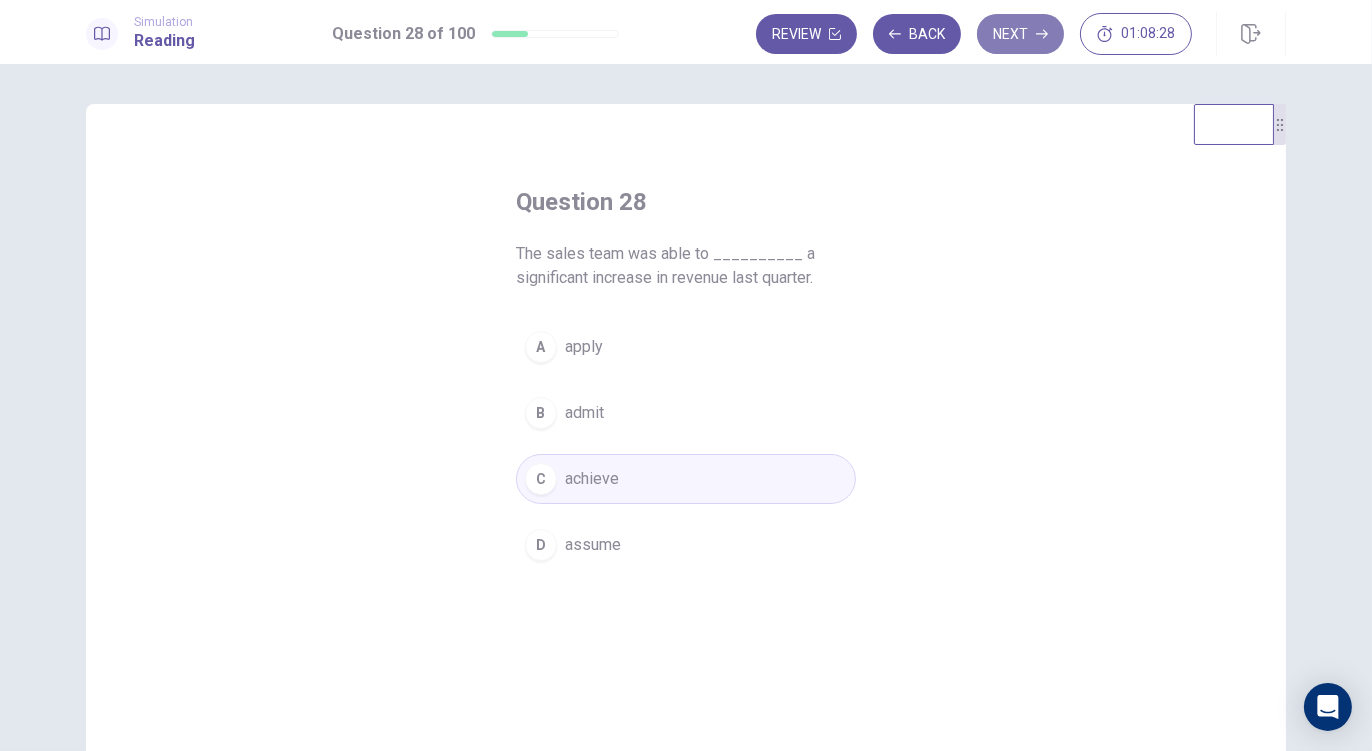 click on "Next" at bounding box center [1020, 34] 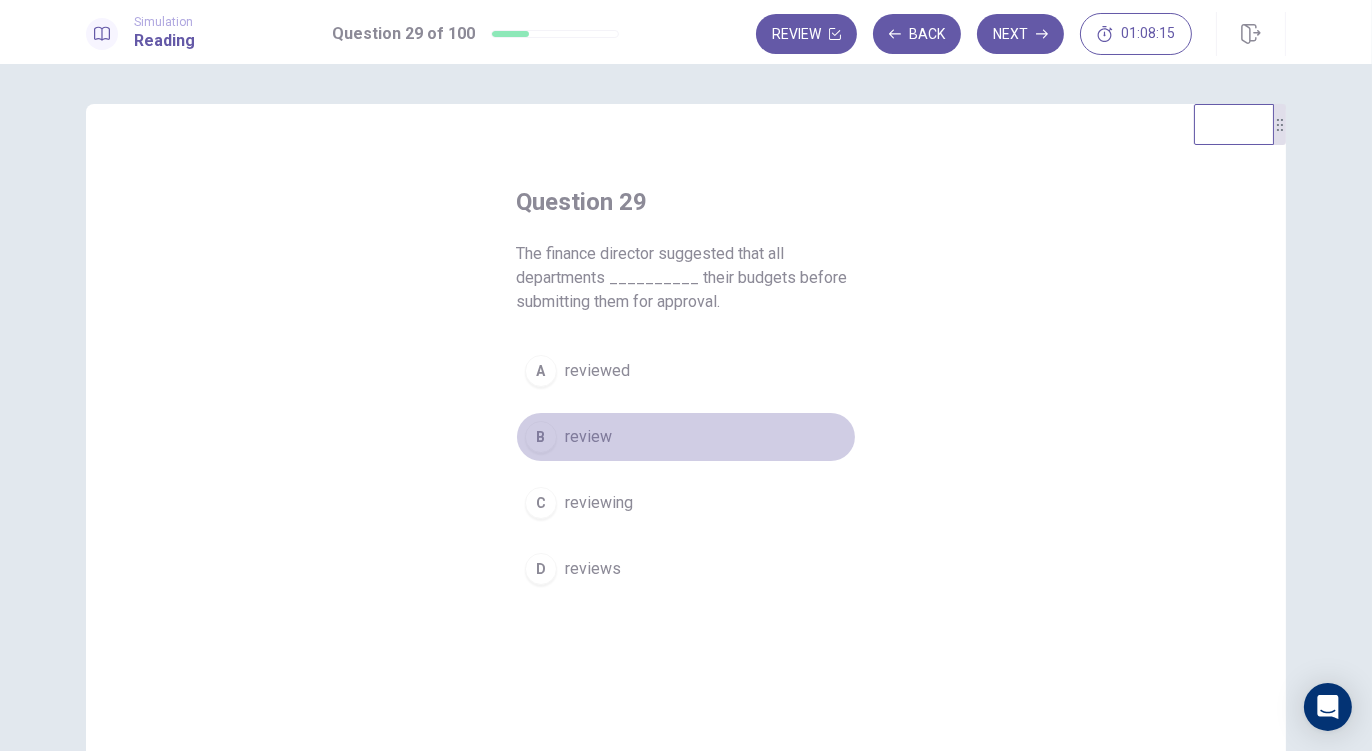 click on "review" at bounding box center (588, 437) 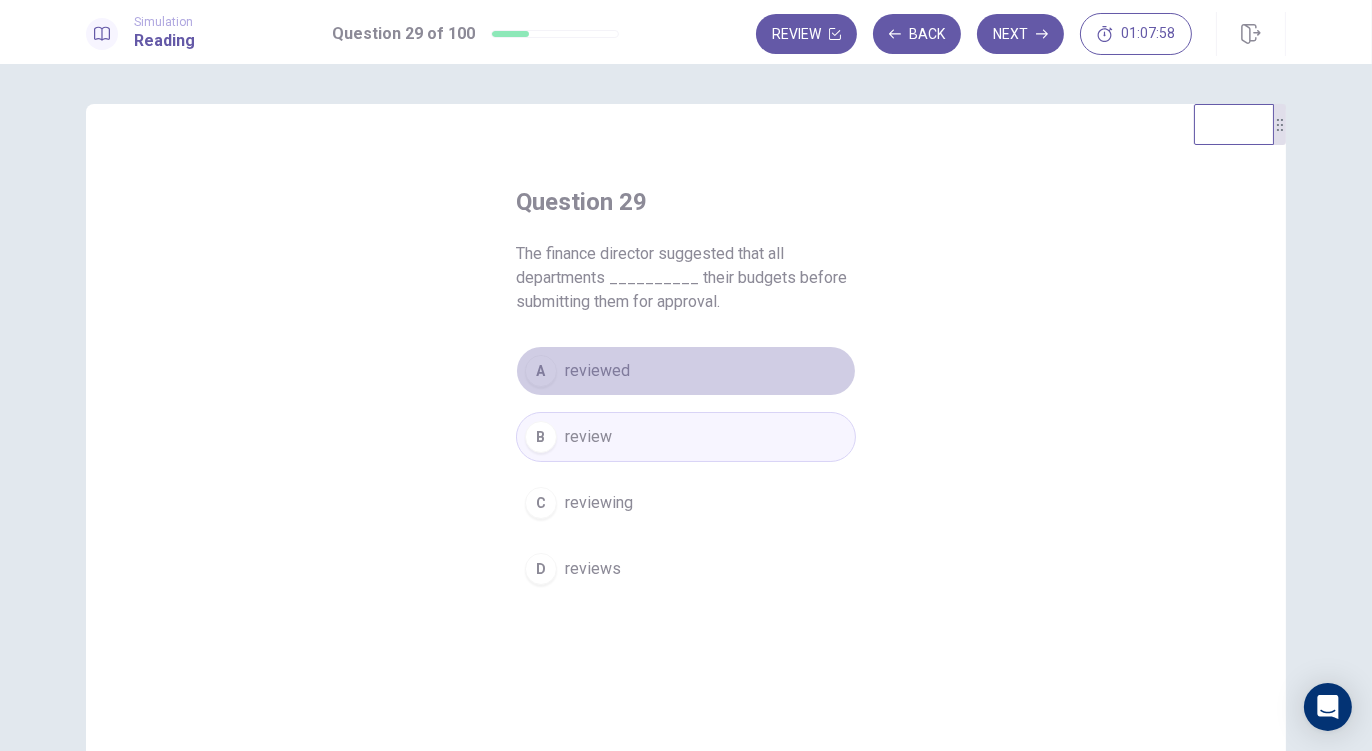 click on "reviewed" at bounding box center (597, 371) 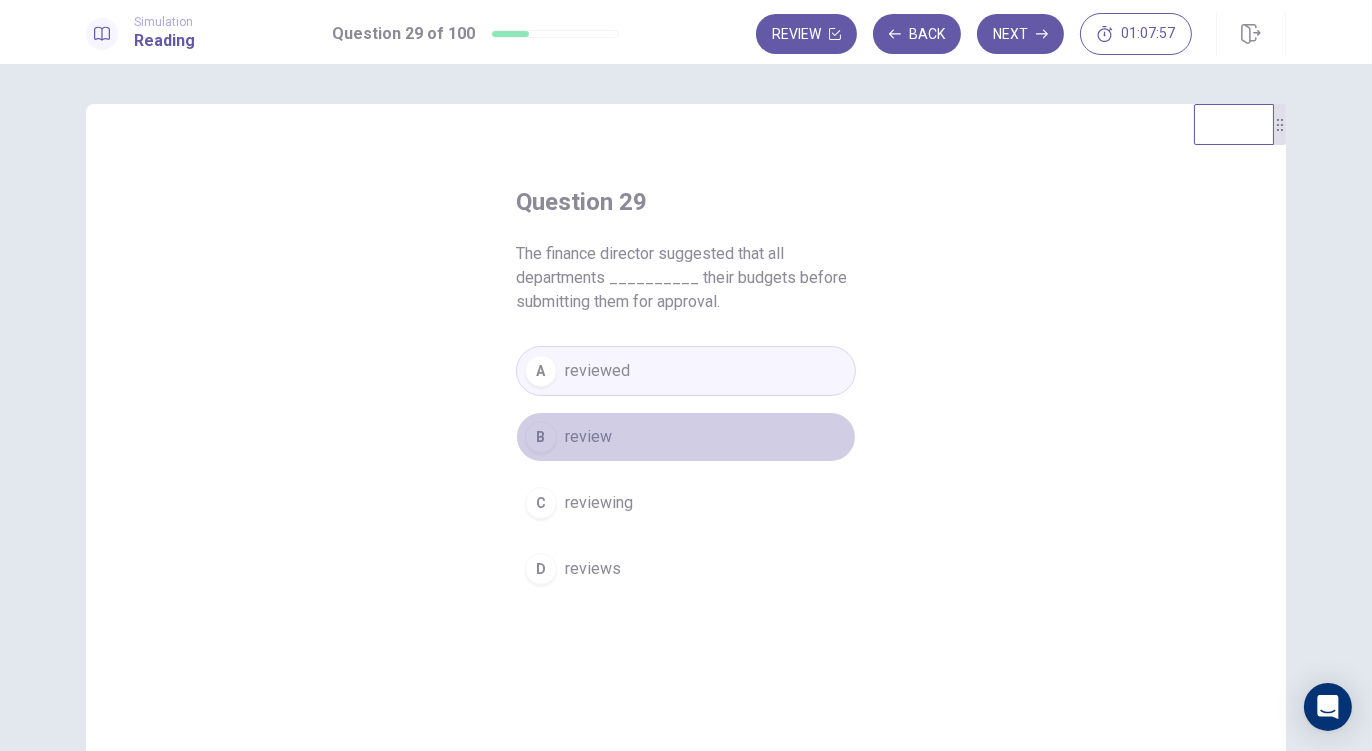 click on "B review" at bounding box center (686, 437) 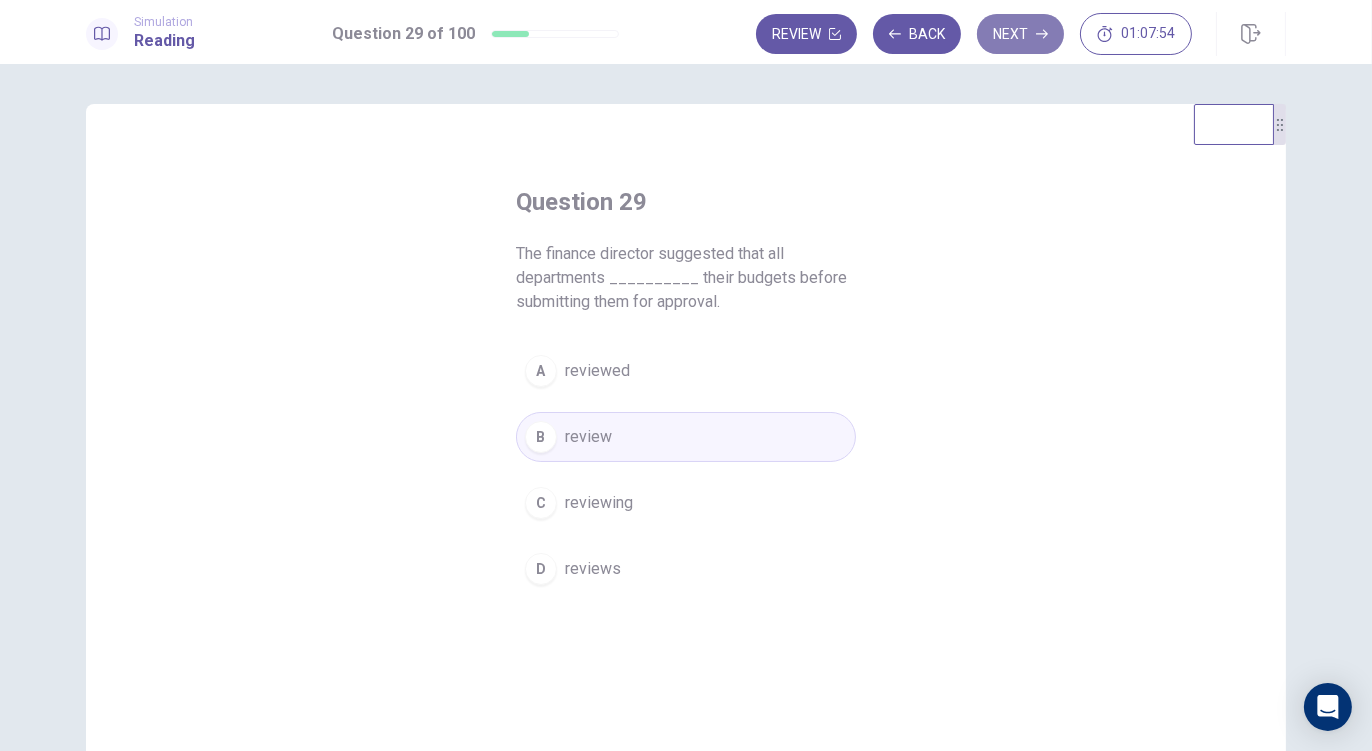click on "Next" at bounding box center [1020, 34] 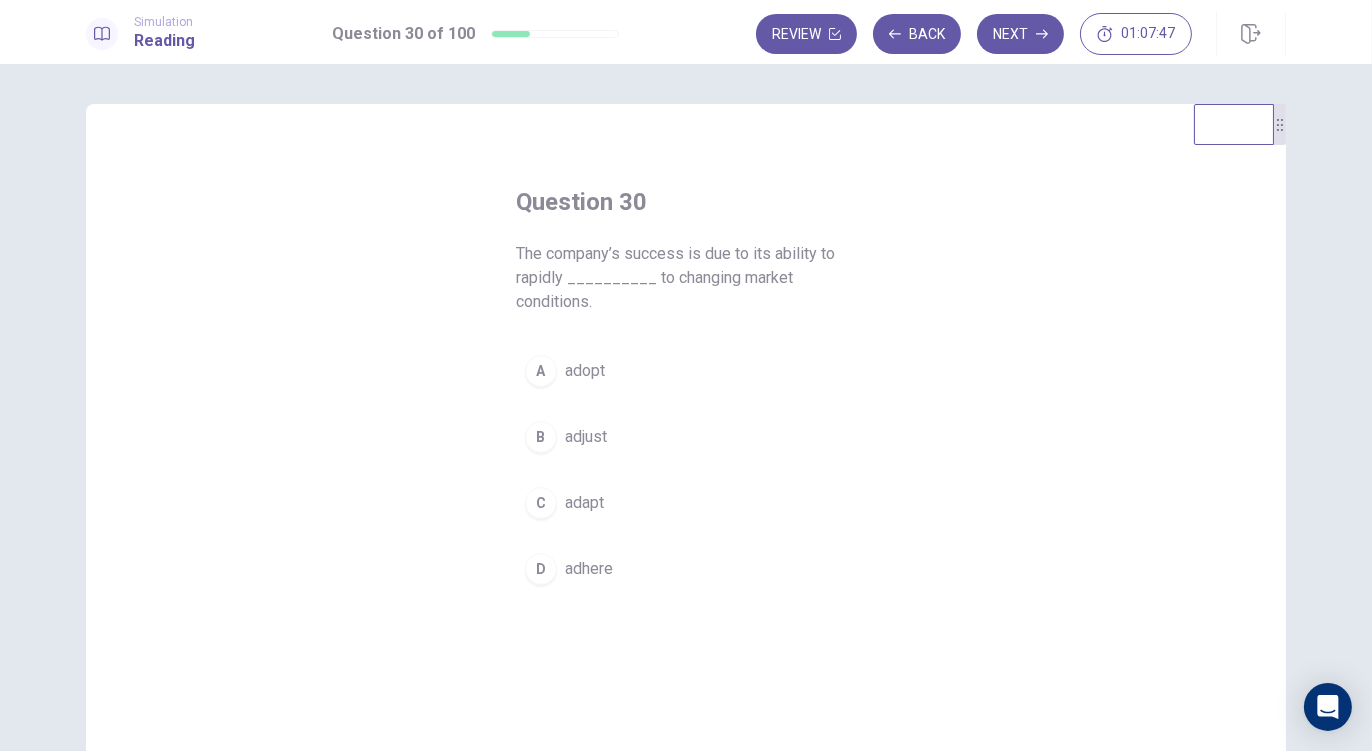 click on "adapt" at bounding box center (584, 503) 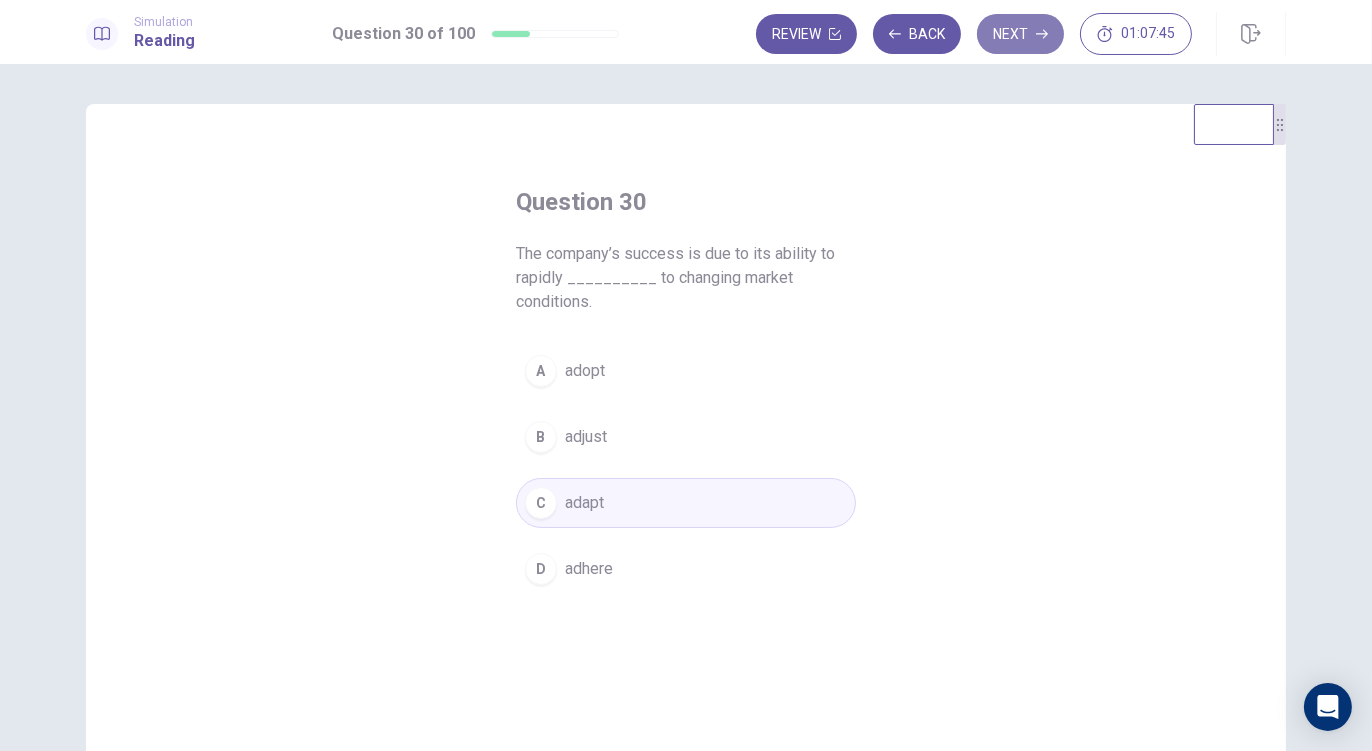 click on "Next" at bounding box center (1020, 34) 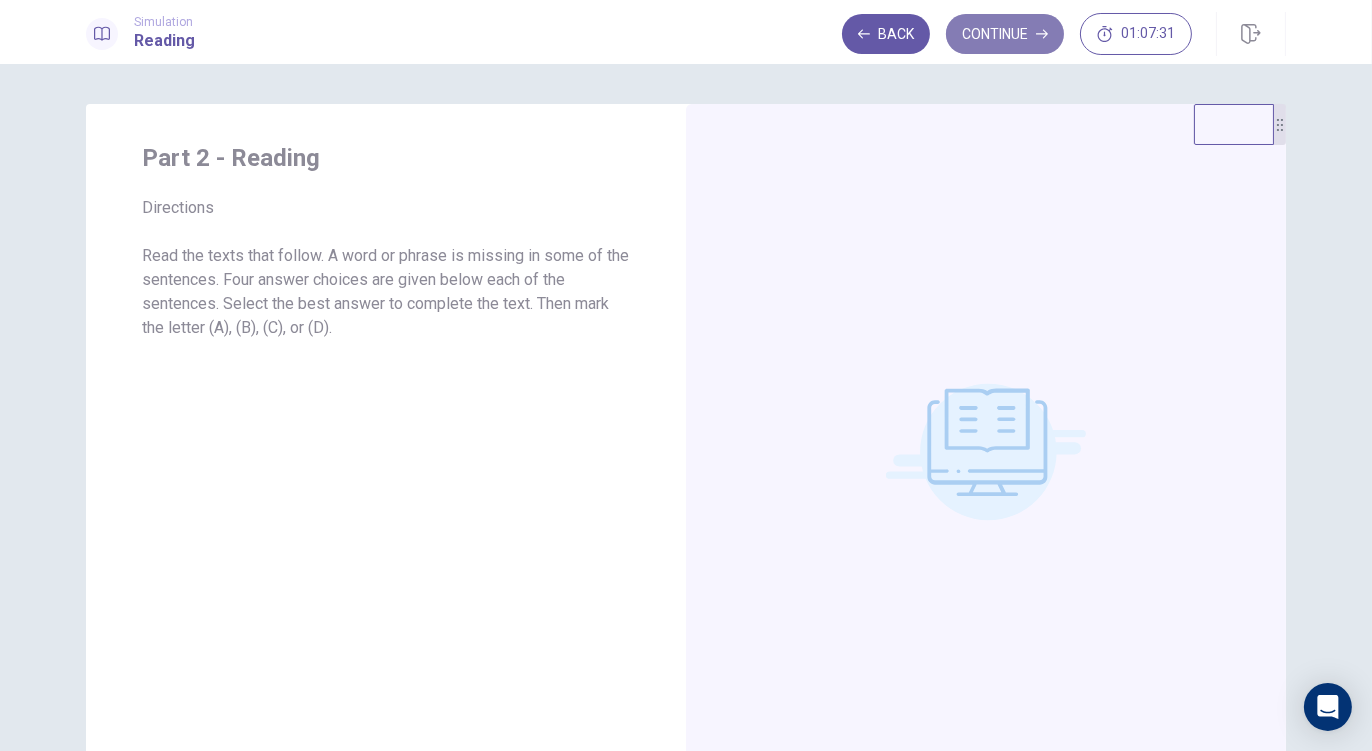 click on "Continue" at bounding box center [1005, 34] 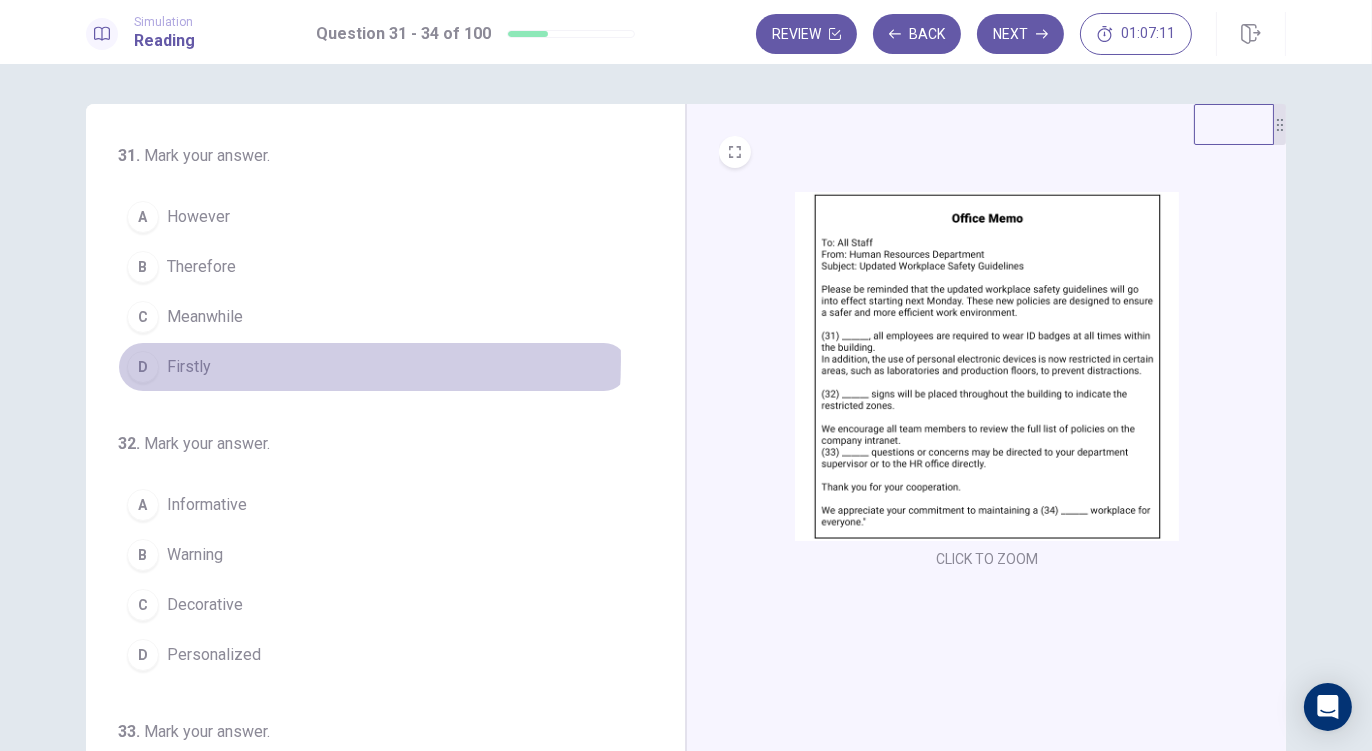 click on "Firstly" at bounding box center [189, 367] 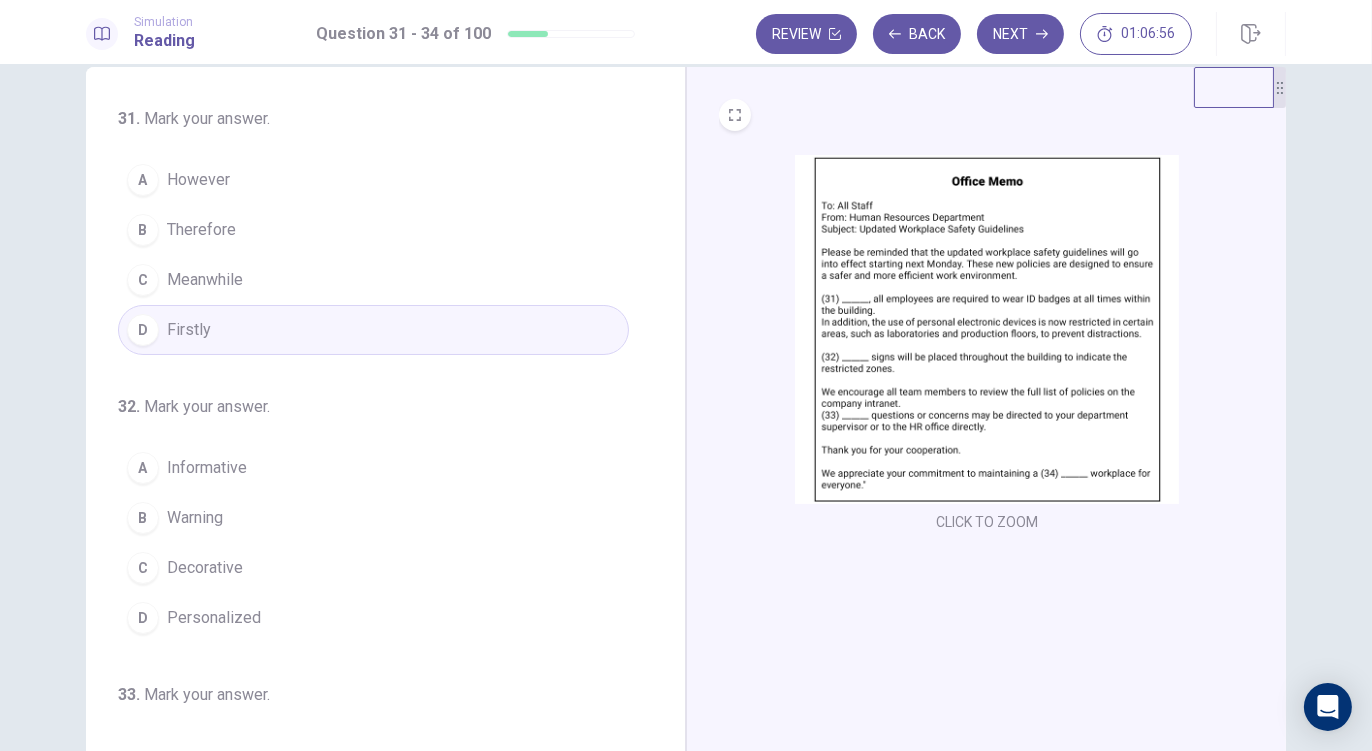 scroll, scrollTop: 39, scrollLeft: 0, axis: vertical 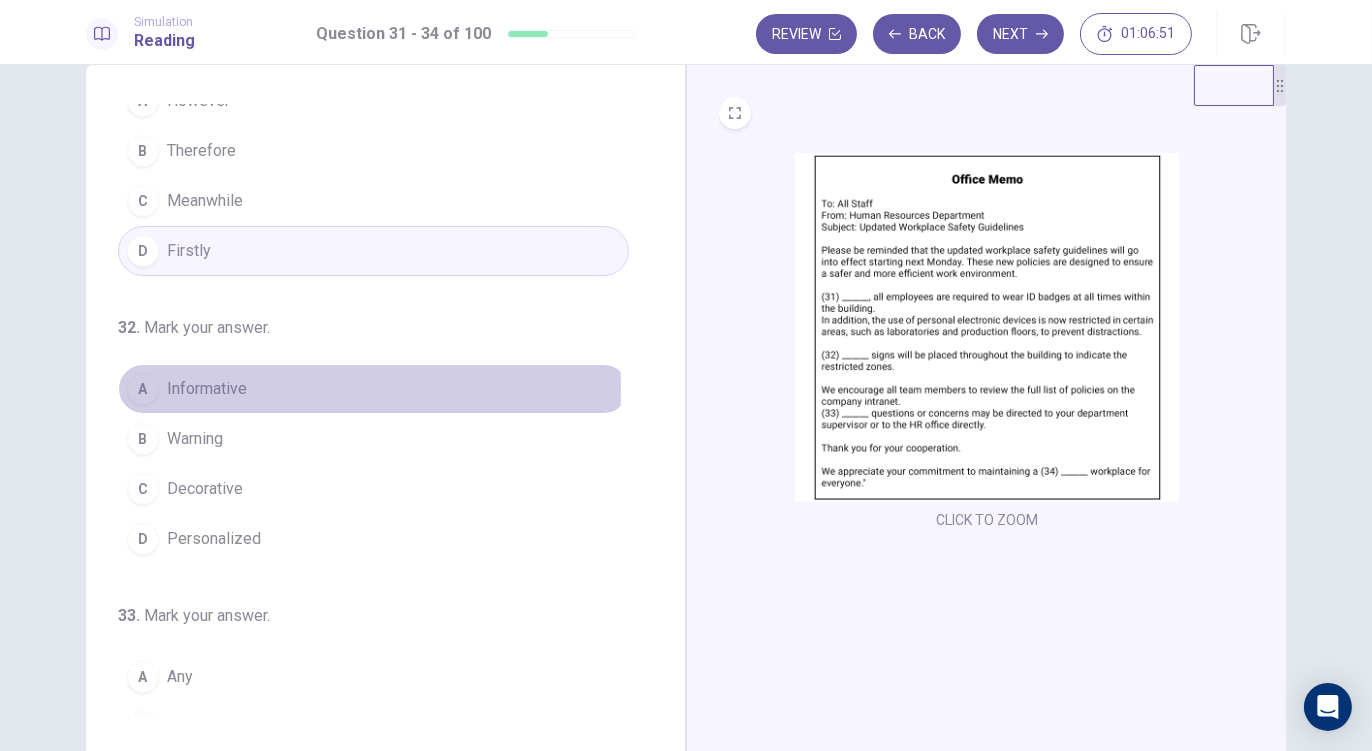 click on "Informative" at bounding box center (207, 389) 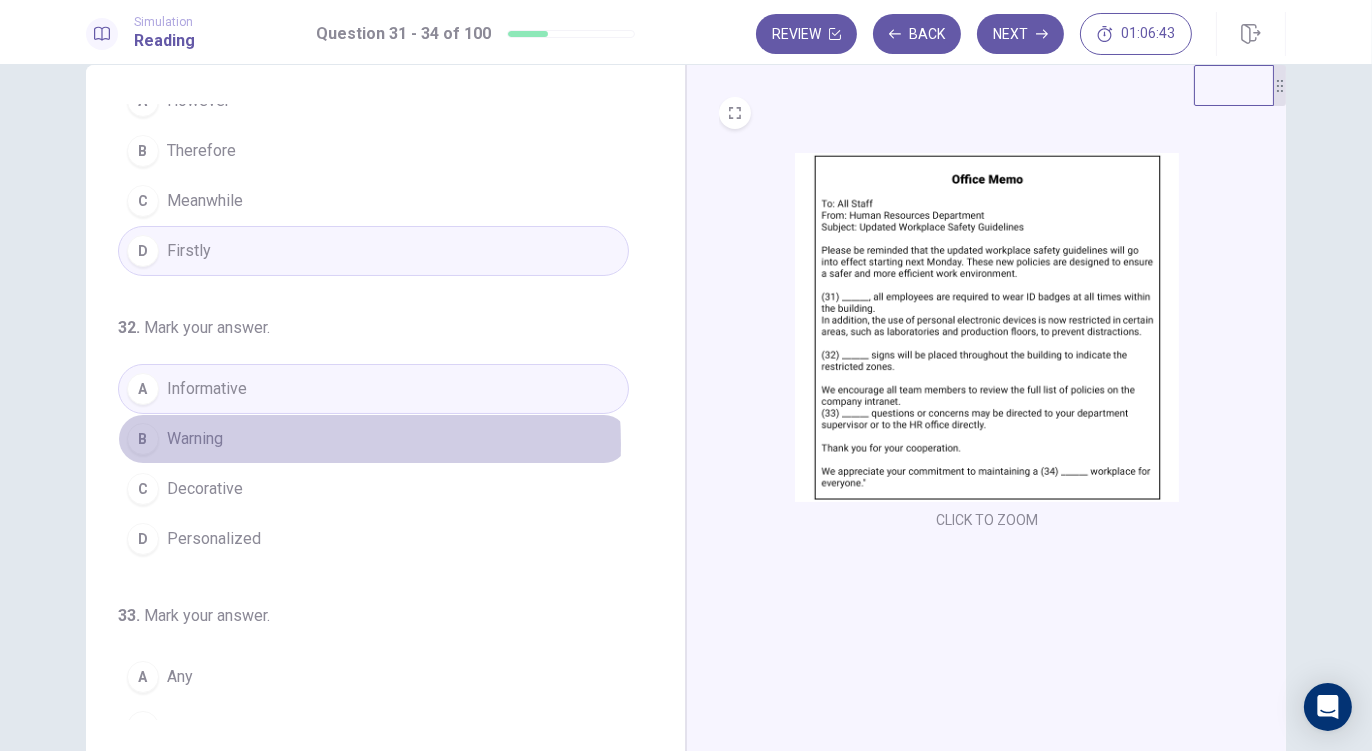 click on "B Warning" at bounding box center [373, 439] 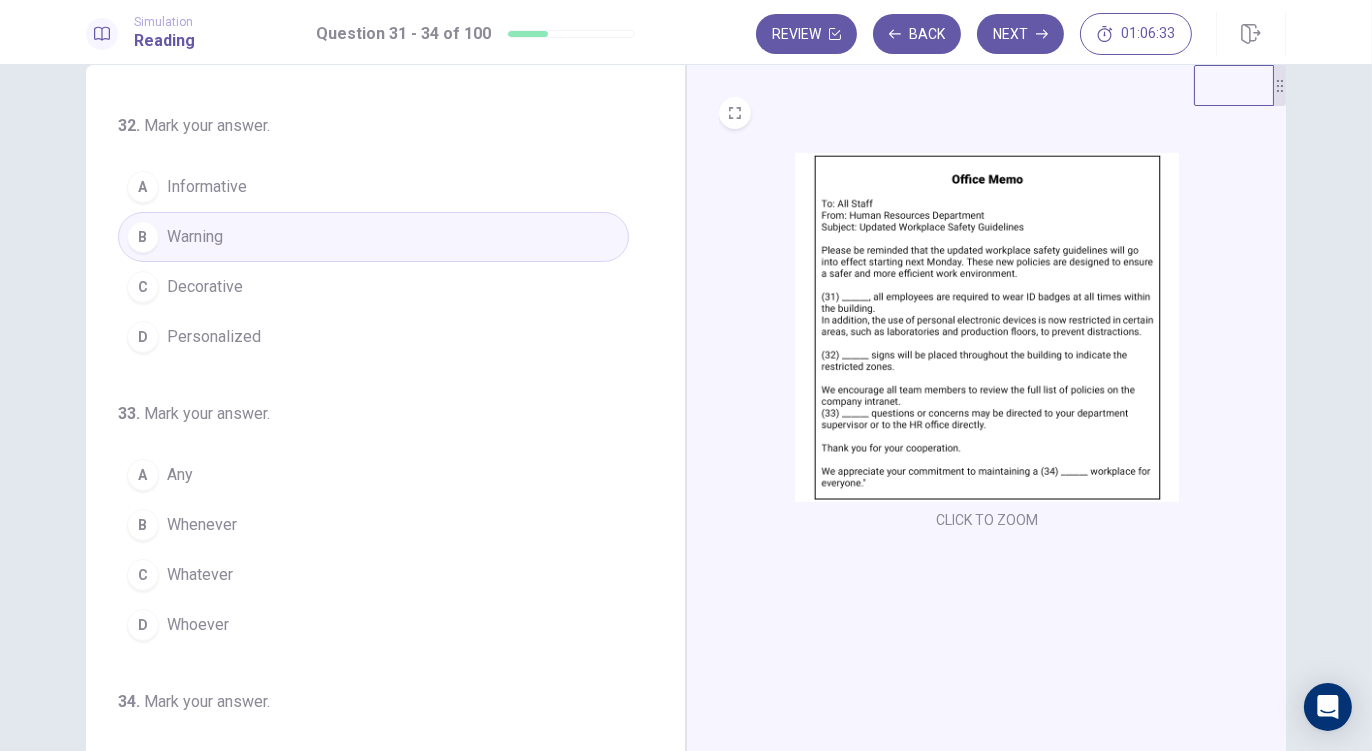 scroll, scrollTop: 280, scrollLeft: 0, axis: vertical 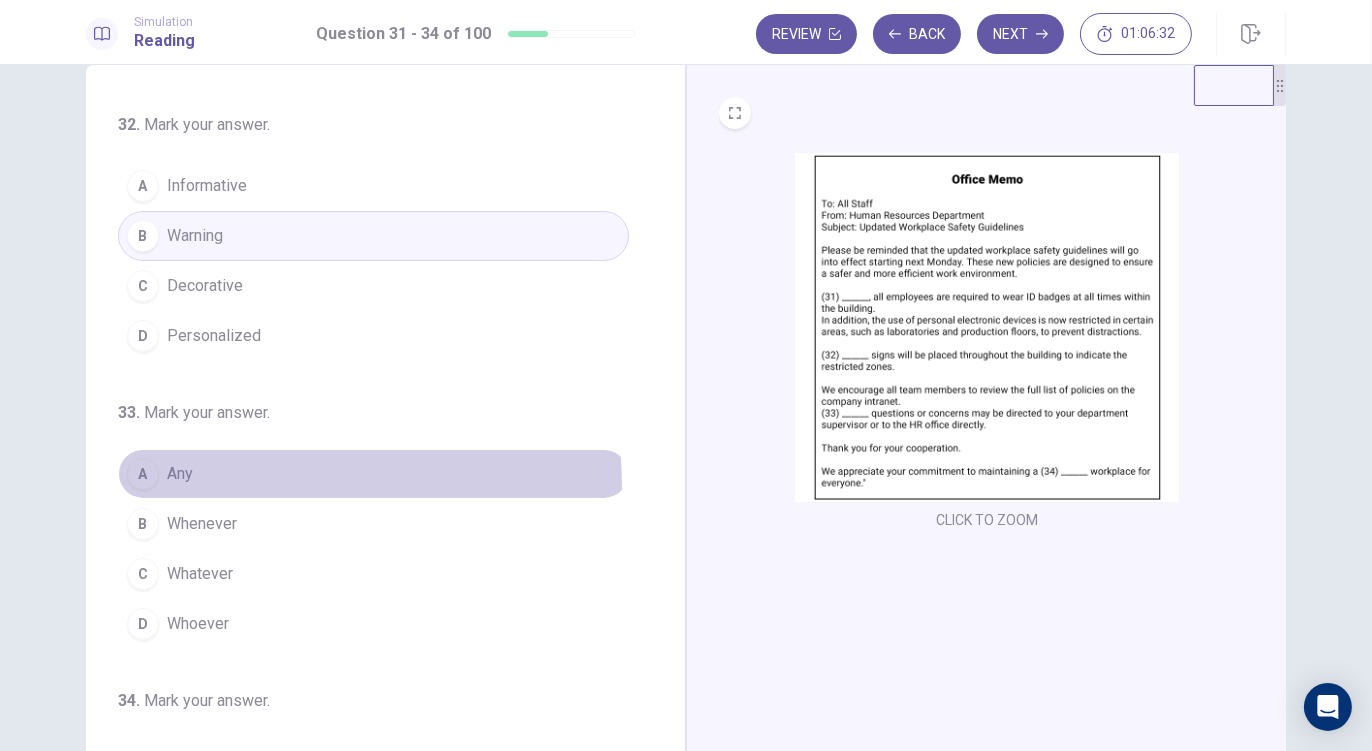 click on "A Any" at bounding box center (373, 474) 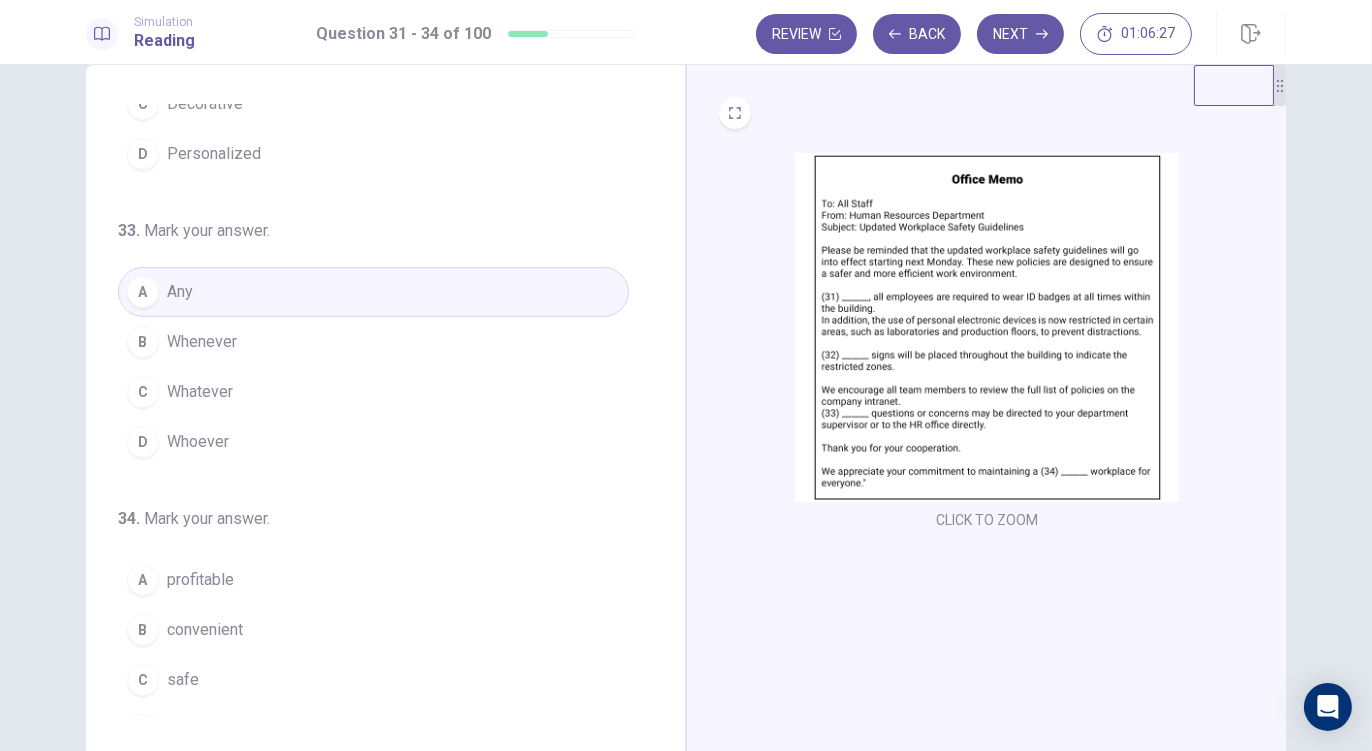 scroll, scrollTop: 487, scrollLeft: 0, axis: vertical 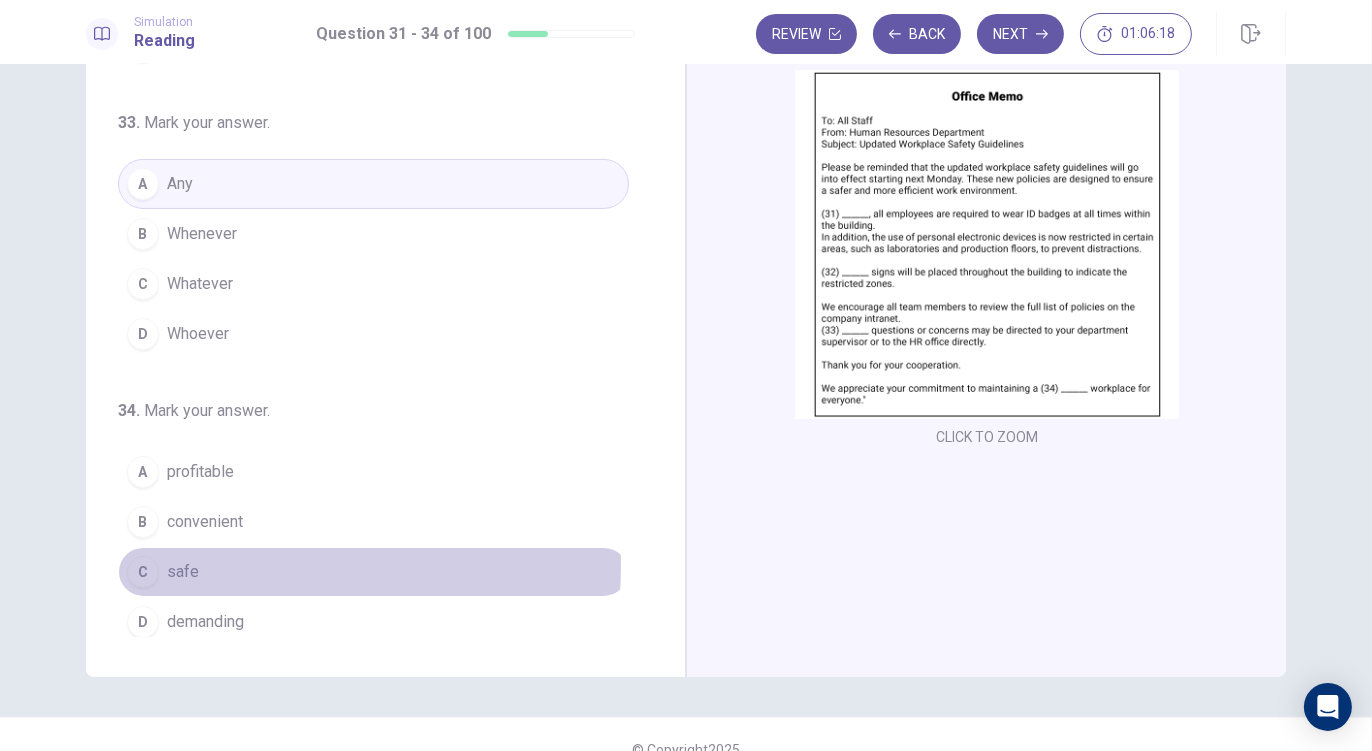 click on "C safe" at bounding box center [373, 572] 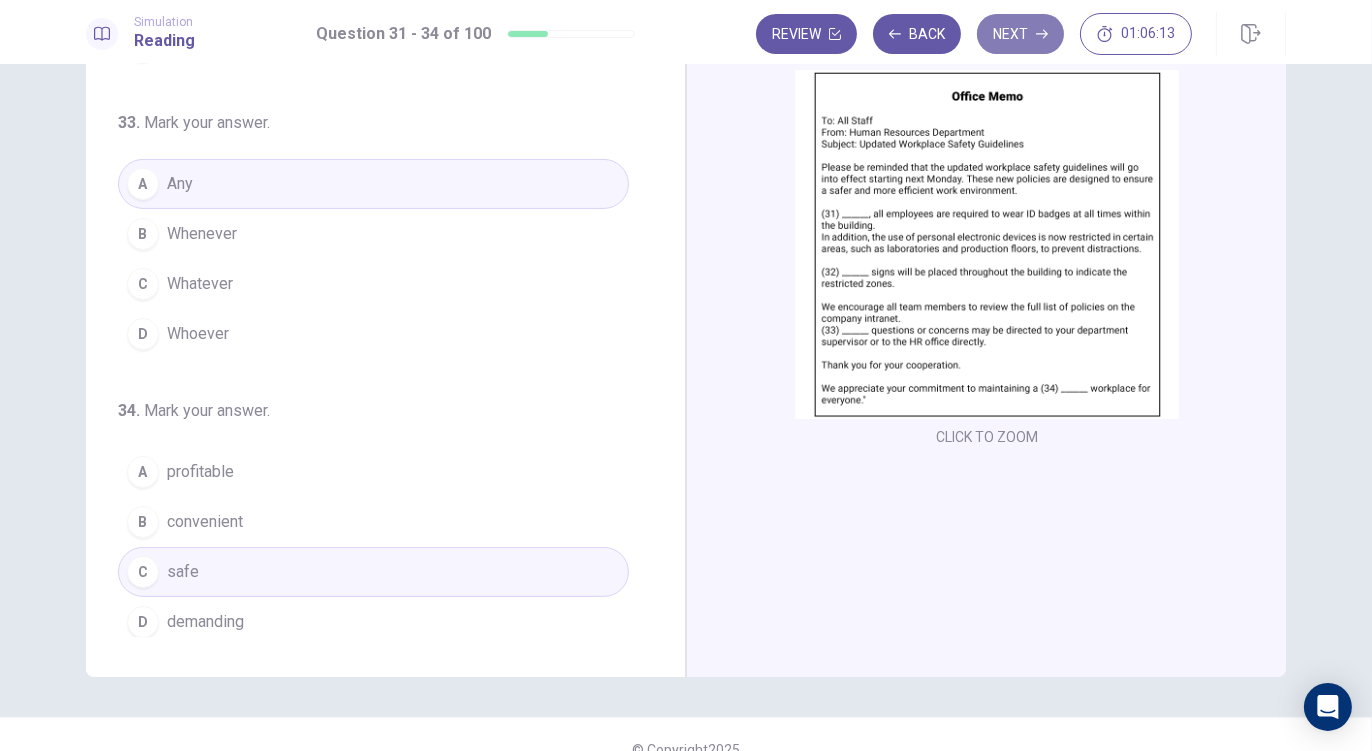 click on "Next" at bounding box center [1020, 34] 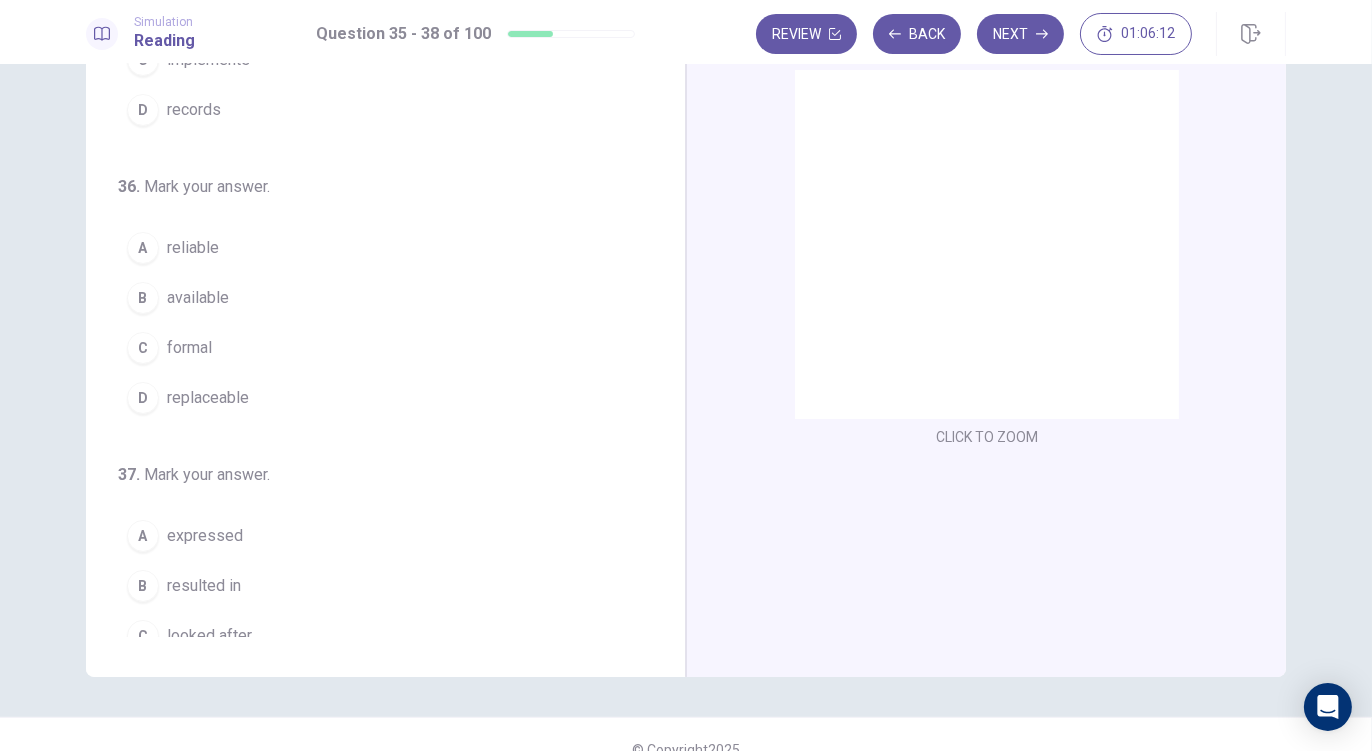 scroll, scrollTop: 0, scrollLeft: 0, axis: both 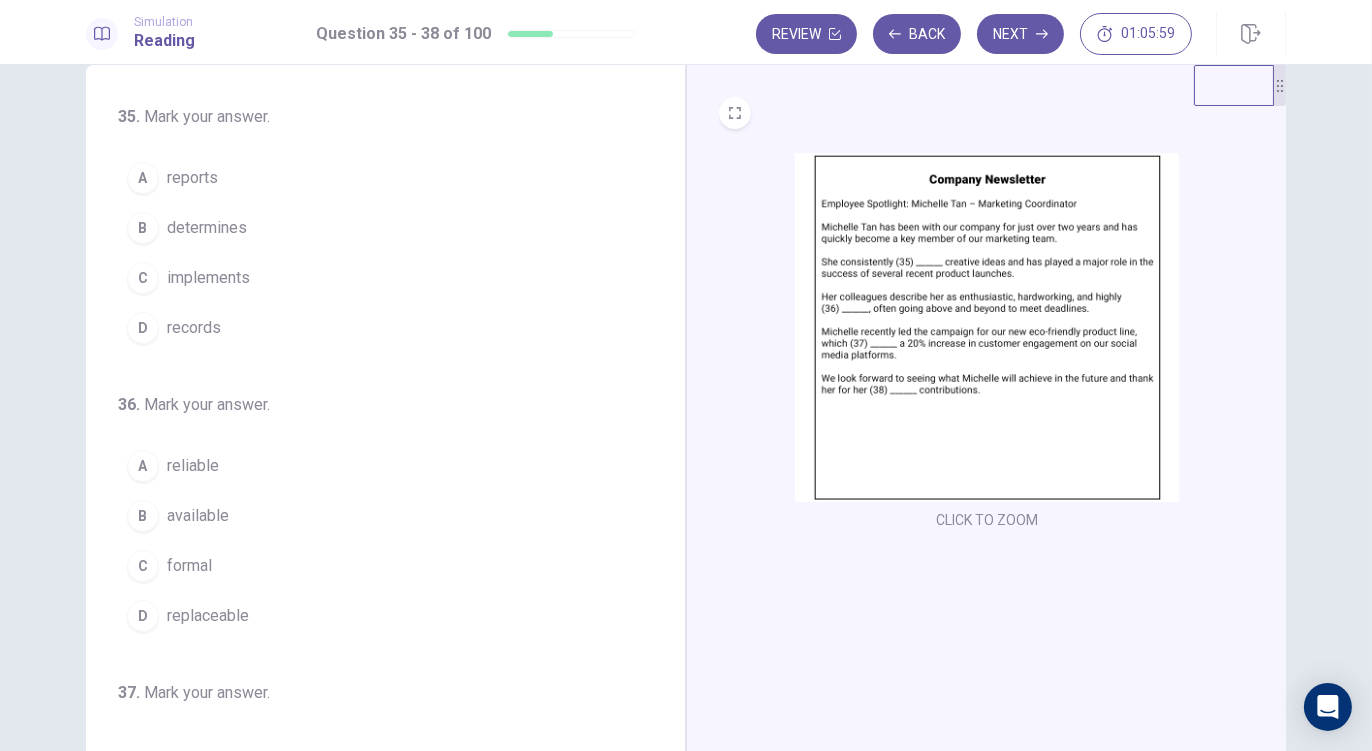 click on "implements" at bounding box center [208, 278] 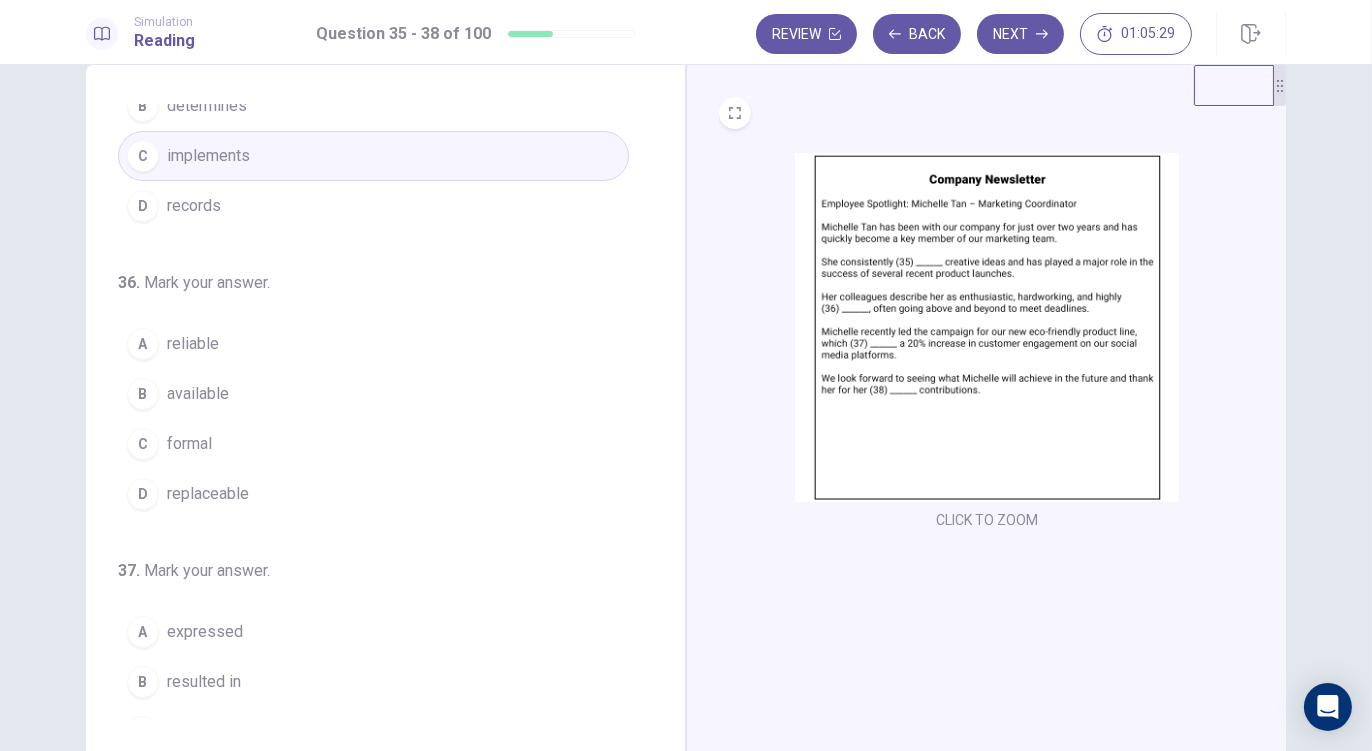 scroll, scrollTop: 124, scrollLeft: 0, axis: vertical 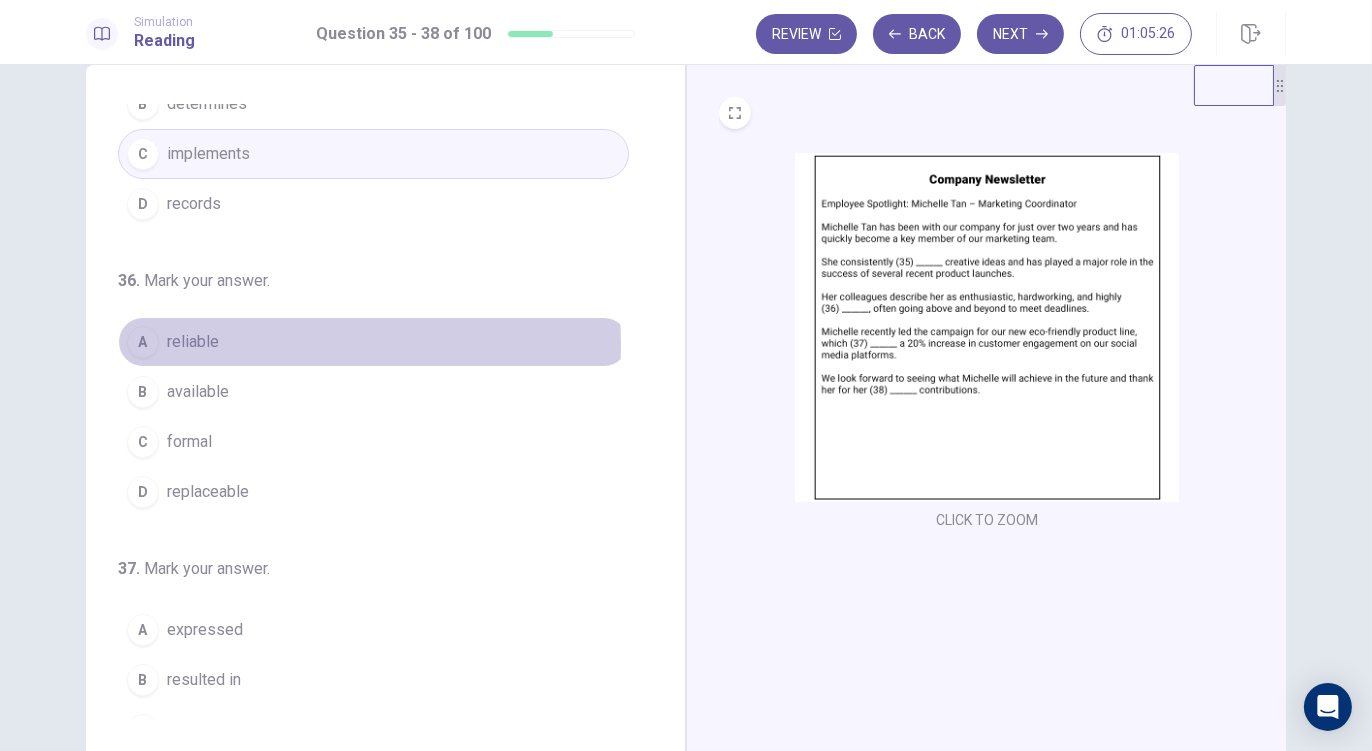click on "reliable" at bounding box center [193, 342] 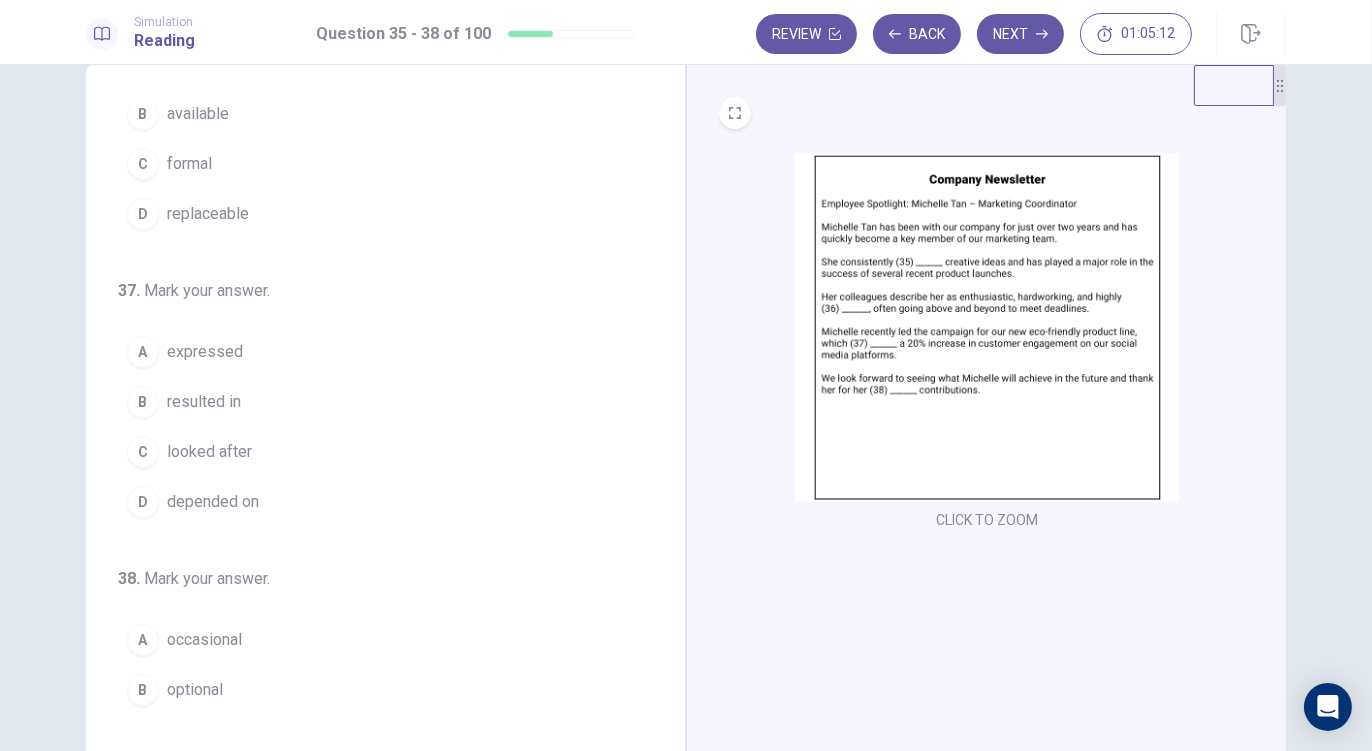 scroll, scrollTop: 402, scrollLeft: 0, axis: vertical 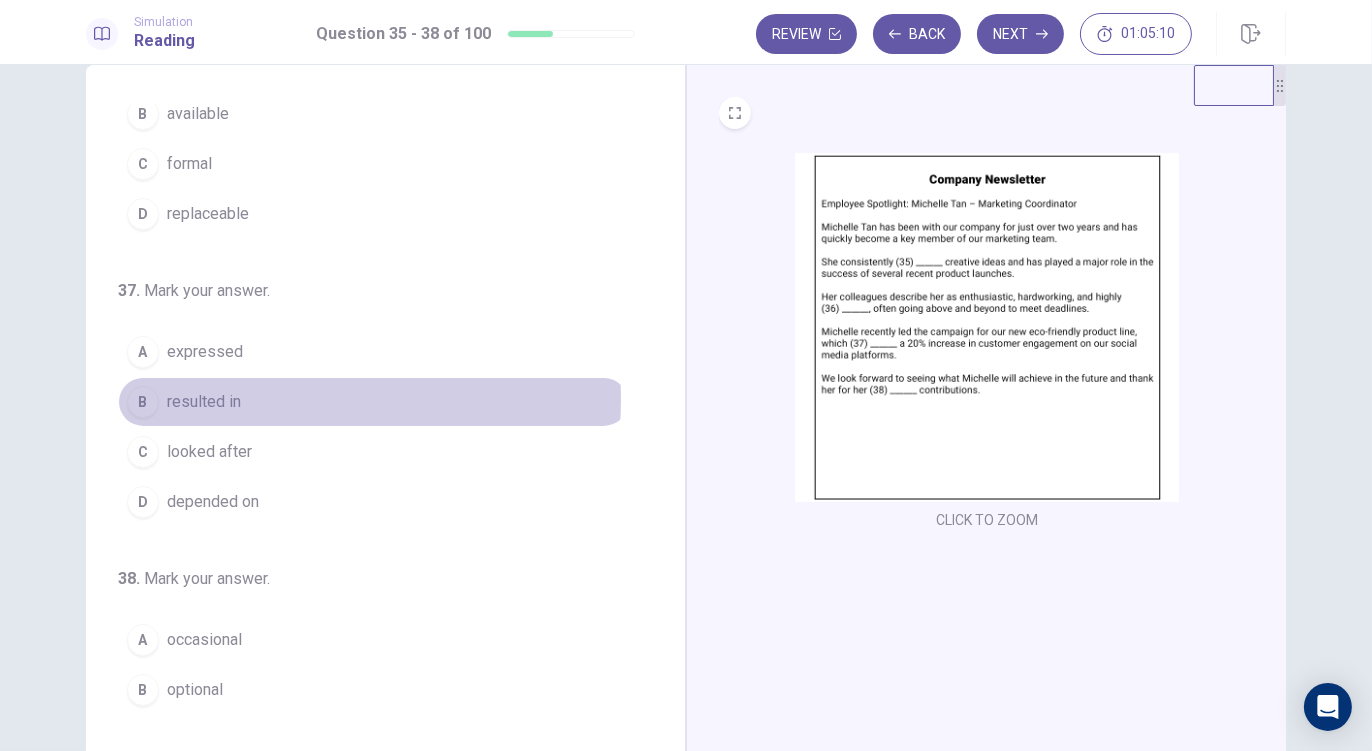 click on "resulted in" at bounding box center (204, 402) 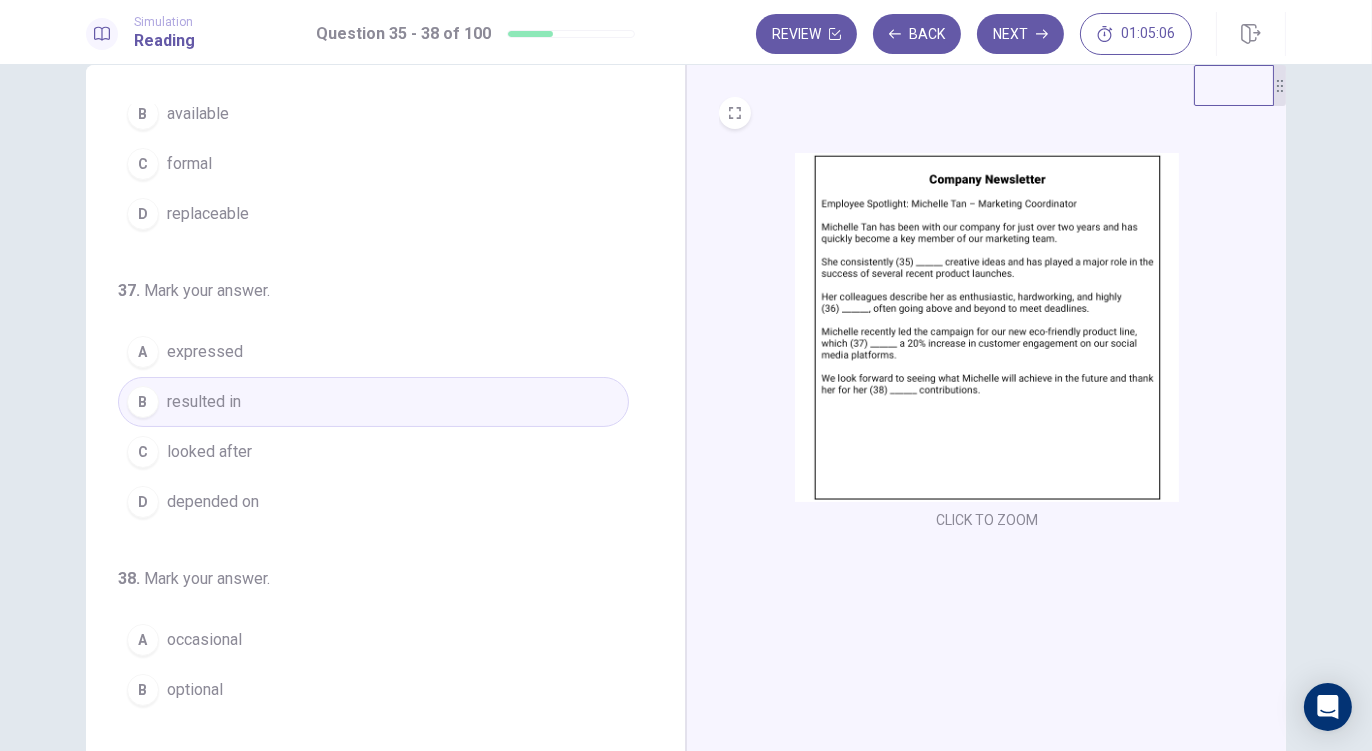 scroll, scrollTop: 487, scrollLeft: 0, axis: vertical 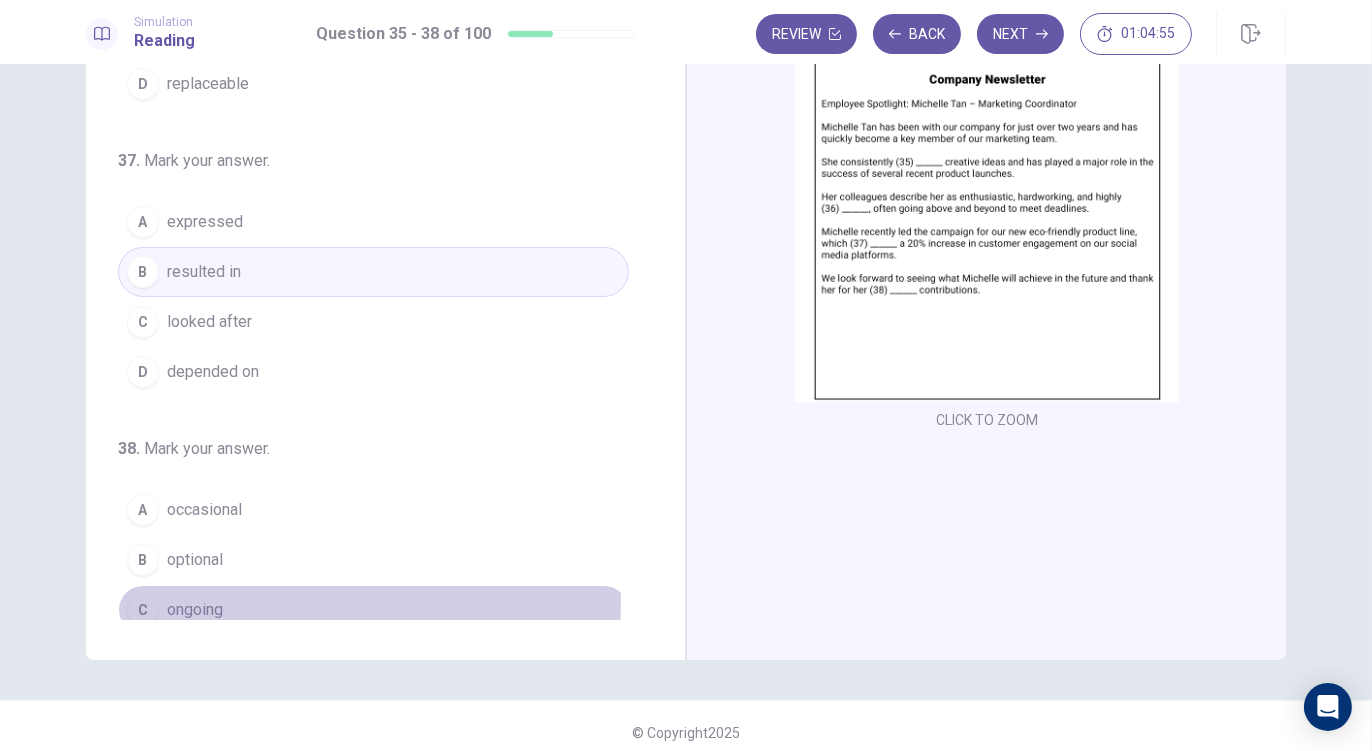 click on "ongoing" at bounding box center [195, 610] 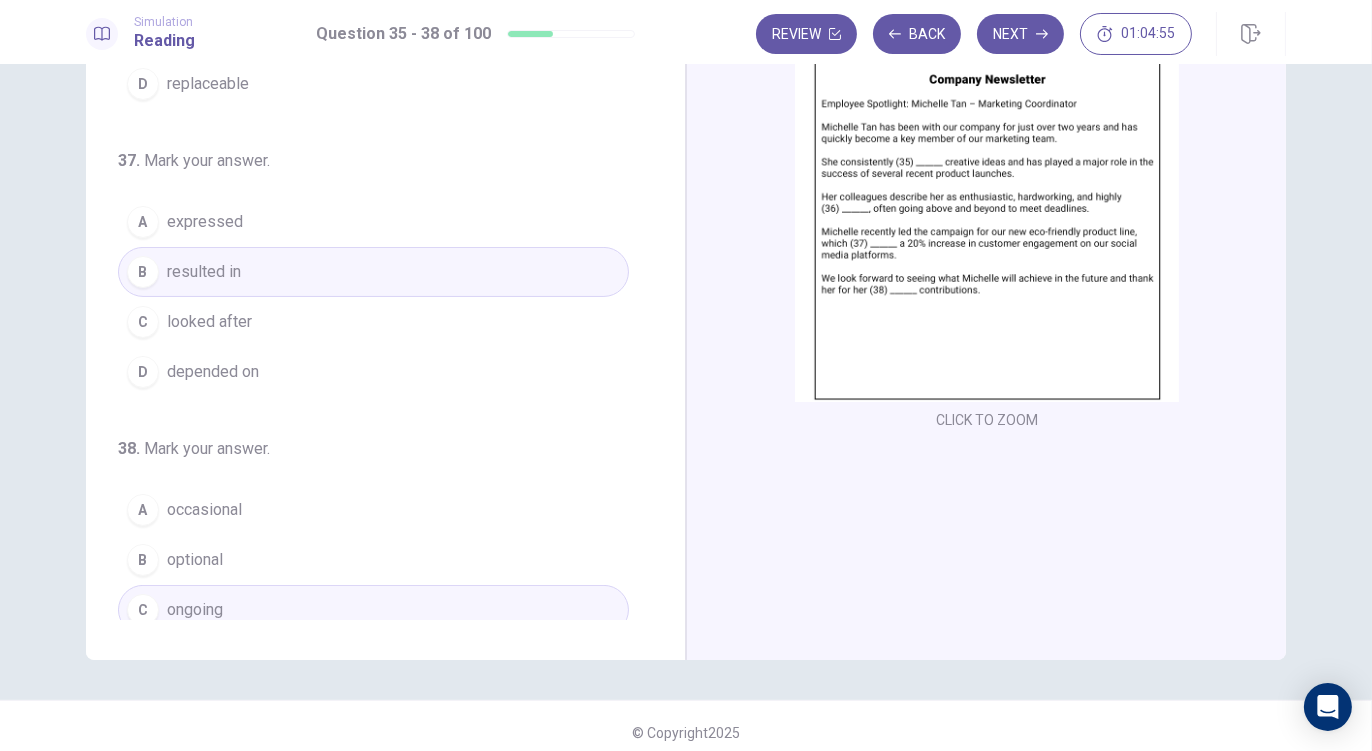 scroll, scrollTop: 487, scrollLeft: 0, axis: vertical 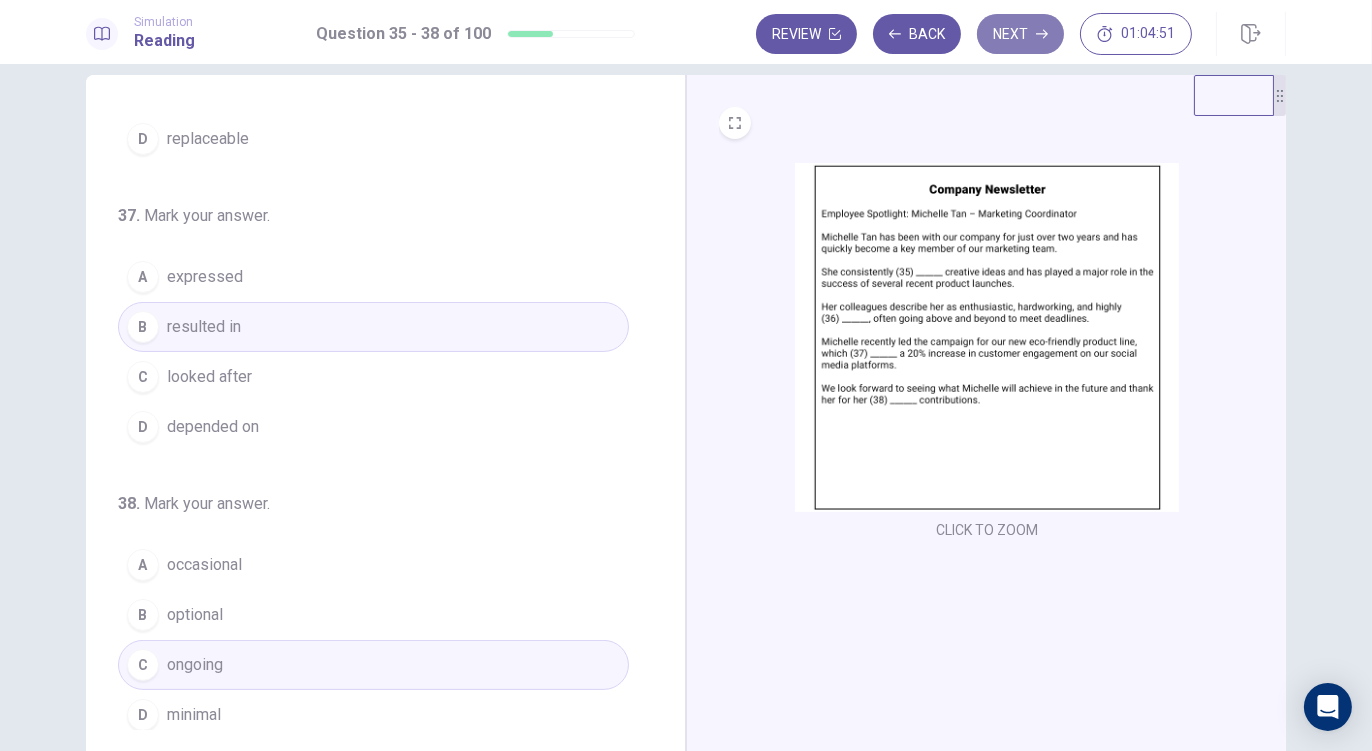 click on "Next" at bounding box center [1020, 34] 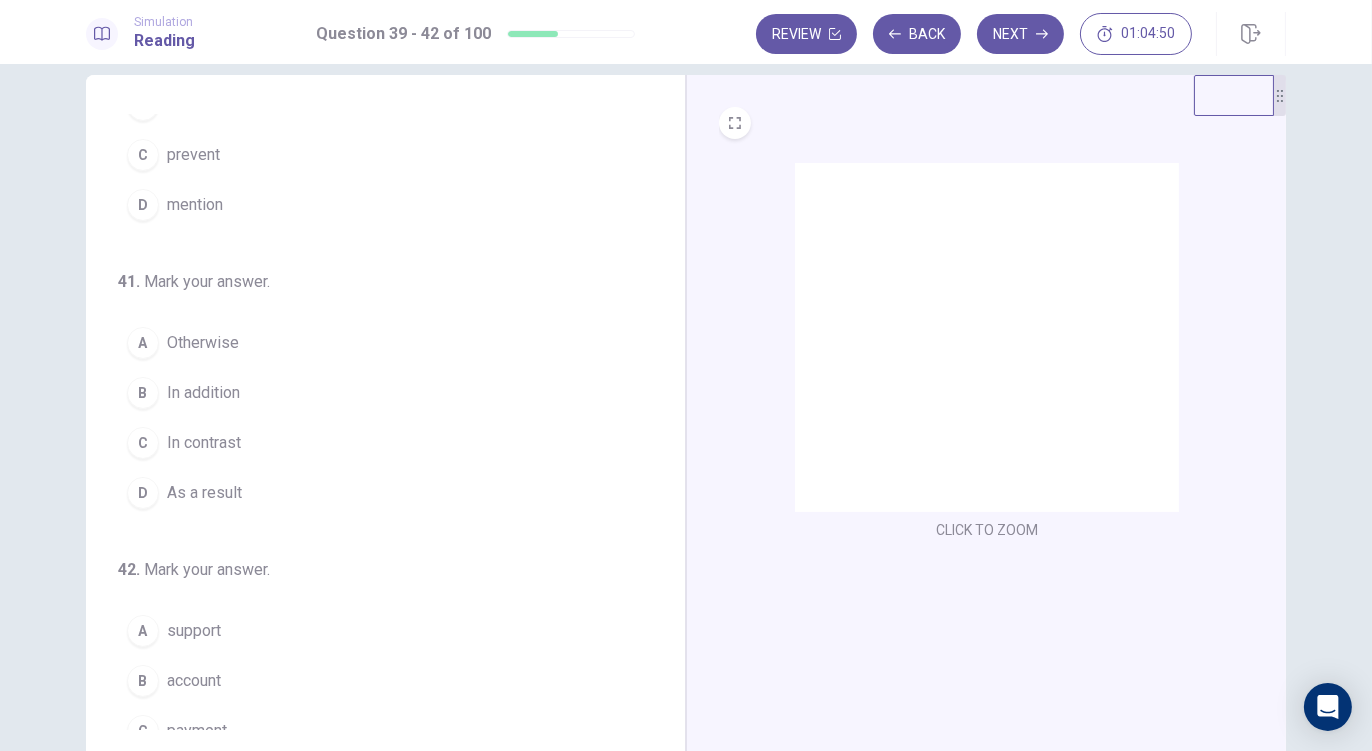 scroll, scrollTop: 0, scrollLeft: 0, axis: both 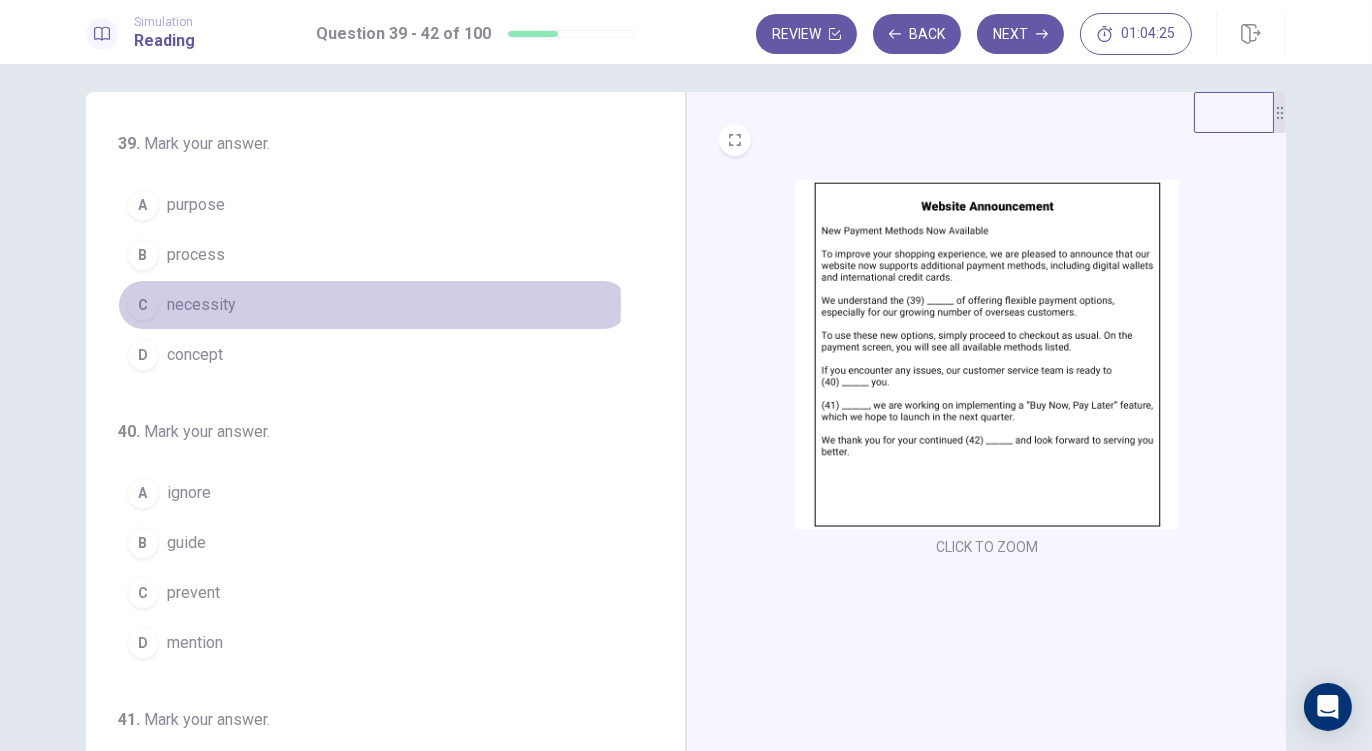 click on "necessity" at bounding box center (201, 305) 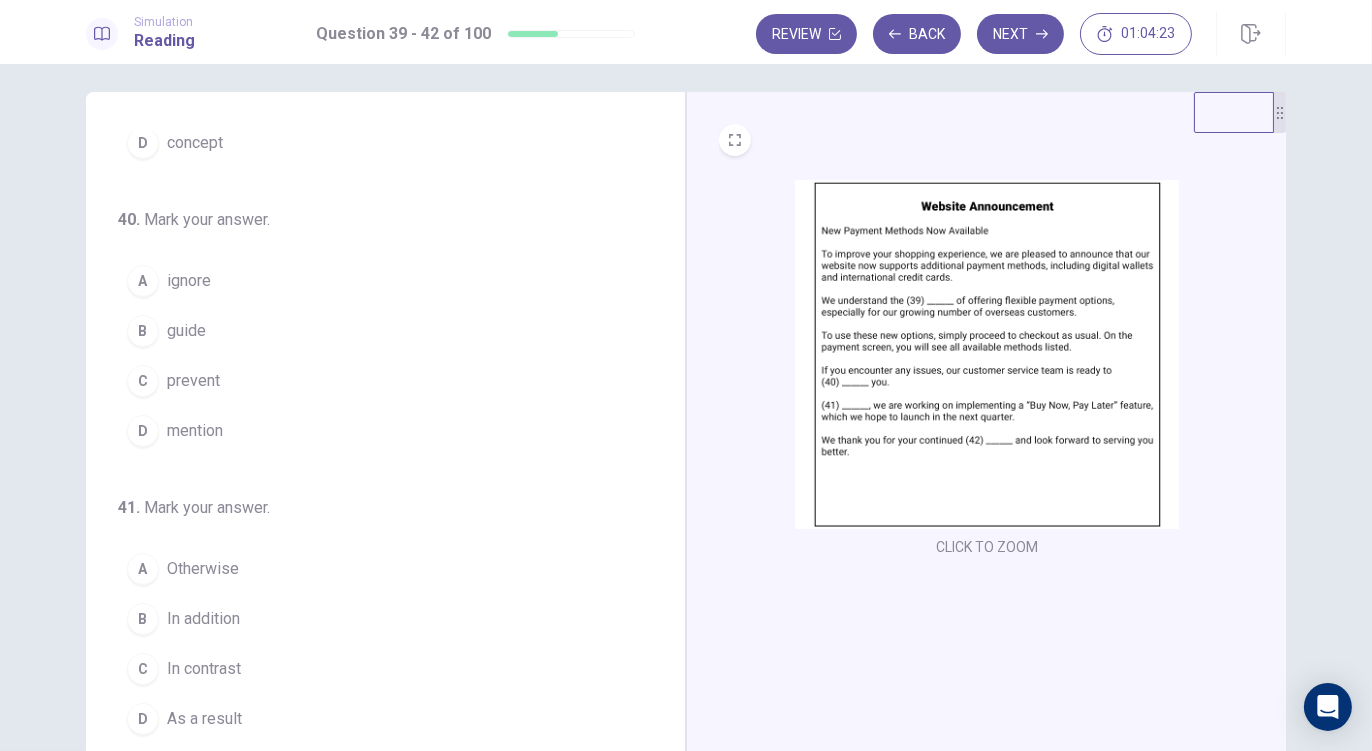 scroll, scrollTop: 214, scrollLeft: 0, axis: vertical 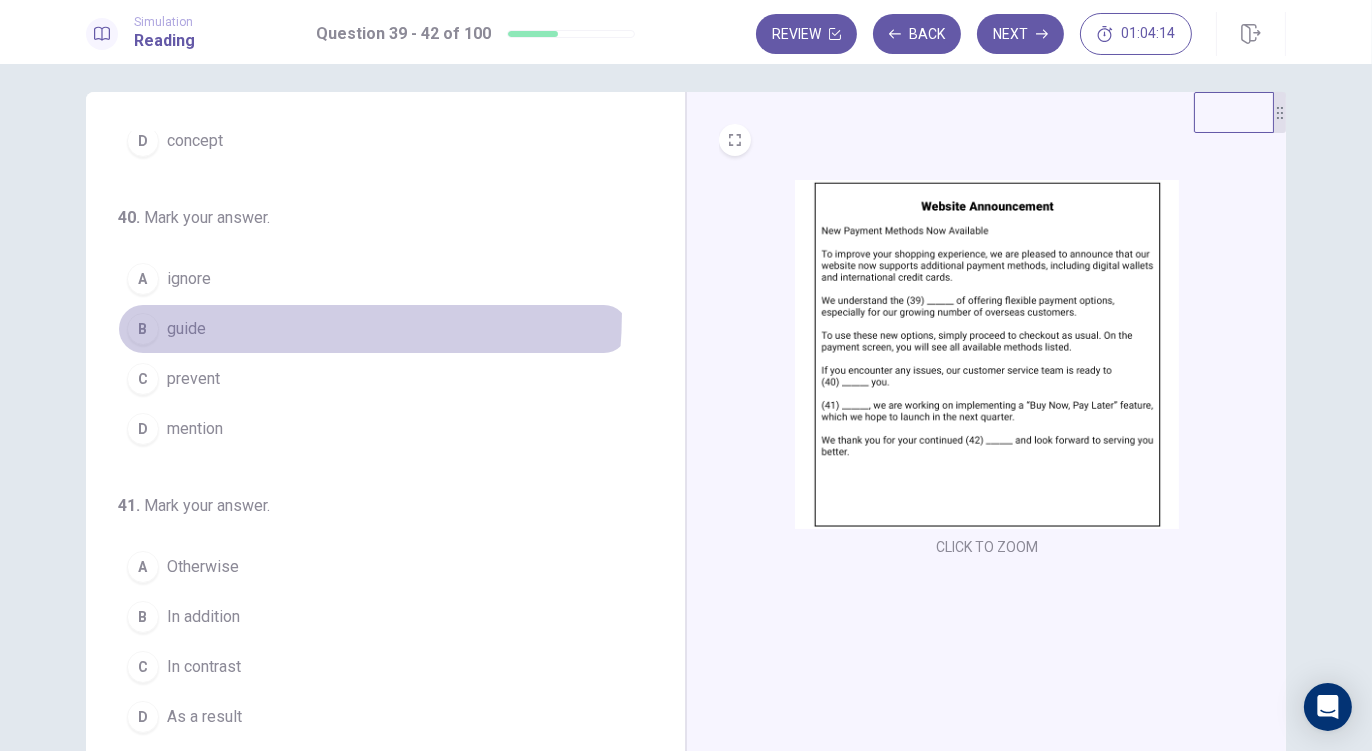 click on "B guide" at bounding box center (373, 329) 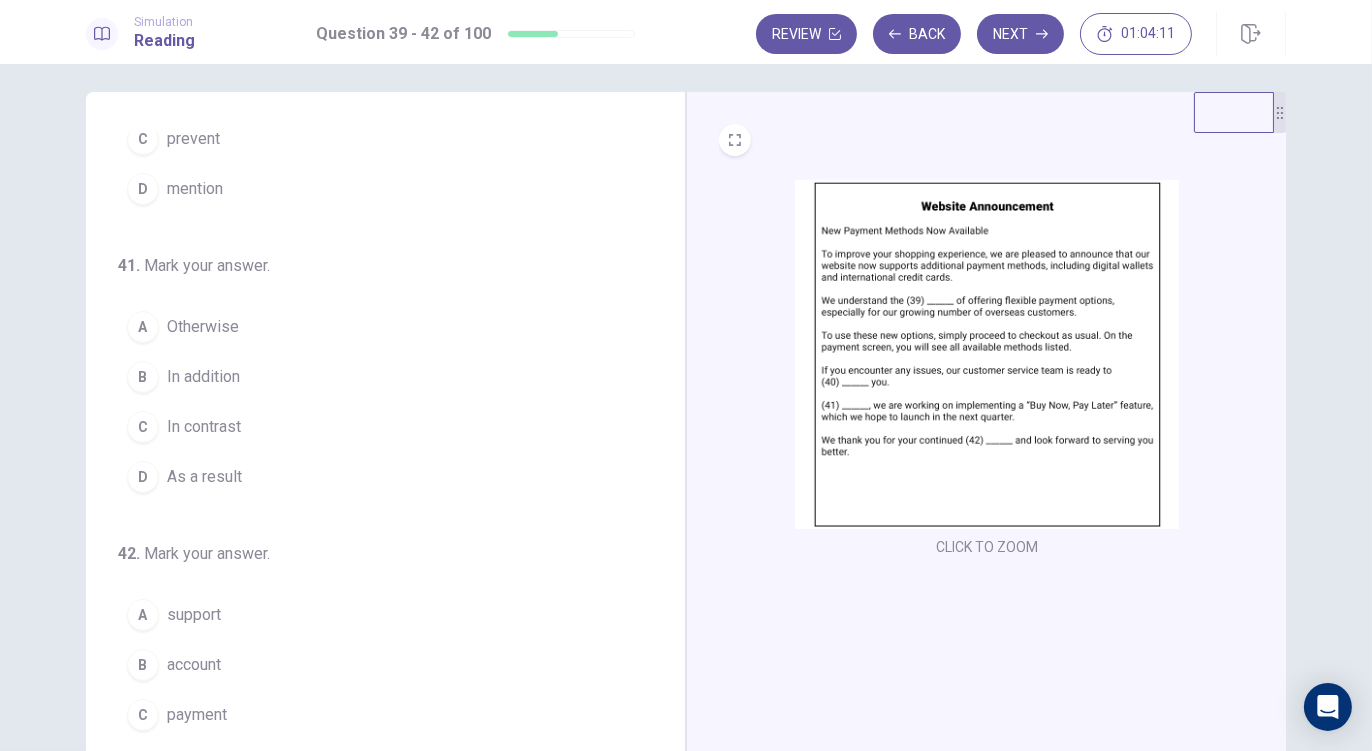 scroll, scrollTop: 462, scrollLeft: 0, axis: vertical 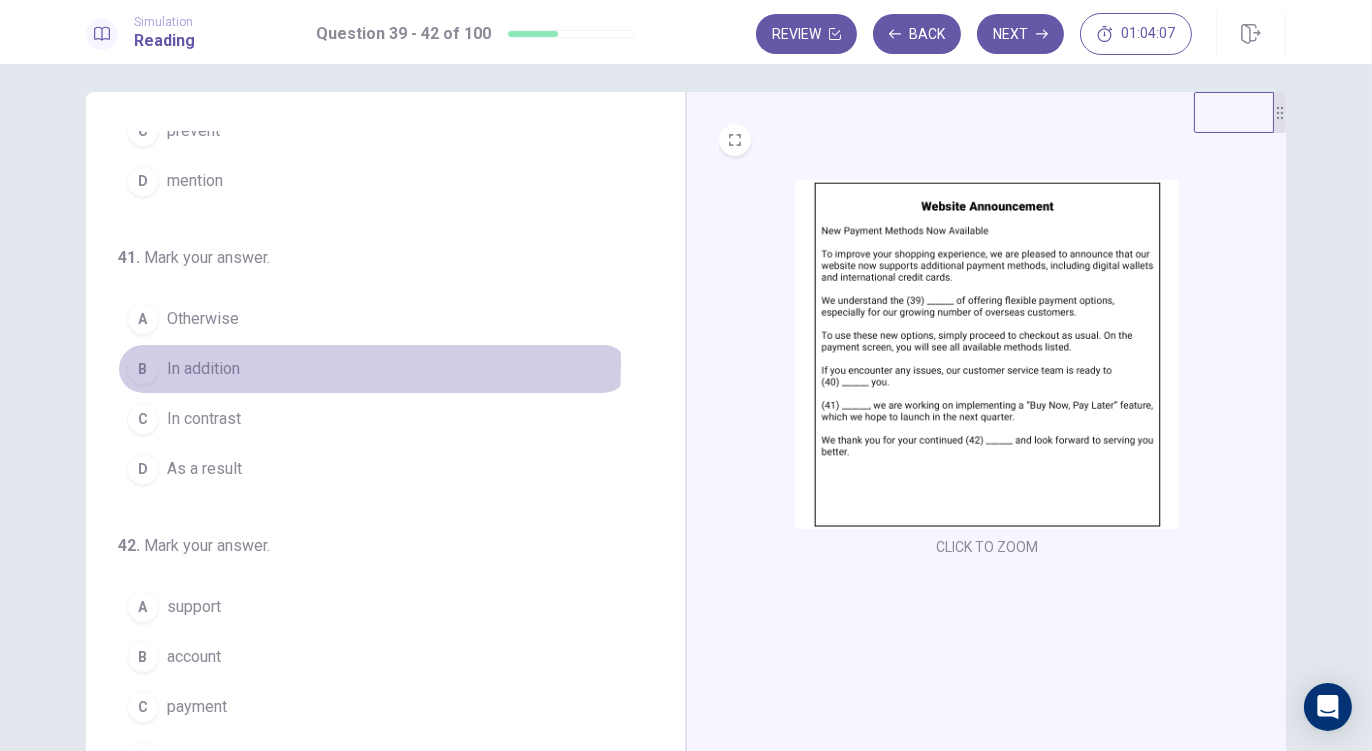 click on "In addition" at bounding box center [203, 369] 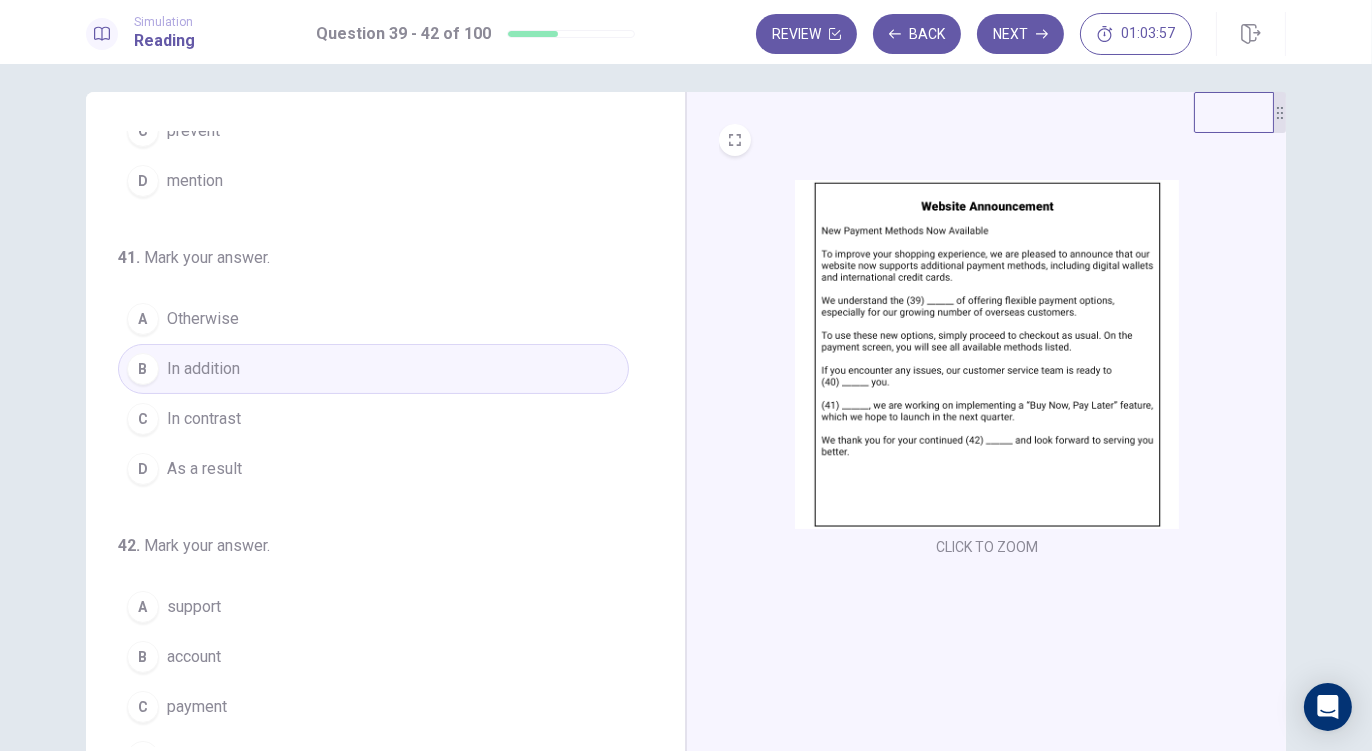 scroll, scrollTop: 487, scrollLeft: 0, axis: vertical 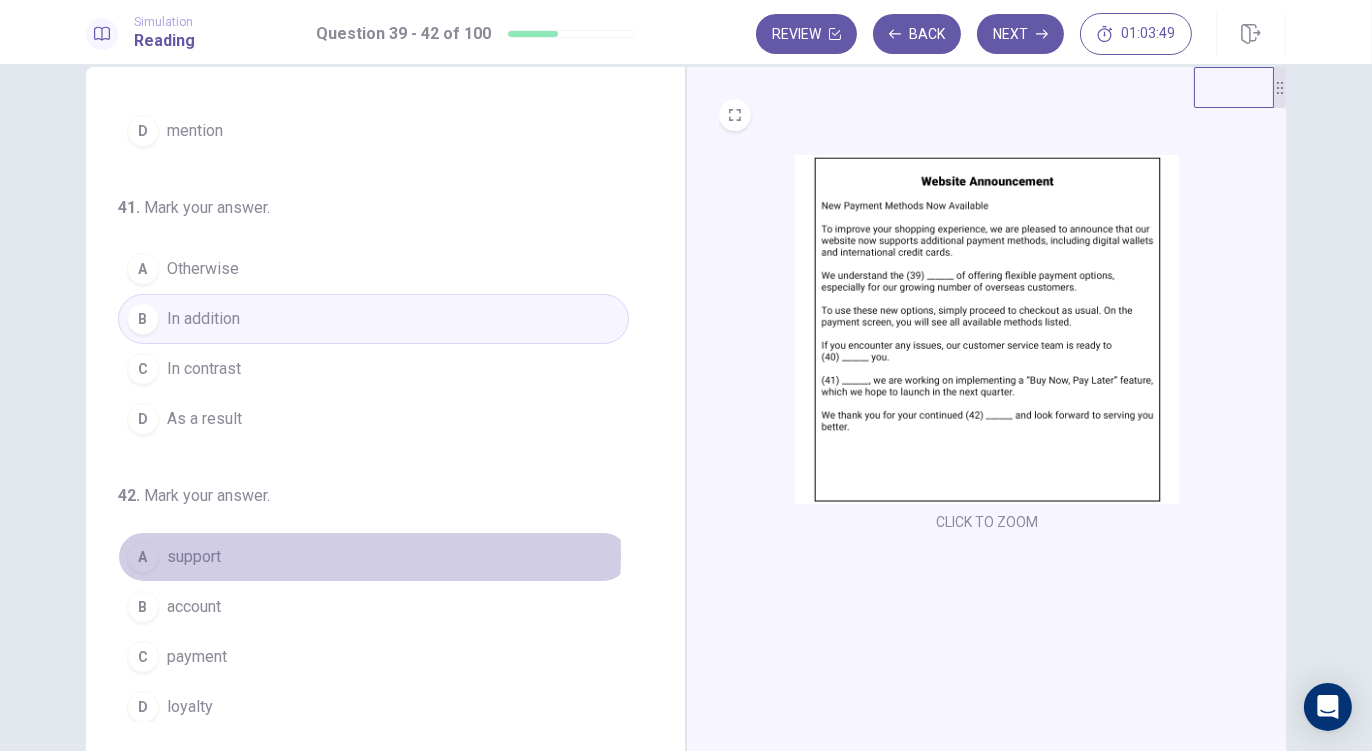 click on "support" at bounding box center (194, 557) 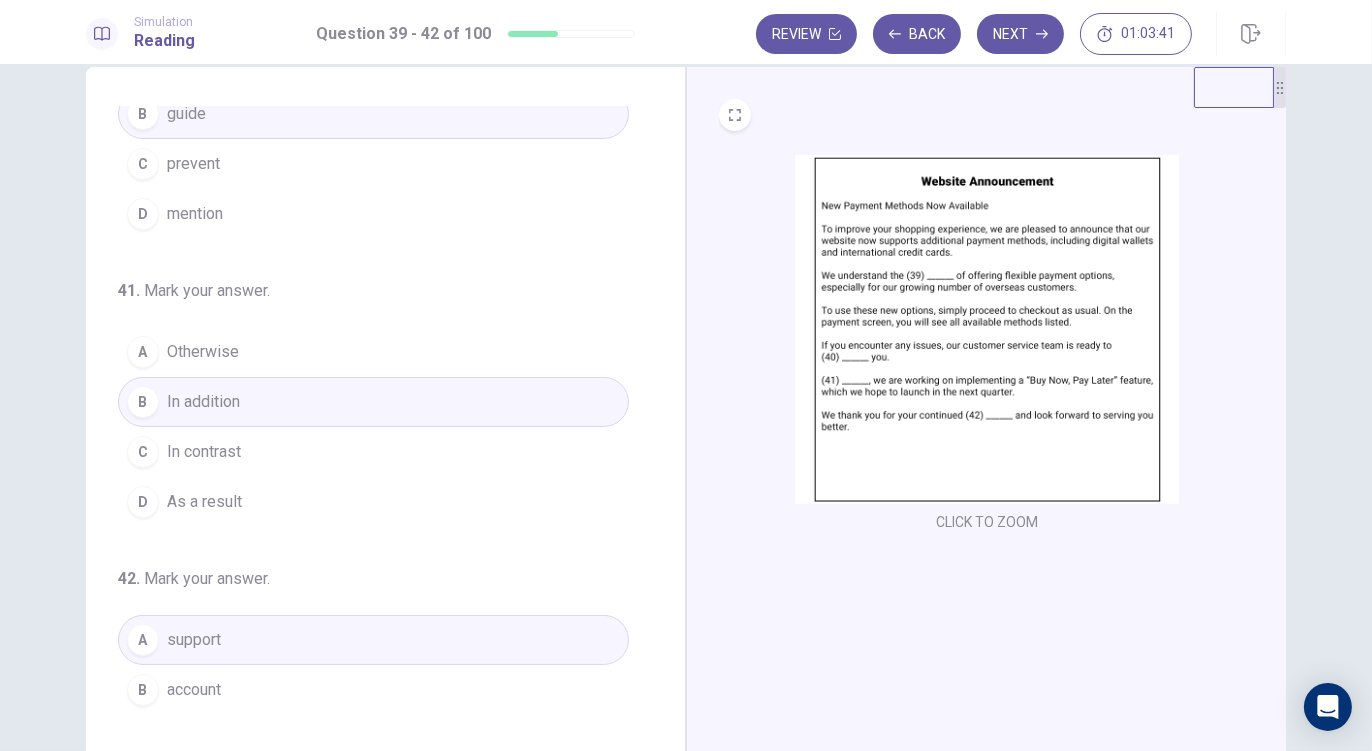 scroll, scrollTop: 402, scrollLeft: 0, axis: vertical 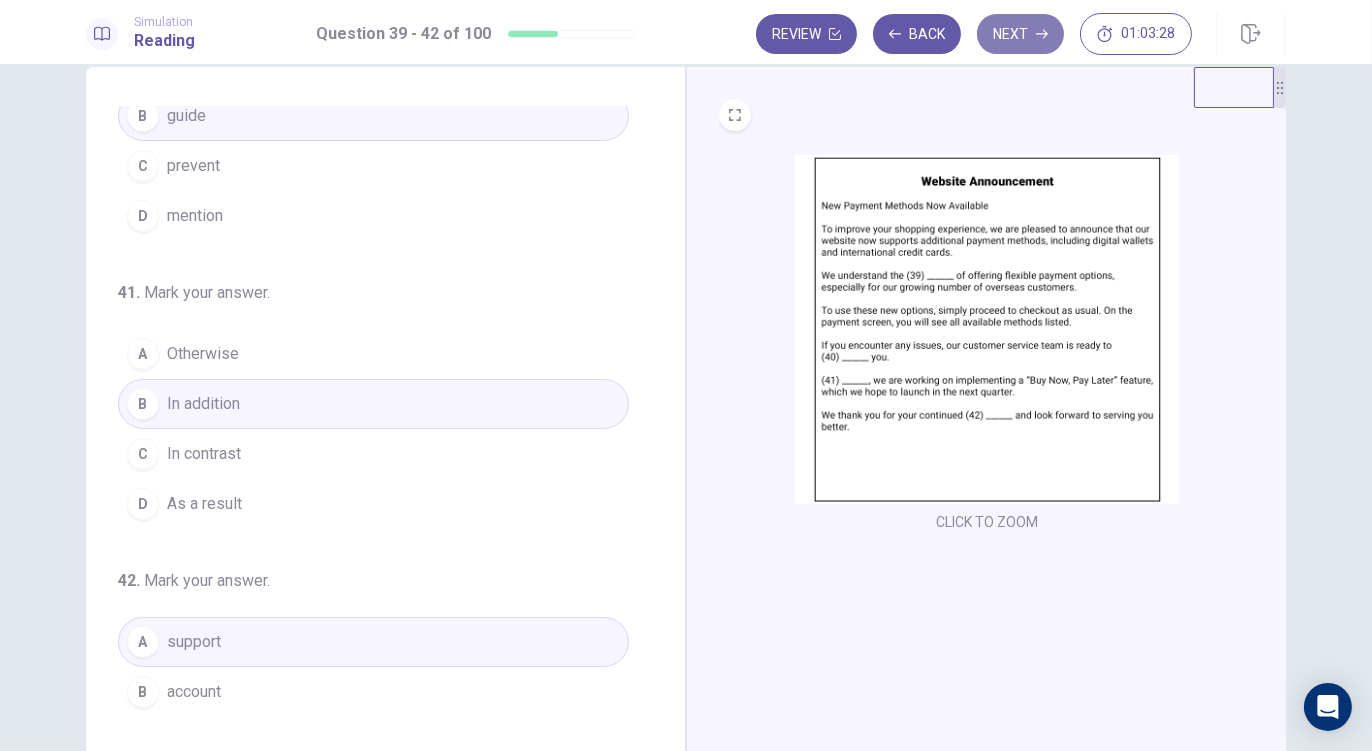 click on "Next" at bounding box center [1020, 34] 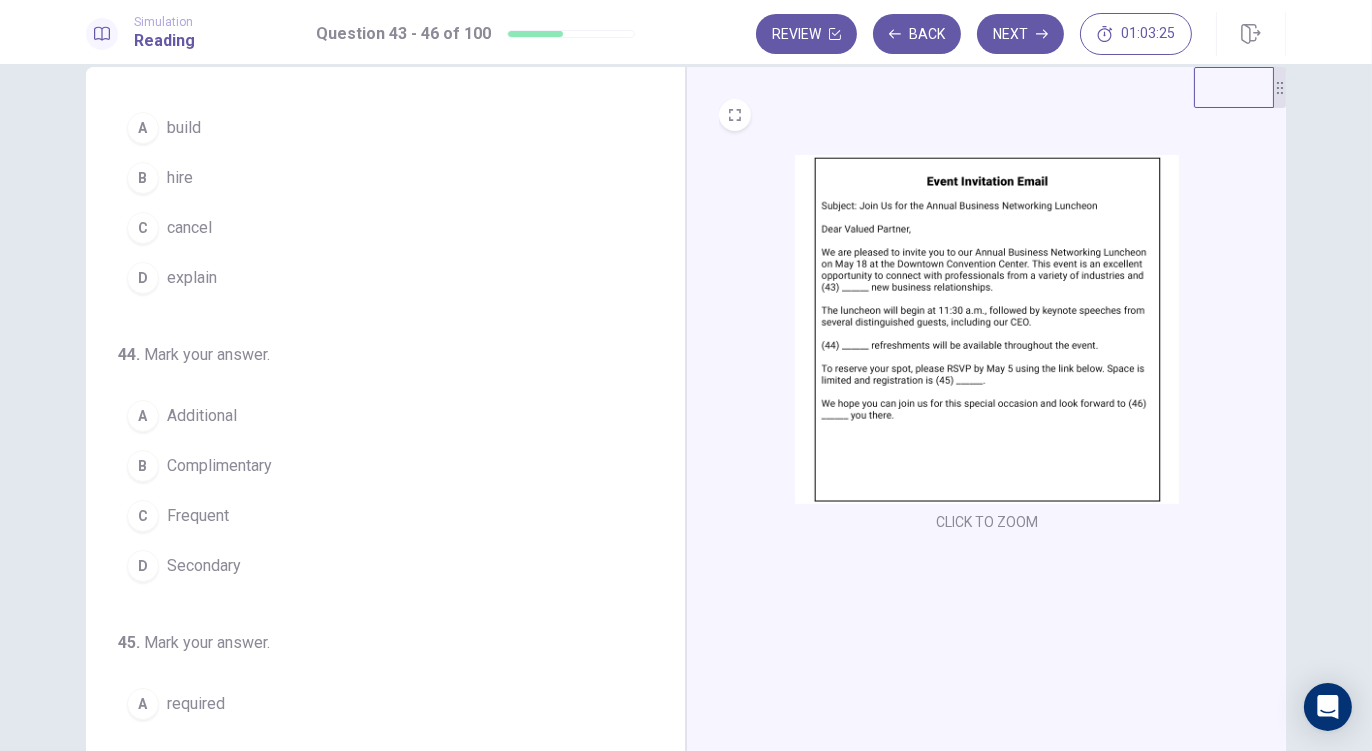 scroll, scrollTop: 0, scrollLeft: 0, axis: both 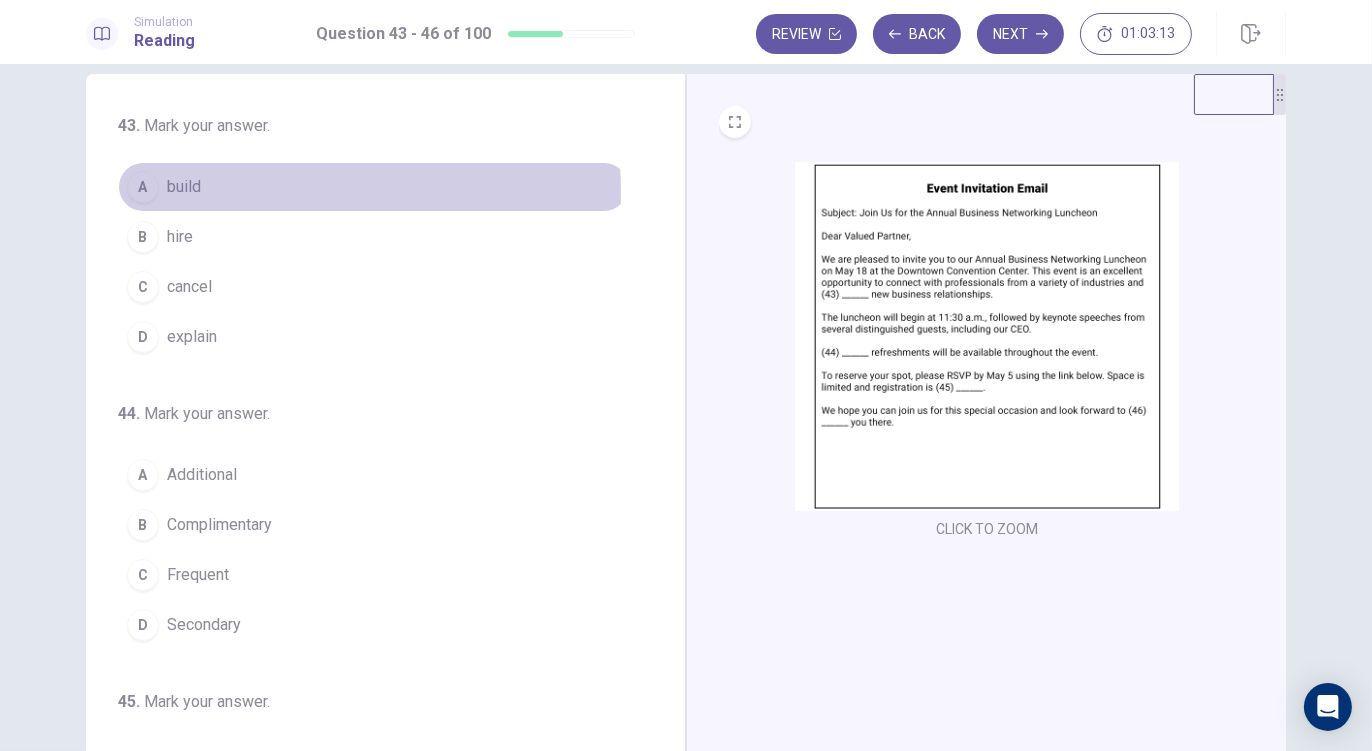 click on "build" at bounding box center (184, 187) 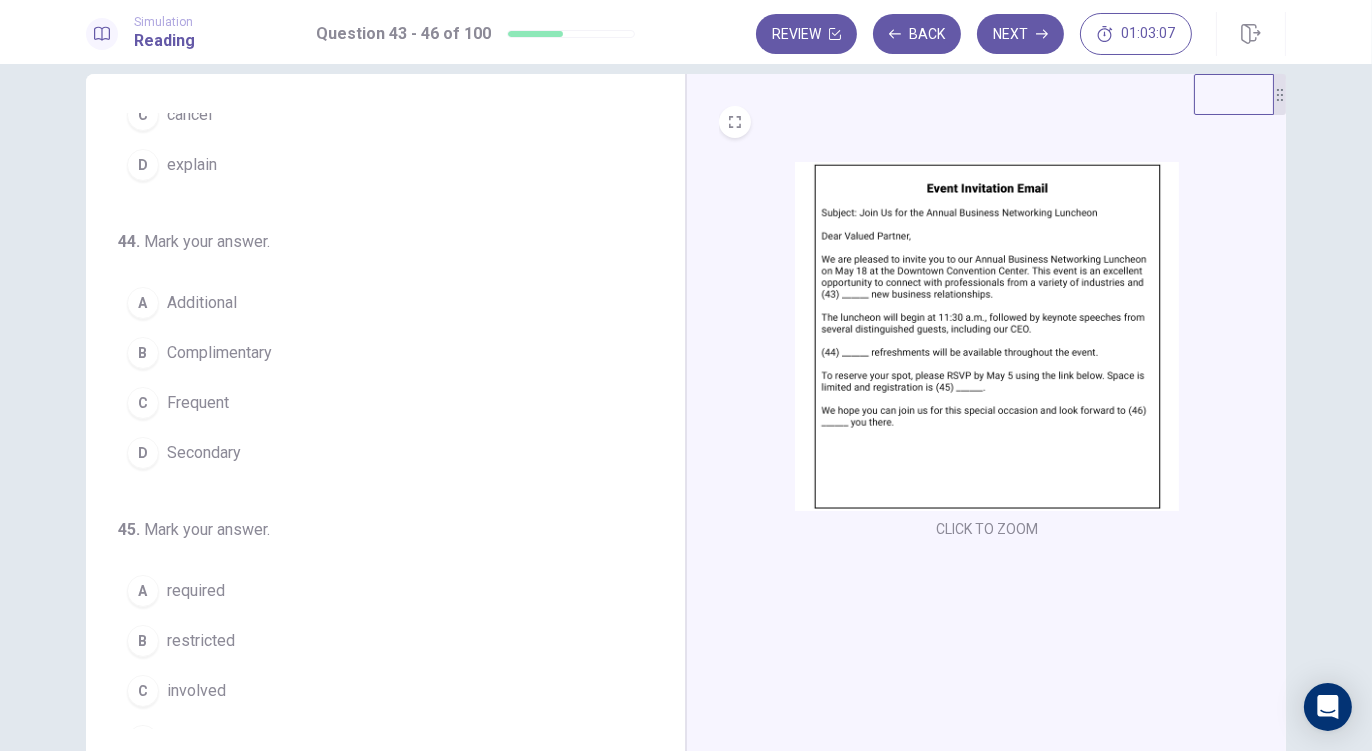 scroll, scrollTop: 180, scrollLeft: 0, axis: vertical 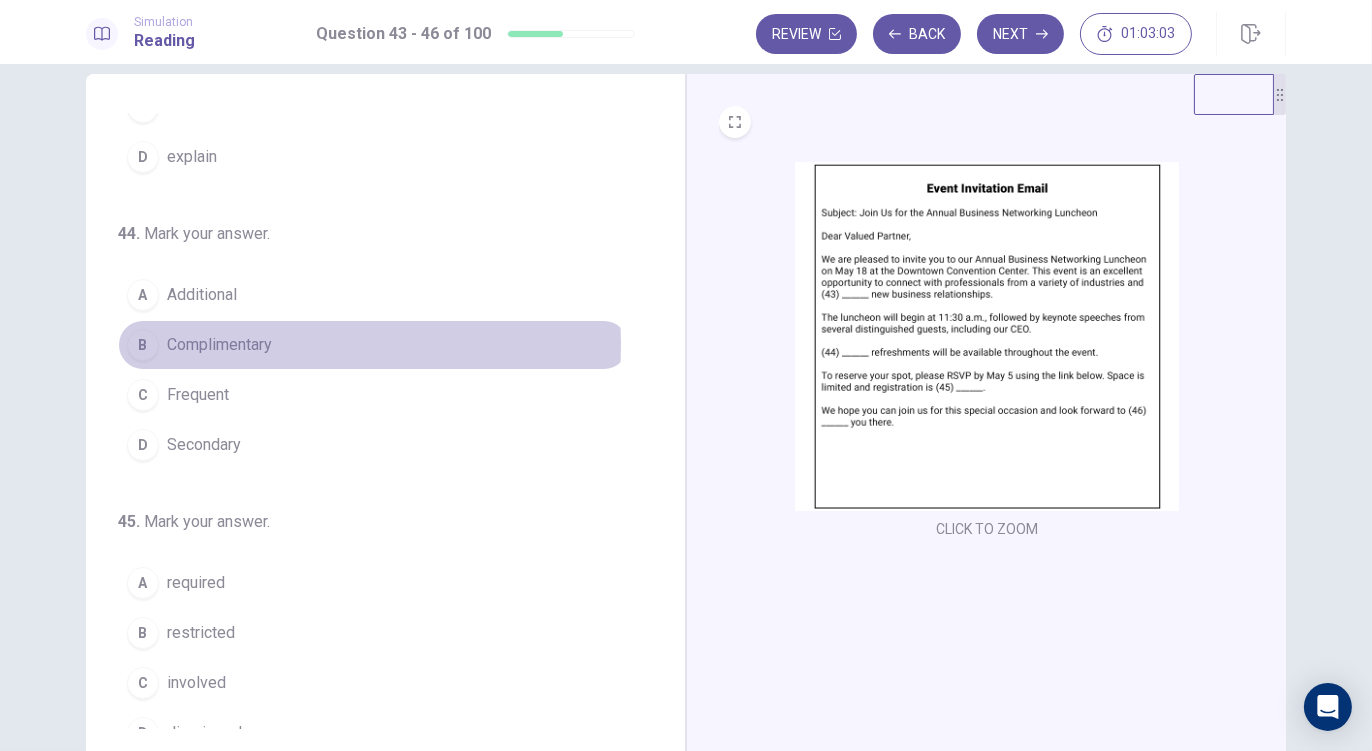 click on "Complimentary" at bounding box center [219, 345] 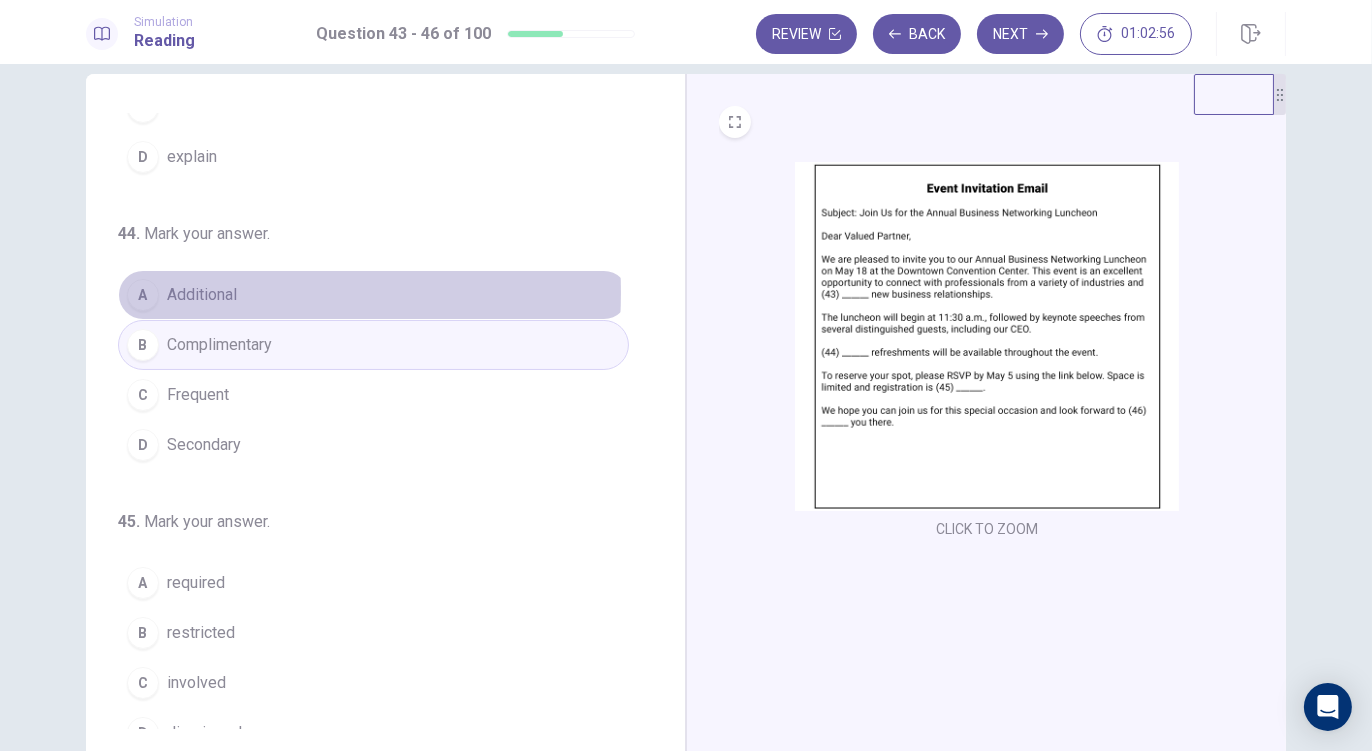 click on "Additional" at bounding box center (202, 295) 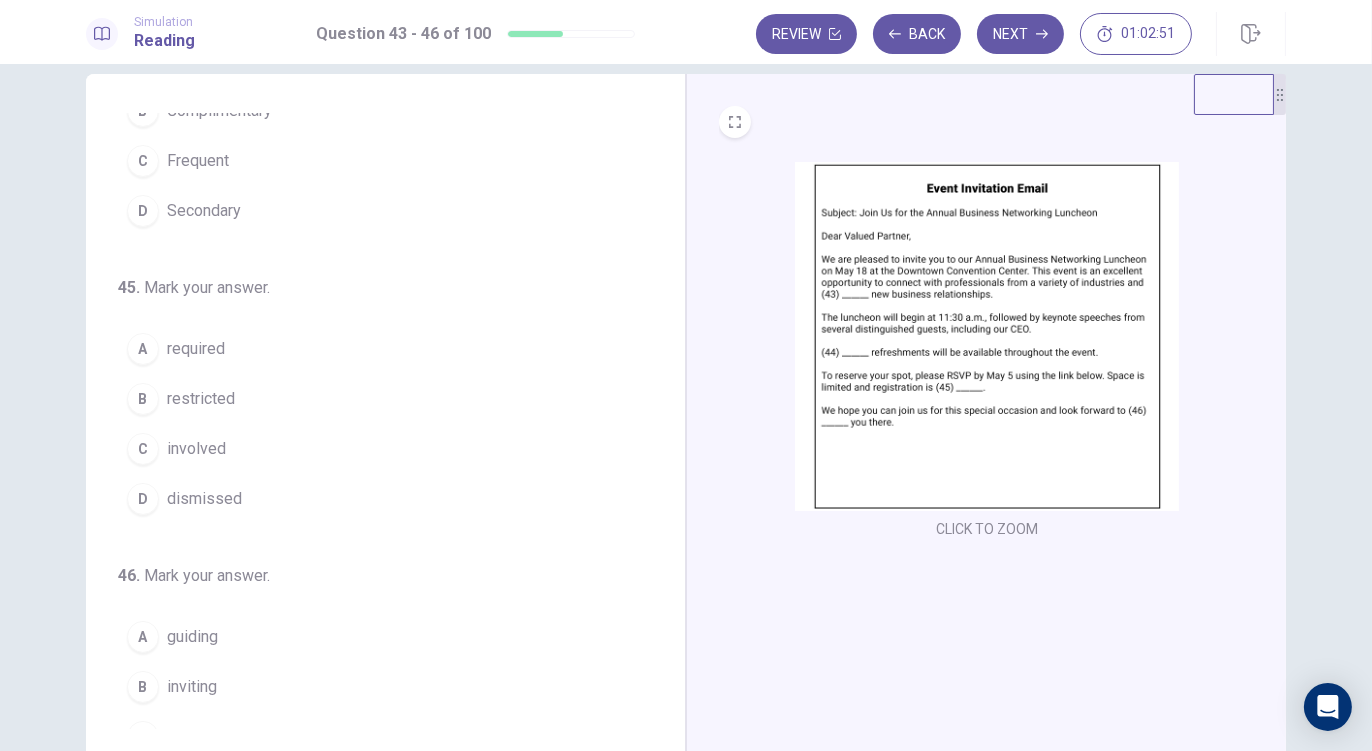 scroll, scrollTop: 425, scrollLeft: 0, axis: vertical 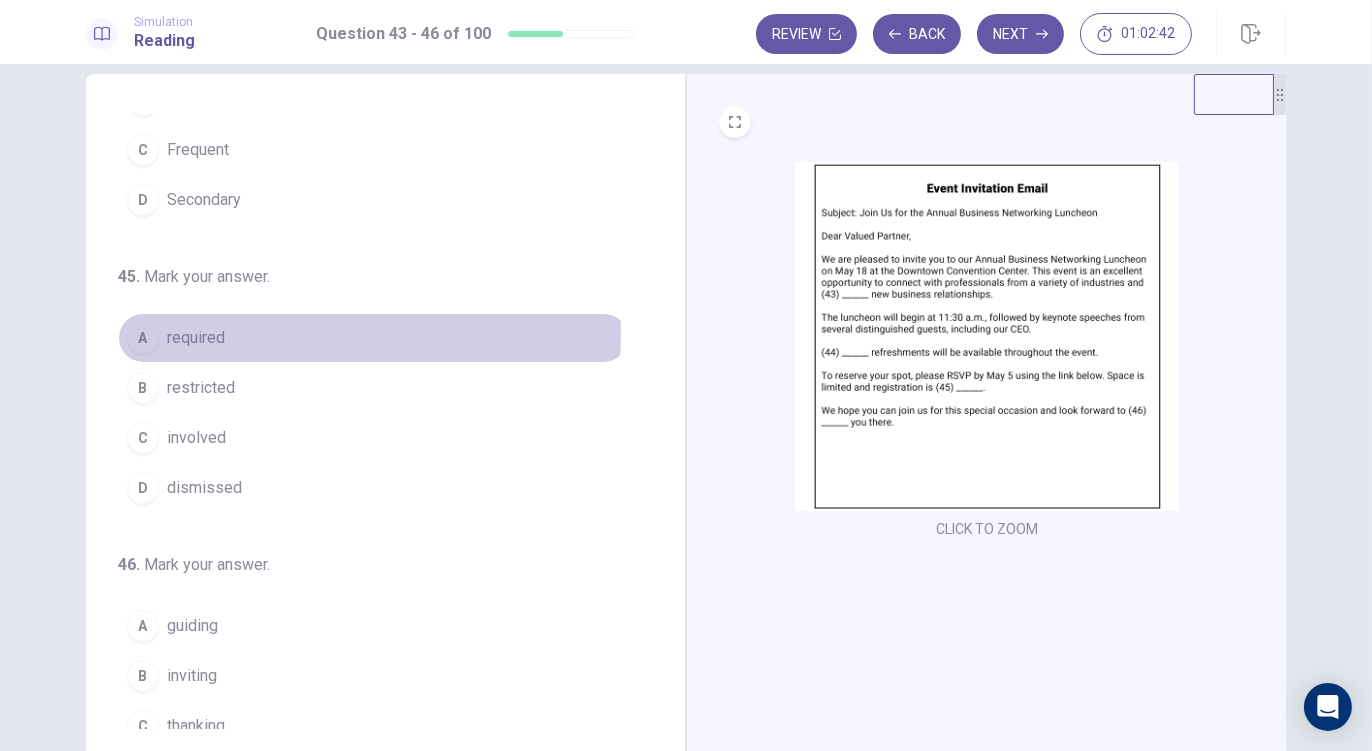 click on "required" at bounding box center [196, 338] 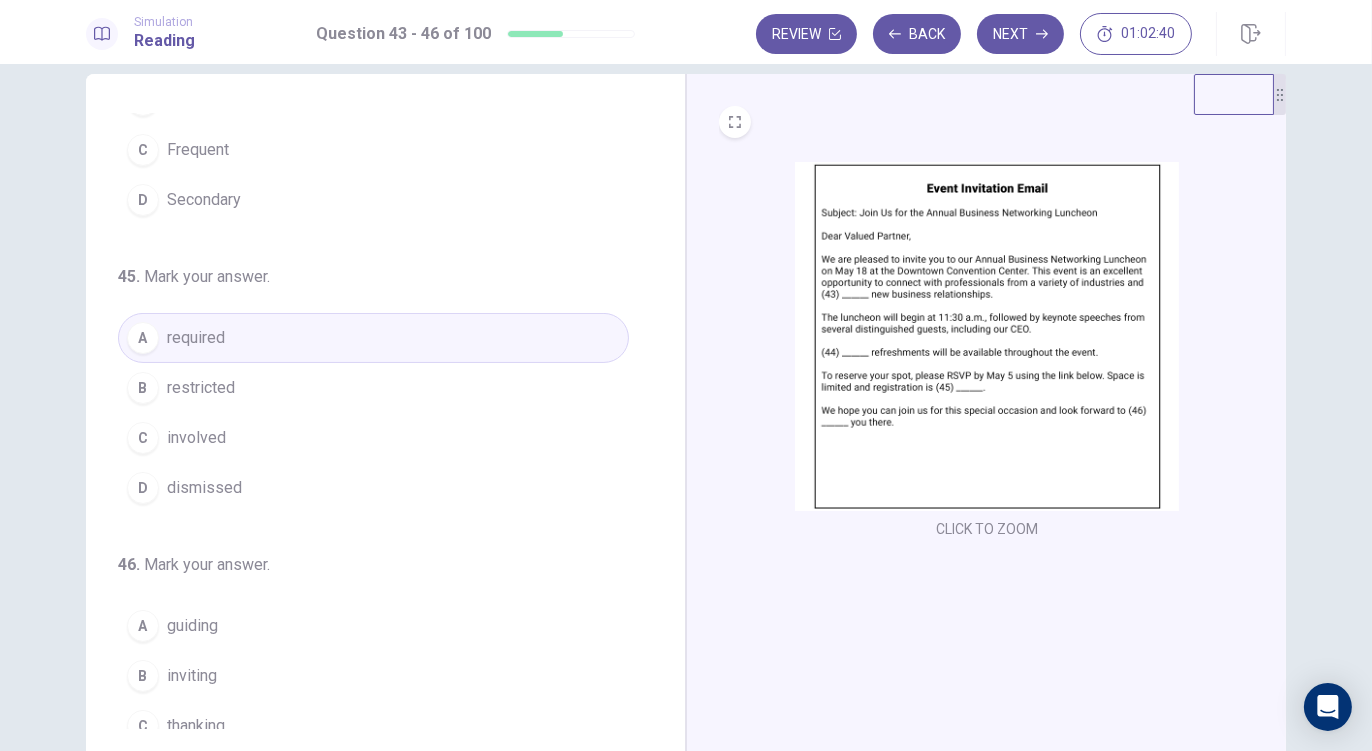 scroll, scrollTop: 487, scrollLeft: 0, axis: vertical 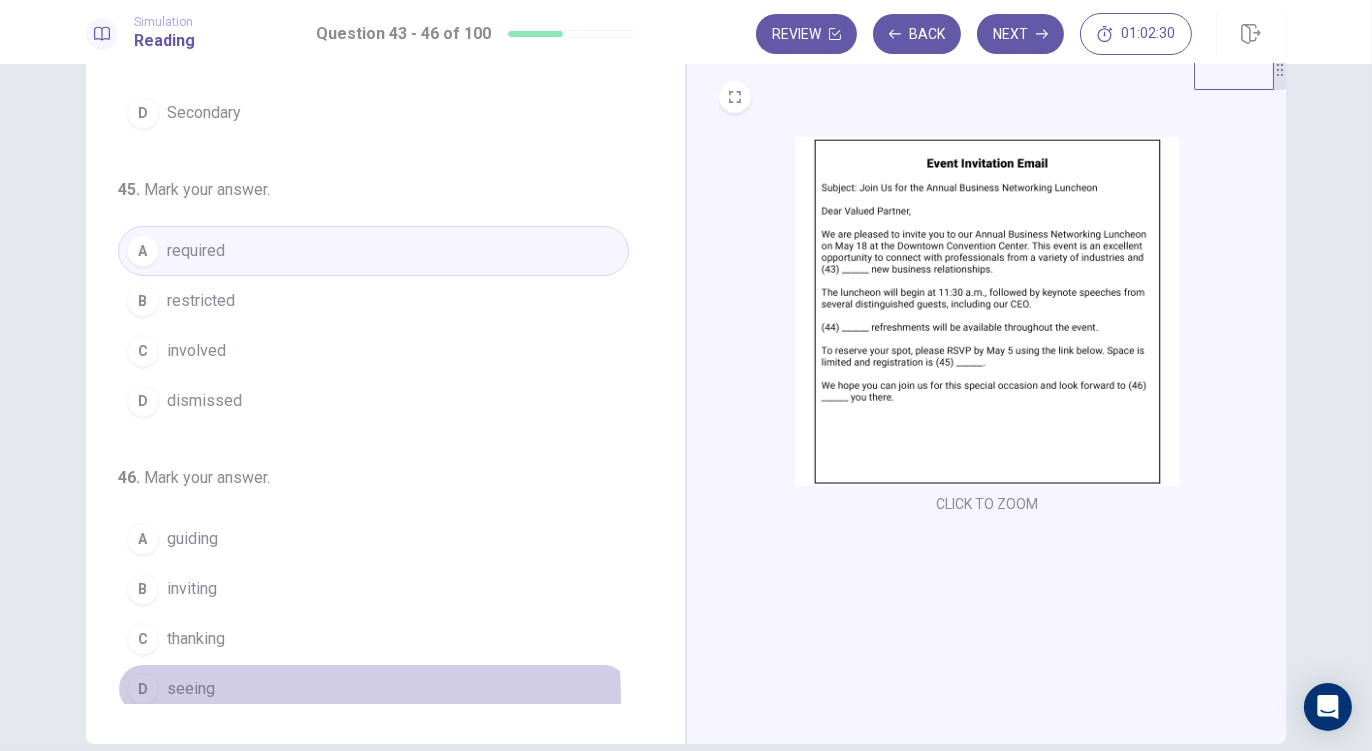 click on "seeing" at bounding box center [191, 689] 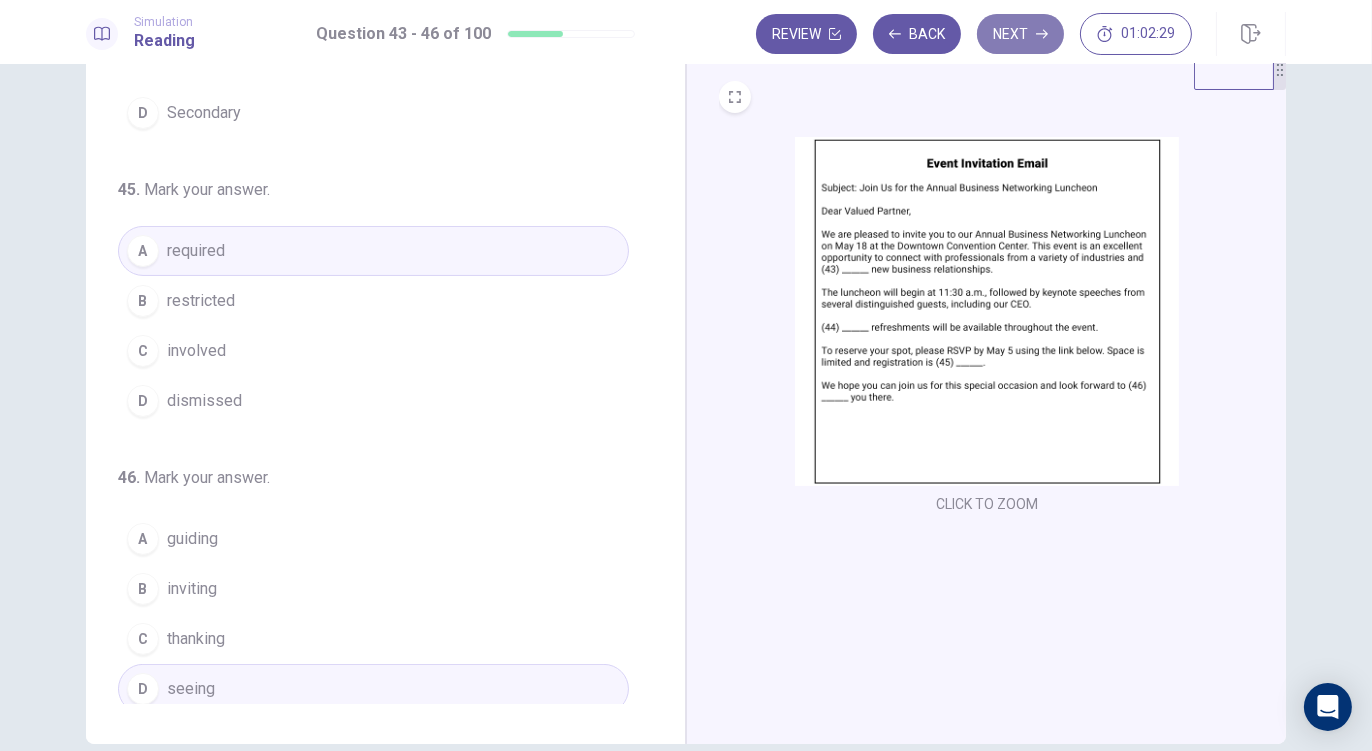 click on "Next" at bounding box center [1020, 34] 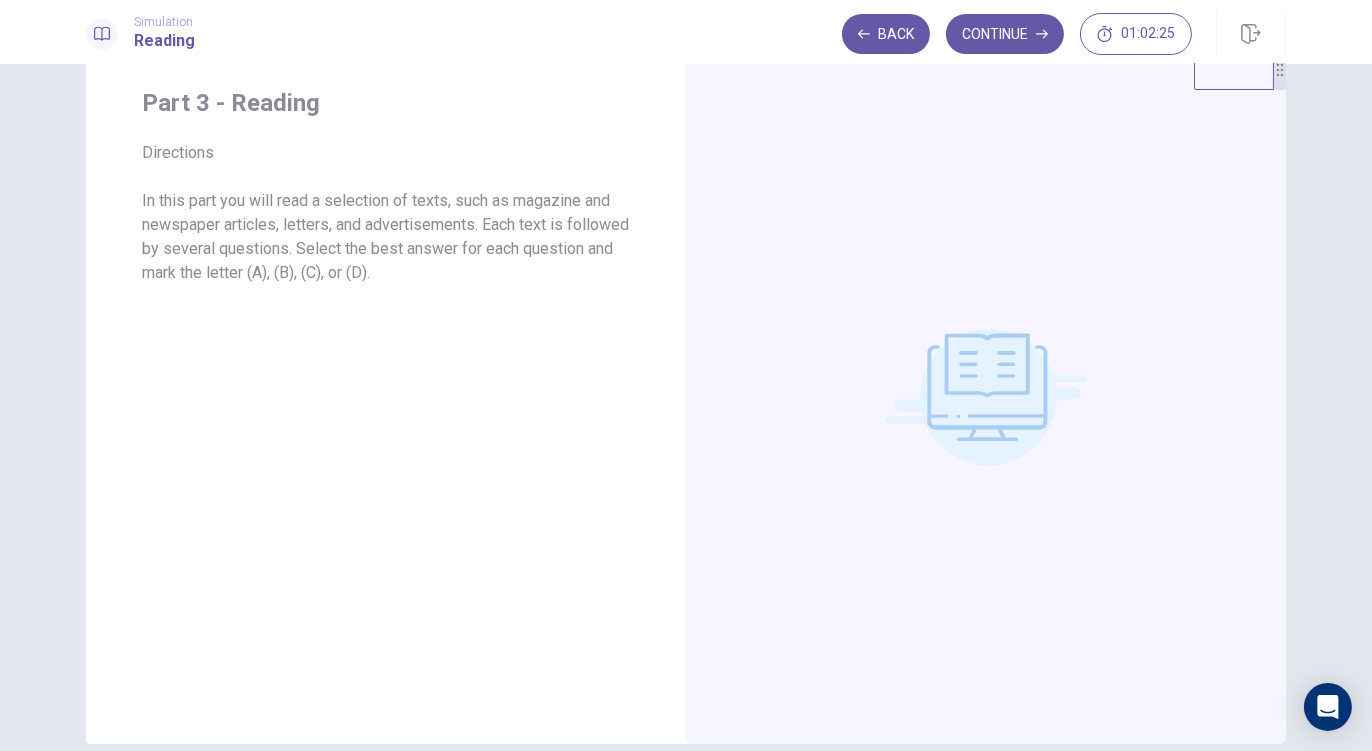 scroll, scrollTop: 0, scrollLeft: 0, axis: both 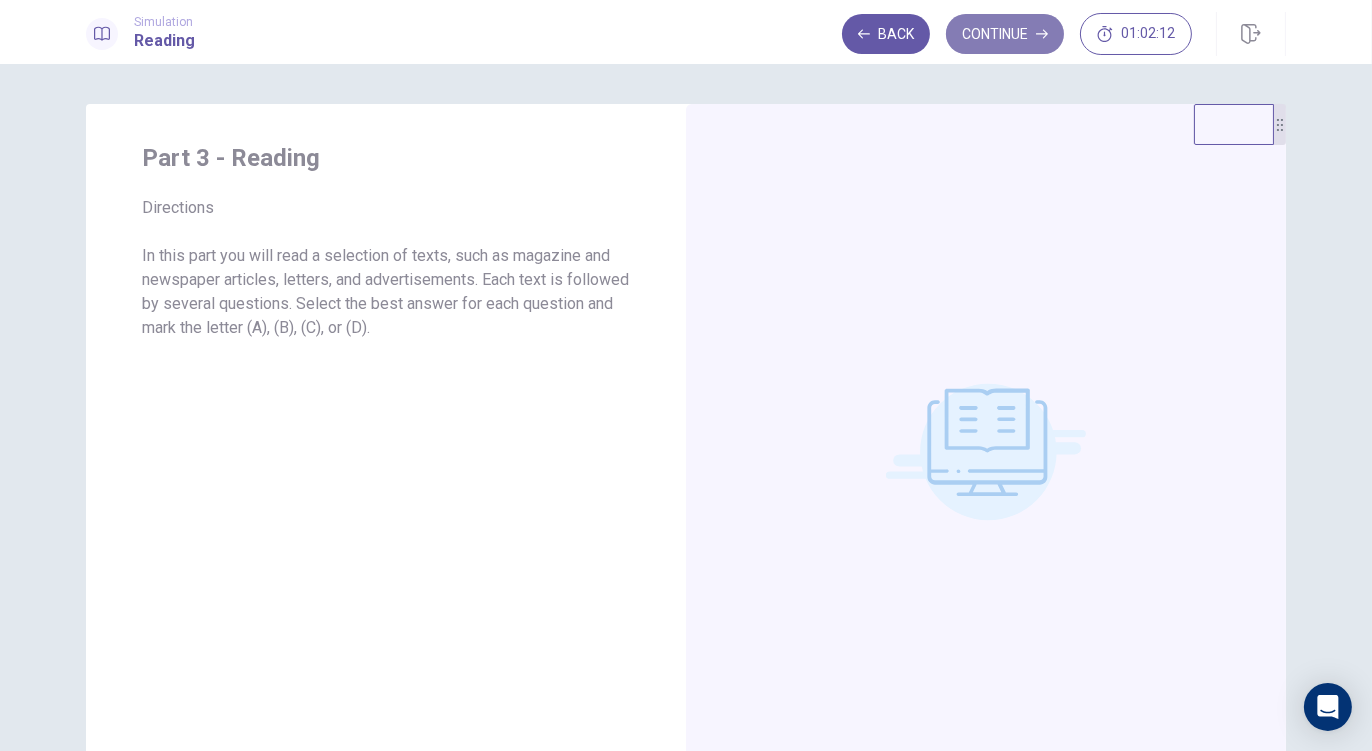 click on "Continue" at bounding box center [1005, 34] 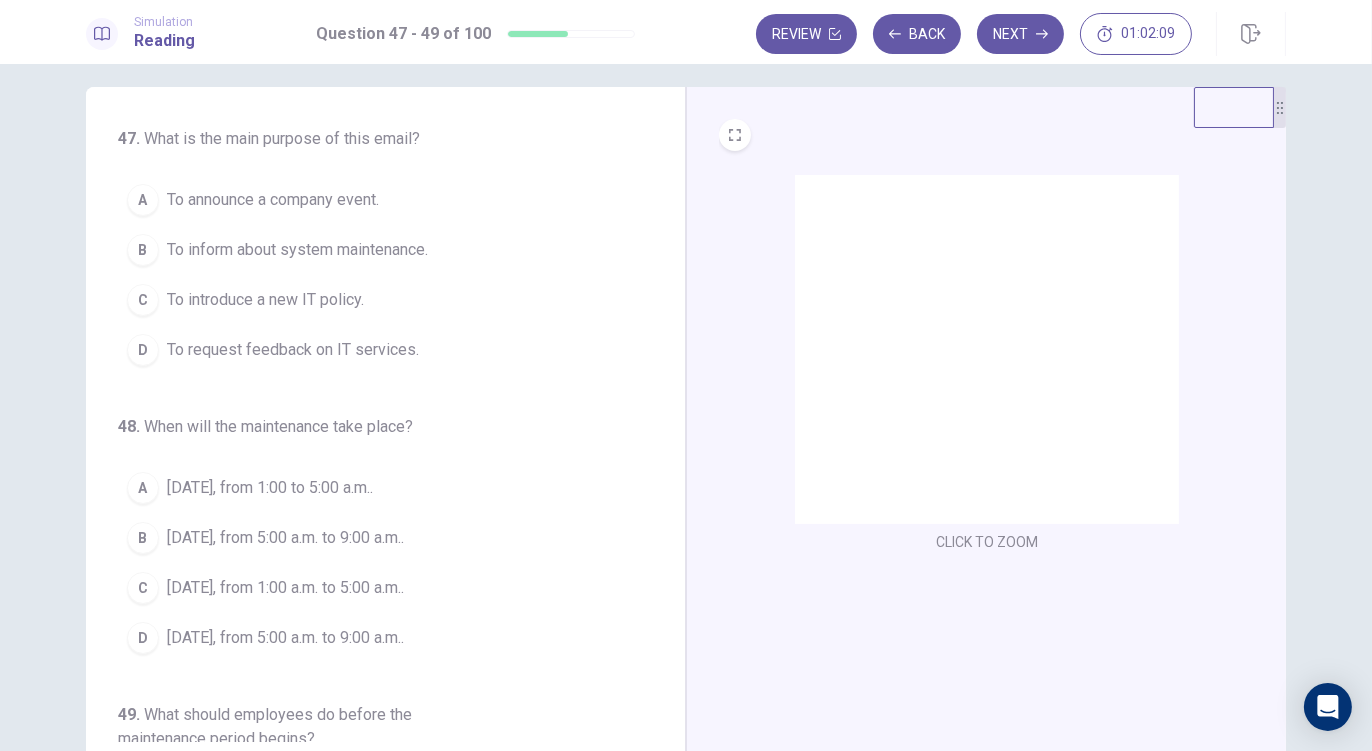 scroll, scrollTop: 17, scrollLeft: 0, axis: vertical 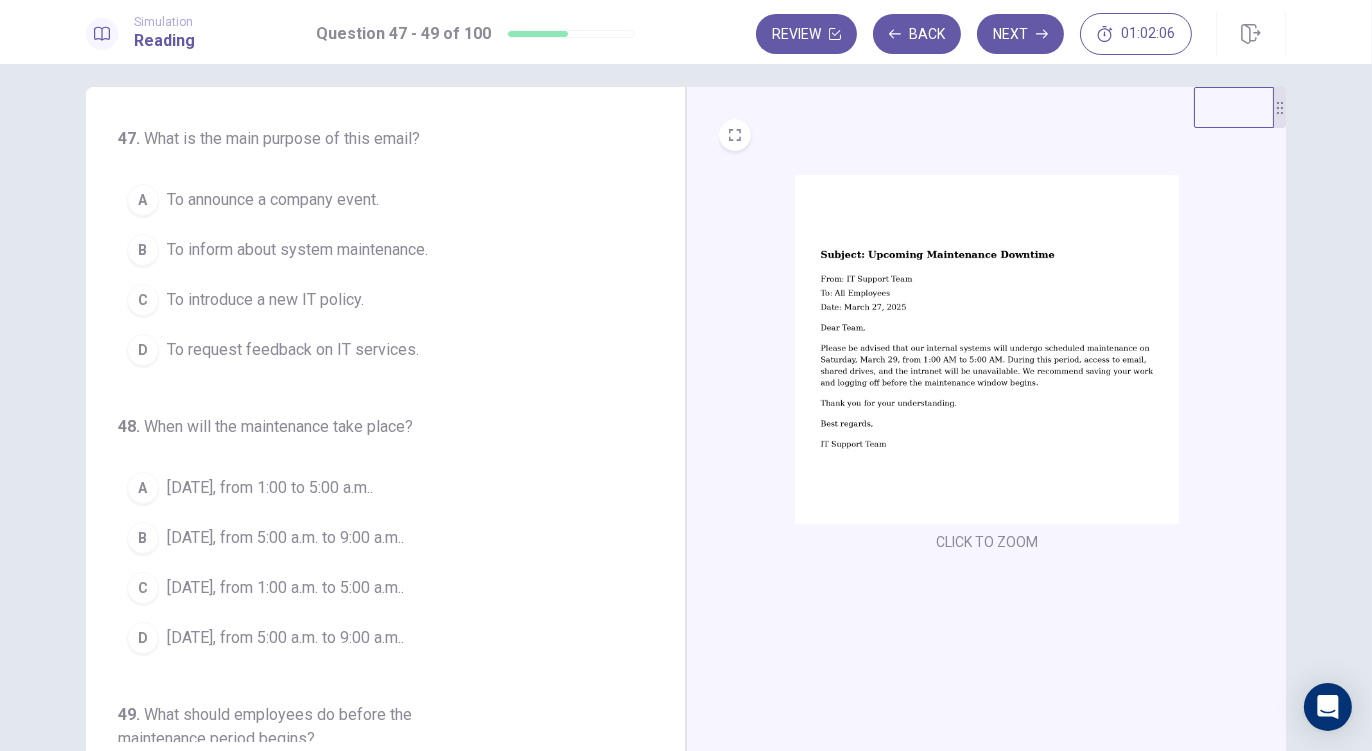 click at bounding box center [987, 349] 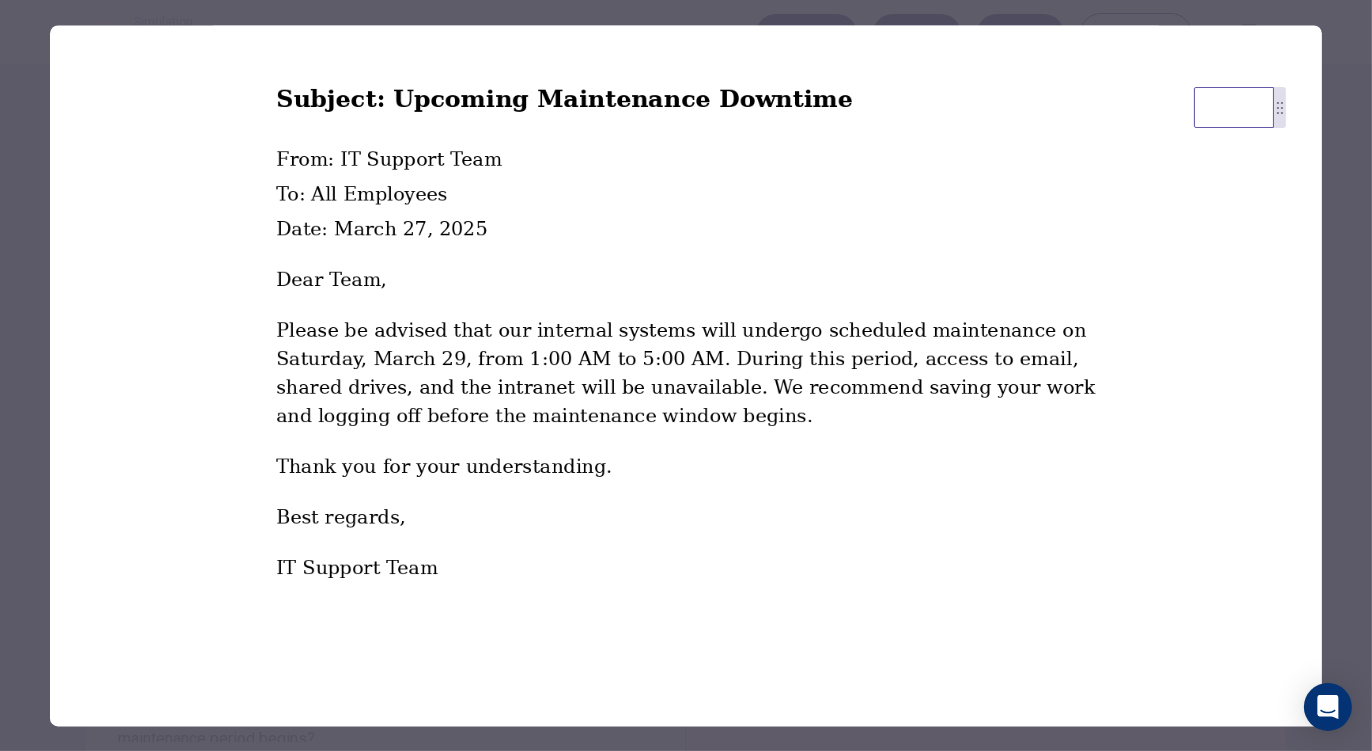 click at bounding box center (686, 375) 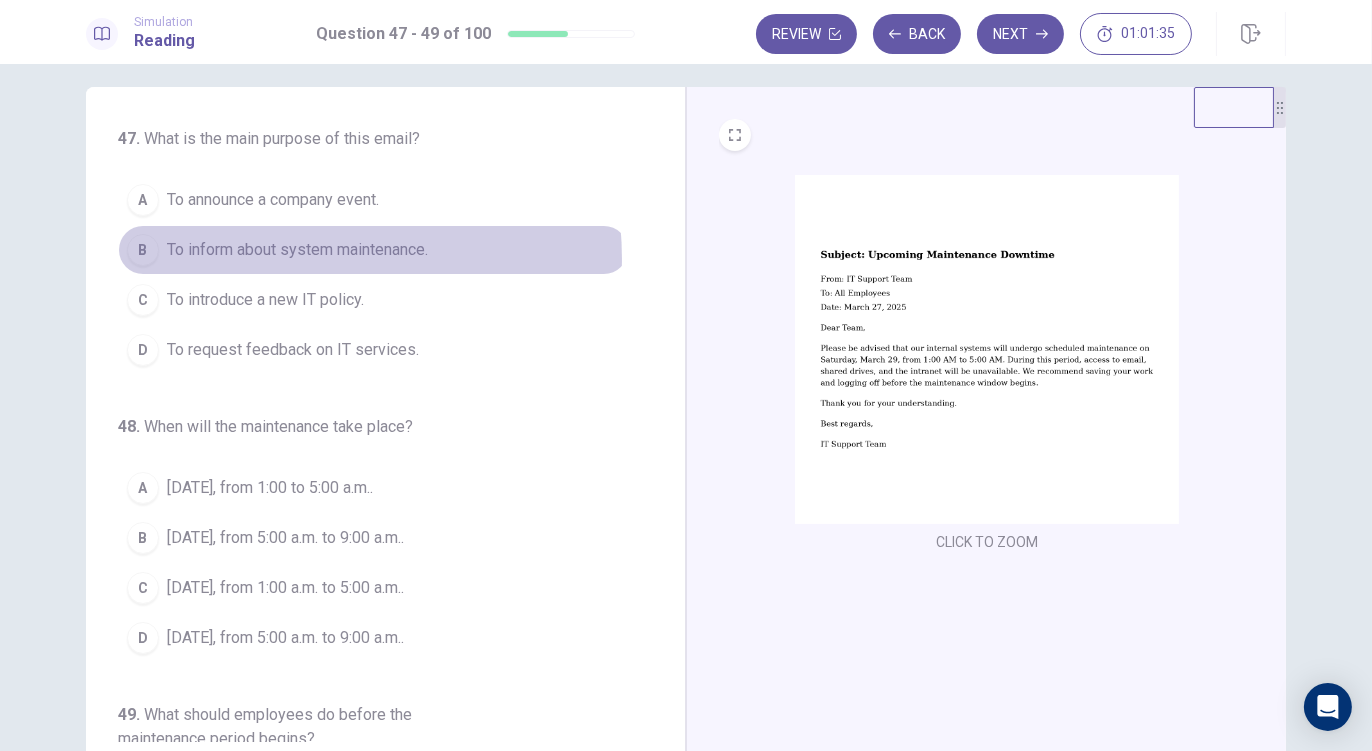 click on "To inform about system maintenance." at bounding box center [297, 250] 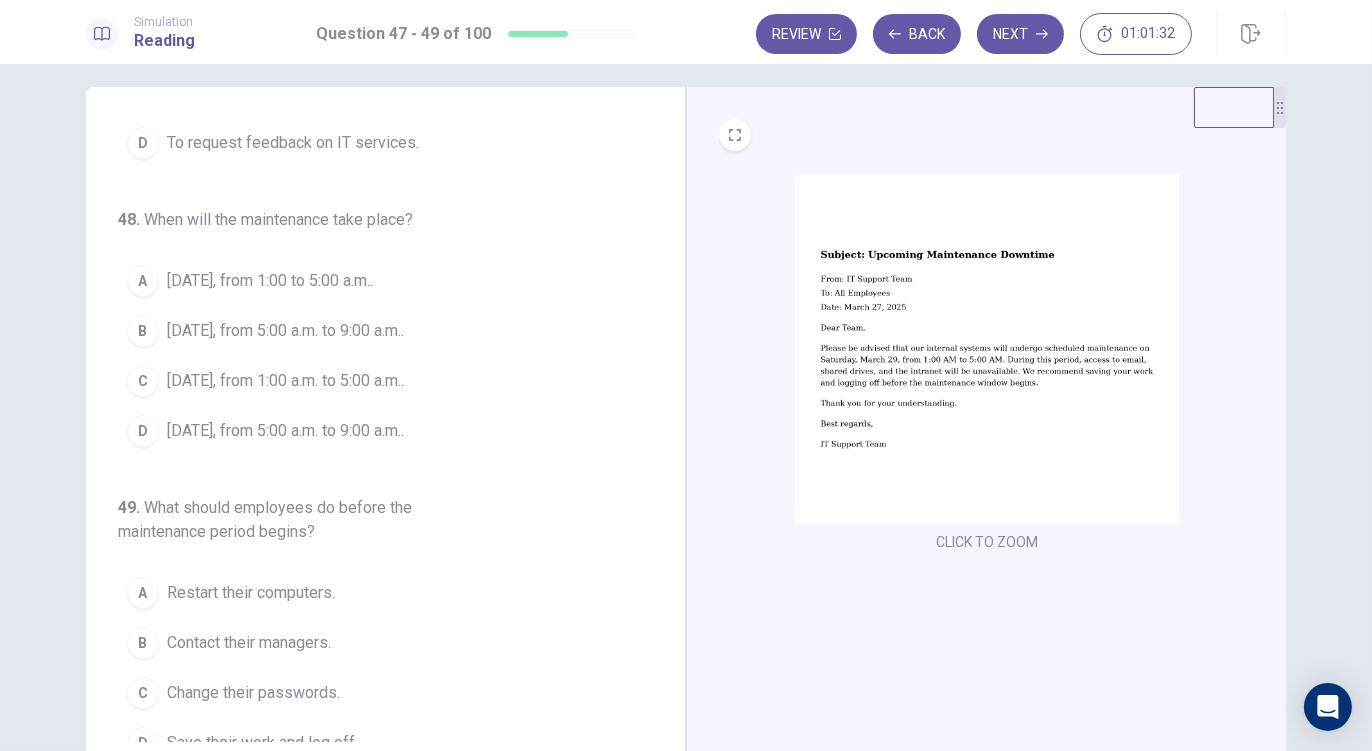scroll, scrollTop: 209, scrollLeft: 0, axis: vertical 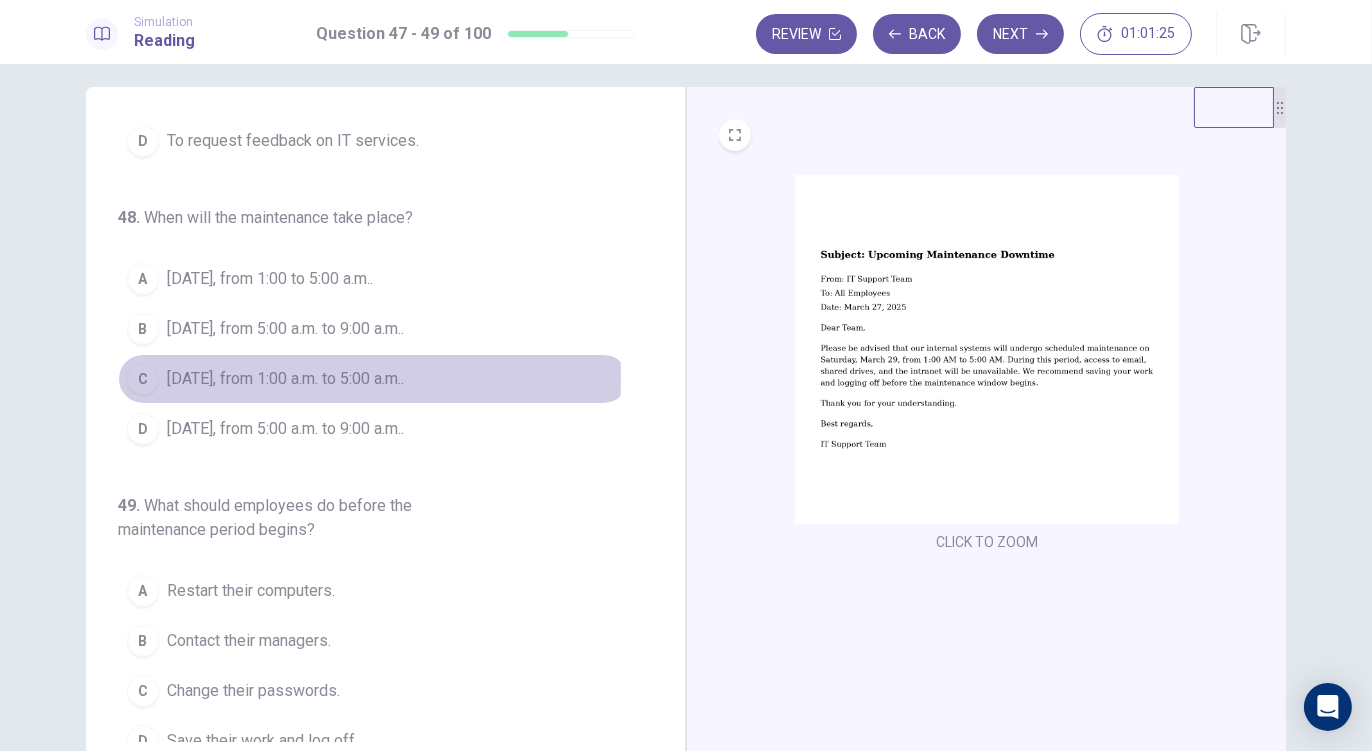click on "March 29, from 1:00 a.m. to 5:00 a.m.." at bounding box center [285, 379] 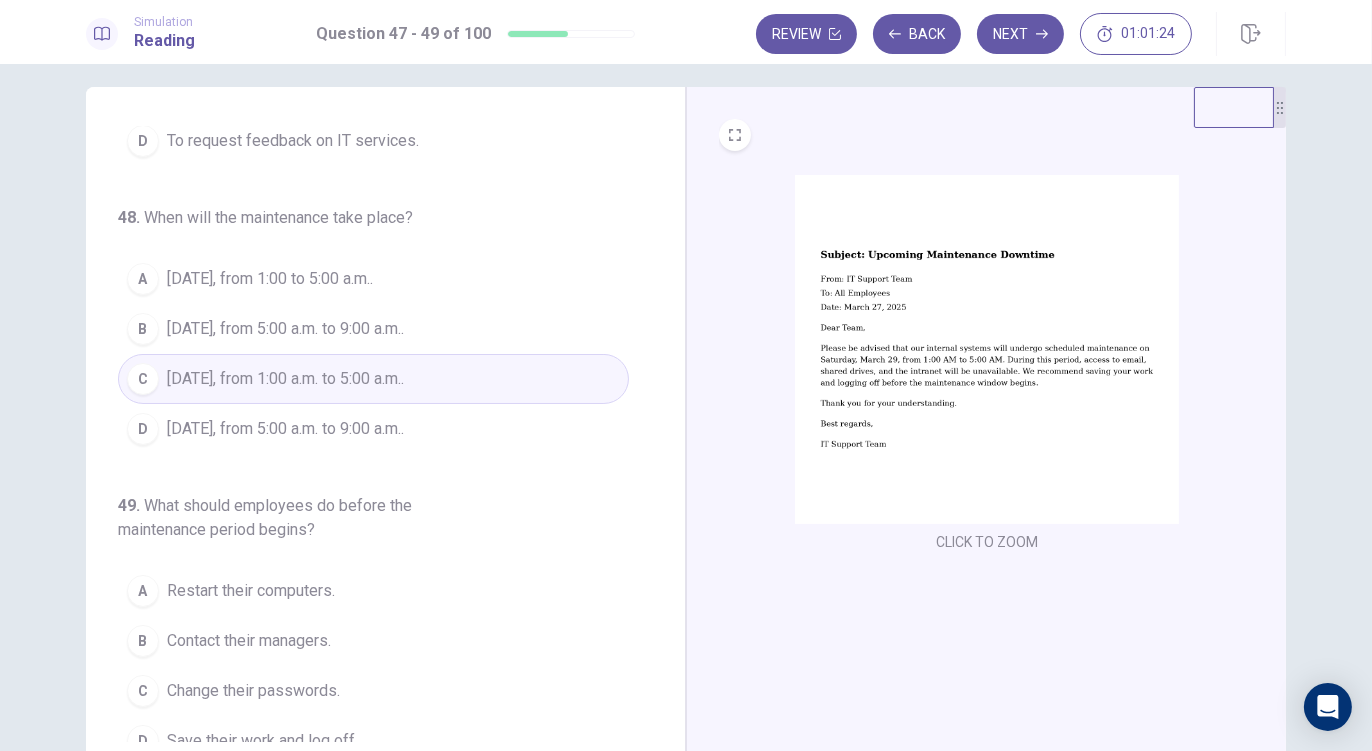 scroll, scrollTop: 225, scrollLeft: 0, axis: vertical 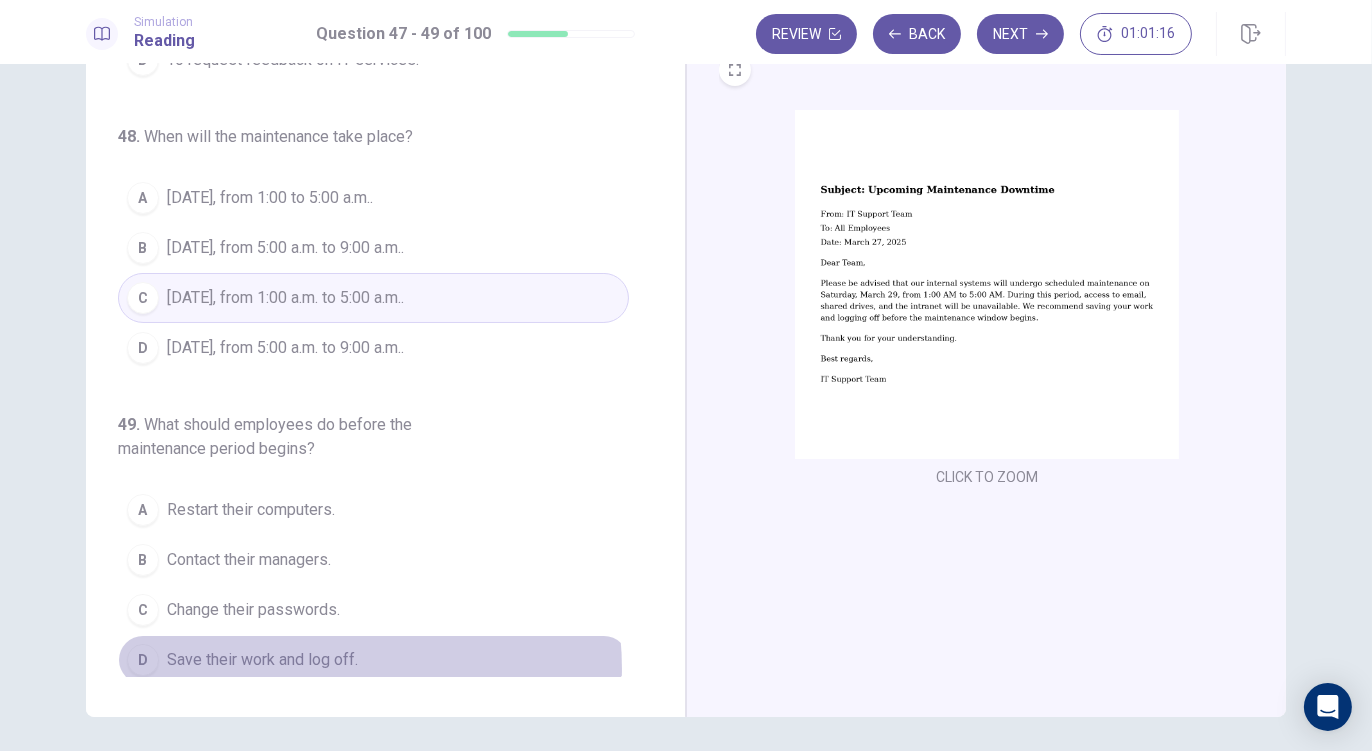 click on "Save their work and log off." at bounding box center [262, 660] 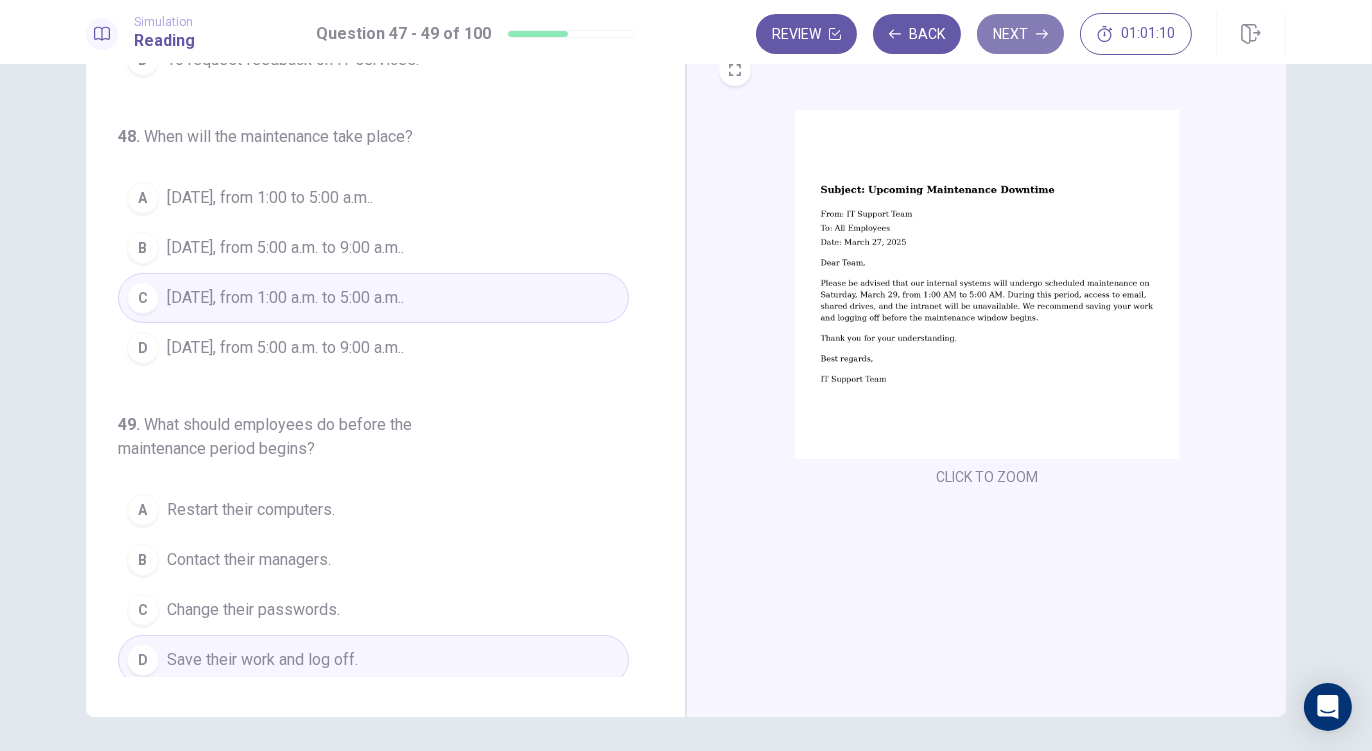 click on "Next" at bounding box center [1020, 34] 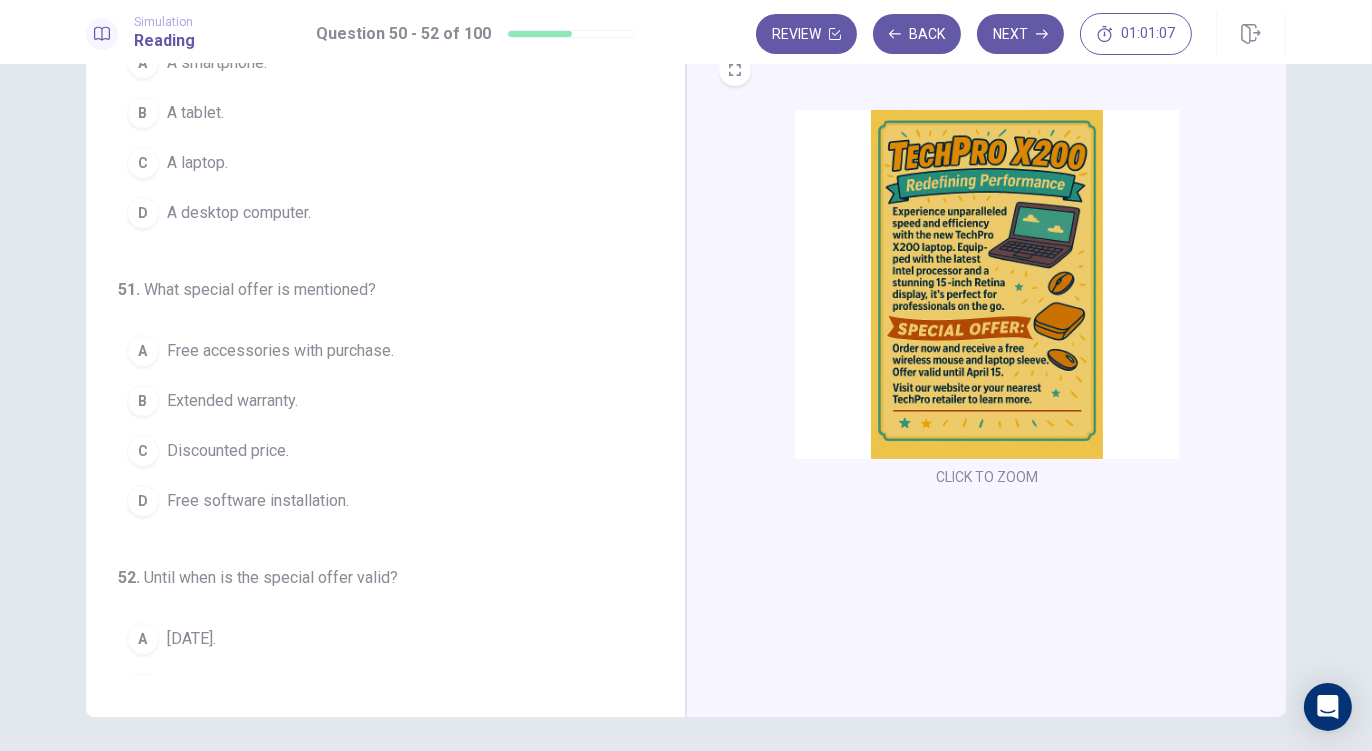 scroll, scrollTop: 0, scrollLeft: 0, axis: both 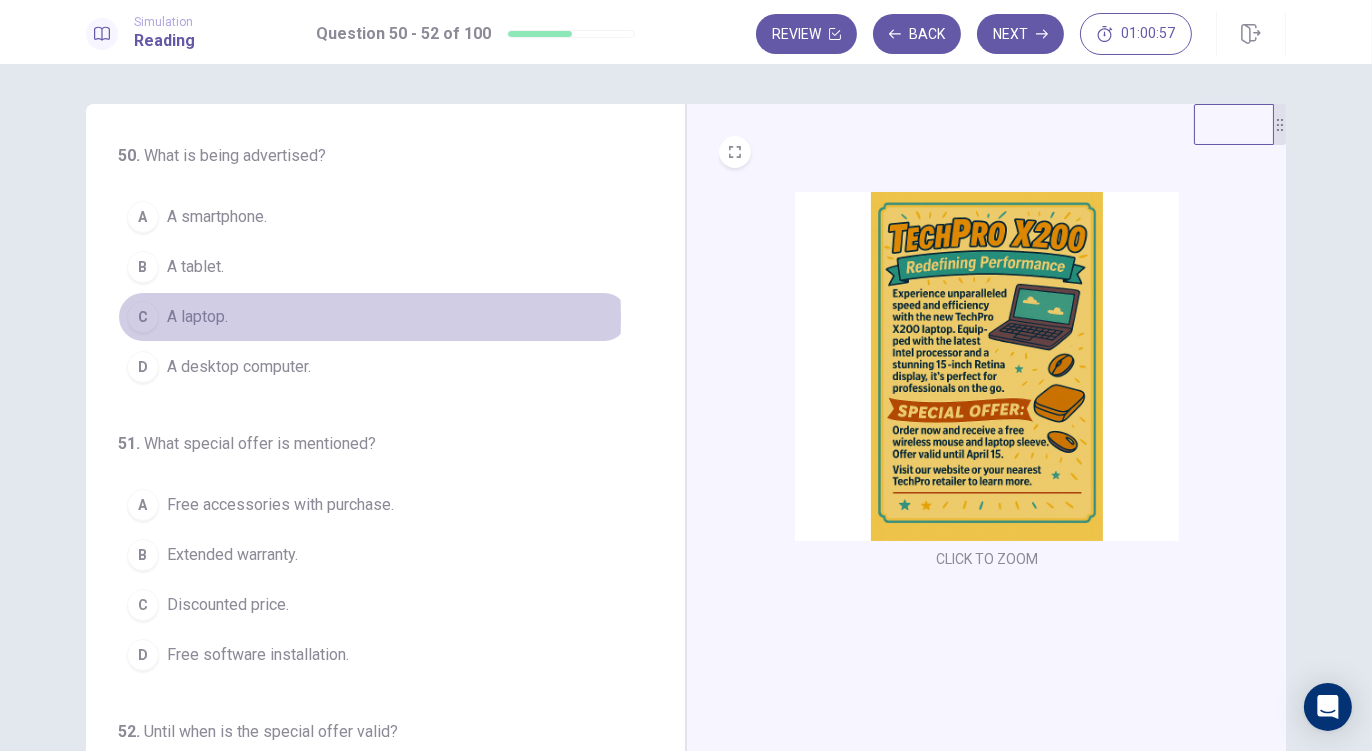 click on "A laptop." at bounding box center (197, 317) 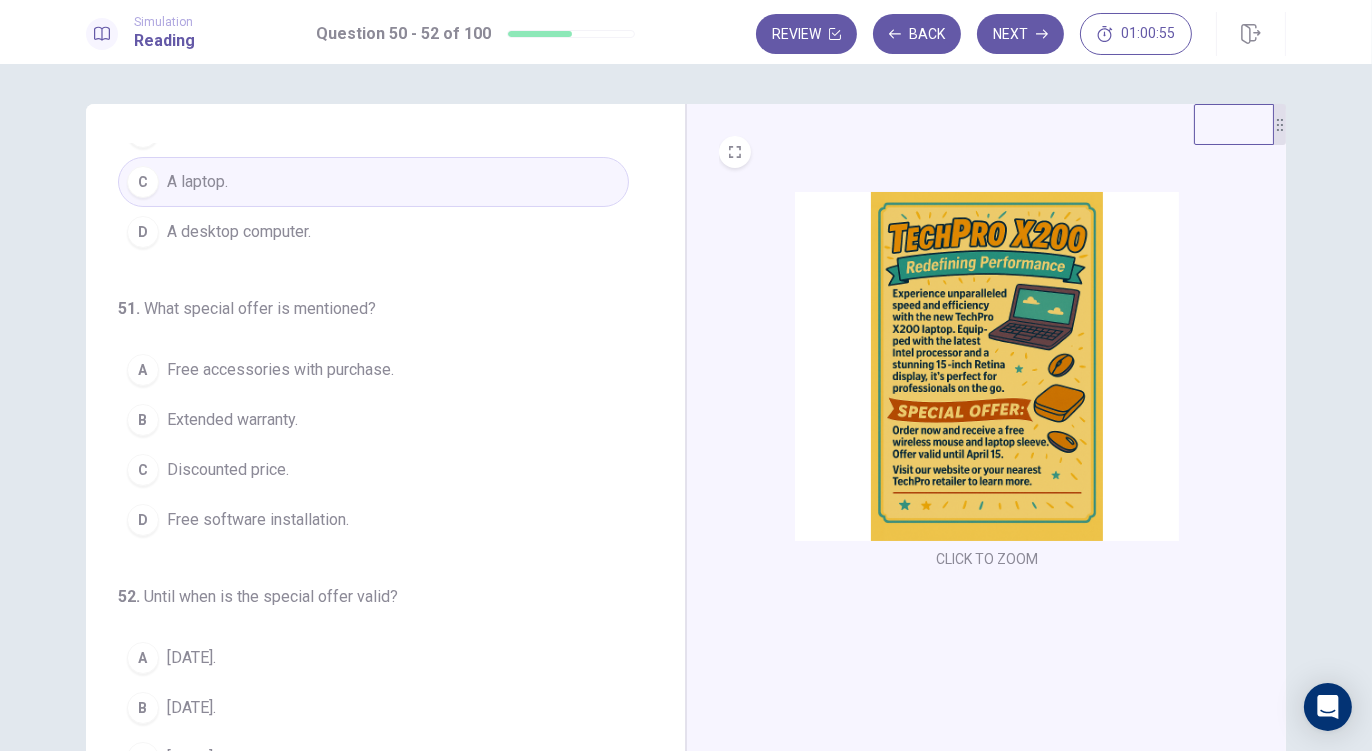 scroll, scrollTop: 137, scrollLeft: 0, axis: vertical 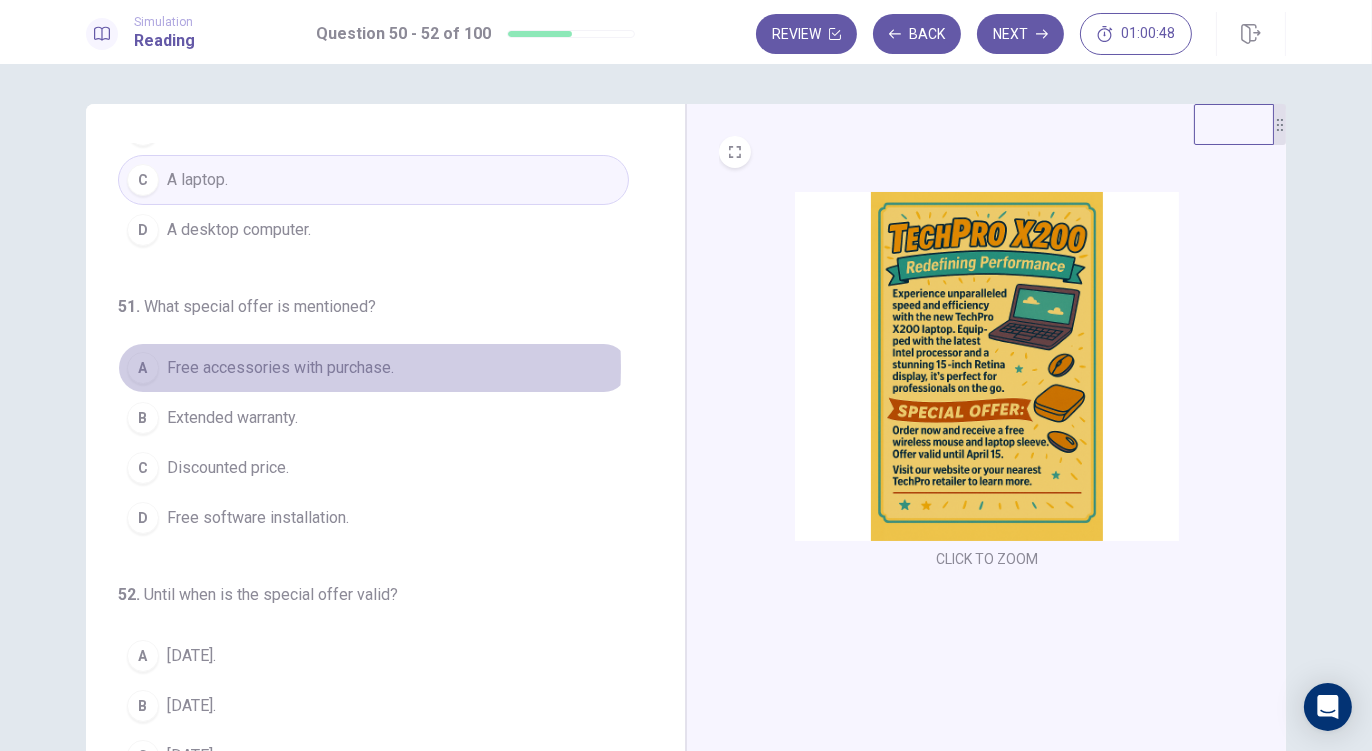 click on "Free accessories with purchase." at bounding box center (280, 368) 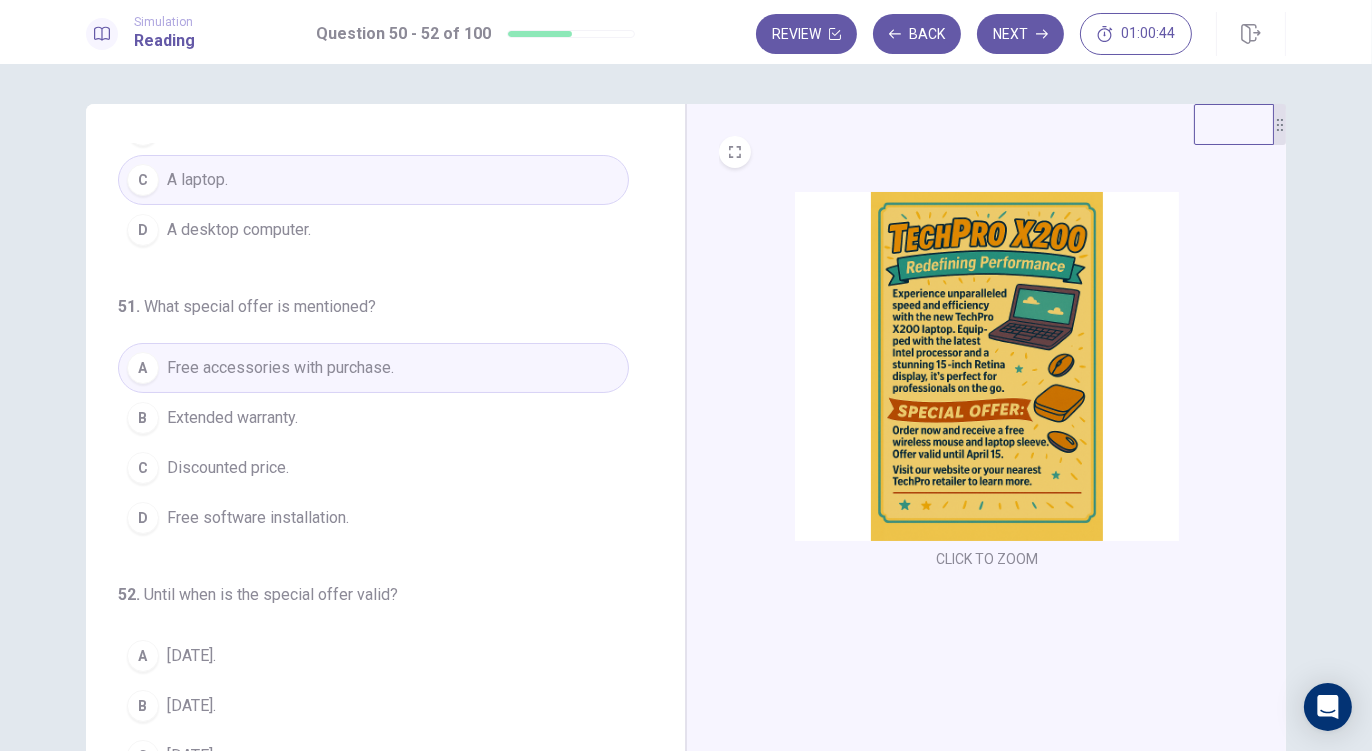 scroll, scrollTop: 201, scrollLeft: 0, axis: vertical 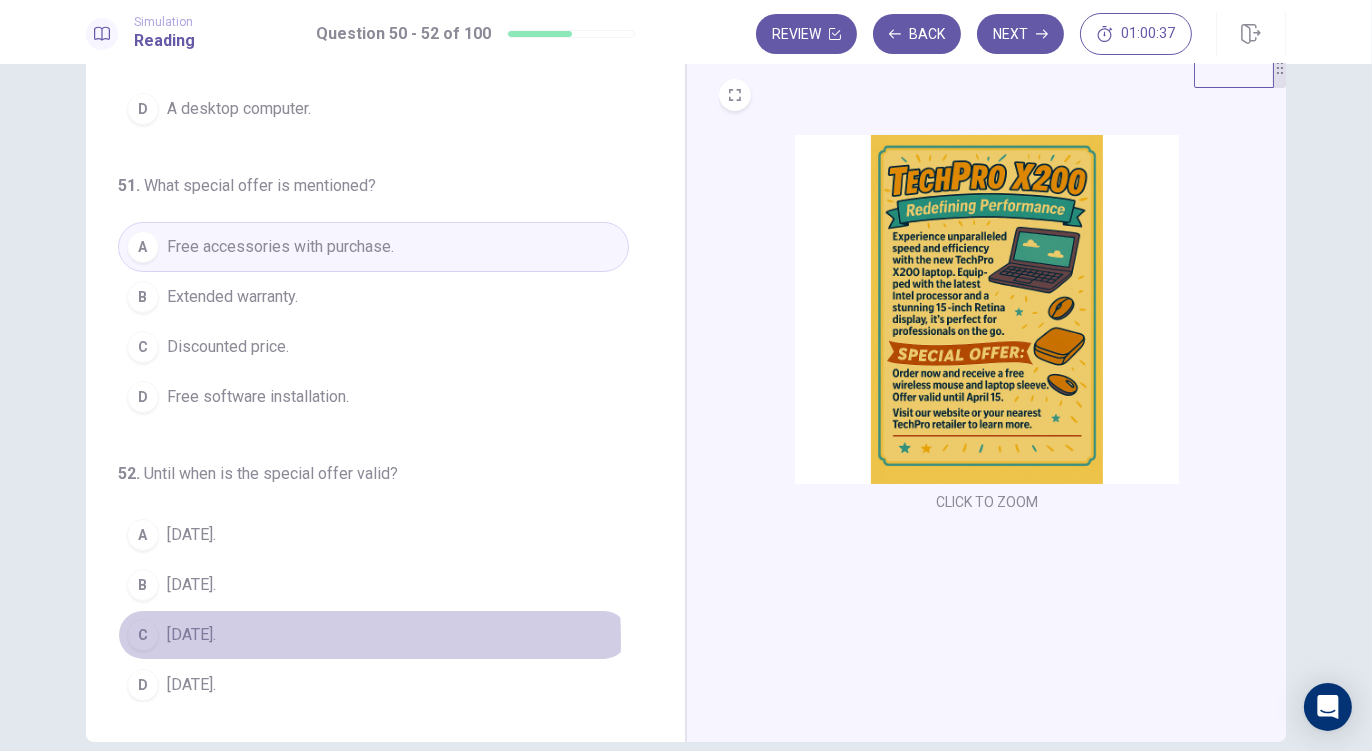 click on "April 15." at bounding box center [191, 635] 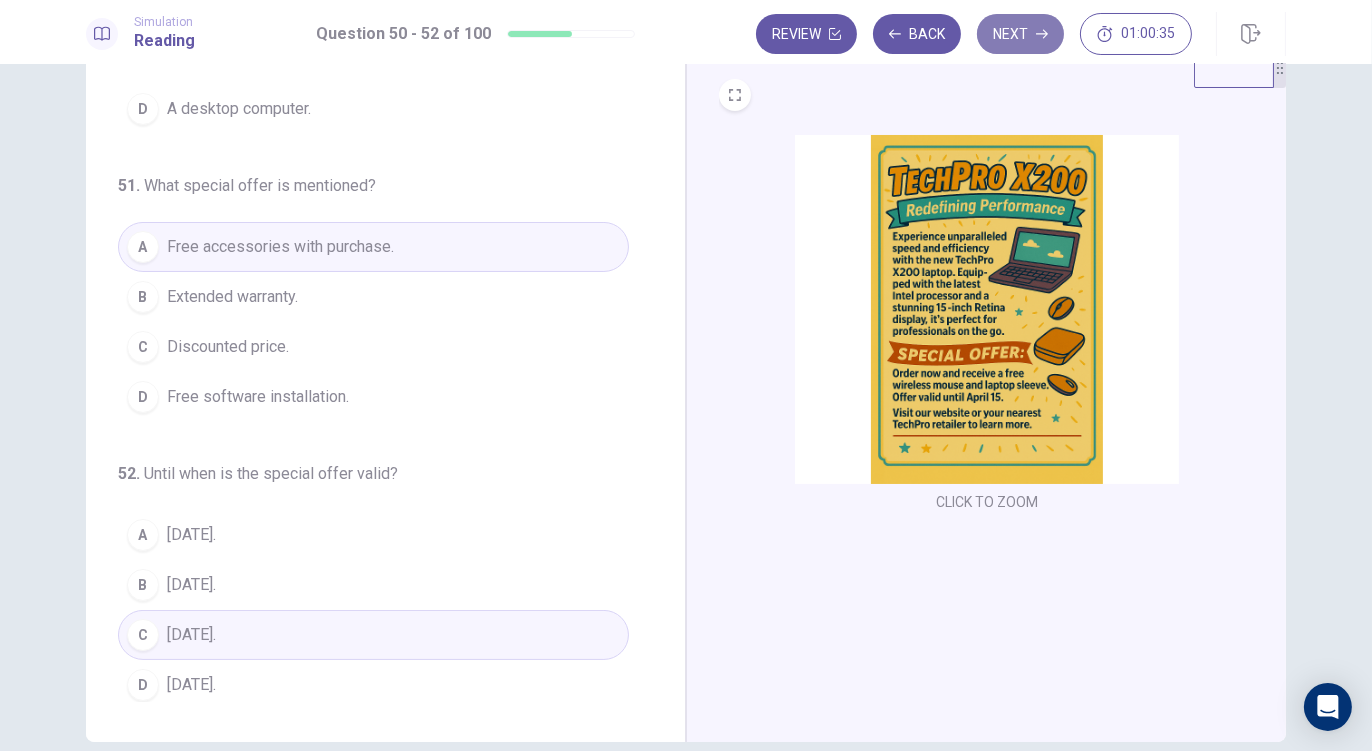 click on "Next" at bounding box center [1020, 34] 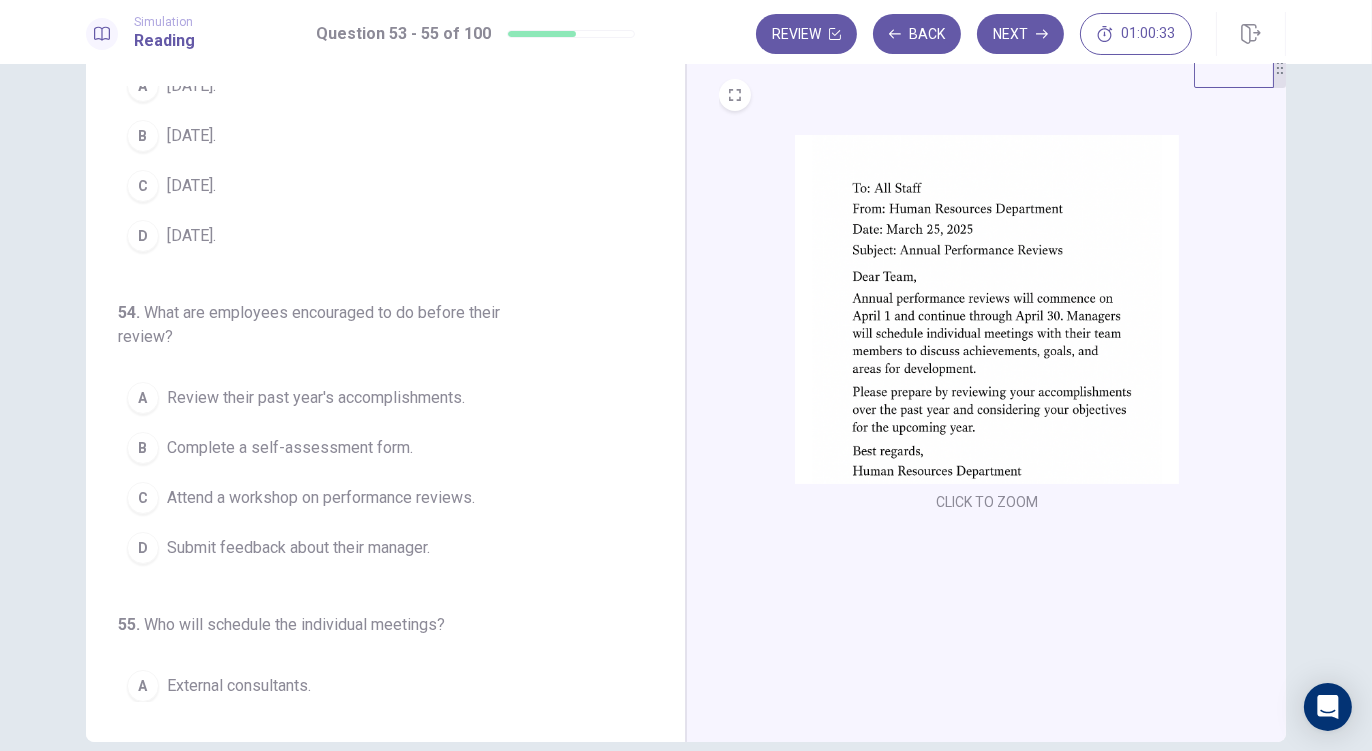 scroll, scrollTop: 0, scrollLeft: 0, axis: both 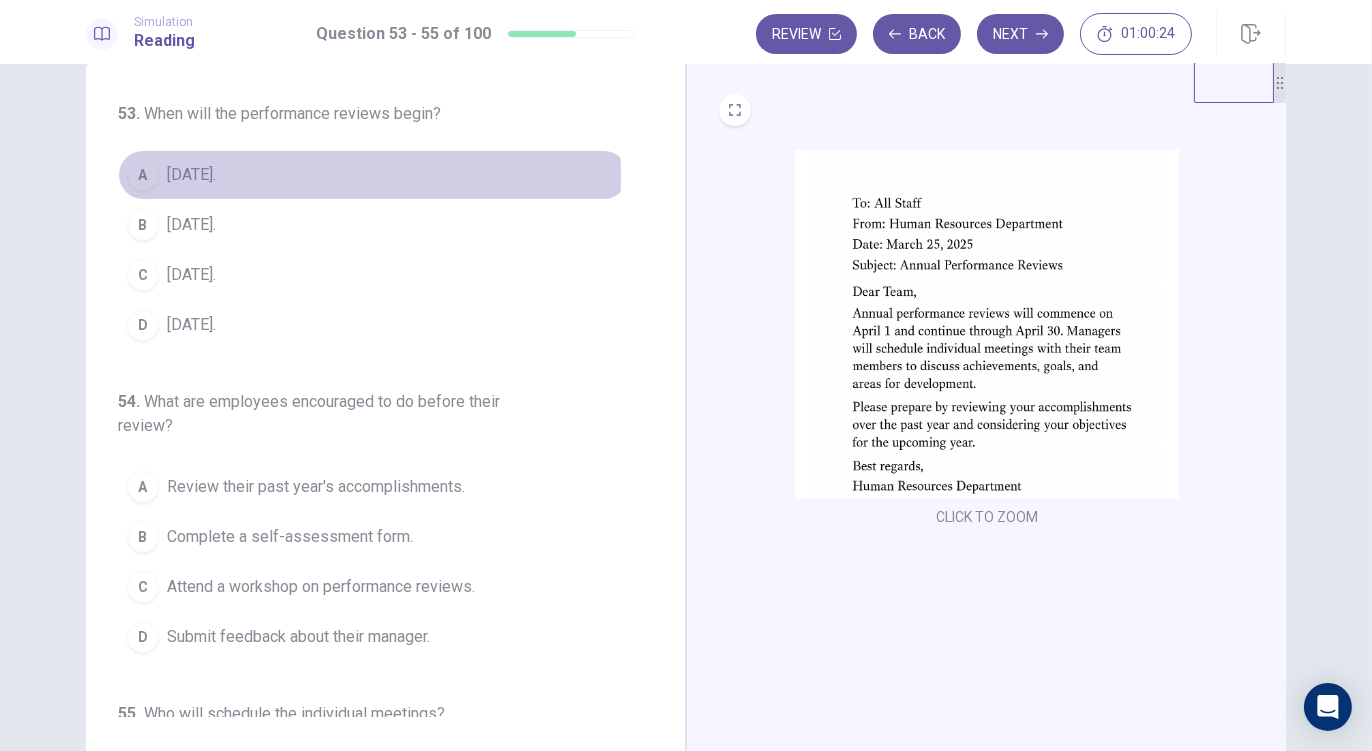 click on "A April 1." at bounding box center (373, 175) 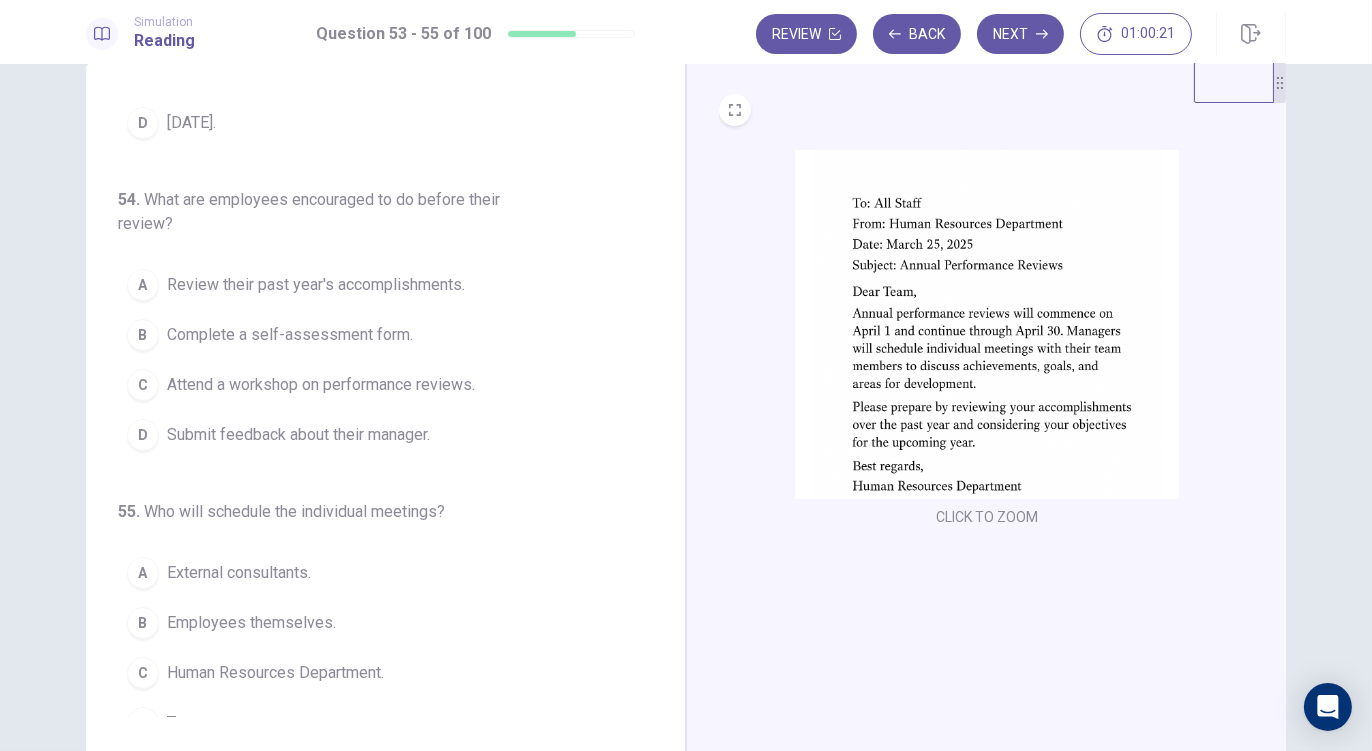scroll, scrollTop: 204, scrollLeft: 0, axis: vertical 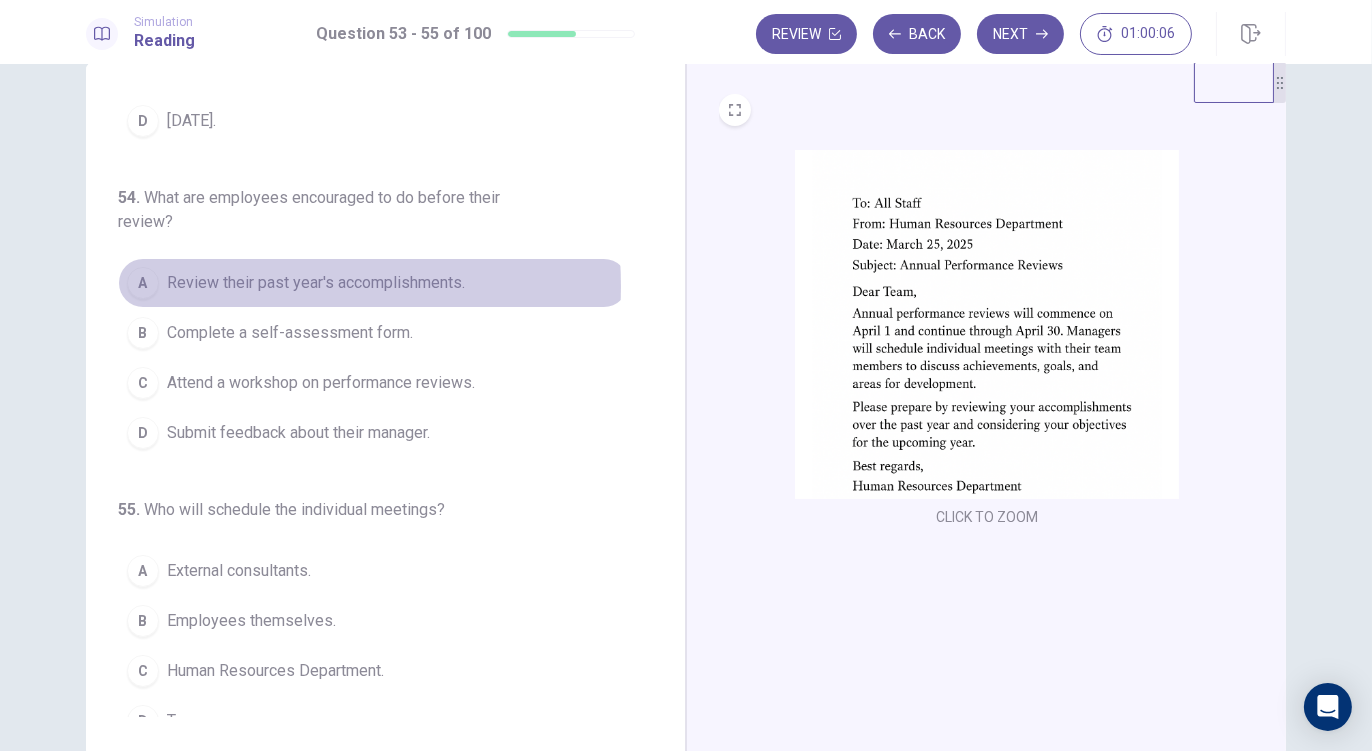 click on "Review their past year's accomplishments." at bounding box center [316, 283] 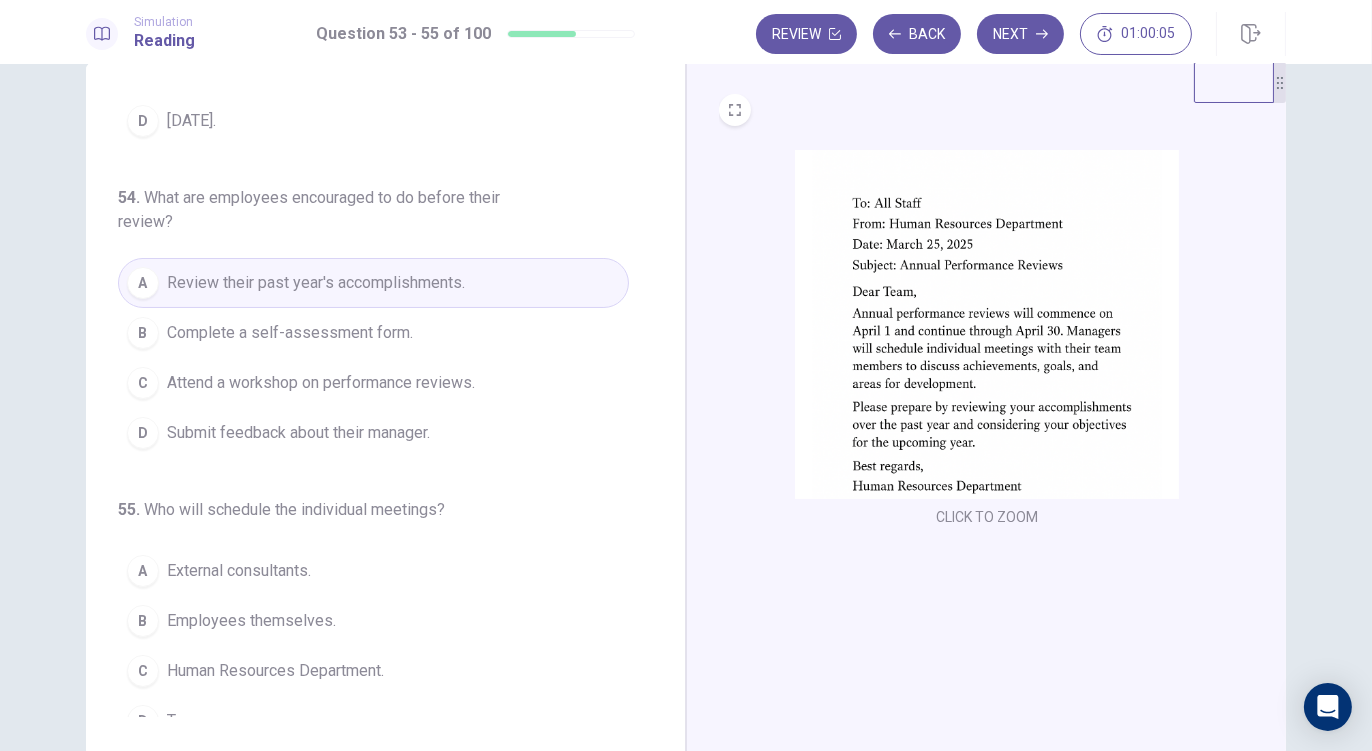 scroll, scrollTop: 225, scrollLeft: 0, axis: vertical 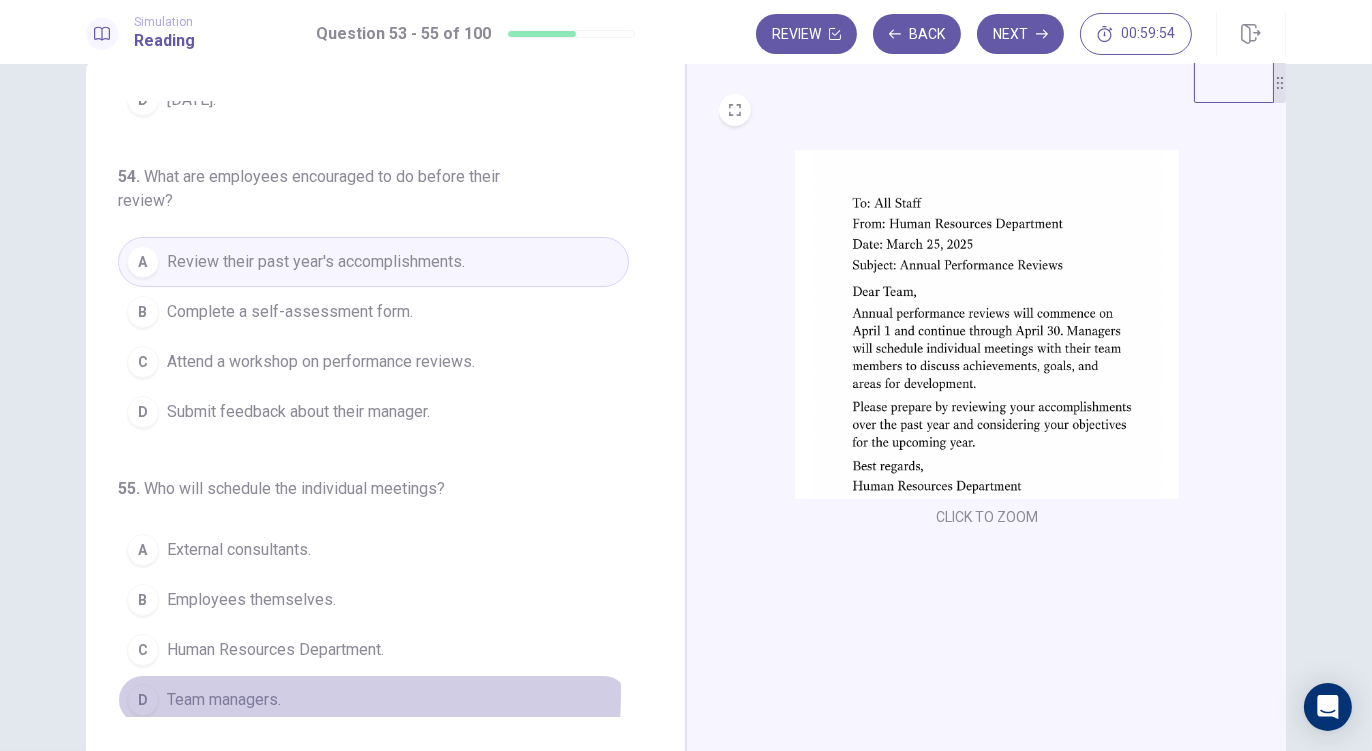 click on "Team managers." at bounding box center (224, 700) 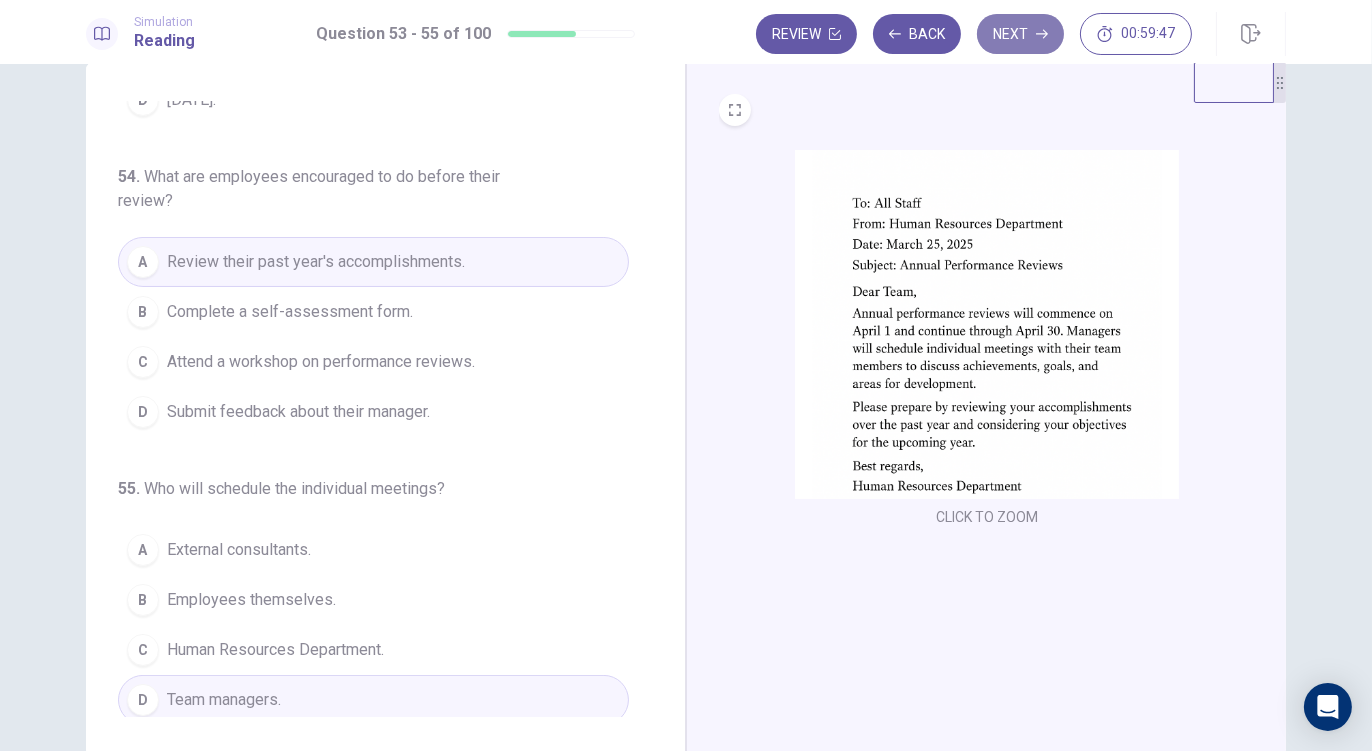 click on "Next" at bounding box center (1020, 34) 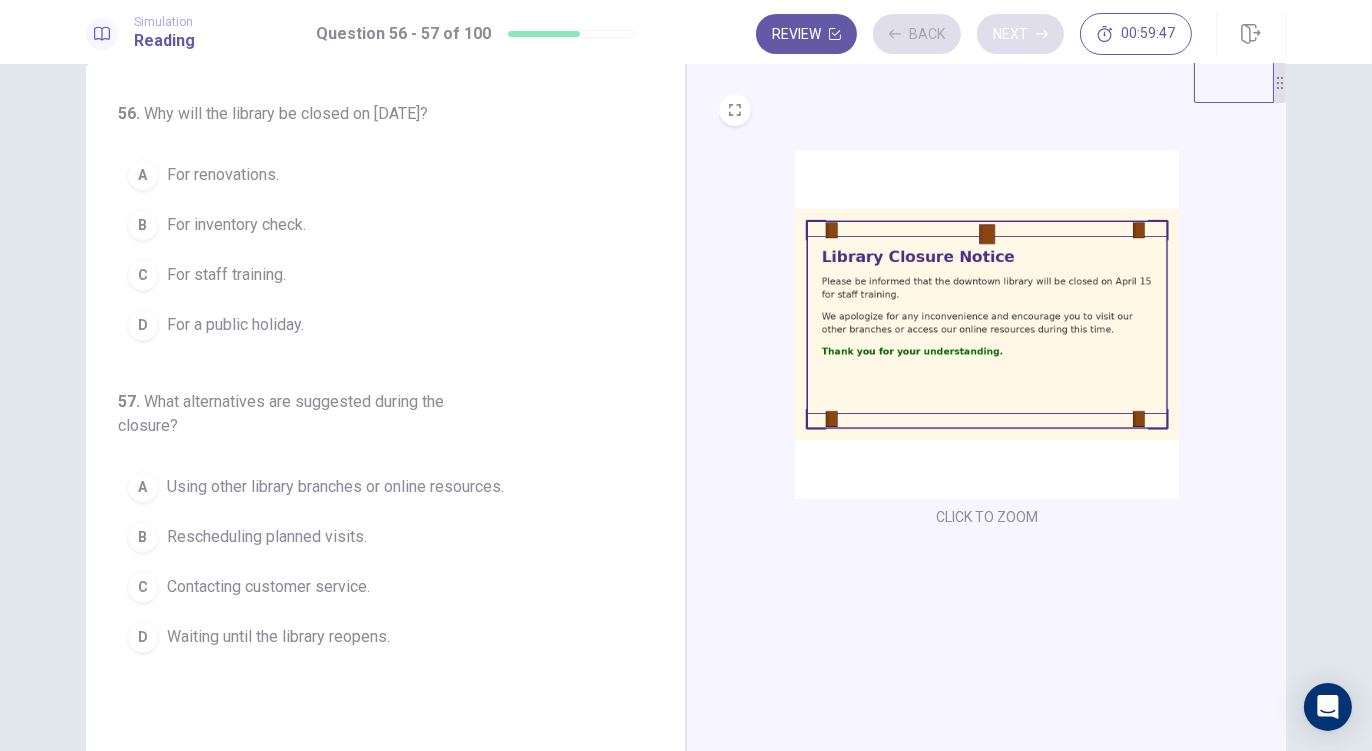 scroll, scrollTop: 0, scrollLeft: 0, axis: both 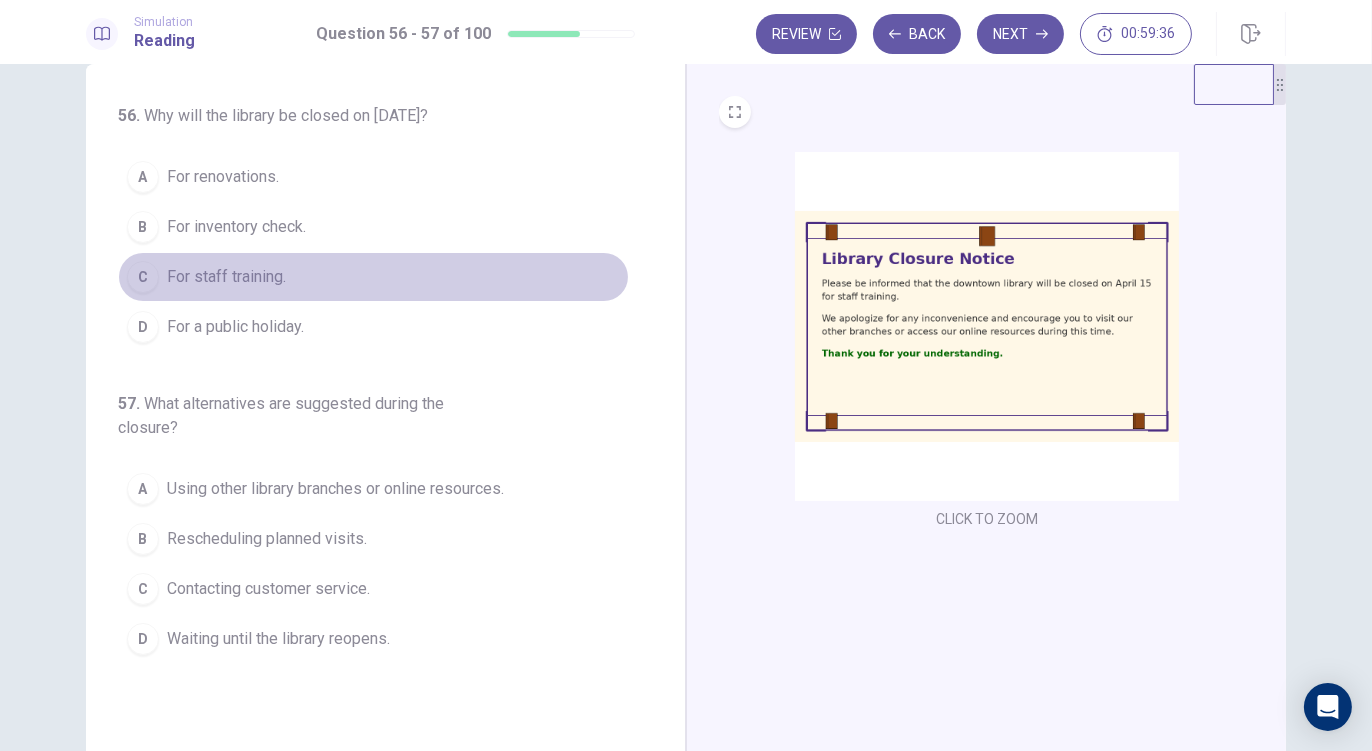 click on "For staff training." at bounding box center [226, 277] 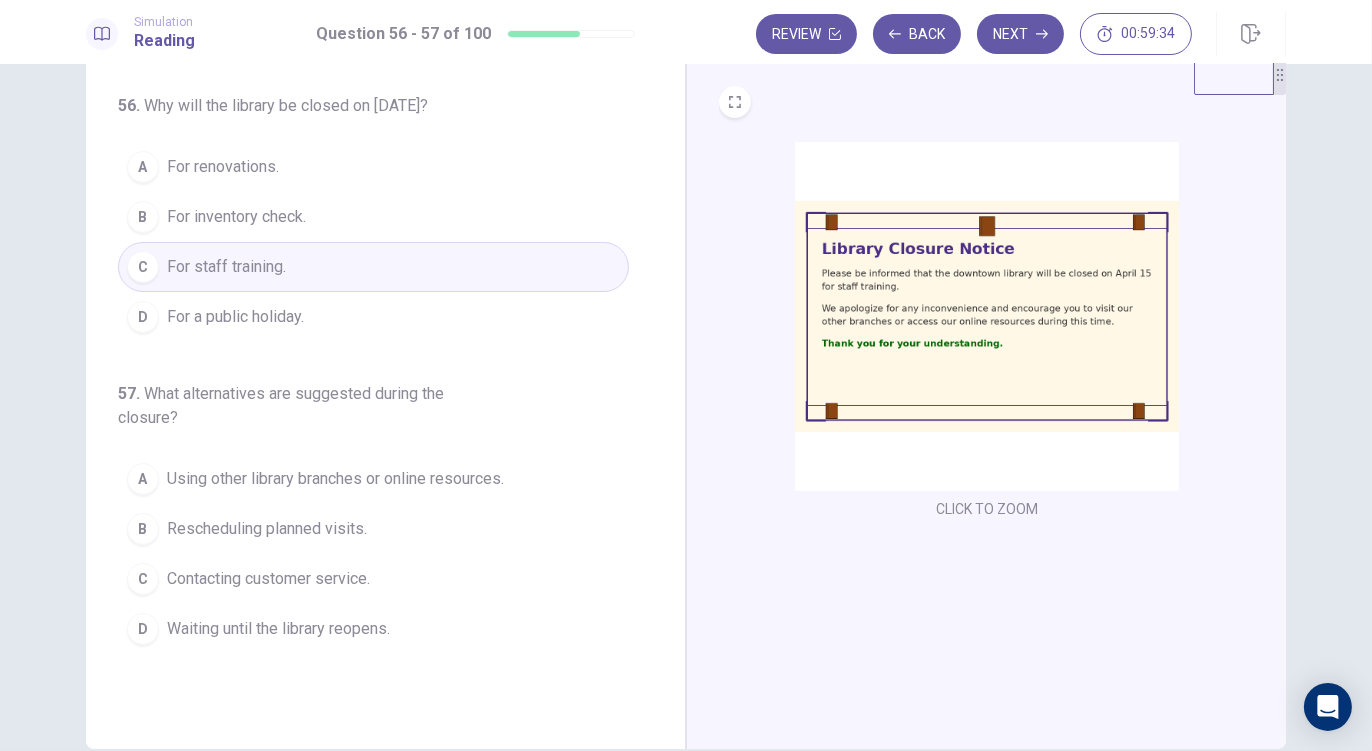 scroll, scrollTop: 57, scrollLeft: 0, axis: vertical 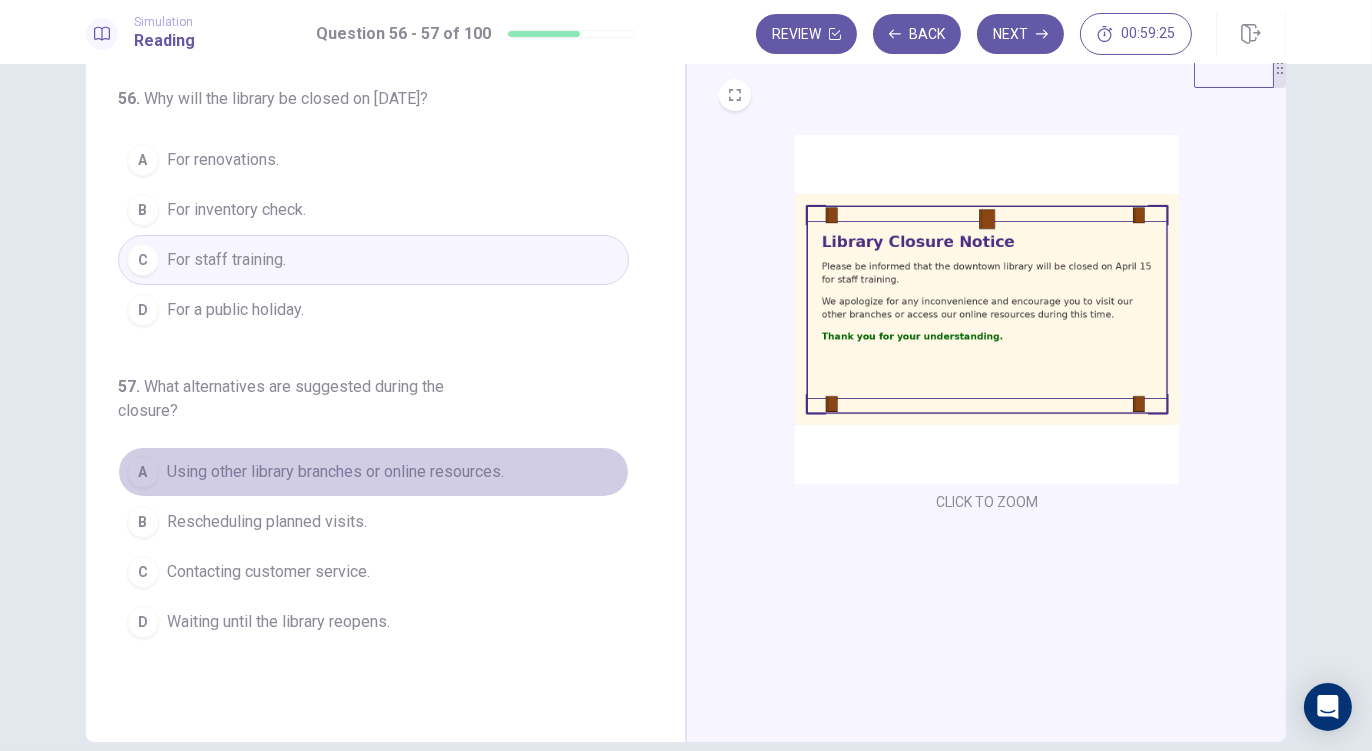 click on "Using other library branches or online resources." at bounding box center [335, 472] 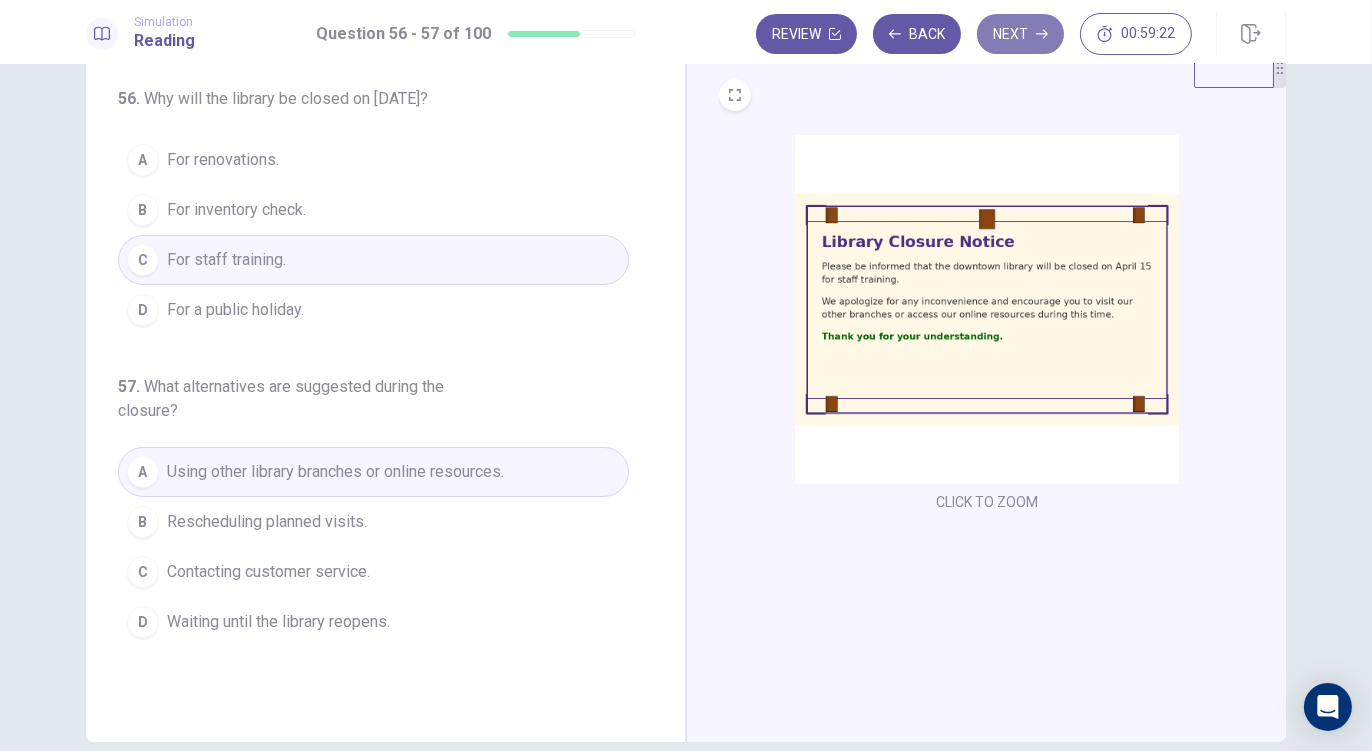 click on "Next" at bounding box center [1020, 34] 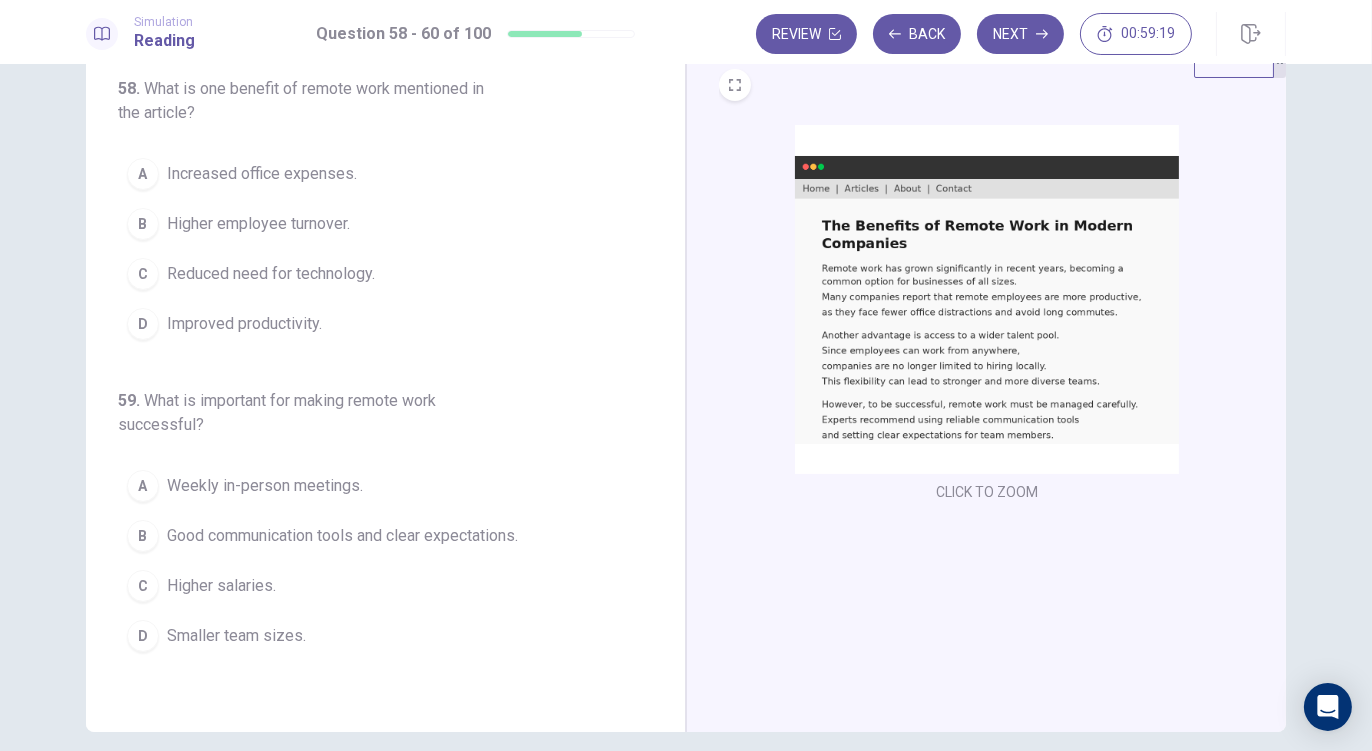 scroll, scrollTop: 69, scrollLeft: 0, axis: vertical 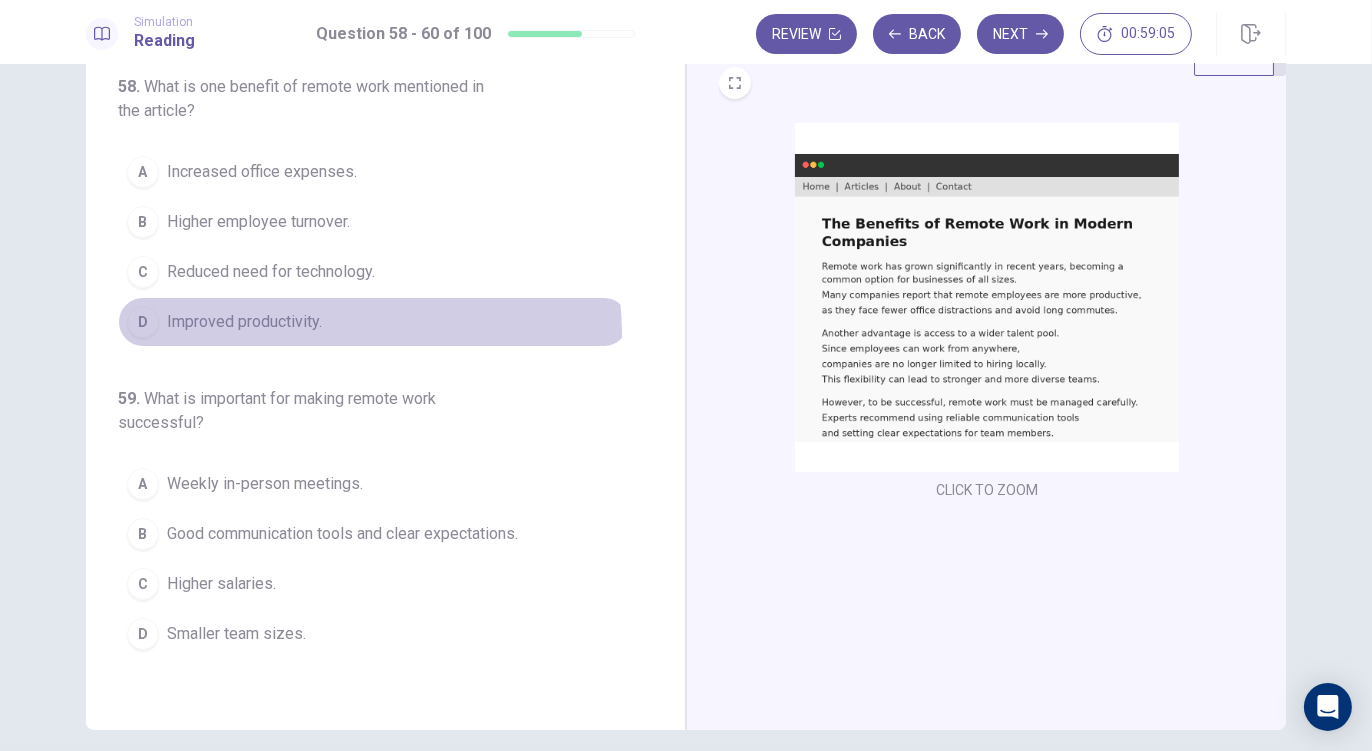 click on "D Improved productivity." at bounding box center [373, 322] 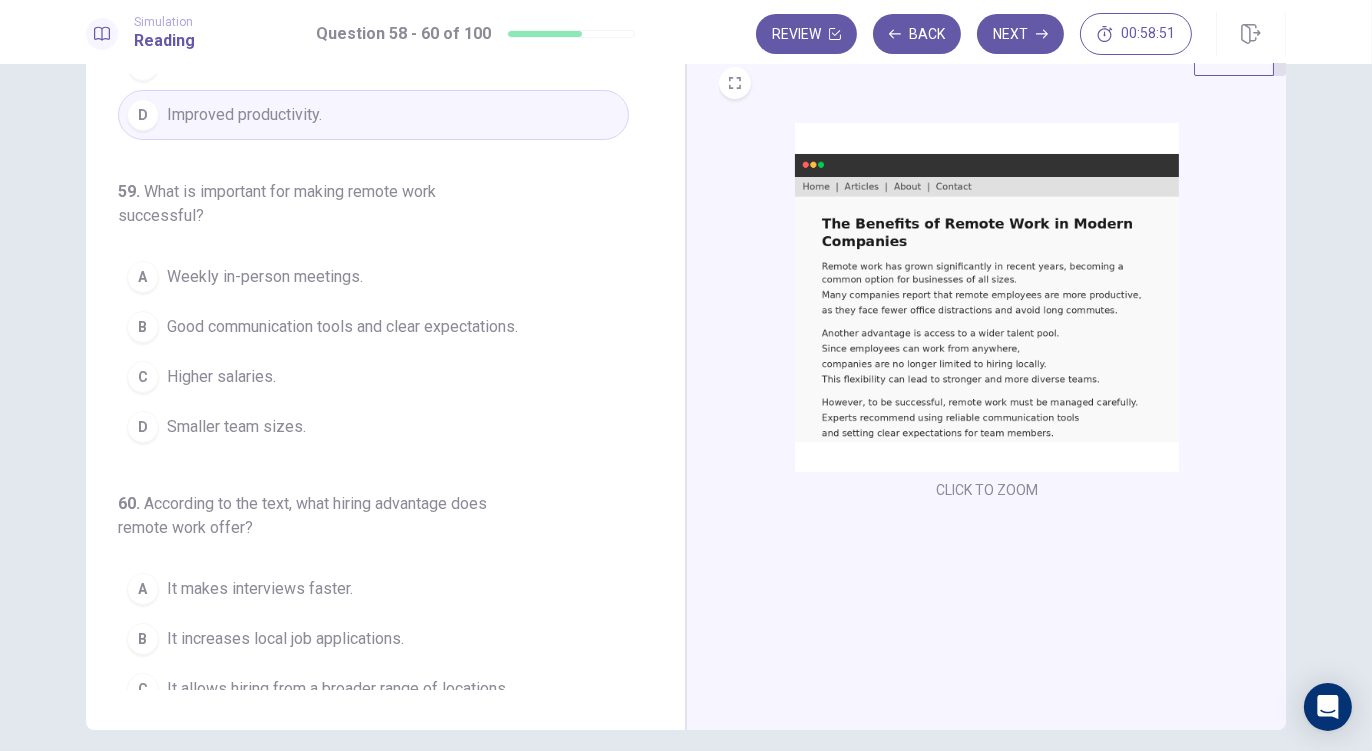 scroll, scrollTop: 212, scrollLeft: 0, axis: vertical 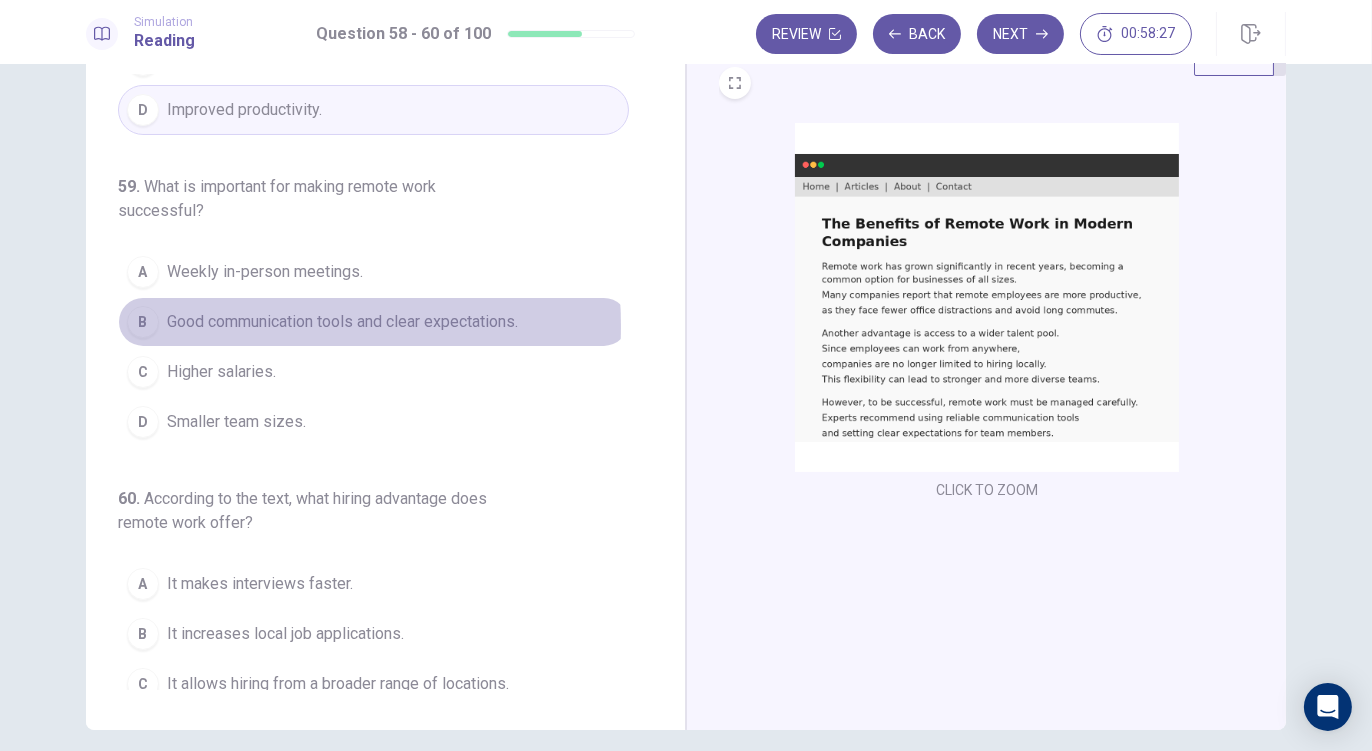 click on "Good communication tools and clear expectations." at bounding box center (342, 322) 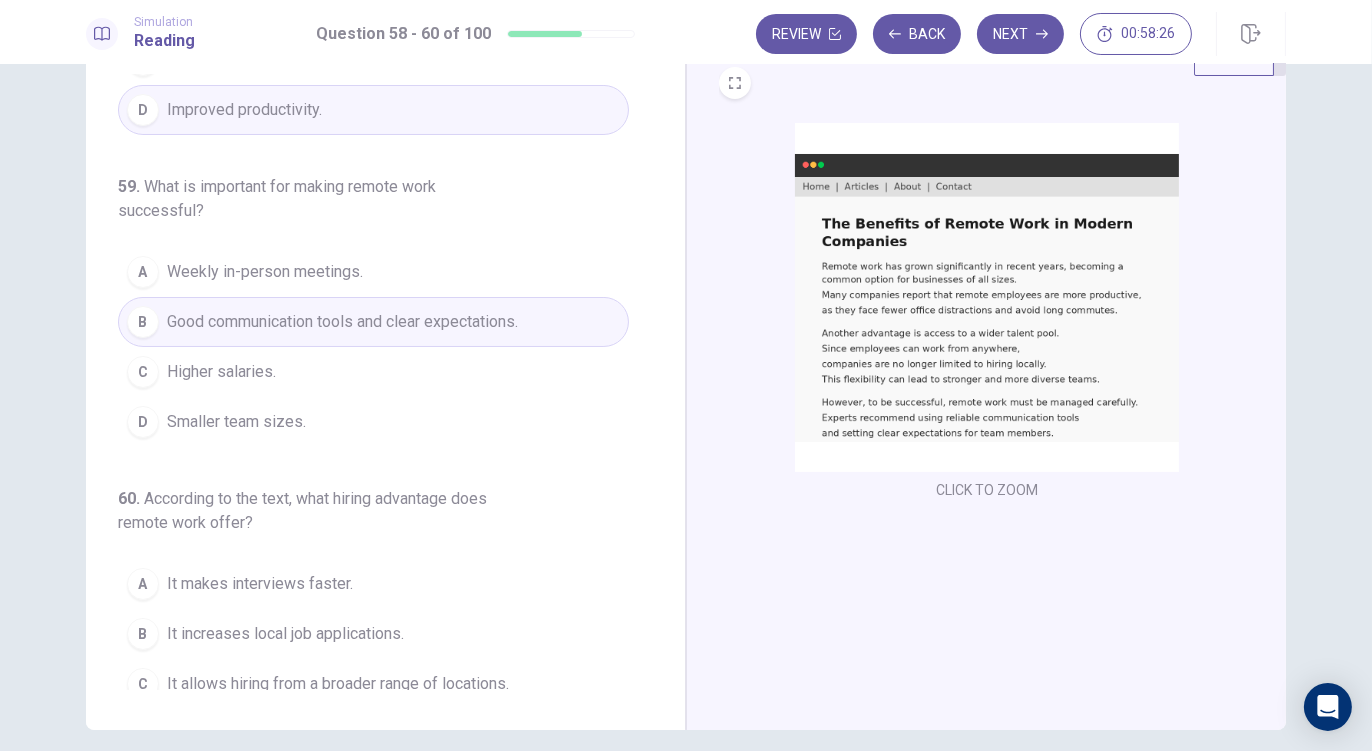 scroll, scrollTop: 273, scrollLeft: 0, axis: vertical 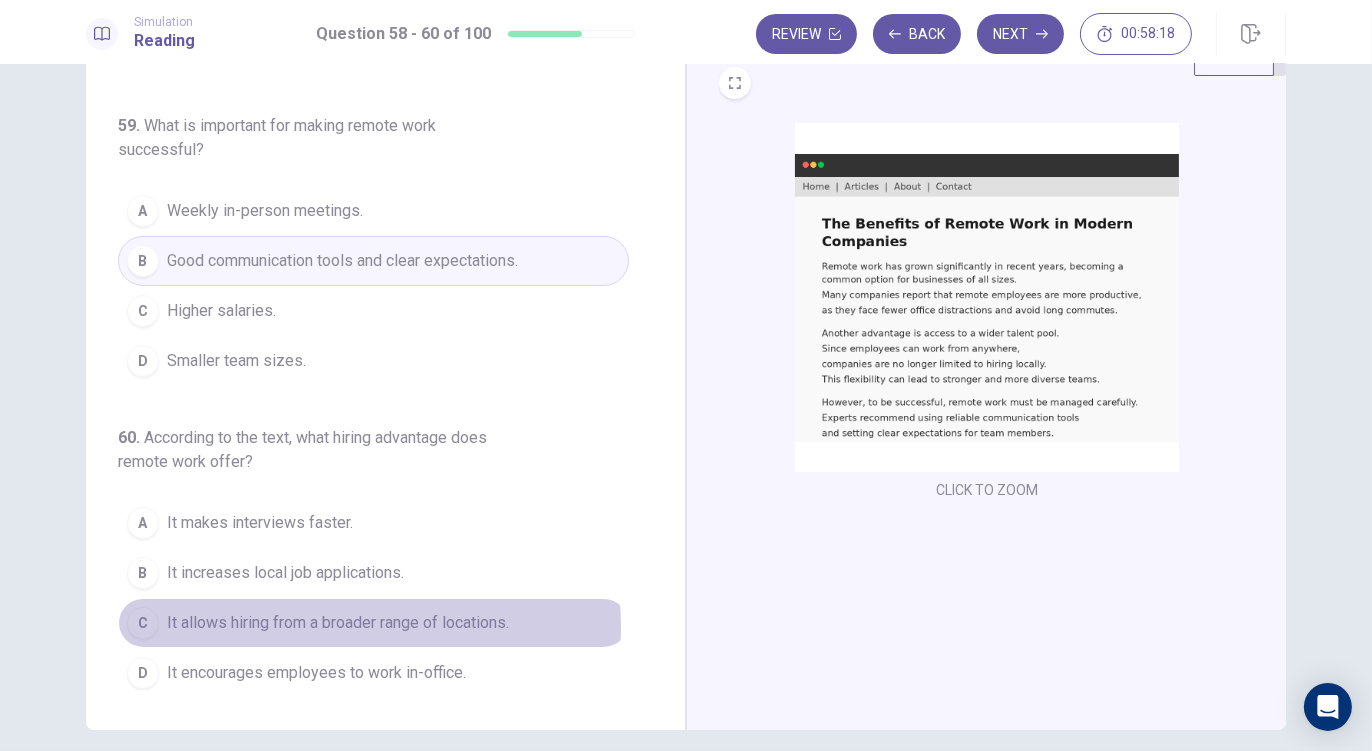 click on "It allows hiring from a broader range of locations." at bounding box center (338, 623) 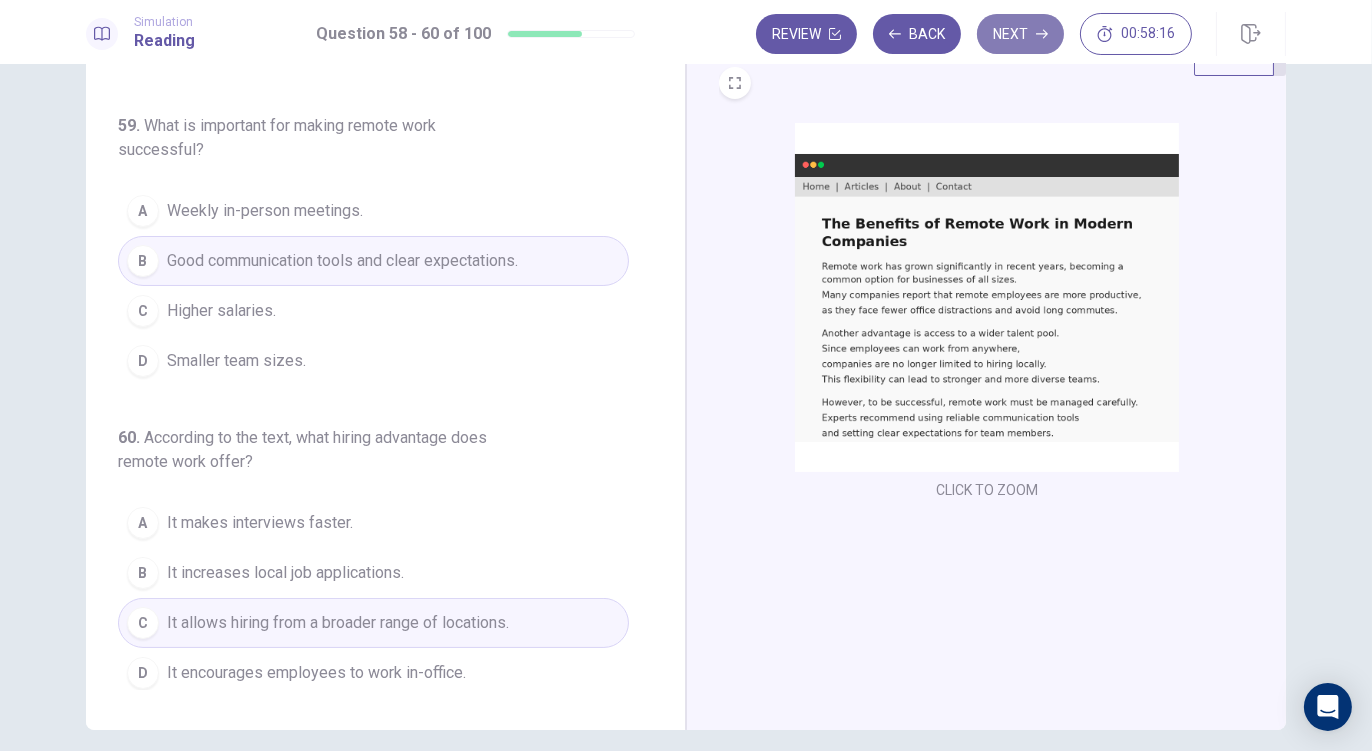 click on "Next" at bounding box center [1020, 34] 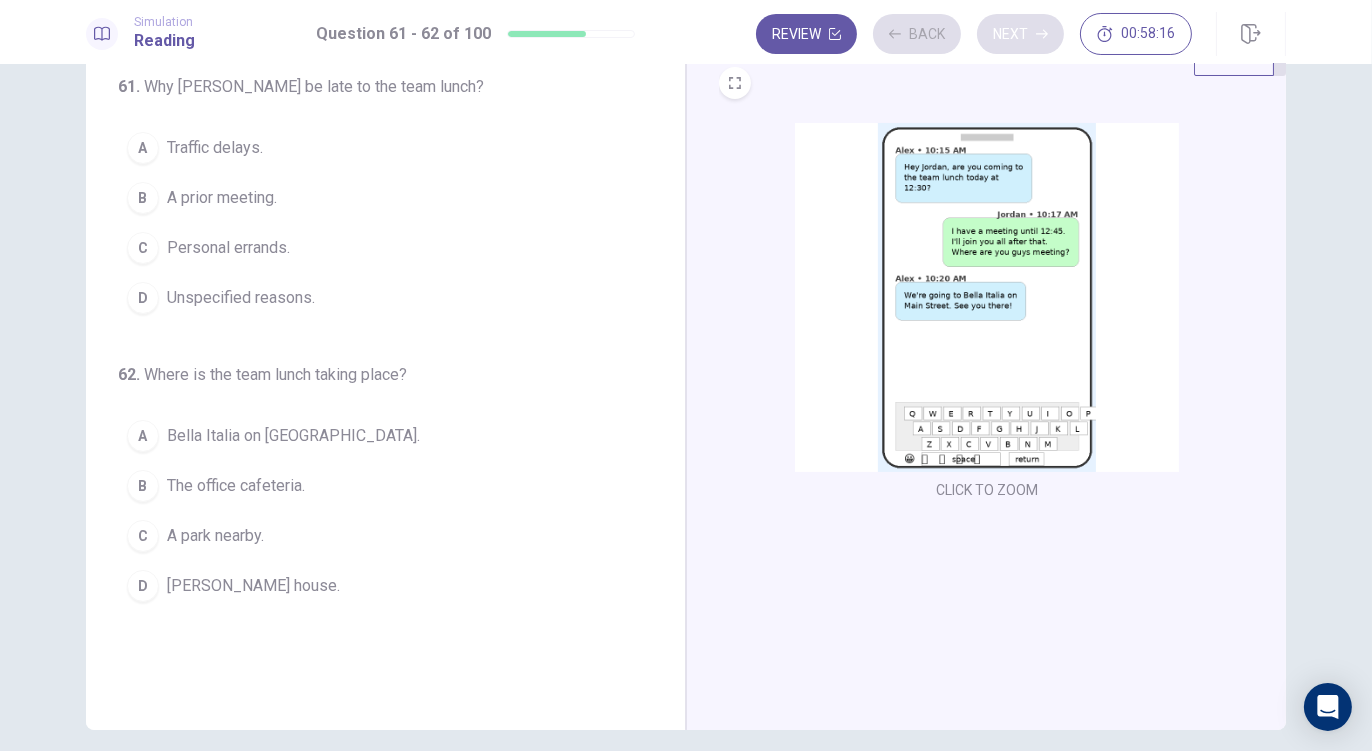 scroll, scrollTop: 0, scrollLeft: 0, axis: both 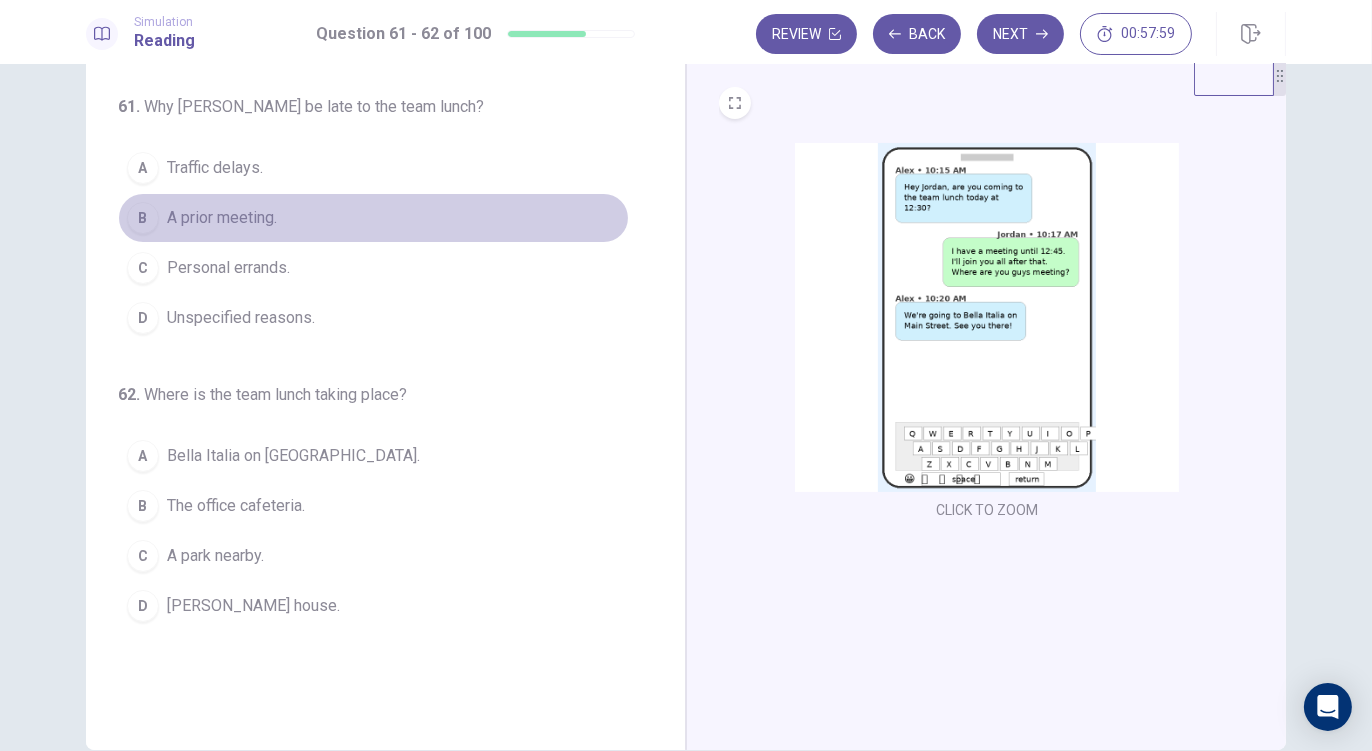 click on "A prior meeting." at bounding box center (222, 218) 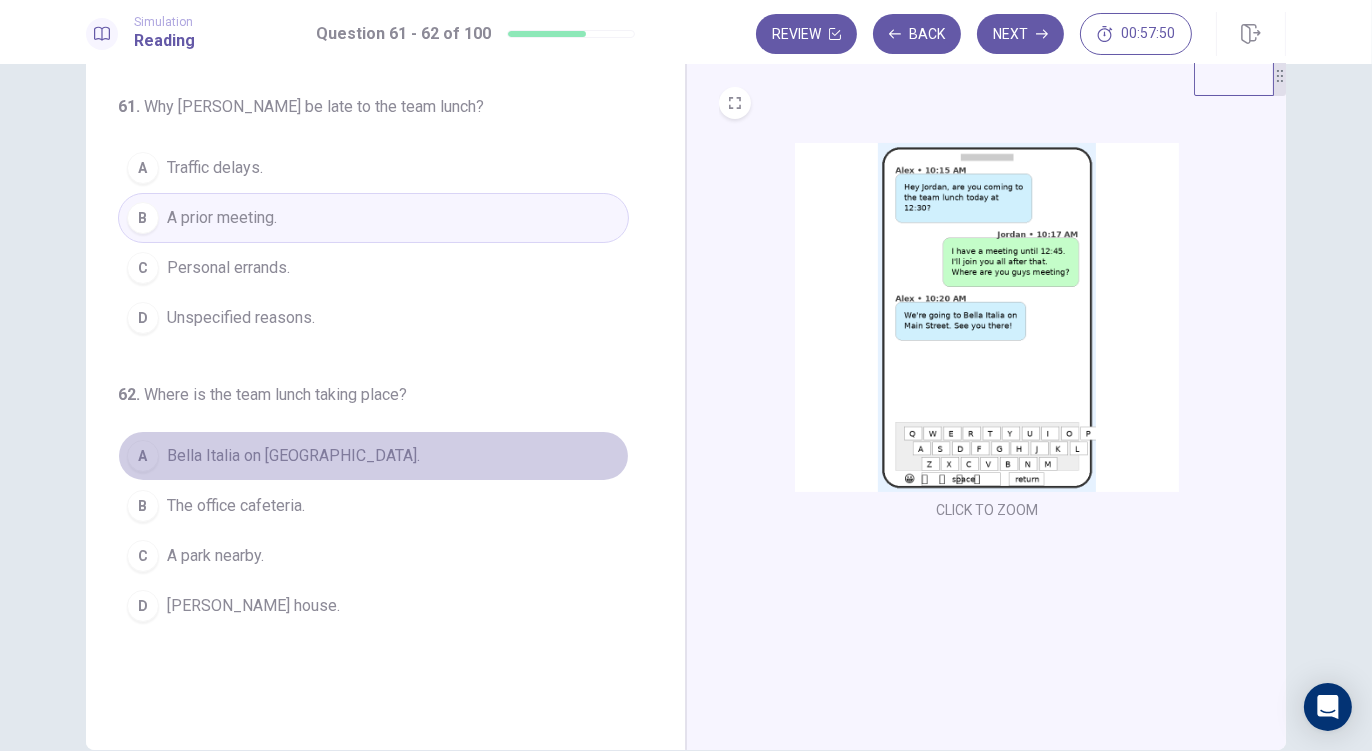 click on "Bella Italia on Main Street." at bounding box center (293, 456) 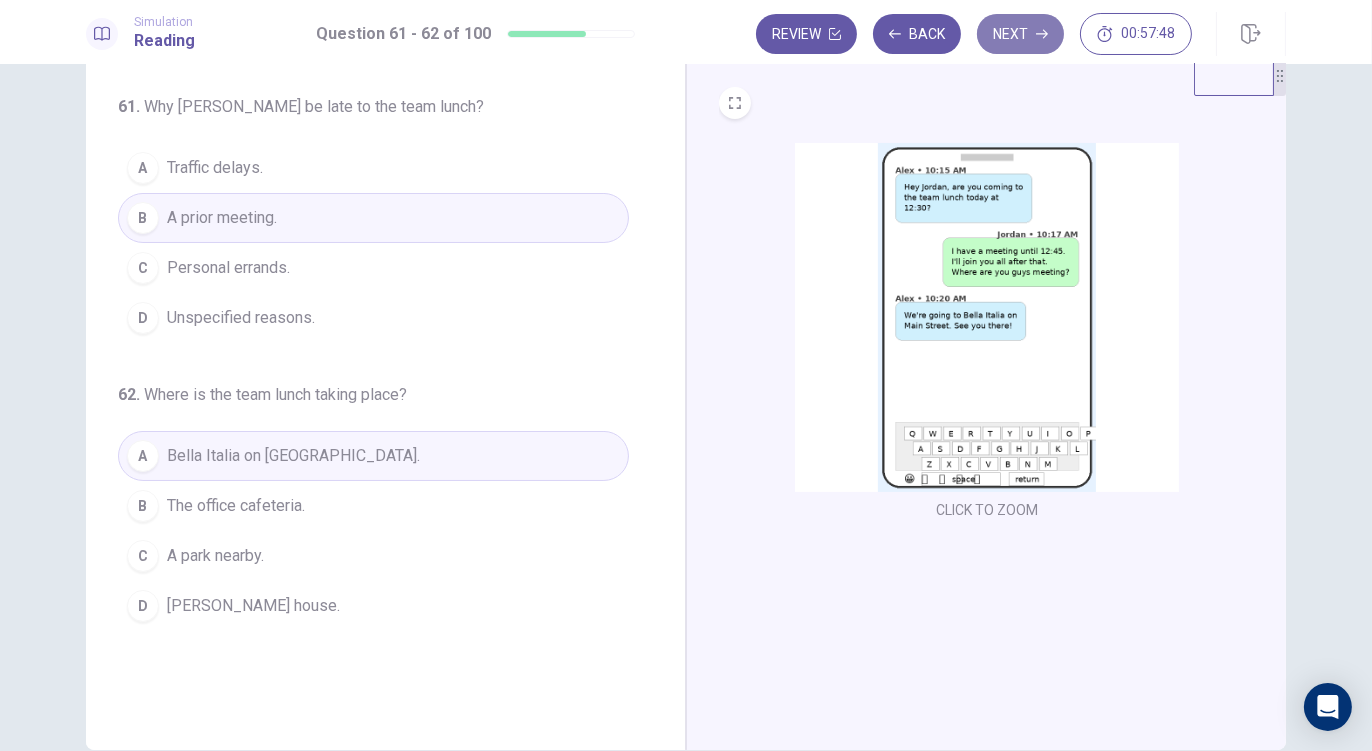 click on "Next" at bounding box center [1020, 34] 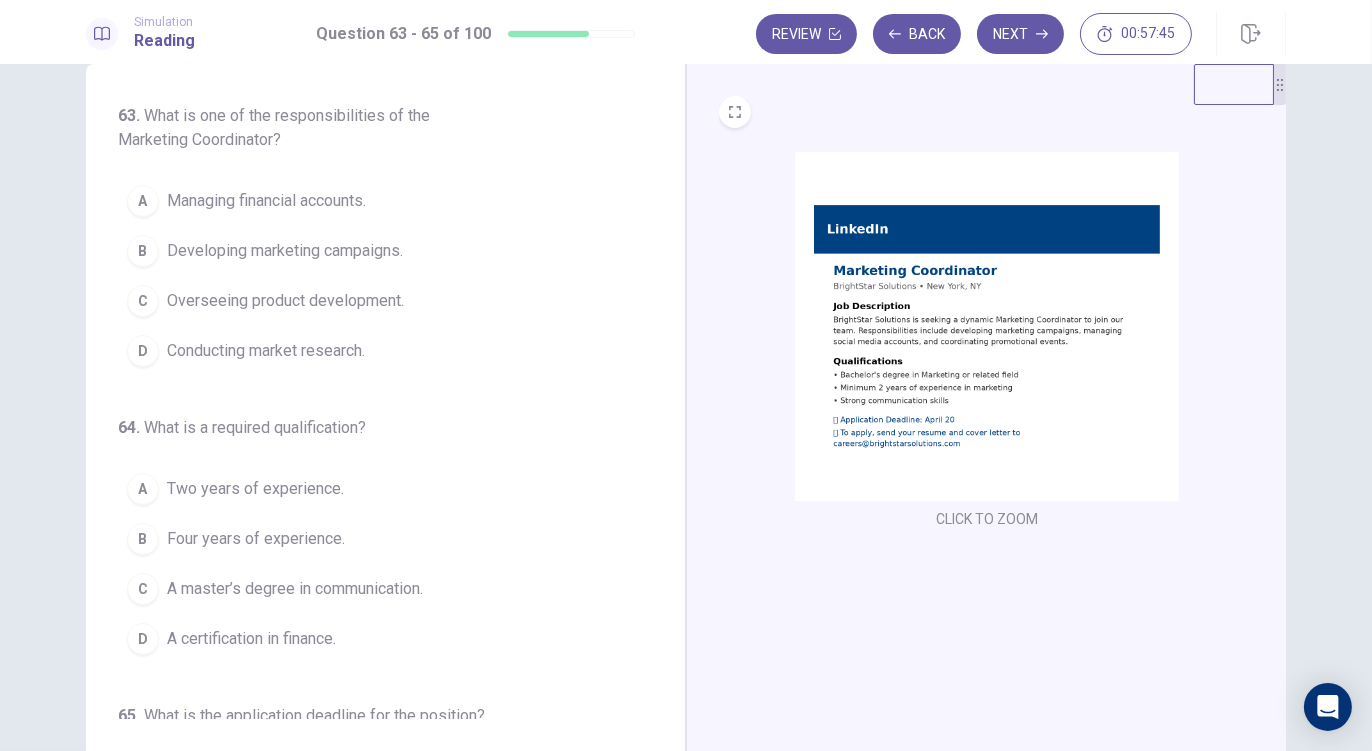 scroll, scrollTop: 40, scrollLeft: 0, axis: vertical 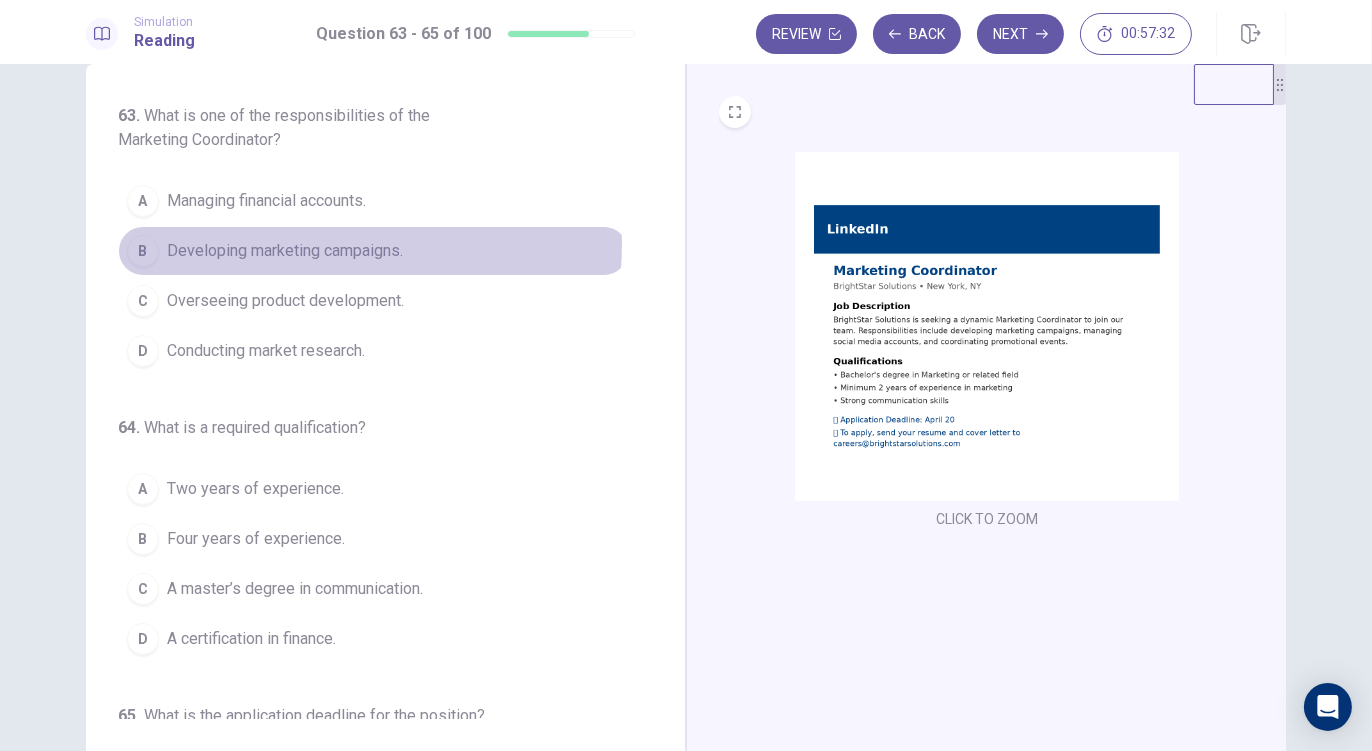 click on "Developing marketing campaigns." at bounding box center (285, 251) 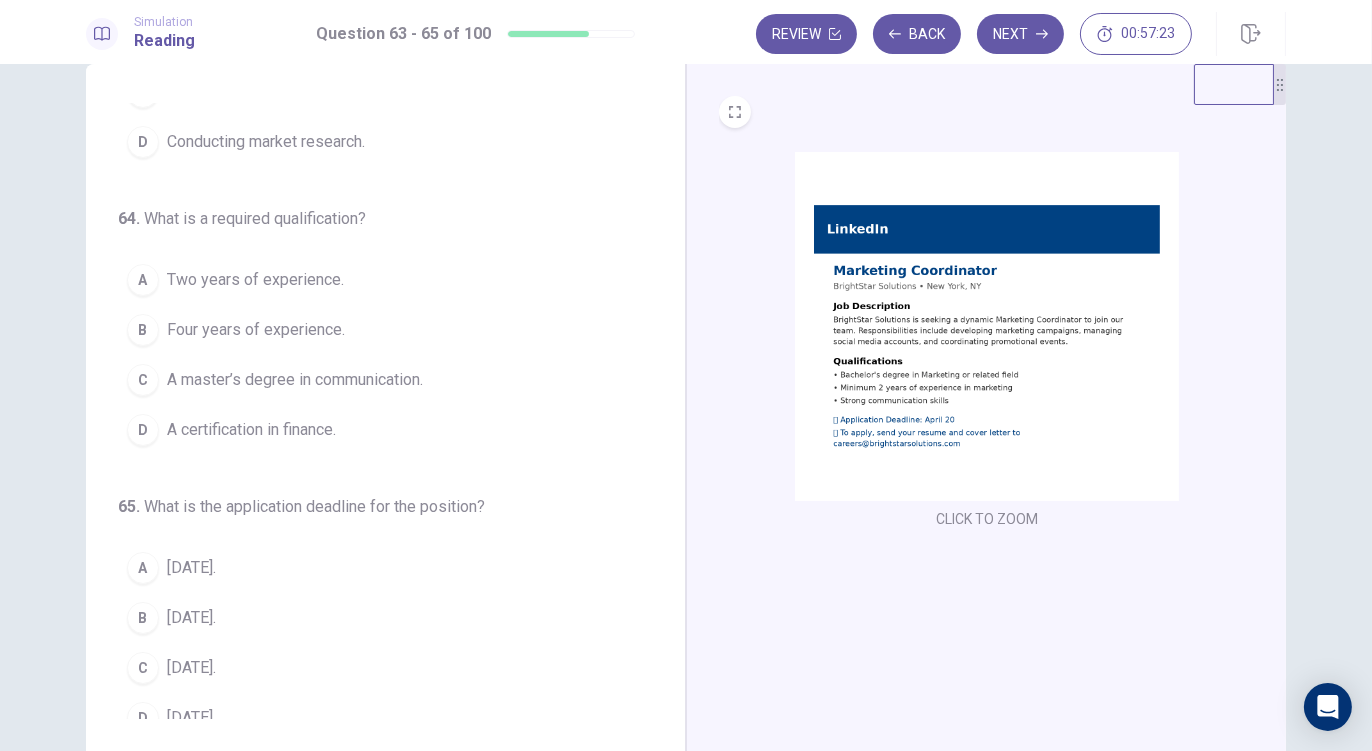 scroll, scrollTop: 225, scrollLeft: 0, axis: vertical 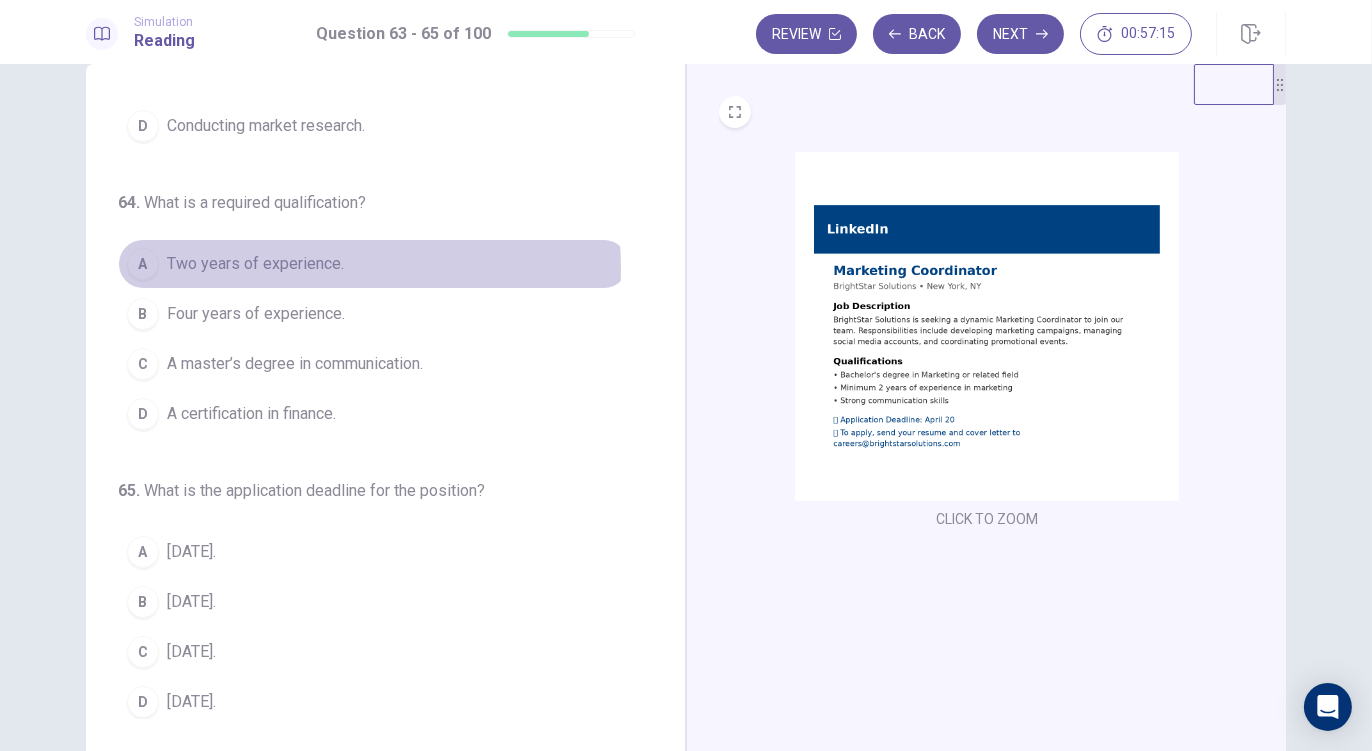 click on "Two years of experience." at bounding box center (255, 264) 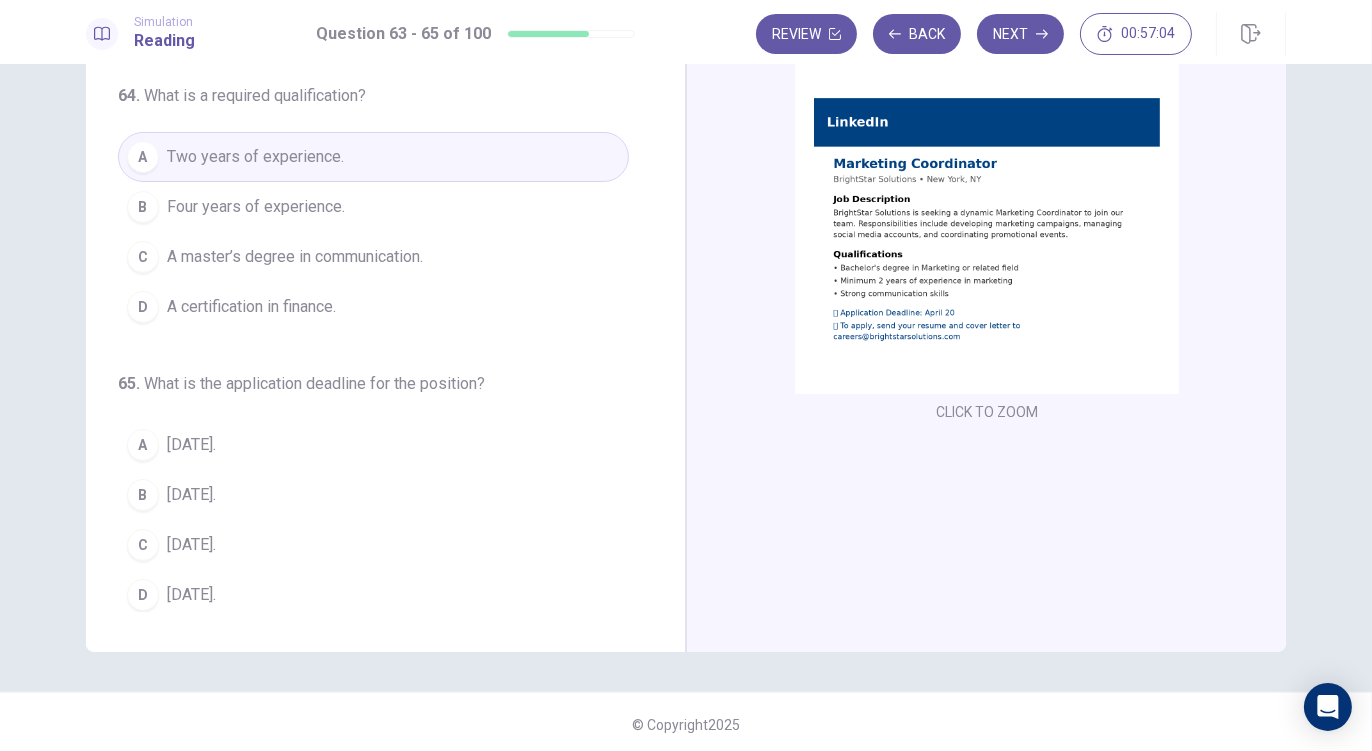 scroll, scrollTop: 149, scrollLeft: 0, axis: vertical 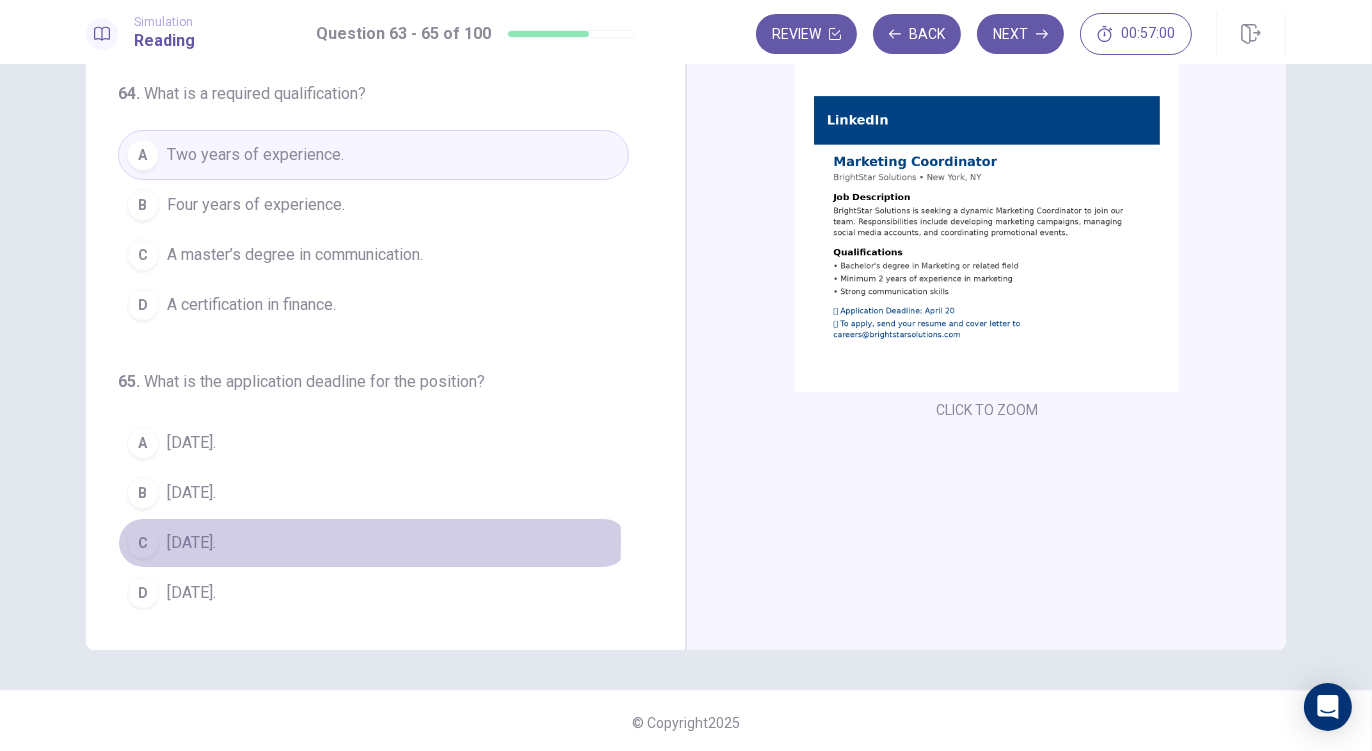 click on "April 20." at bounding box center [191, 543] 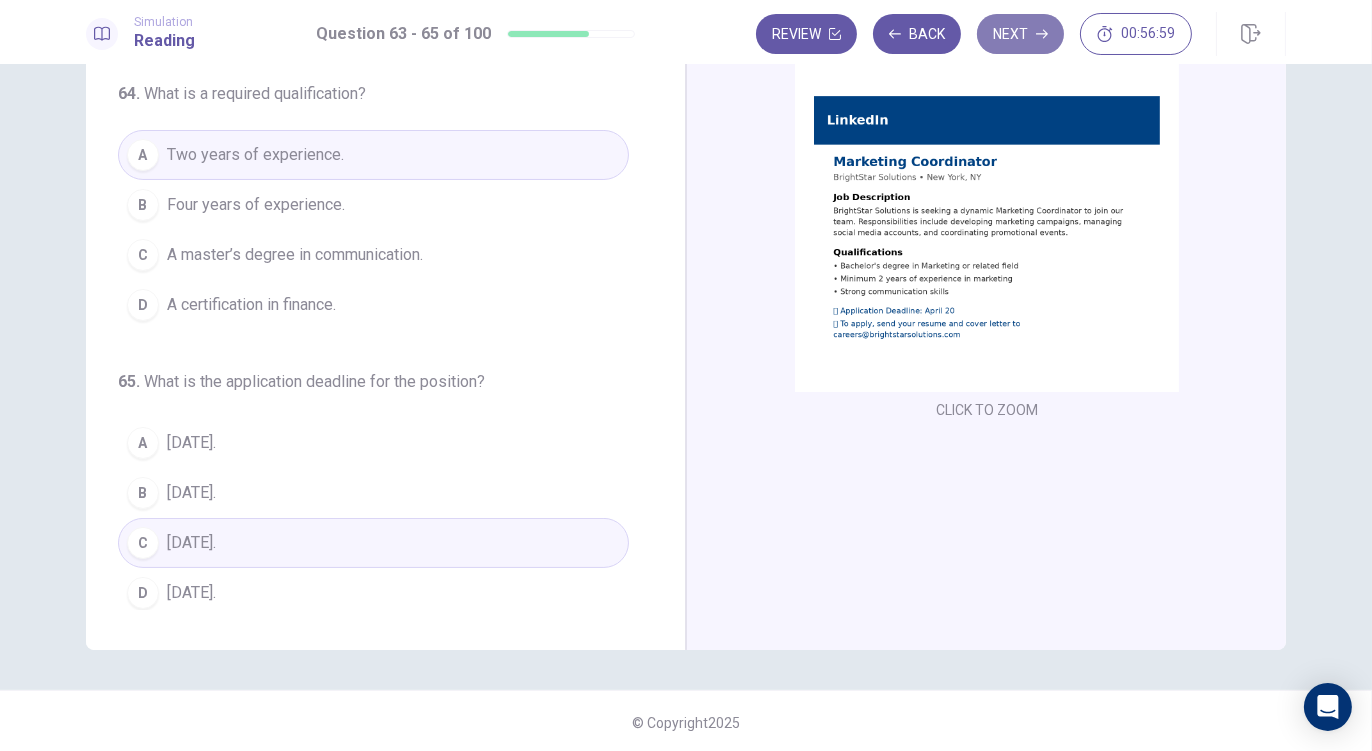 click on "Next" at bounding box center (1020, 34) 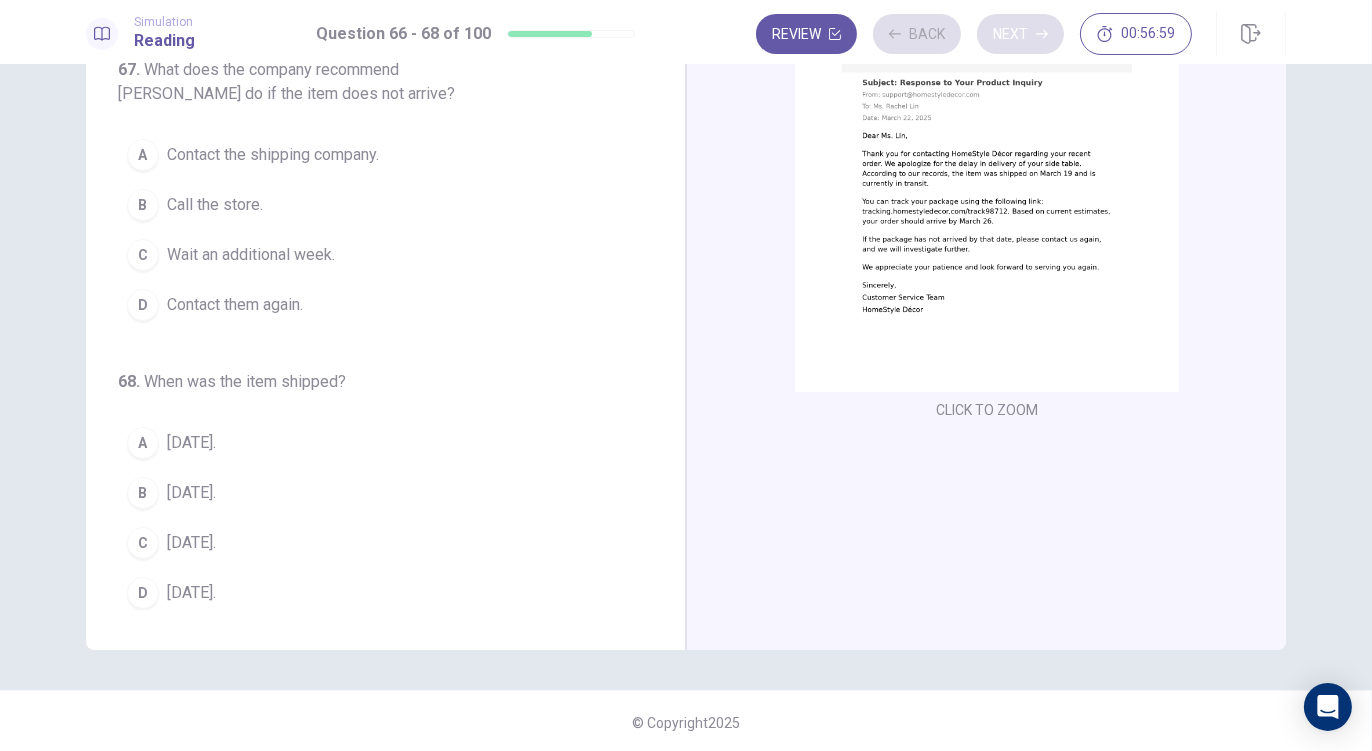 scroll, scrollTop: 150, scrollLeft: 0, axis: vertical 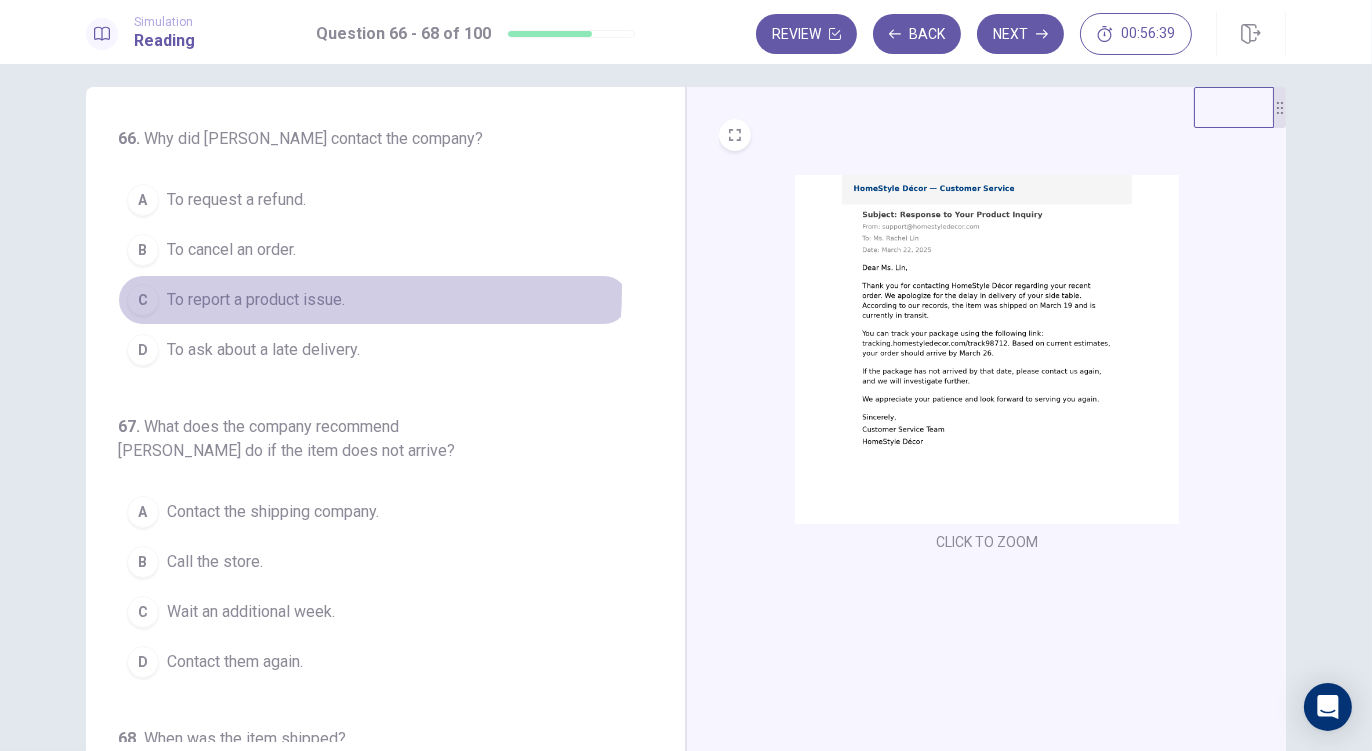 click on "To report a product issue." at bounding box center [256, 300] 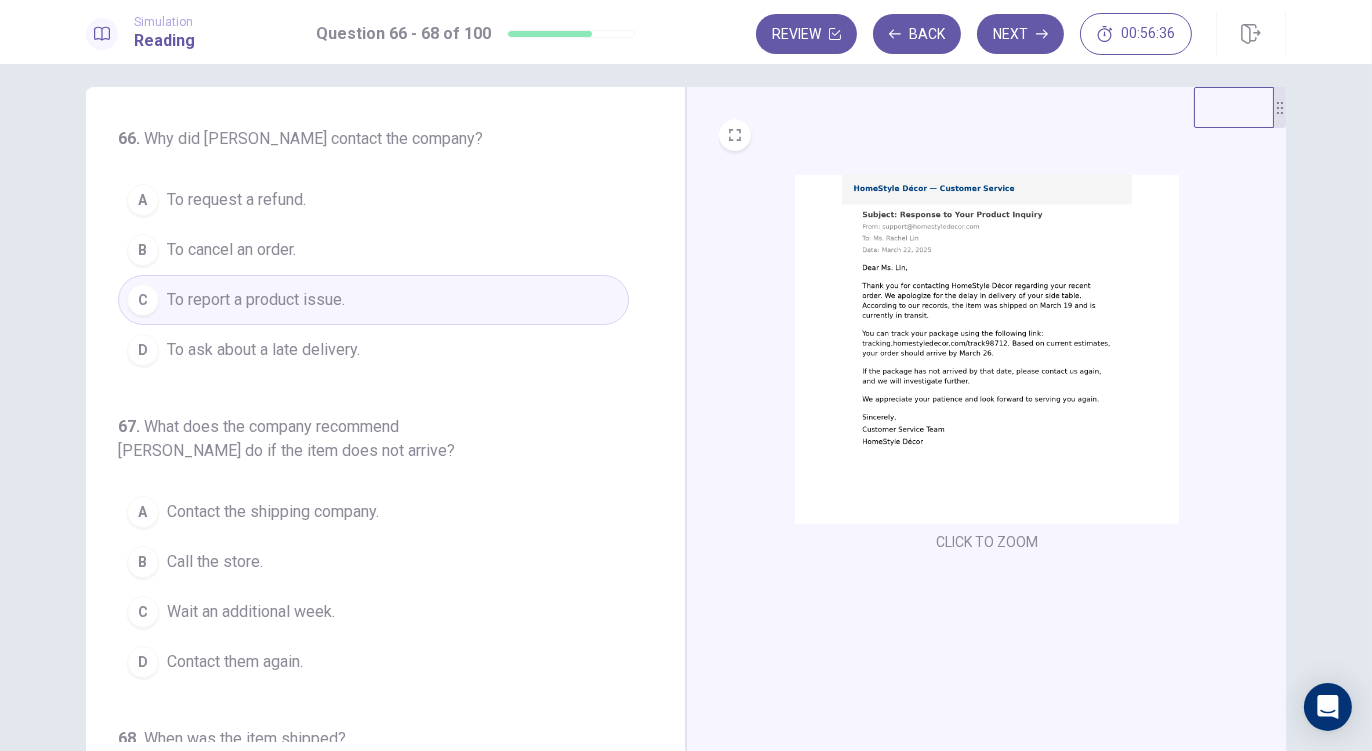 scroll, scrollTop: 17, scrollLeft: 0, axis: vertical 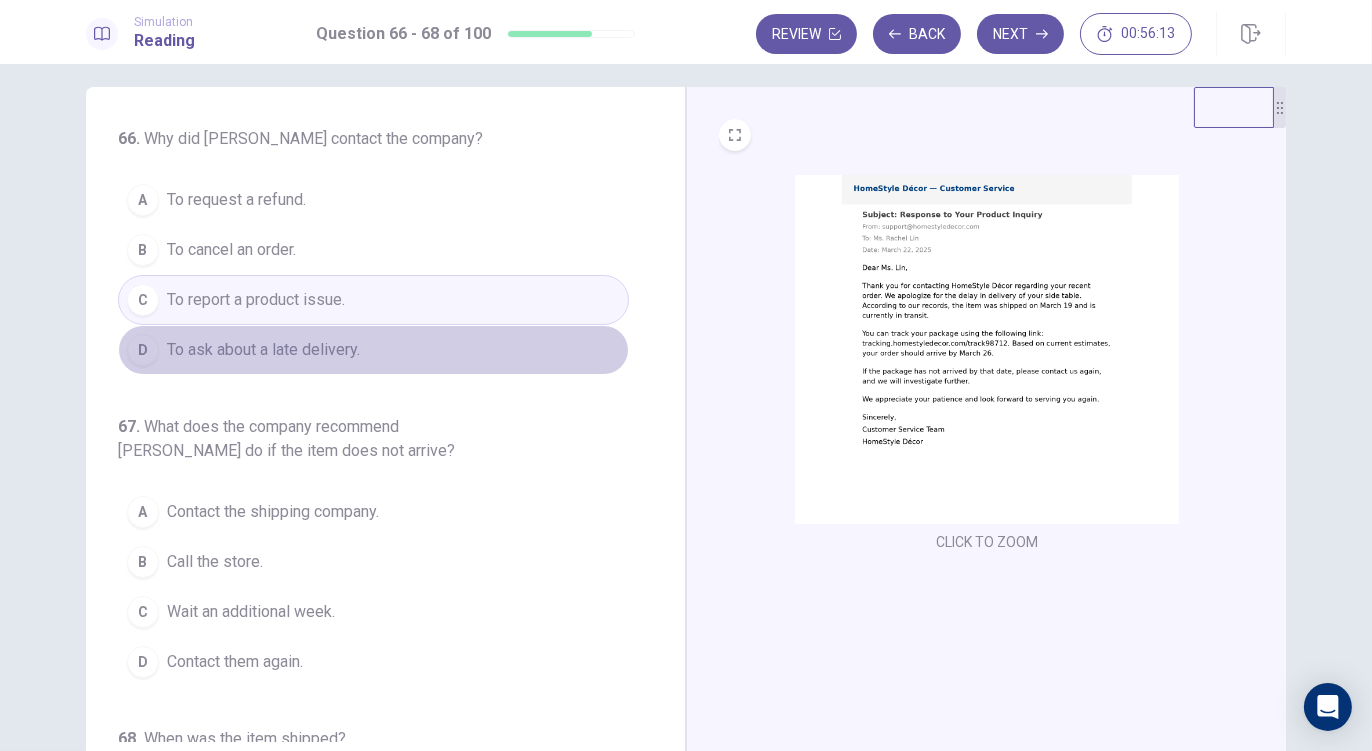 click on "D To ask about a late delivery." at bounding box center [373, 350] 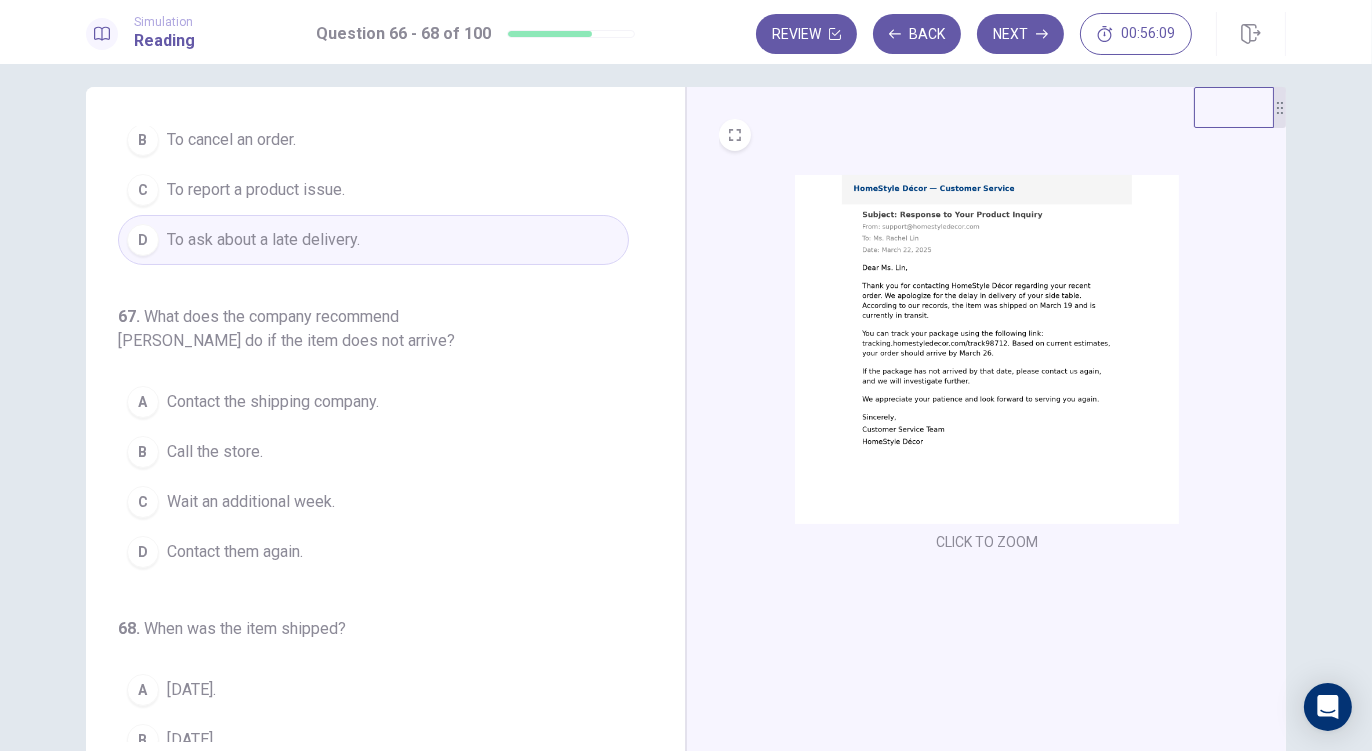 scroll, scrollTop: 115, scrollLeft: 0, axis: vertical 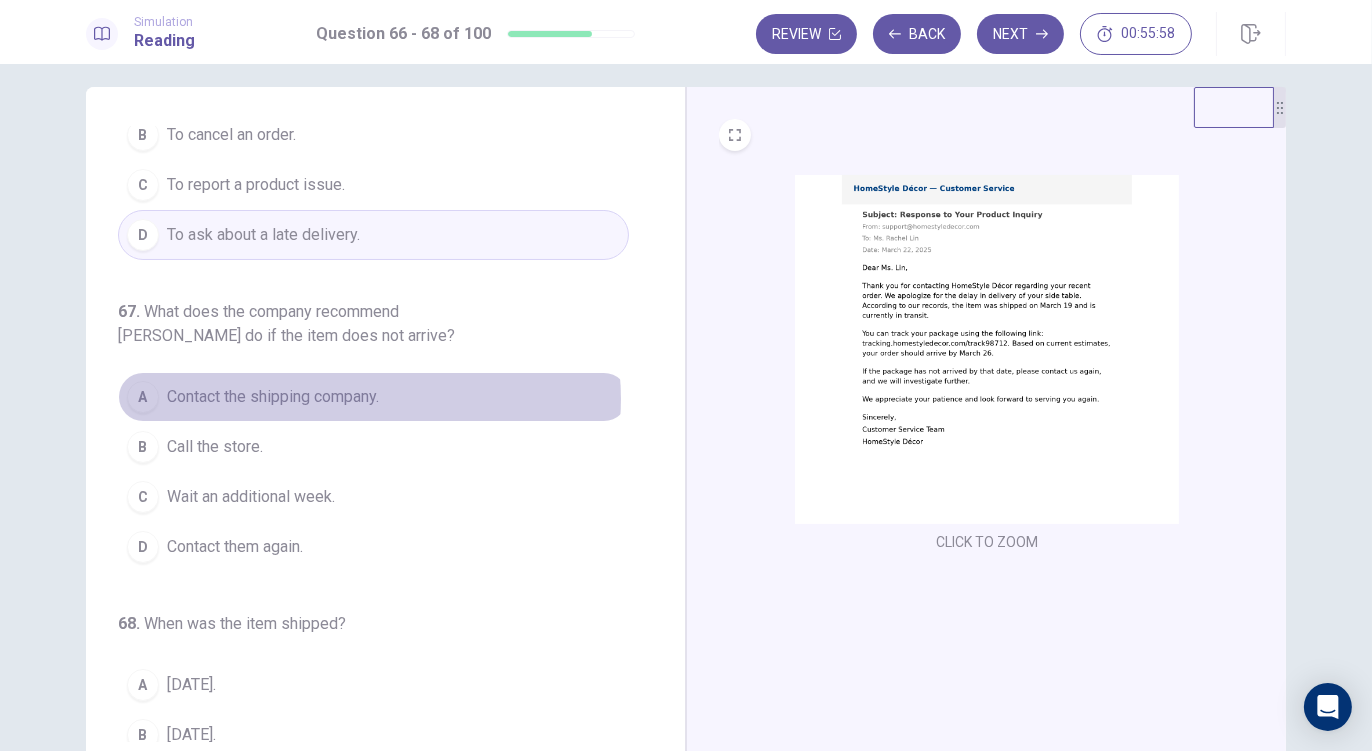 click on "Contact the shipping company." at bounding box center (273, 397) 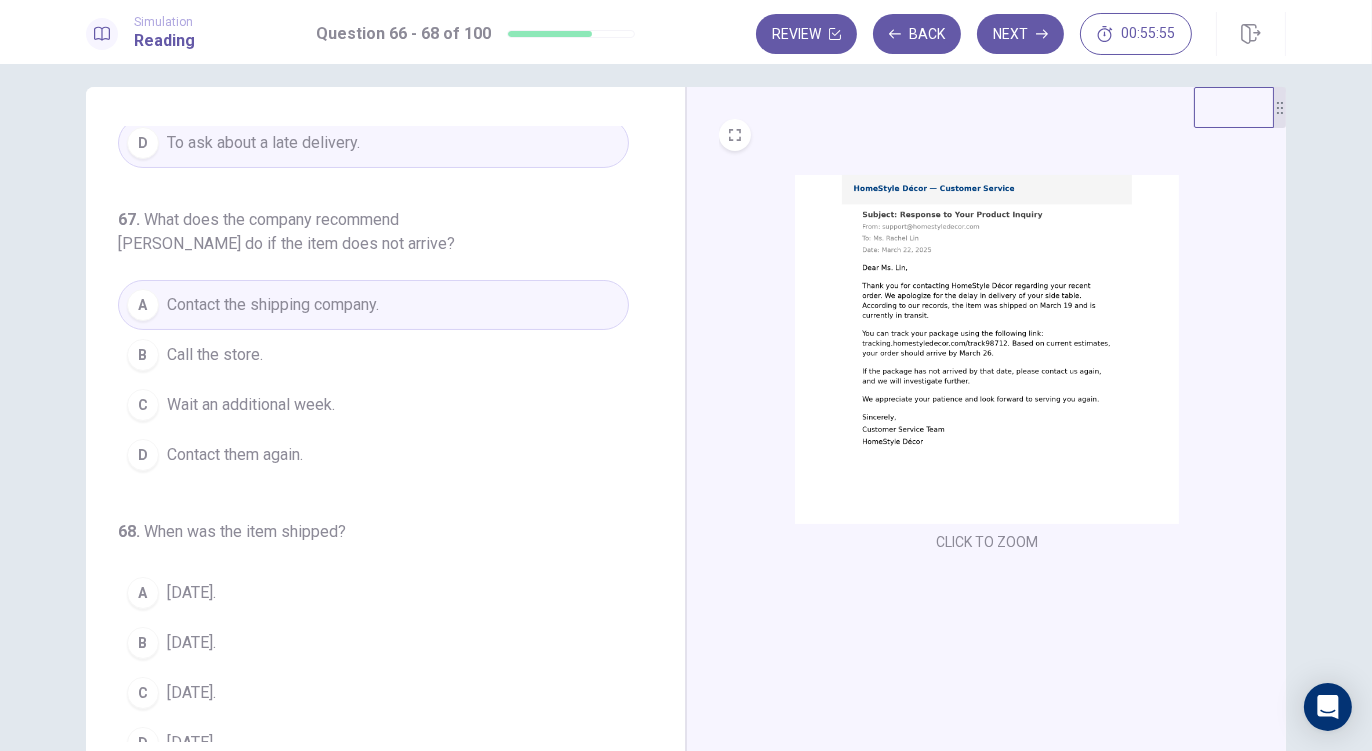 scroll, scrollTop: 225, scrollLeft: 0, axis: vertical 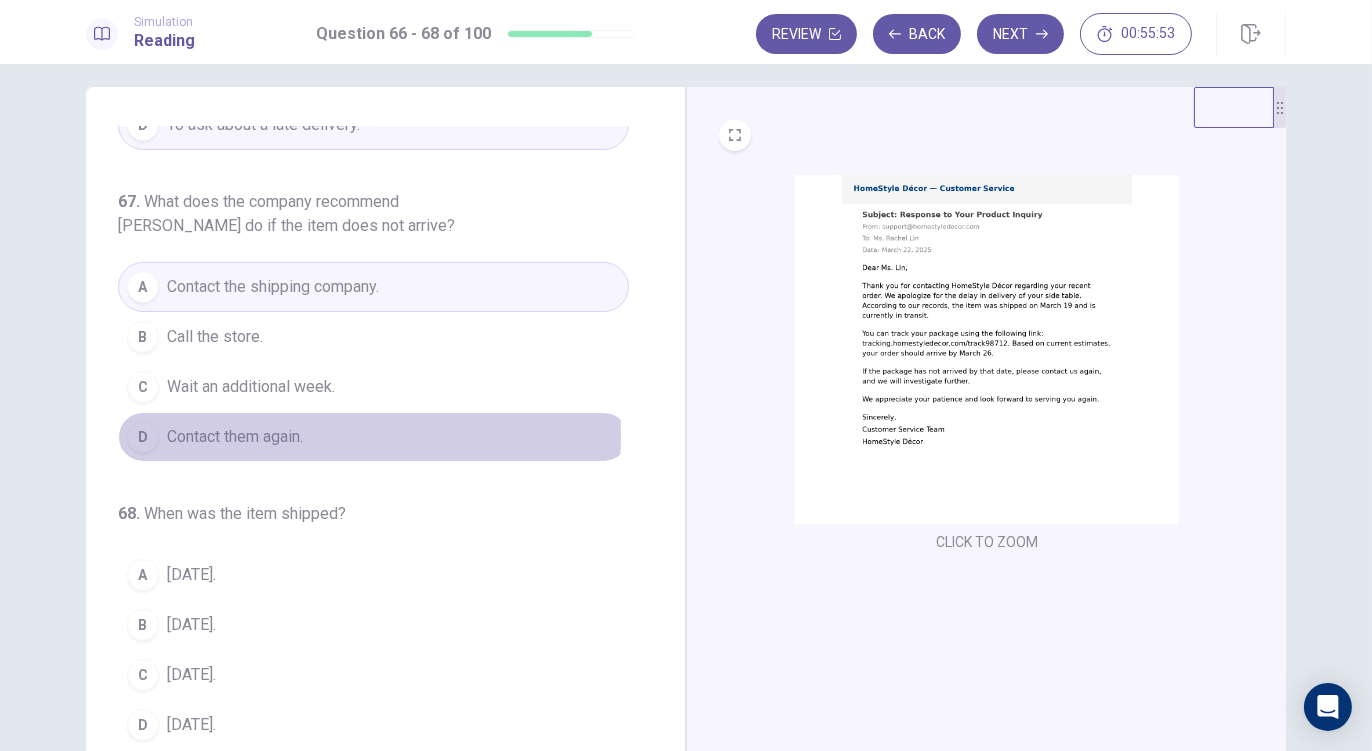 click on "Contact them again." at bounding box center (235, 437) 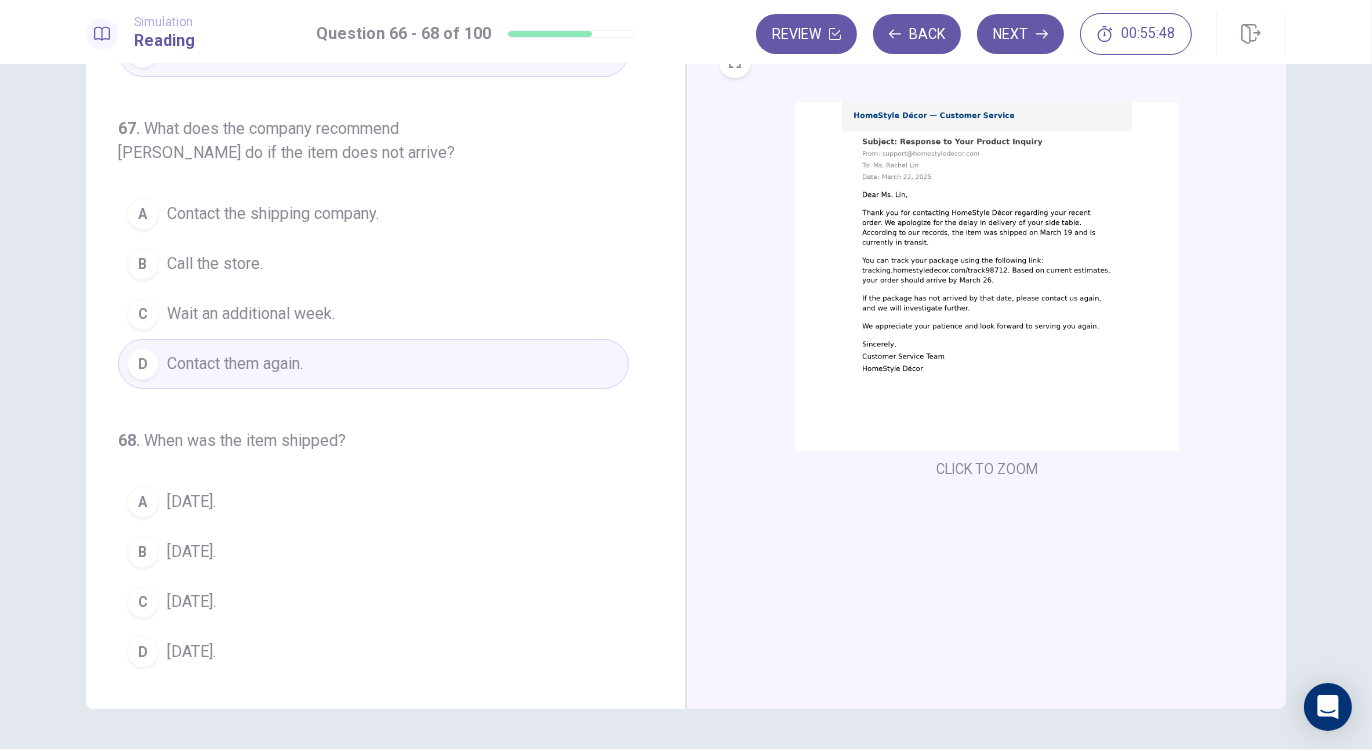 scroll, scrollTop: 70, scrollLeft: 0, axis: vertical 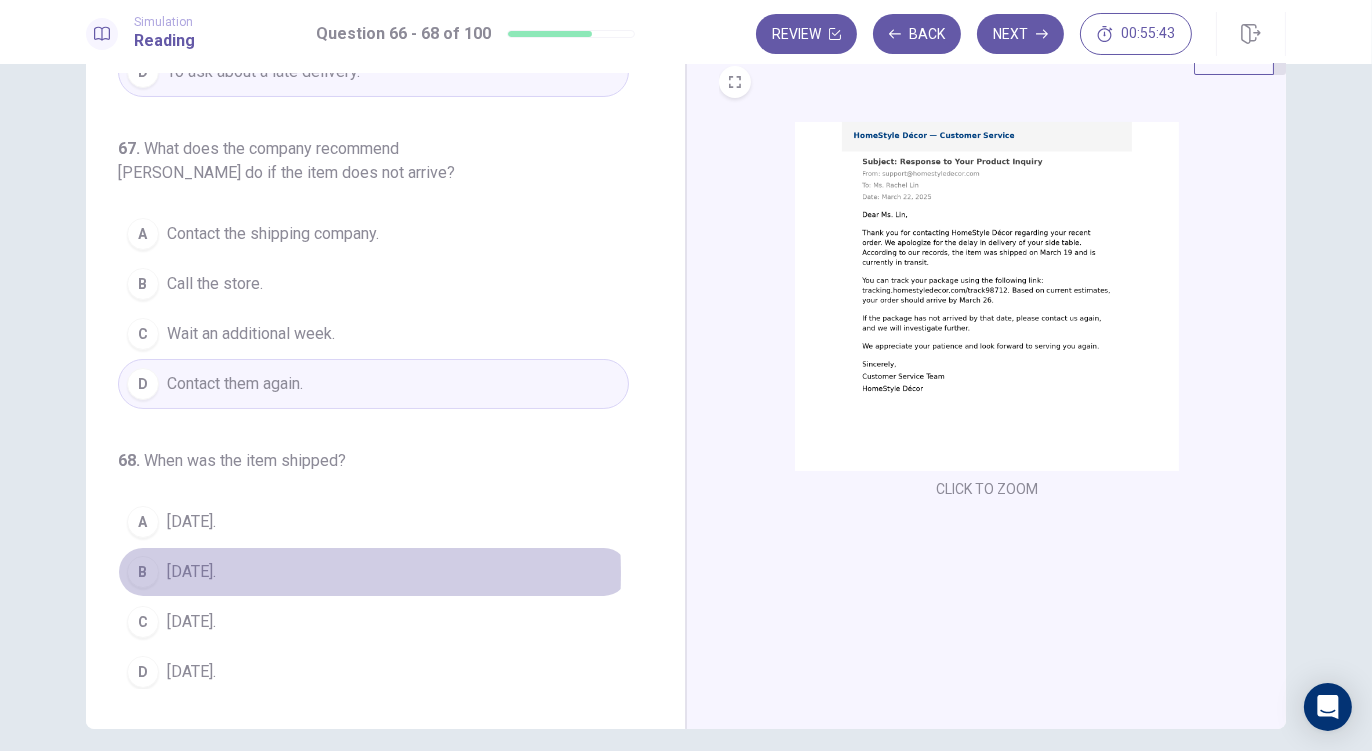 click on "March 19." at bounding box center [191, 572] 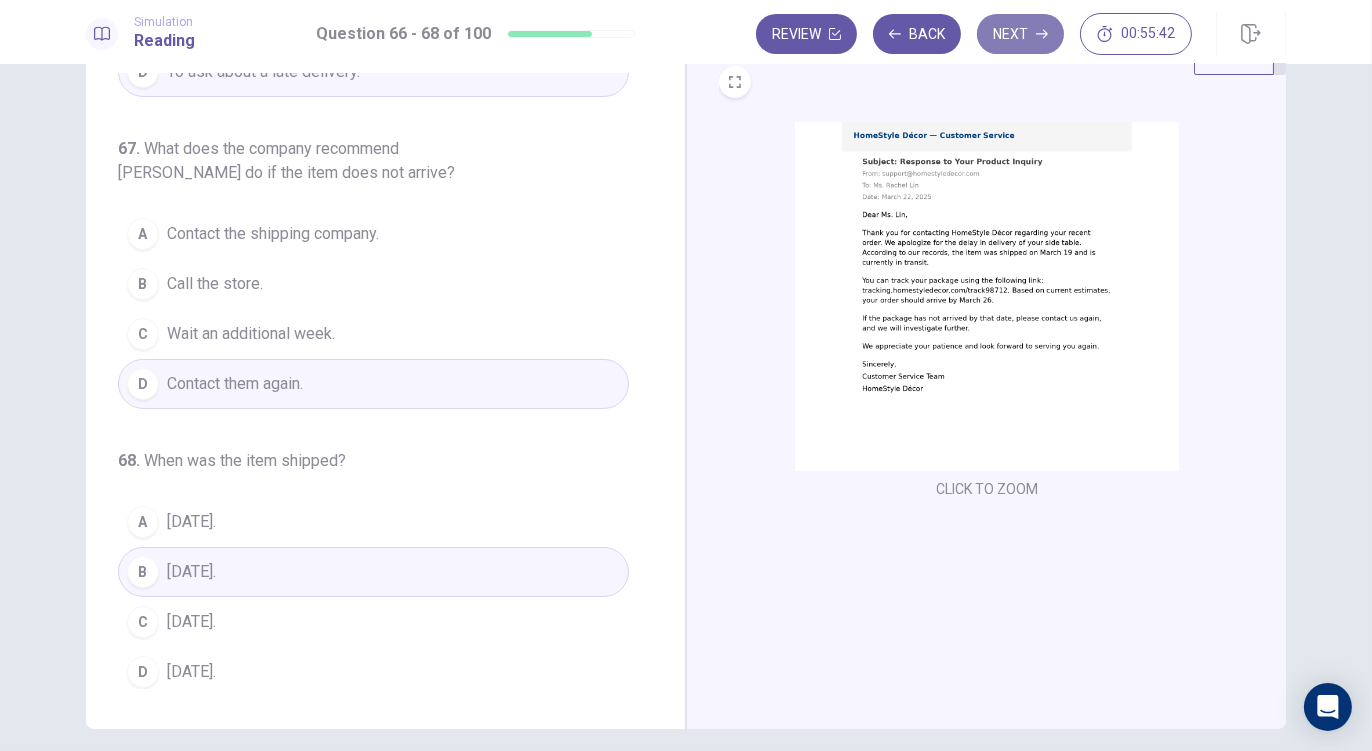 click 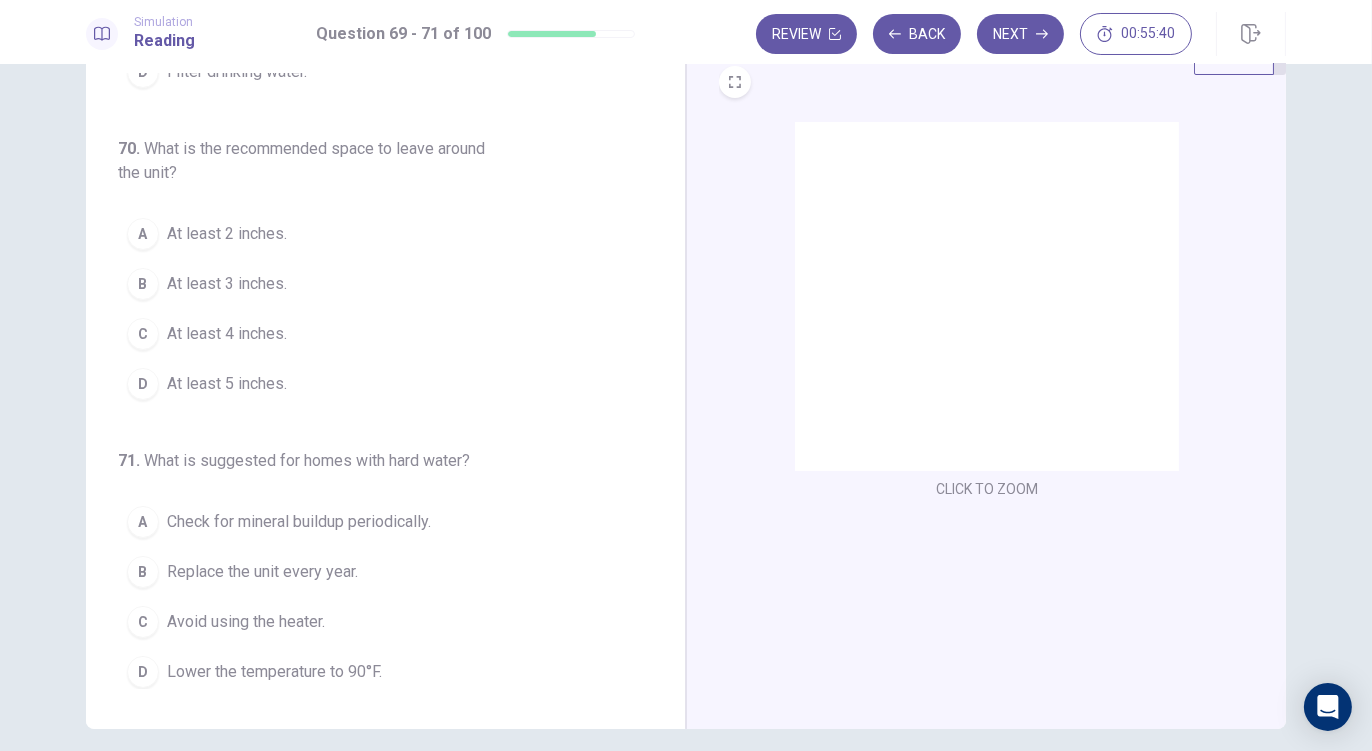 scroll, scrollTop: 0, scrollLeft: 0, axis: both 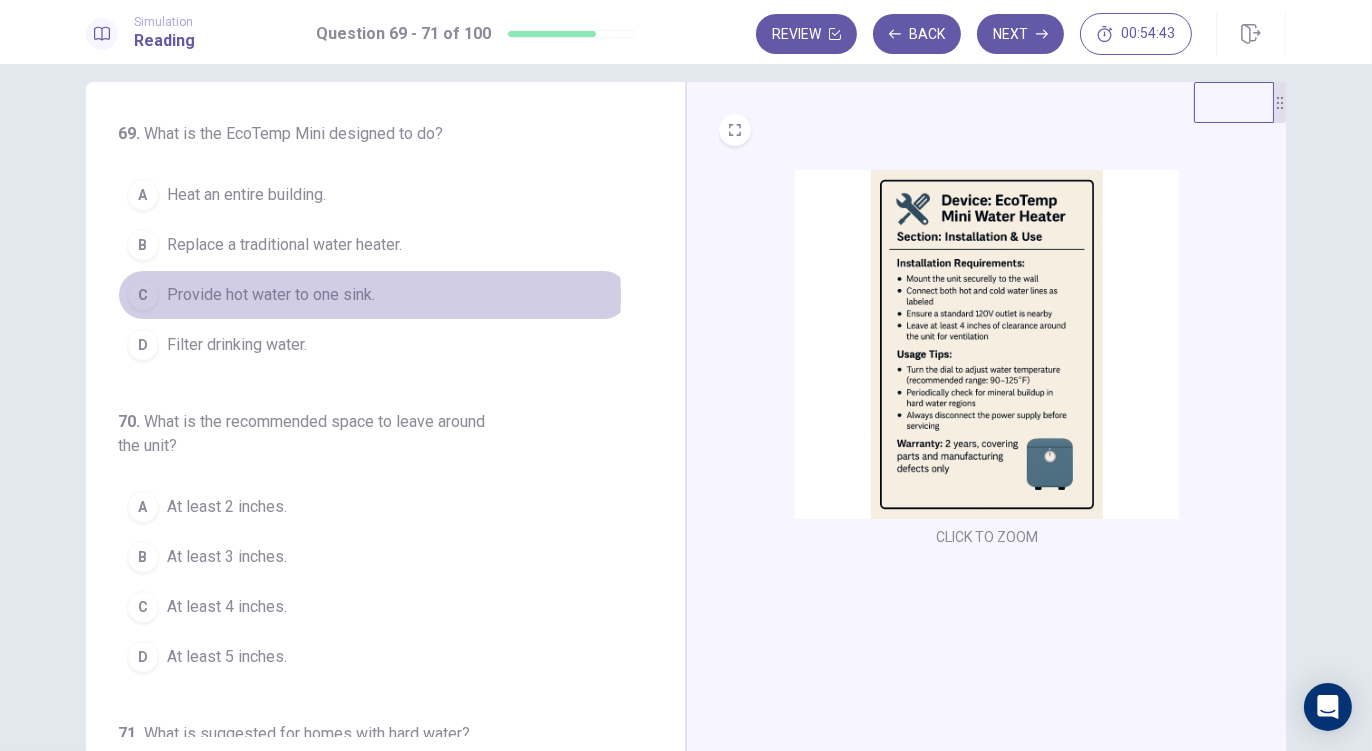 click on "Provide hot water to one sink." at bounding box center [271, 295] 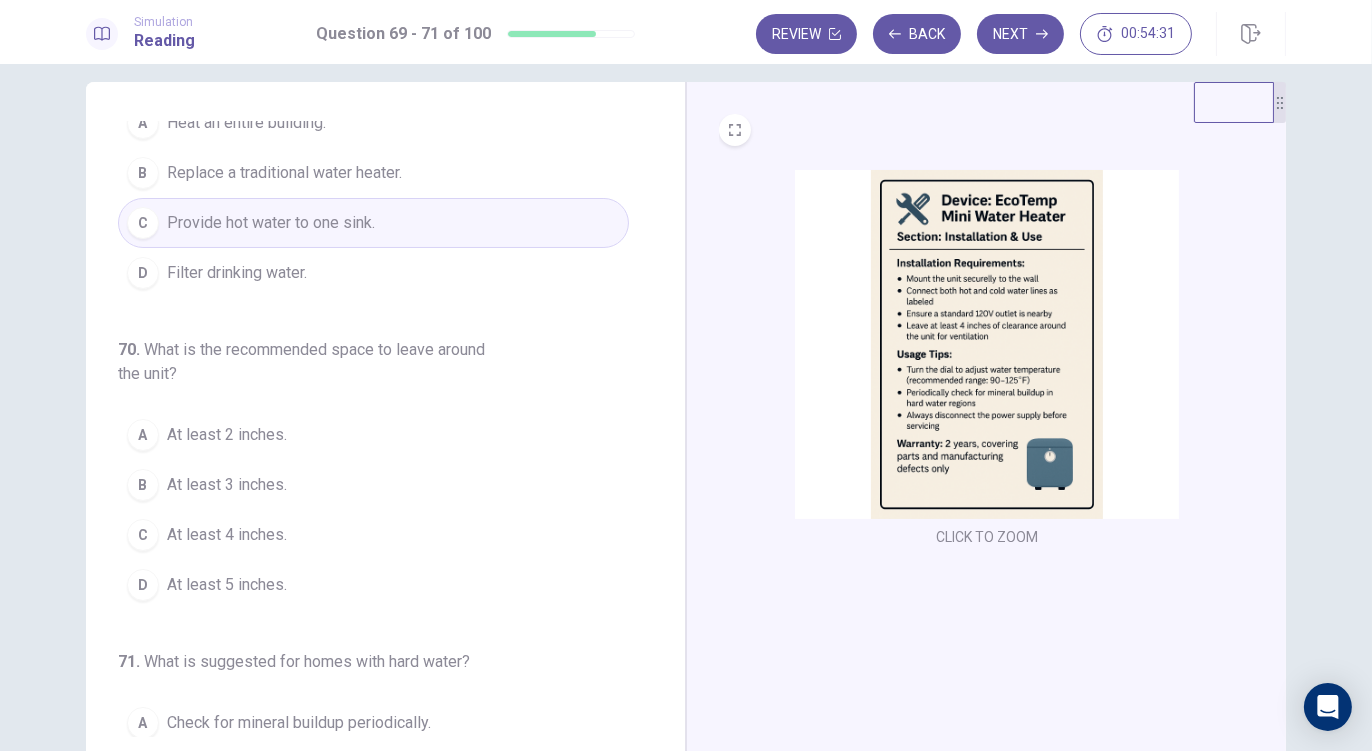 scroll, scrollTop: 75, scrollLeft: 0, axis: vertical 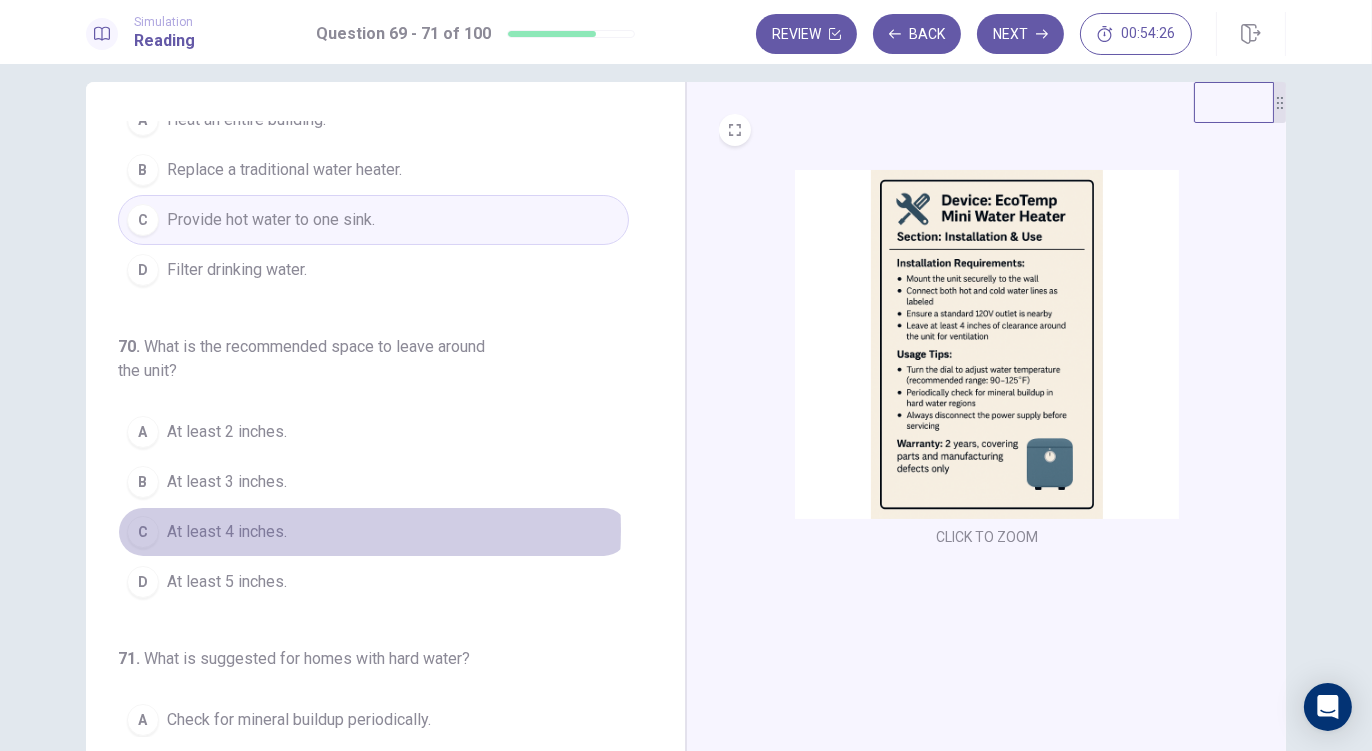 click on "At least 4 inches." at bounding box center [227, 532] 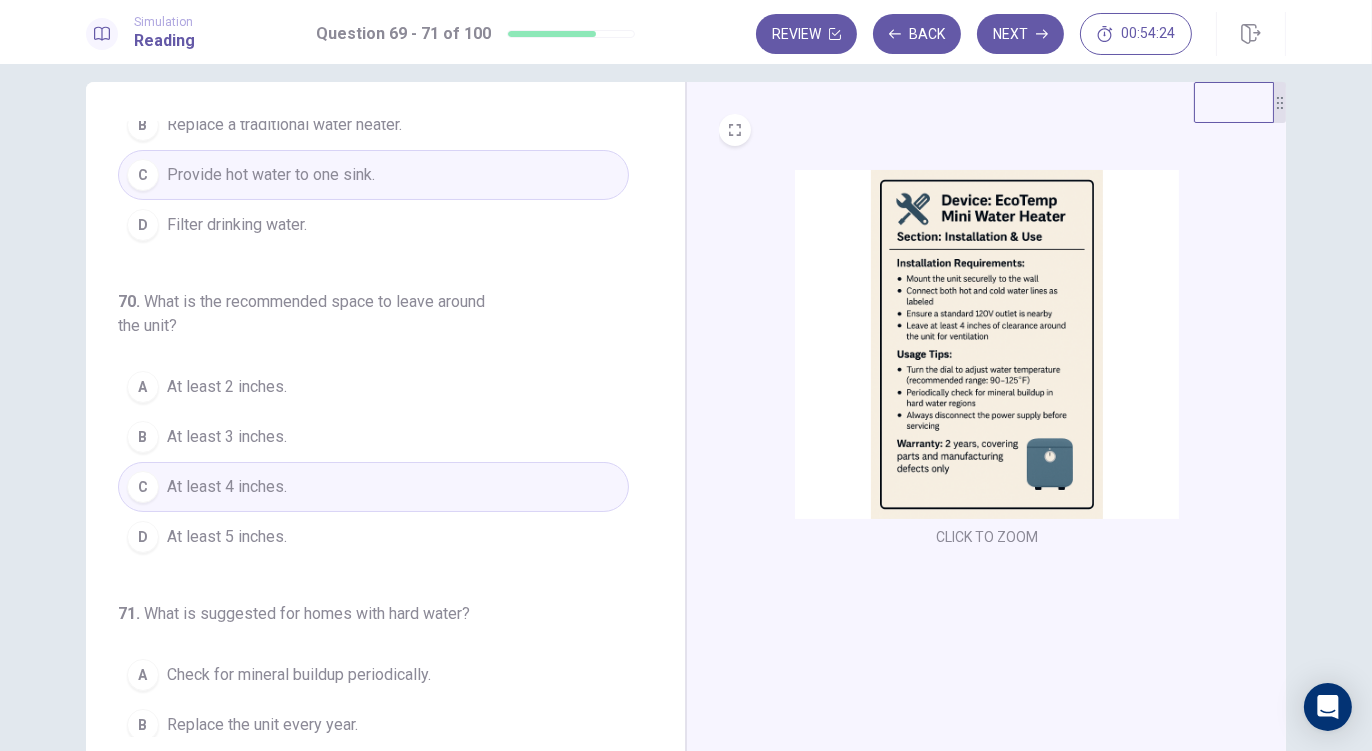 scroll, scrollTop: 225, scrollLeft: 0, axis: vertical 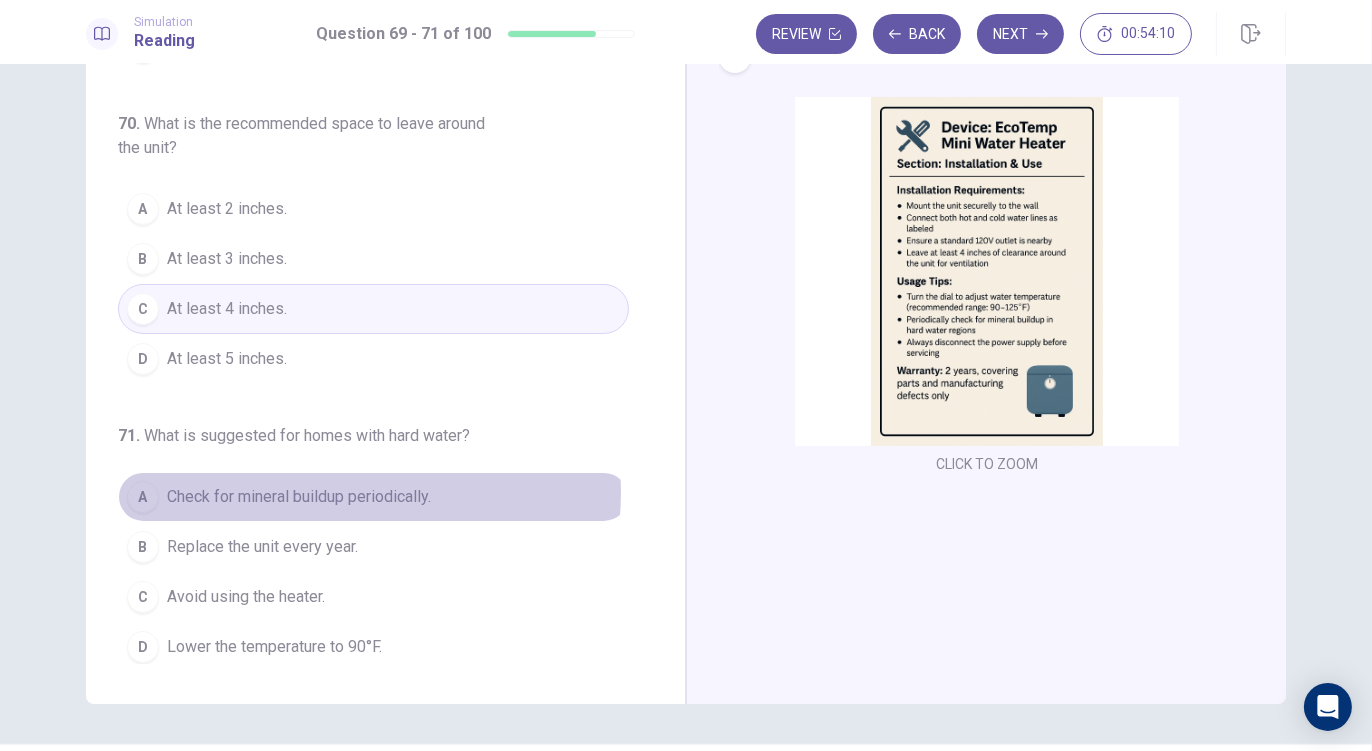 click on "Check for mineral buildup periodically." at bounding box center (299, 497) 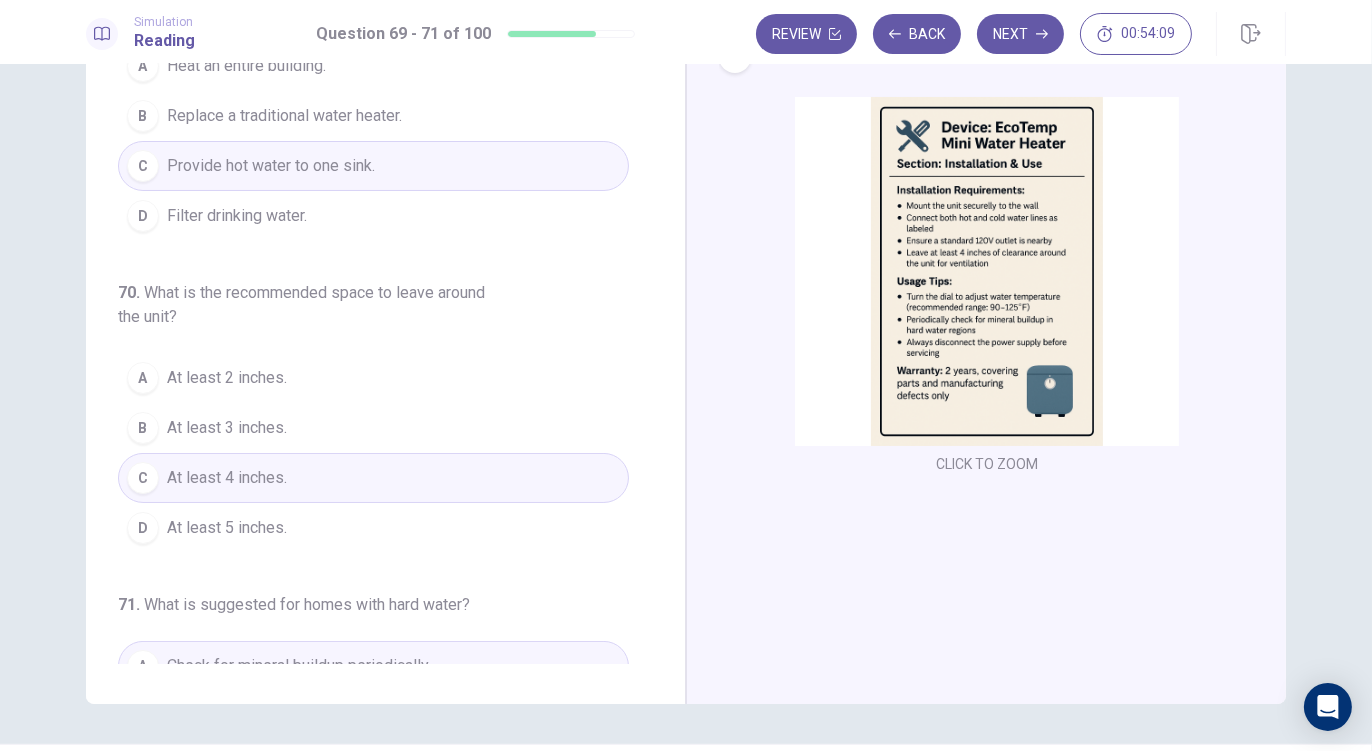 scroll, scrollTop: 0, scrollLeft: 0, axis: both 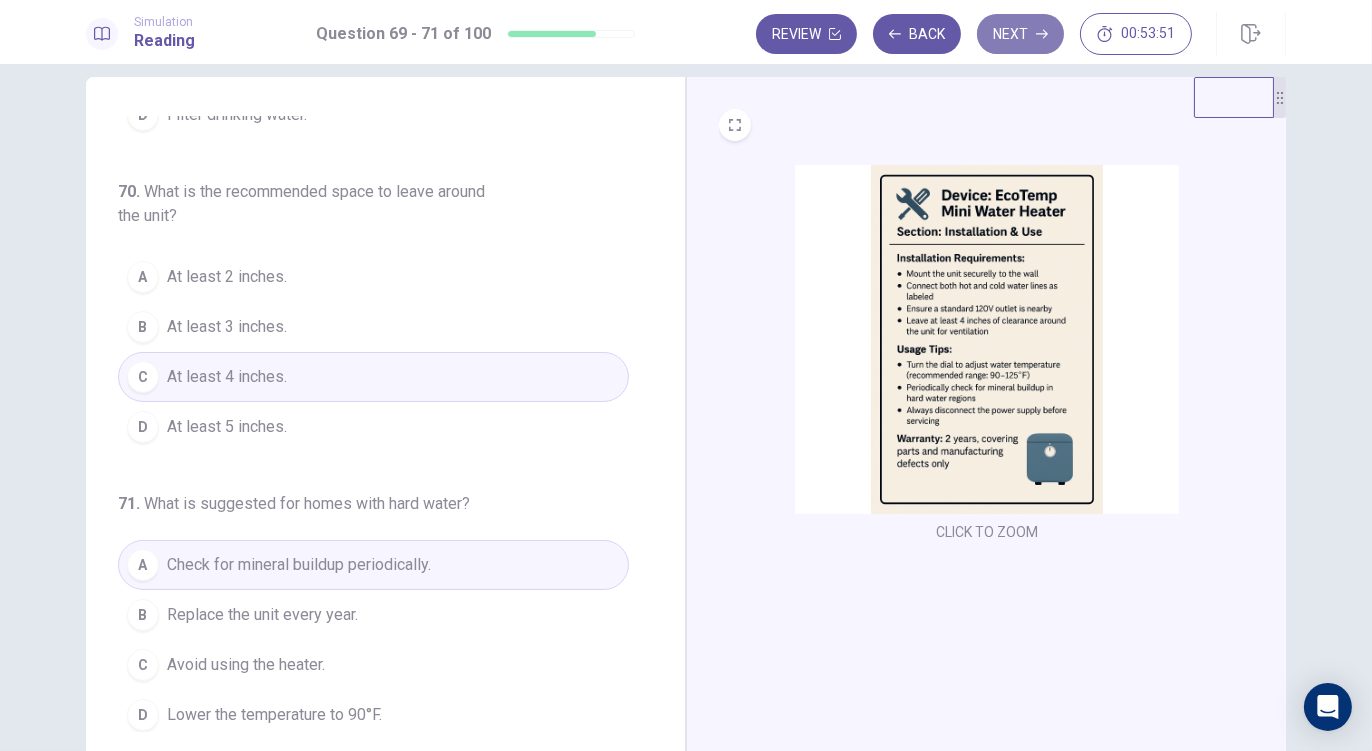 click on "Next" at bounding box center [1020, 34] 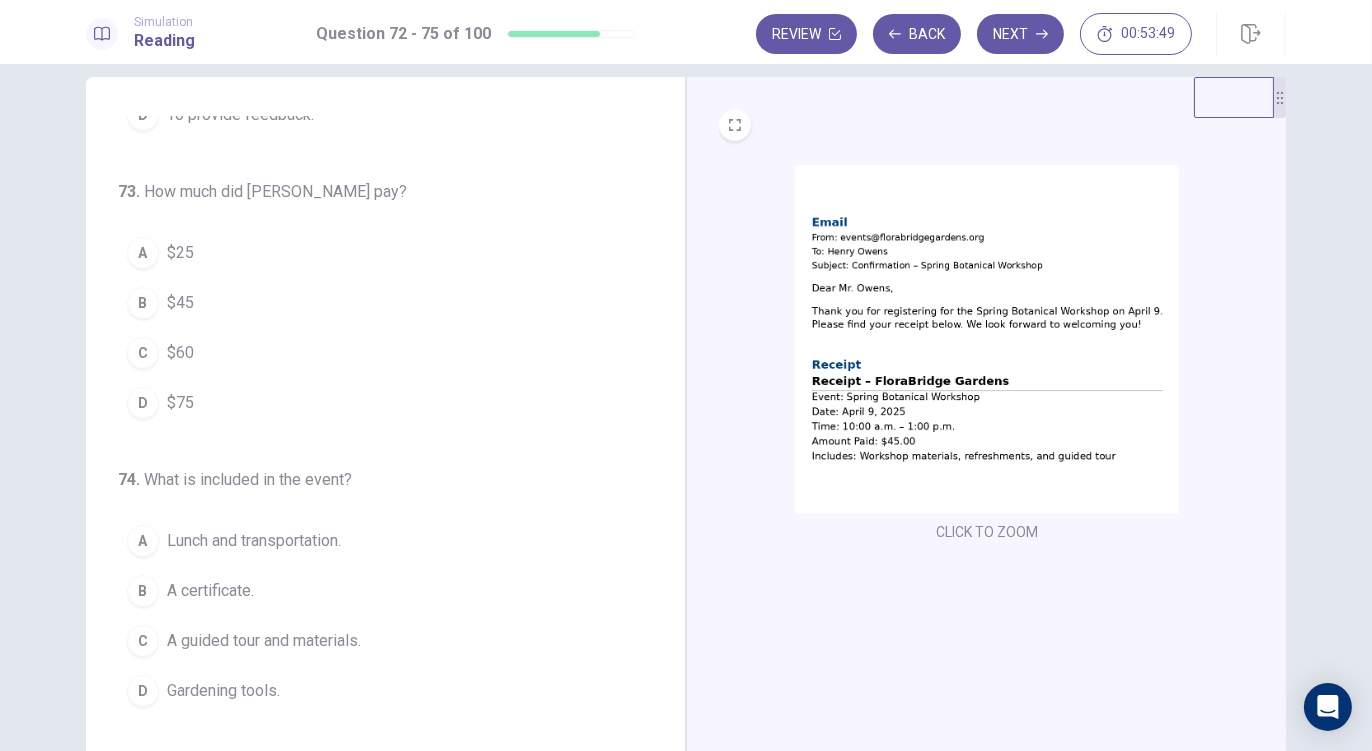 scroll, scrollTop: 0, scrollLeft: 0, axis: both 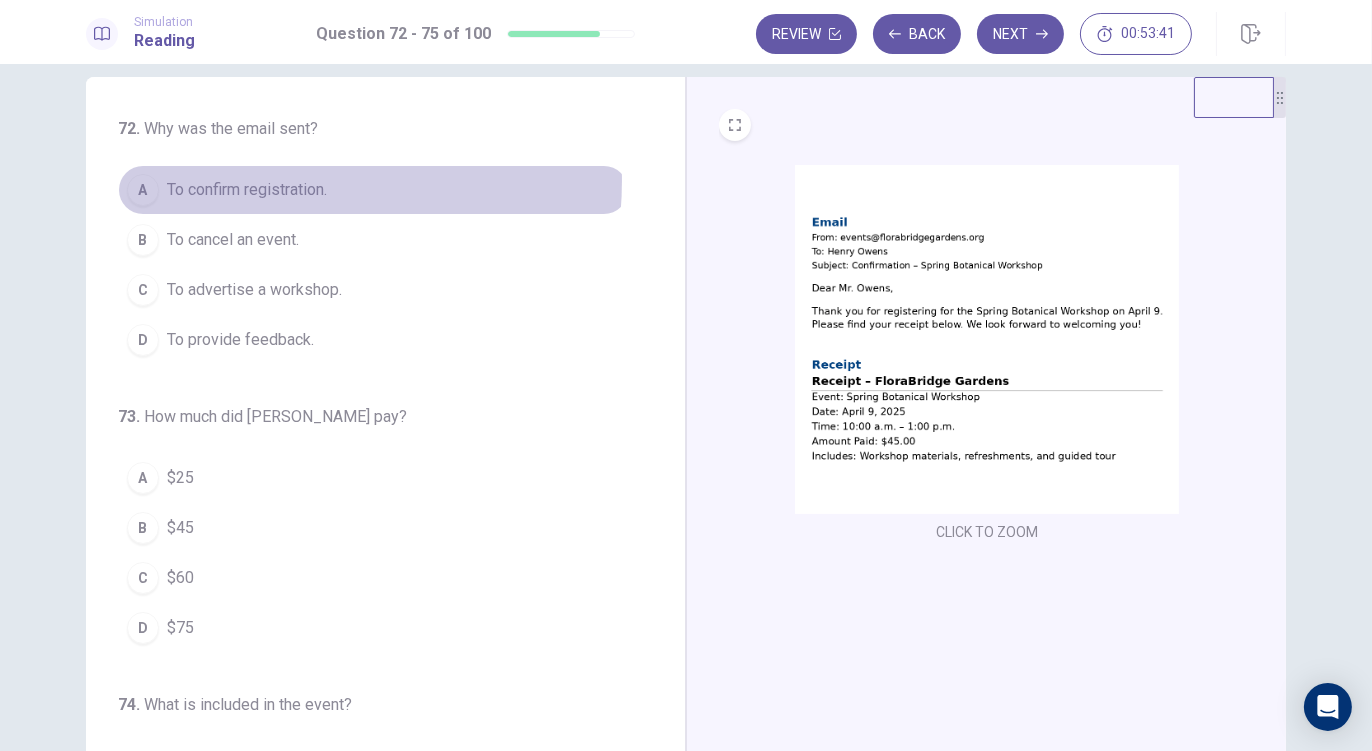 click on "To confirm registration." at bounding box center (247, 190) 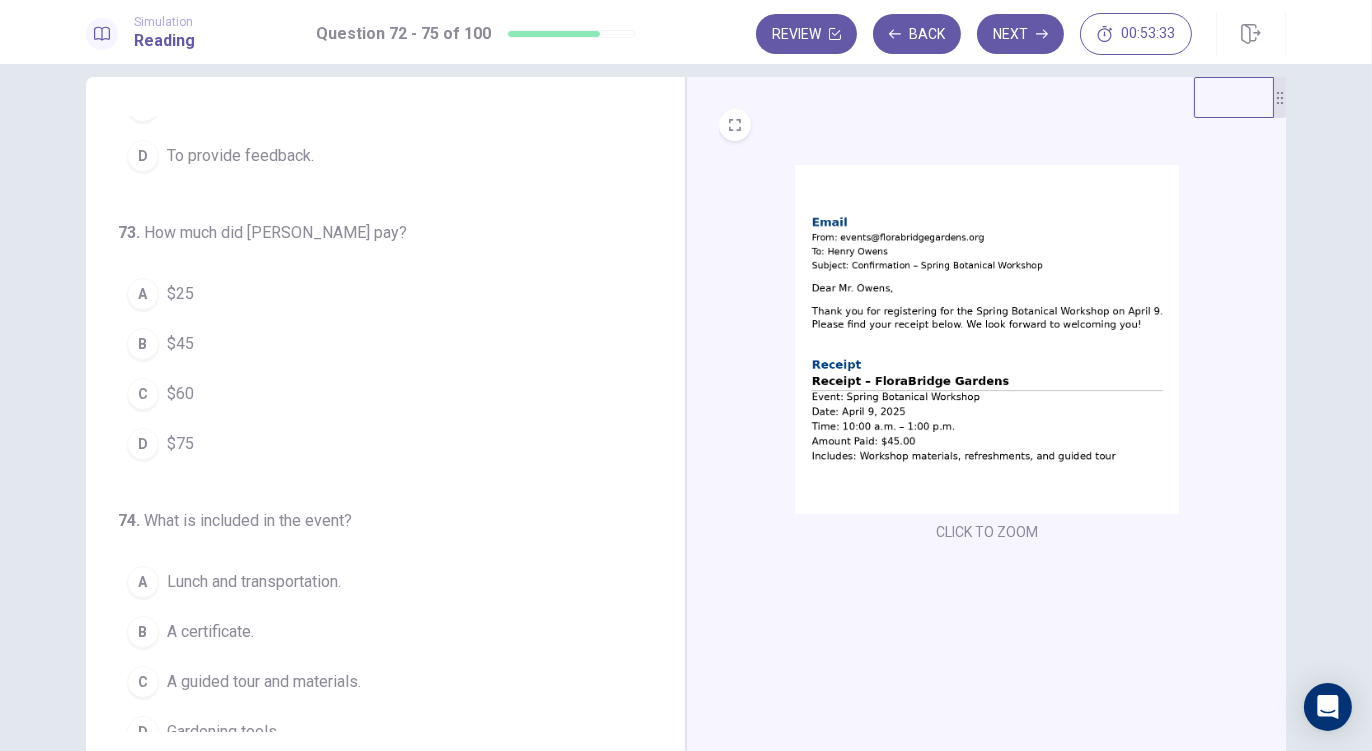 scroll, scrollTop: 184, scrollLeft: 0, axis: vertical 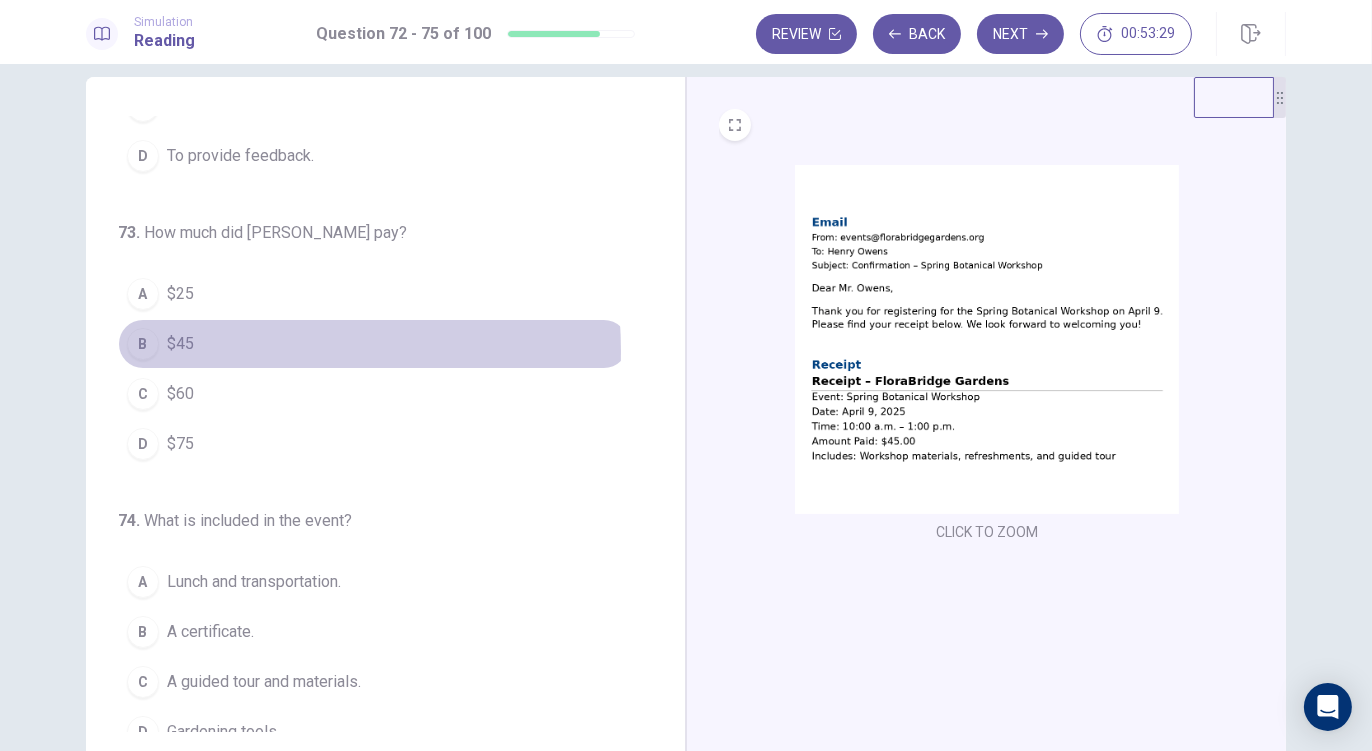 click on "B $45" at bounding box center [373, 344] 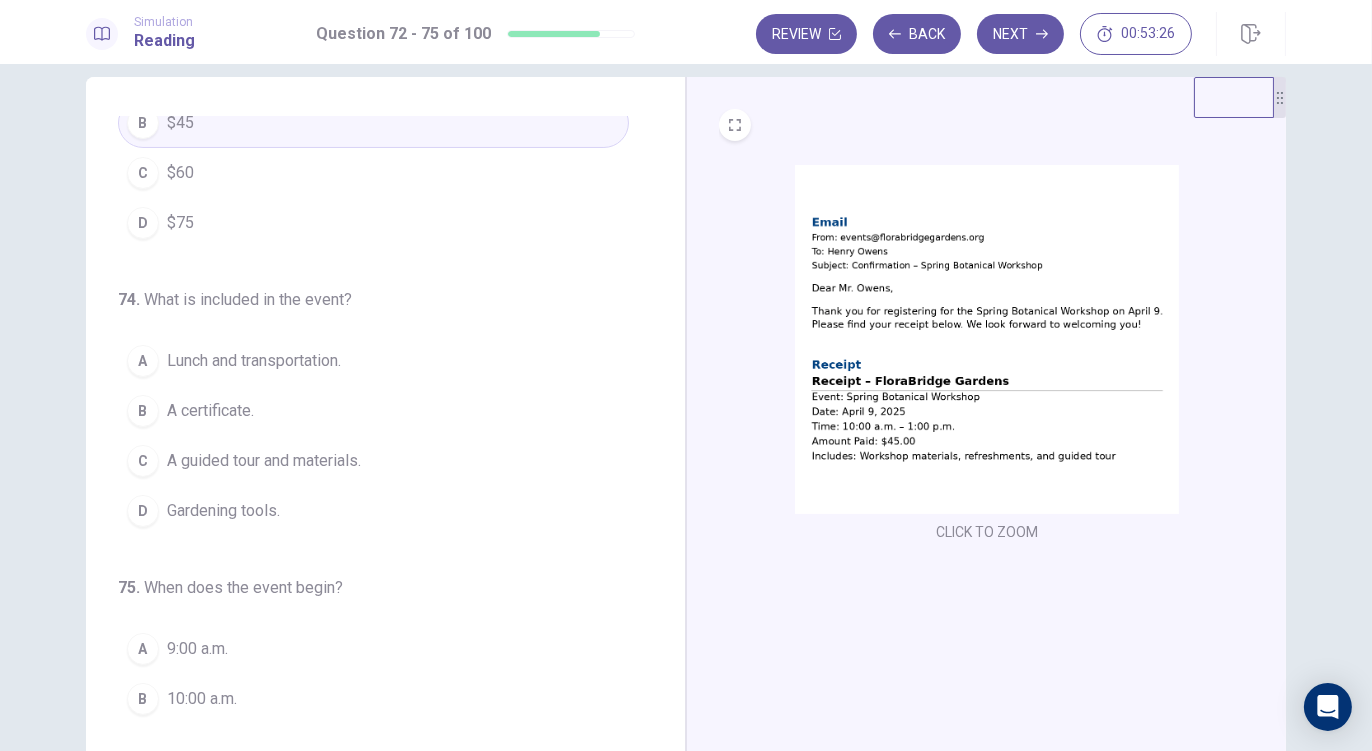 scroll, scrollTop: 407, scrollLeft: 0, axis: vertical 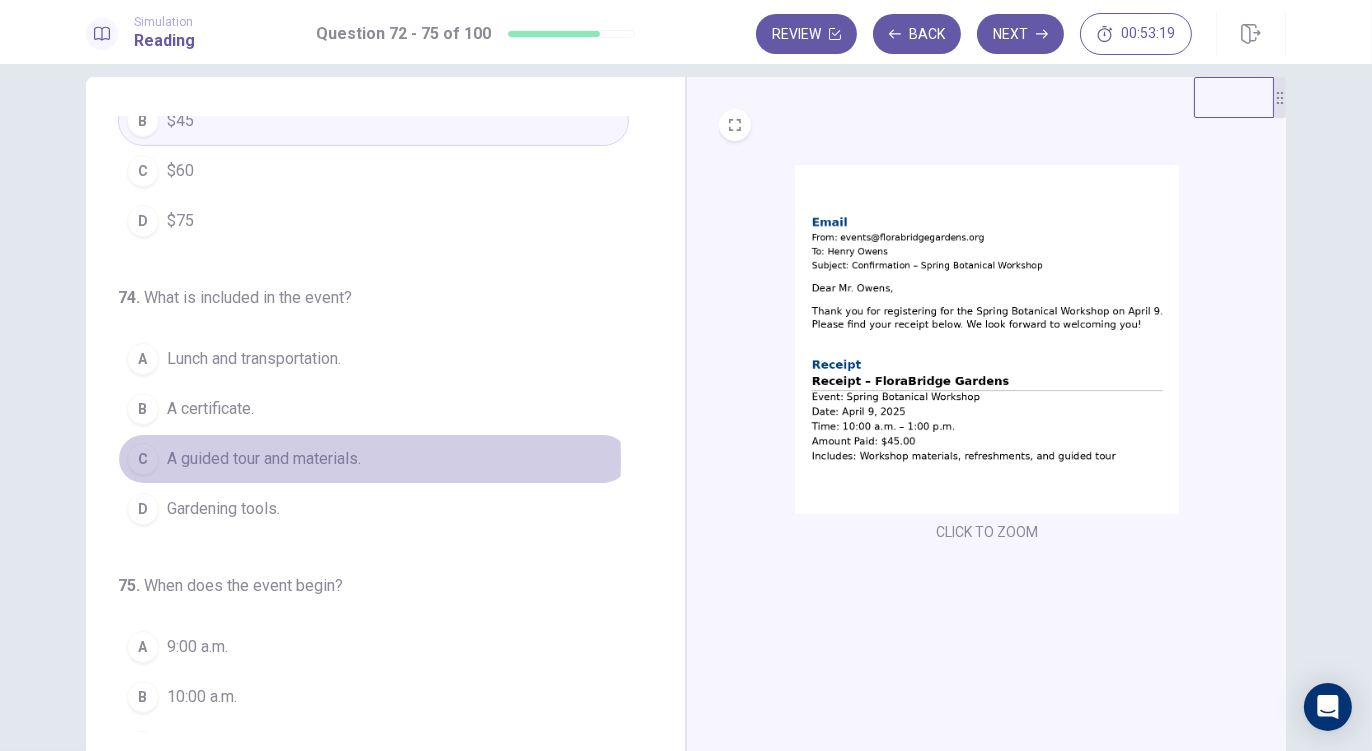 click on "A guided tour and materials." at bounding box center [264, 459] 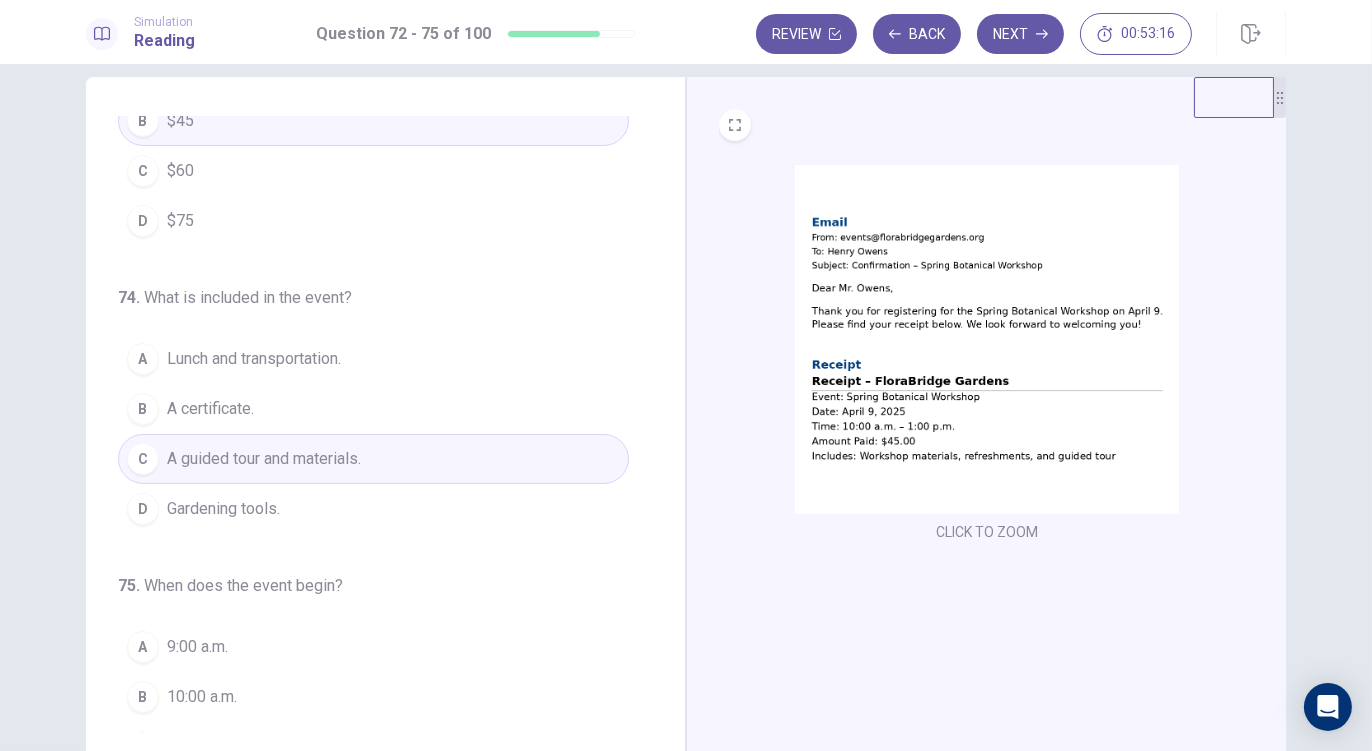 scroll, scrollTop: 487, scrollLeft: 0, axis: vertical 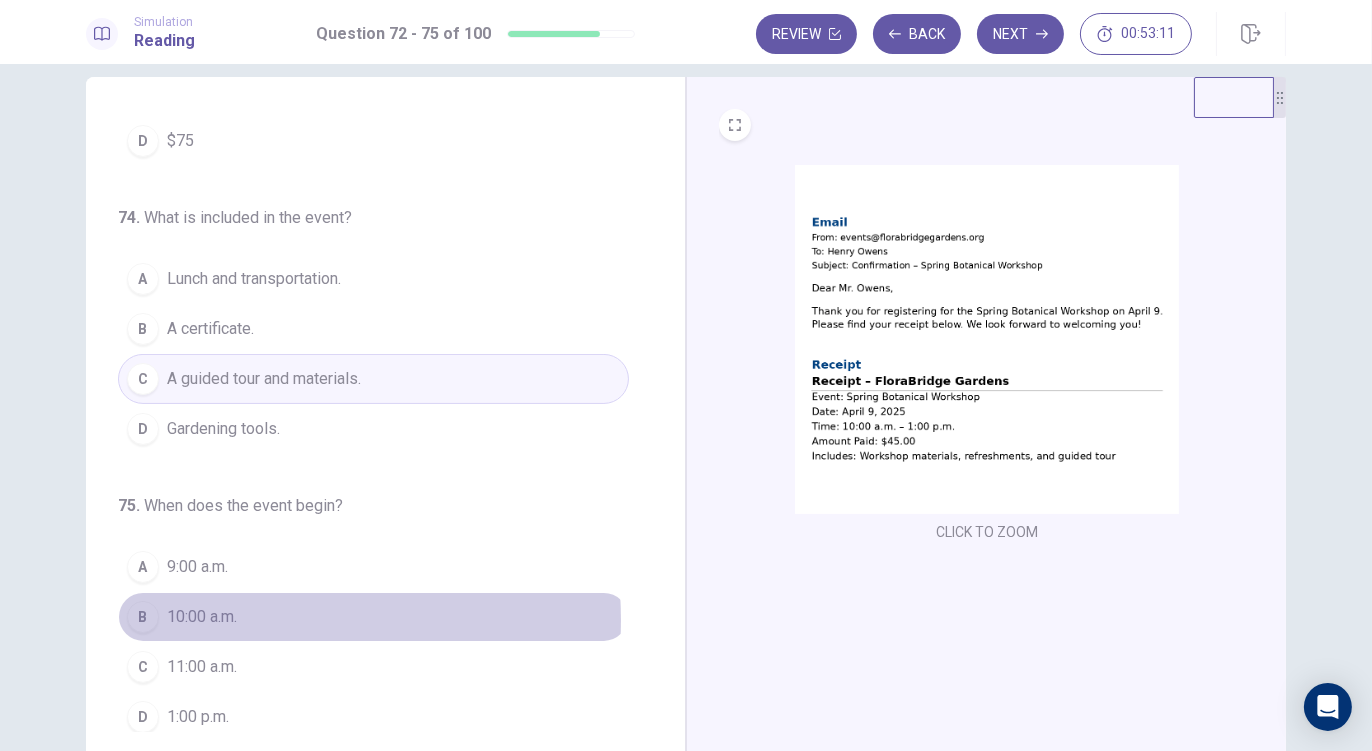 click on "10:00 a.m." at bounding box center [202, 617] 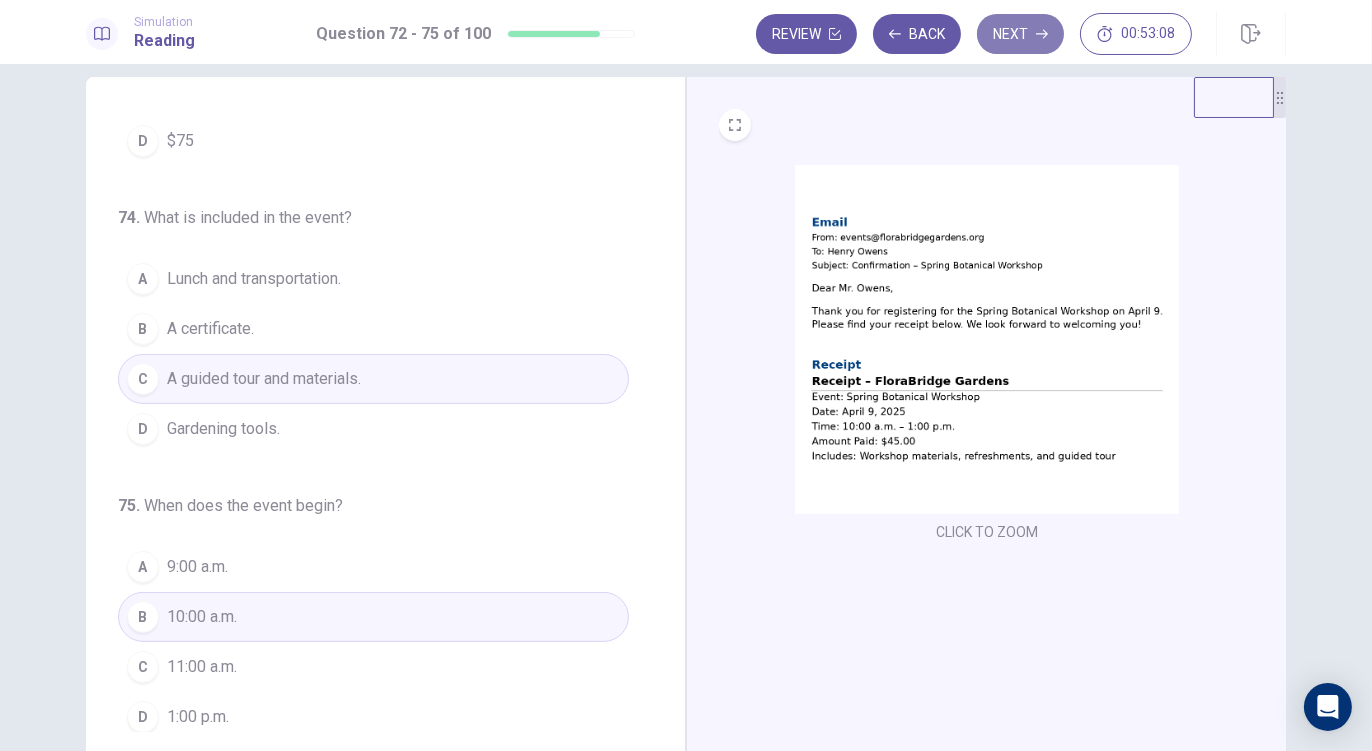 click on "Next" at bounding box center [1020, 34] 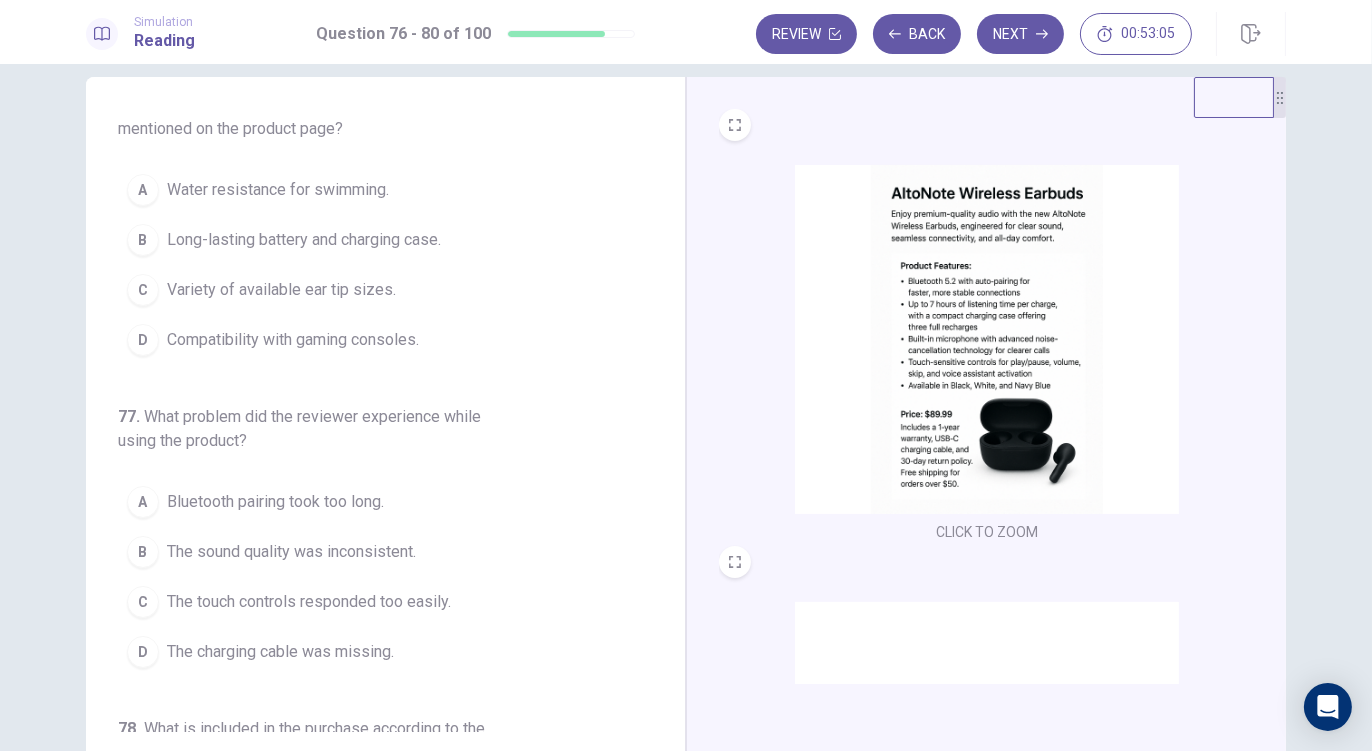 scroll, scrollTop: 0, scrollLeft: 0, axis: both 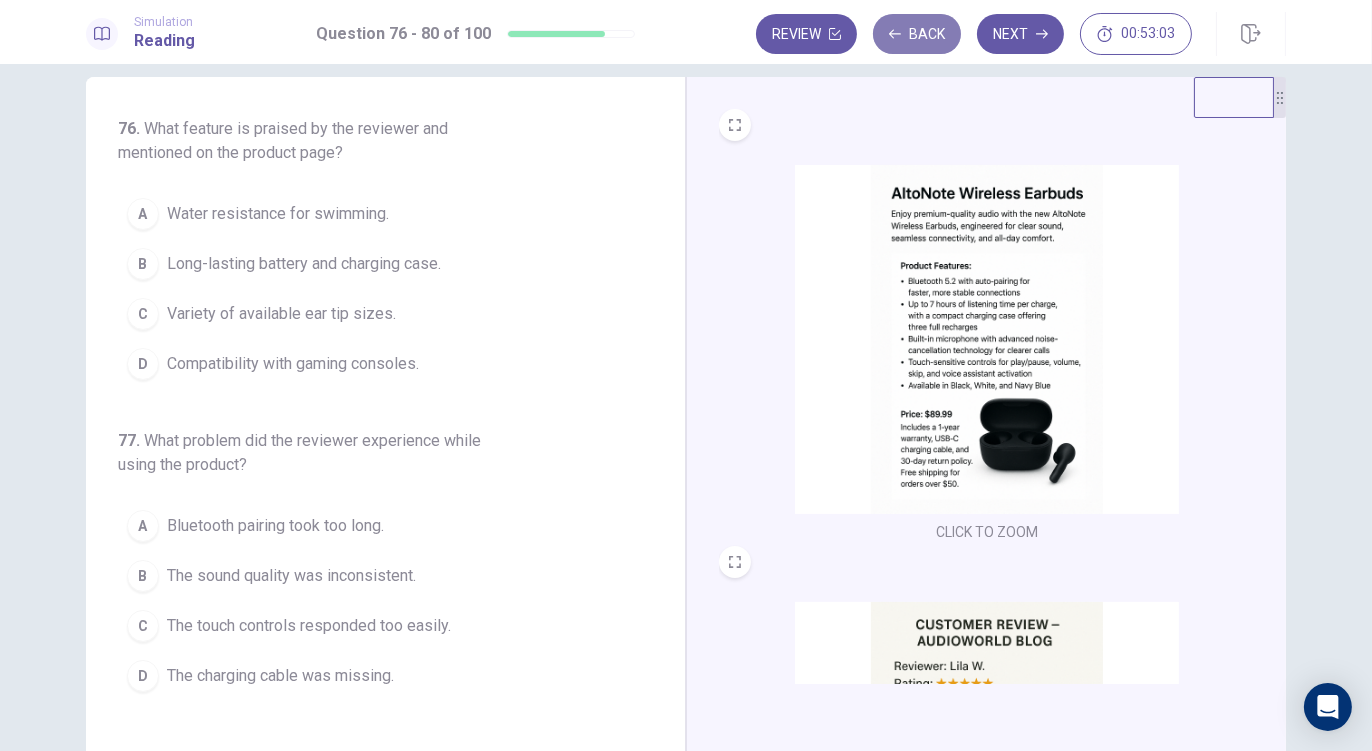 click on "Back" at bounding box center [917, 34] 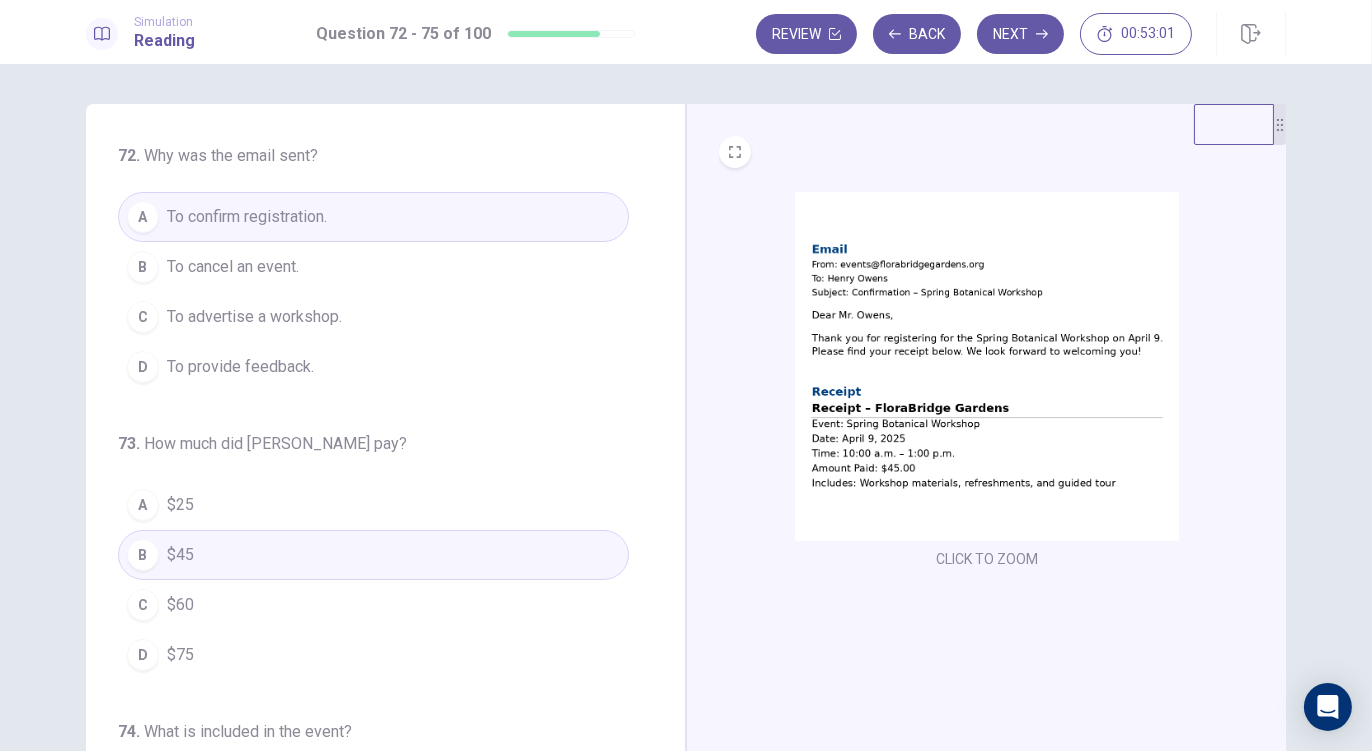 scroll, scrollTop: 151, scrollLeft: 0, axis: vertical 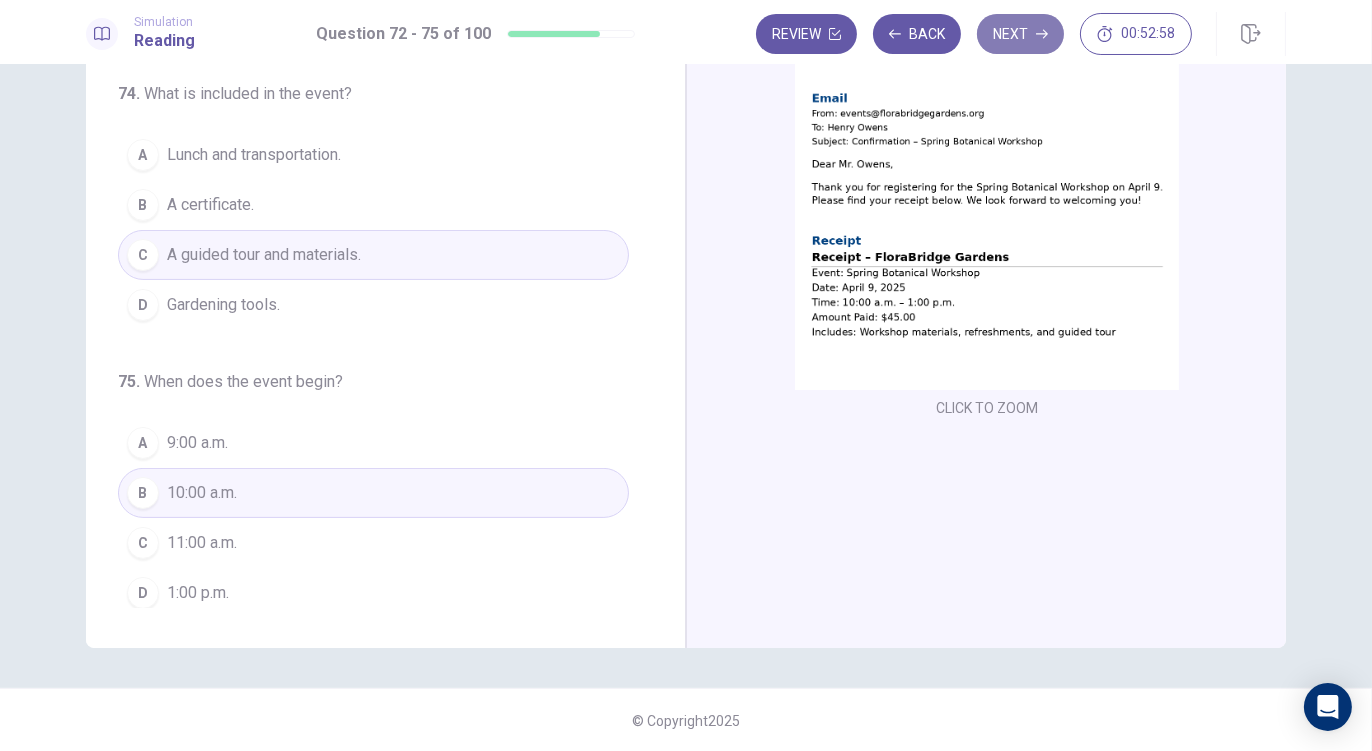 click on "Next" at bounding box center [1020, 34] 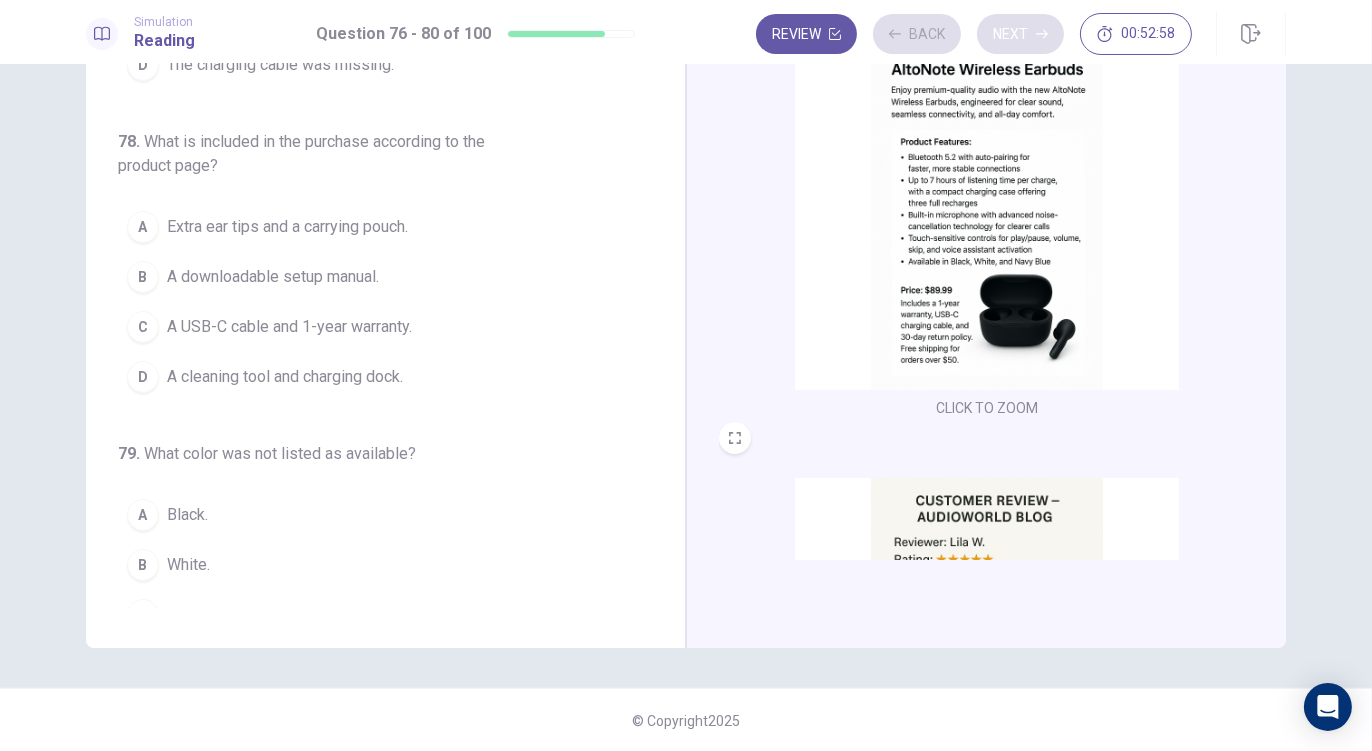 scroll, scrollTop: 151, scrollLeft: 0, axis: vertical 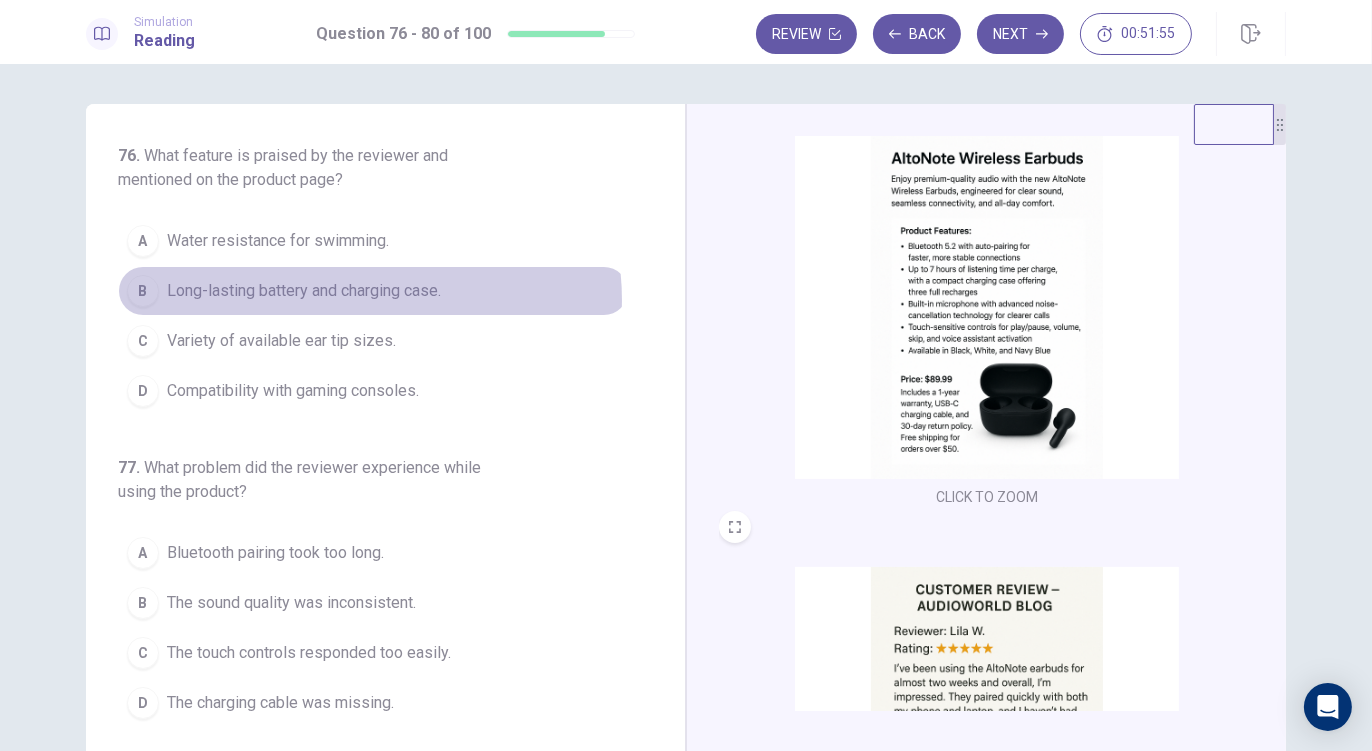 click on "Long-lasting battery and charging case." at bounding box center (304, 291) 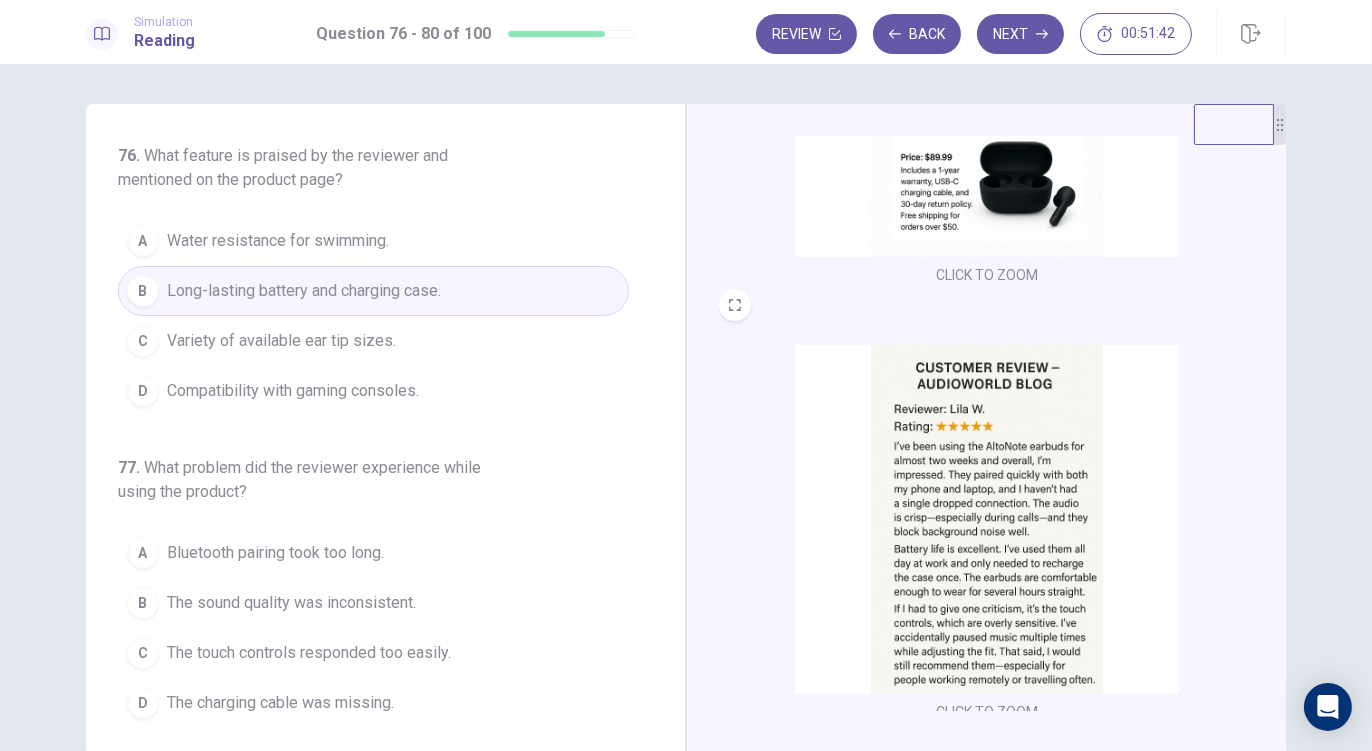 scroll, scrollTop: 287, scrollLeft: 0, axis: vertical 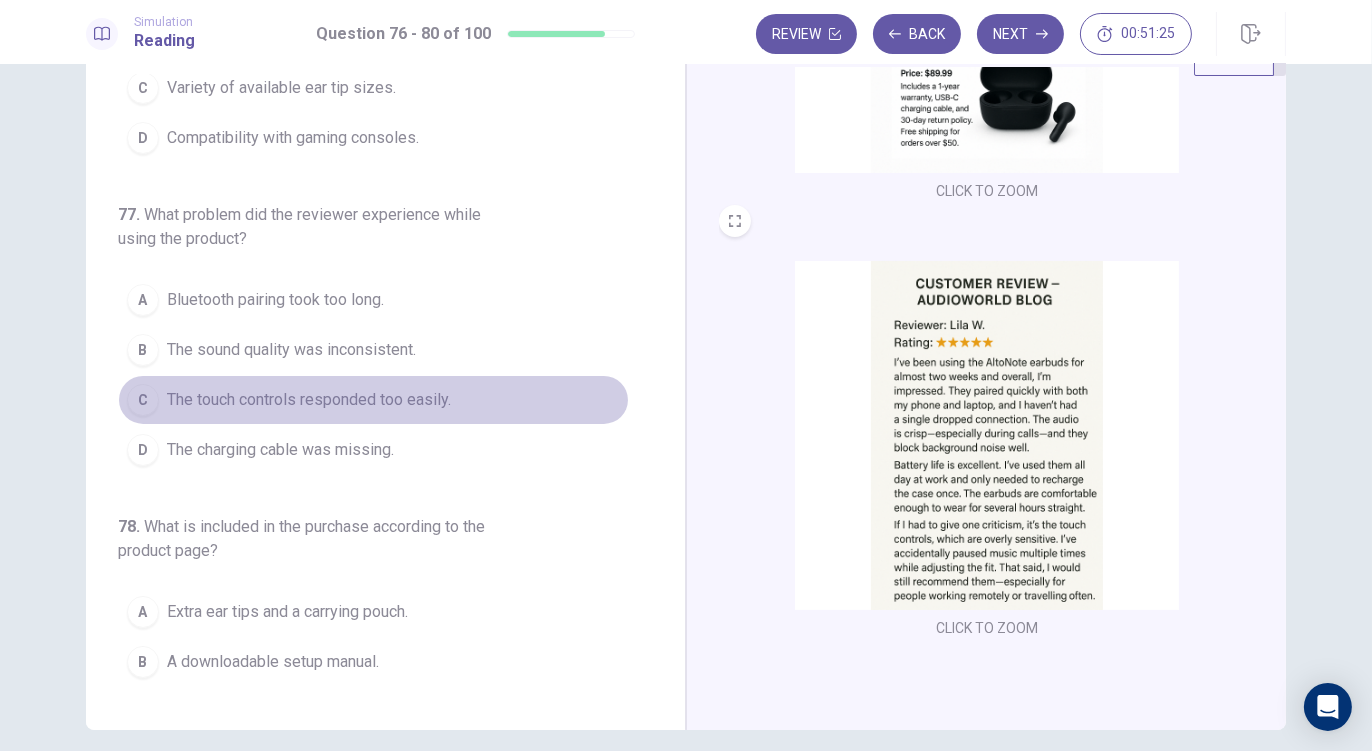 click on "The touch controls responded too easily." at bounding box center (309, 400) 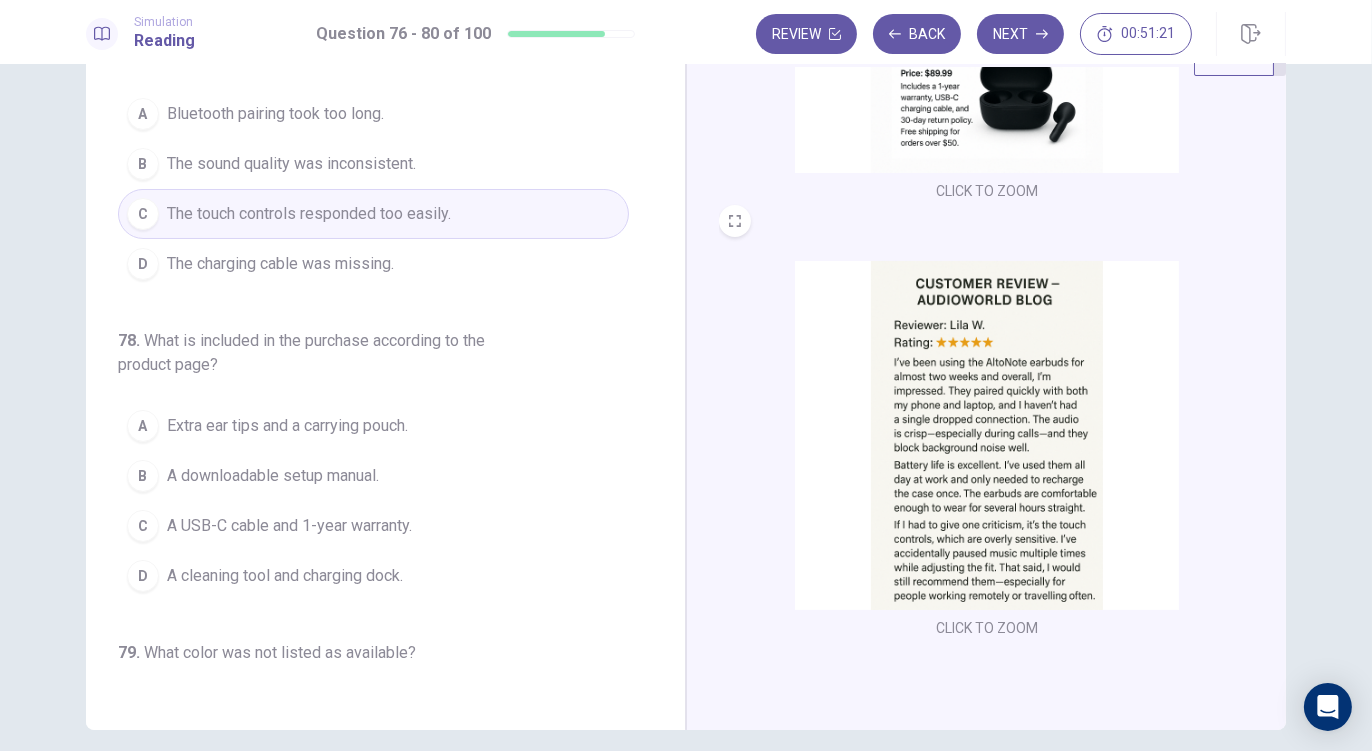 scroll, scrollTop: 389, scrollLeft: 0, axis: vertical 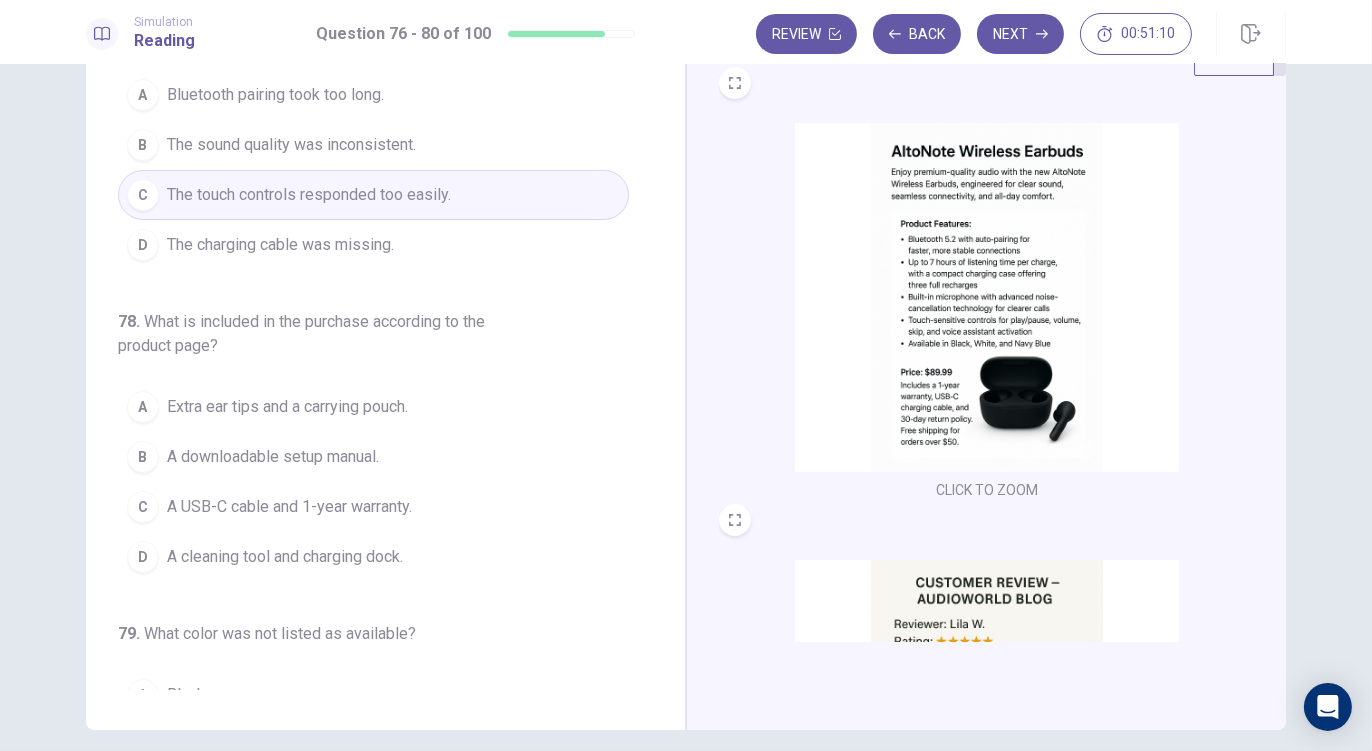 click on "A USB-C cable and 1-year warranty." at bounding box center (289, 507) 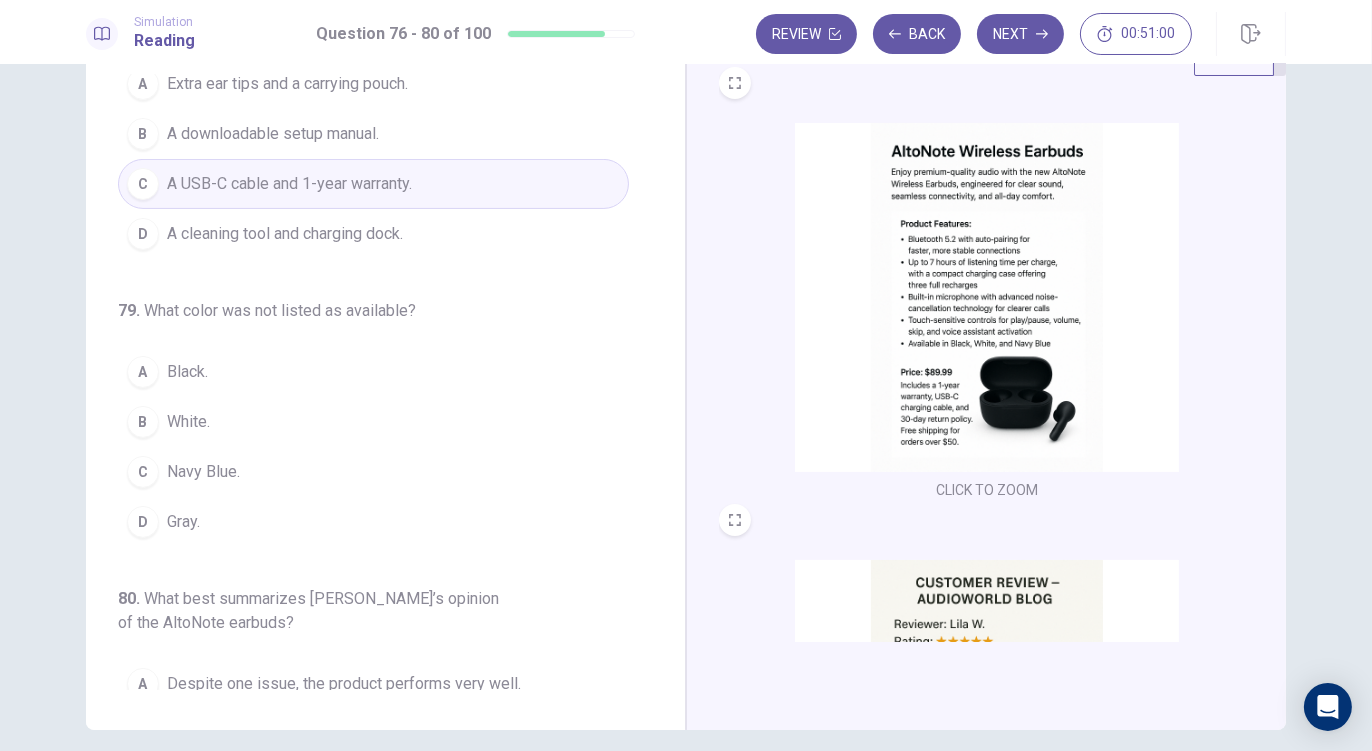 scroll, scrollTop: 715, scrollLeft: 0, axis: vertical 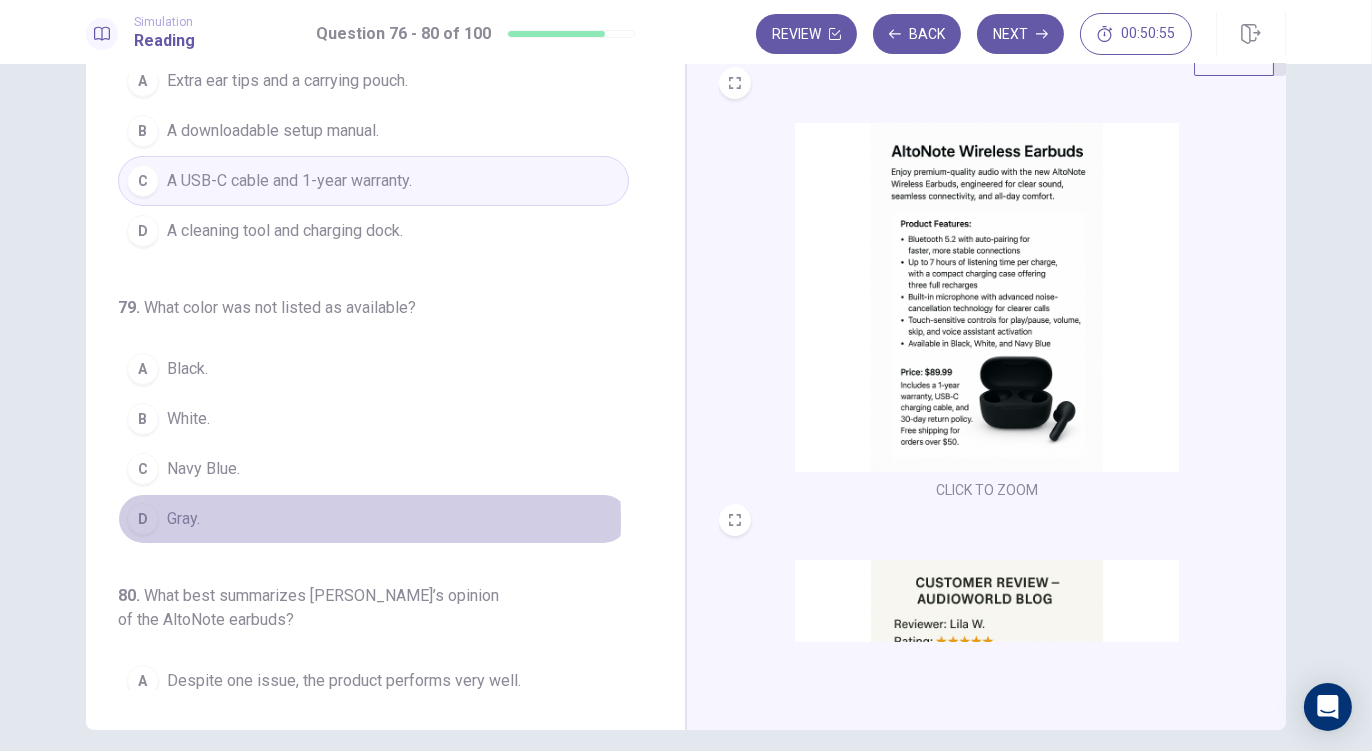 click on "Gray." at bounding box center [183, 519] 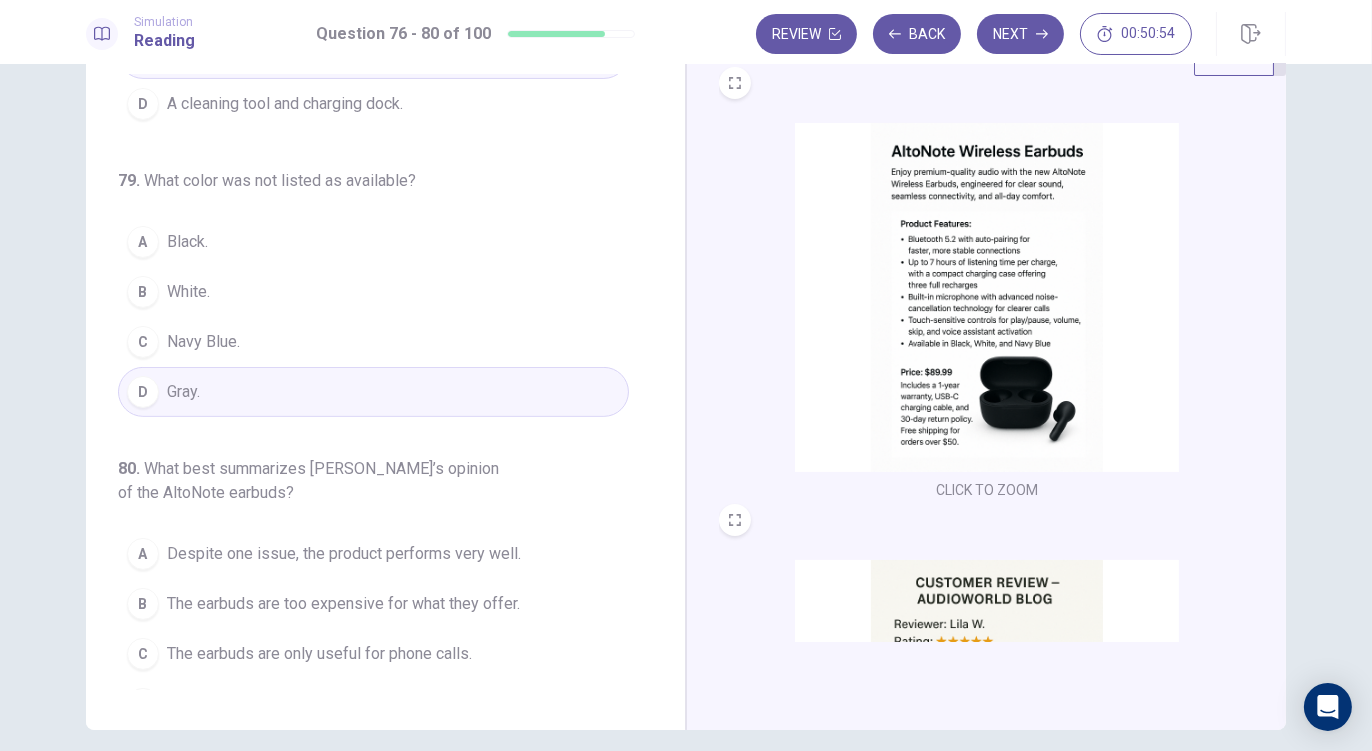 scroll, scrollTop: 868, scrollLeft: 0, axis: vertical 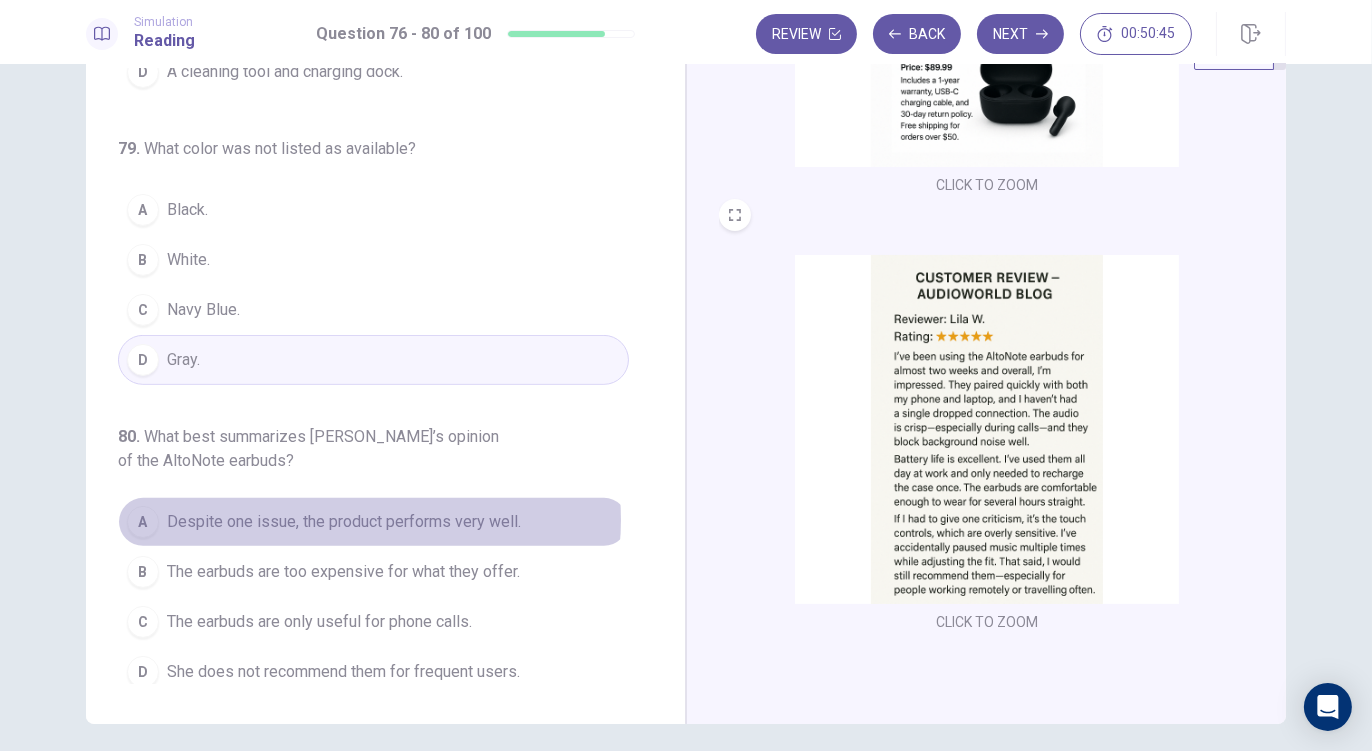 click on "Despite one issue, the product performs very well." at bounding box center [344, 522] 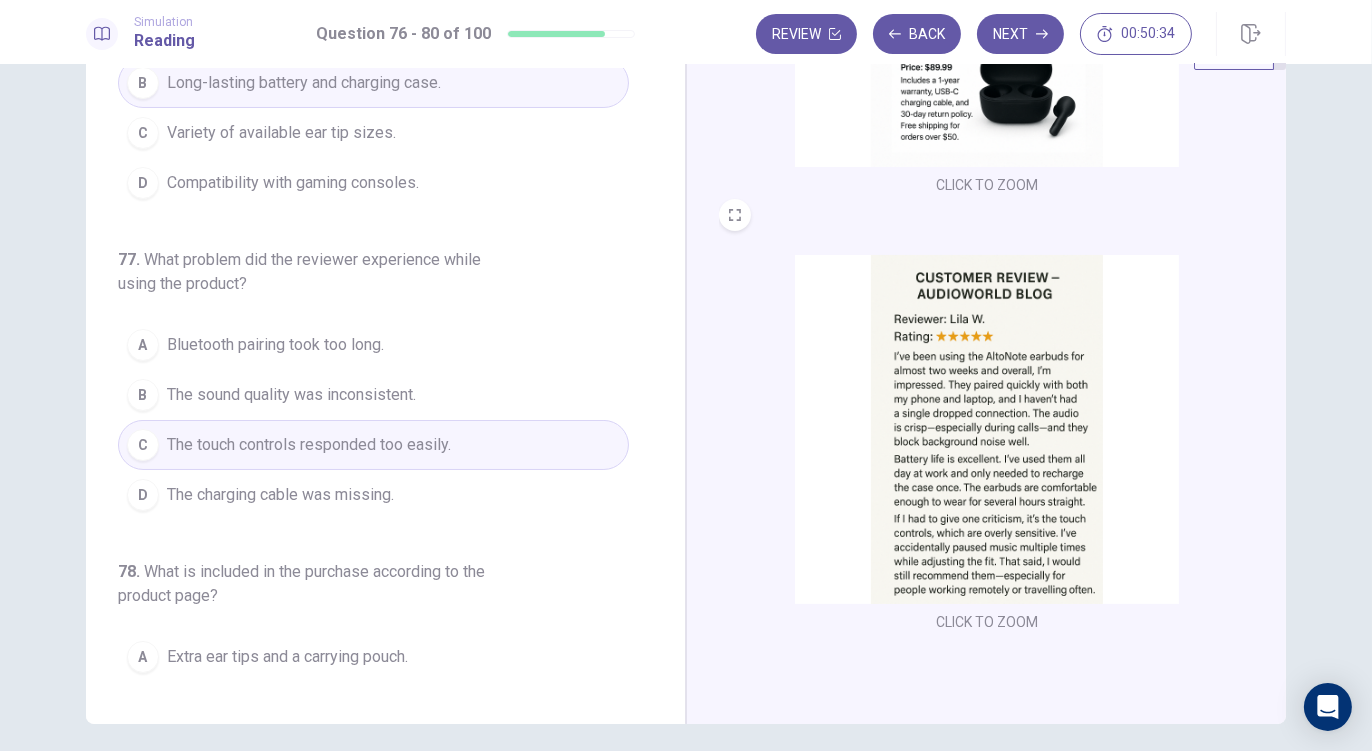 scroll, scrollTop: 0, scrollLeft: 0, axis: both 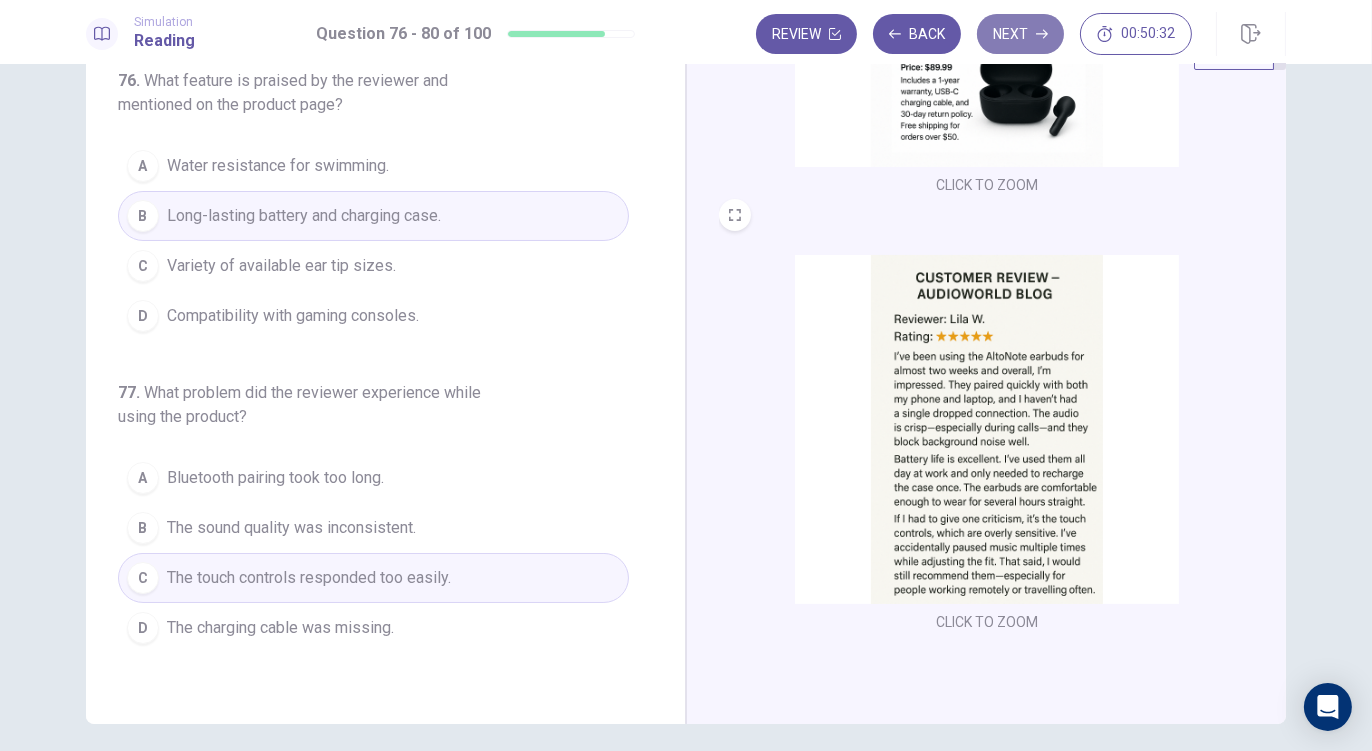 click on "Next" at bounding box center (1020, 34) 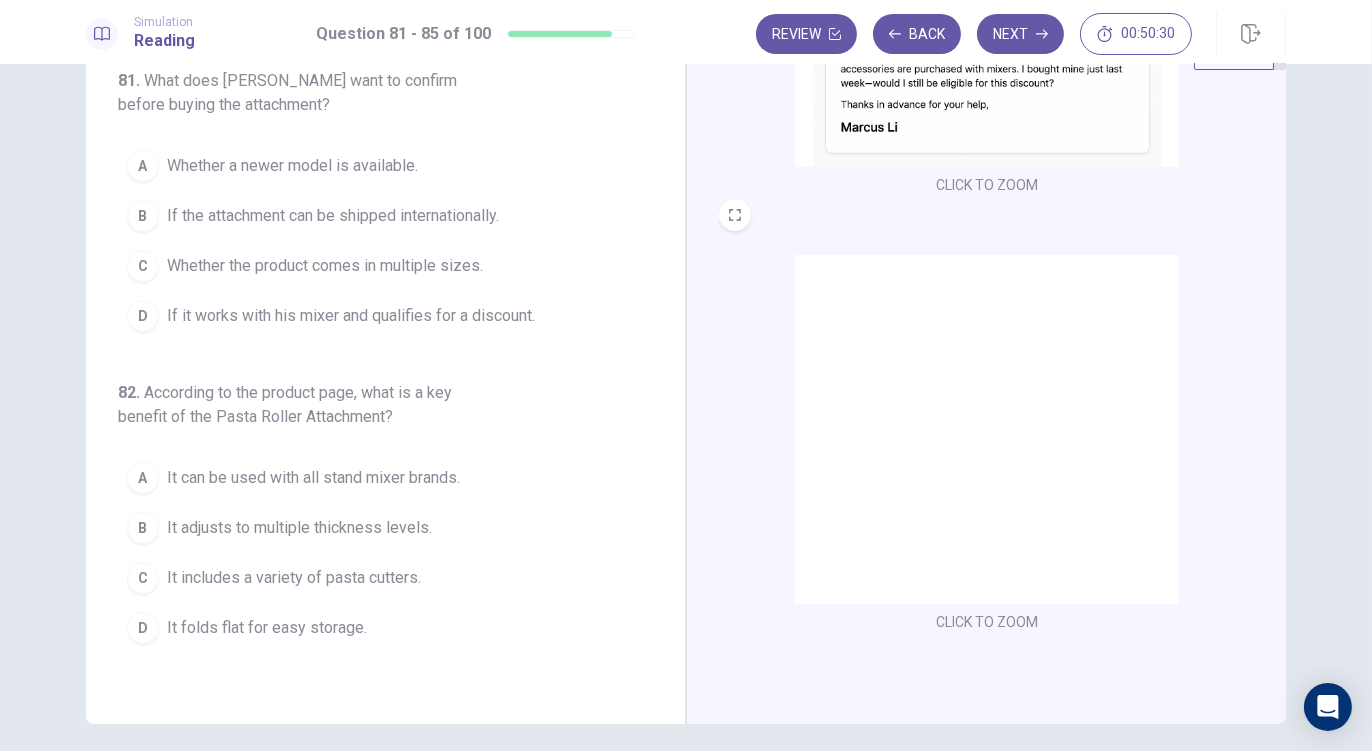 scroll, scrollTop: 0, scrollLeft: 0, axis: both 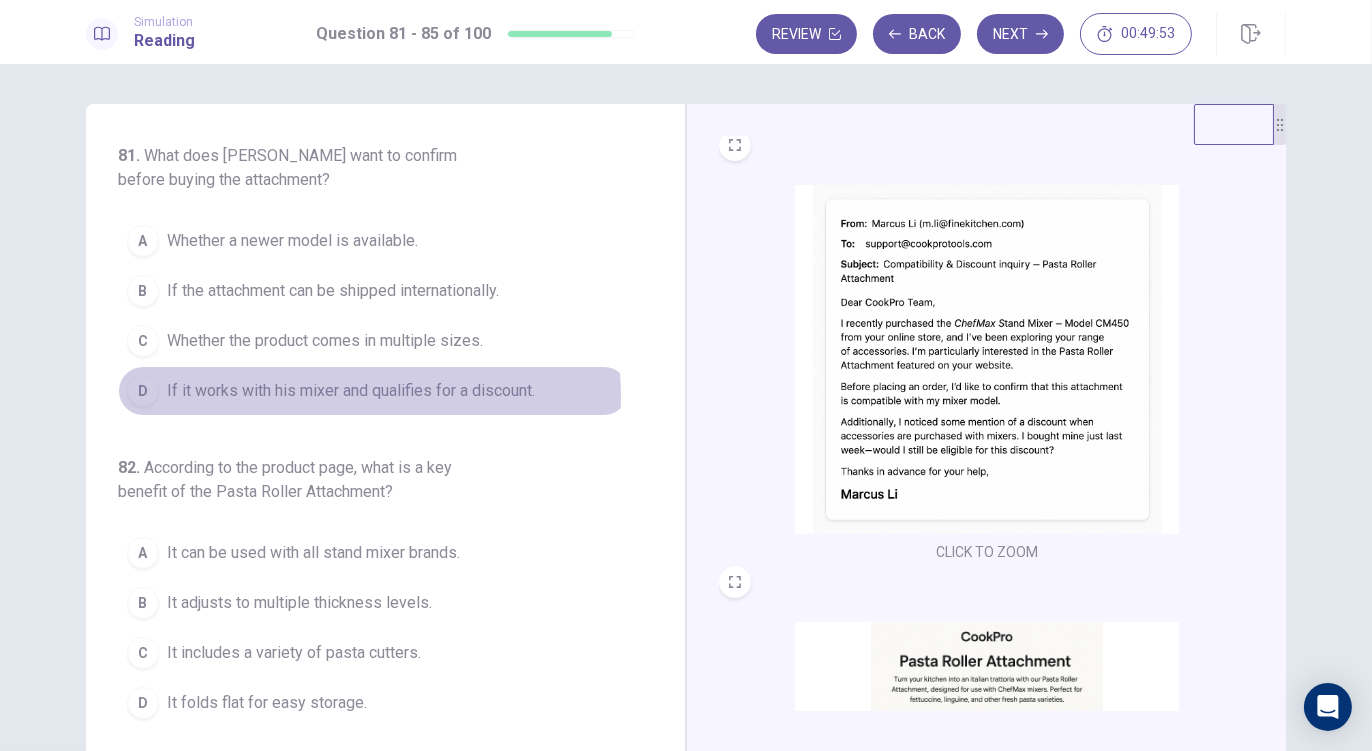 click on "If it works with his mixer and qualifies for a discount." at bounding box center (351, 391) 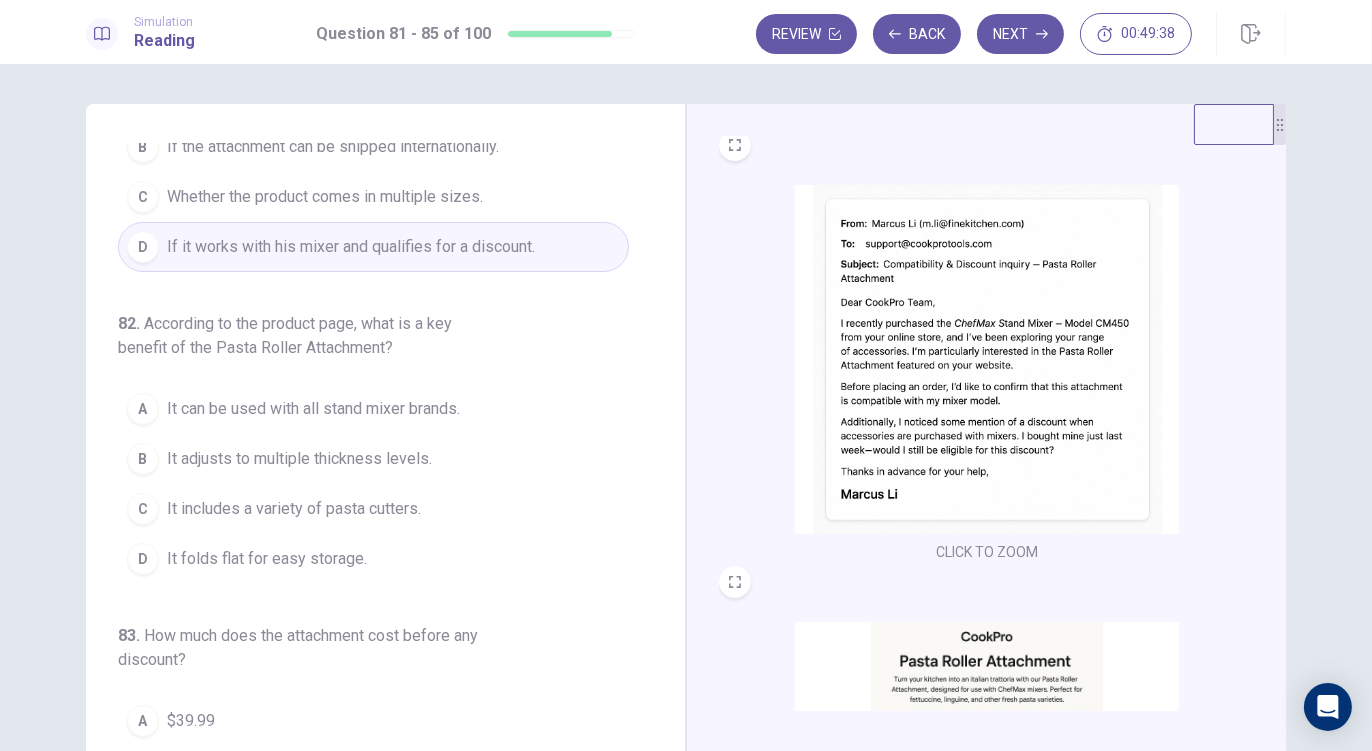 scroll, scrollTop: 197, scrollLeft: 0, axis: vertical 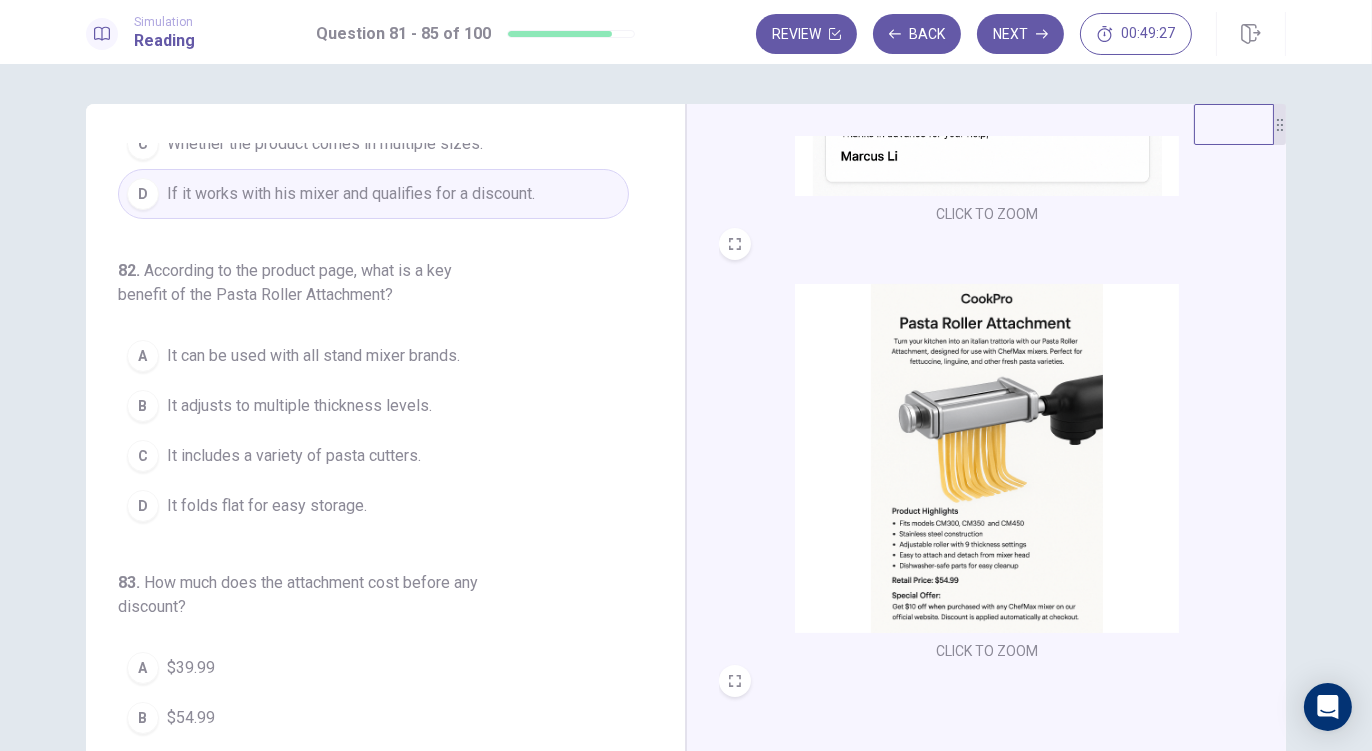 click at bounding box center (987, 458) 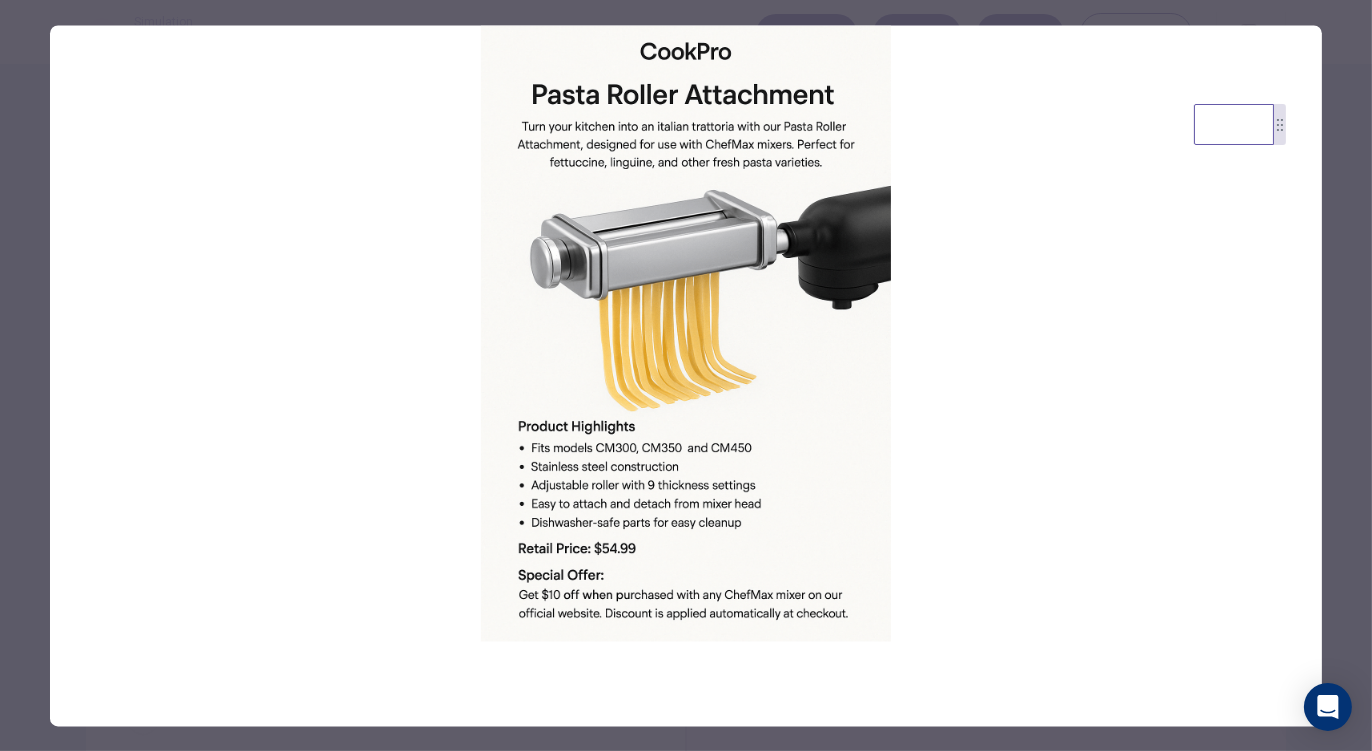 click at bounding box center (686, 375) 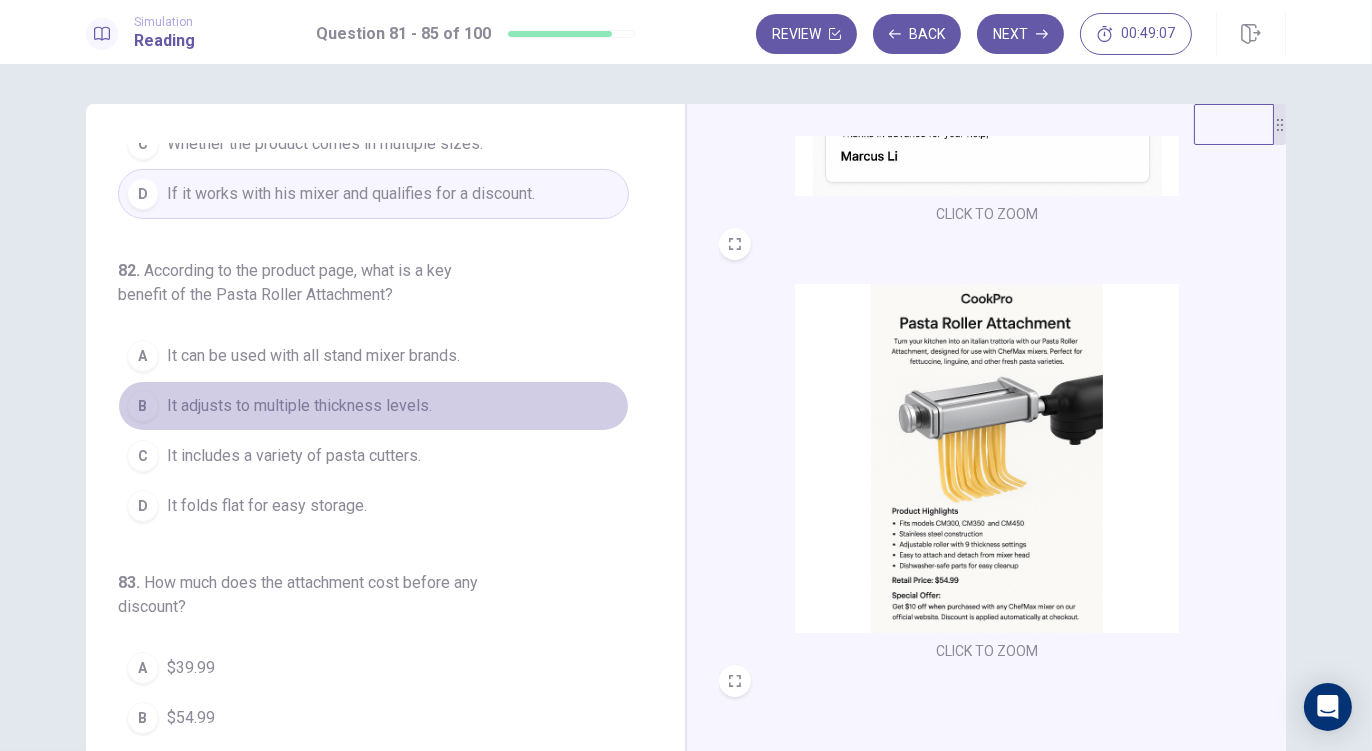 click on "It adjusts to multiple thickness levels." at bounding box center (299, 406) 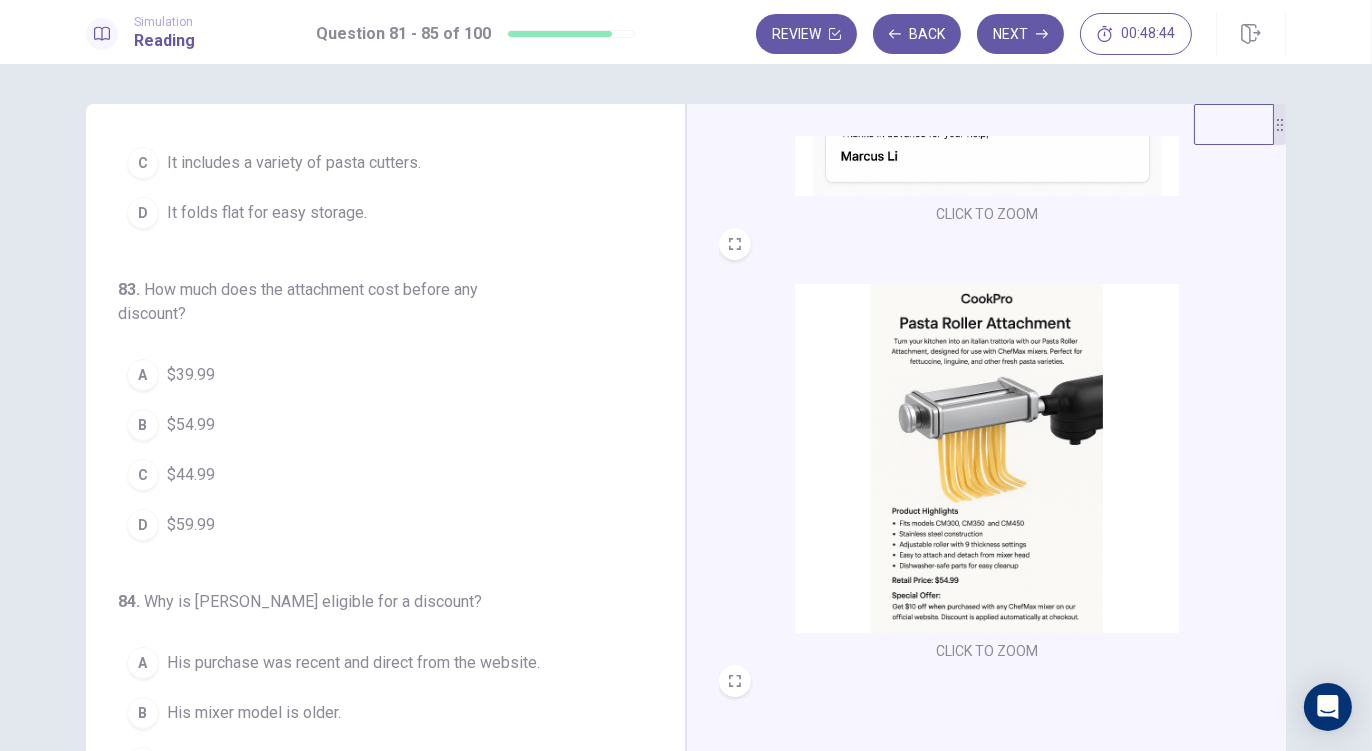 scroll, scrollTop: 497, scrollLeft: 0, axis: vertical 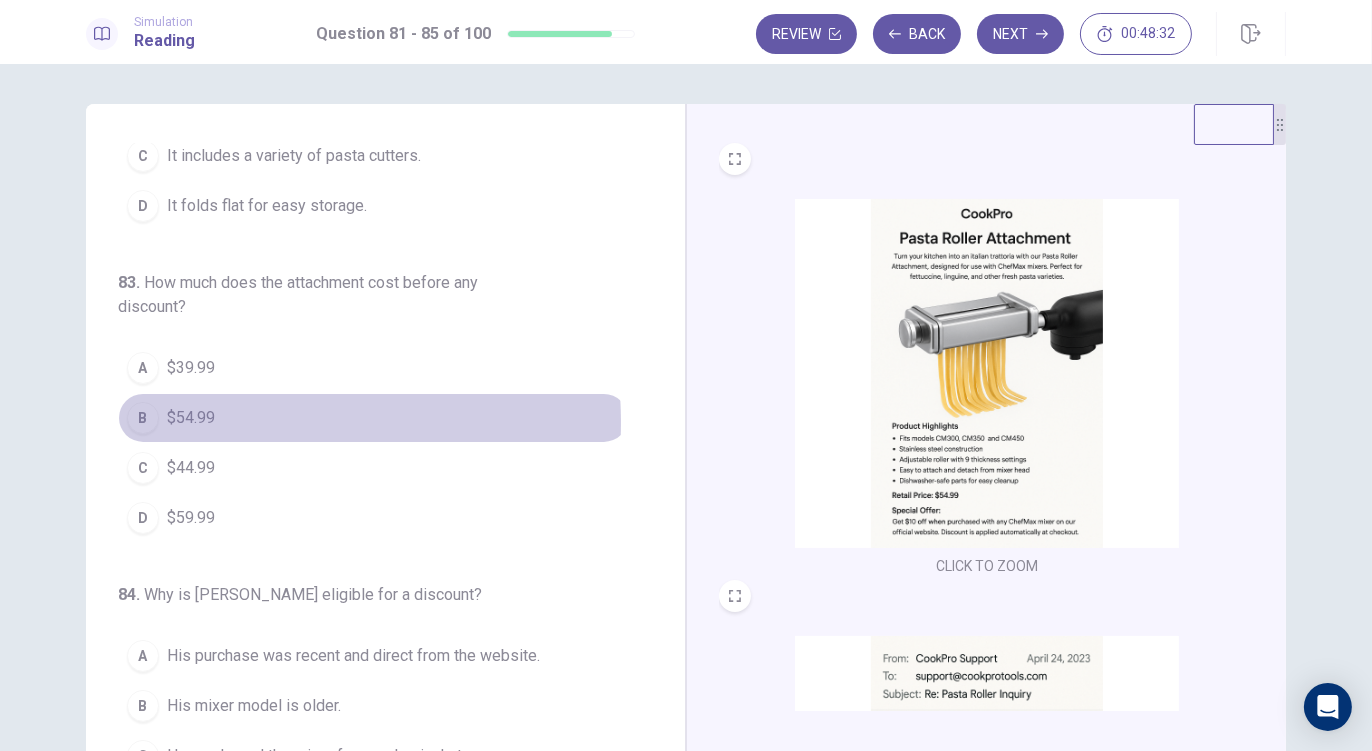 click on "$54.99" at bounding box center (191, 418) 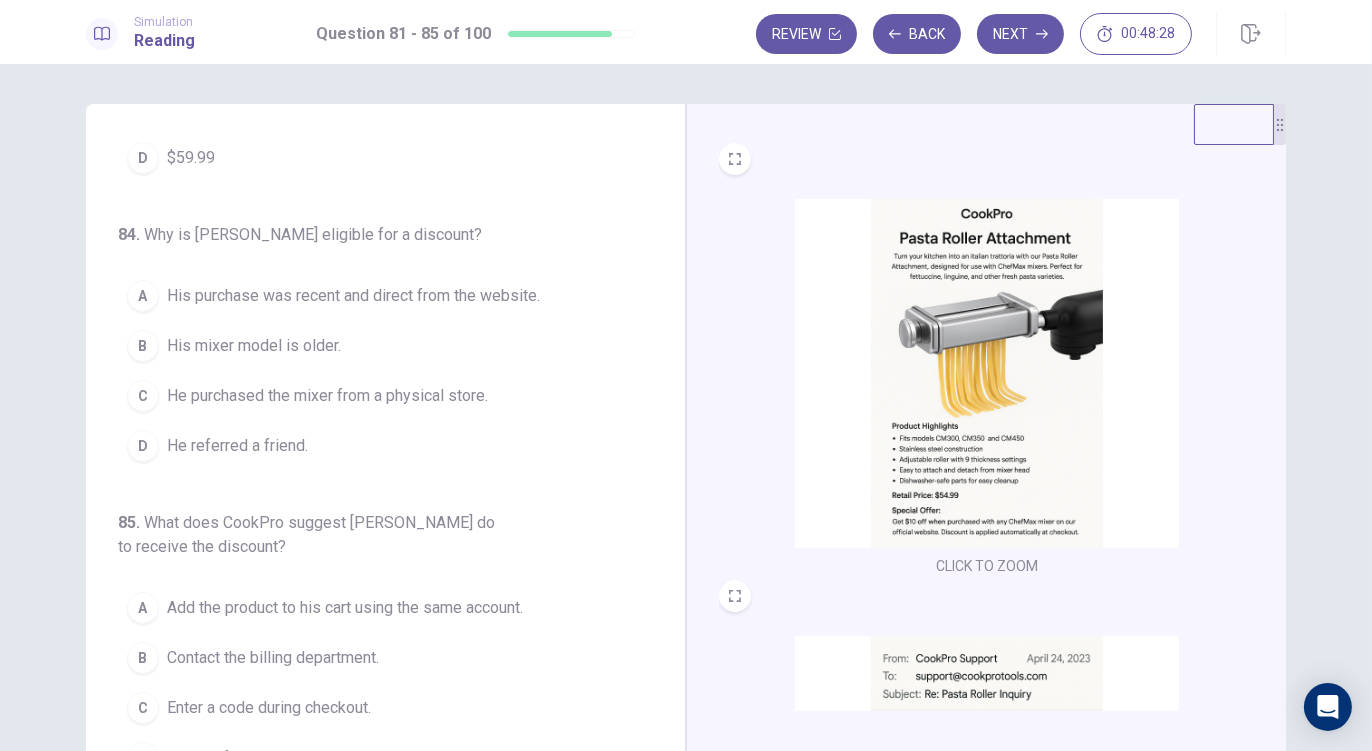 scroll, scrollTop: 868, scrollLeft: 0, axis: vertical 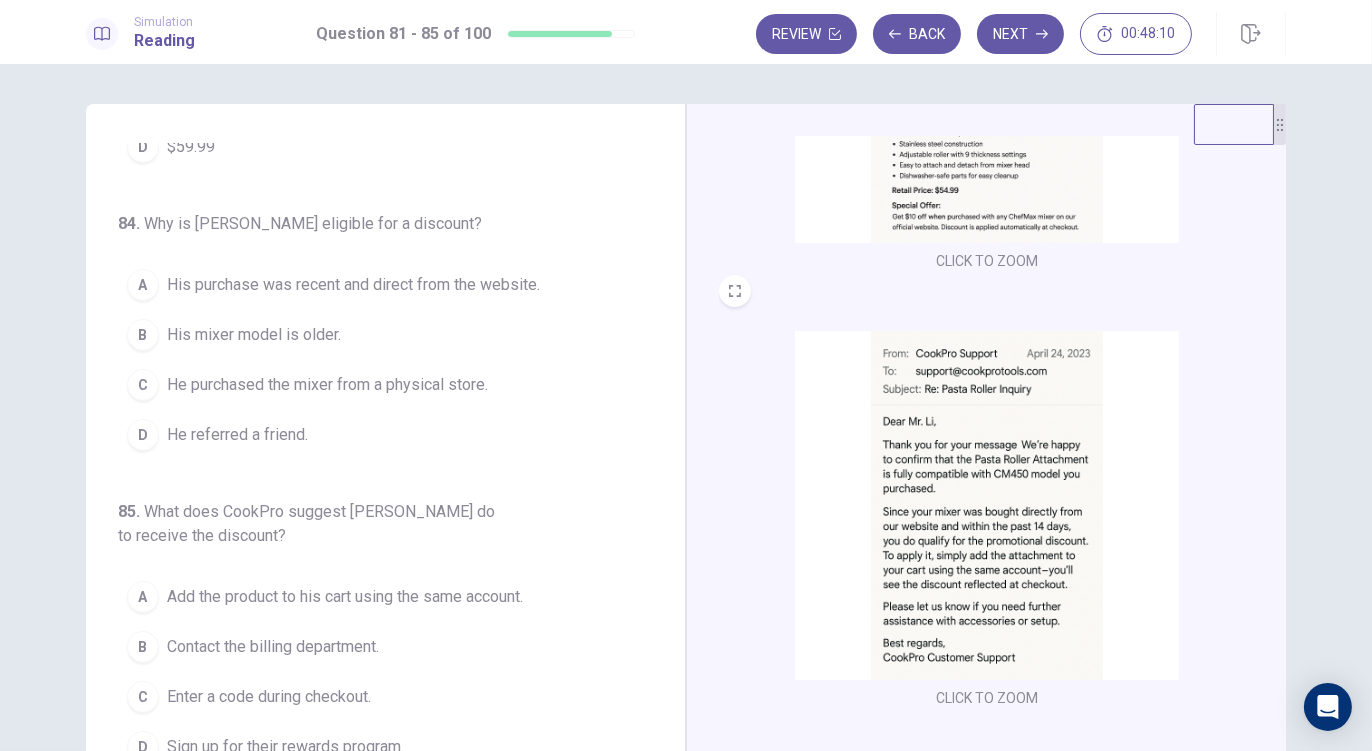 click on "His purchase was recent and direct from the website." at bounding box center (353, 285) 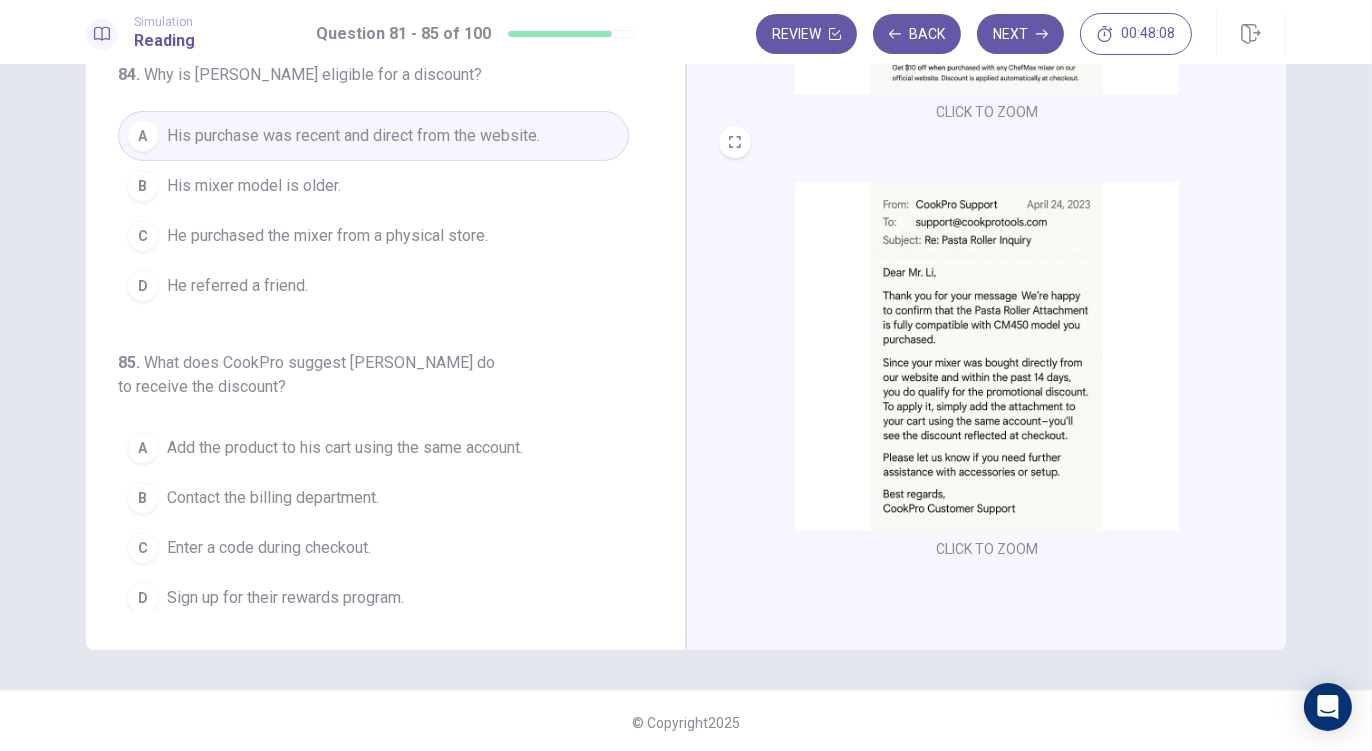 scroll, scrollTop: 148, scrollLeft: 0, axis: vertical 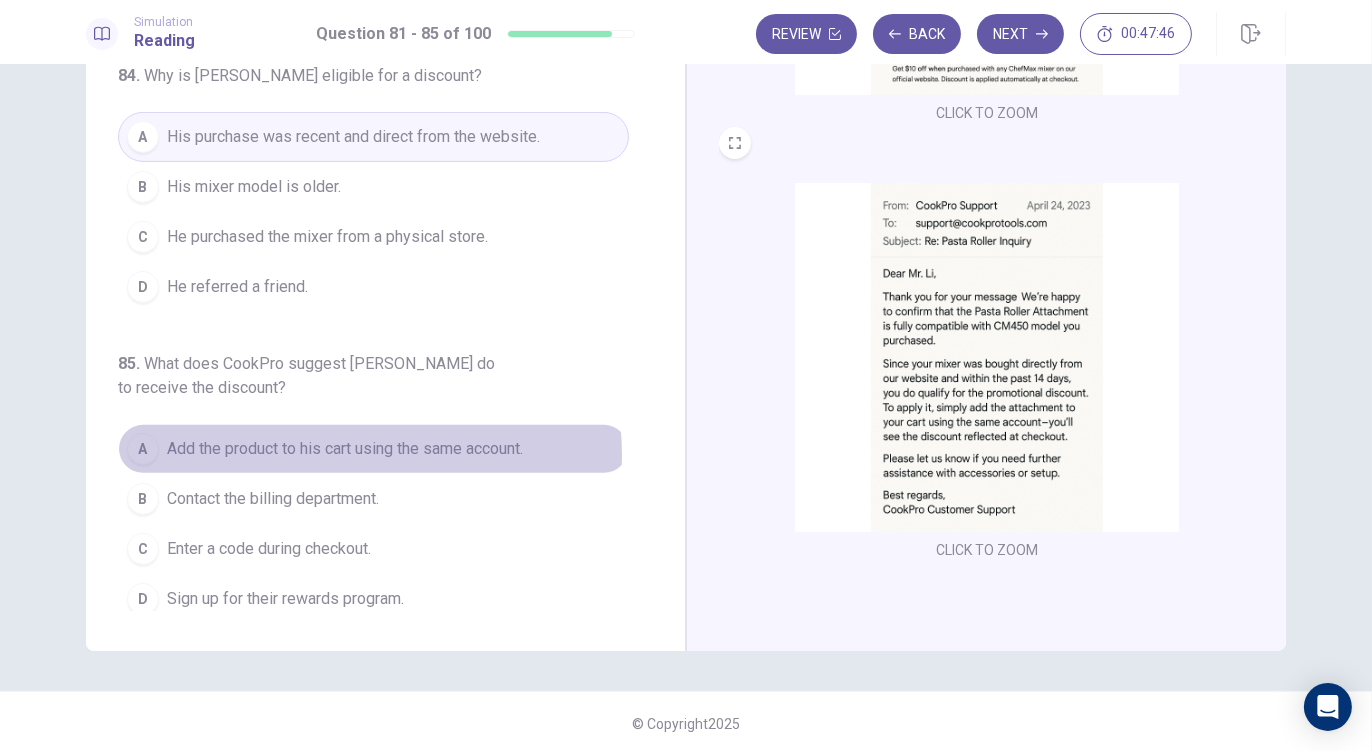 click on "Add the product to his cart using the same account." at bounding box center [345, 449] 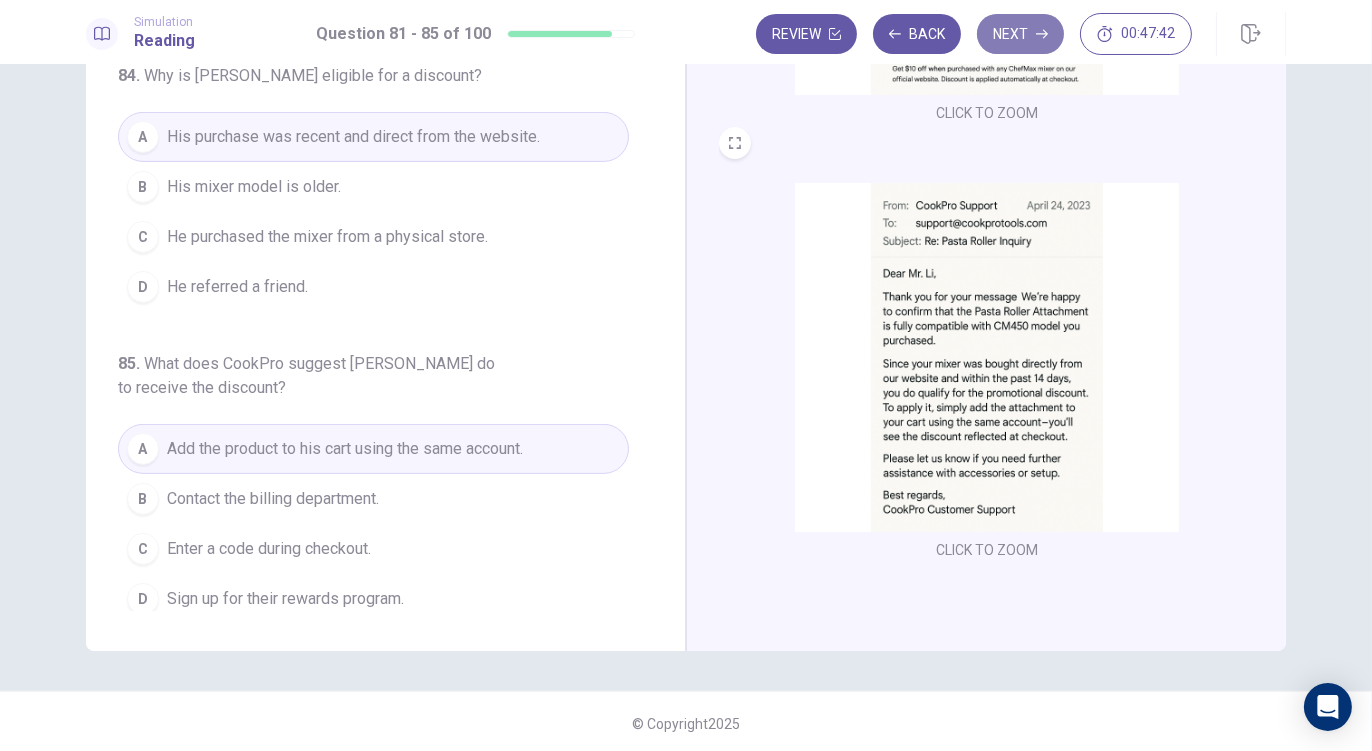click on "Next" at bounding box center (1020, 34) 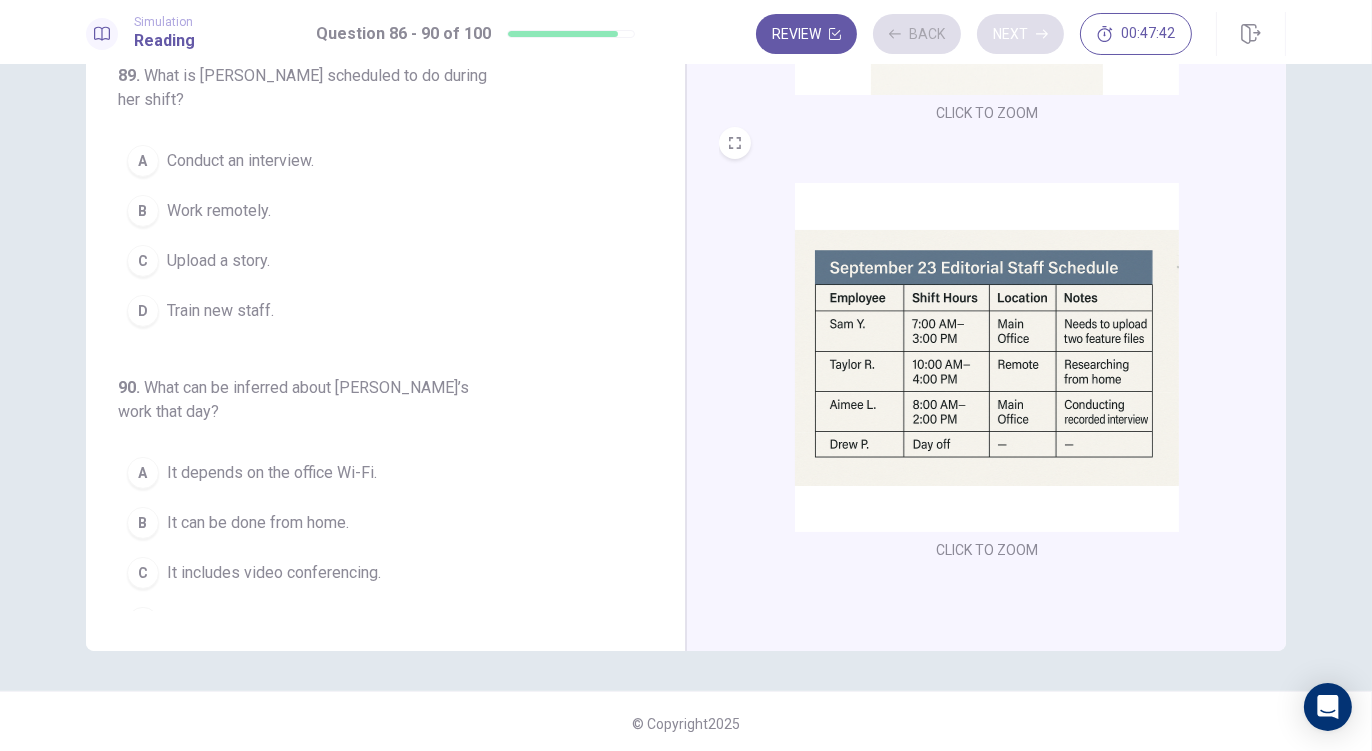 scroll, scrollTop: 844, scrollLeft: 0, axis: vertical 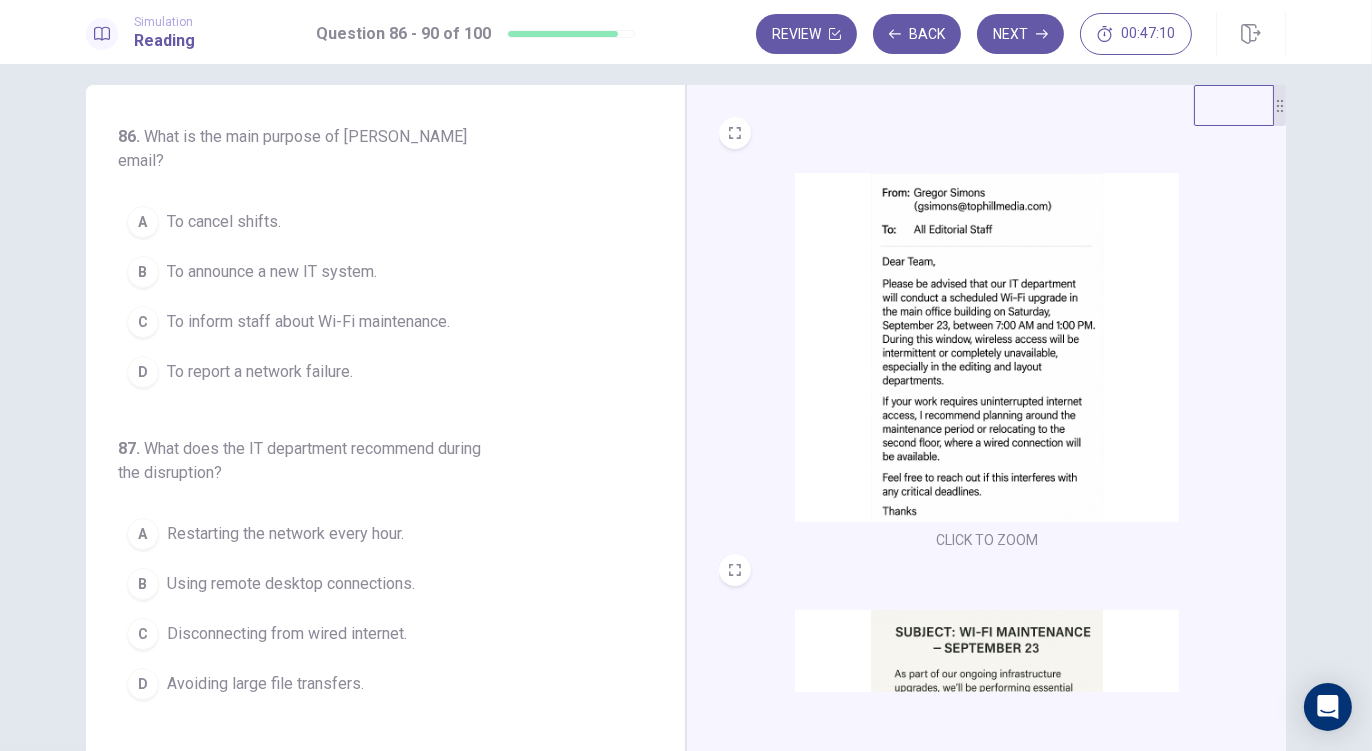 click on "To announce a new IT system." at bounding box center [272, 272] 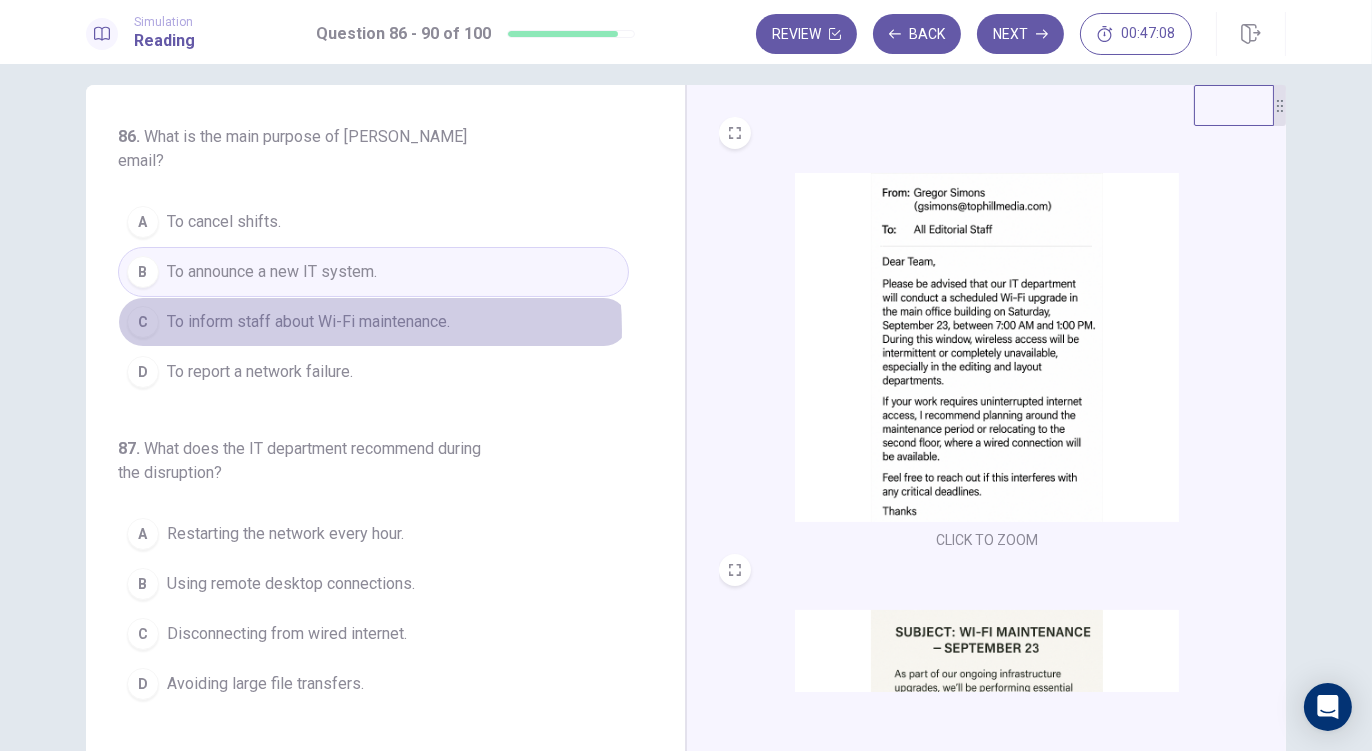 click on "To inform staff about Wi-Fi maintenance." at bounding box center [308, 322] 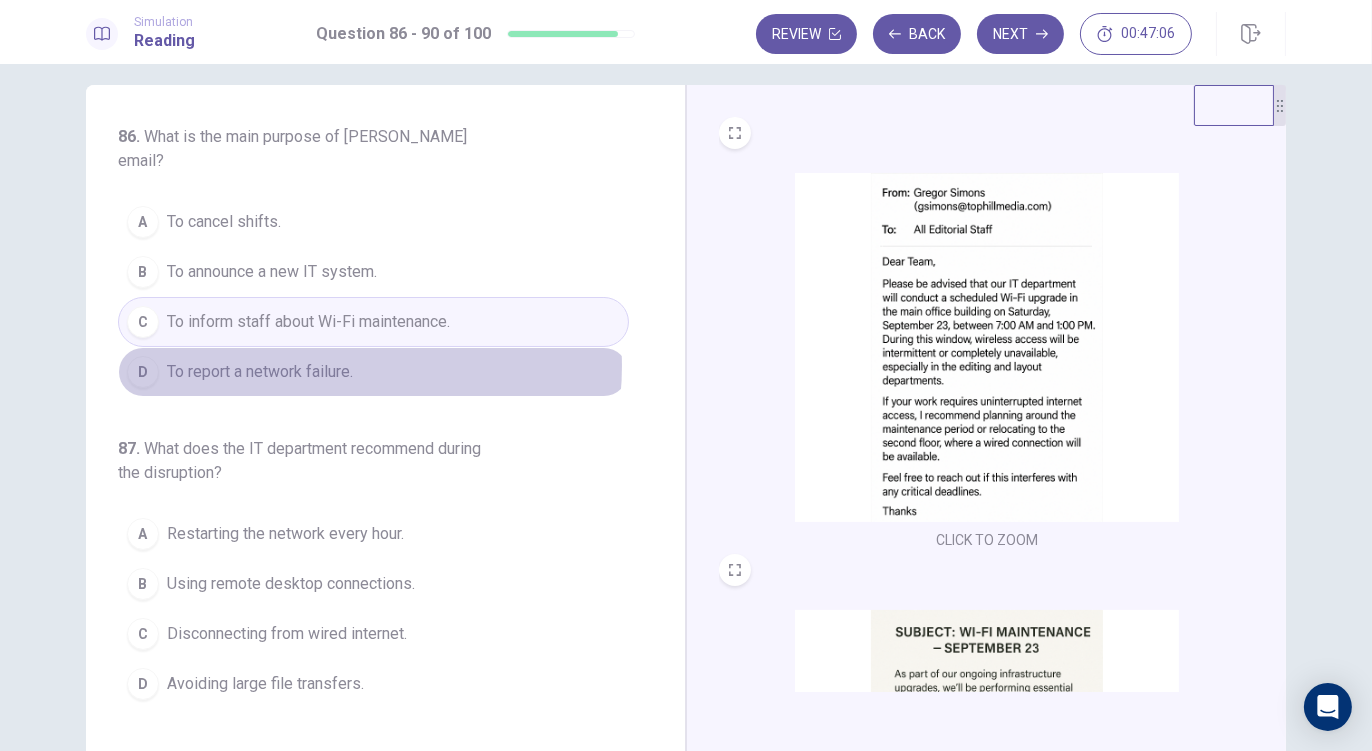 click on "To report a network failure." at bounding box center (260, 372) 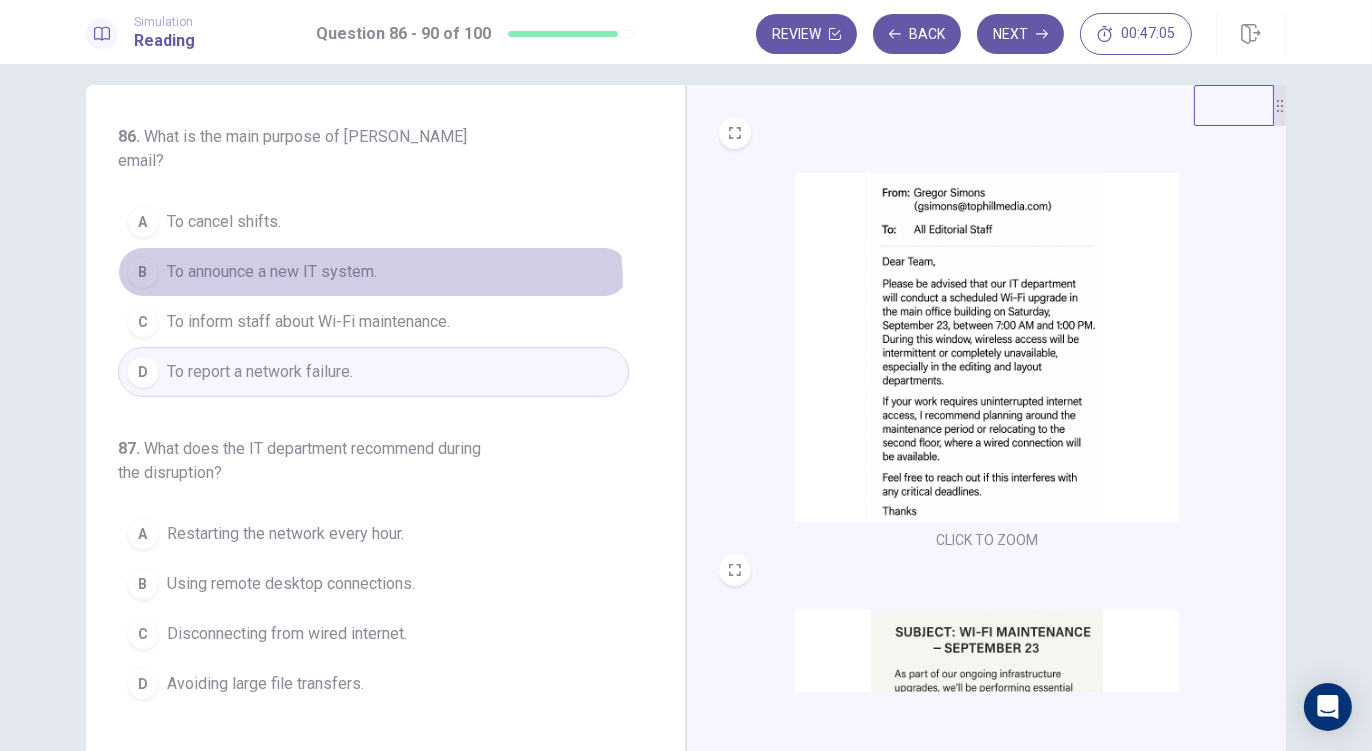 click on "B  To announce a new IT system." at bounding box center [373, 272] 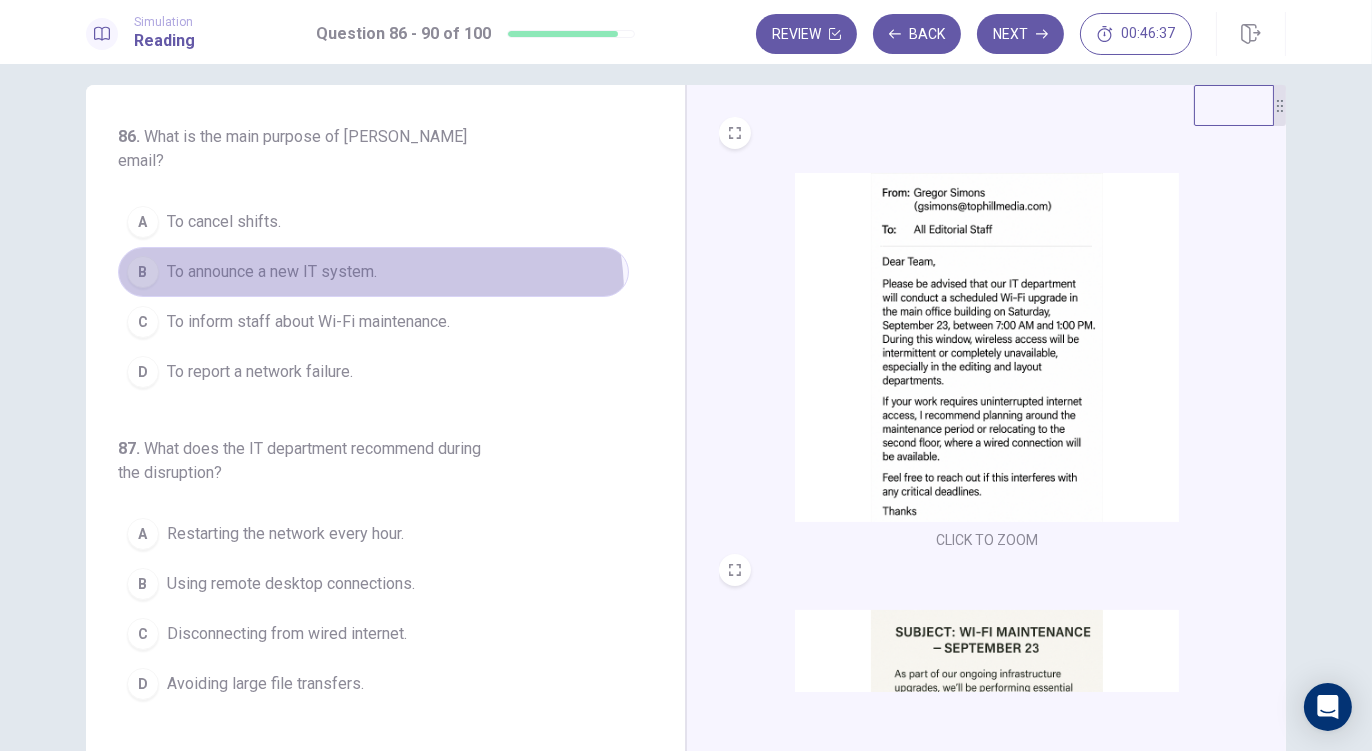 click on "B  To announce a new IT system." at bounding box center [373, 272] 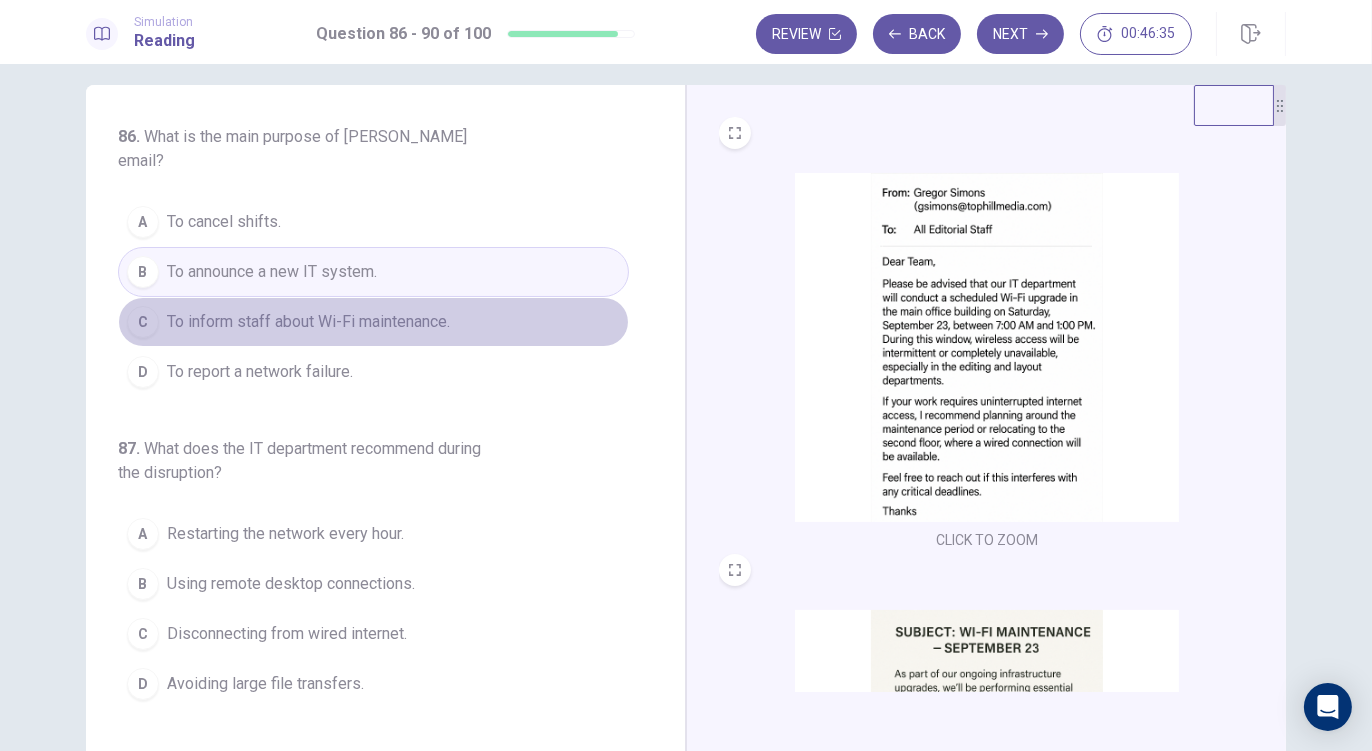 click on "To inform staff about Wi-Fi maintenance." at bounding box center [308, 322] 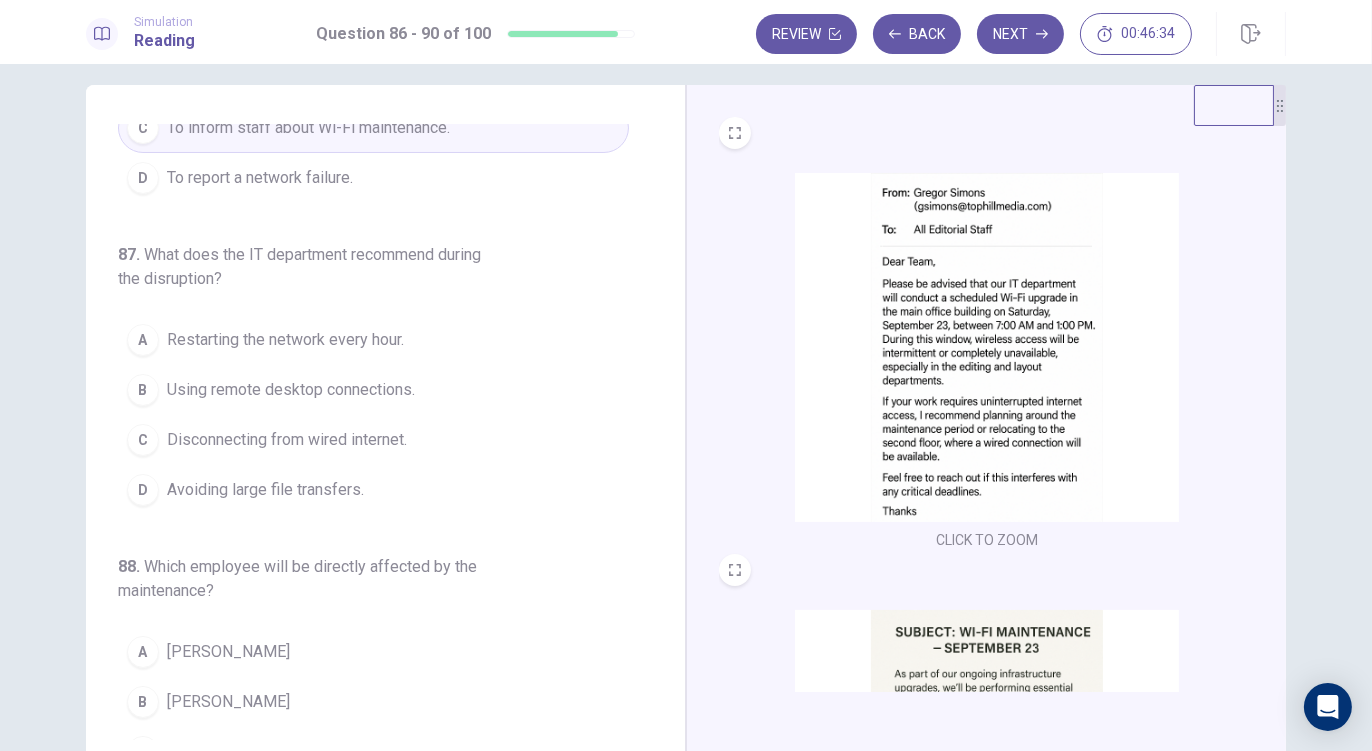 scroll, scrollTop: 215, scrollLeft: 0, axis: vertical 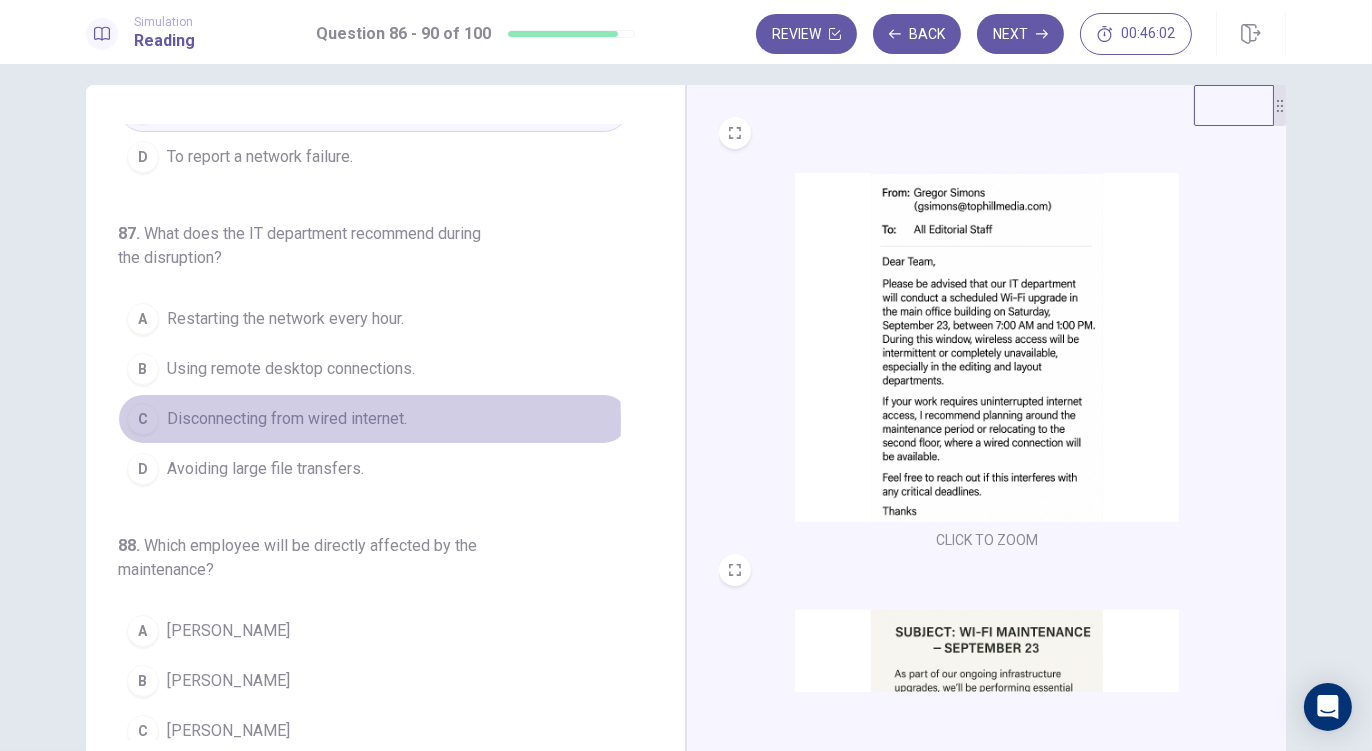 click on "Disconnecting from wired internet." at bounding box center [287, 419] 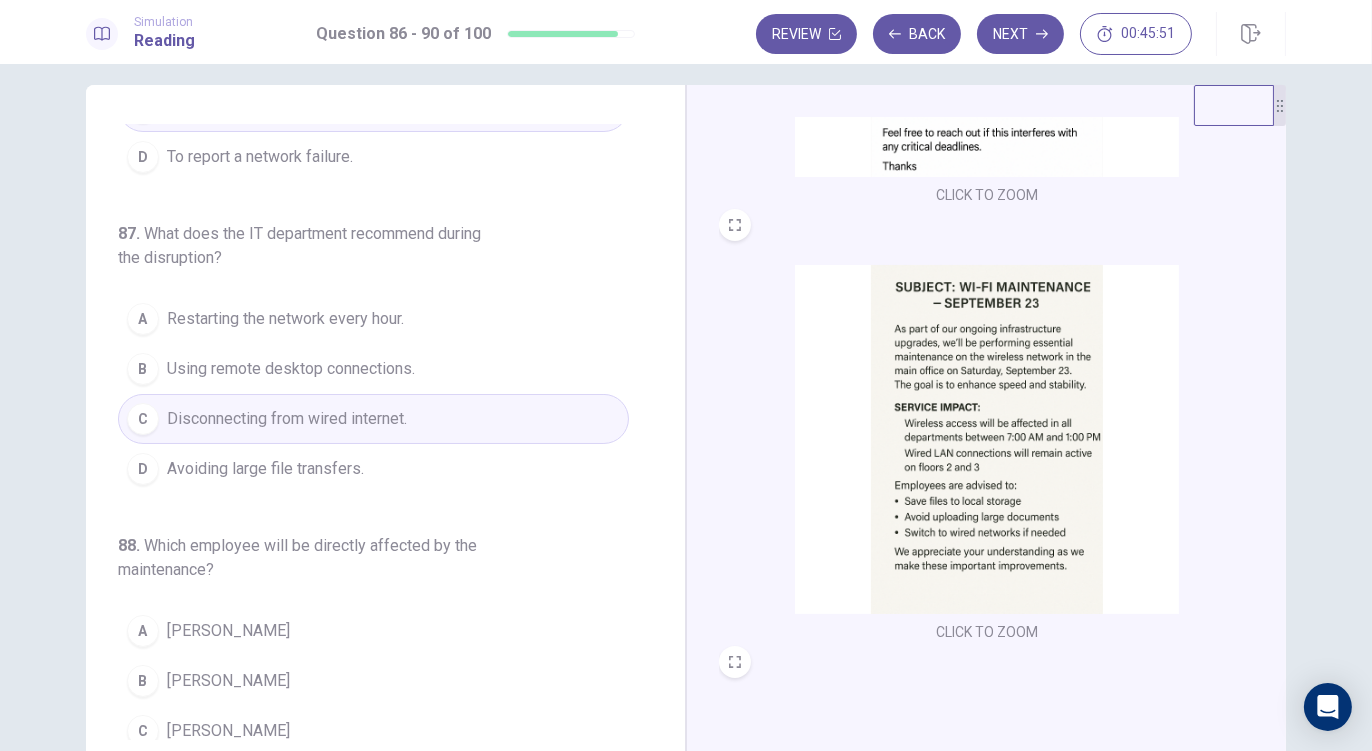 scroll, scrollTop: 357, scrollLeft: 0, axis: vertical 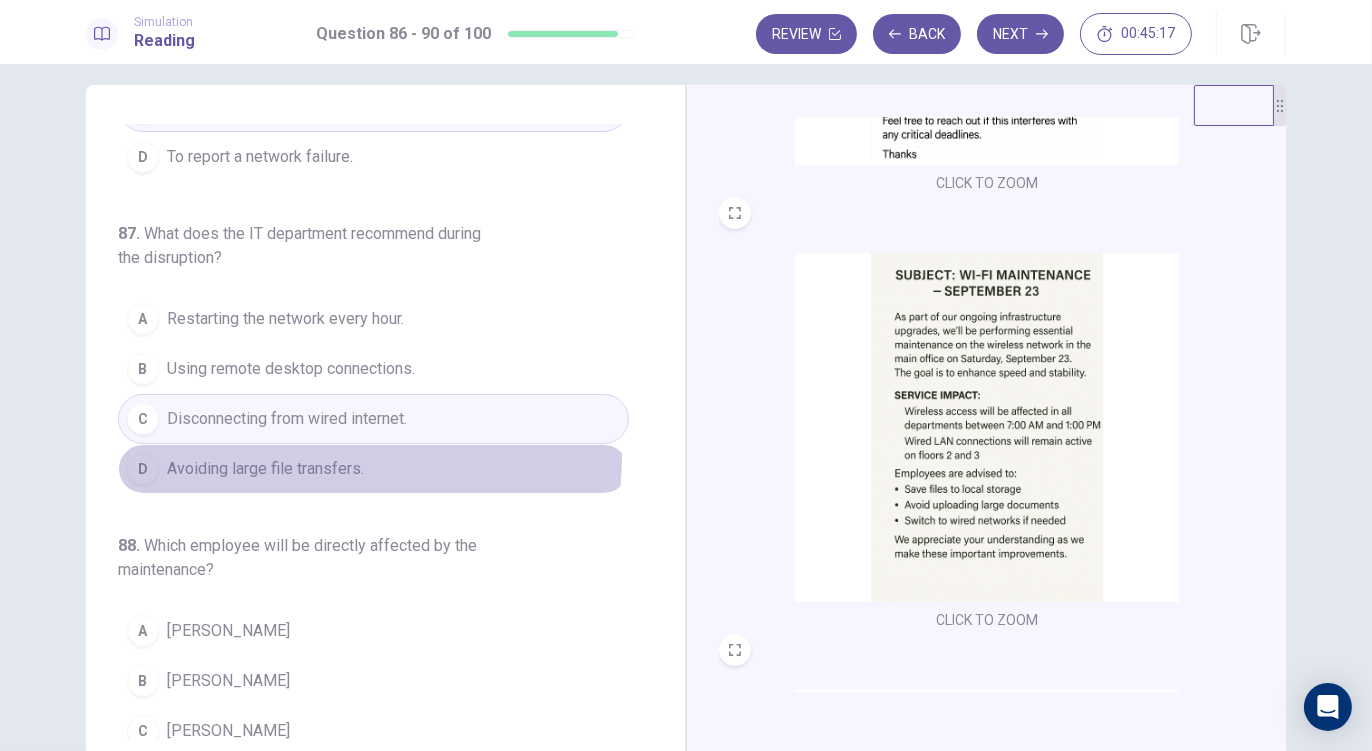 click on "Avoiding large file transfers." at bounding box center (265, 469) 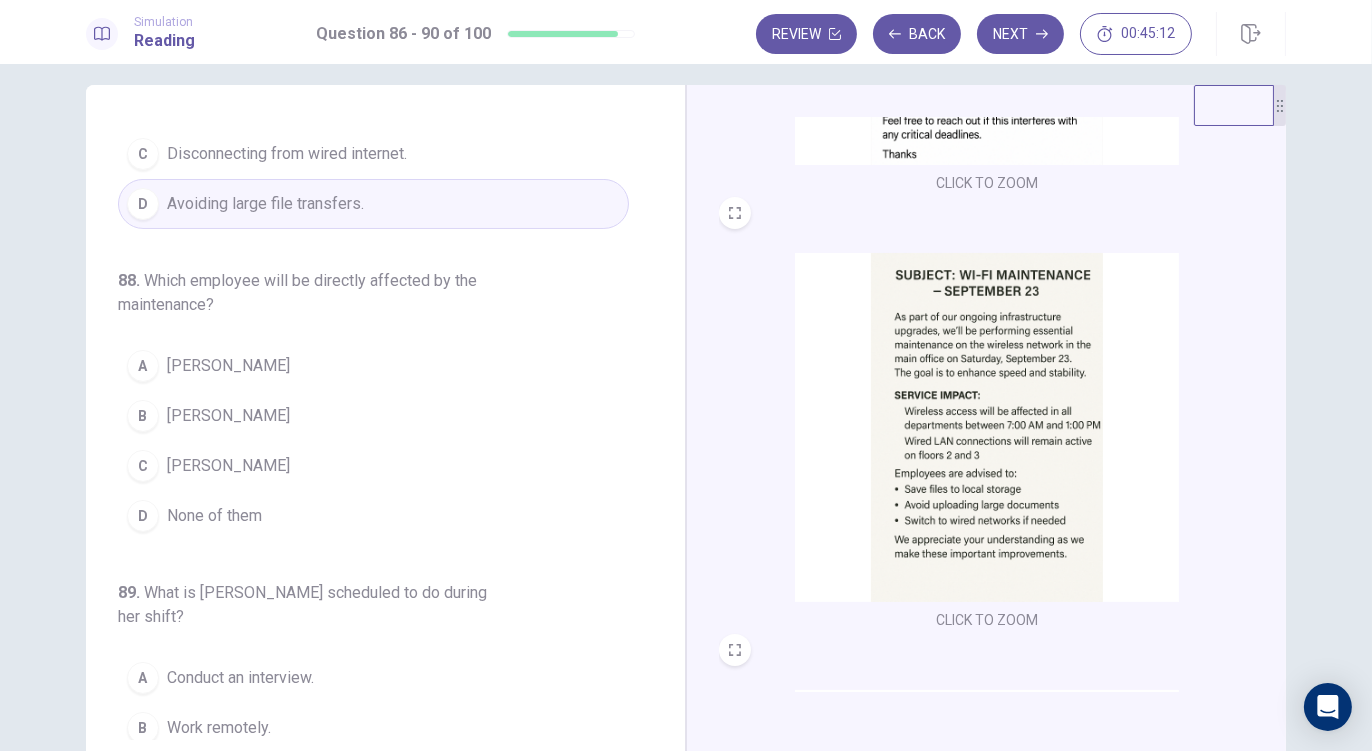 scroll, scrollTop: 482, scrollLeft: 0, axis: vertical 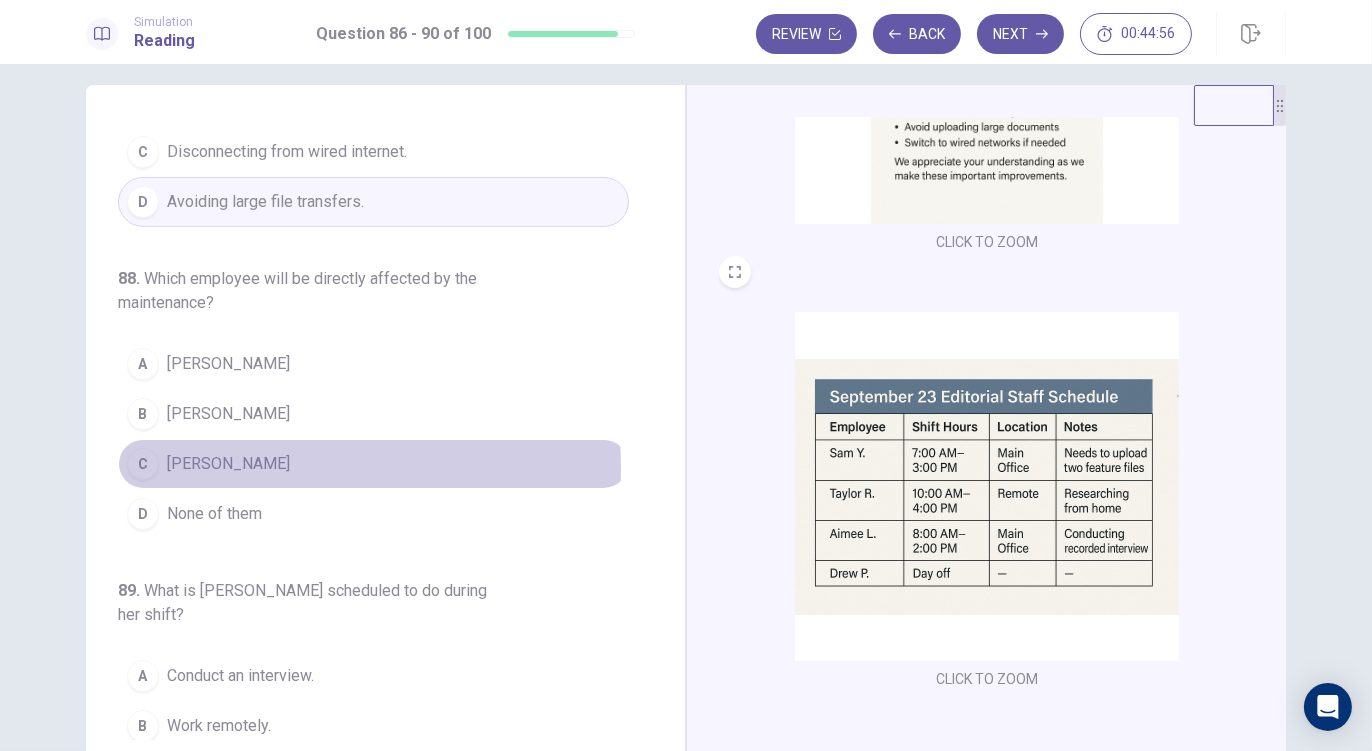 click on "Sam Y." at bounding box center [228, 464] 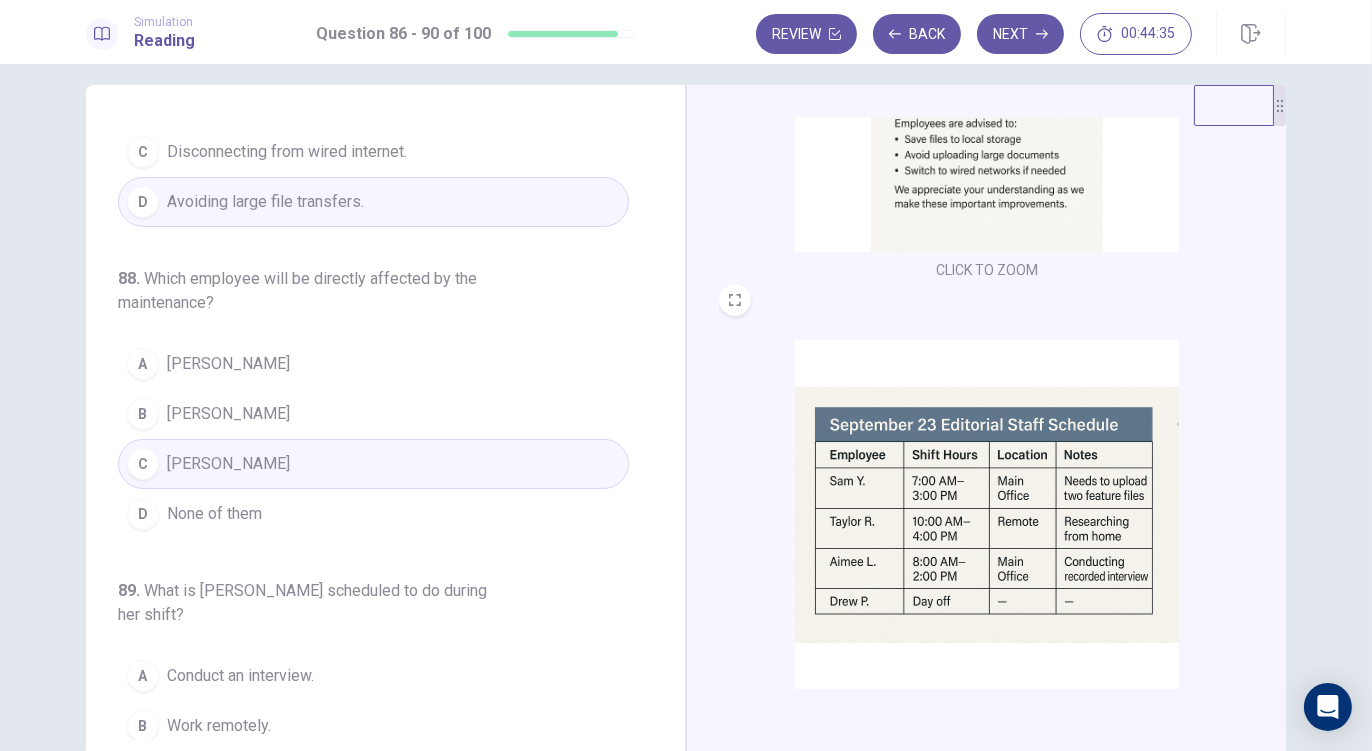 scroll, scrollTop: 735, scrollLeft: 0, axis: vertical 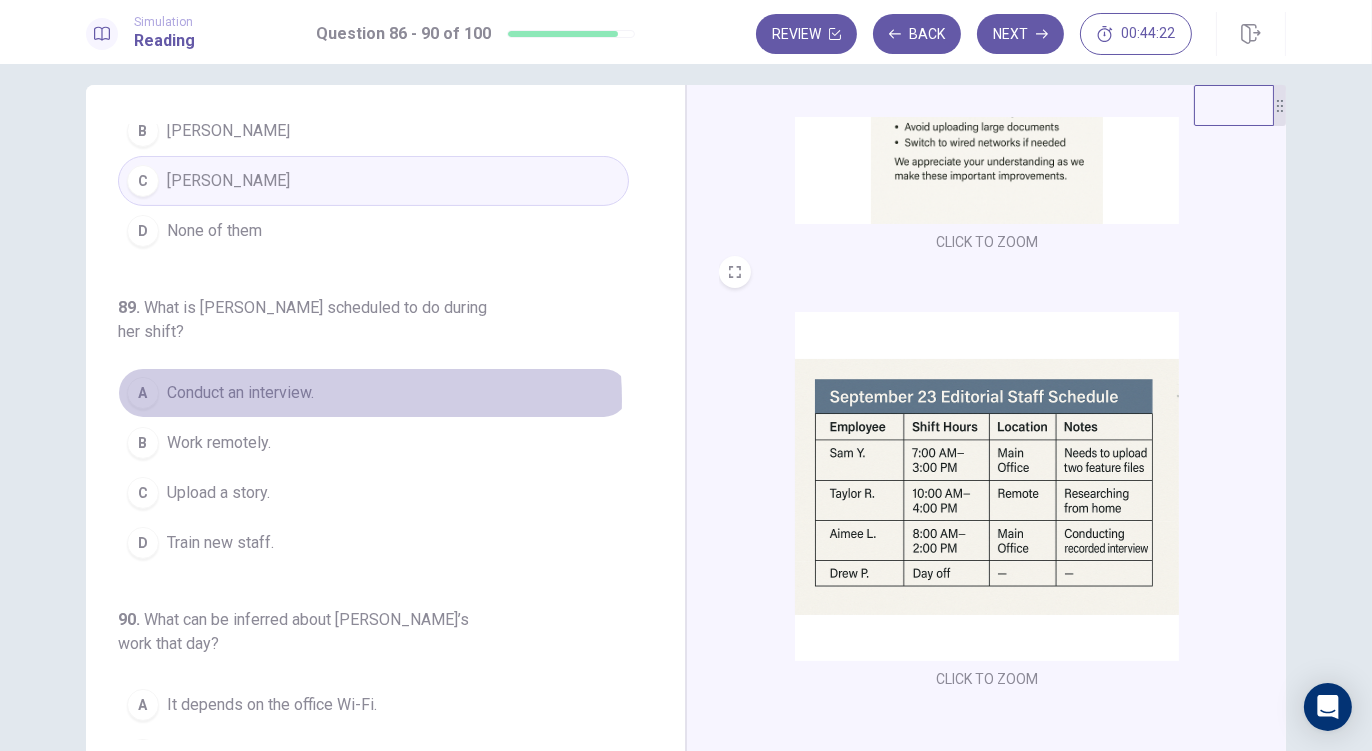 click on "Conduct an interview." at bounding box center (240, 393) 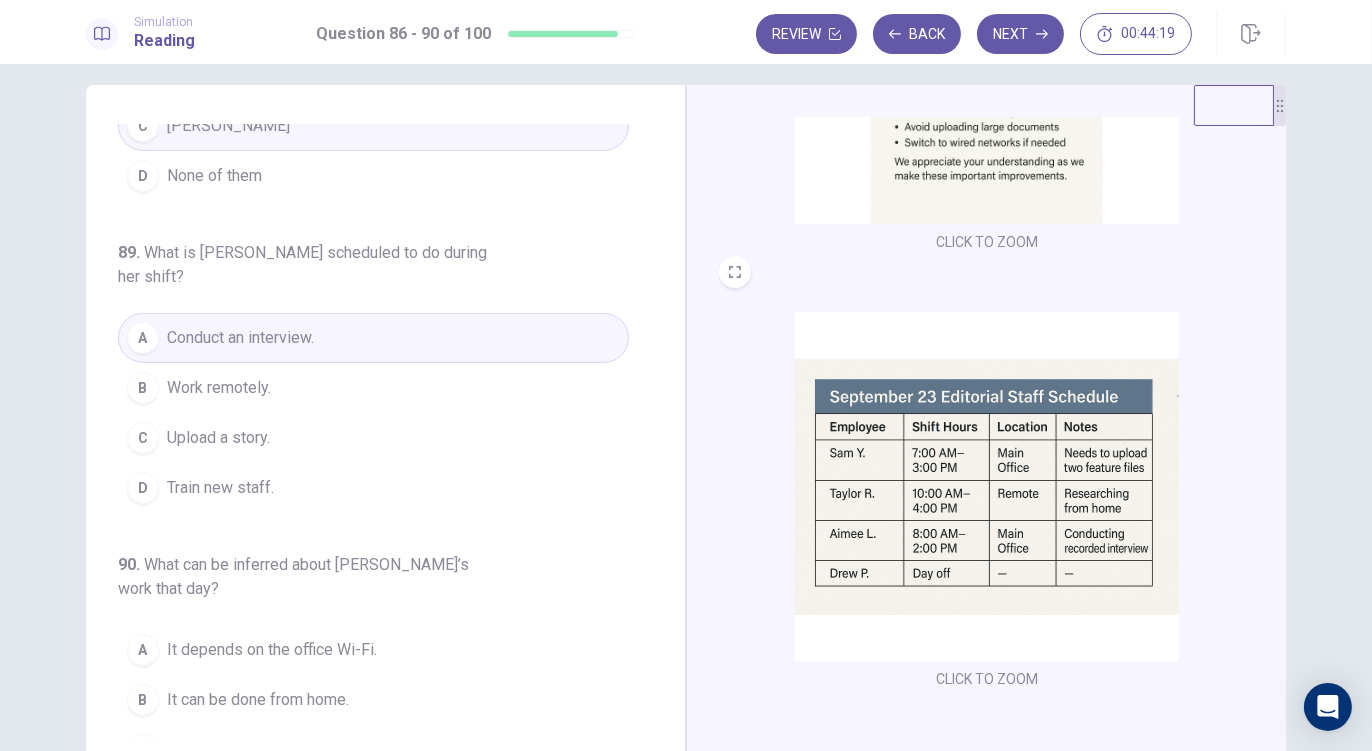 scroll, scrollTop: 845, scrollLeft: 0, axis: vertical 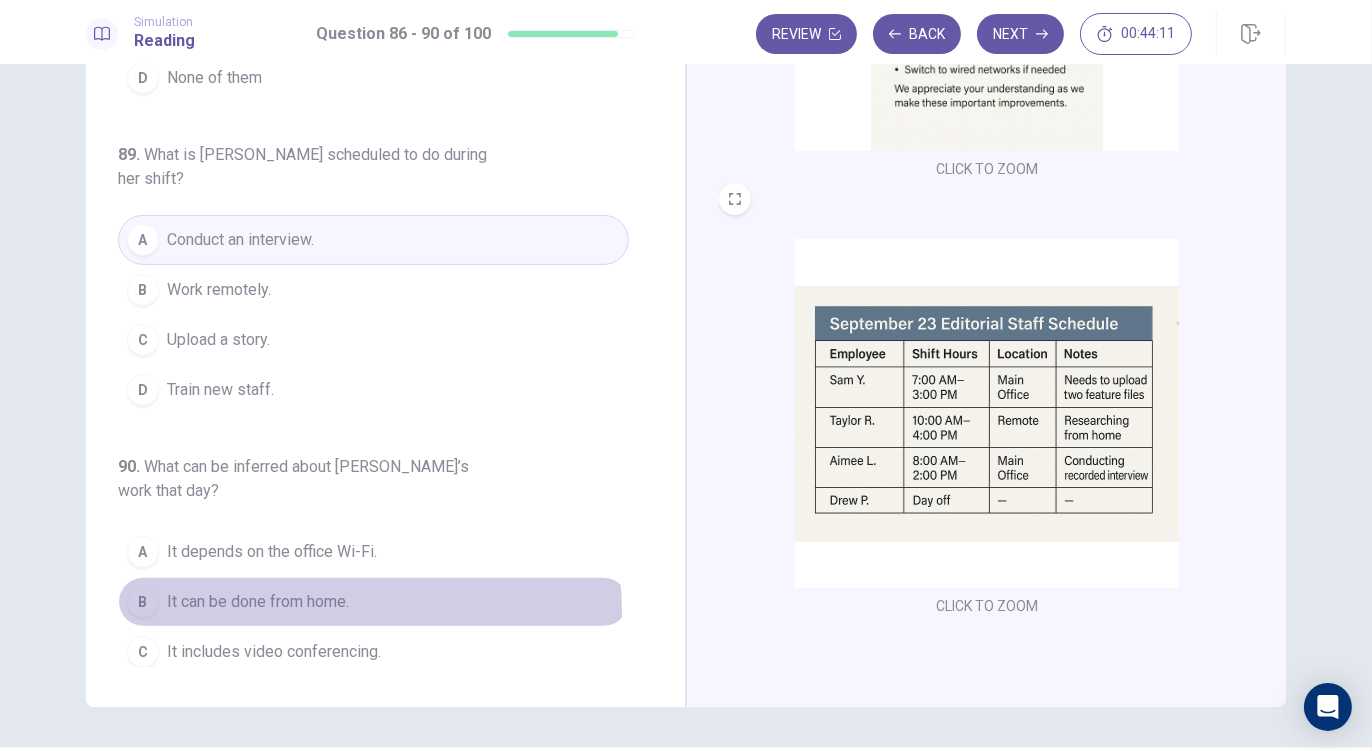 click on "It can be done from home." at bounding box center (258, 602) 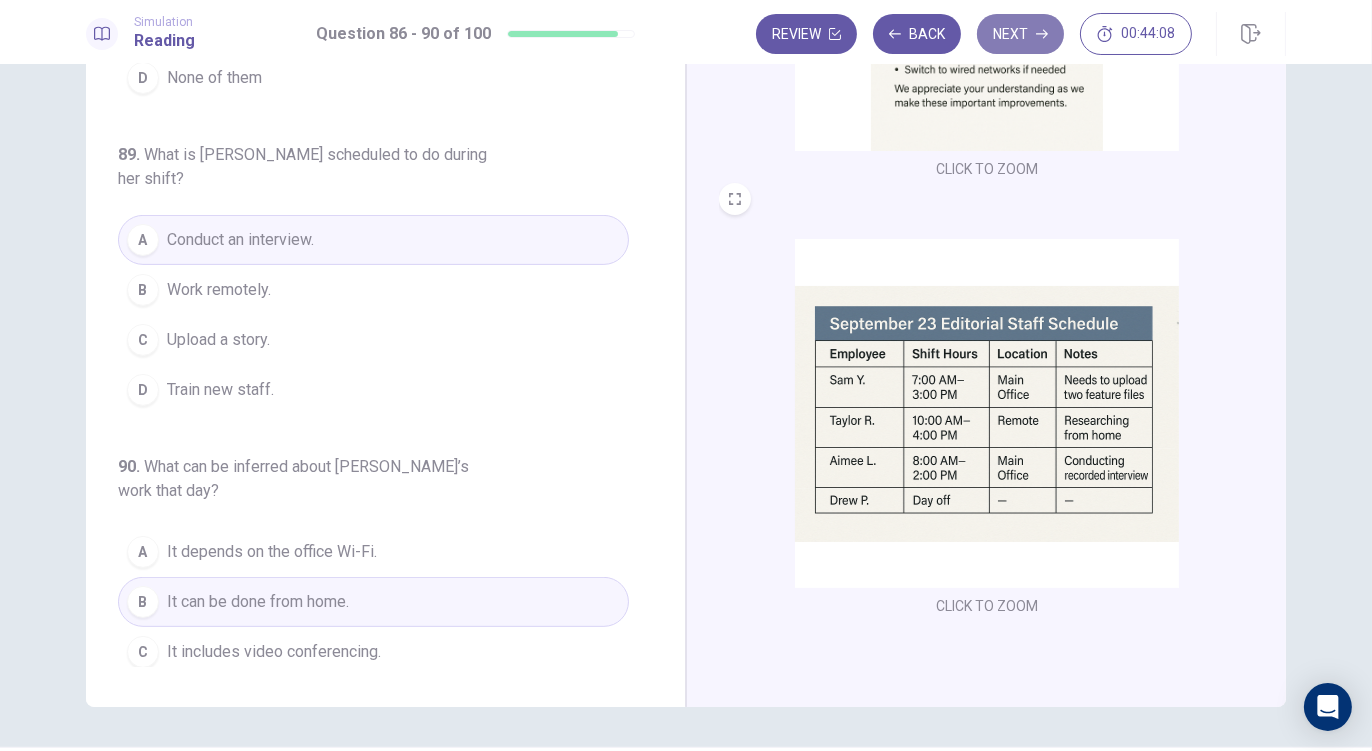 click on "Next" at bounding box center (1020, 34) 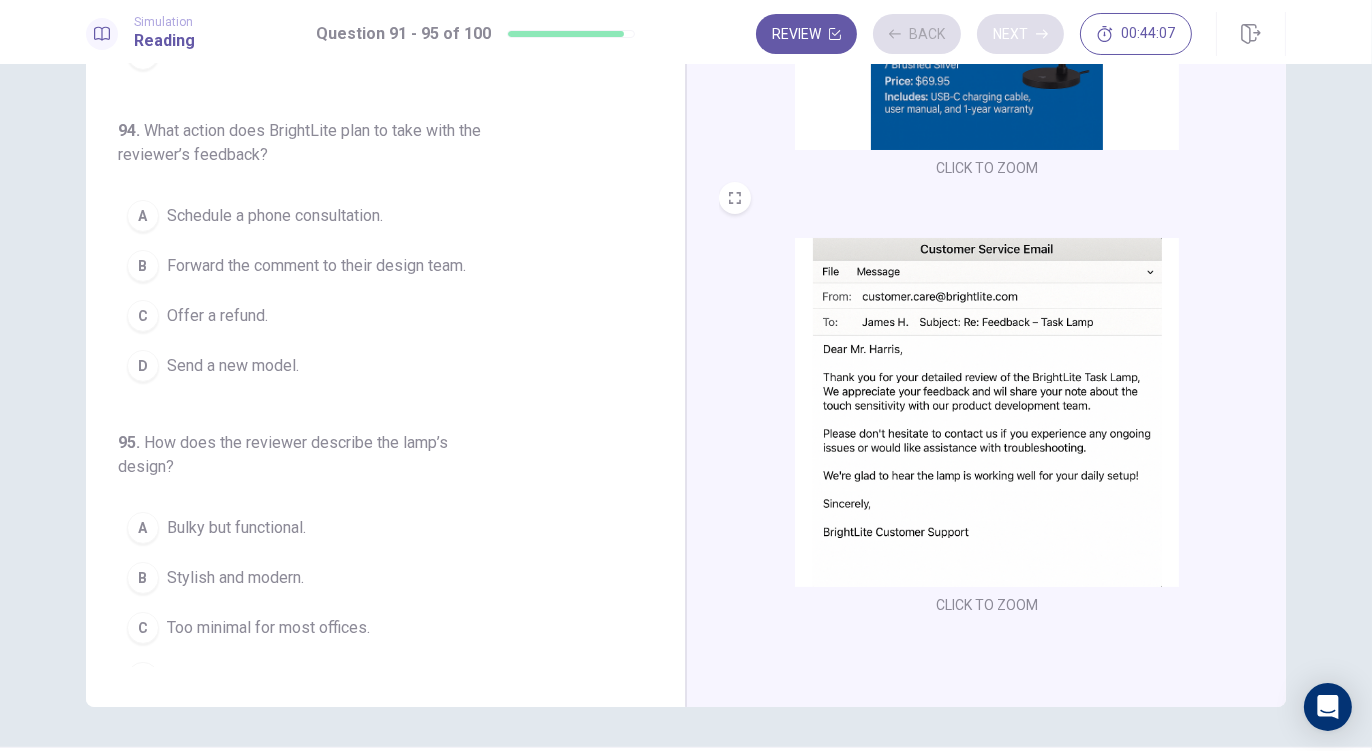 scroll, scrollTop: 299, scrollLeft: 0, axis: vertical 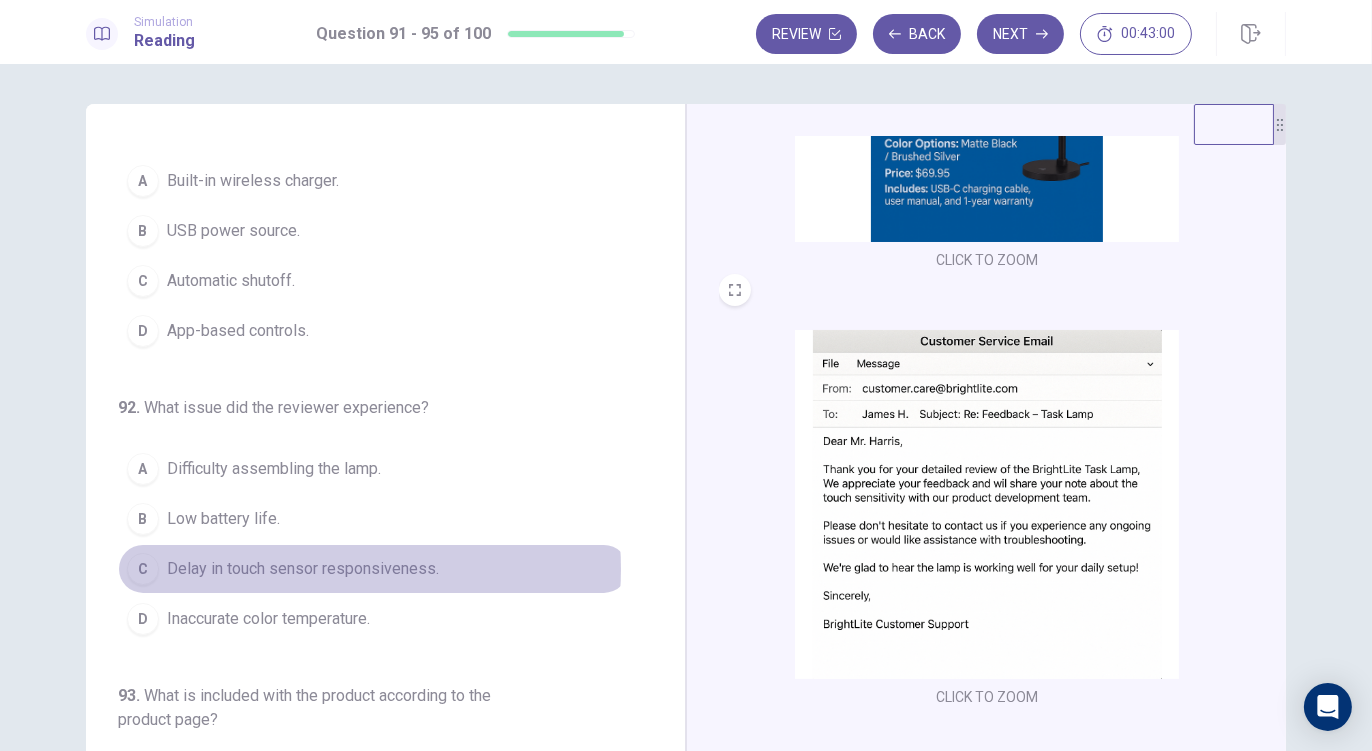 click on "Delay in touch sensor responsiveness." at bounding box center (303, 569) 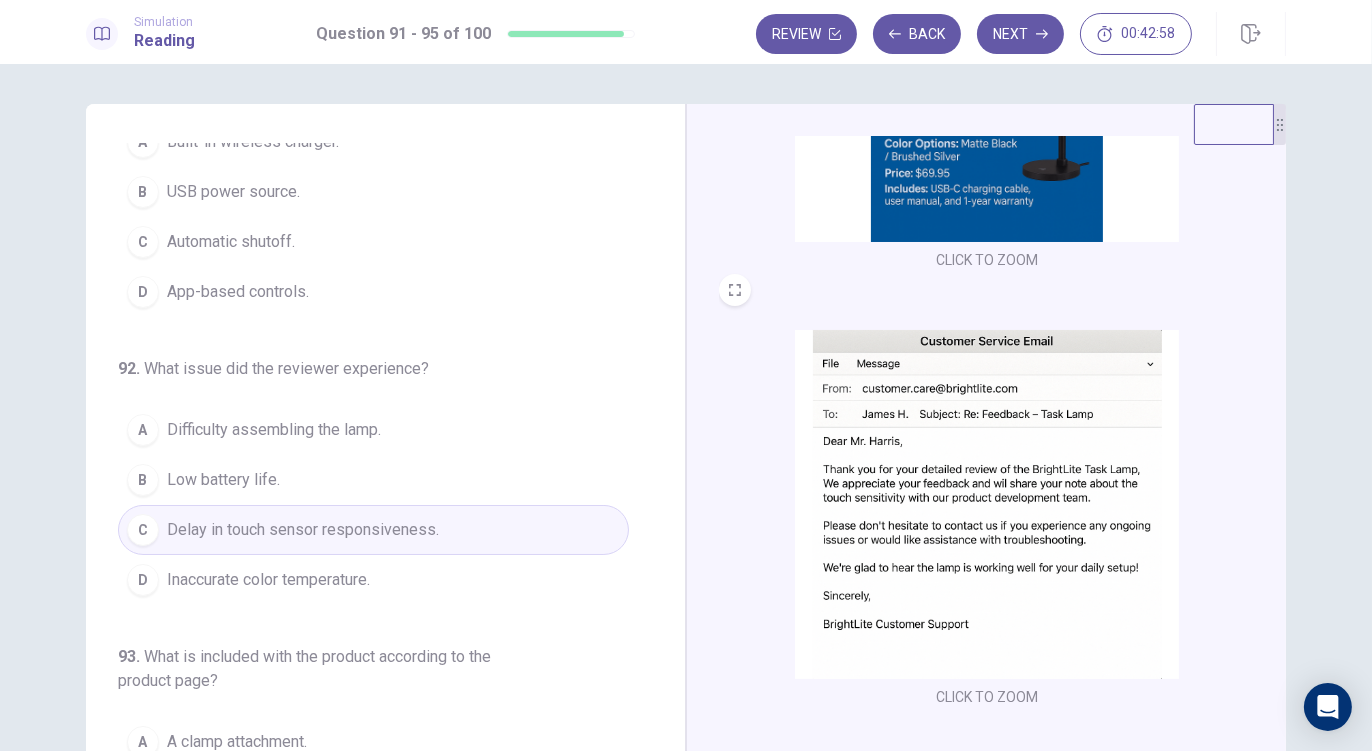 scroll, scrollTop: 370, scrollLeft: 0, axis: vertical 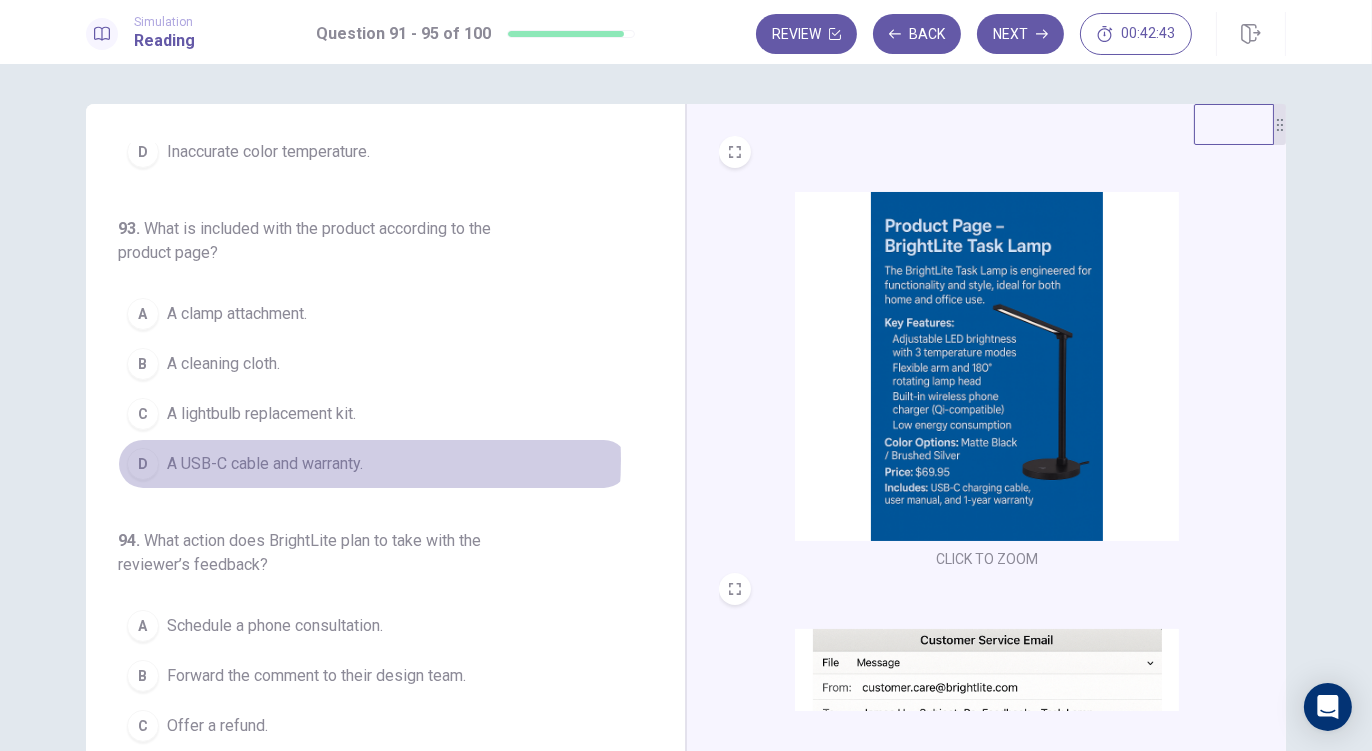 click on "A USB-C cable and warranty." at bounding box center (265, 464) 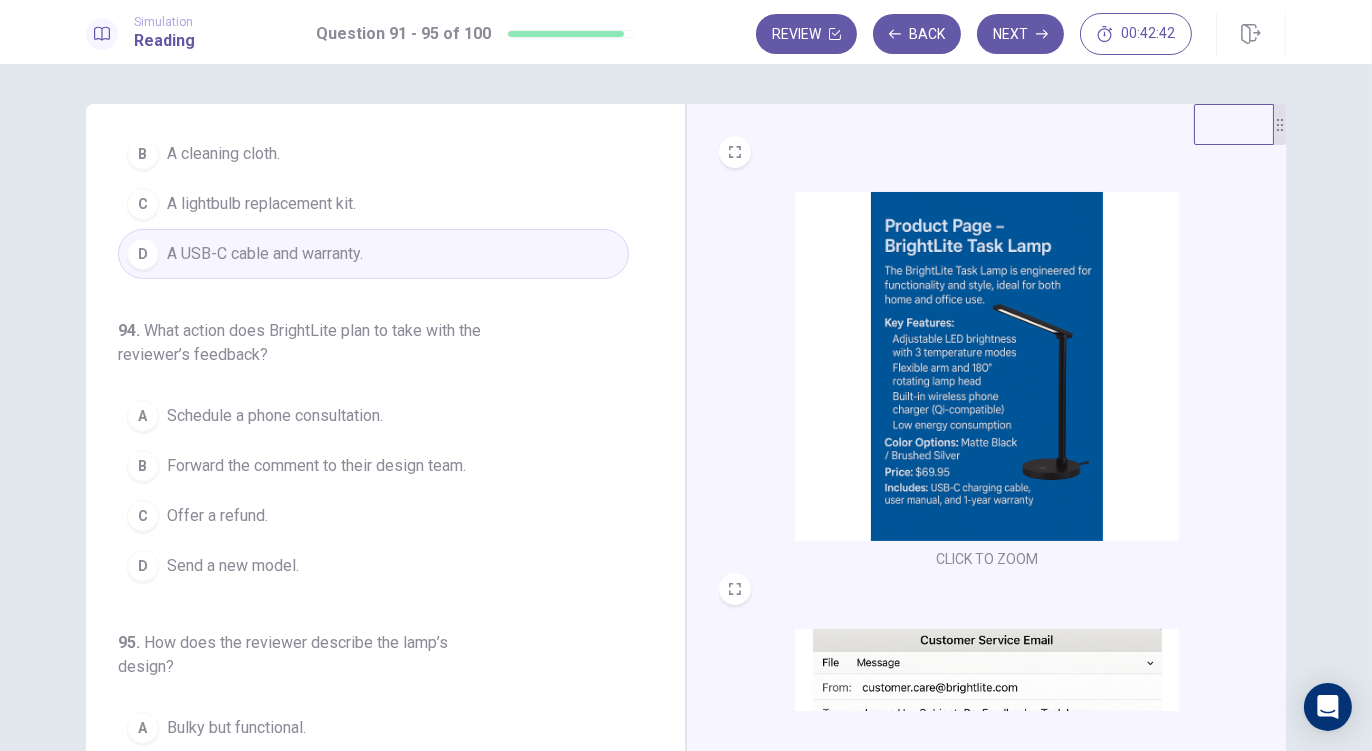 scroll, scrollTop: 764, scrollLeft: 0, axis: vertical 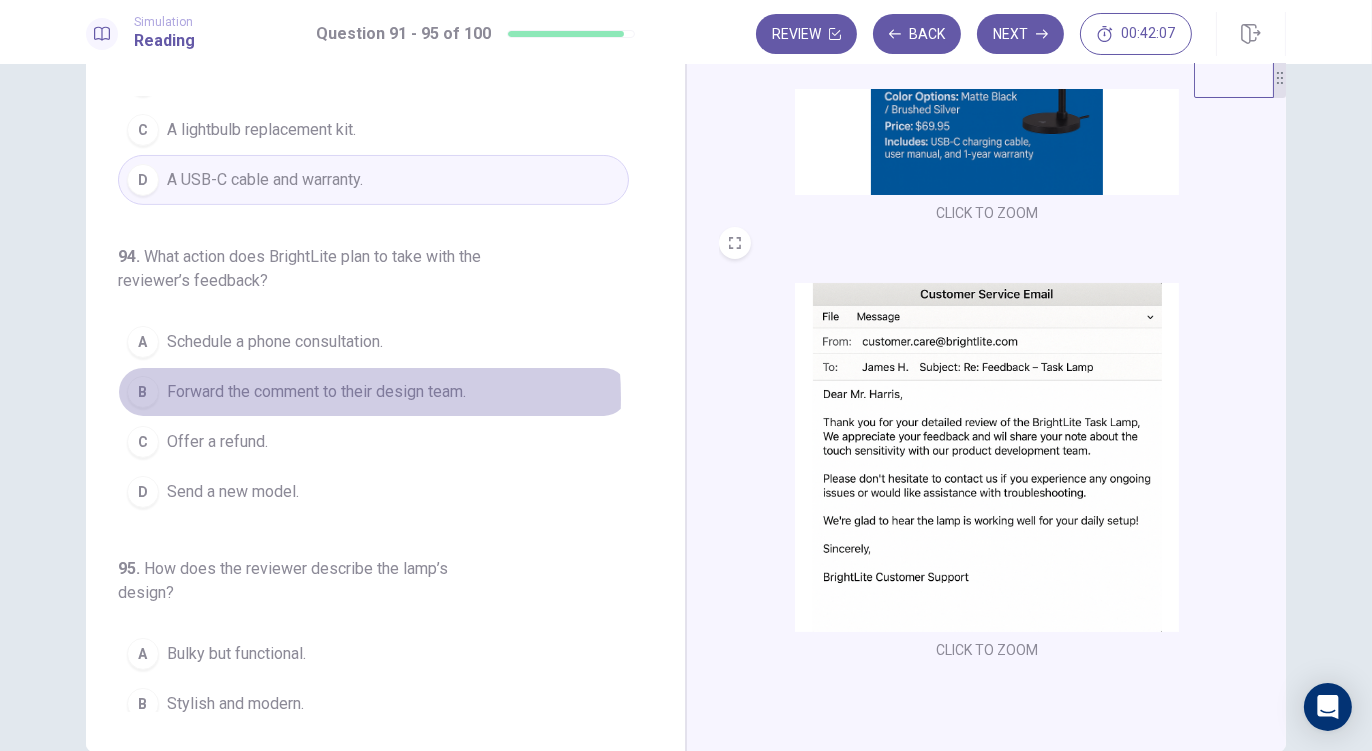 click on "Forward the comment to their design team." at bounding box center (316, 392) 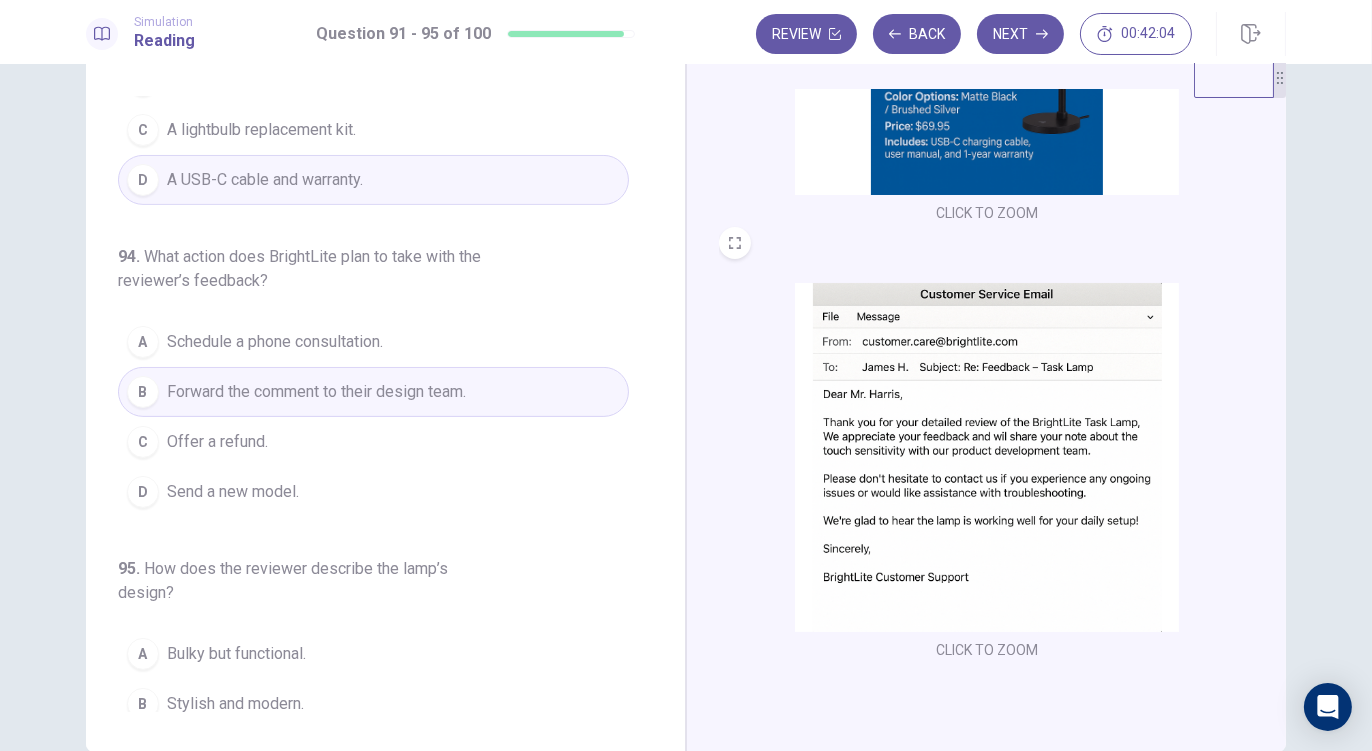 scroll, scrollTop: 868, scrollLeft: 0, axis: vertical 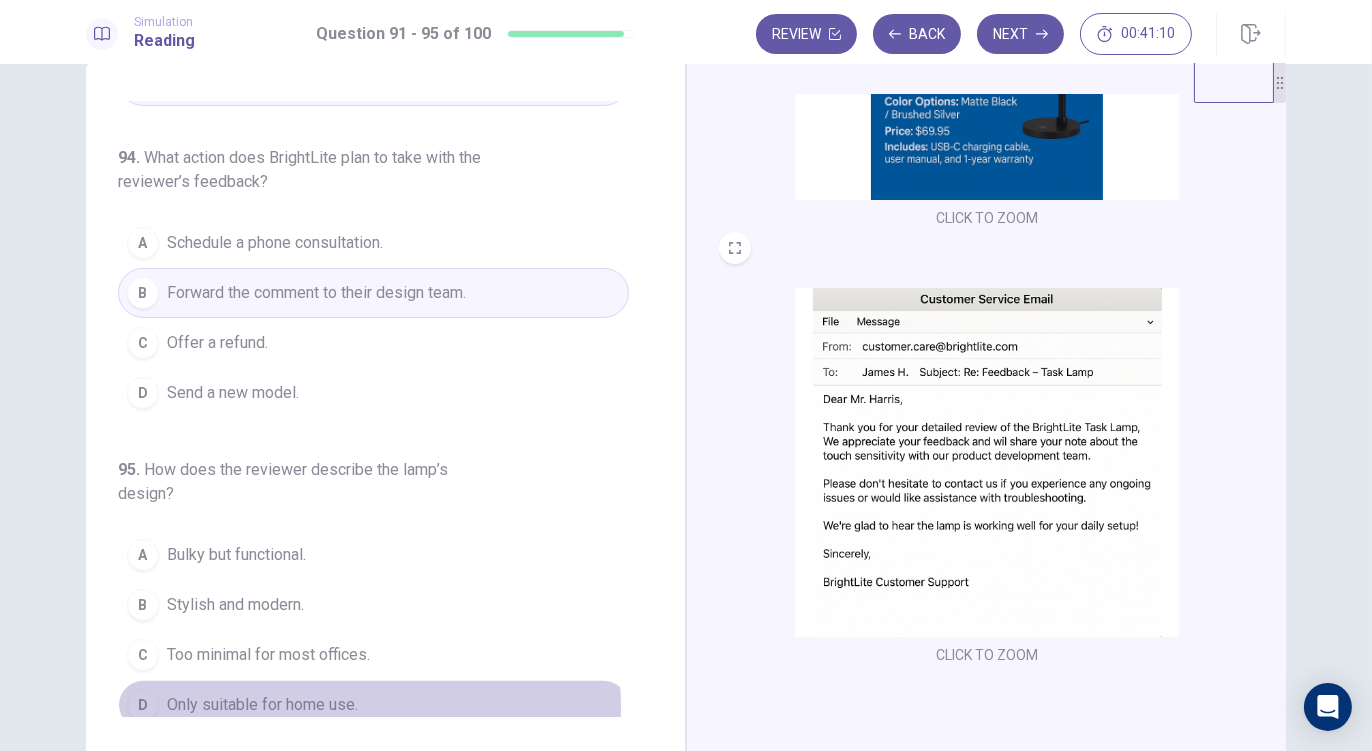 click on "Only suitable for home use." at bounding box center [262, 705] 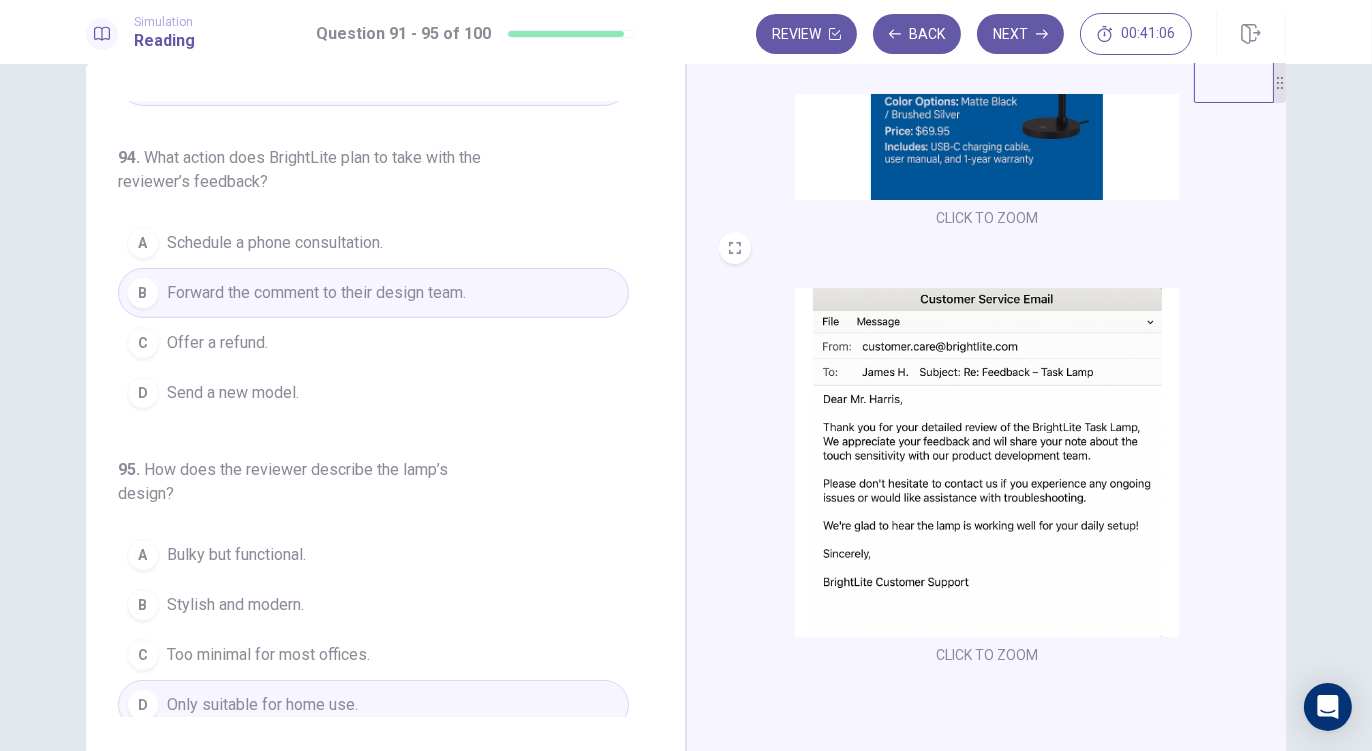 click at bounding box center (987, 462) 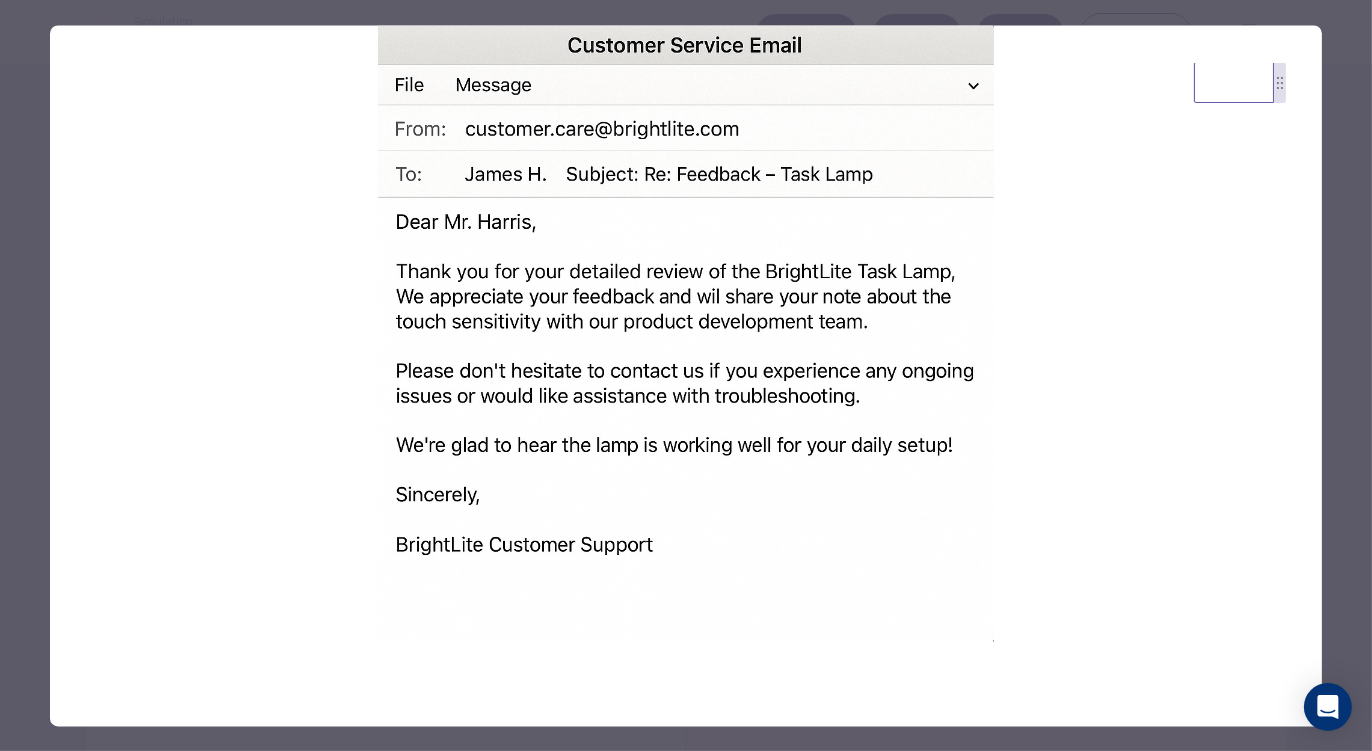 click at bounding box center [686, 333] 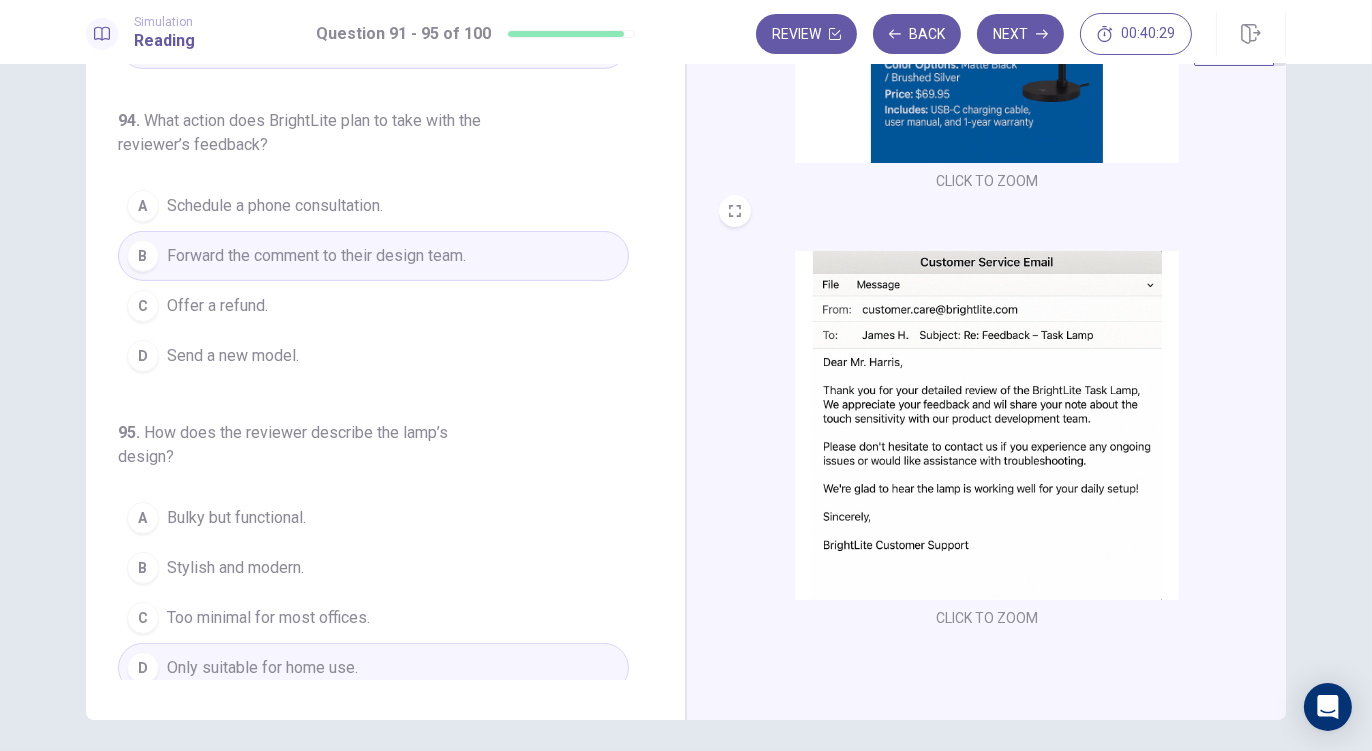 scroll, scrollTop: 80, scrollLeft: 0, axis: vertical 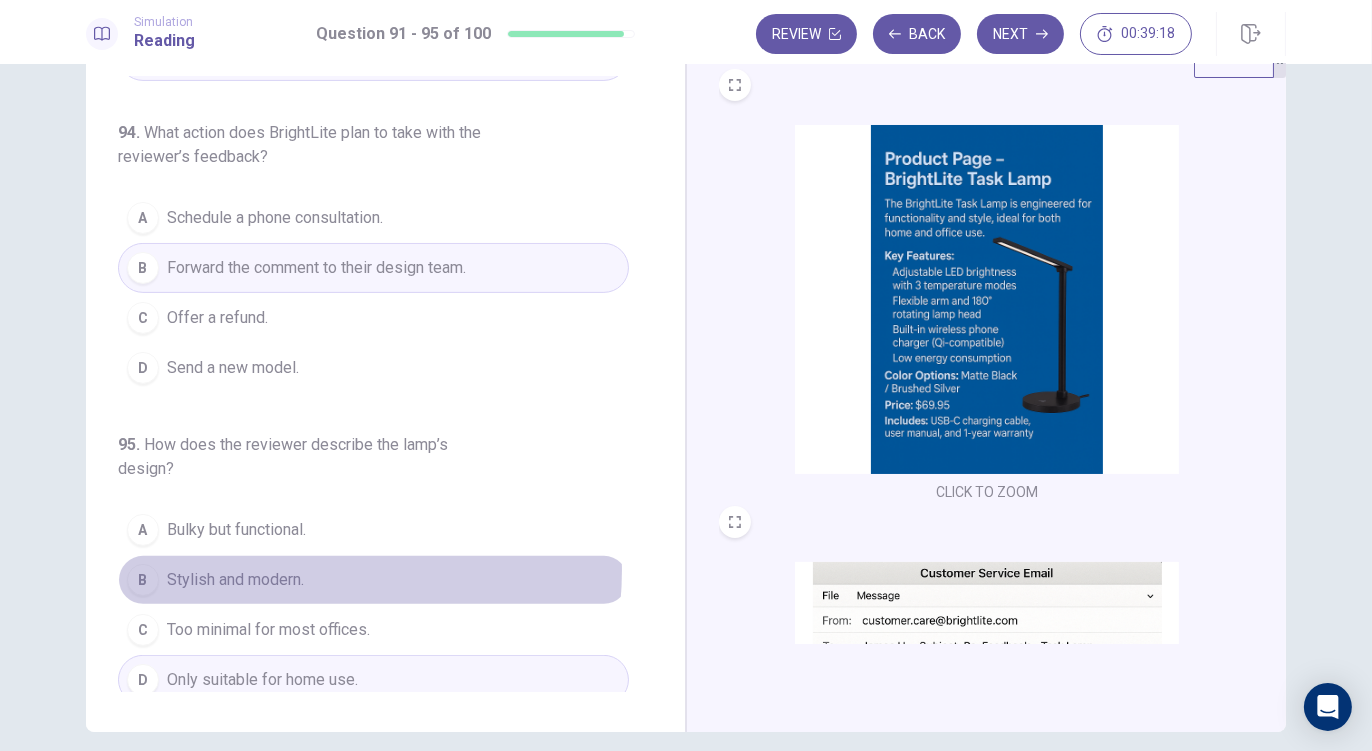 click on "Stylish and modern." at bounding box center (235, 580) 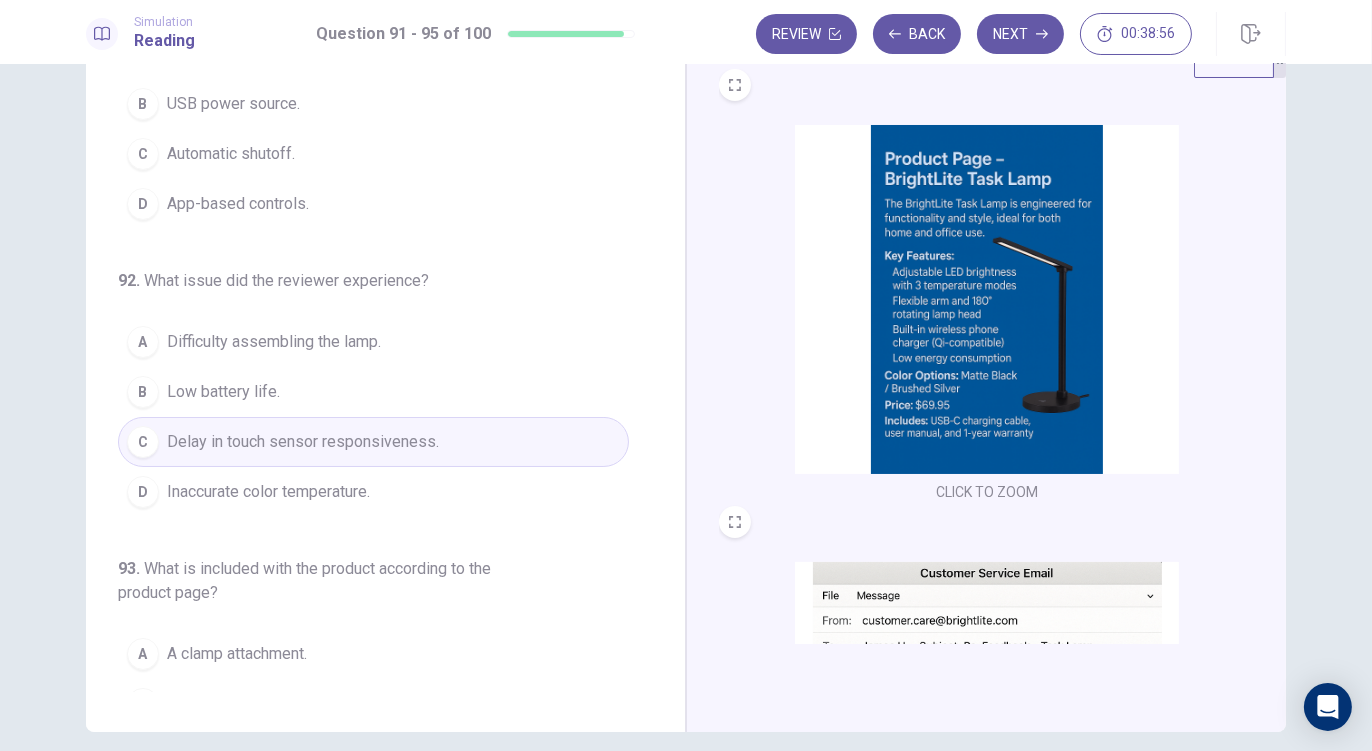 scroll, scrollTop: 0, scrollLeft: 0, axis: both 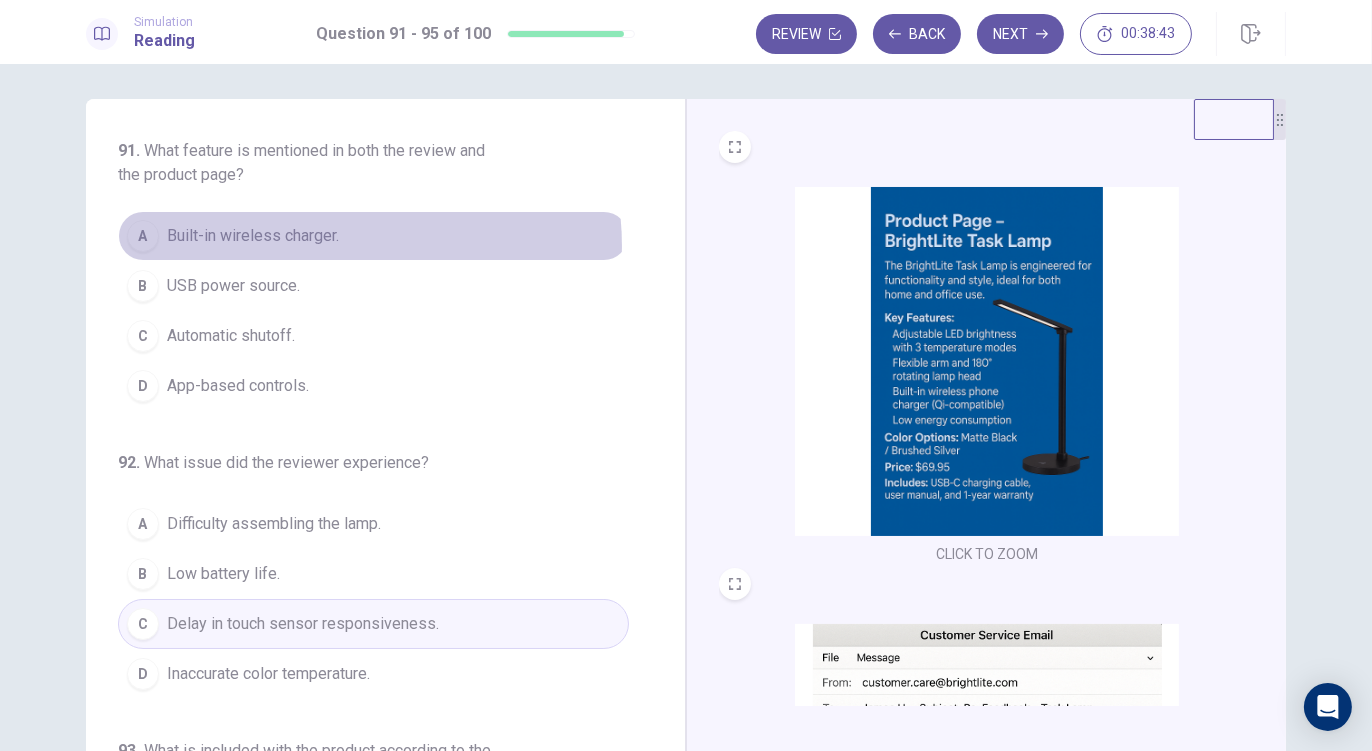 click on "Built-in wireless charger." at bounding box center (253, 236) 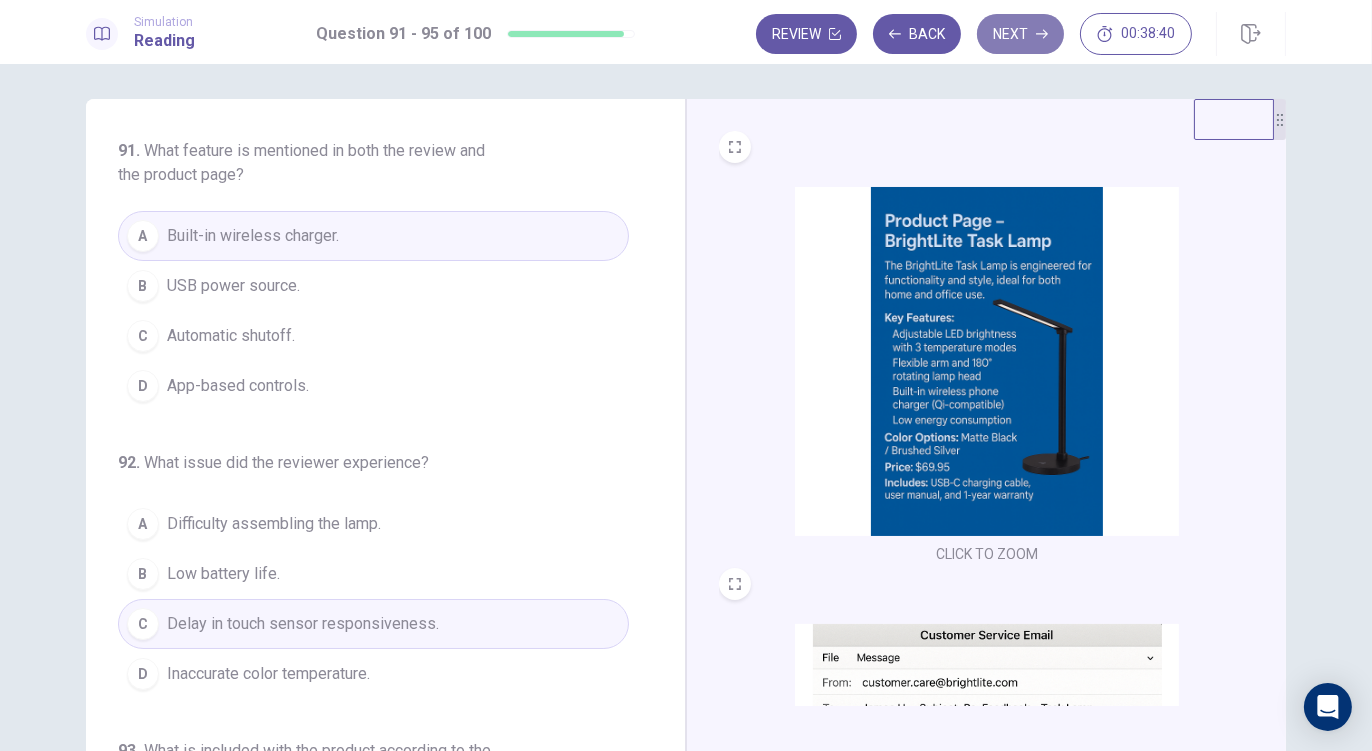 click on "Next" at bounding box center (1020, 34) 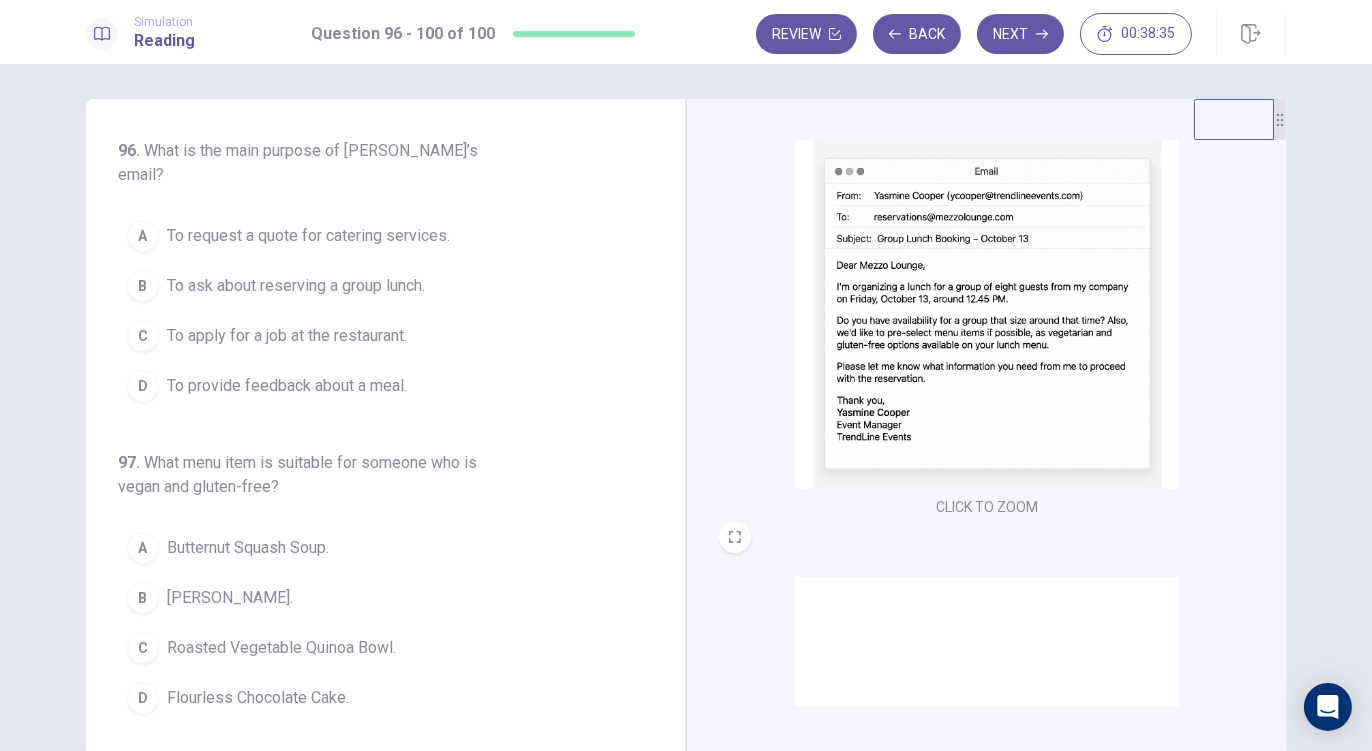 scroll, scrollTop: 49, scrollLeft: 0, axis: vertical 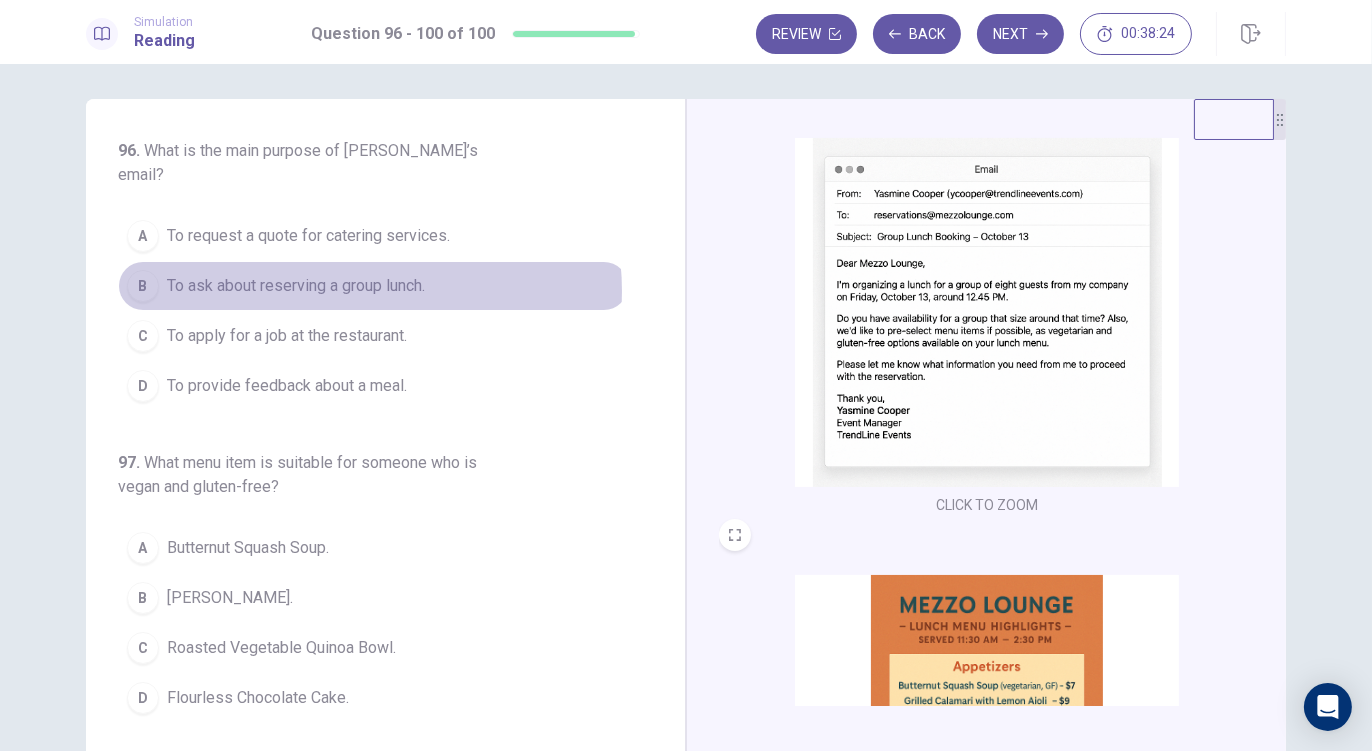 click on "To ask about reserving a group lunch." at bounding box center [296, 286] 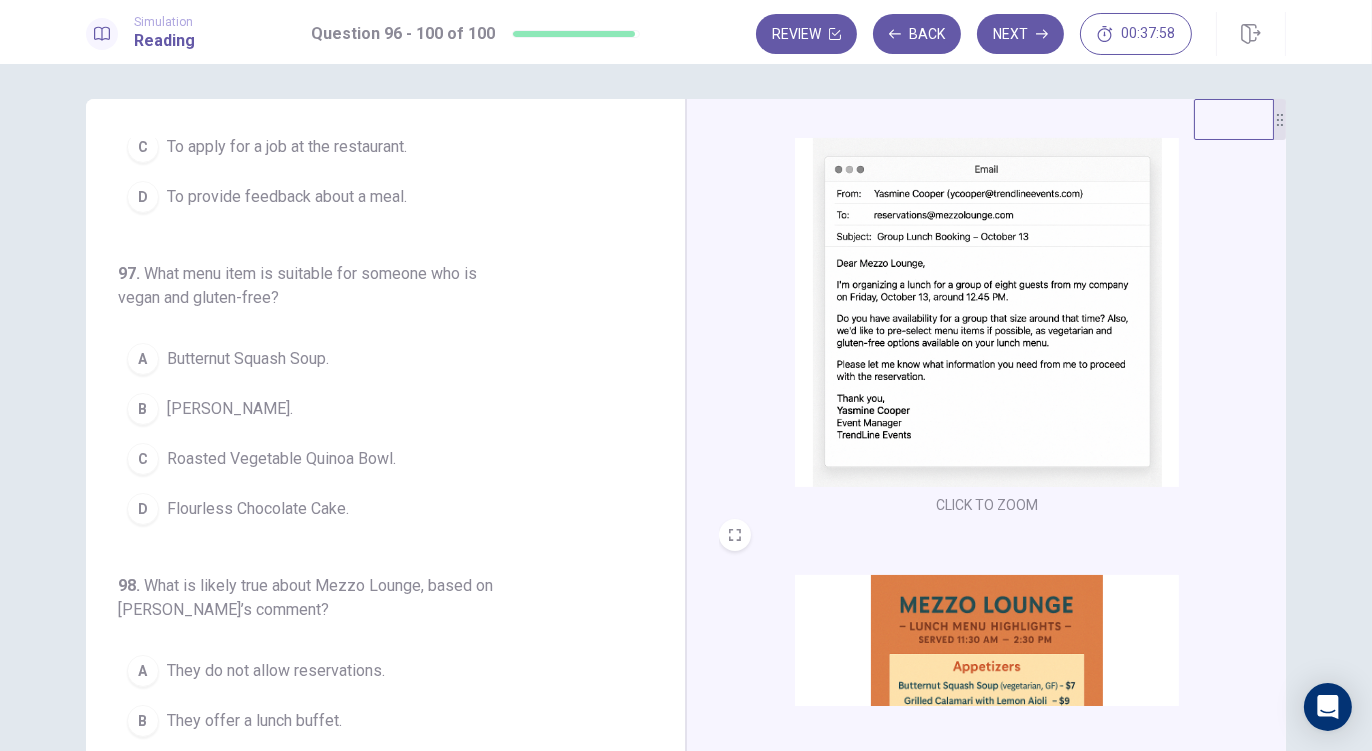 scroll, scrollTop: 217, scrollLeft: 0, axis: vertical 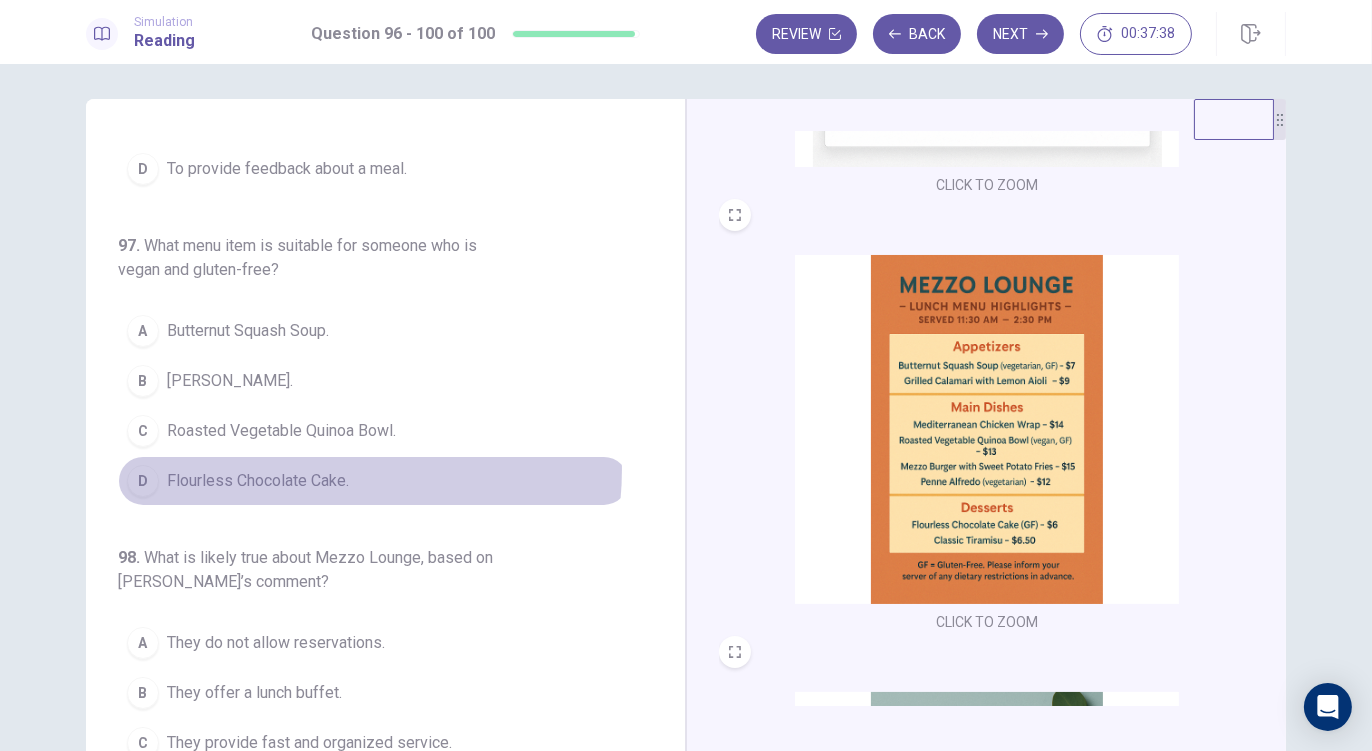 click on "Flourless Chocolate Cake." at bounding box center (258, 481) 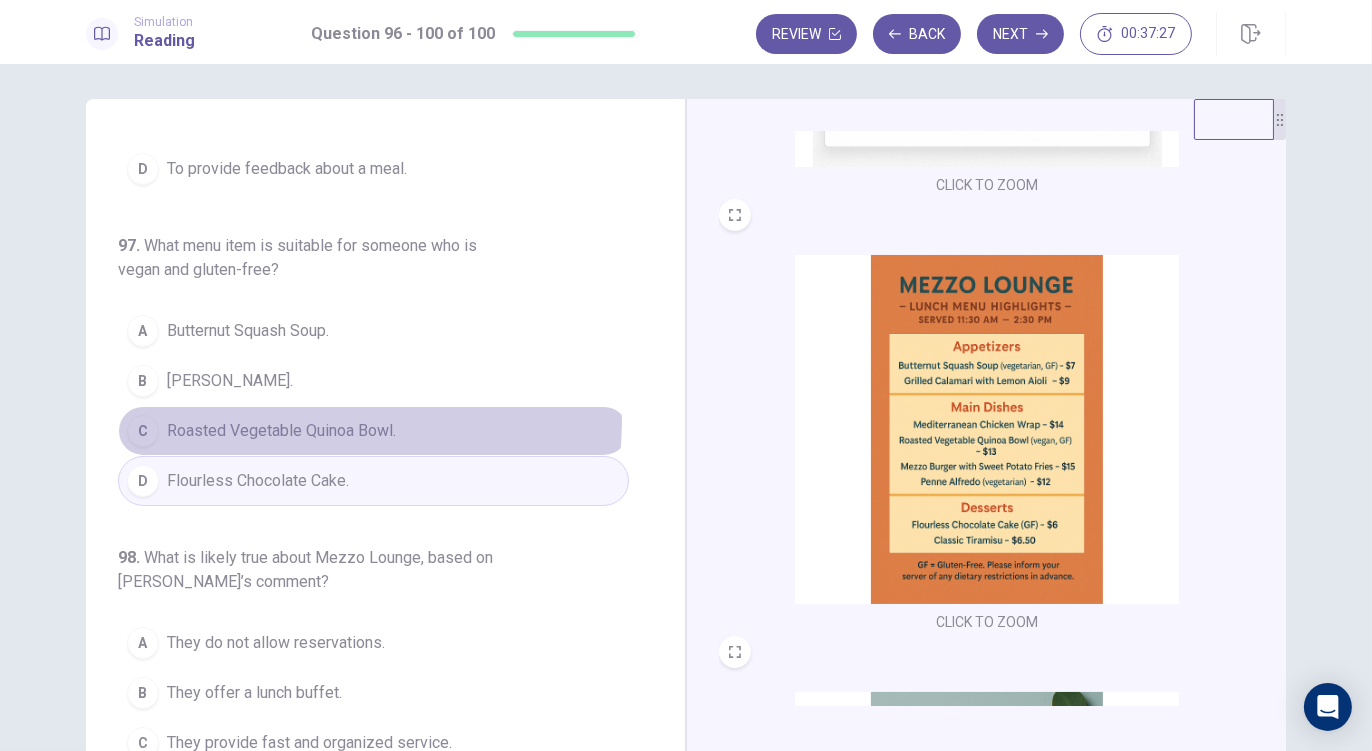 click on "Roasted Vegetable Quinoa Bowl." at bounding box center (281, 431) 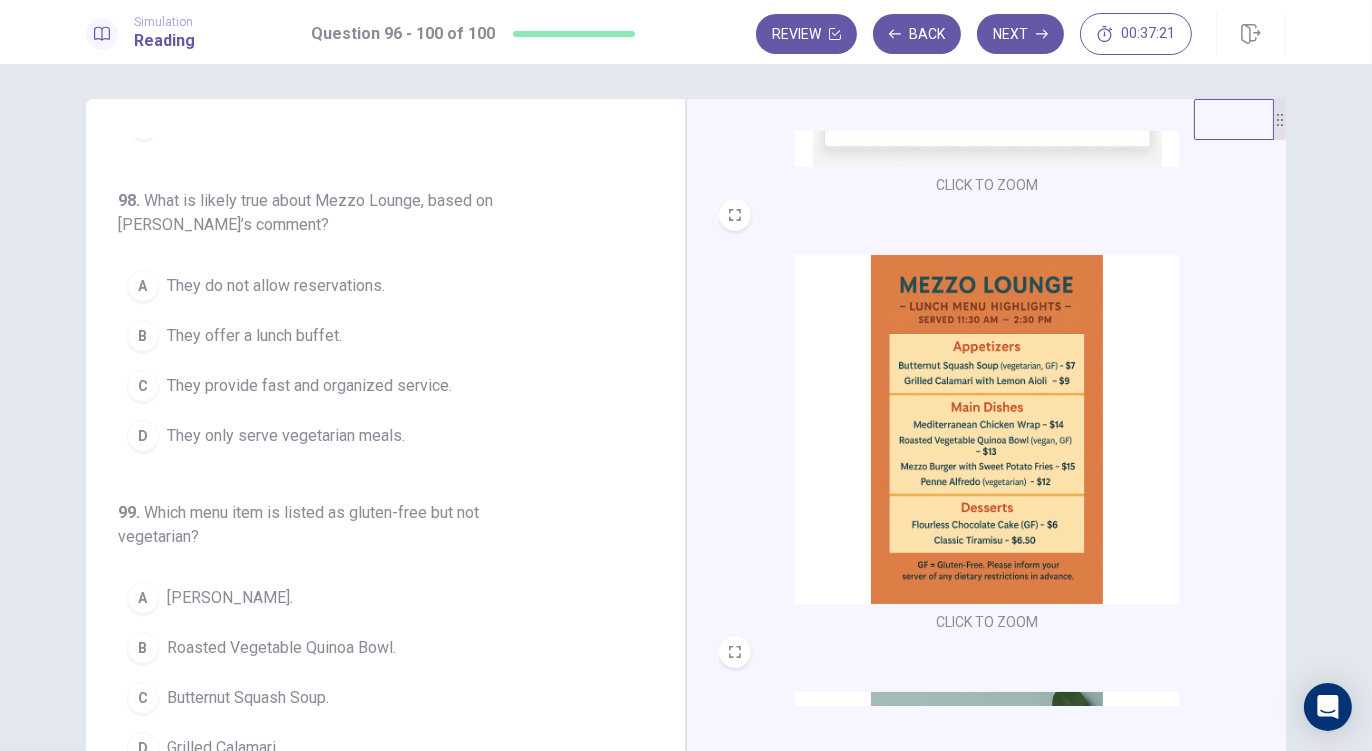 scroll, scrollTop: 589, scrollLeft: 0, axis: vertical 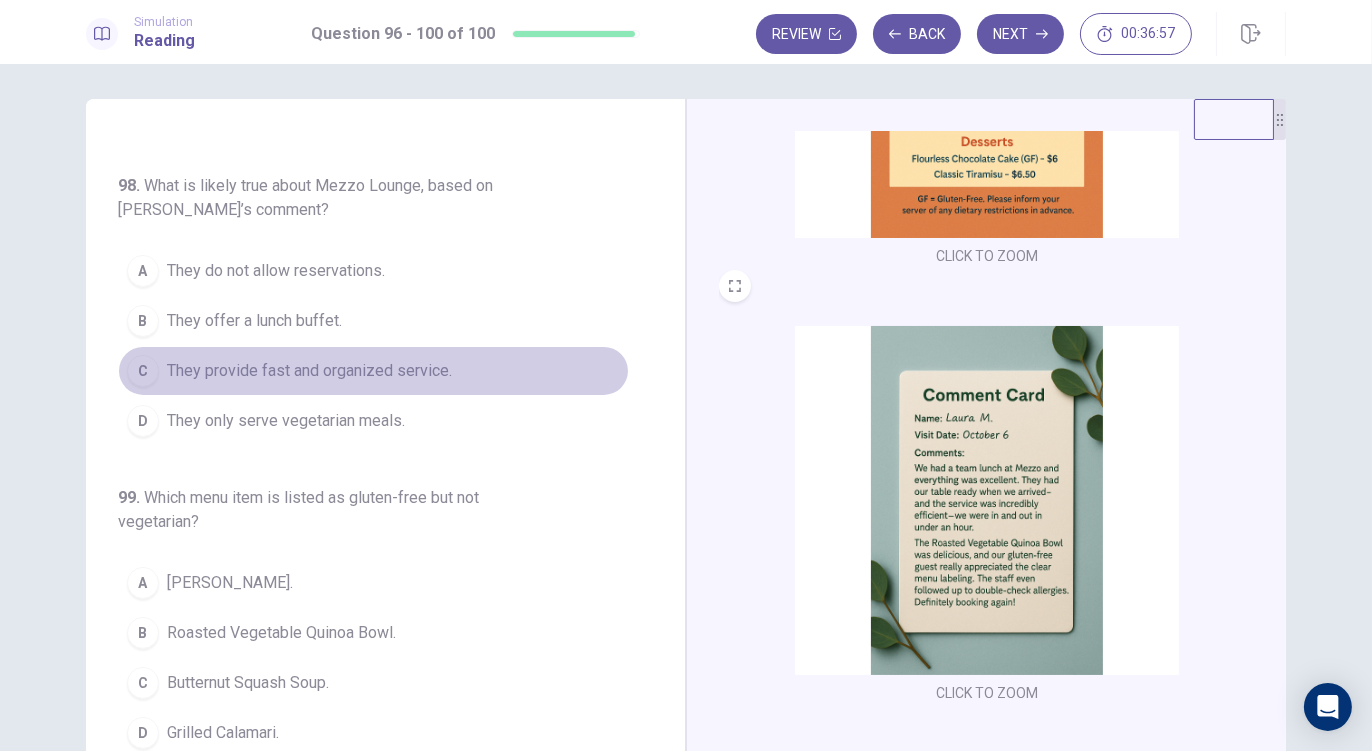 click on "They provide fast and organized service." at bounding box center [309, 371] 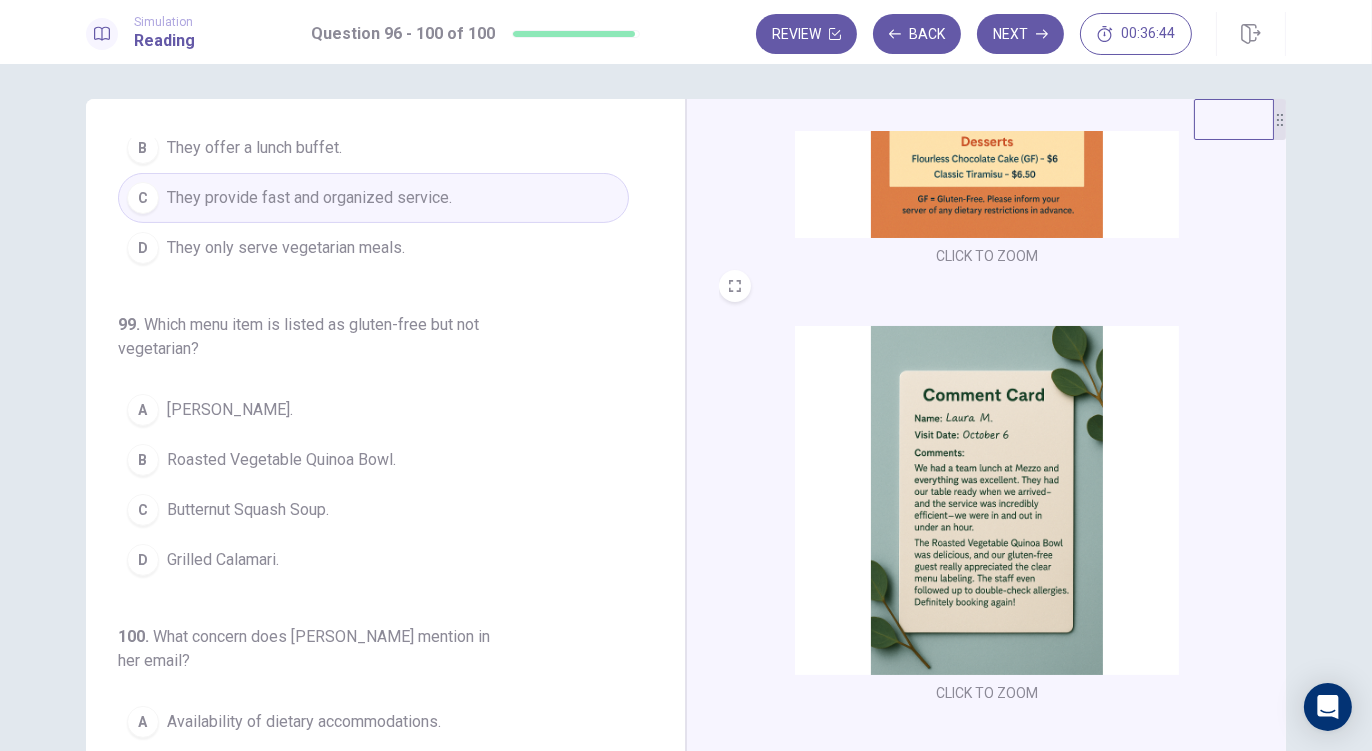 scroll, scrollTop: 767, scrollLeft: 0, axis: vertical 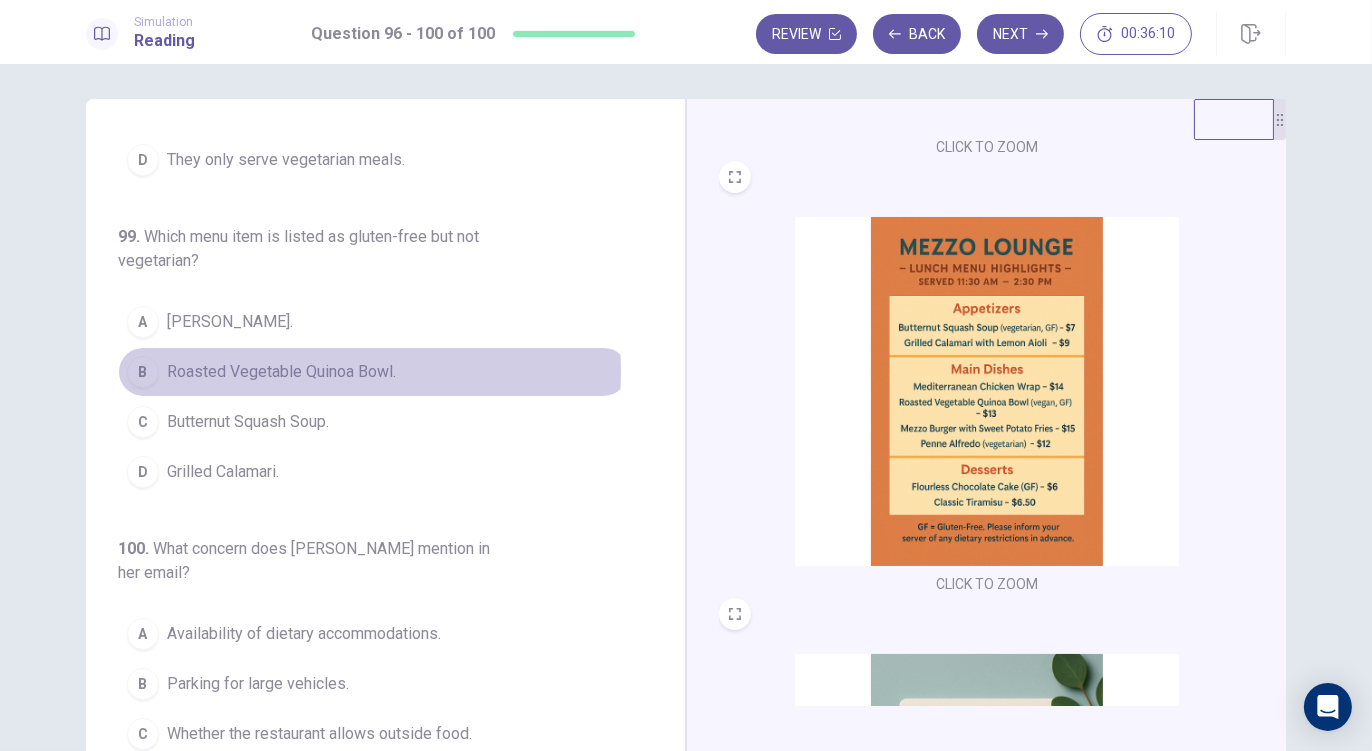 click on "Roasted Vegetable Quinoa Bowl." at bounding box center (281, 372) 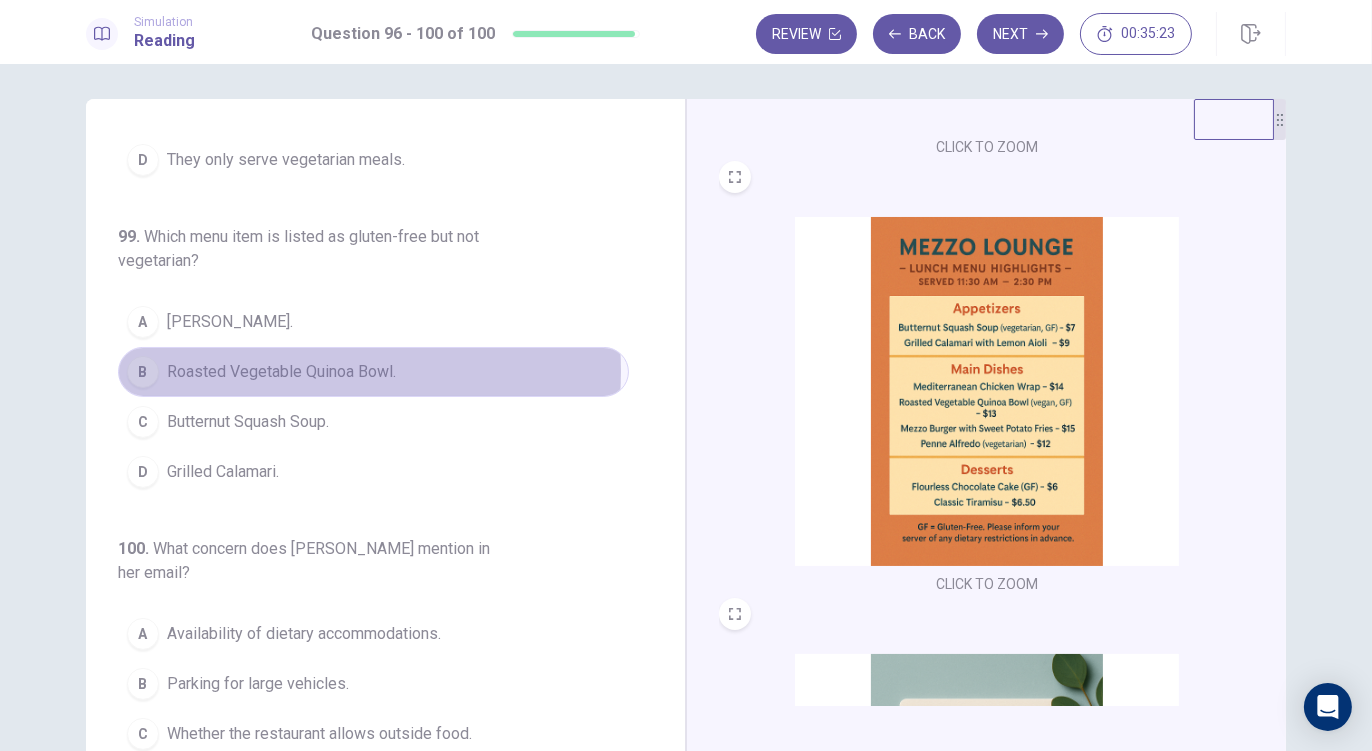 click on "Roasted Vegetable Quinoa Bowl." at bounding box center [281, 372] 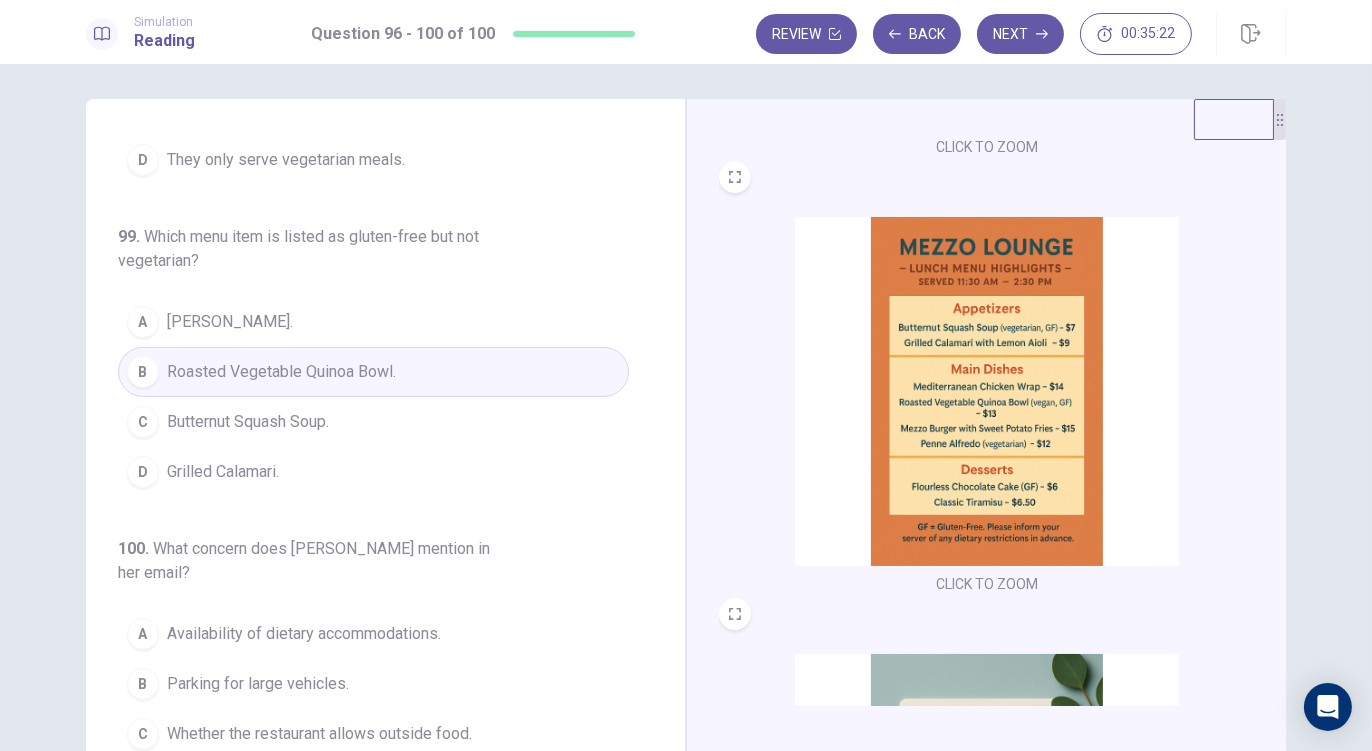 scroll, scrollTop: 868, scrollLeft: 0, axis: vertical 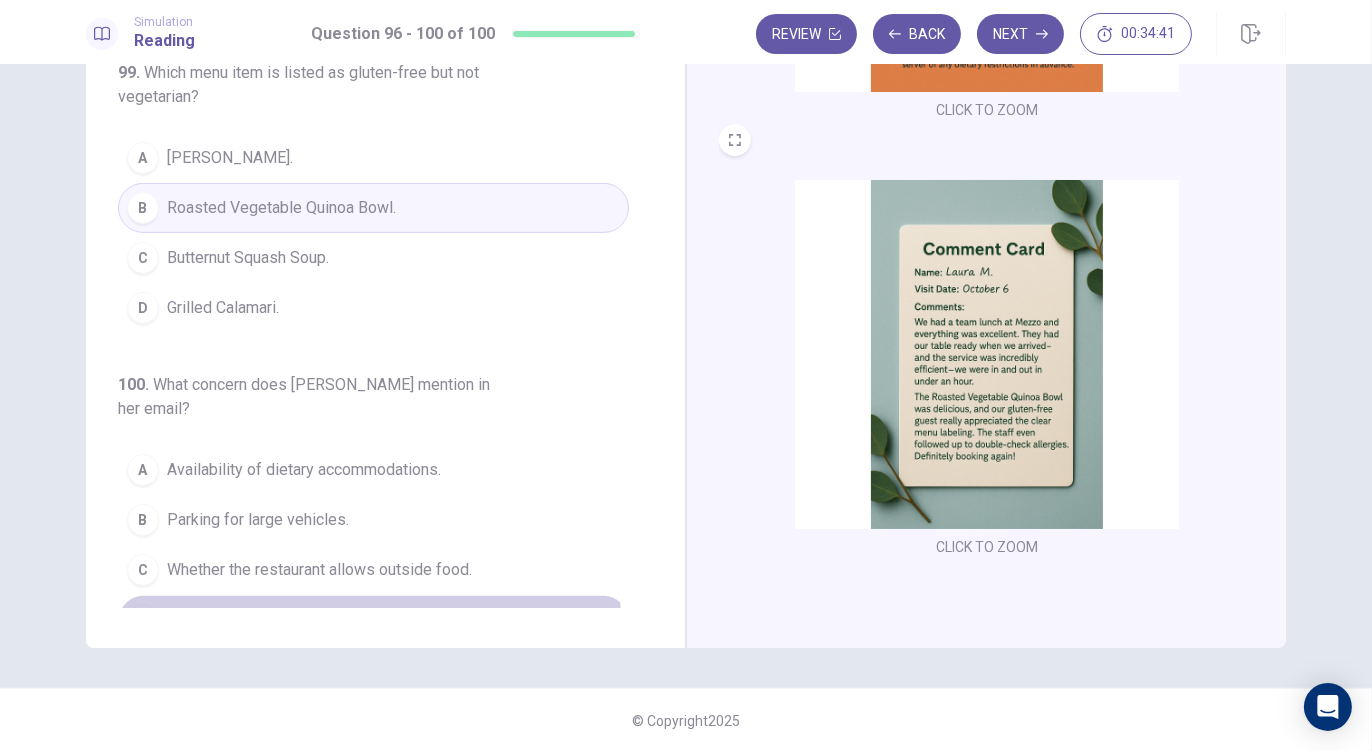 click on "How long it takes to prepare meals." at bounding box center (291, 620) 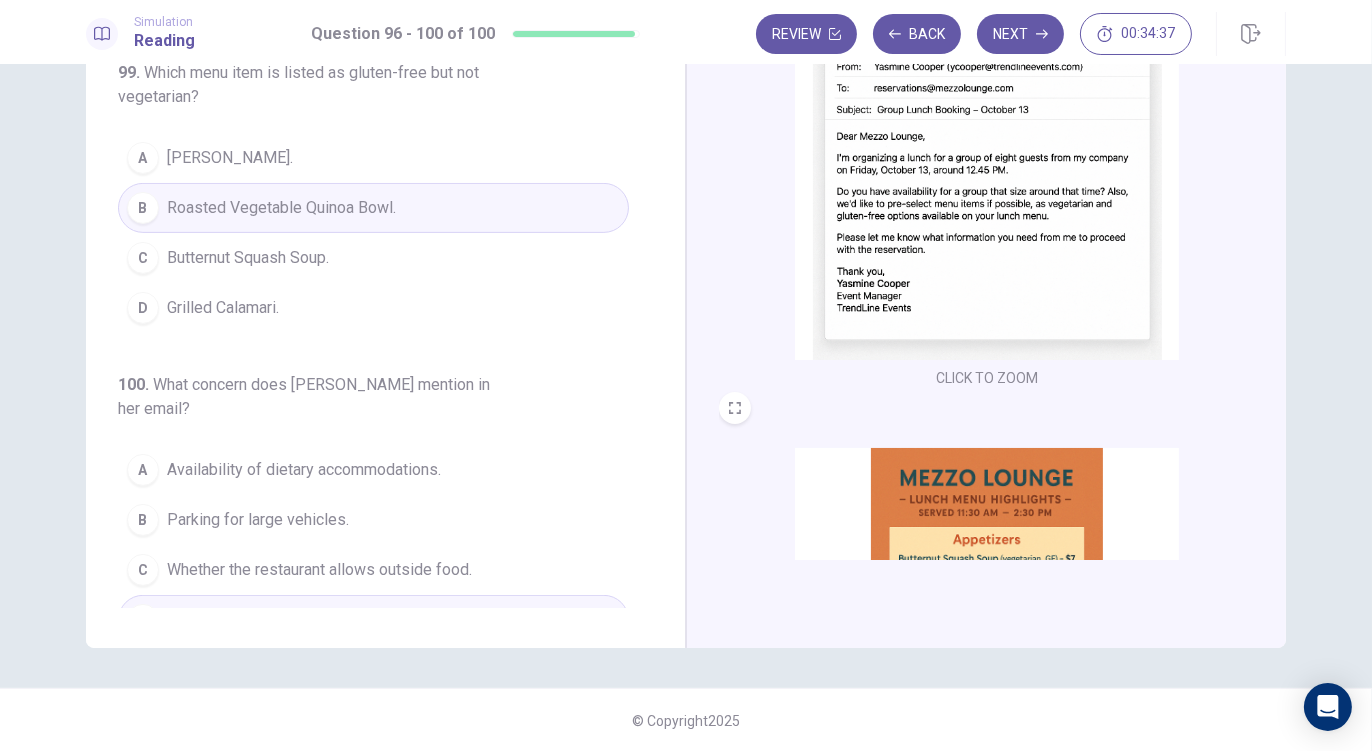 scroll, scrollTop: 0, scrollLeft: 0, axis: both 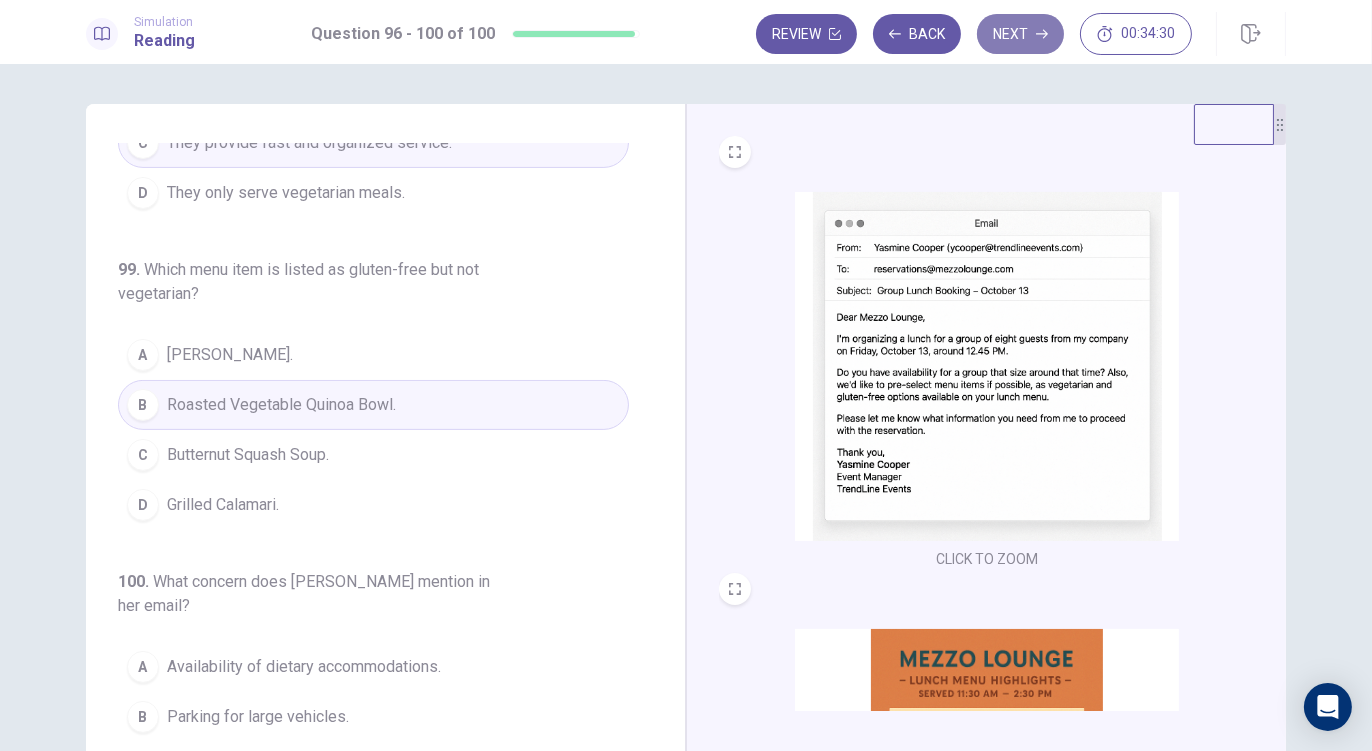 click on "Next" at bounding box center [1020, 34] 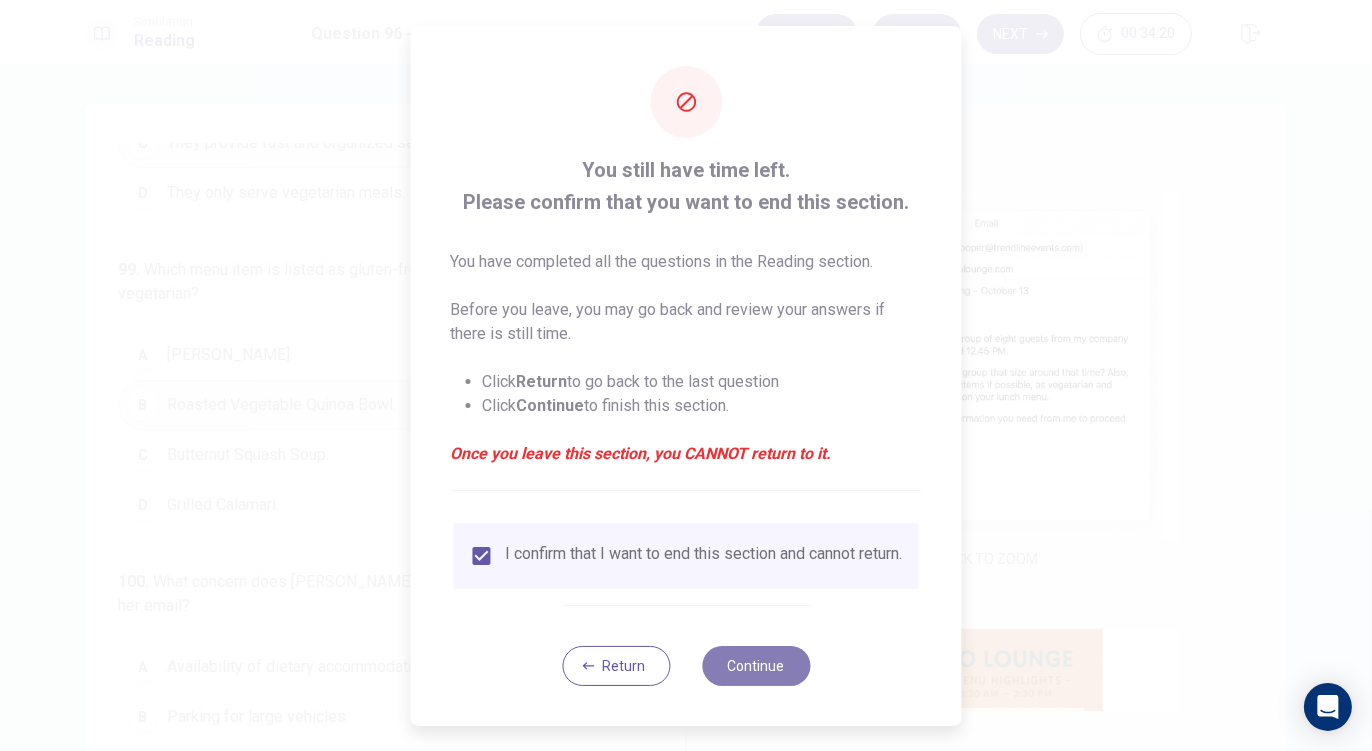 click on "Continue" at bounding box center (756, 666) 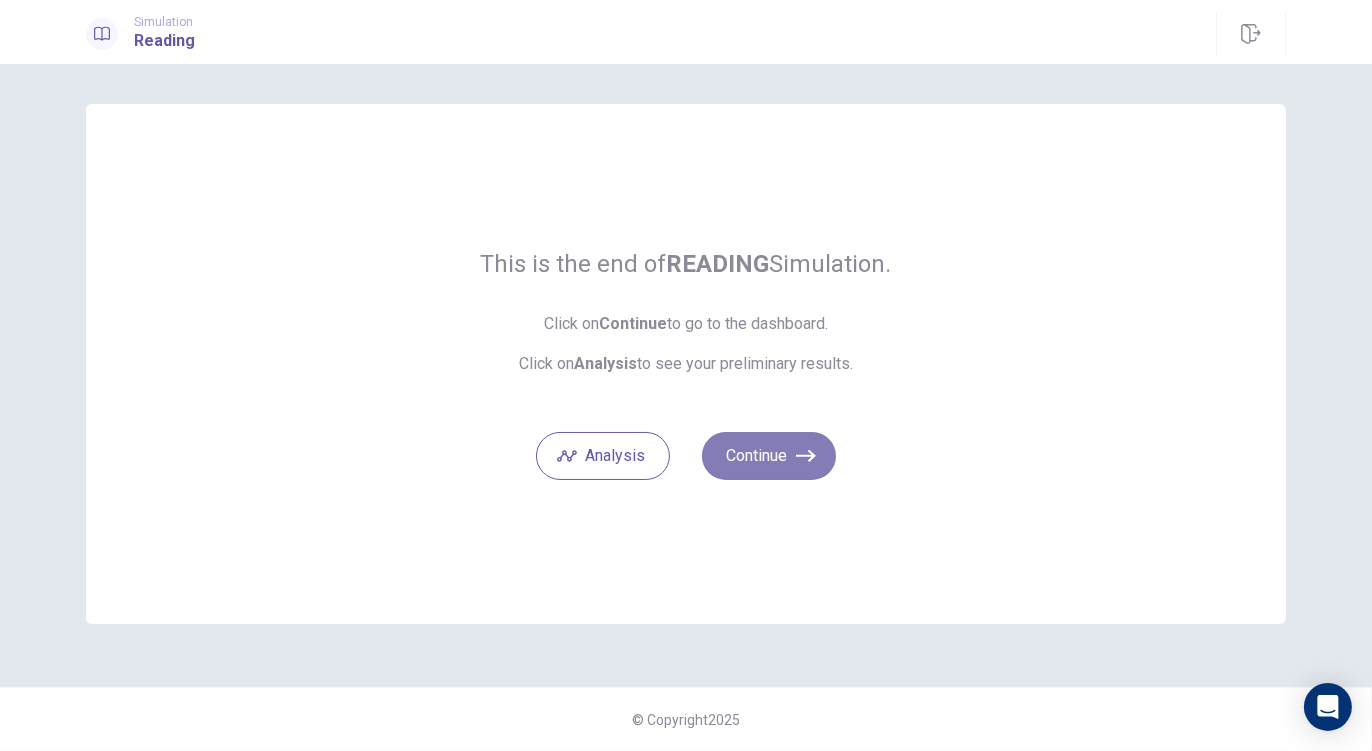 click on "Continue" at bounding box center [769, 456] 